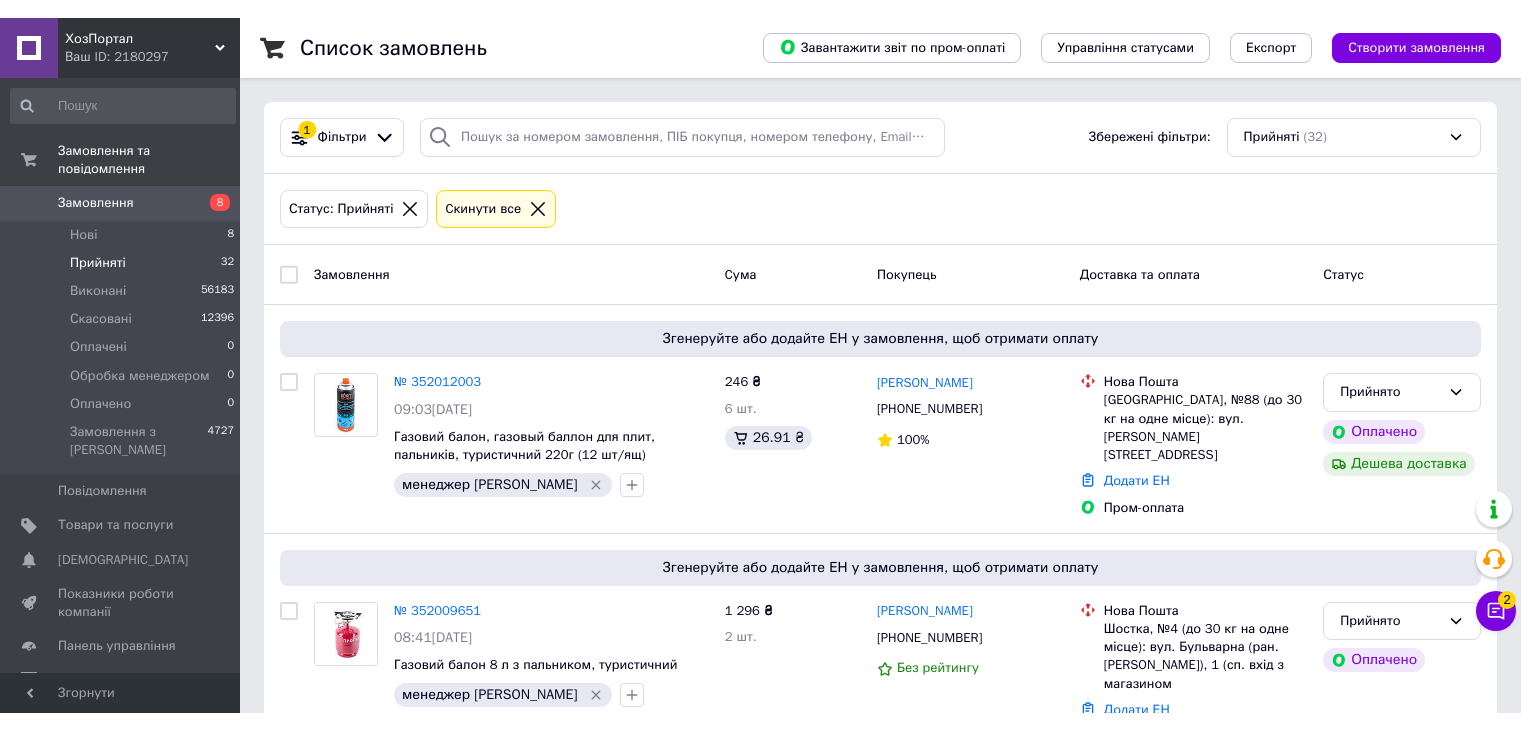 scroll, scrollTop: 1700, scrollLeft: 0, axis: vertical 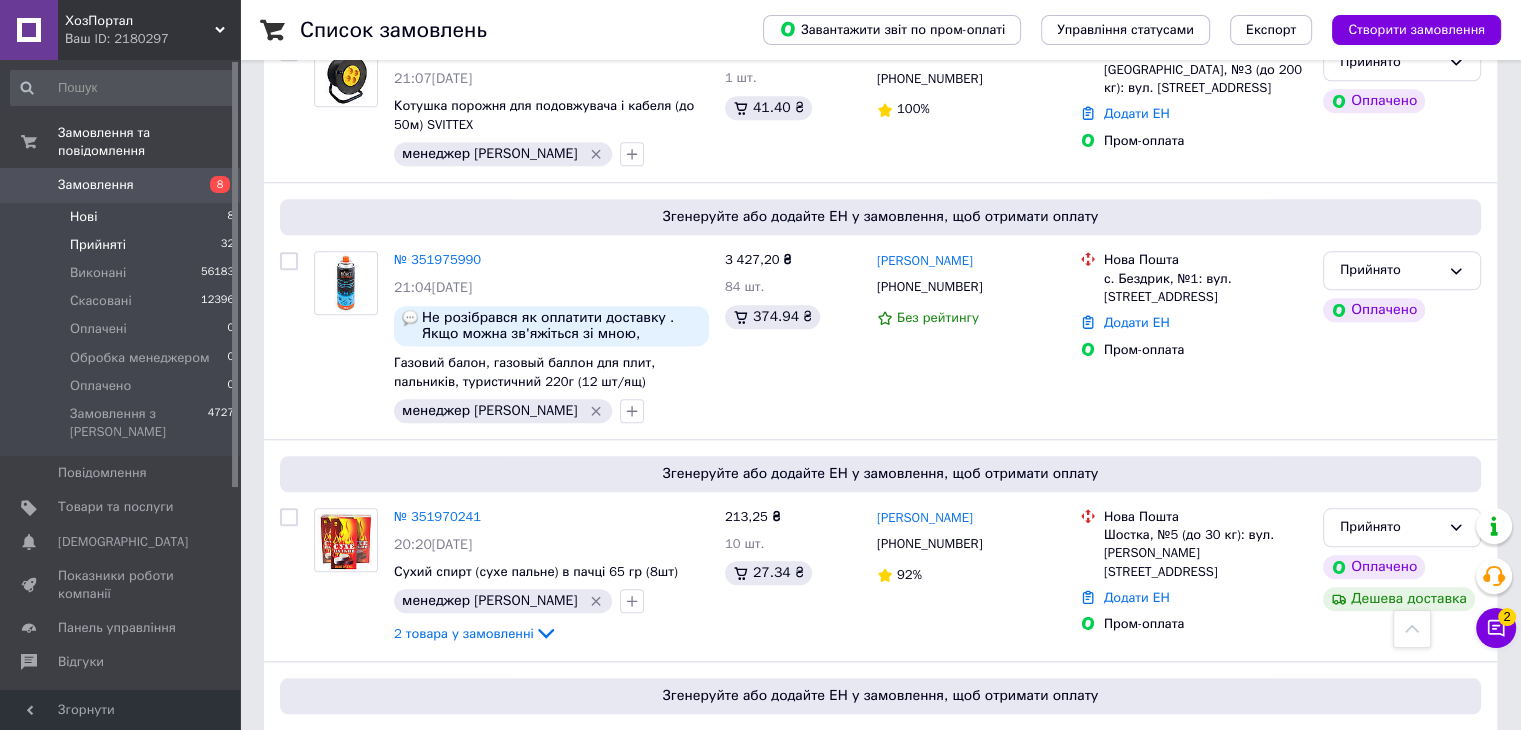 click on "Нові 8" at bounding box center (123, 217) 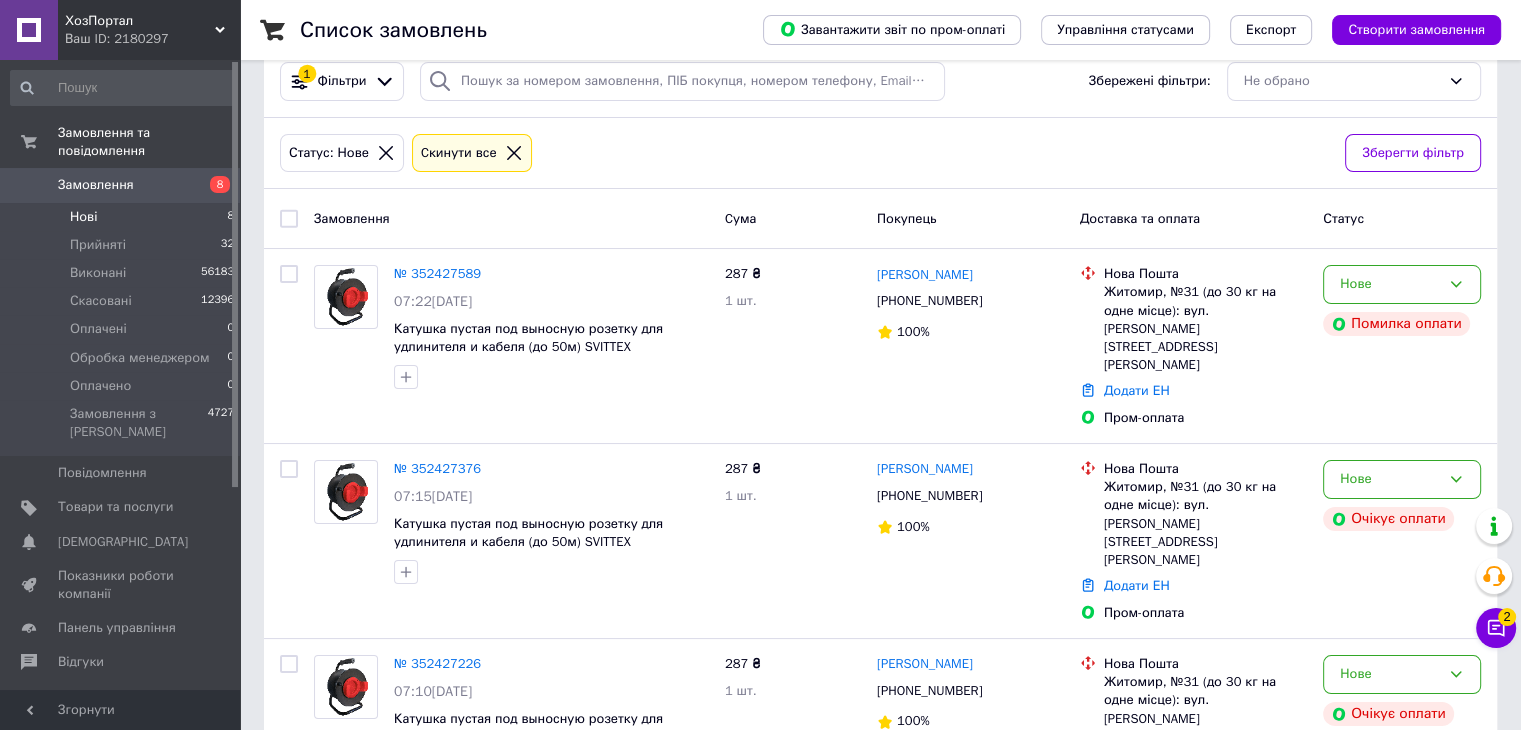 scroll, scrollTop: 400, scrollLeft: 0, axis: vertical 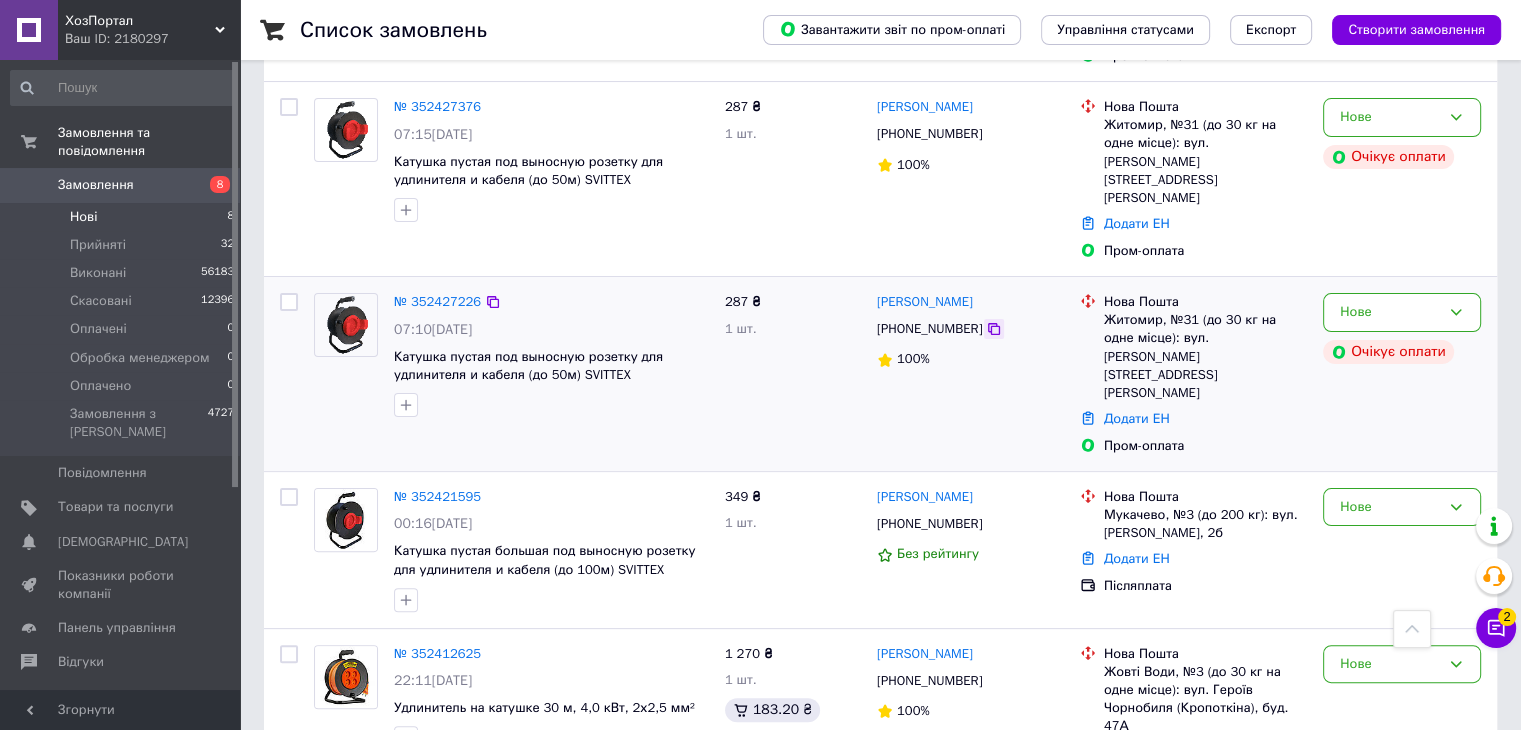 click 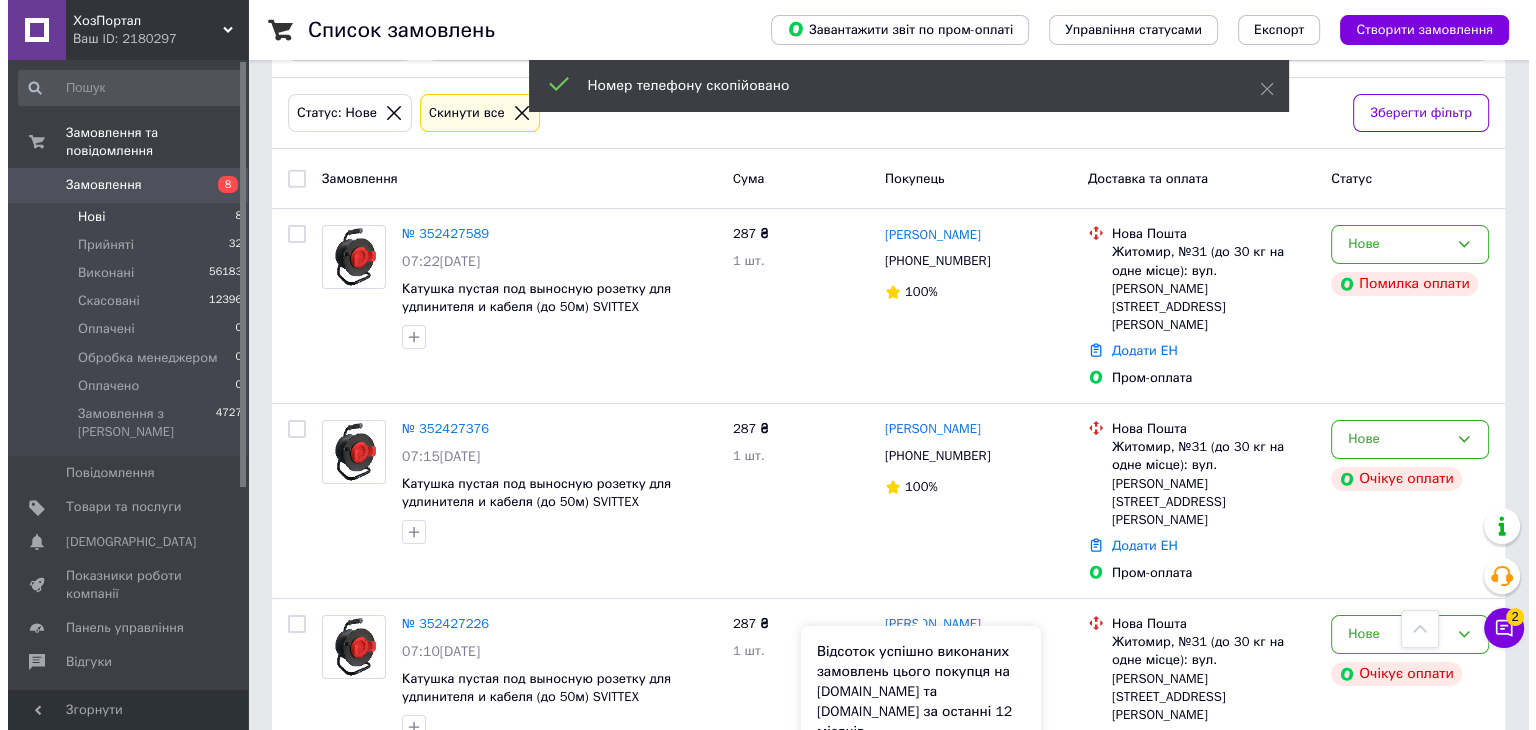 scroll, scrollTop: 0, scrollLeft: 0, axis: both 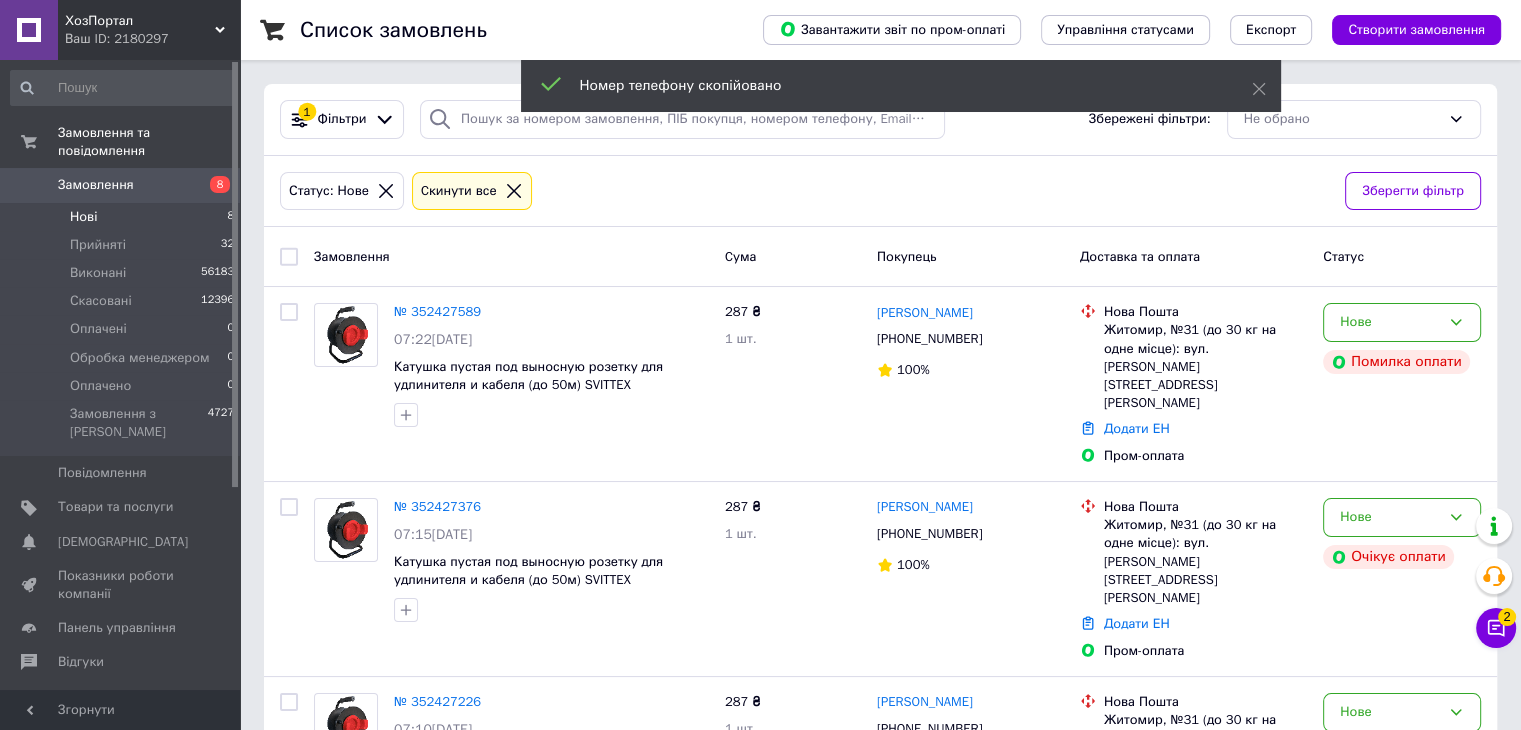 click 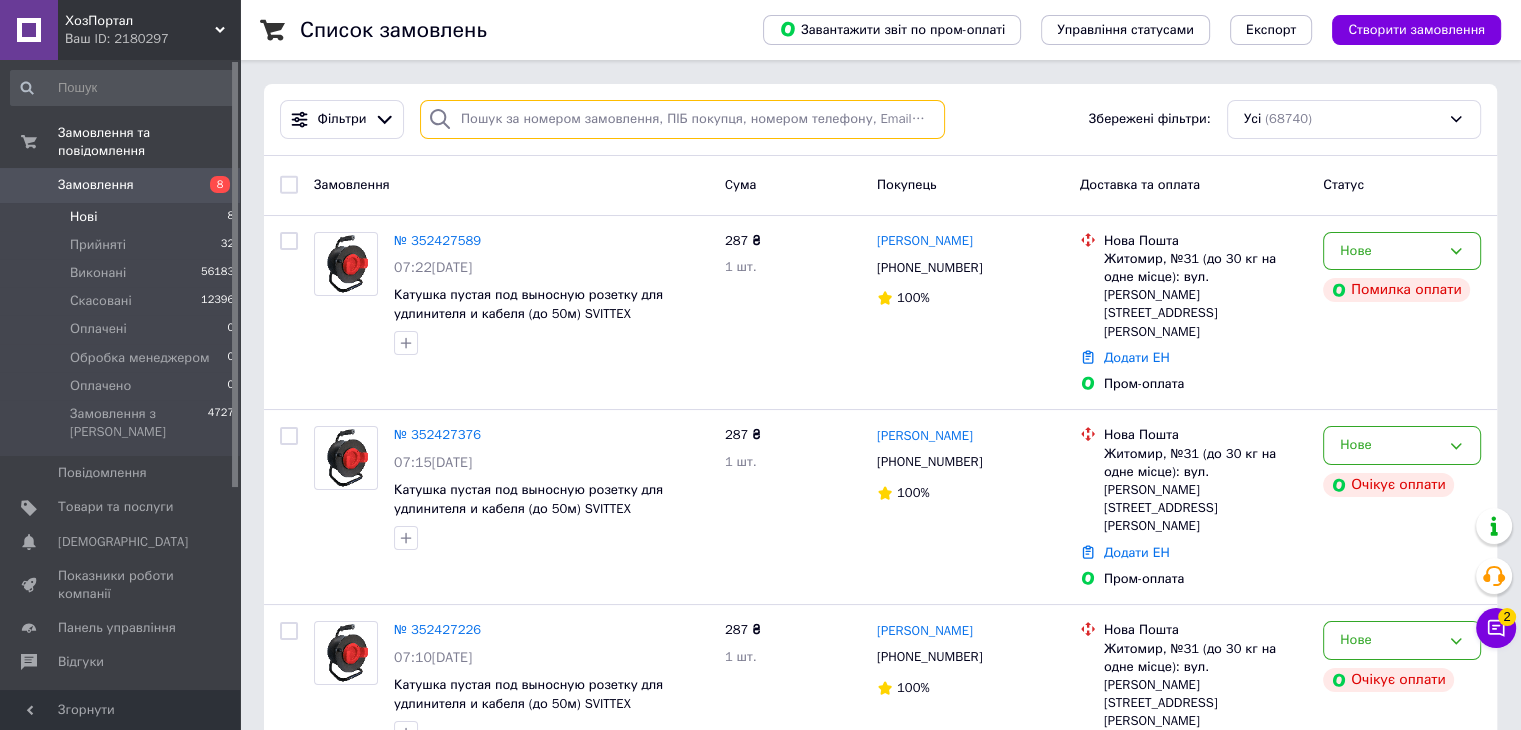 click at bounding box center [682, 119] 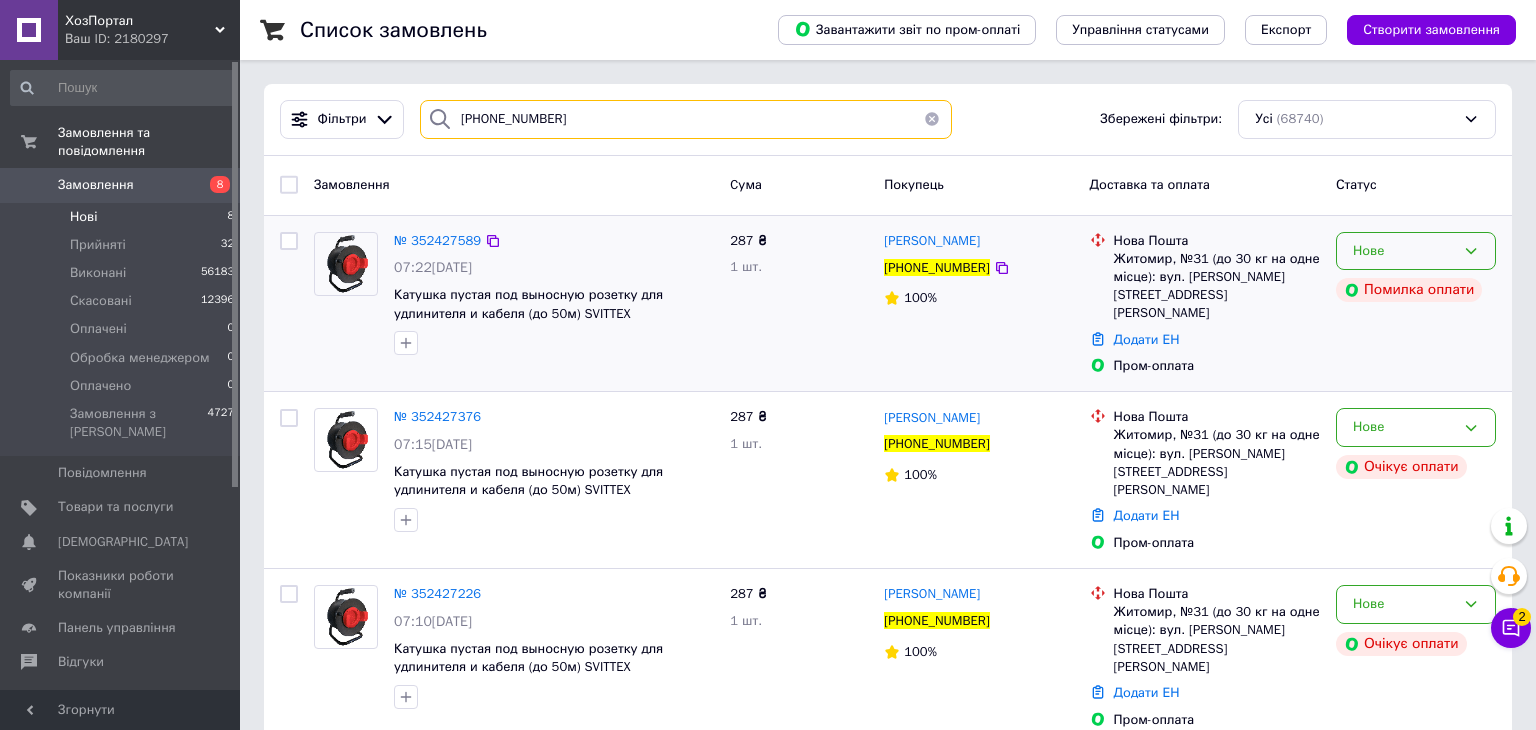 type on "[PHONE_NUMBER]" 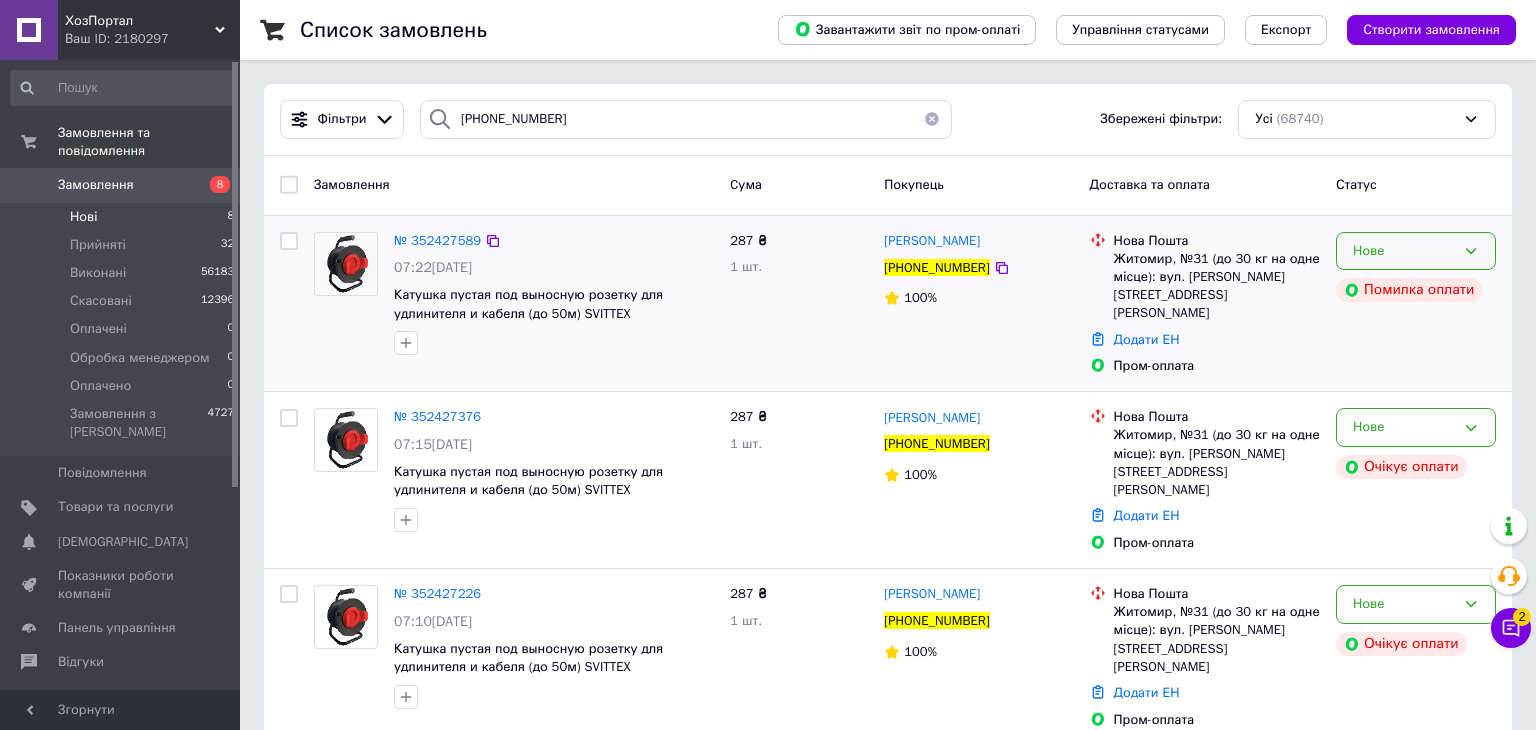 click on "Нове" at bounding box center (1404, 251) 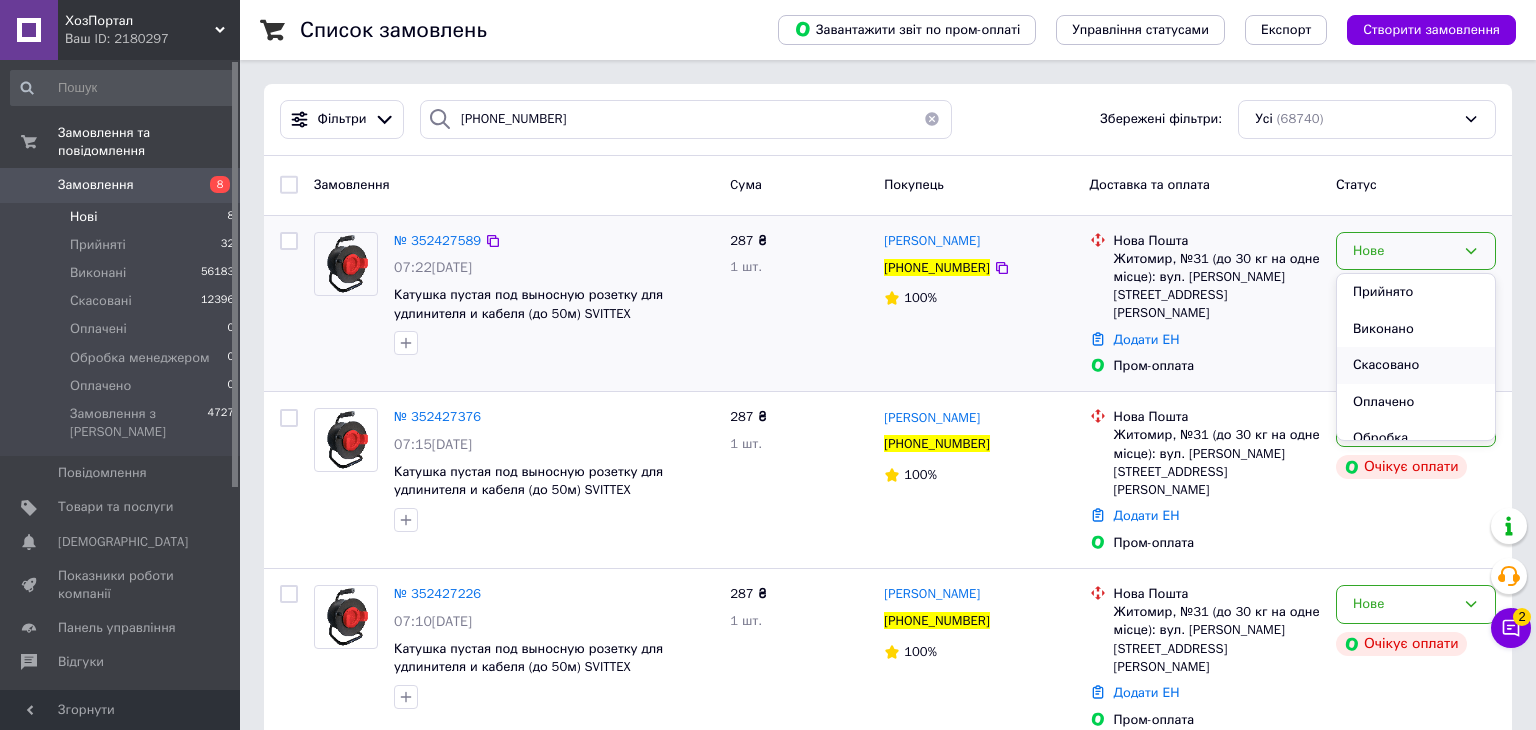 click on "Скасовано" at bounding box center (1416, 365) 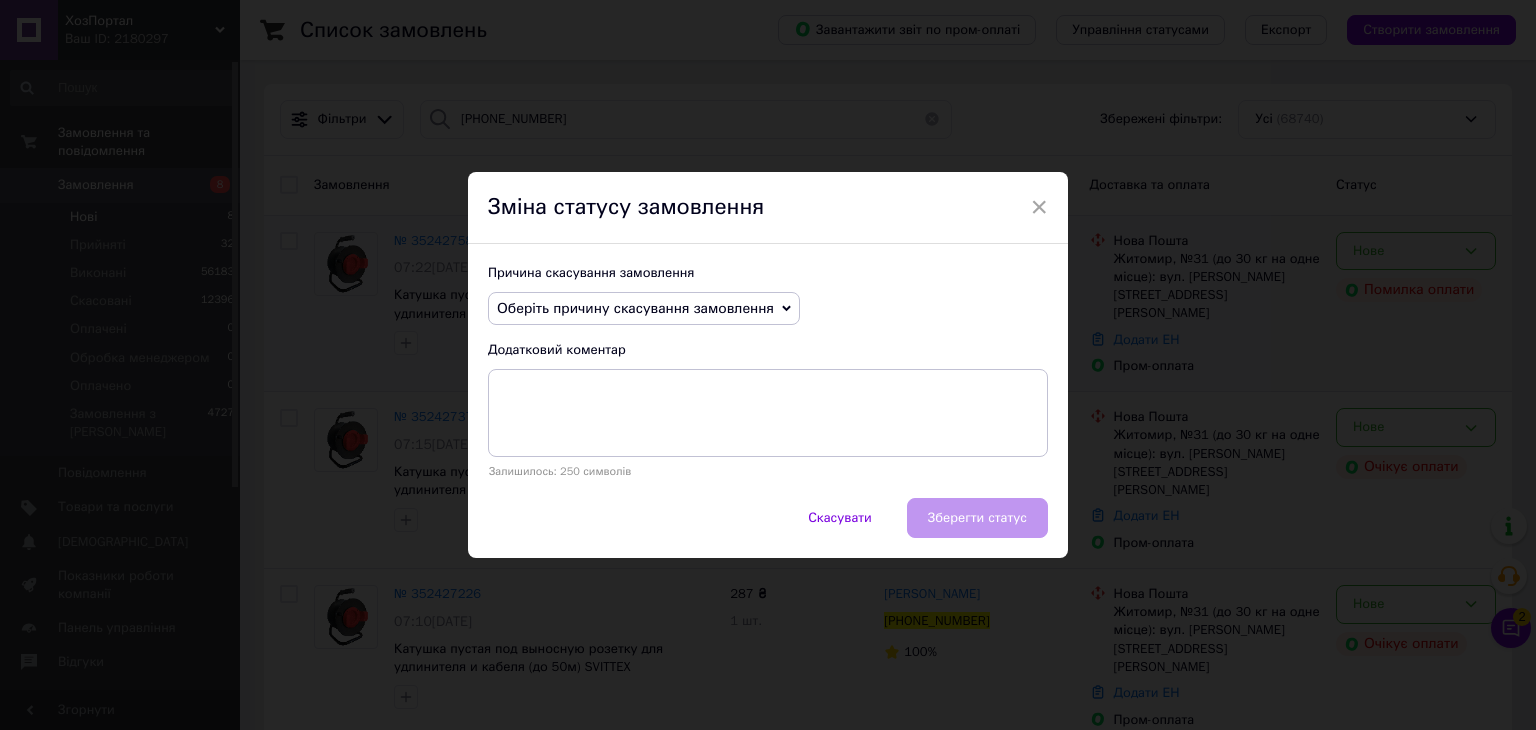 click on "Оберіть причину скасування замовлення" at bounding box center [644, 309] 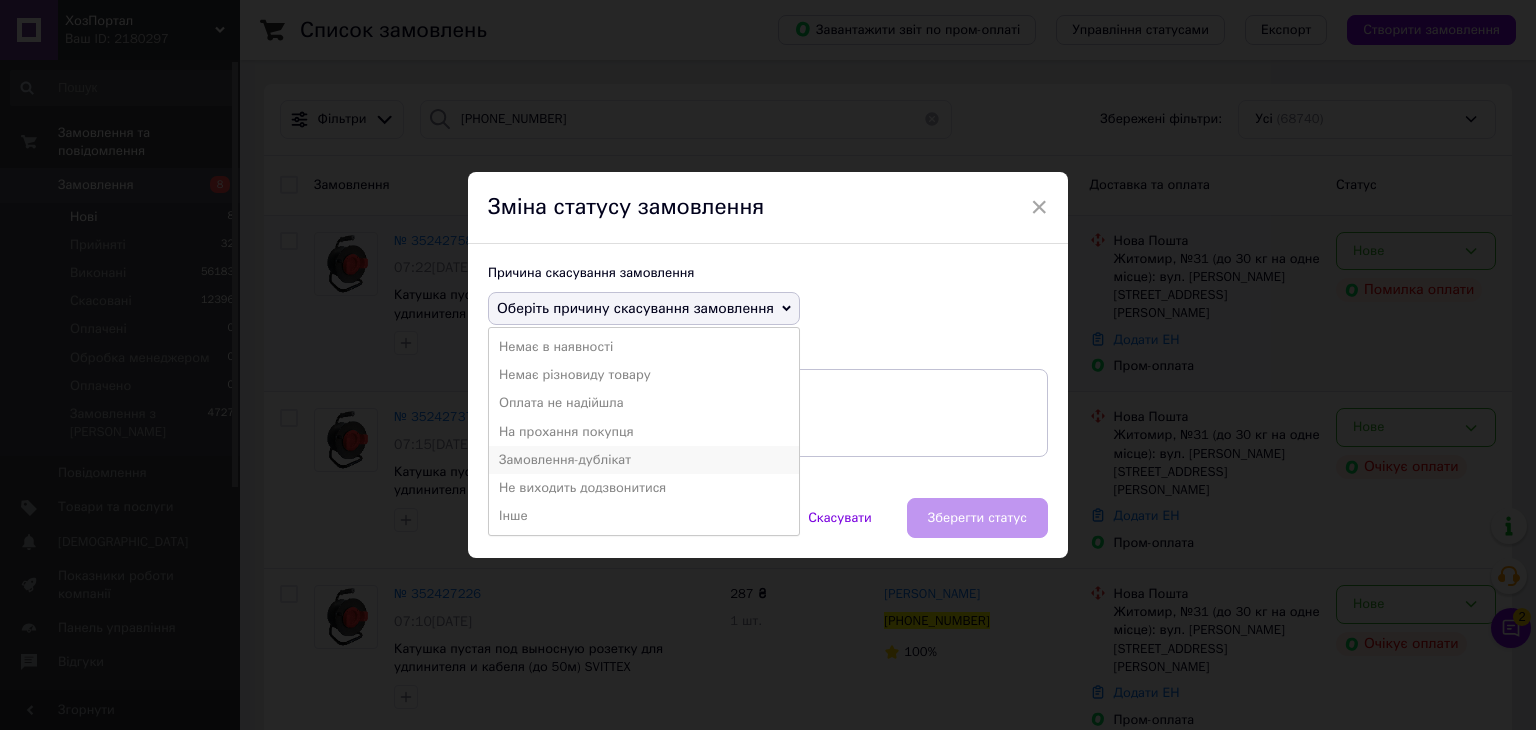 click on "Замовлення-дублікат" at bounding box center (644, 460) 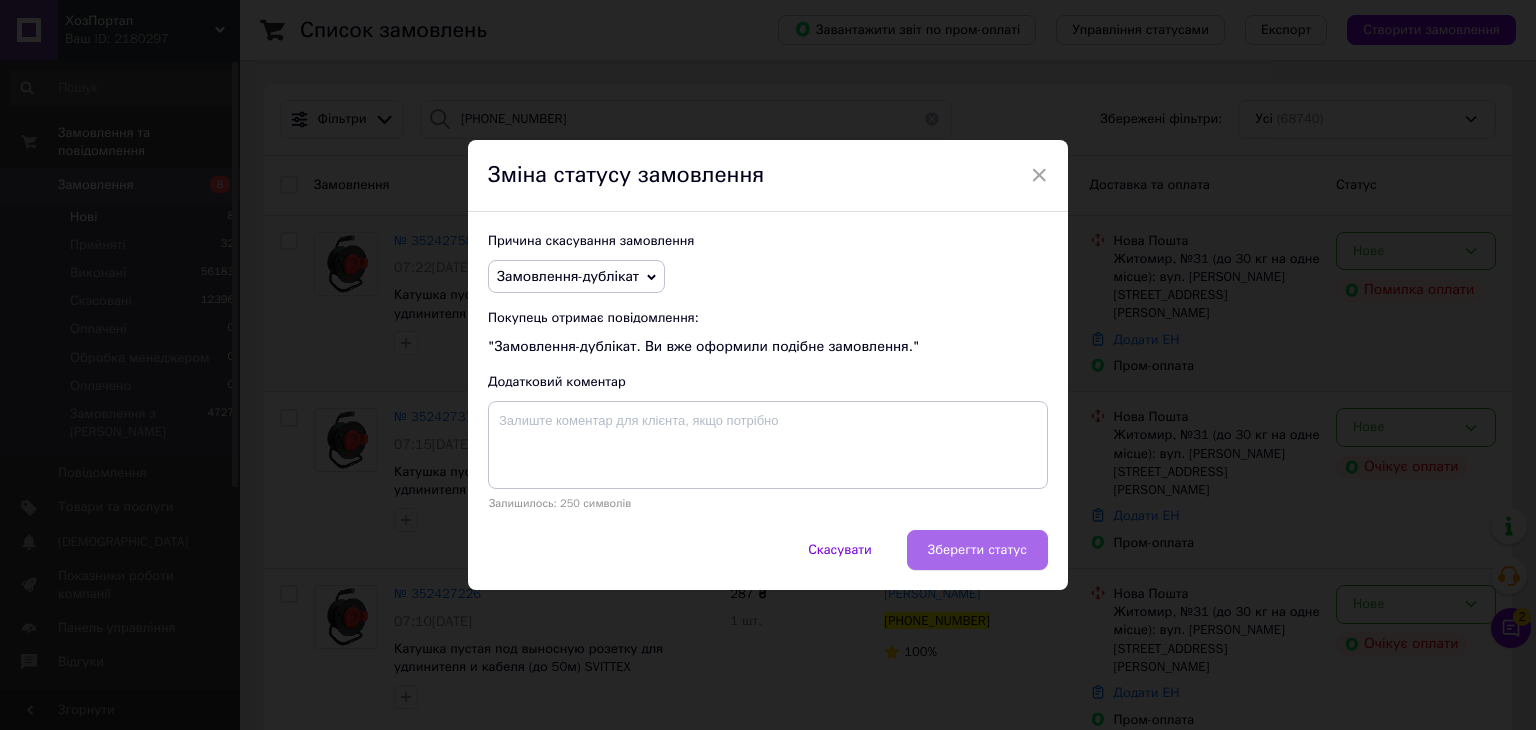 click on "Зберегти статус" at bounding box center [977, 550] 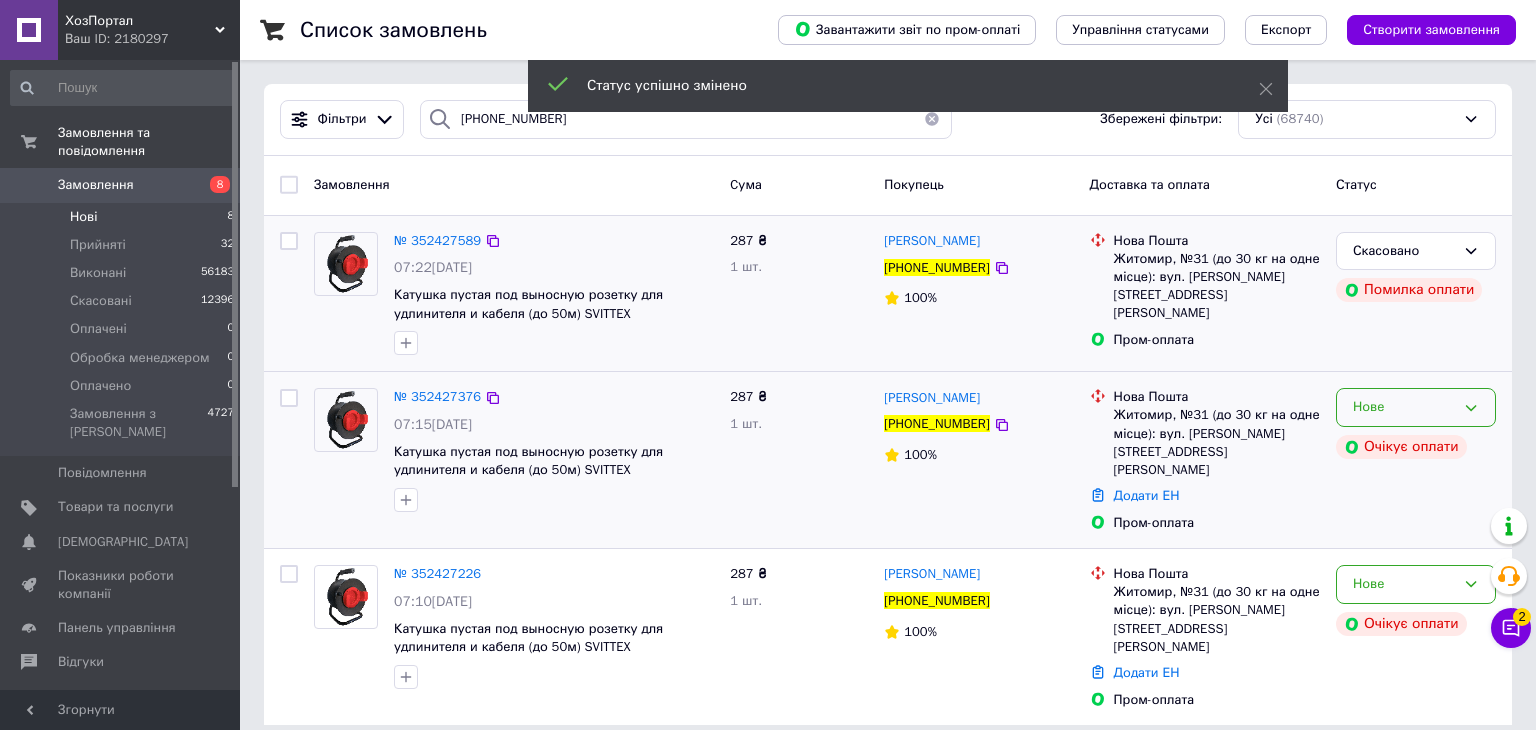 click on "Нове" at bounding box center (1404, 407) 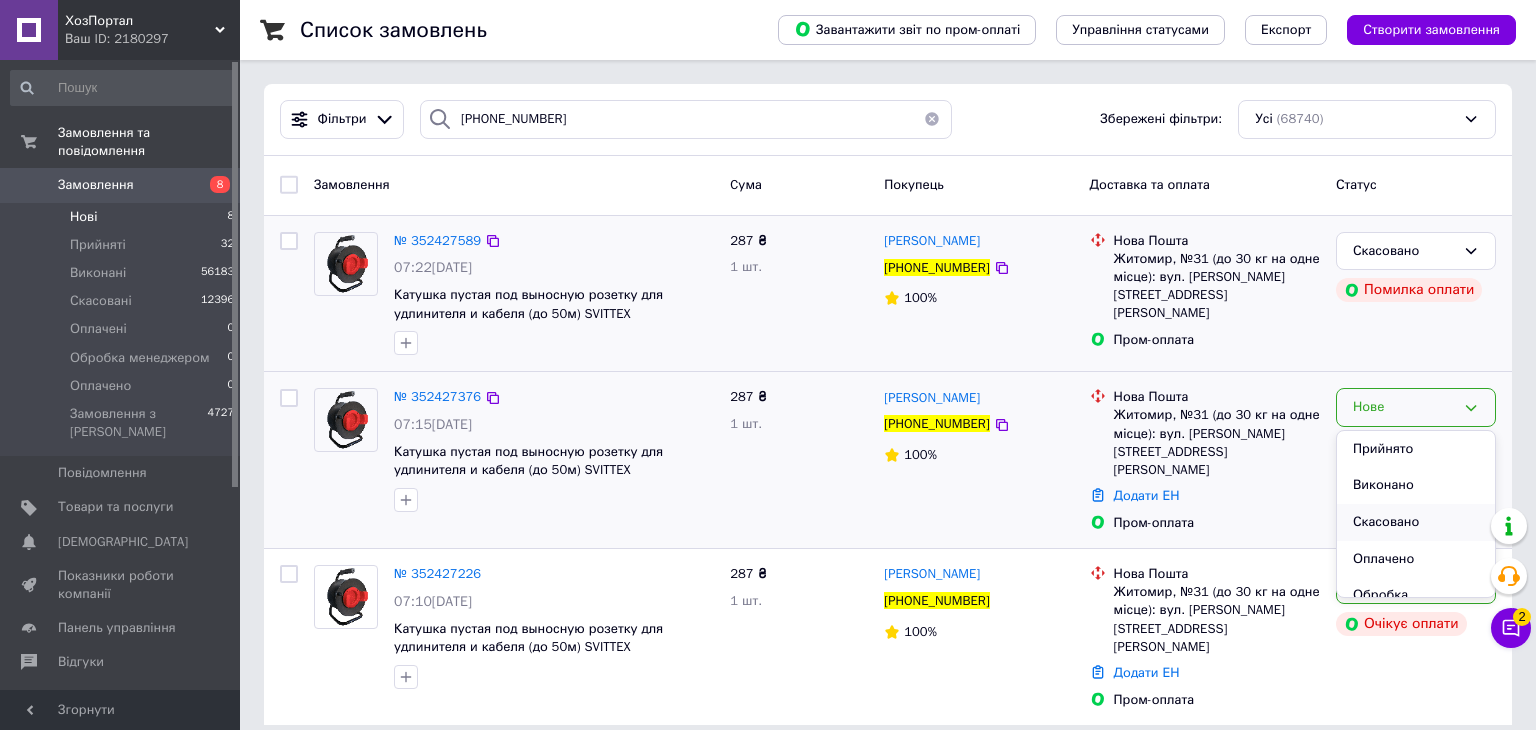 click on "Скасовано" at bounding box center (1416, 522) 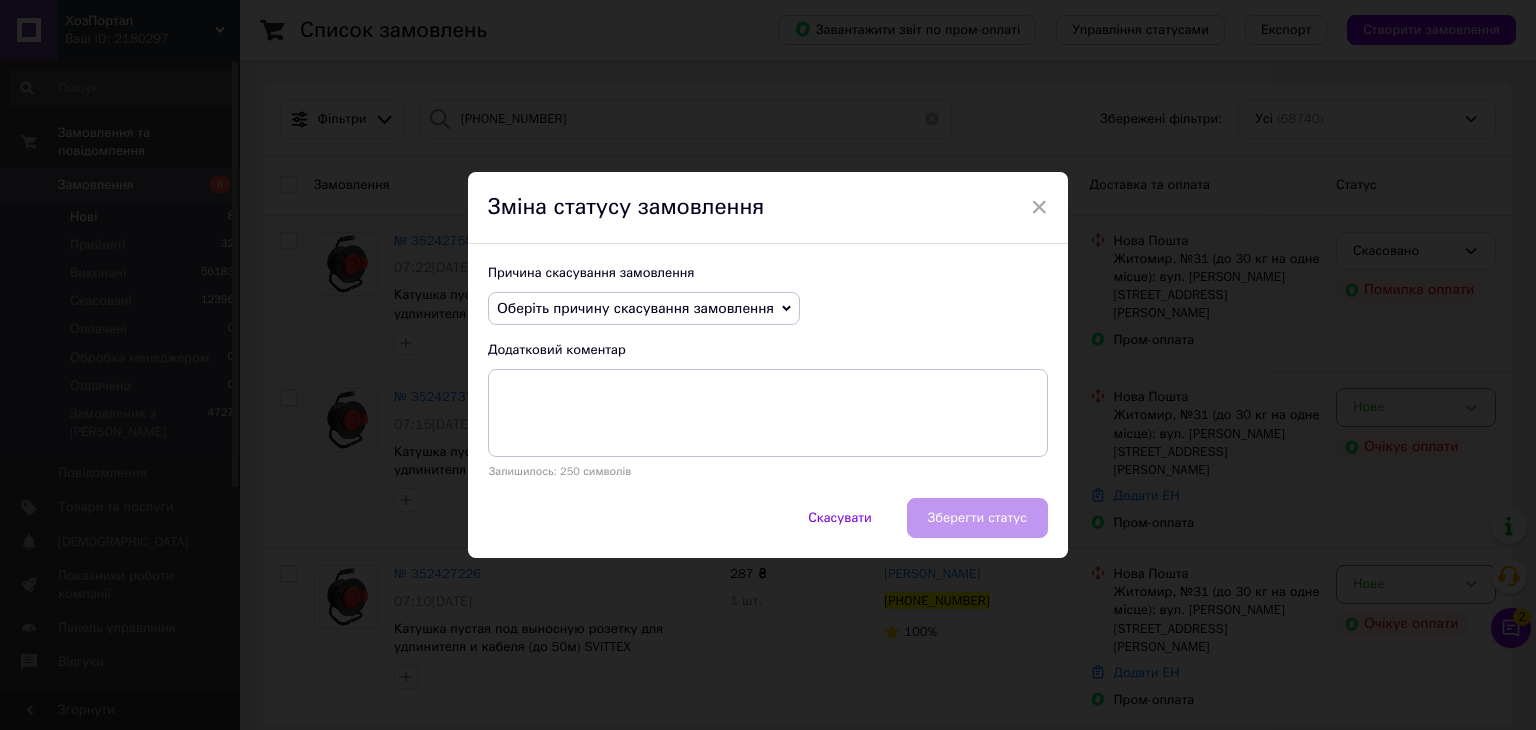 click on "Оберіть причину скасування замовлення" at bounding box center (635, 308) 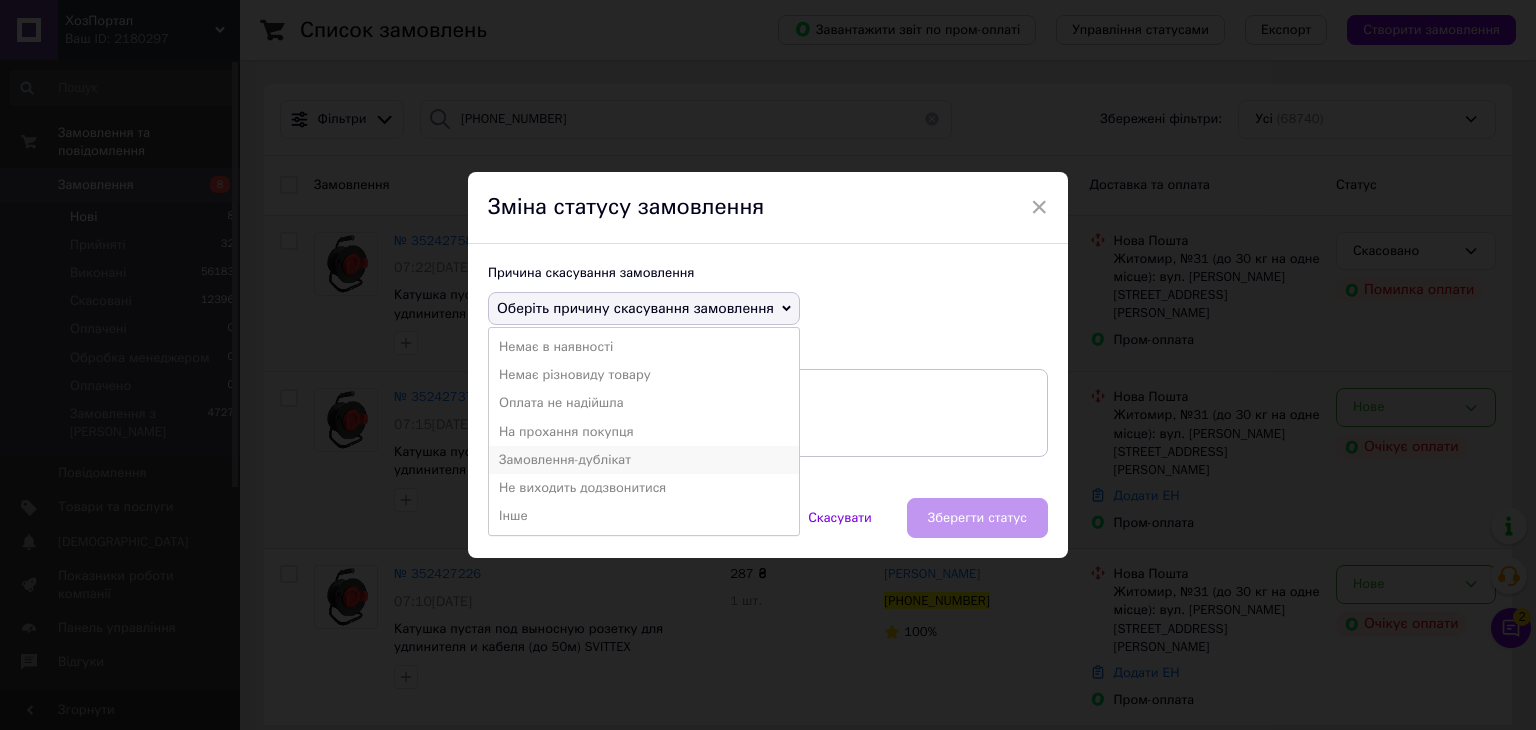 click on "Замовлення-дублікат" at bounding box center [644, 460] 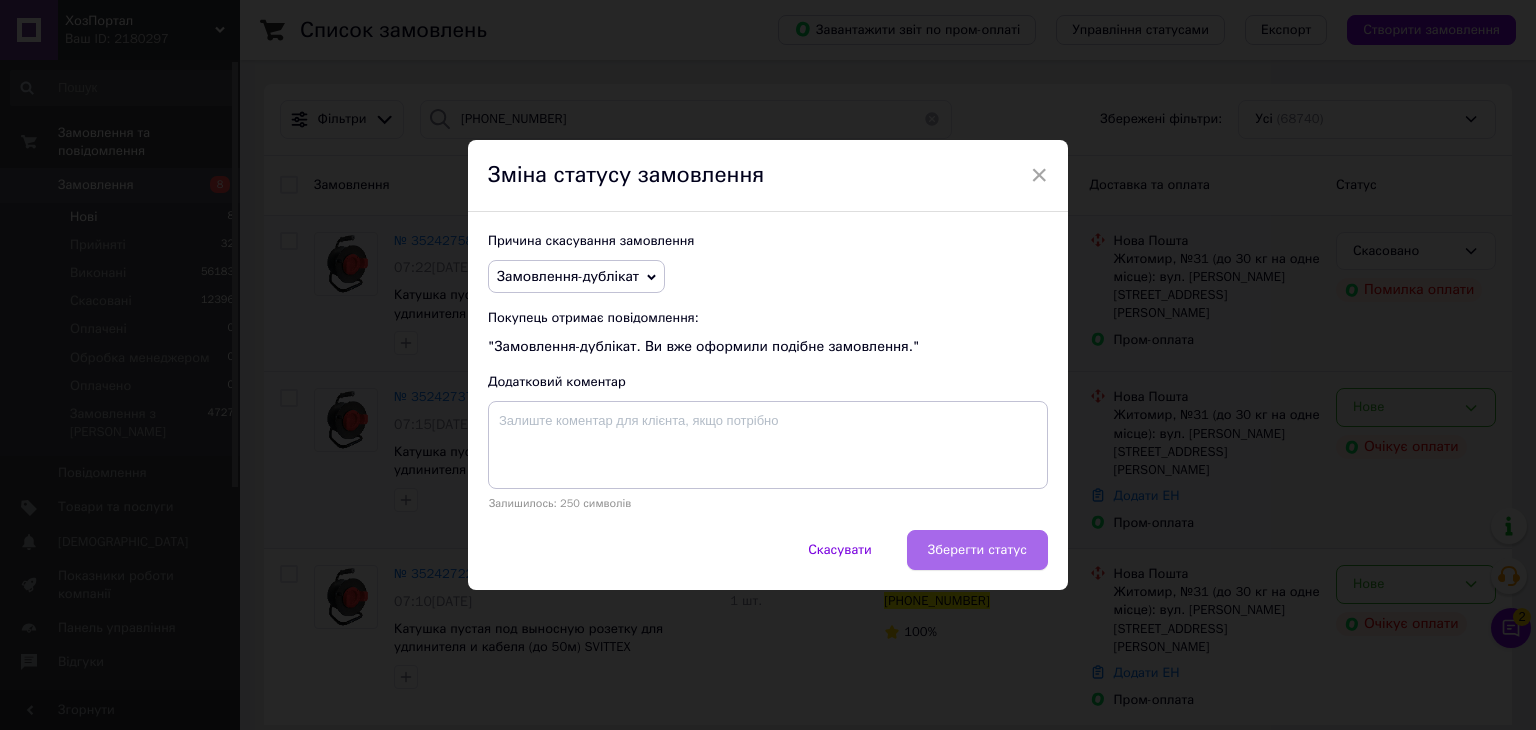 click on "Зберегти статус" at bounding box center [977, 550] 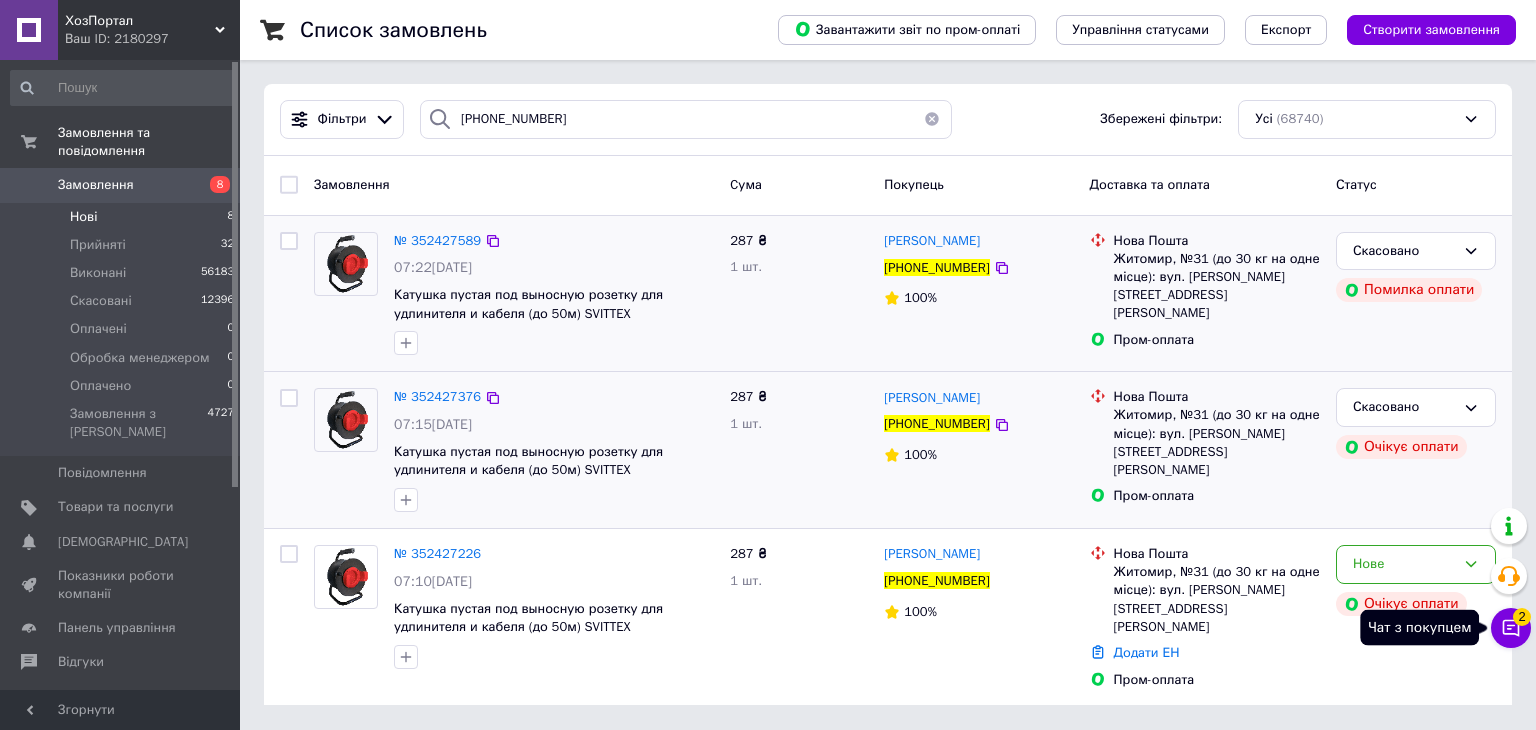 click 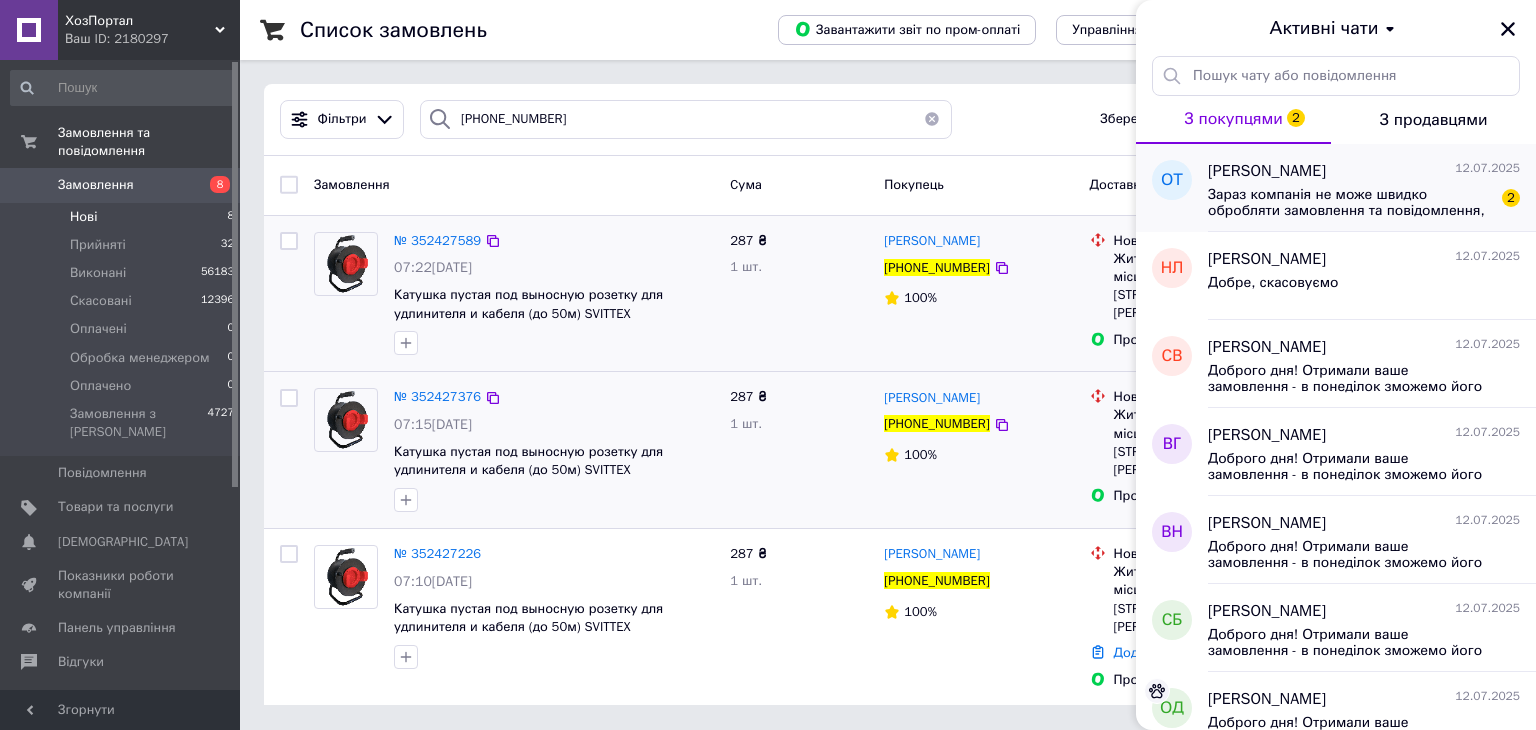 click on "Зараз компанія не може швидко обробляти замовлення та повідомлення, оскільки за ії графіком сьогодні вихідний день. Ваше замовлення буде оброблено в найближчий робочий день." at bounding box center [1350, 203] 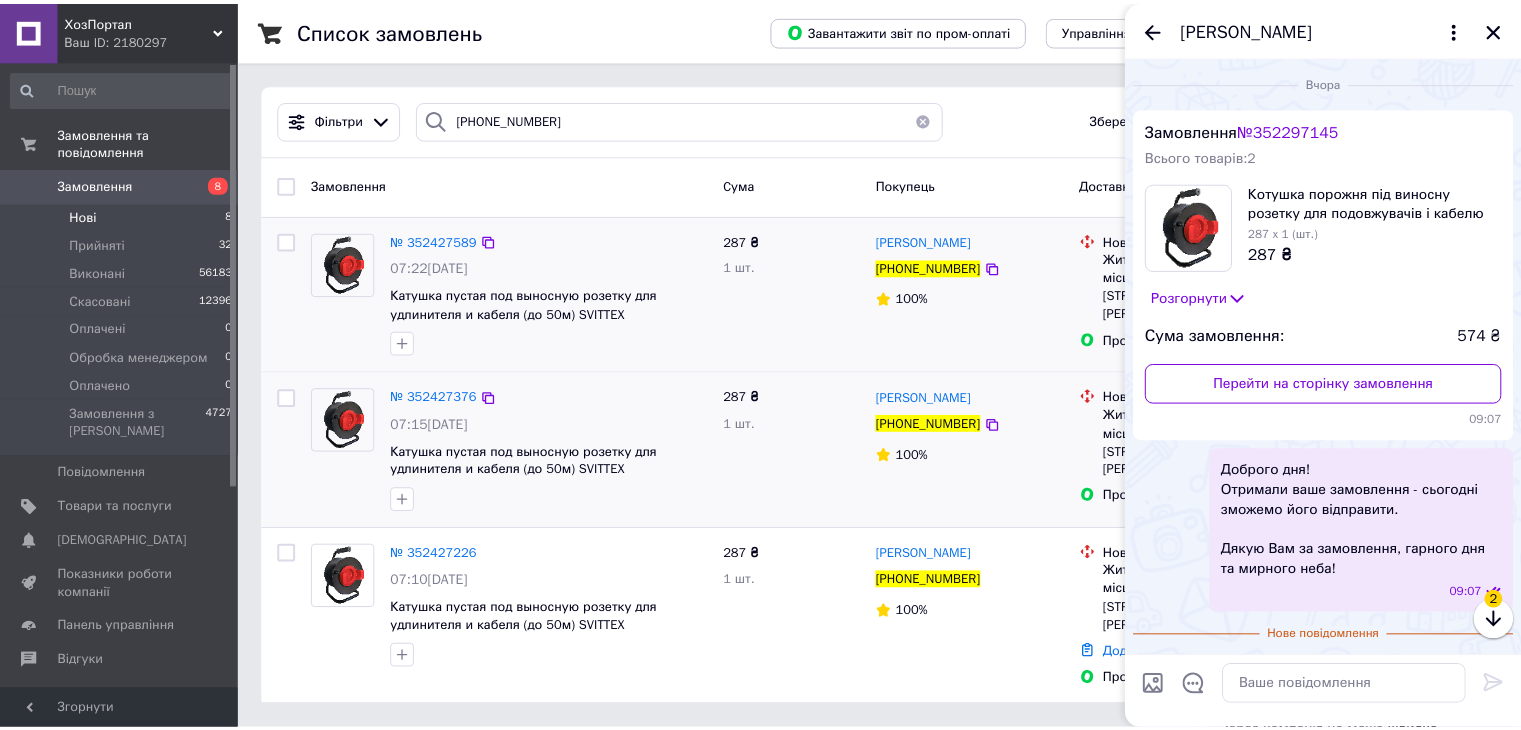 scroll, scrollTop: 208, scrollLeft: 0, axis: vertical 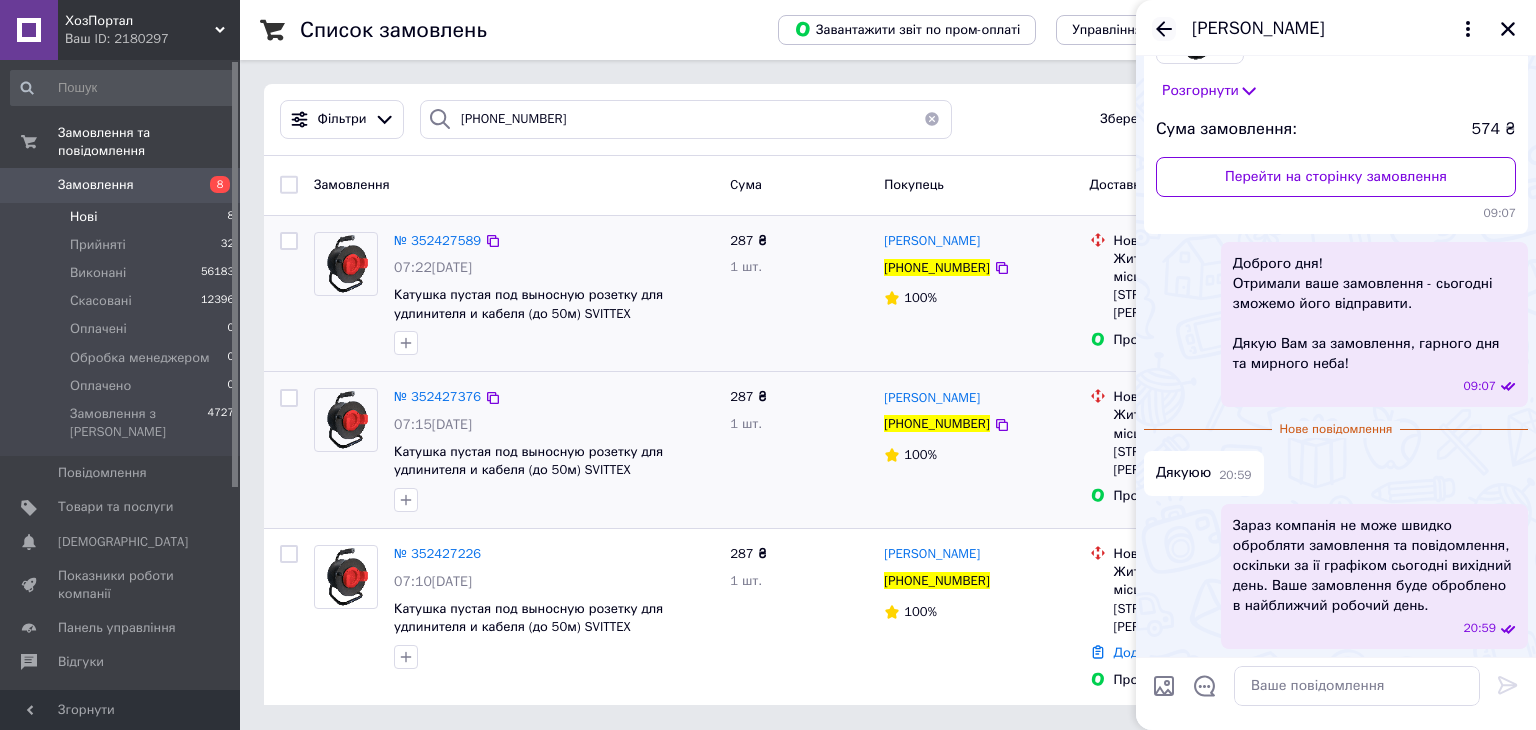 click 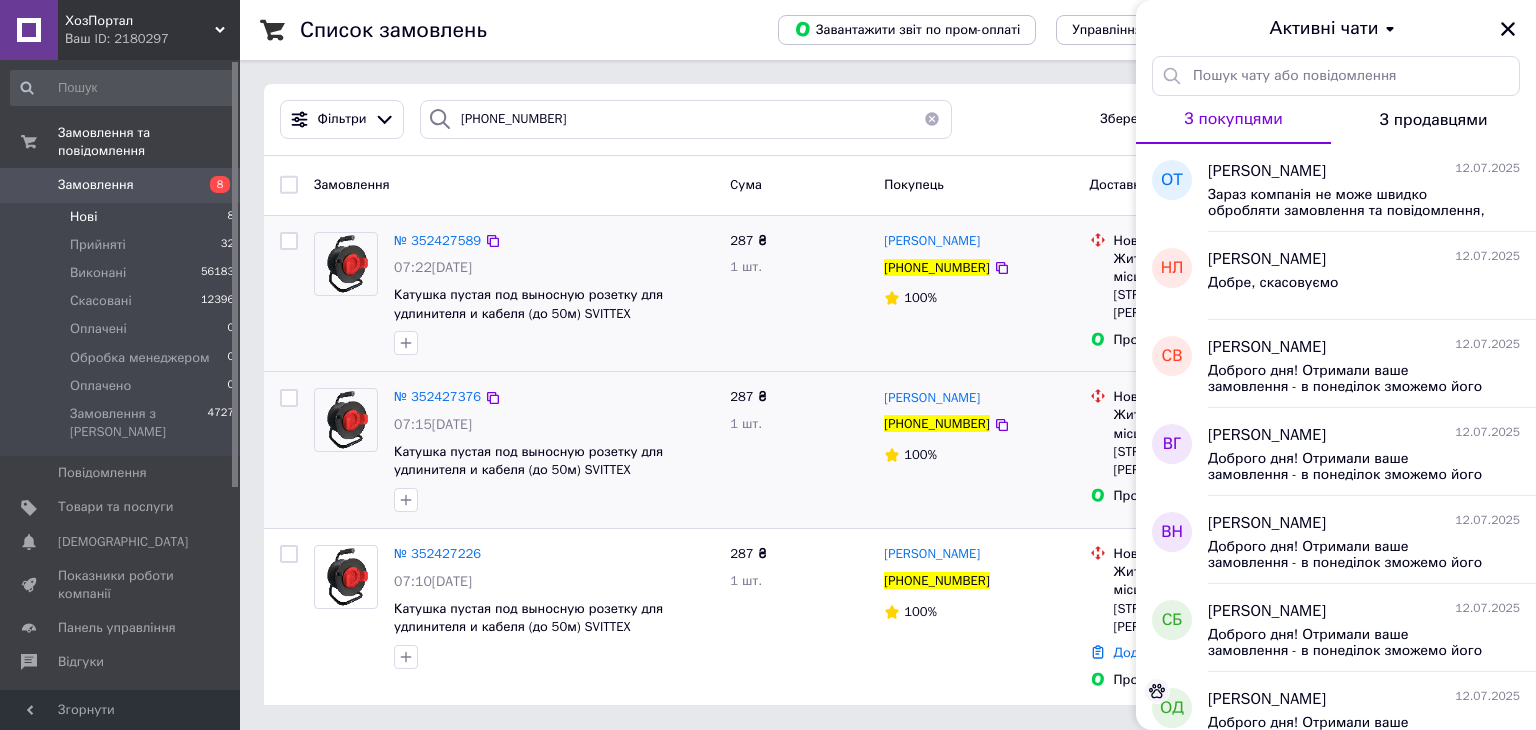 click on "Нові 8" at bounding box center (123, 217) 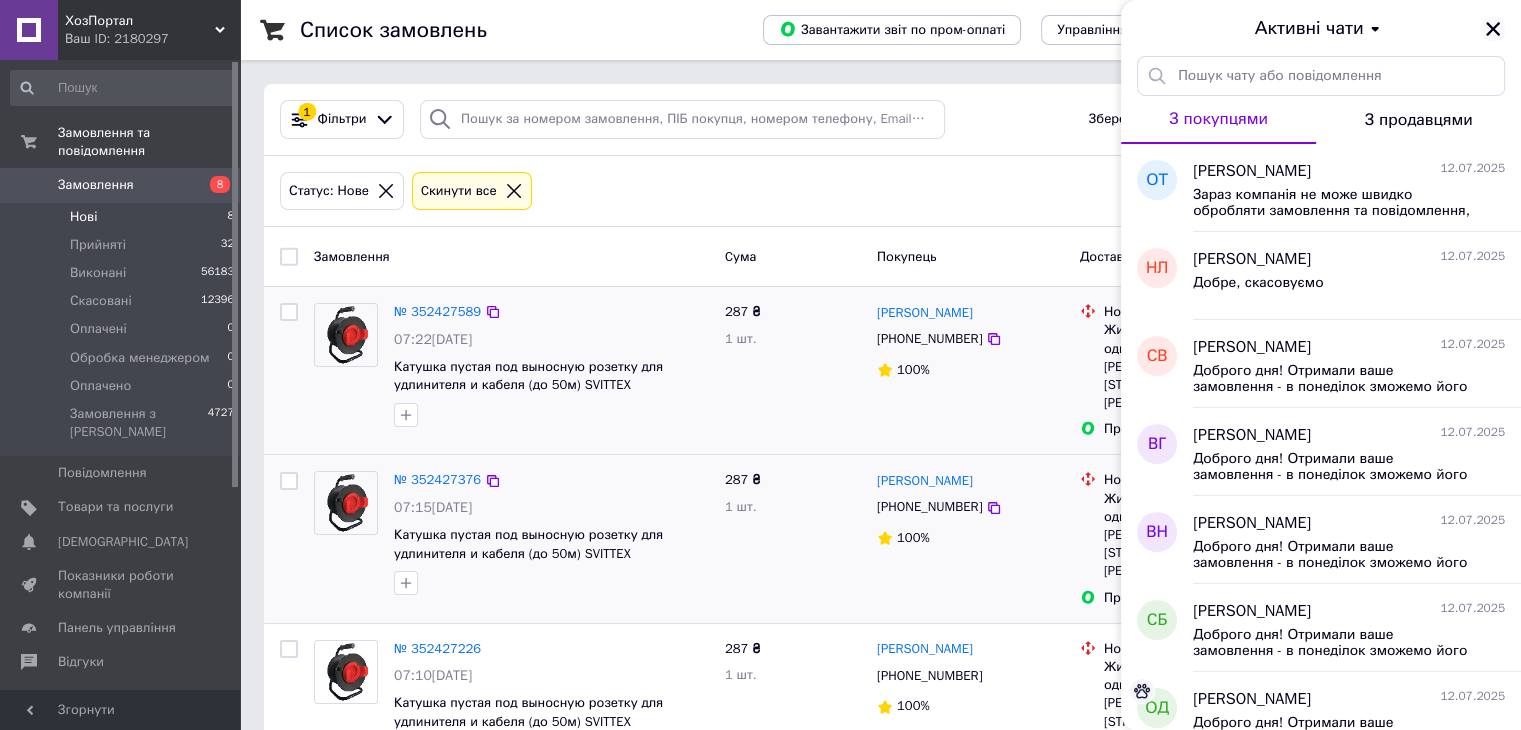 click 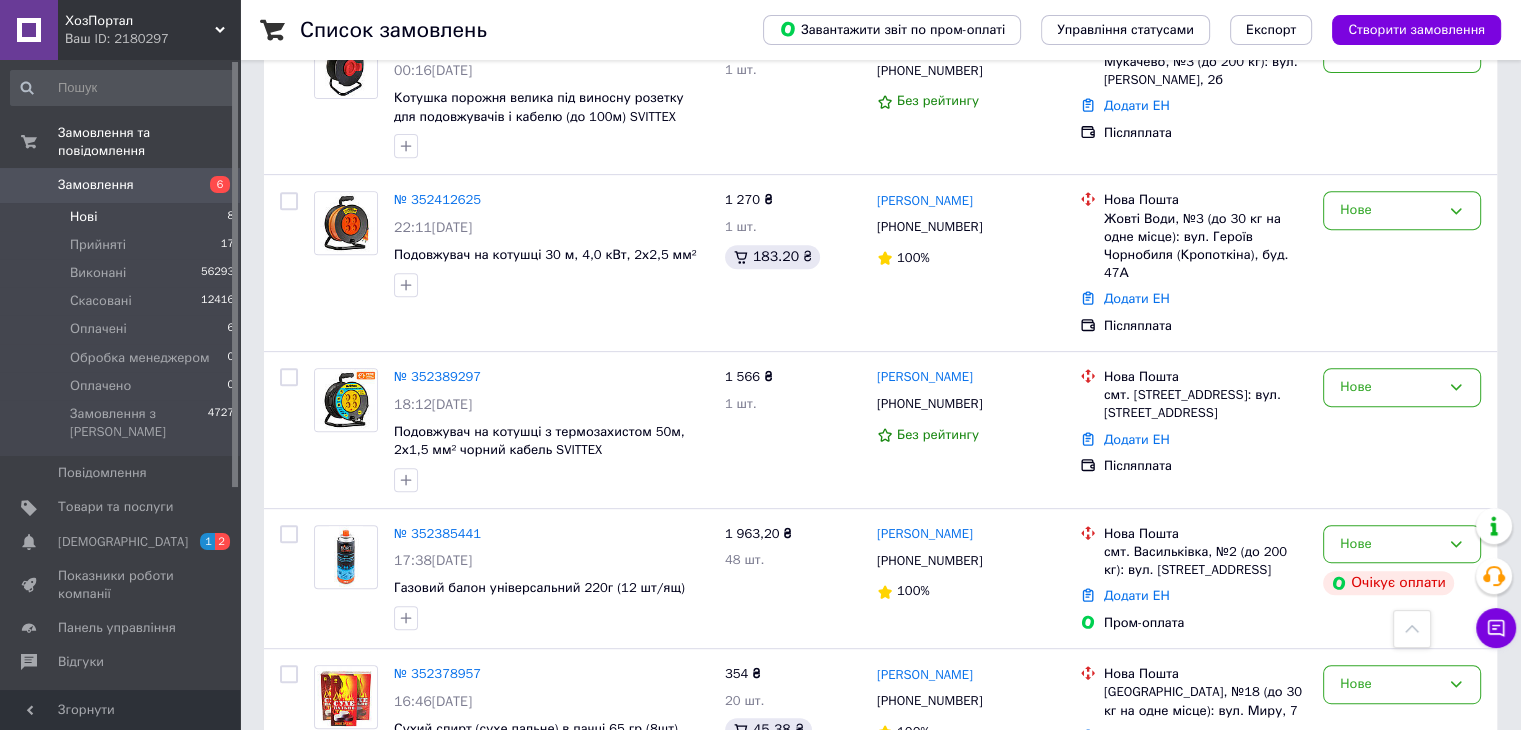 scroll, scrollTop: 802, scrollLeft: 0, axis: vertical 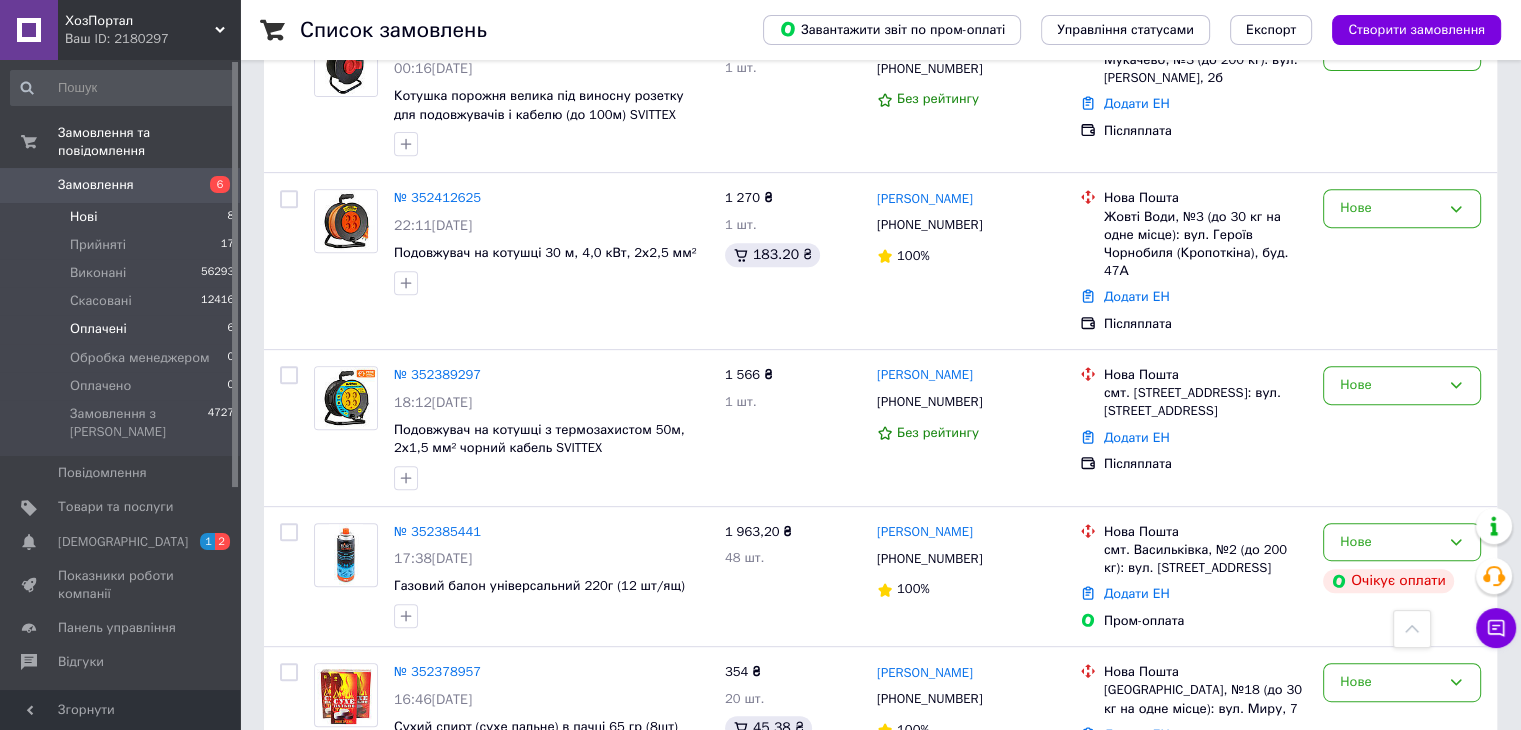 click on "Оплачені" at bounding box center [98, 329] 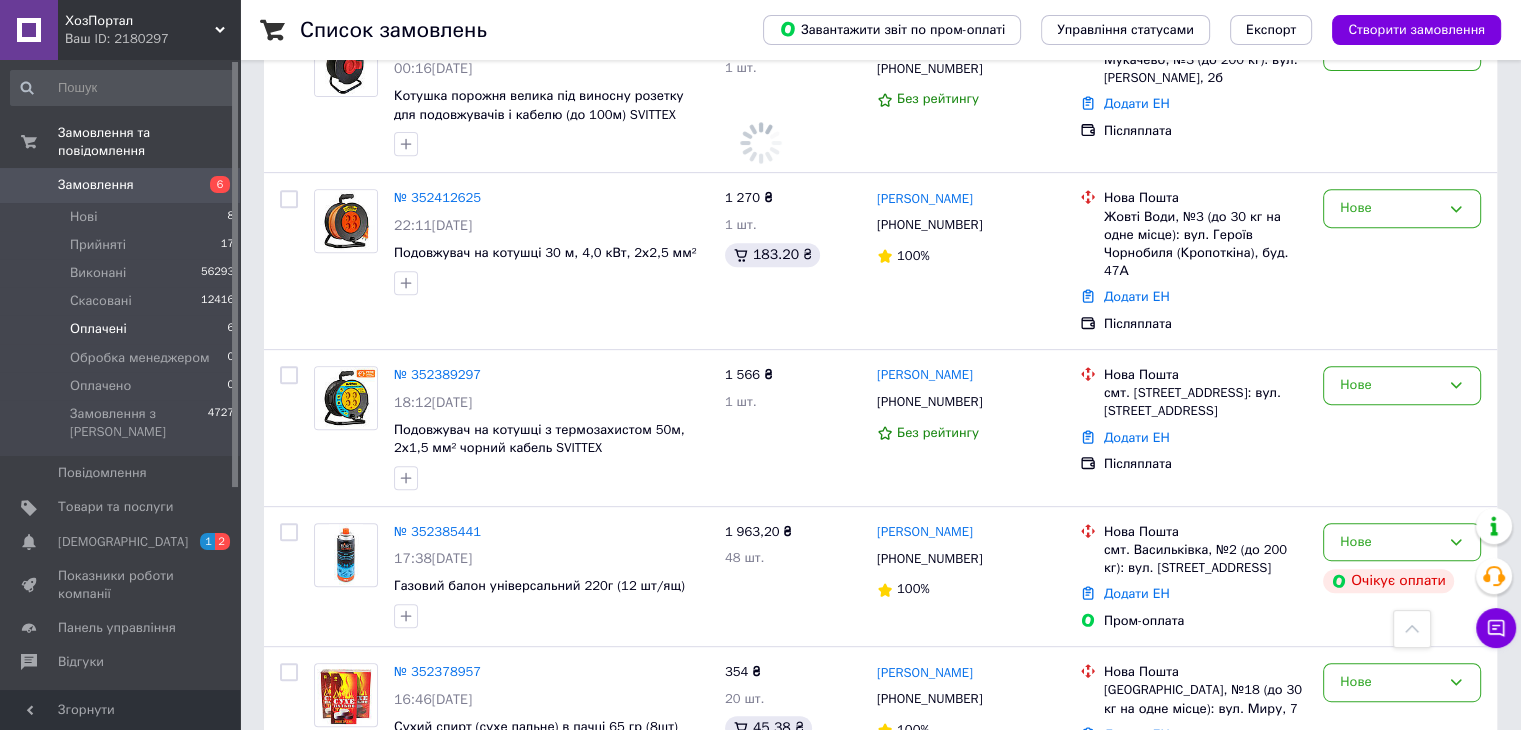 scroll, scrollTop: 0, scrollLeft: 0, axis: both 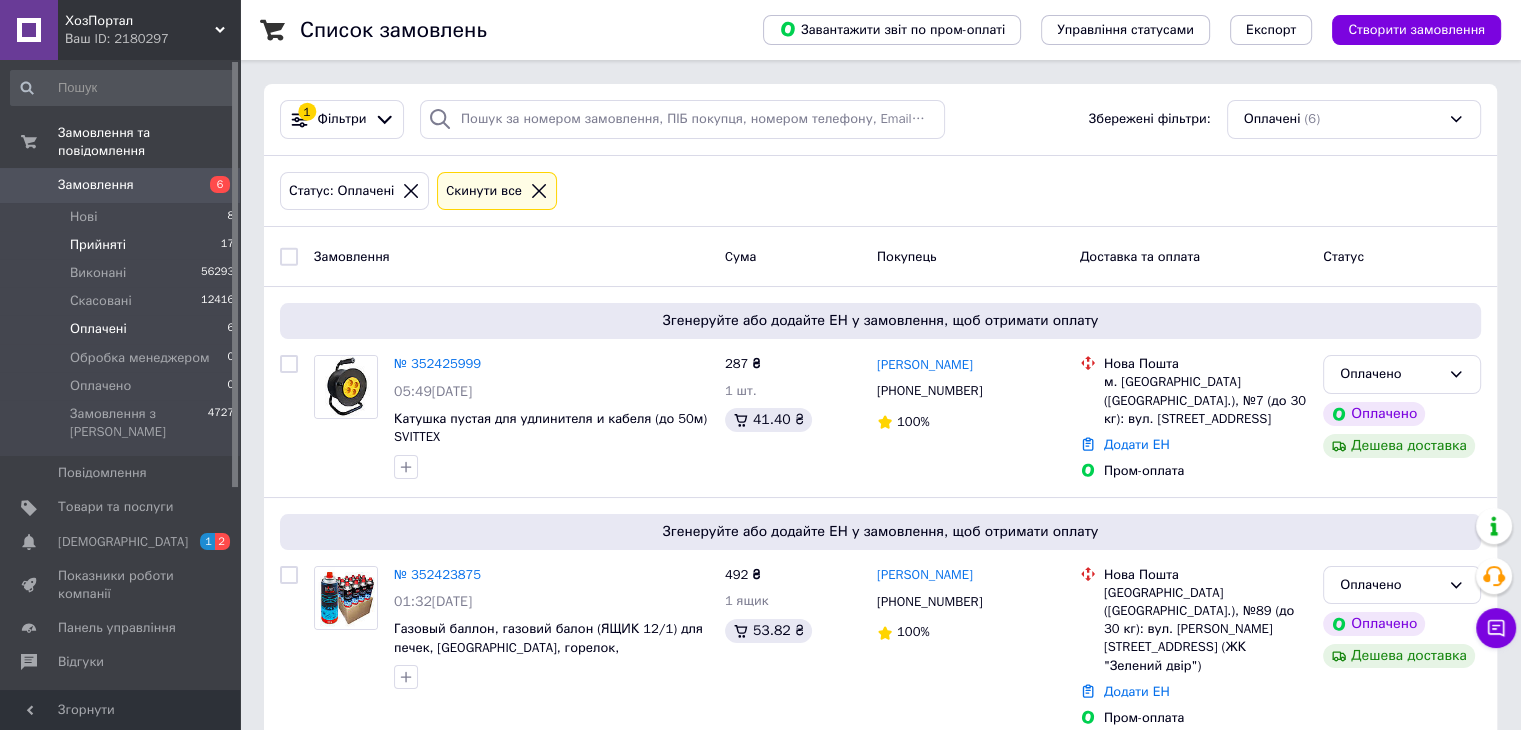 click on "Прийняті 17" at bounding box center (123, 245) 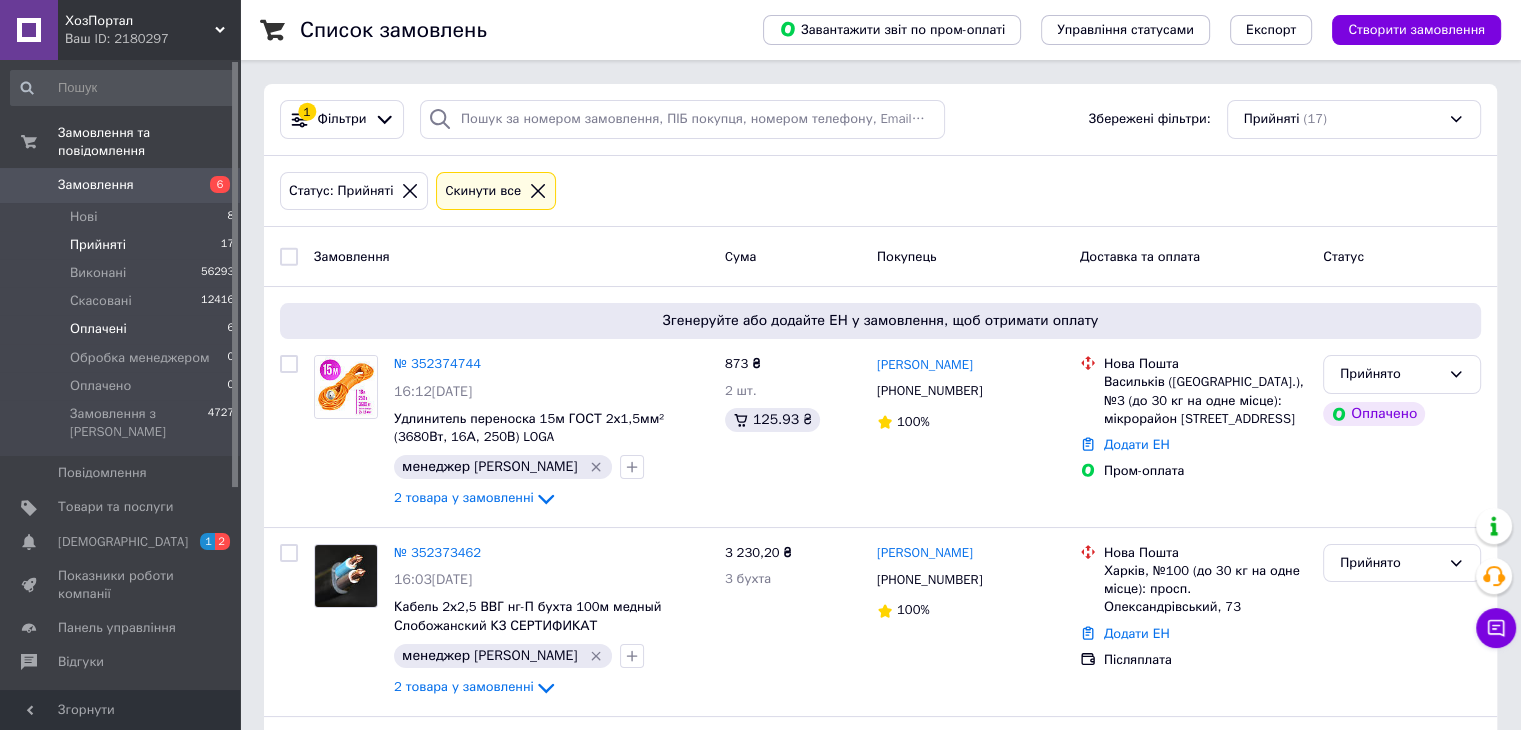 click on "Оплачені 6" at bounding box center [123, 329] 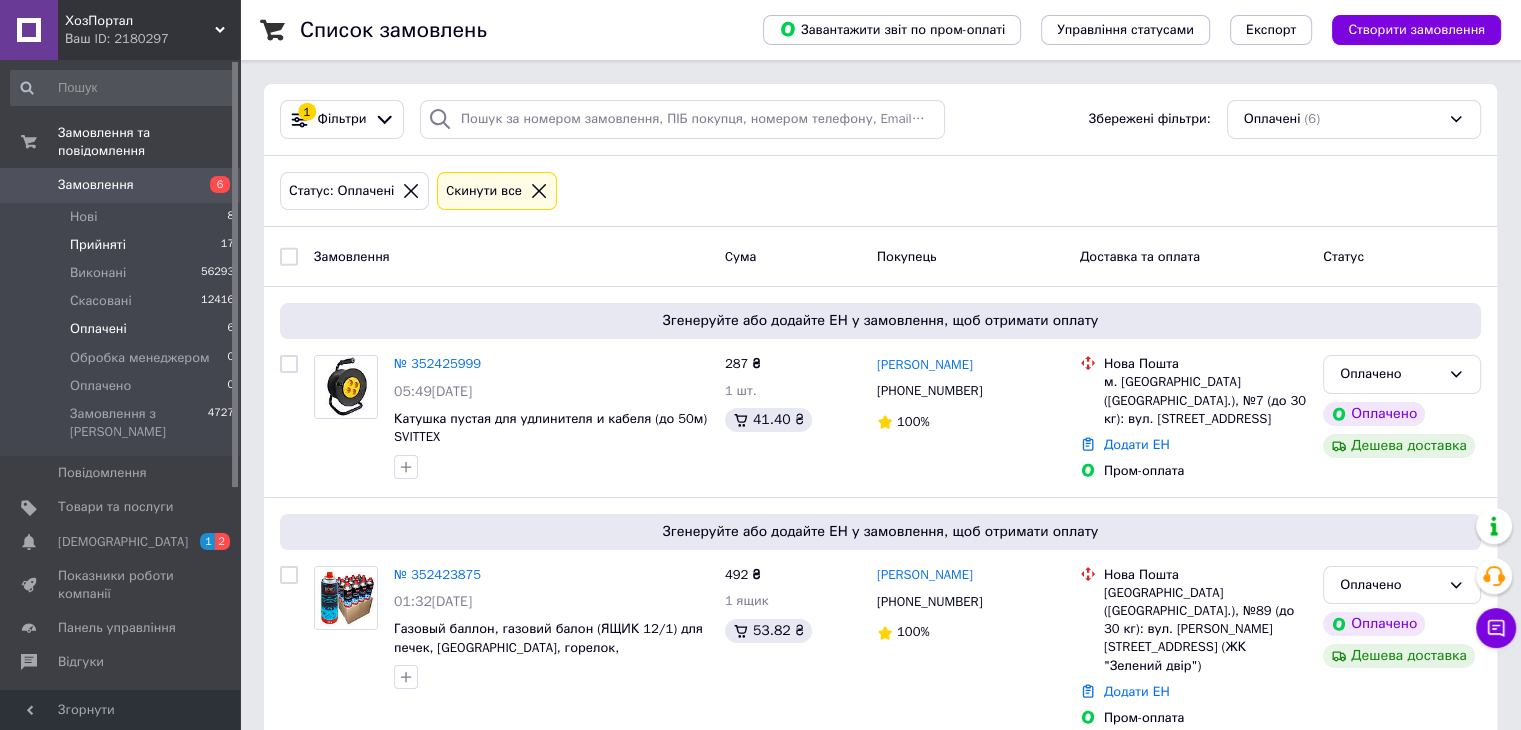 click on "Прийняті 17" at bounding box center (123, 245) 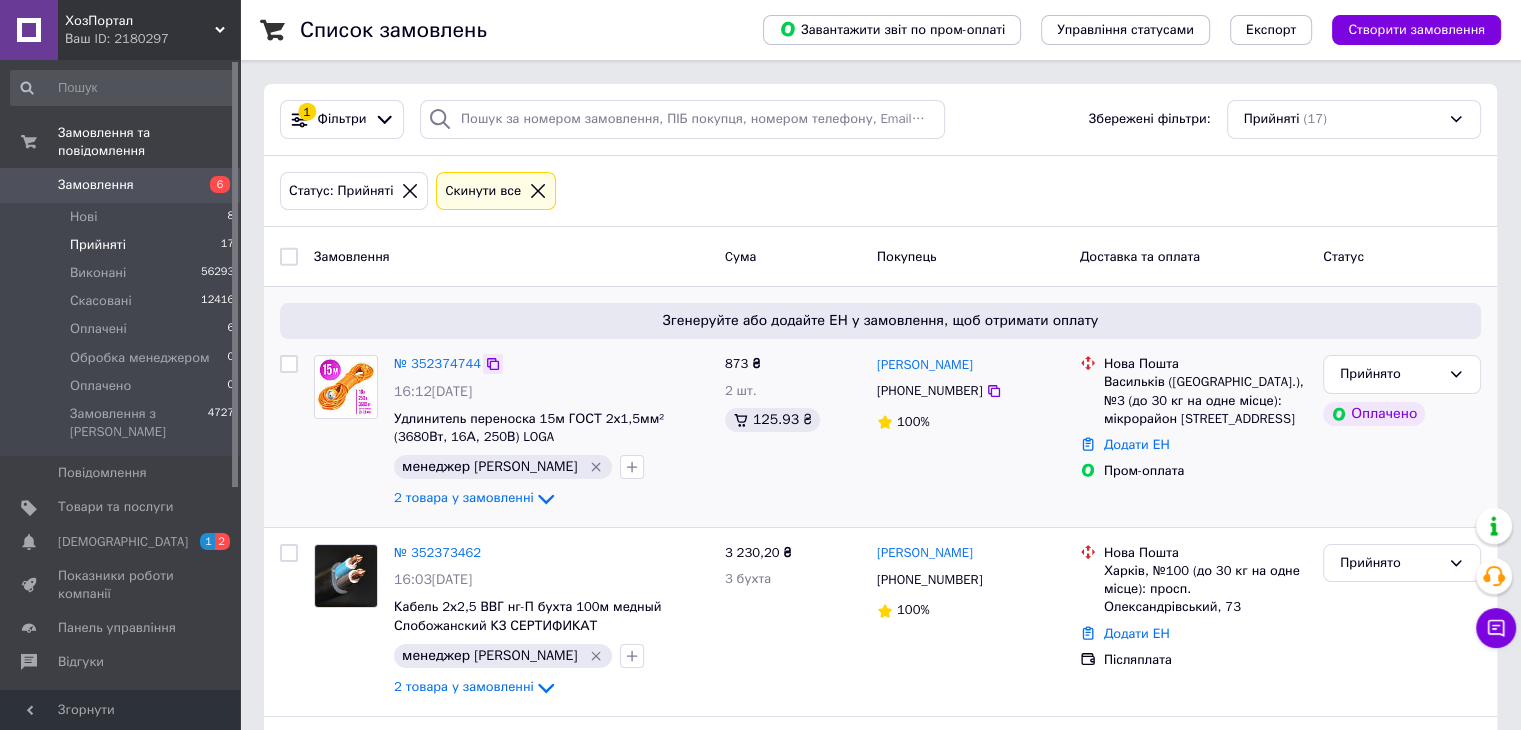 click 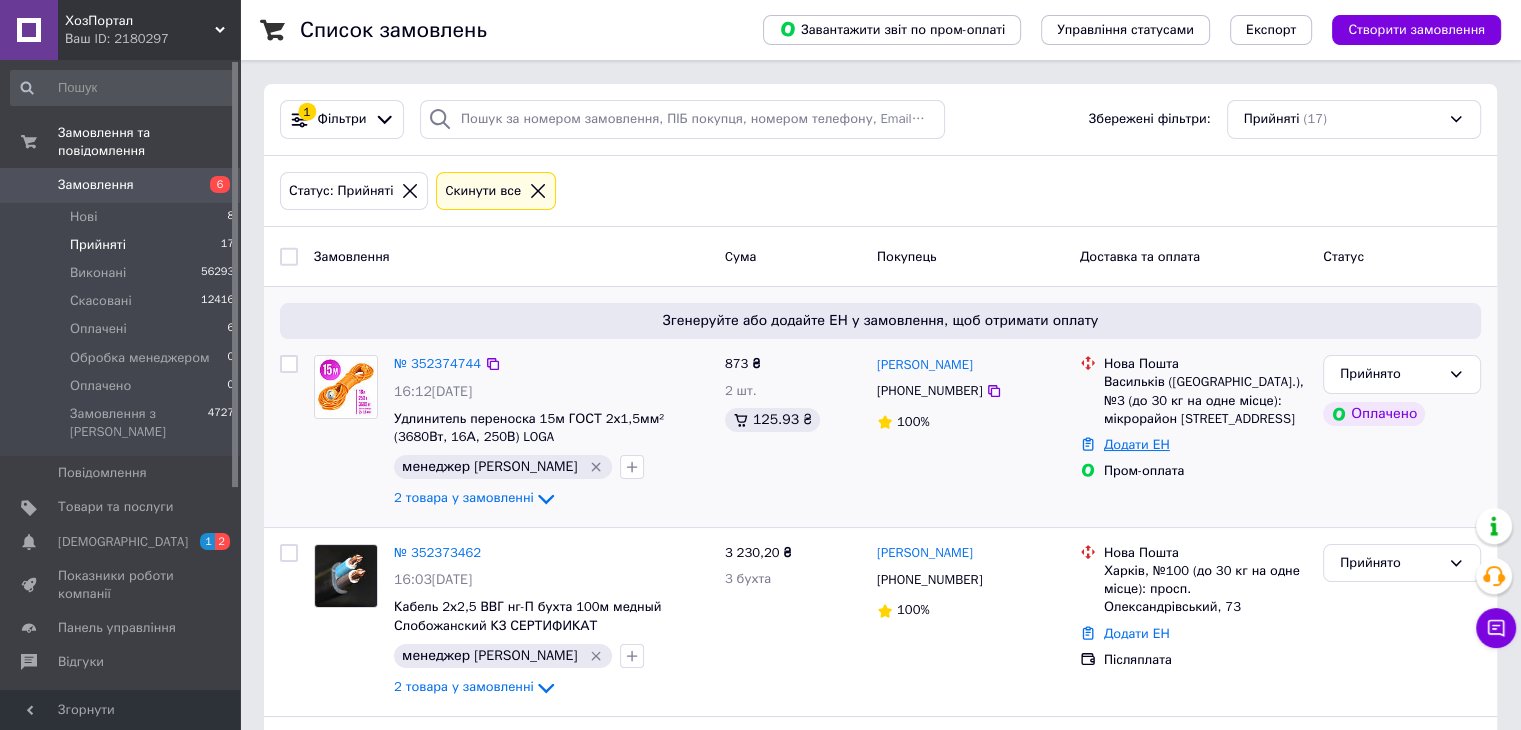 click on "Додати ЕН" at bounding box center [1137, 444] 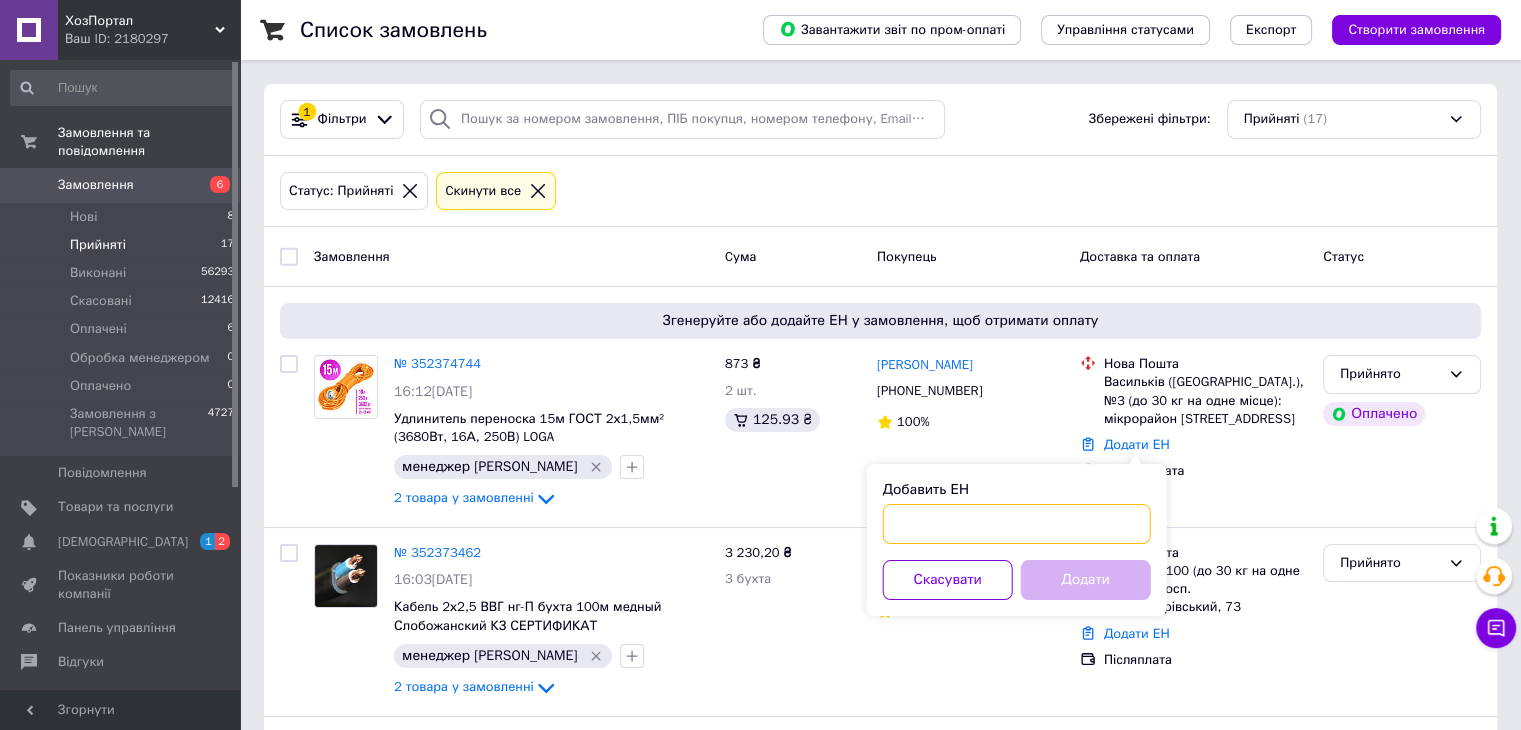 click on "Добавить ЕН" at bounding box center [1017, 524] 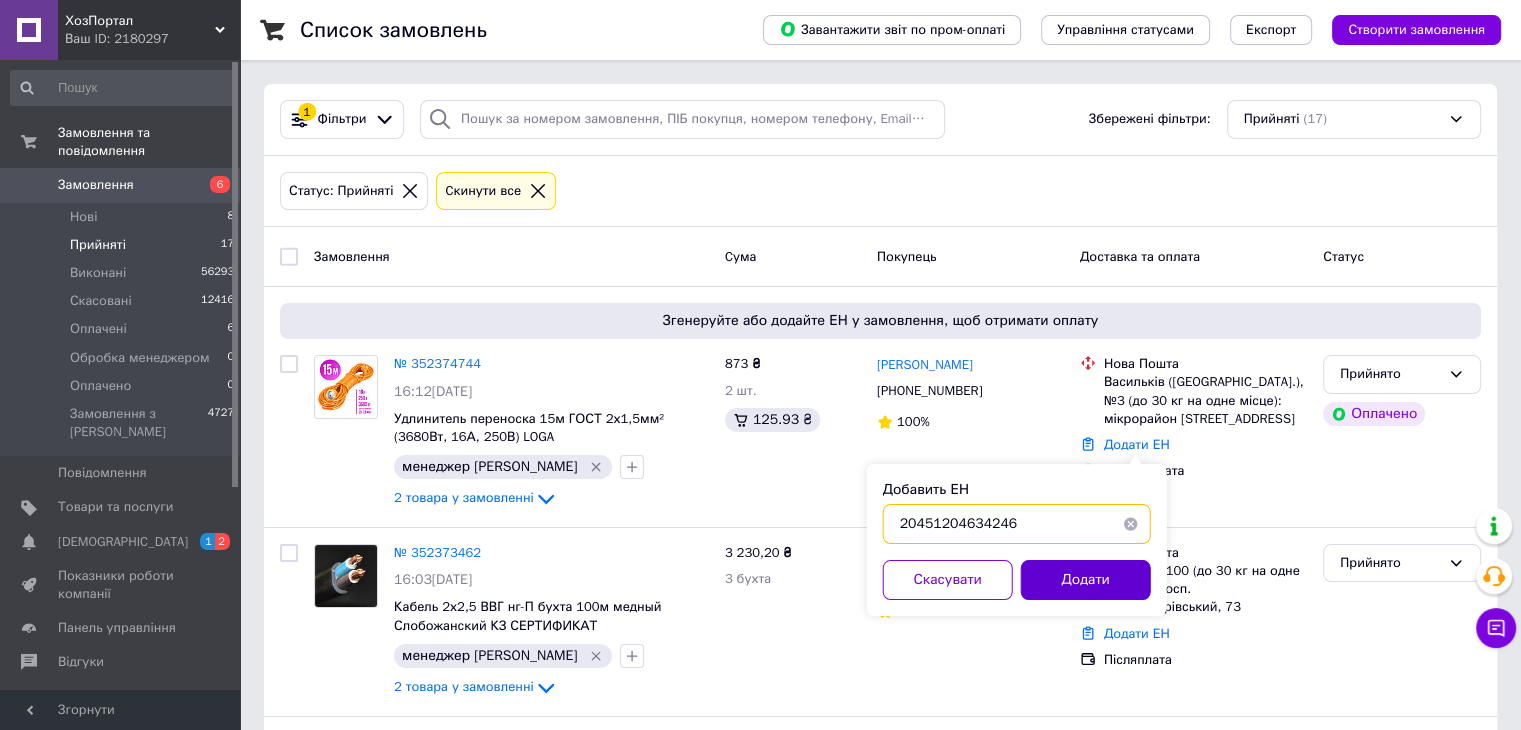 type on "20451204634246" 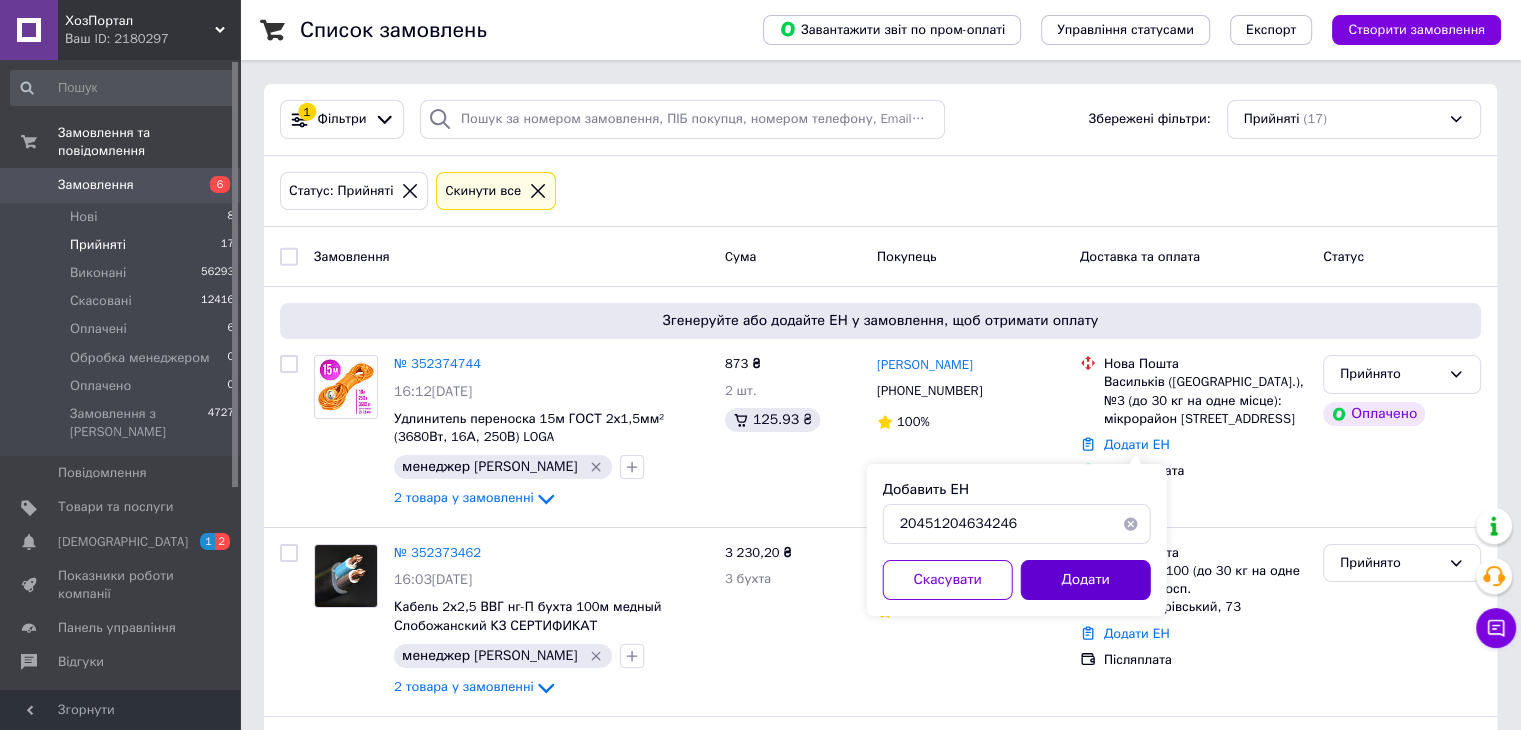 click on "Додати" at bounding box center (1086, 580) 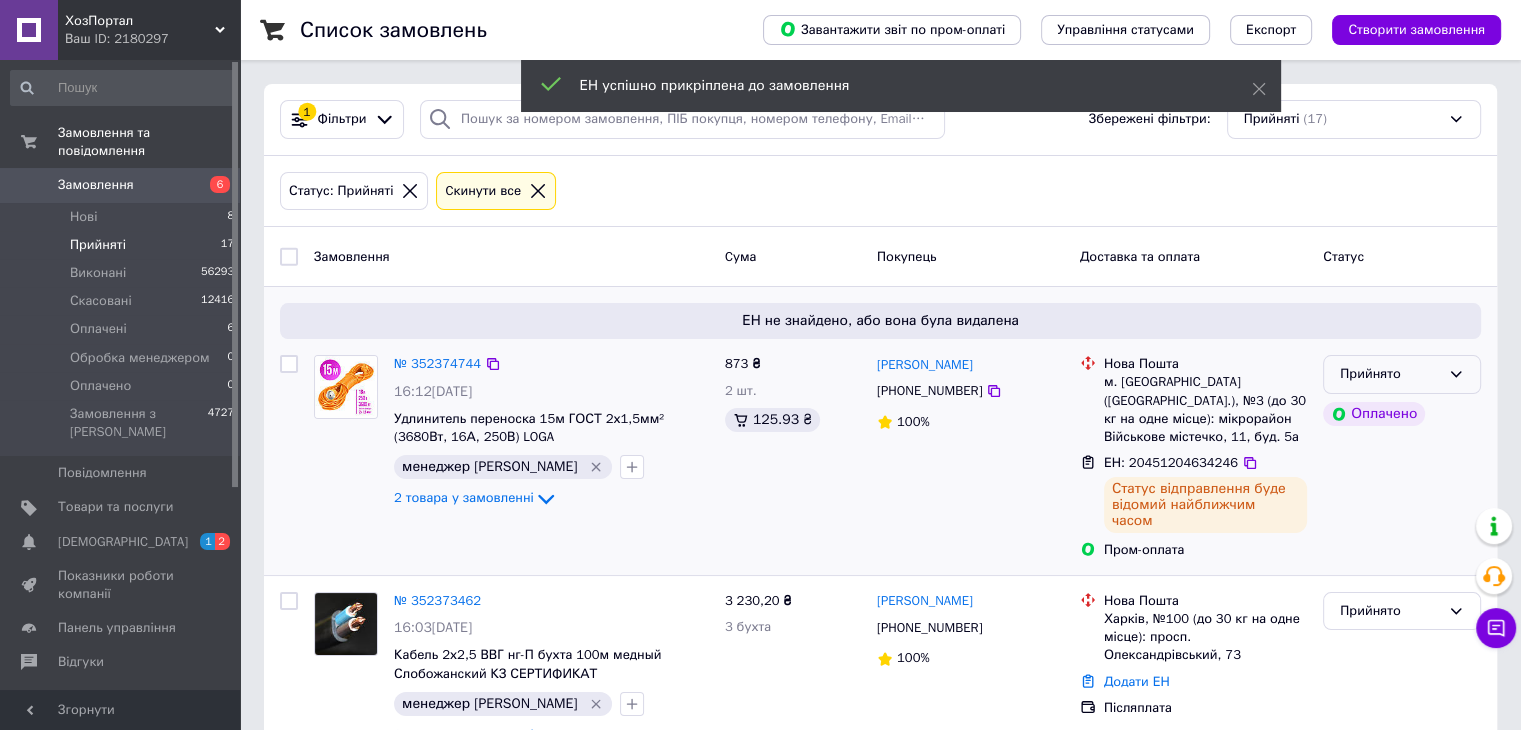 click on "ЕН не знайдено, або вона була видалена" at bounding box center [880, 321] 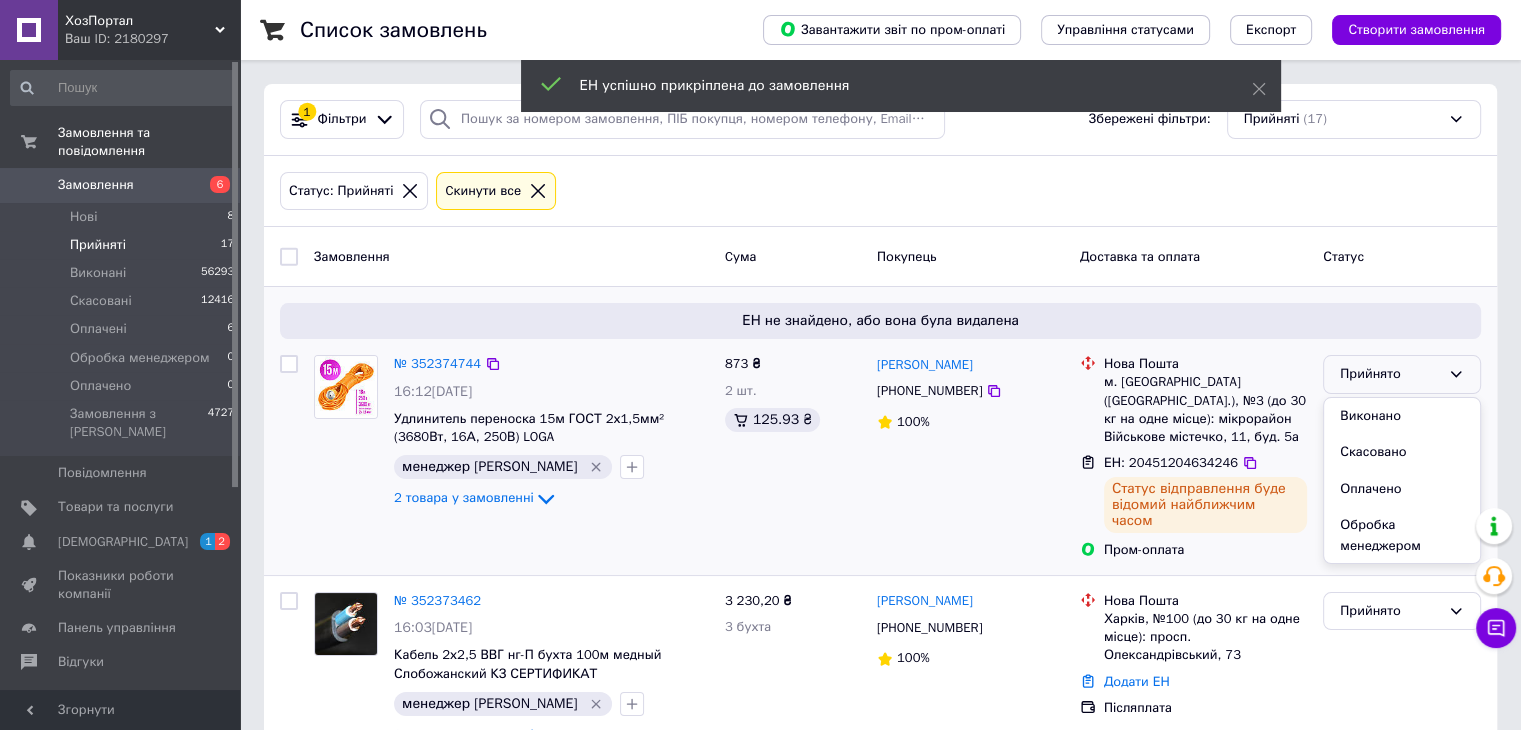 click on "Виконано" at bounding box center (1402, 416) 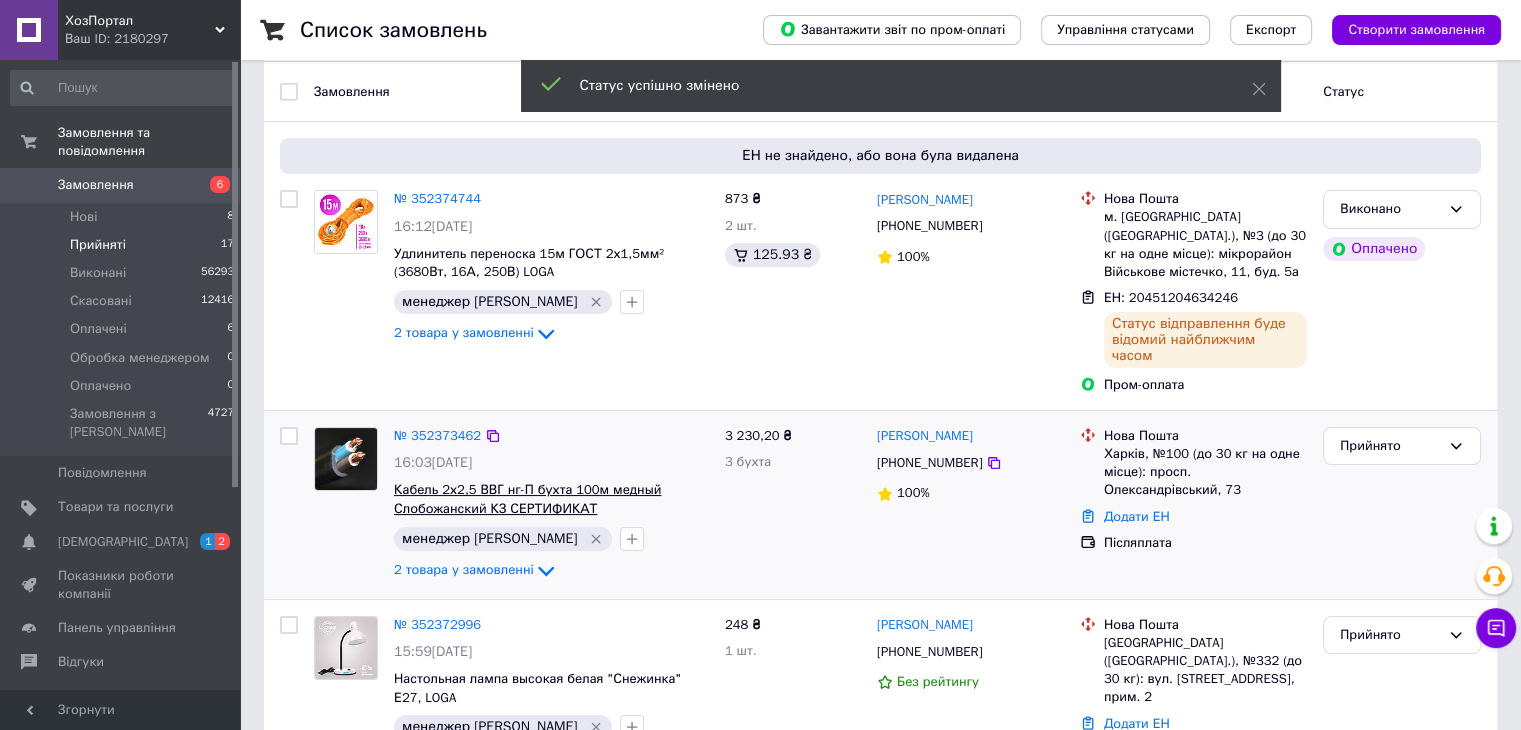 scroll, scrollTop: 200, scrollLeft: 0, axis: vertical 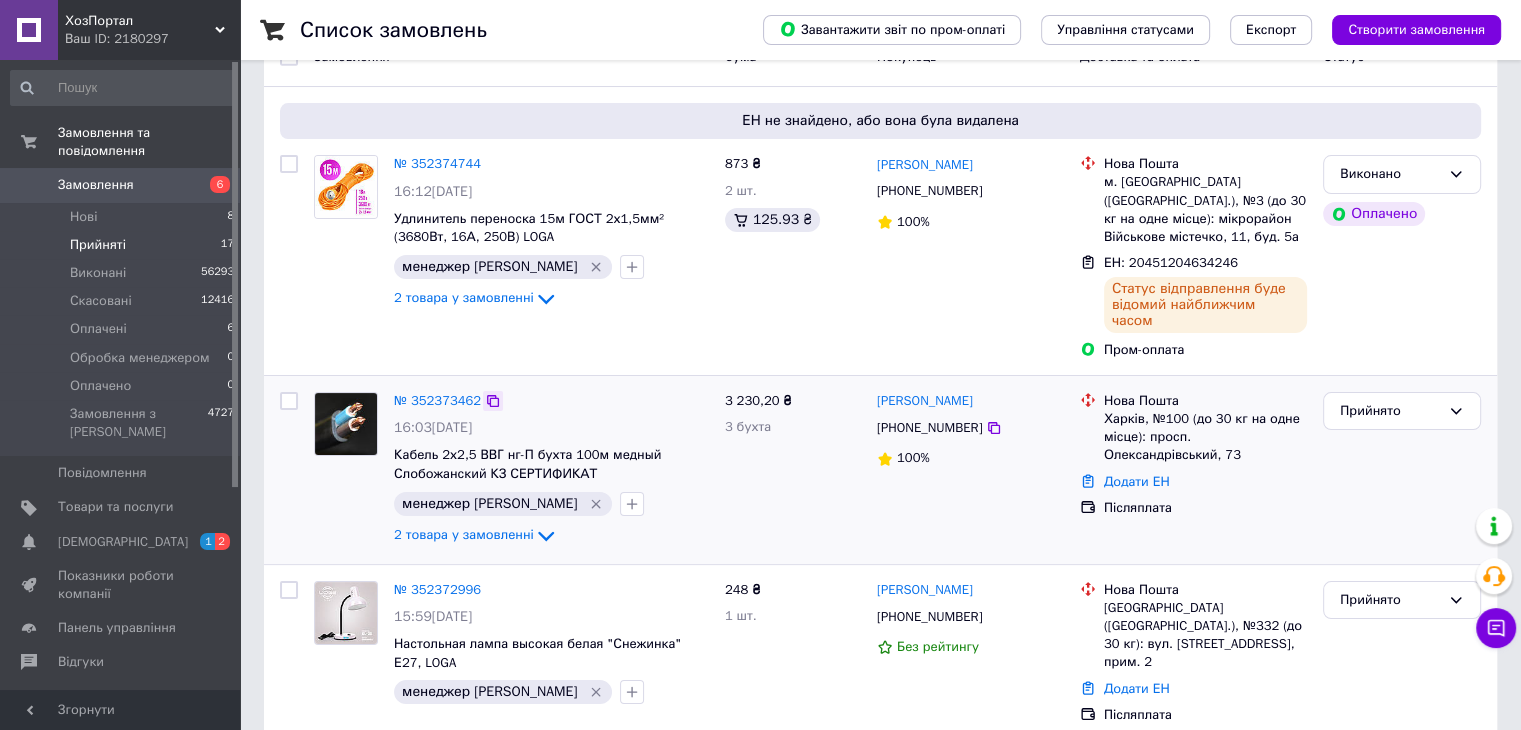 click 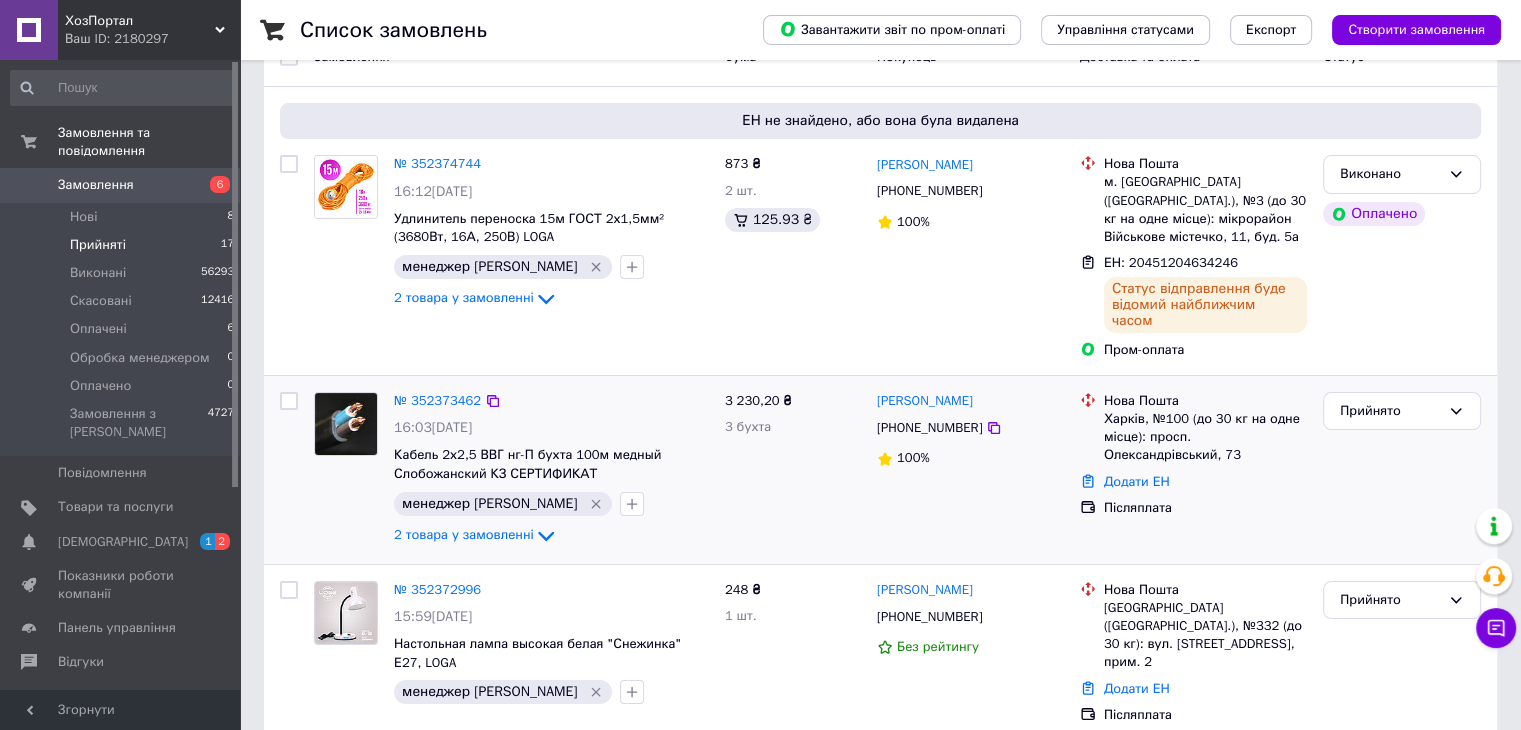 click on "Додати ЕН" at bounding box center (1205, 482) 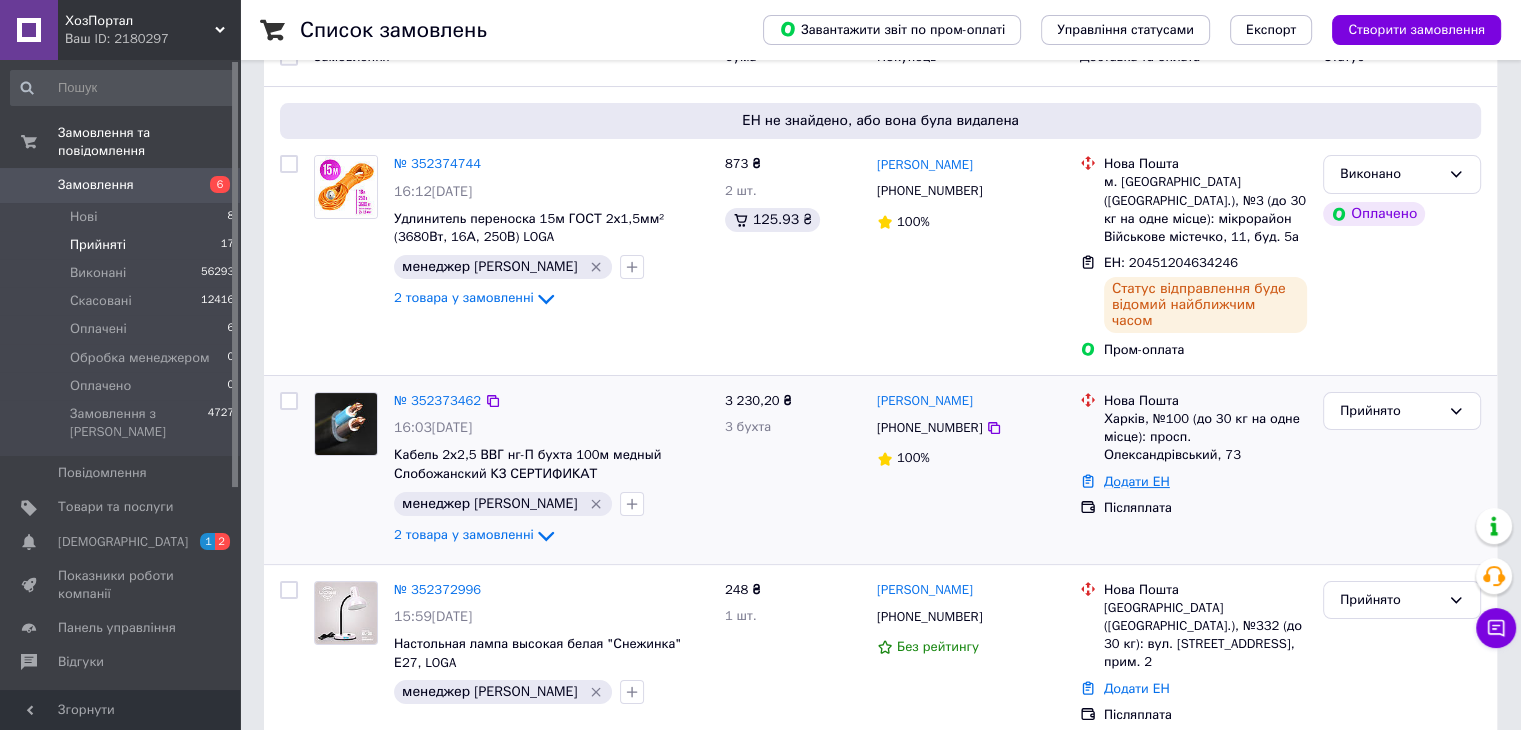 click on "Додати ЕН" at bounding box center (1137, 481) 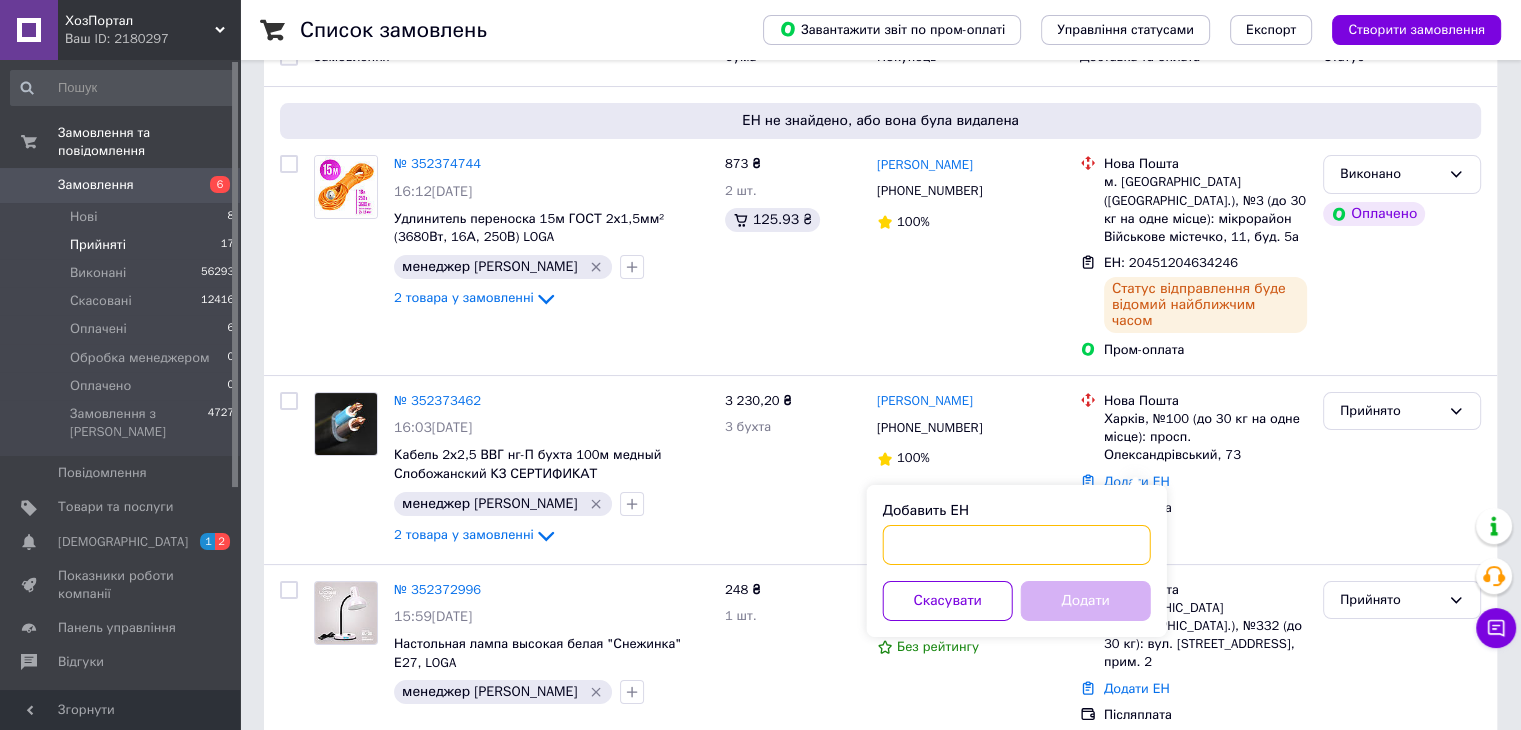 click on "Добавить ЕН" at bounding box center (1017, 545) 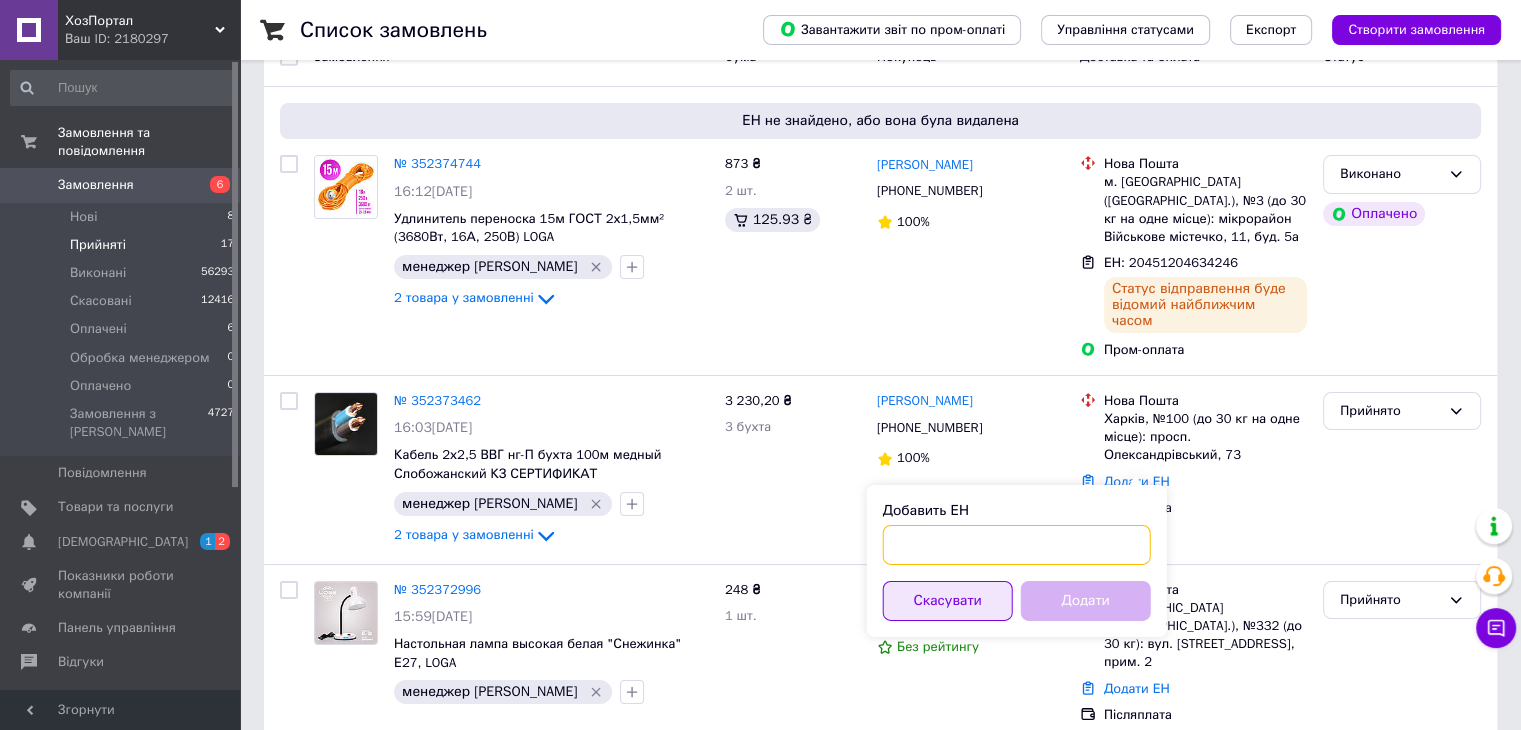 paste on "20451204634032" 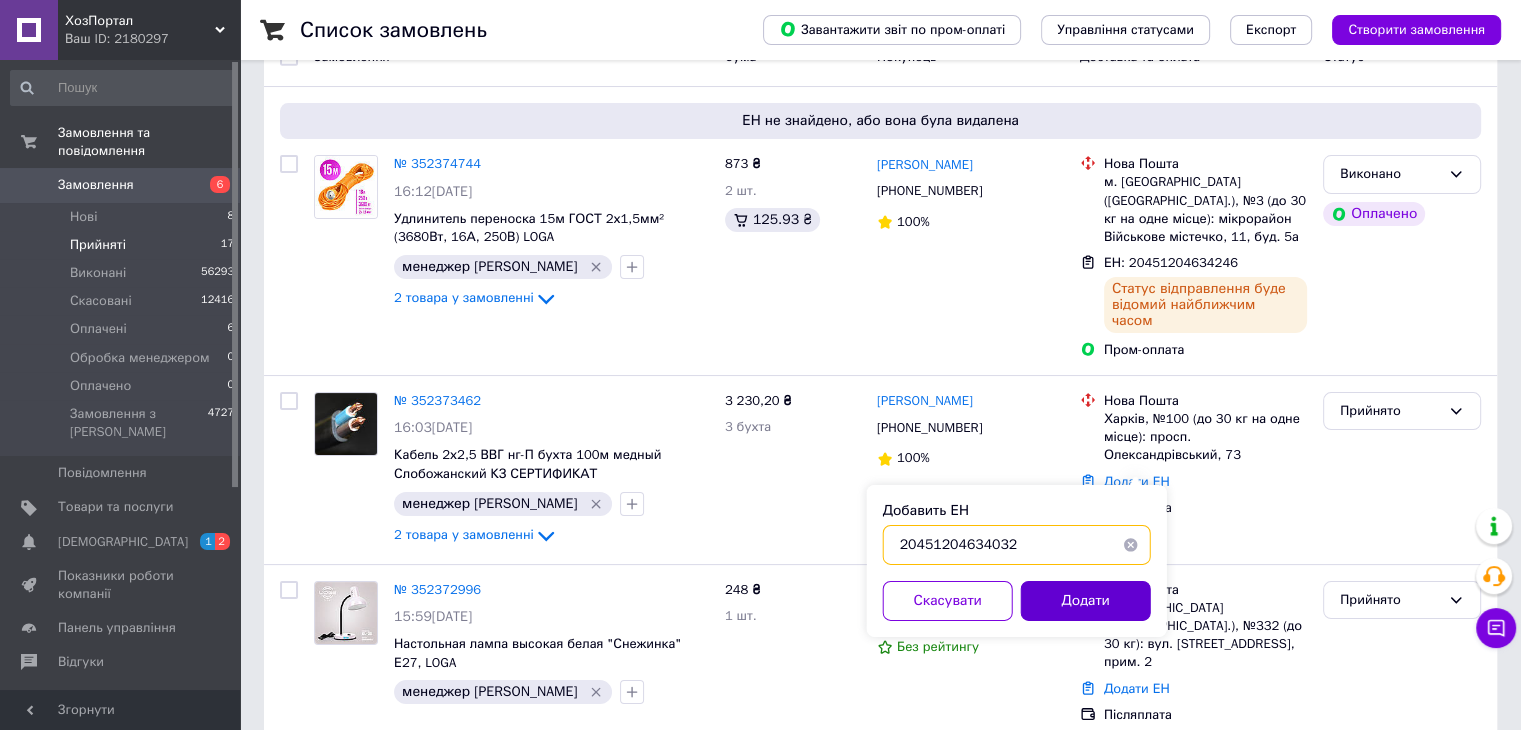 type on "20451204634032" 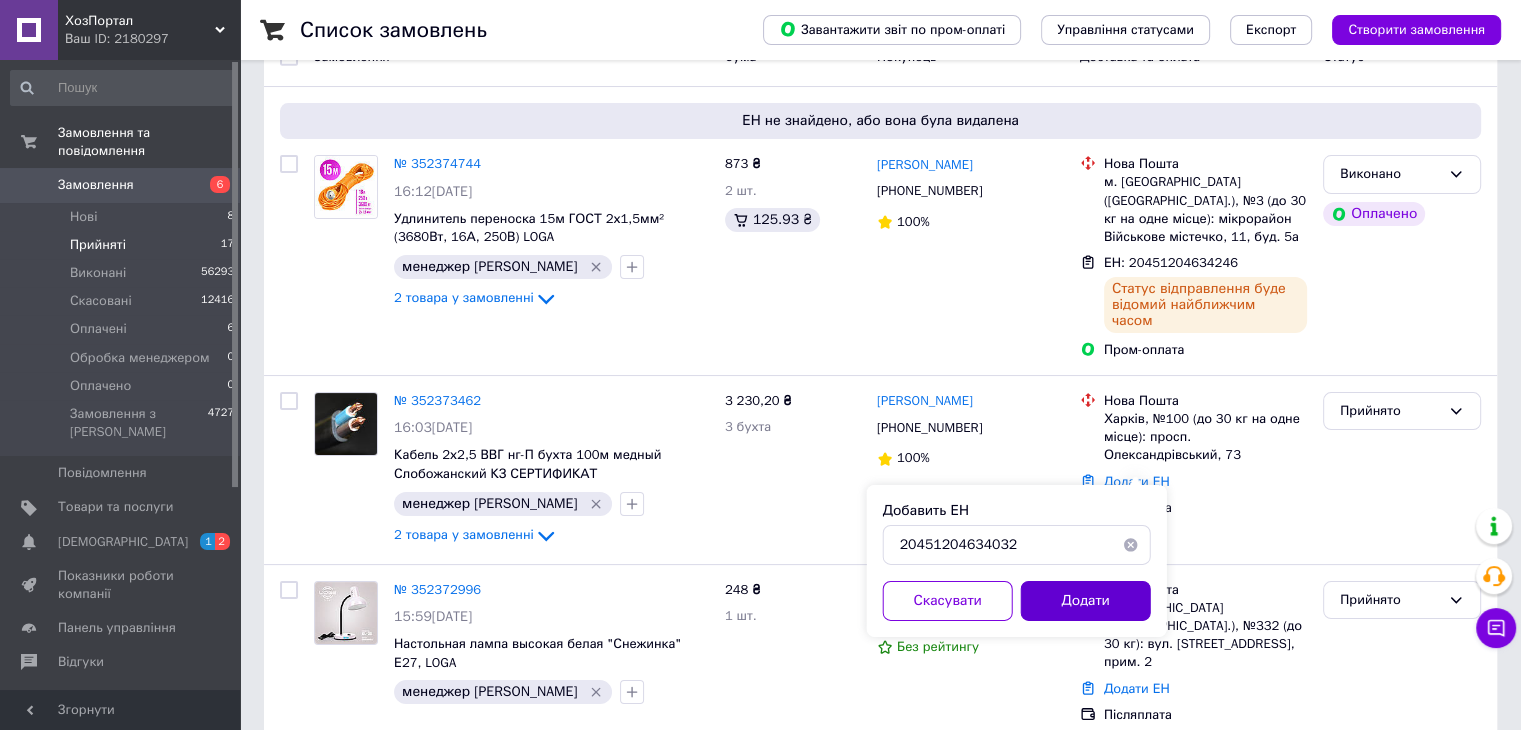 click on "Додати" at bounding box center [1086, 601] 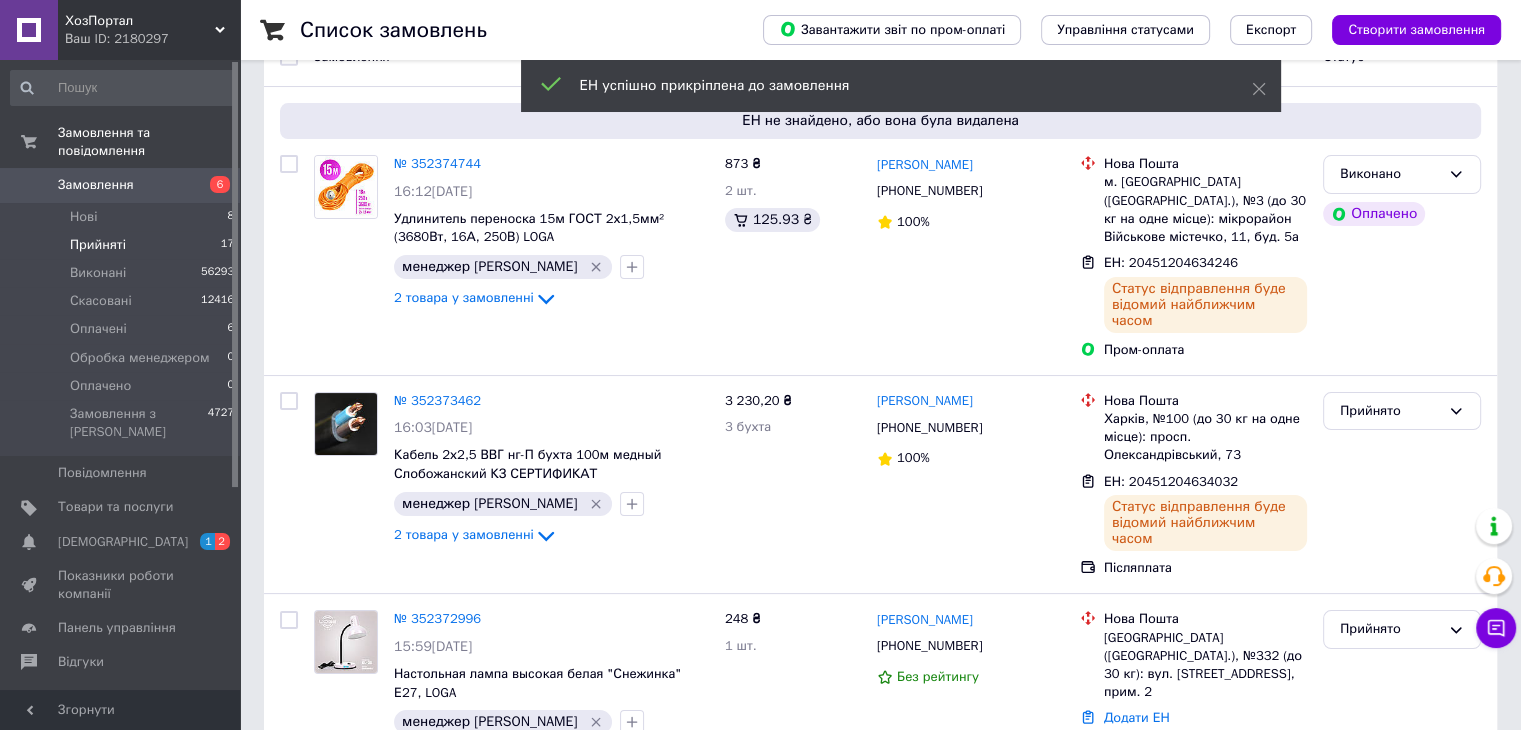 click on "Прийнято" at bounding box center (1390, 411) 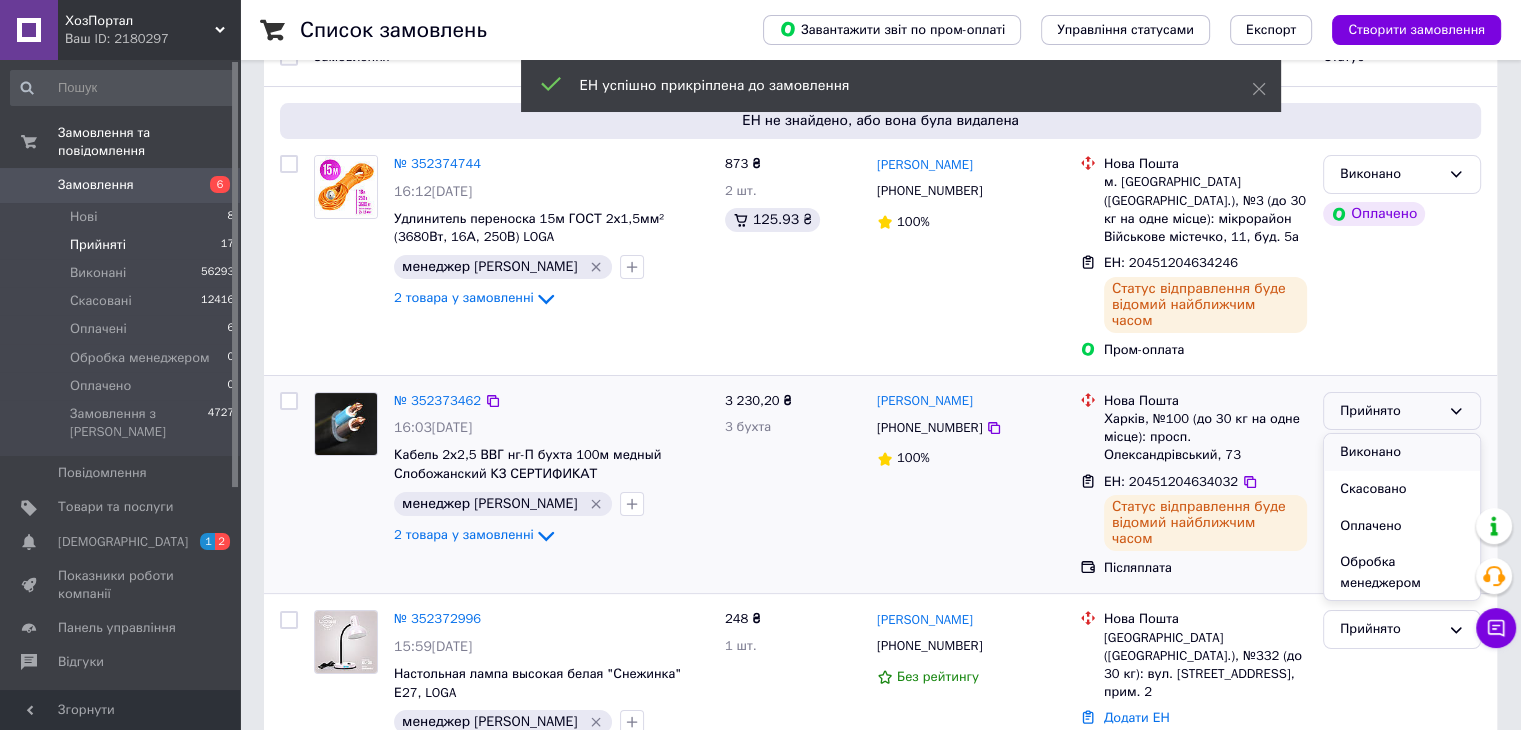 click on "Виконано" at bounding box center (1402, 452) 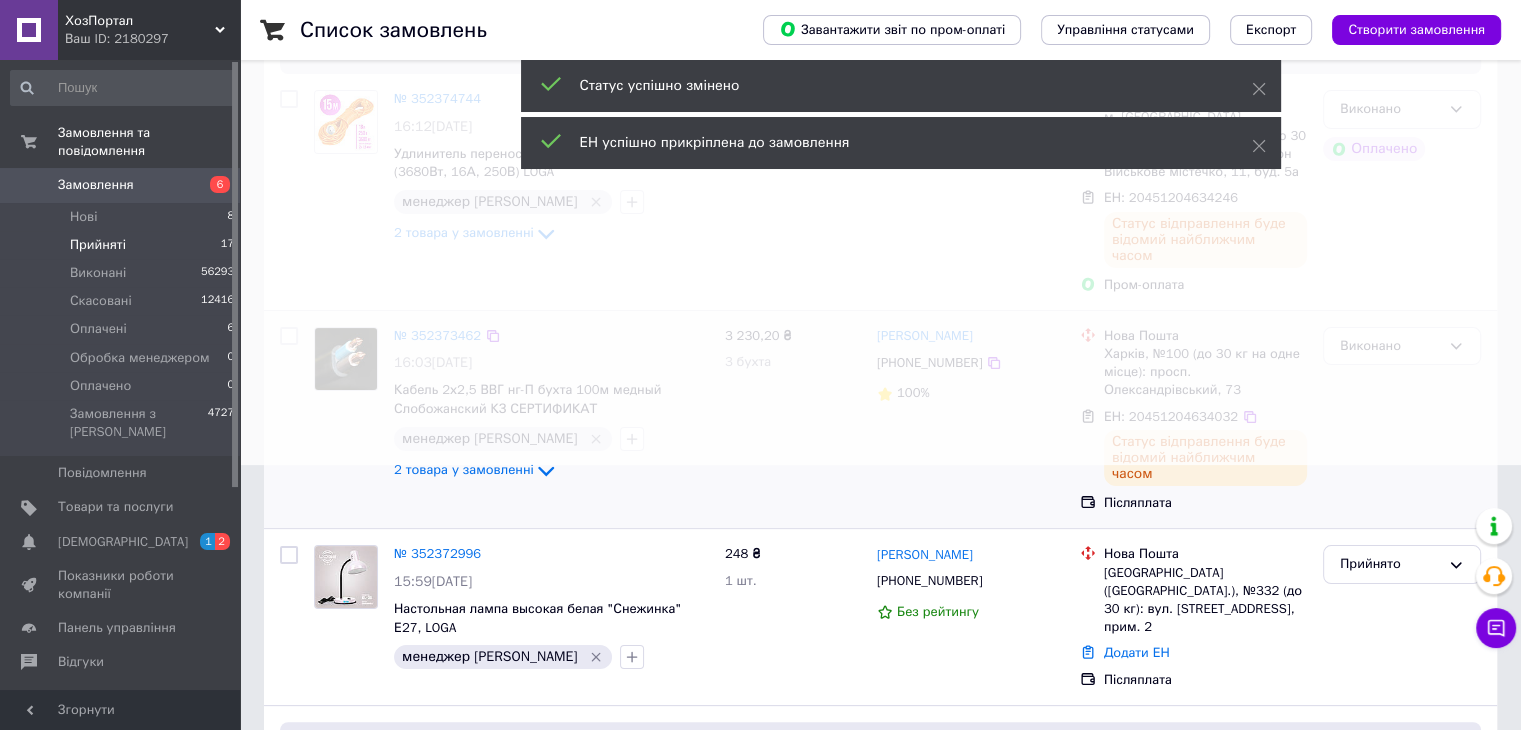 scroll, scrollTop: 300, scrollLeft: 0, axis: vertical 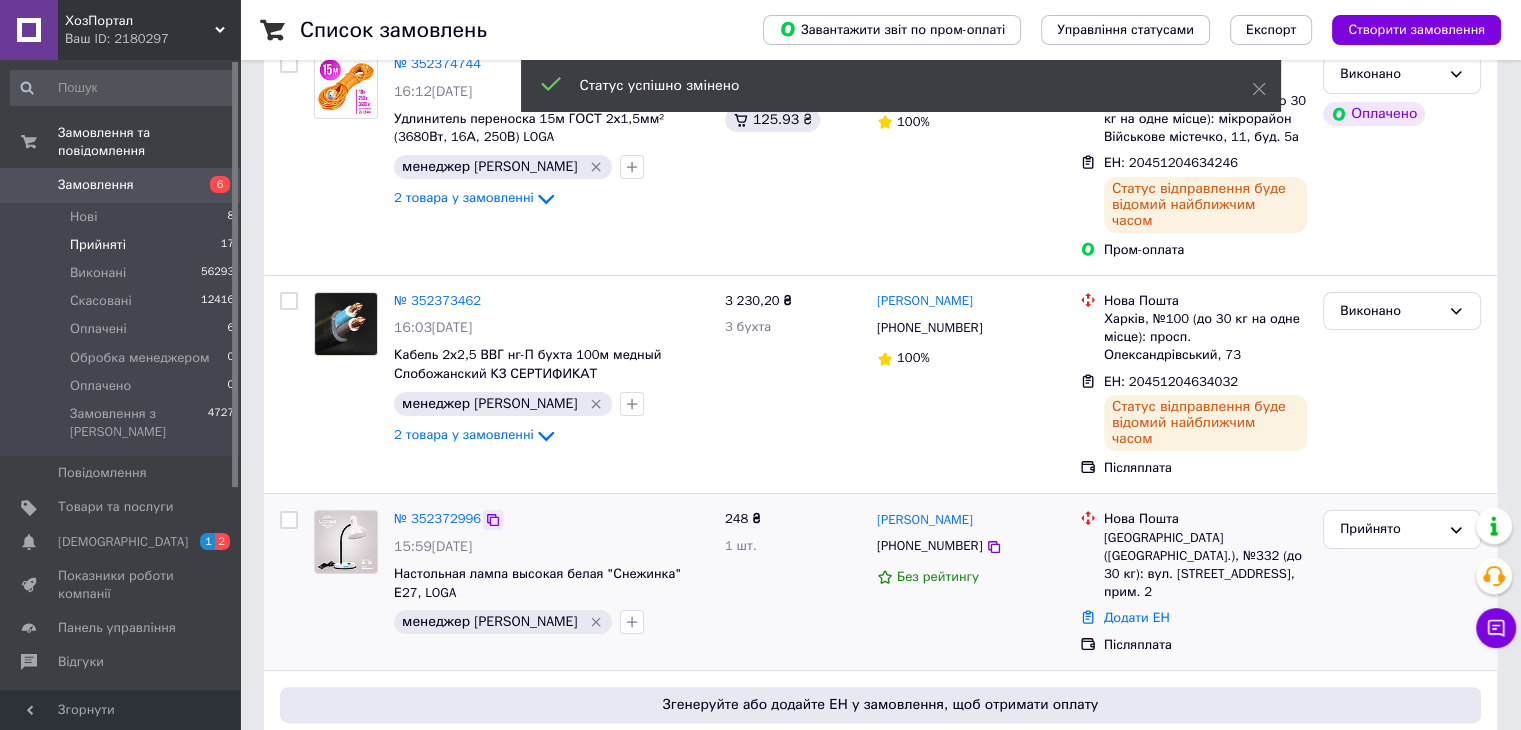 click 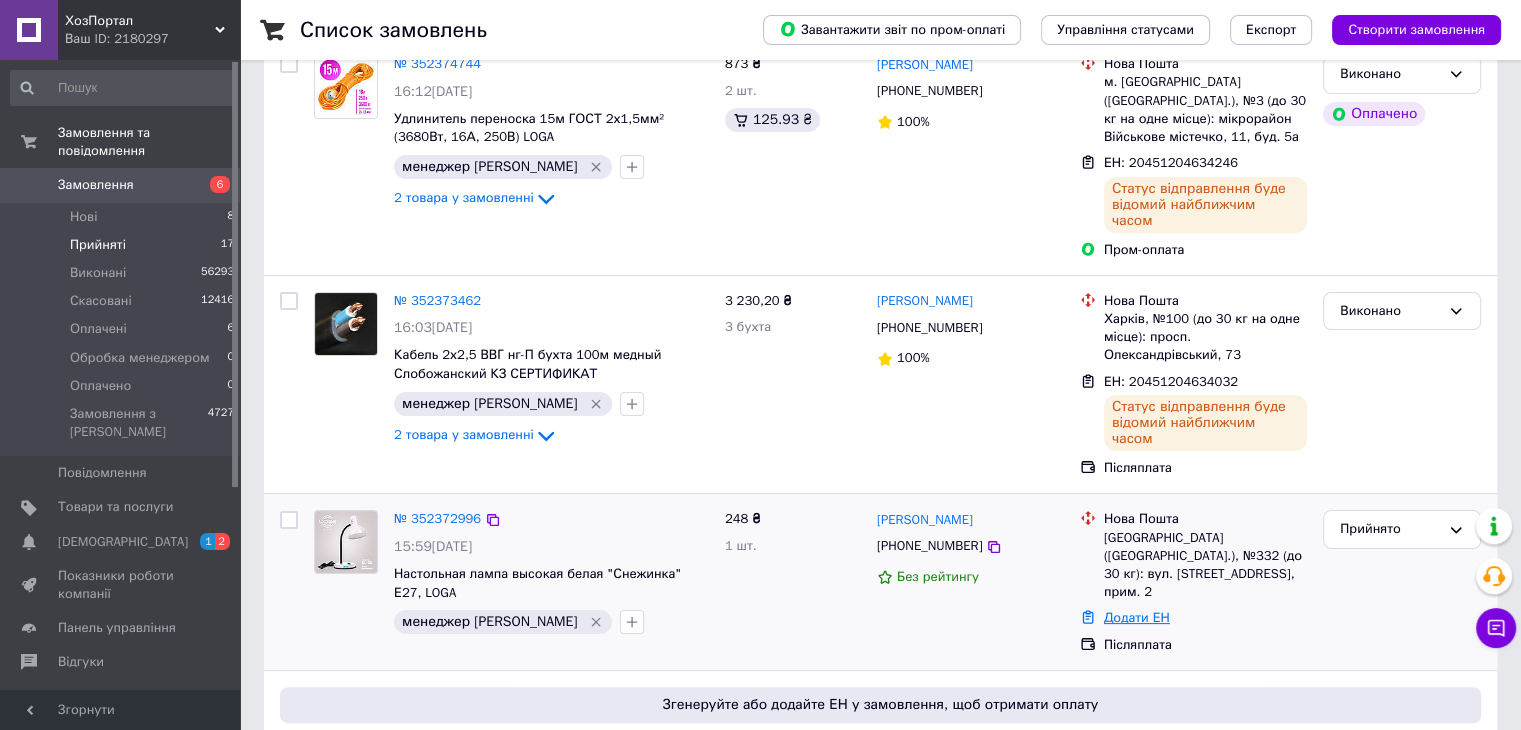click on "Додати ЕН" at bounding box center [1137, 617] 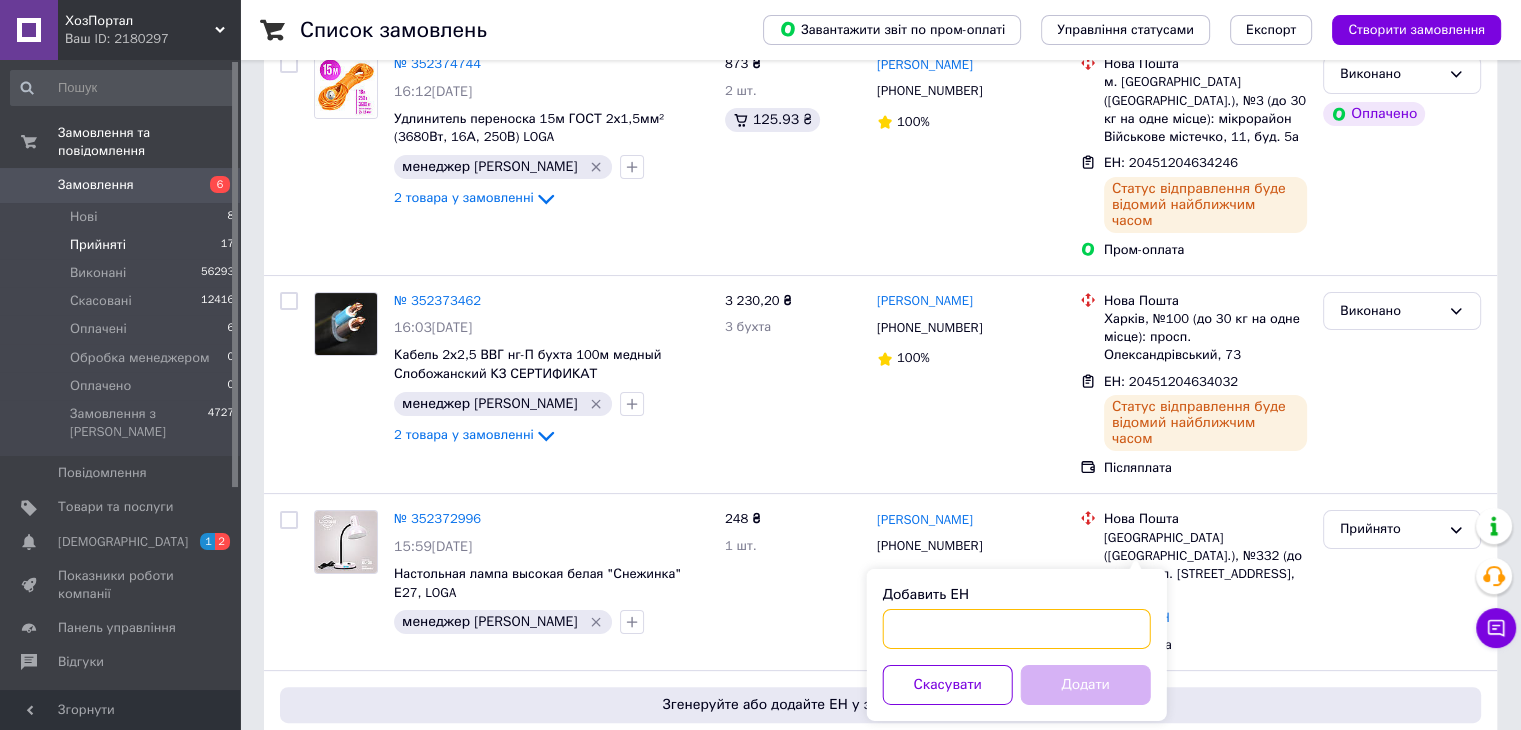 click on "Добавить ЕН" at bounding box center (1017, 629) 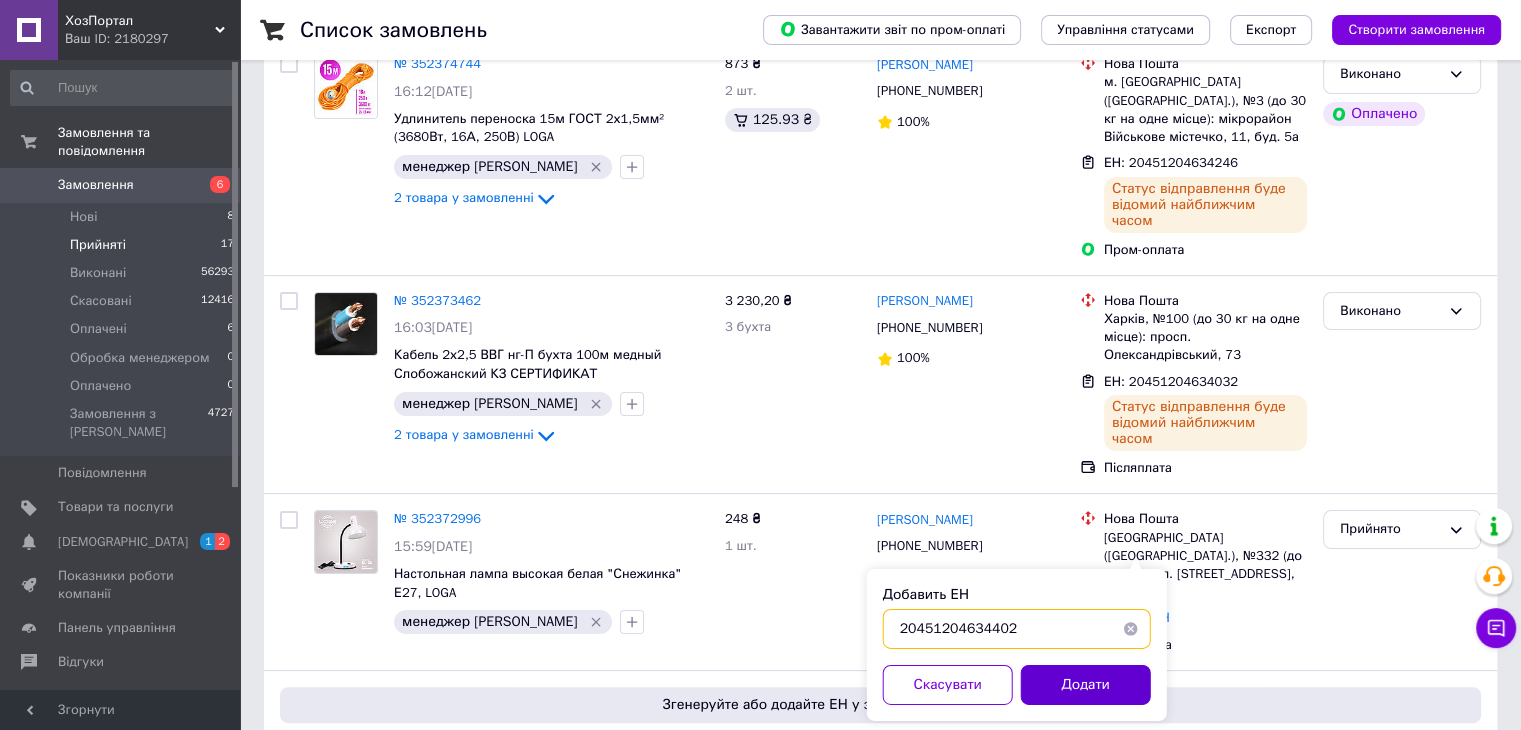 type on "20451204634402" 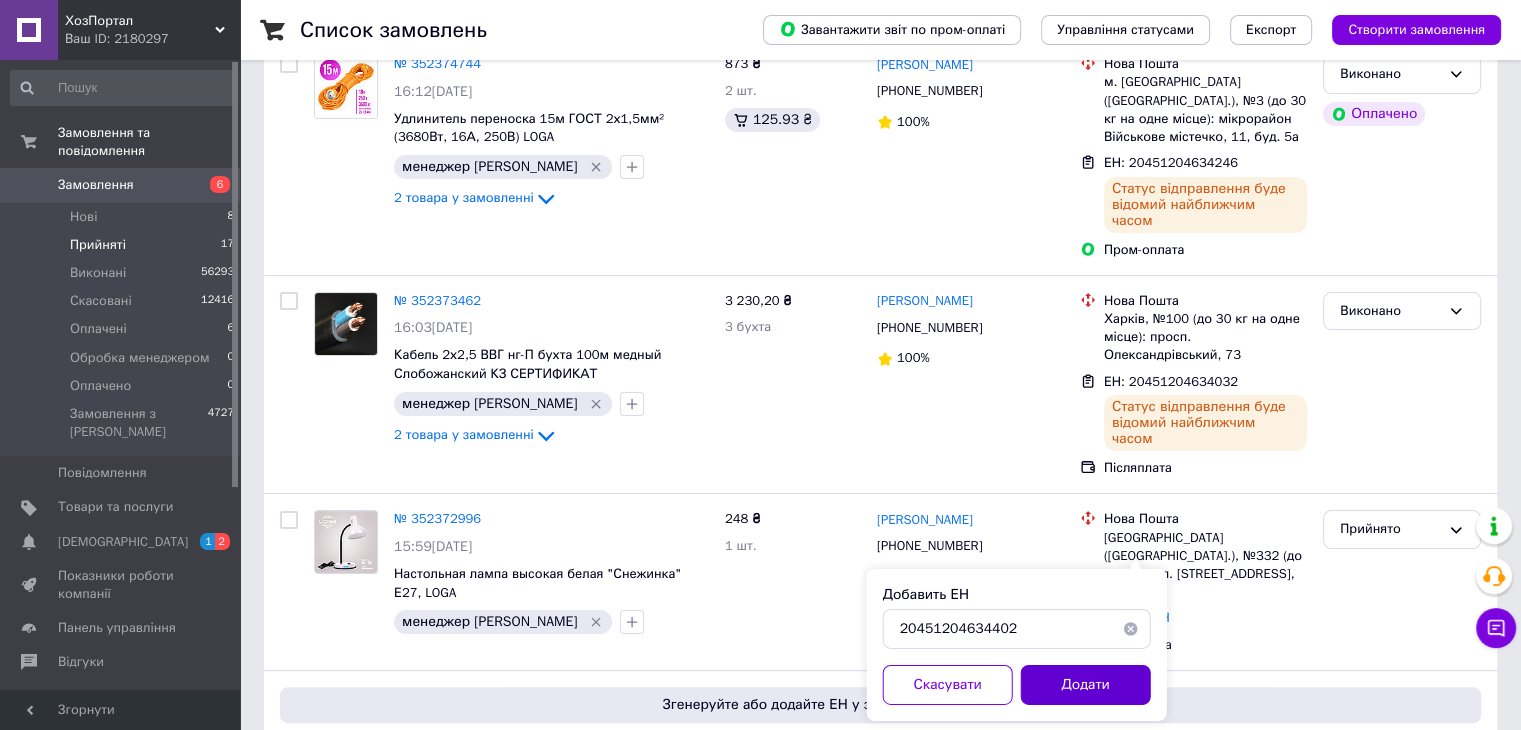 click on "Додати" at bounding box center (1086, 685) 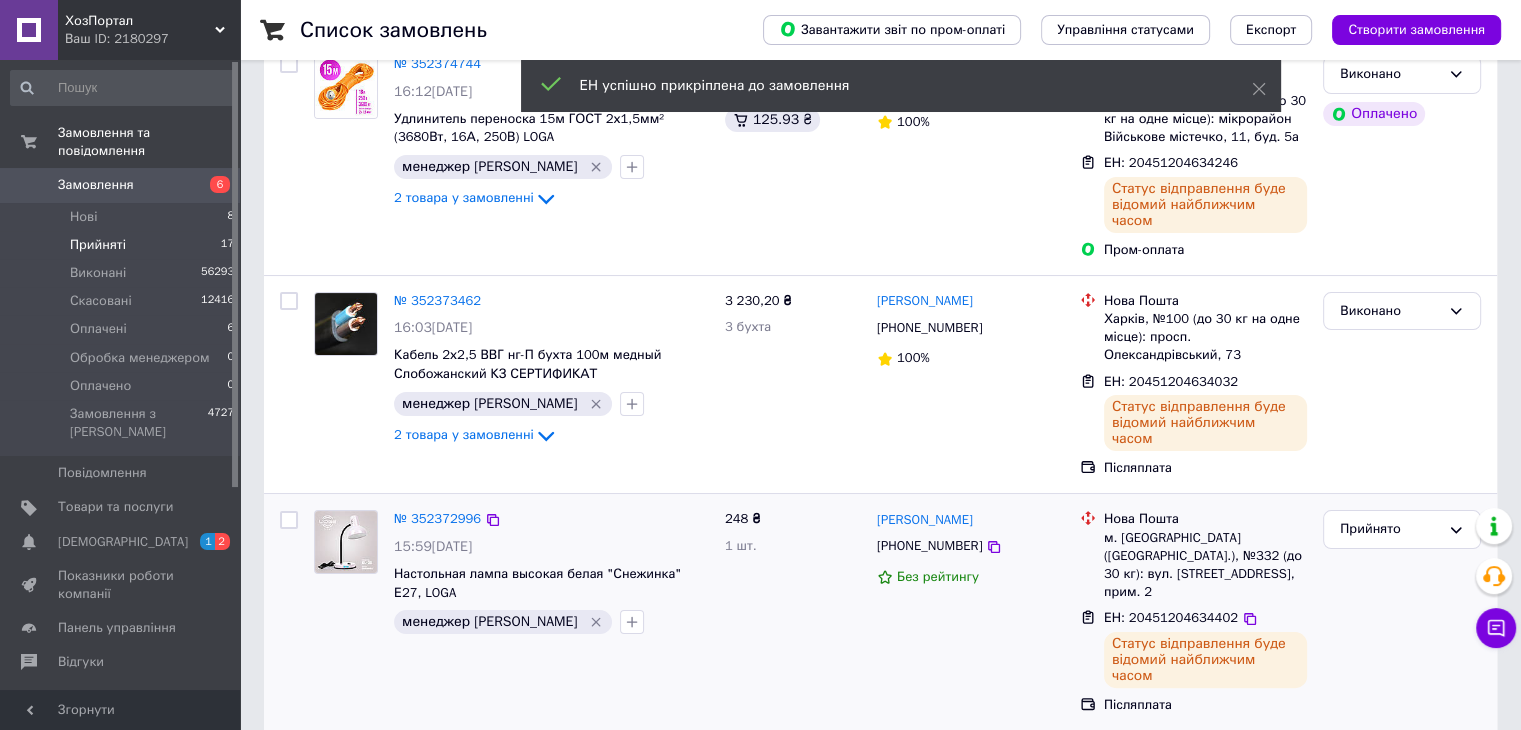 scroll, scrollTop: 500, scrollLeft: 0, axis: vertical 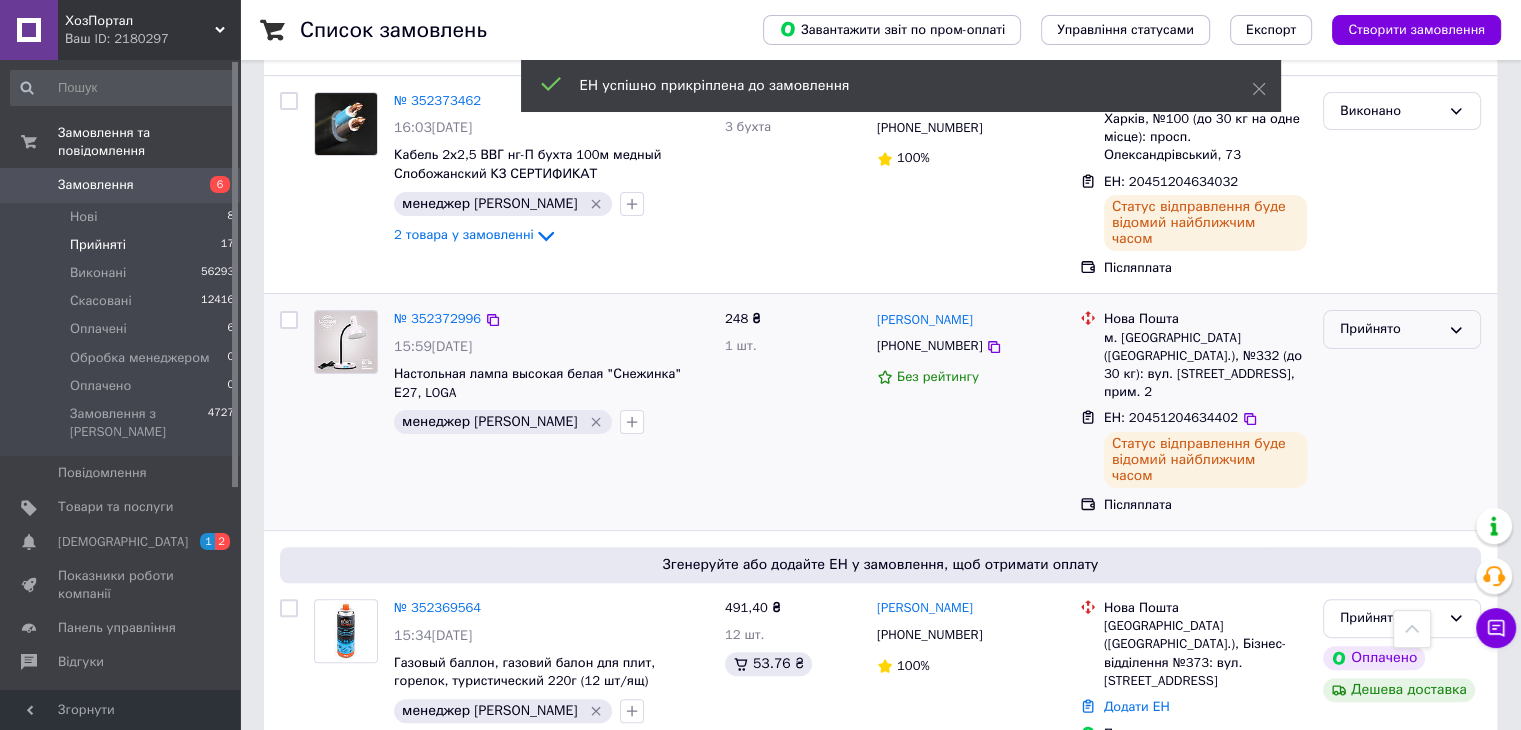 click on "Прийнято" at bounding box center (1390, 329) 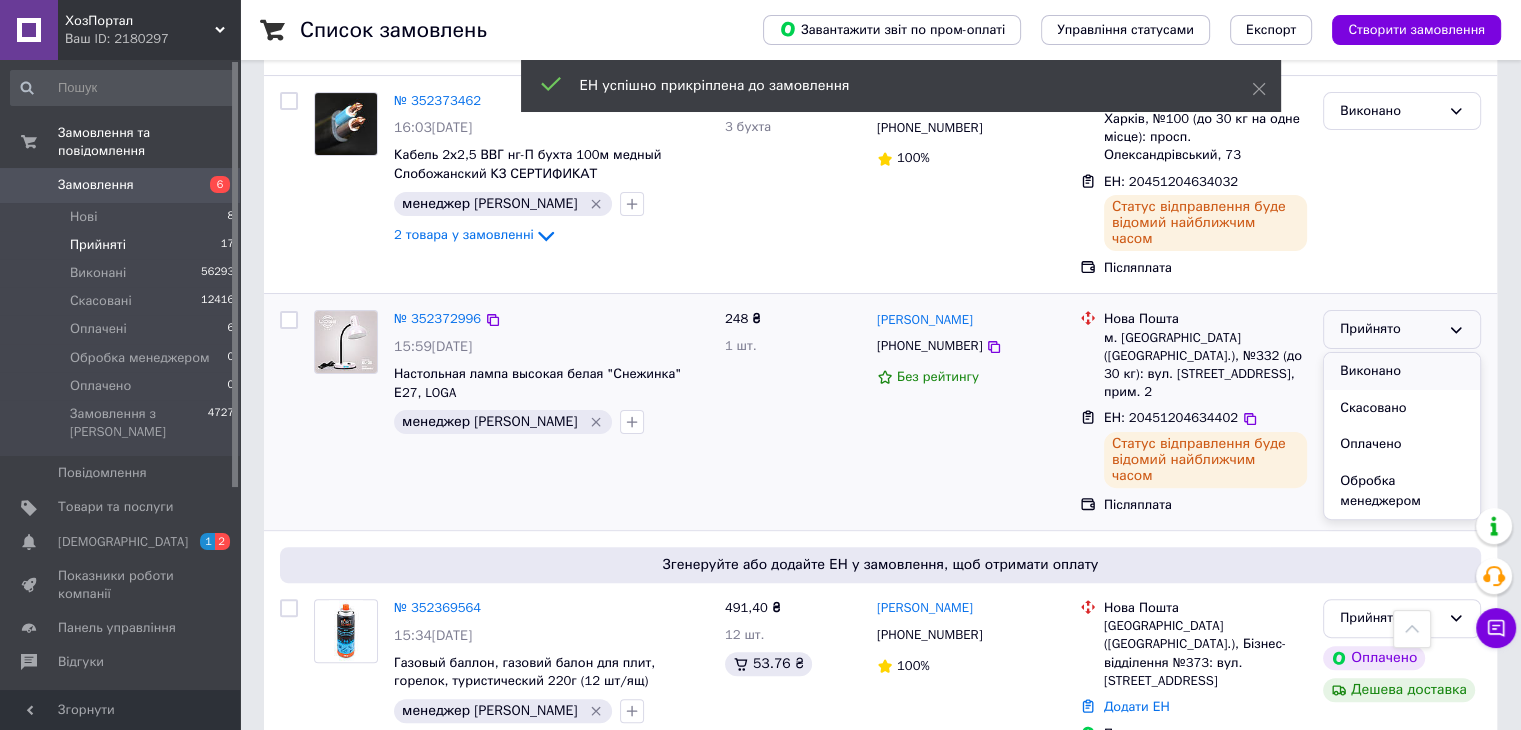 click on "Виконано" at bounding box center (1402, 371) 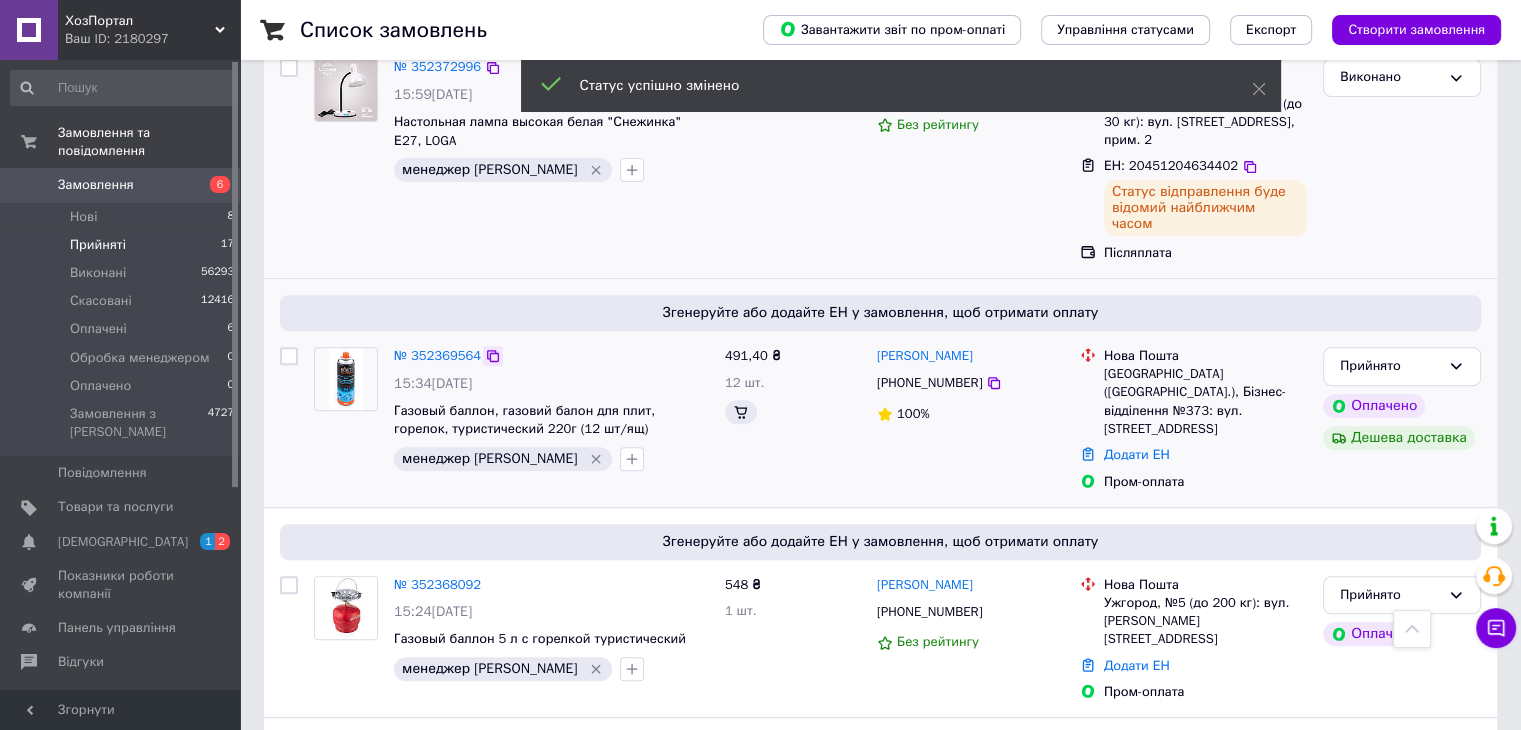 scroll, scrollTop: 700, scrollLeft: 0, axis: vertical 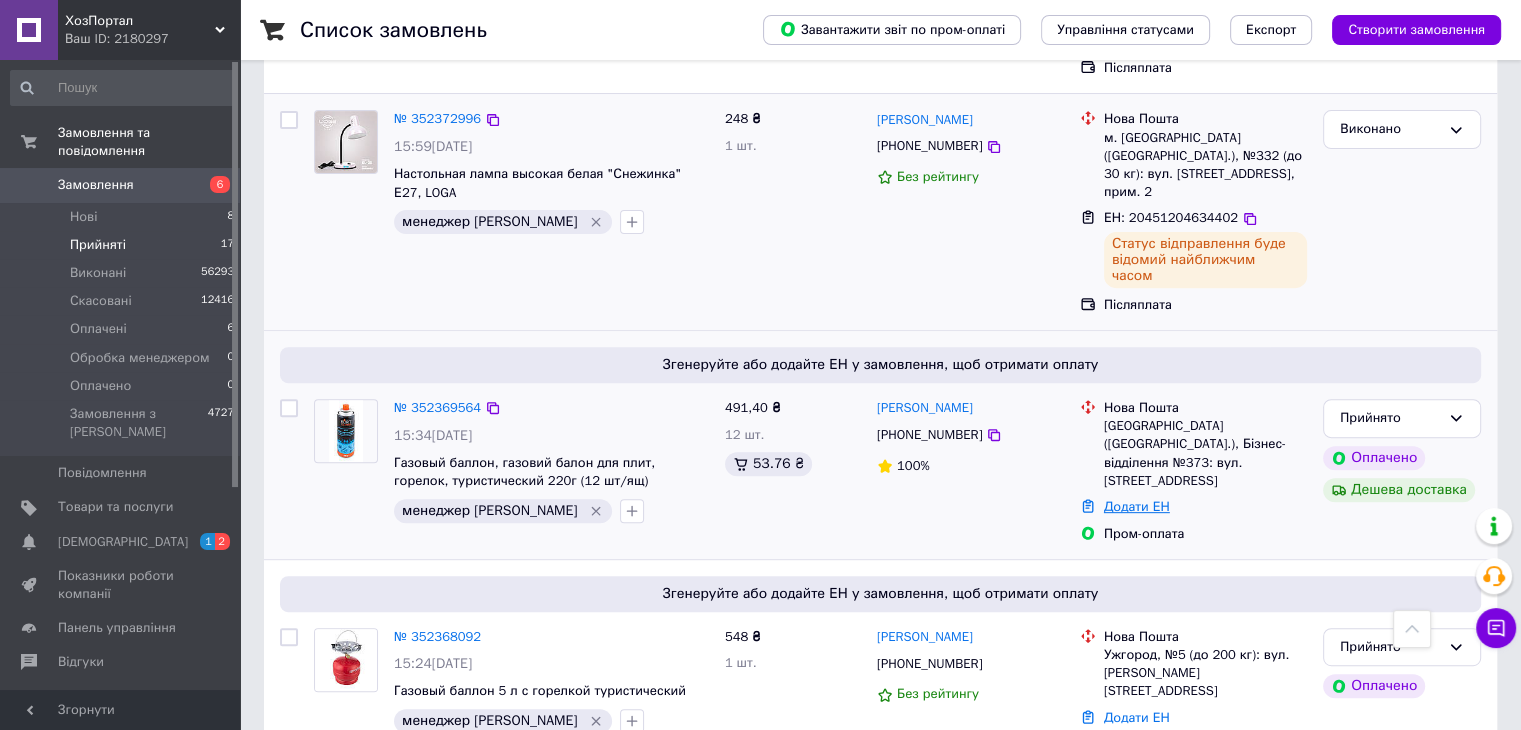click on "Додати ЕН" at bounding box center (1137, 506) 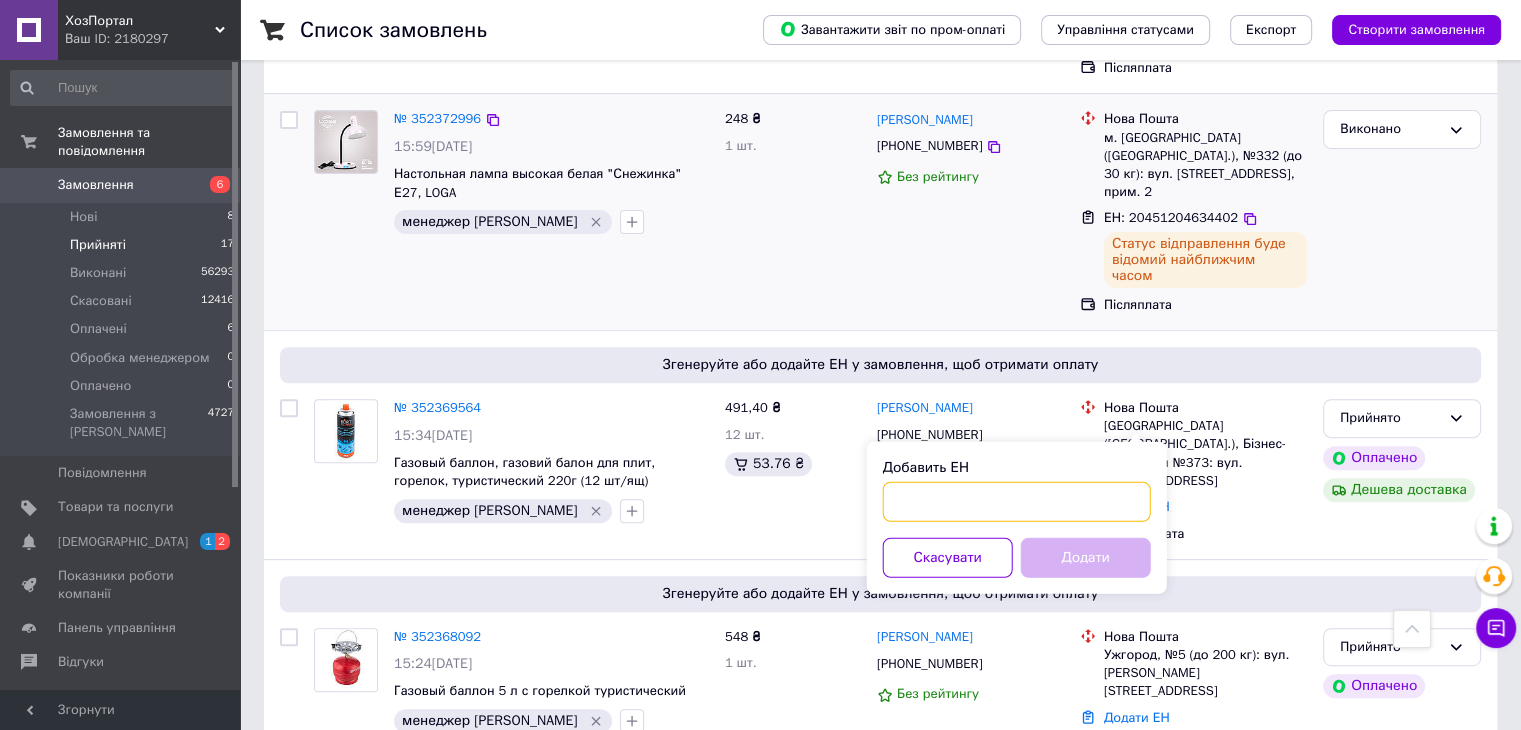 click on "Добавить ЕН" at bounding box center (1017, 502) 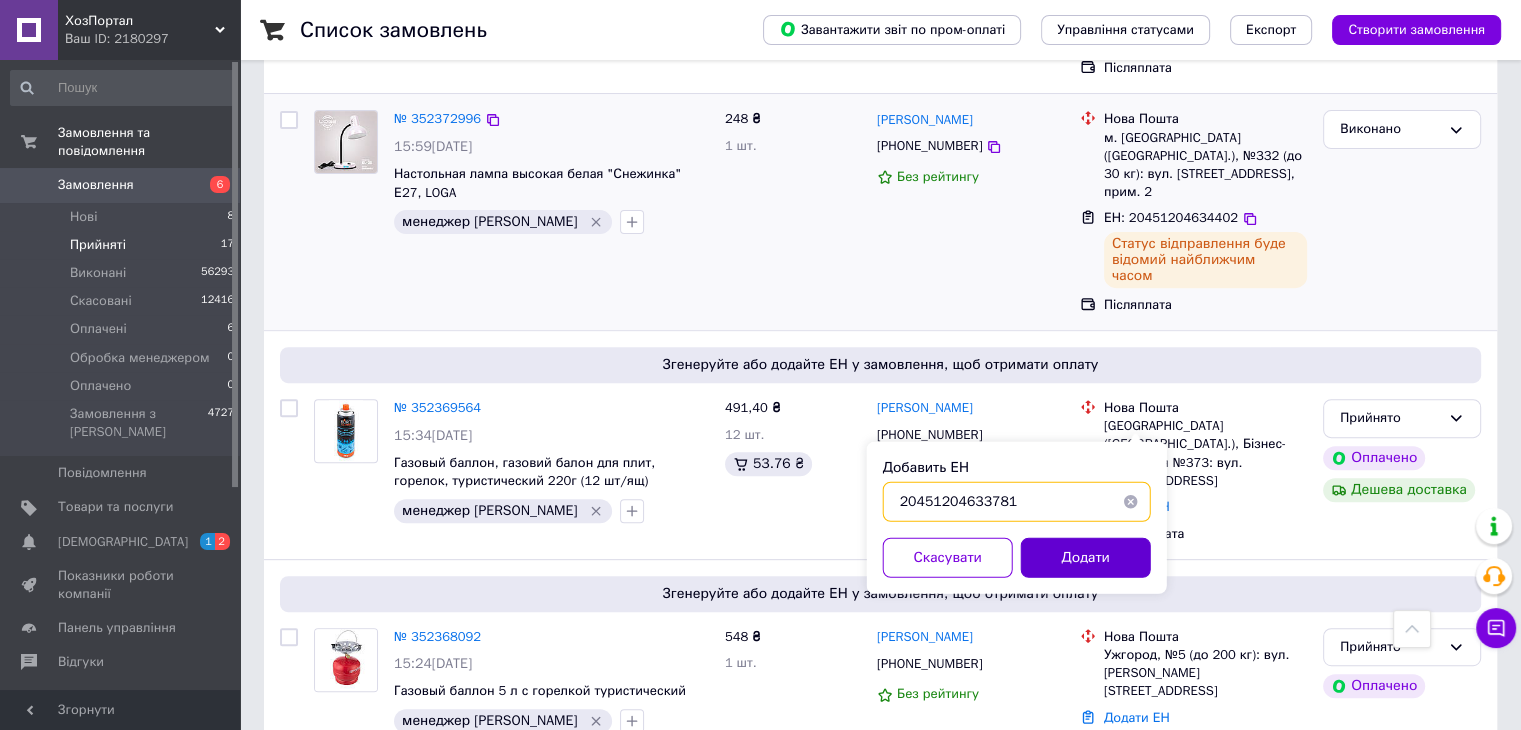 type on "20451204633781" 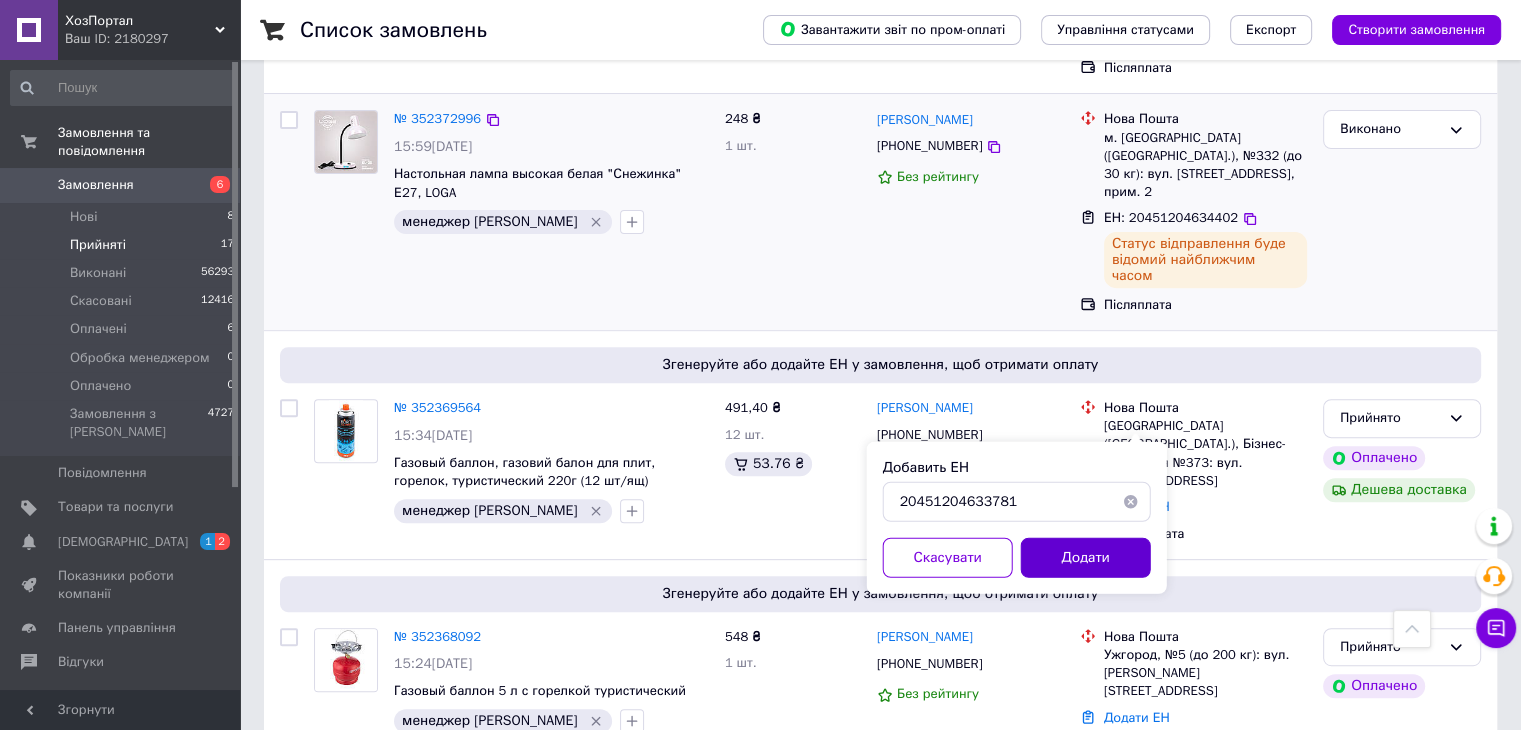 click on "Додати" at bounding box center [1086, 558] 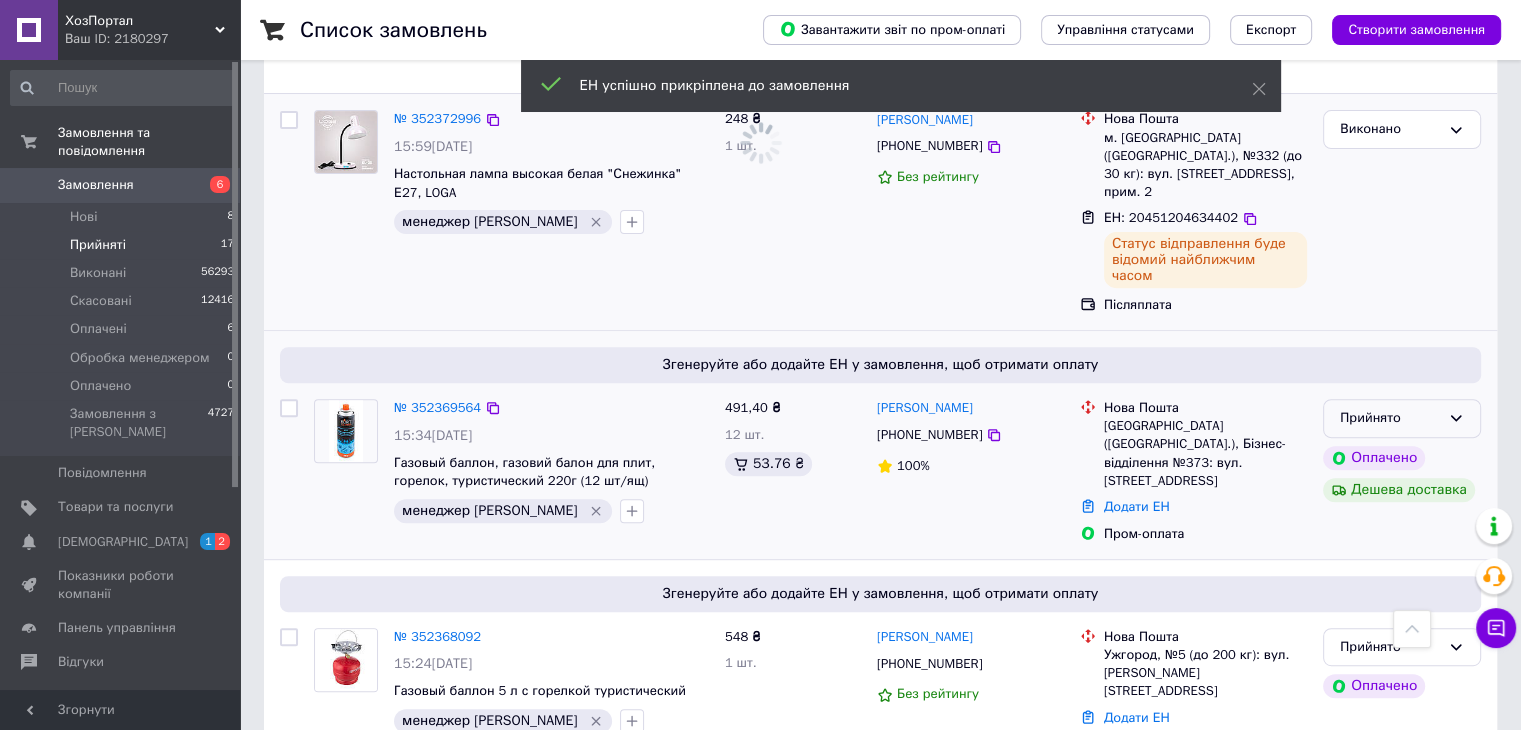 scroll, scrollTop: 224, scrollLeft: 0, axis: vertical 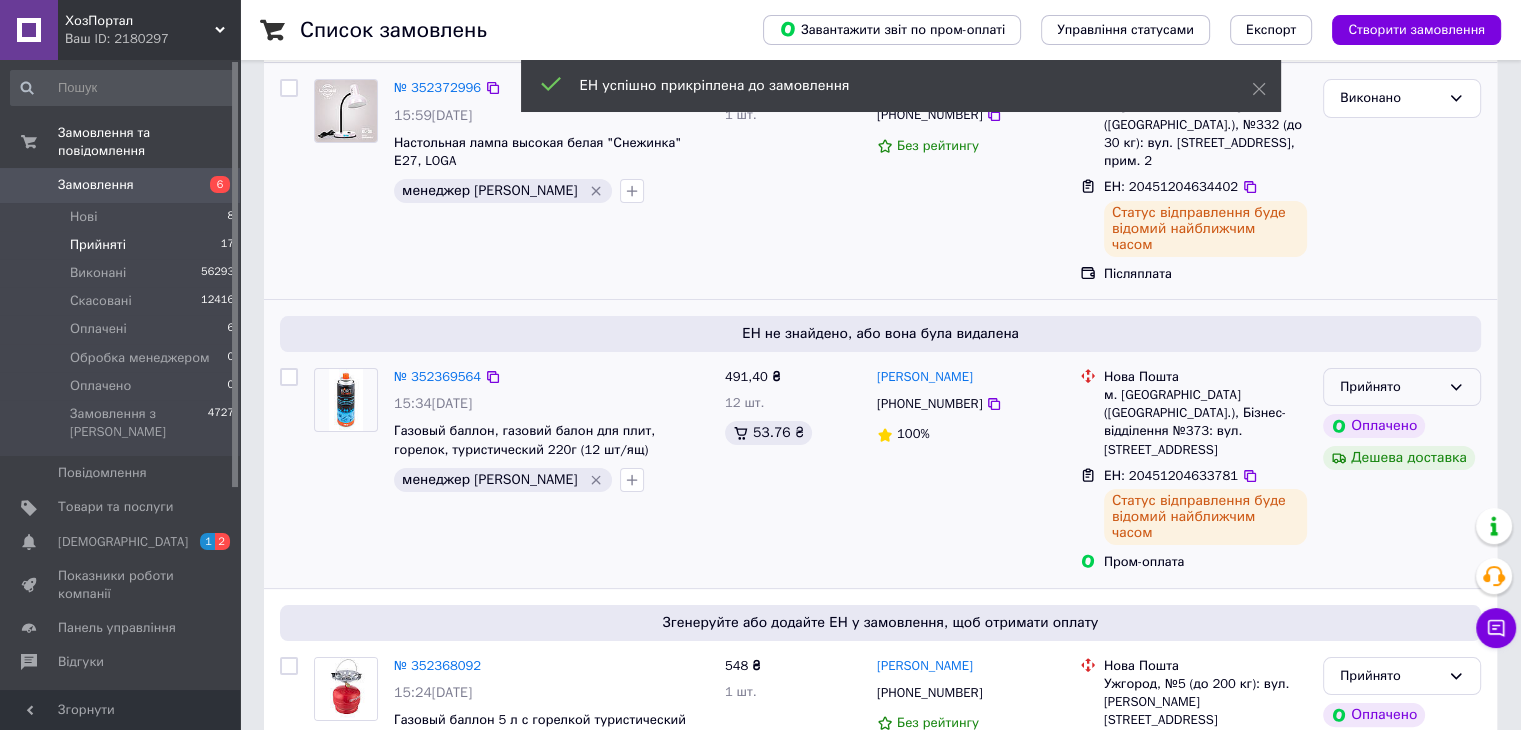click 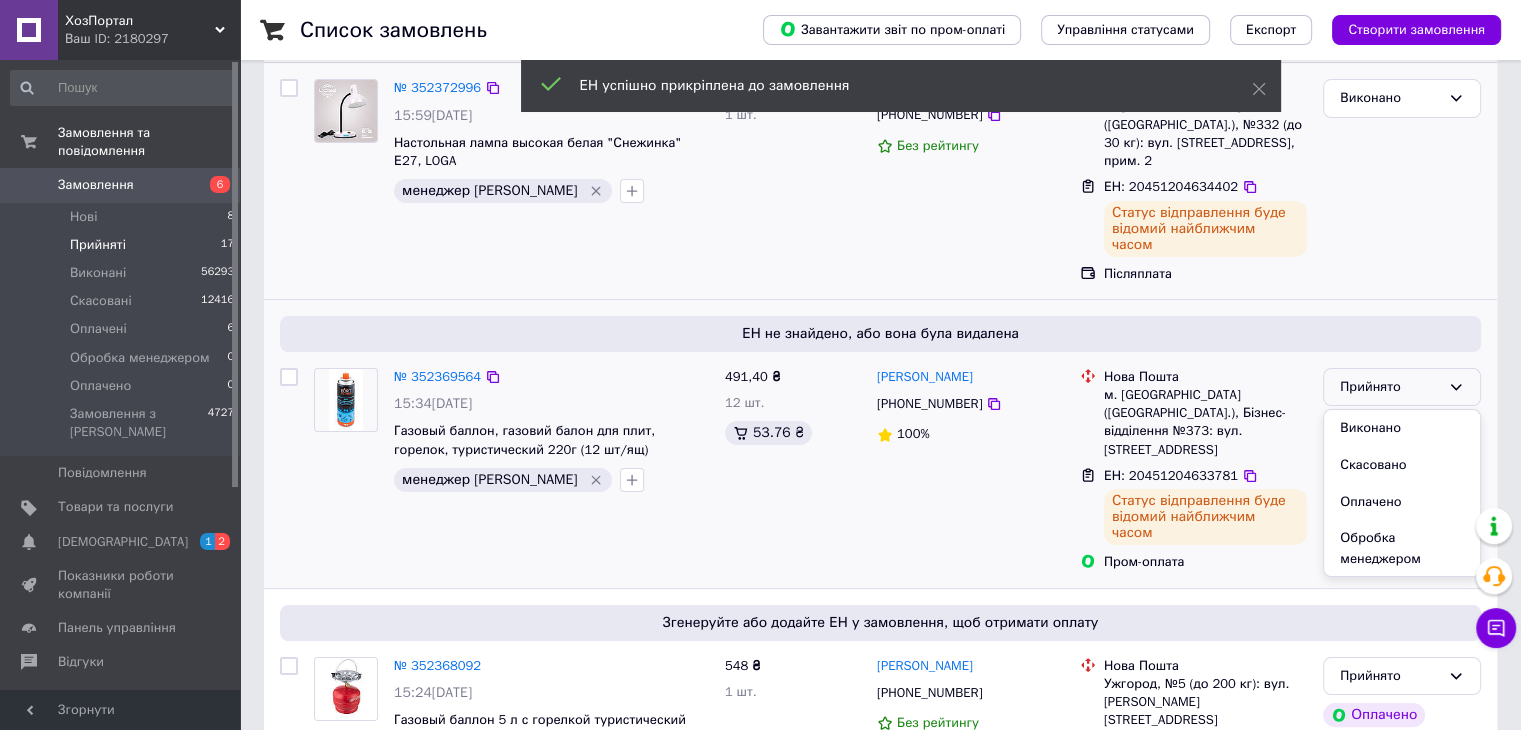 click on "Виконано" at bounding box center [1402, 428] 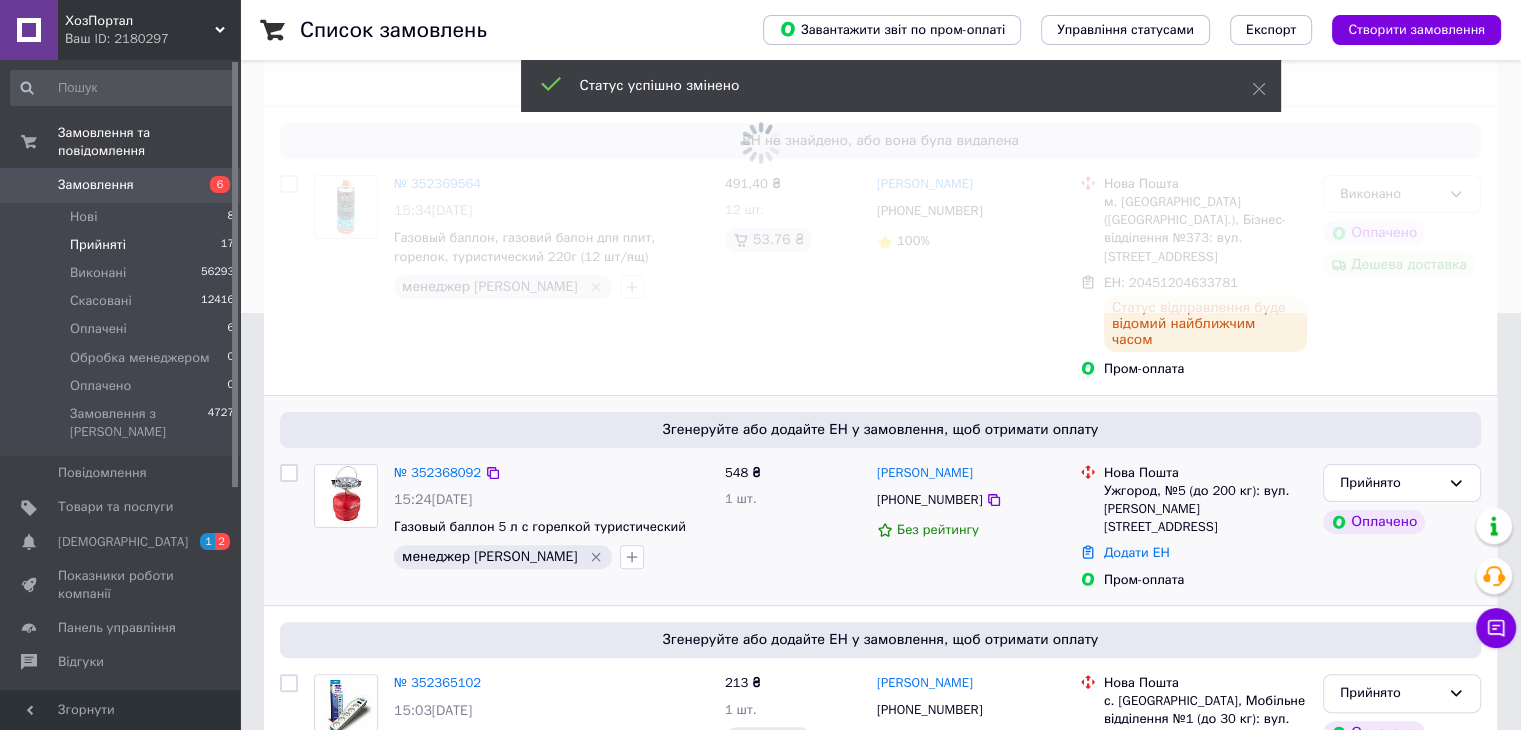 scroll, scrollTop: 424, scrollLeft: 0, axis: vertical 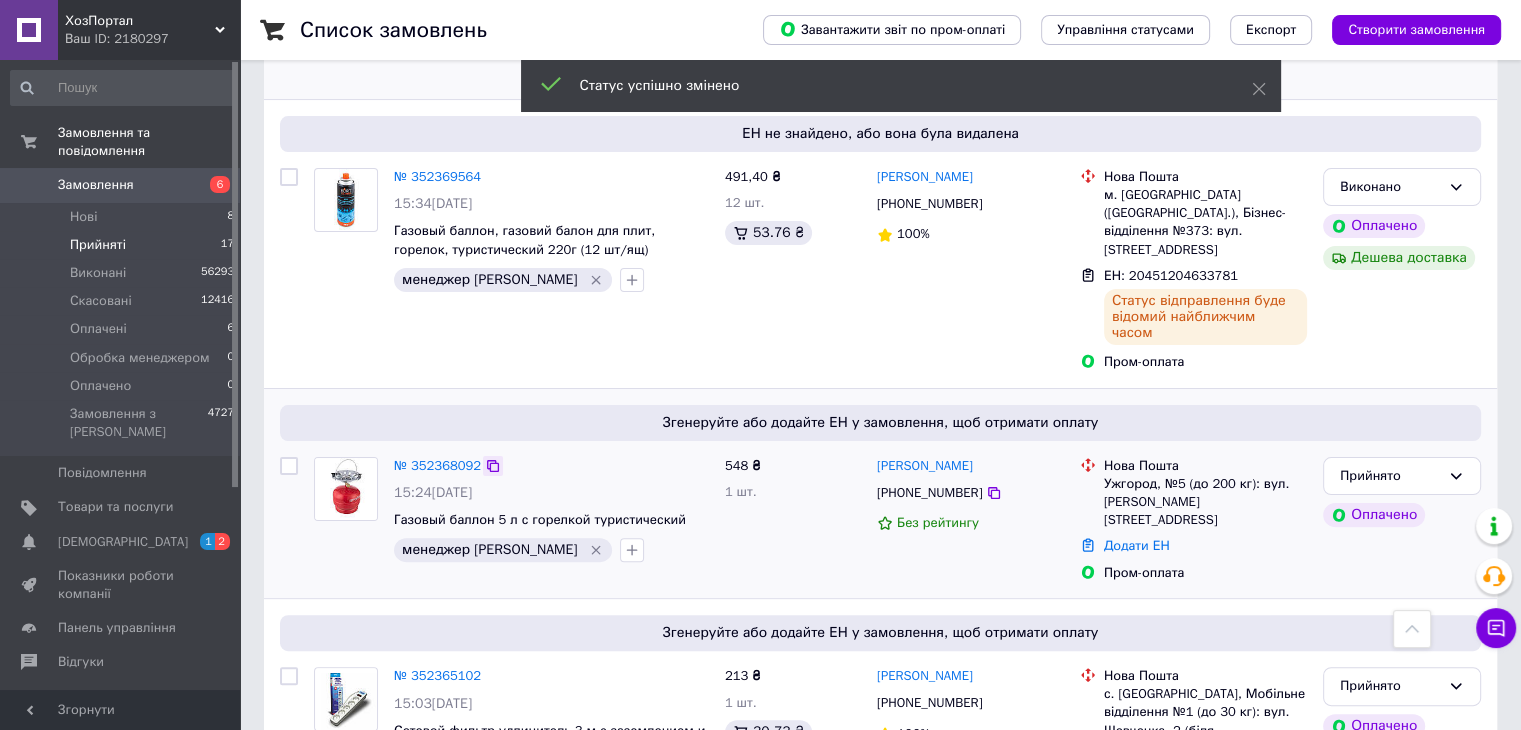 click 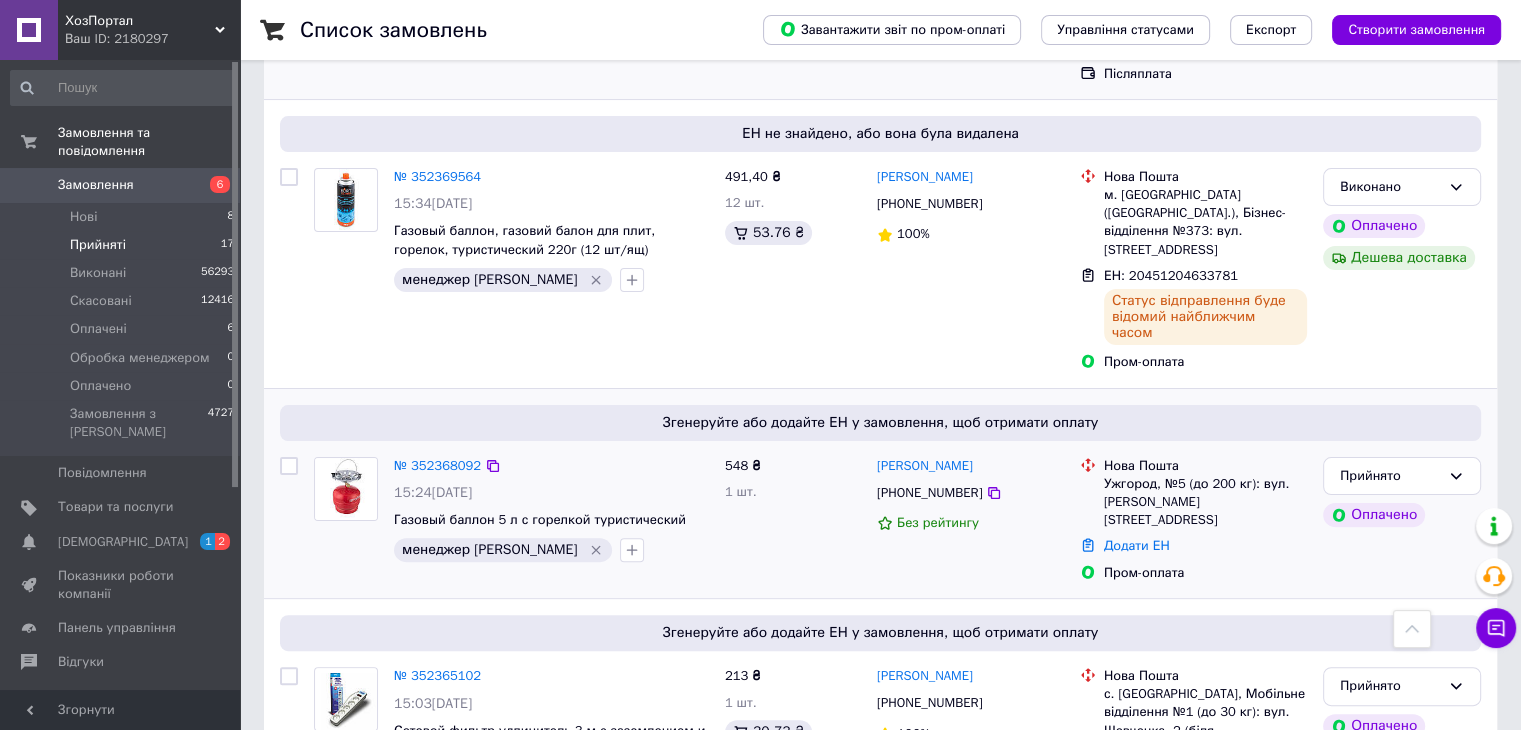 click on "Додати ЕН" at bounding box center [1205, 546] 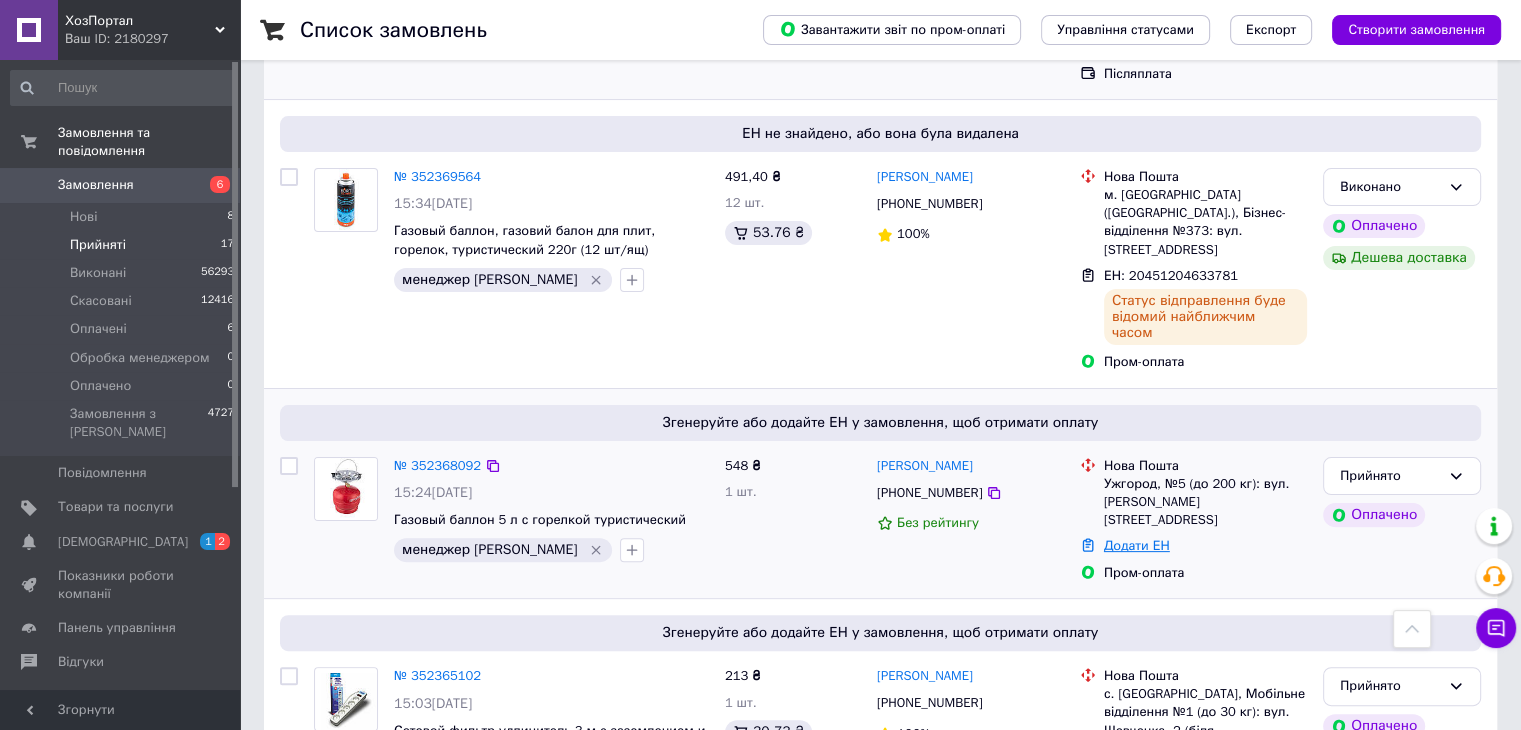 click on "Додати ЕН" at bounding box center (1137, 545) 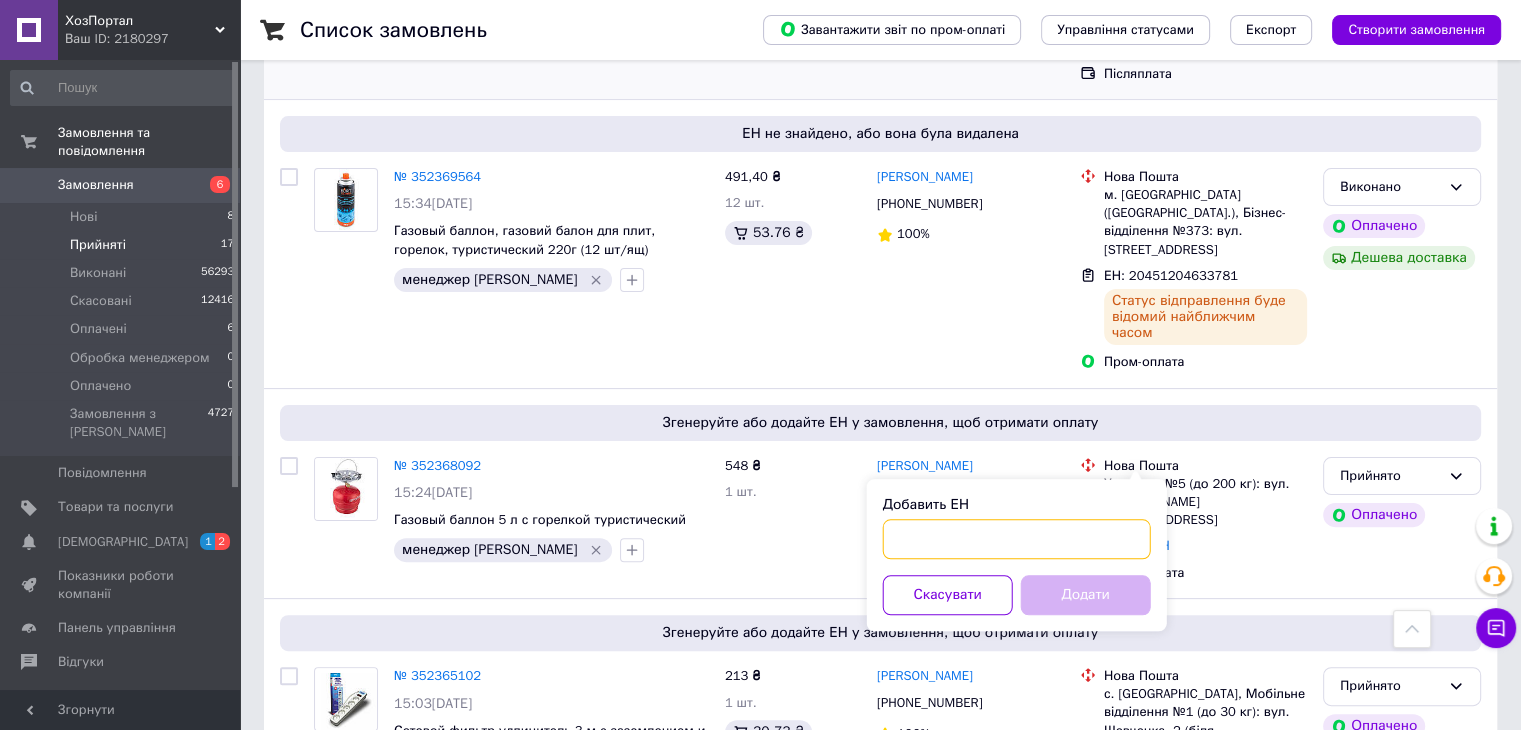 click on "Добавить ЕН" at bounding box center [1017, 539] 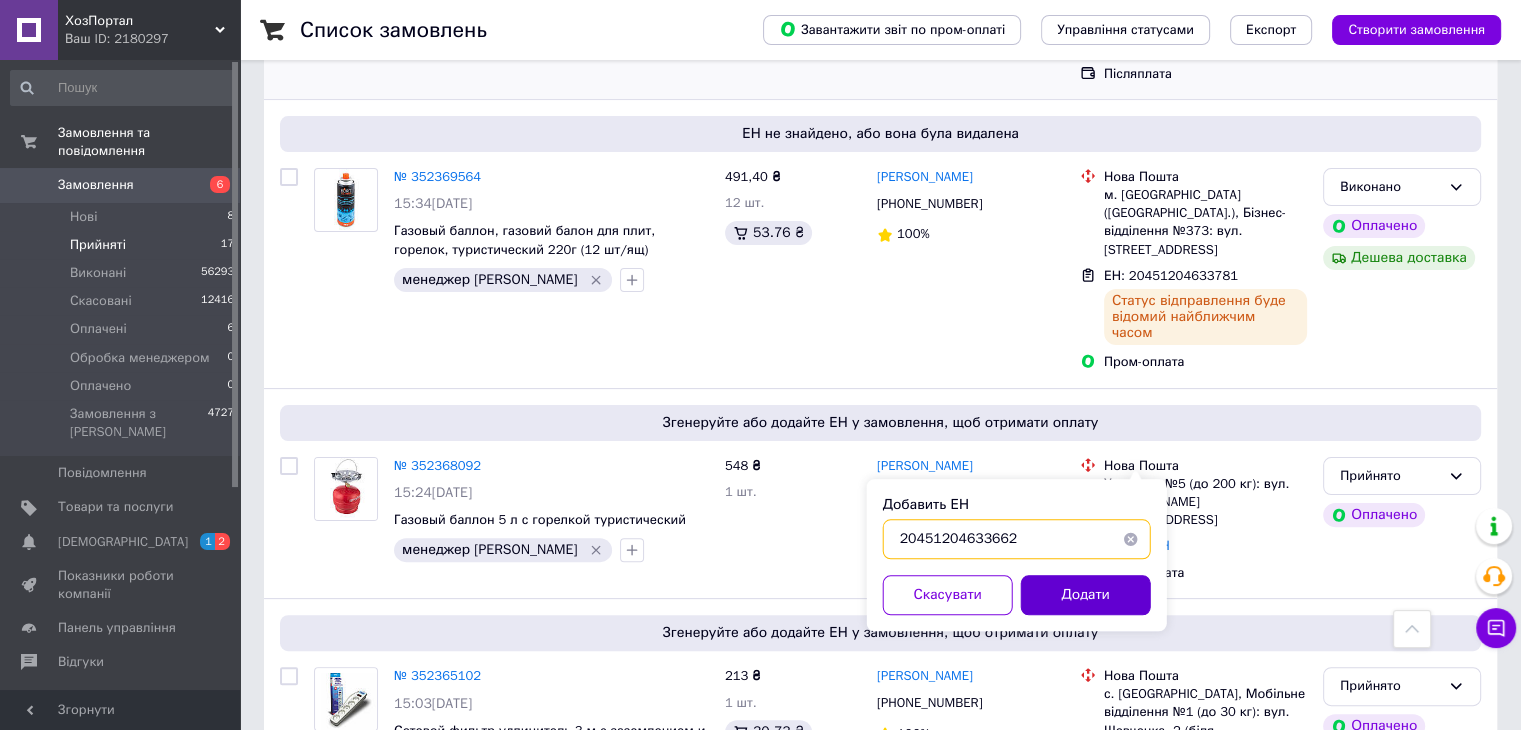 type on "20451204633662" 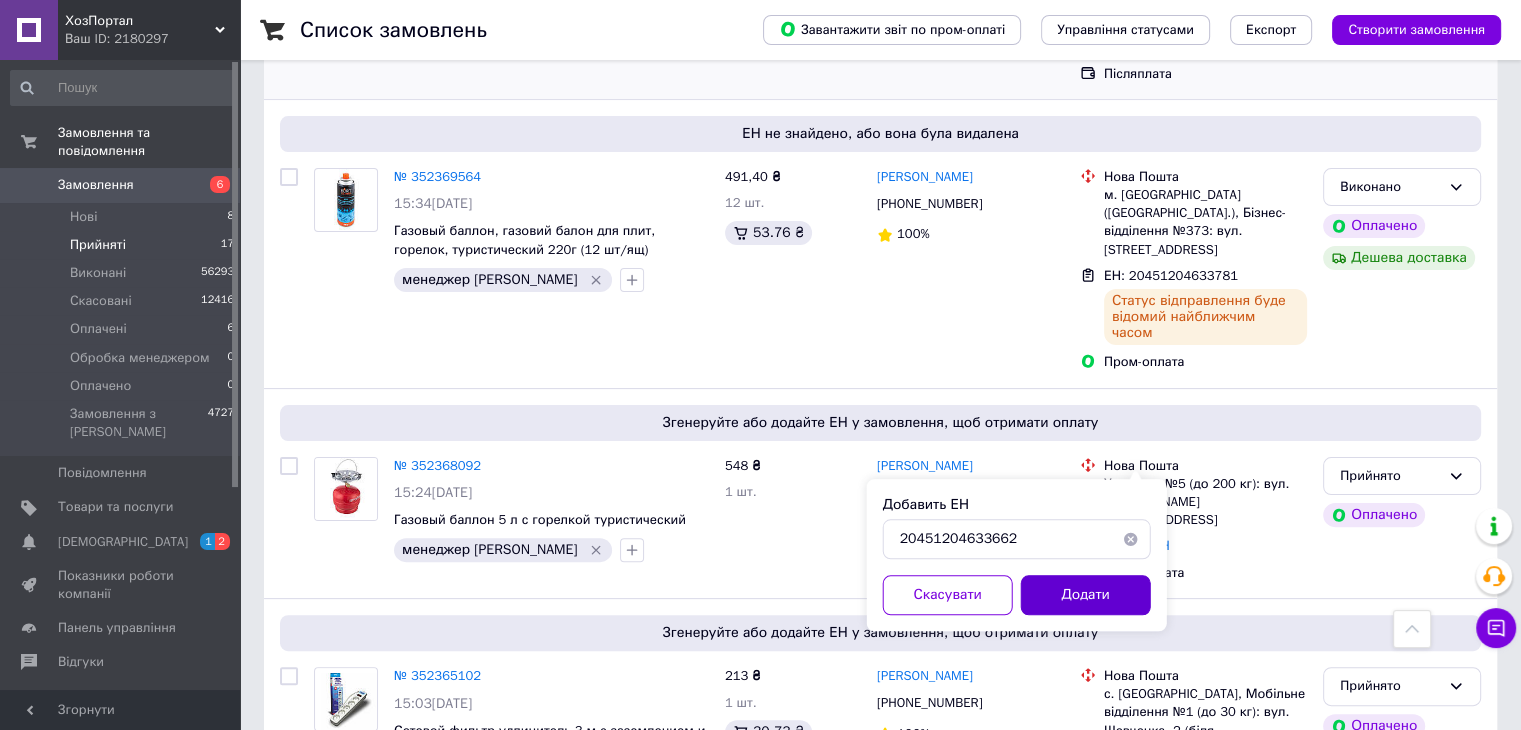 click on "Додати" at bounding box center [1086, 595] 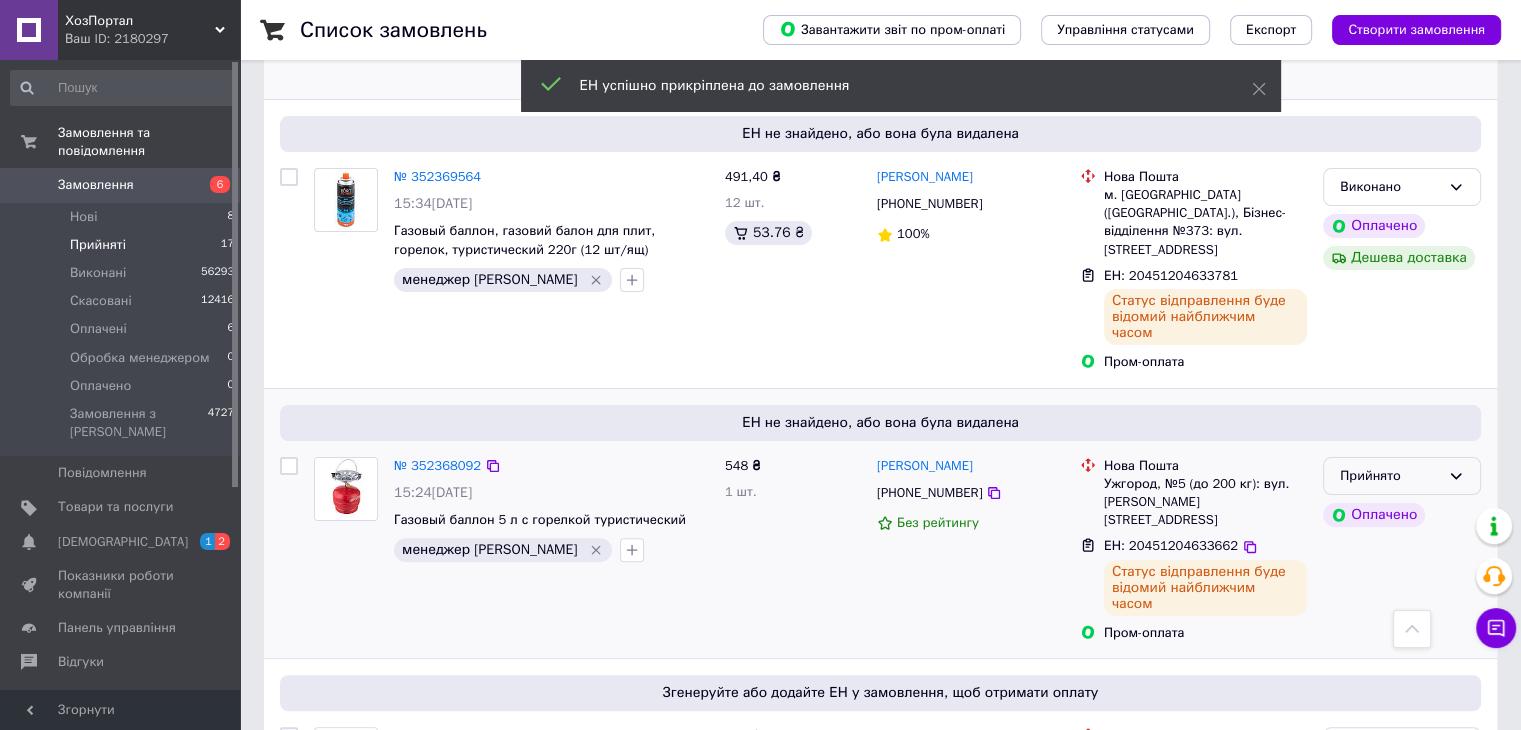 click on "Прийнято" at bounding box center [1390, 476] 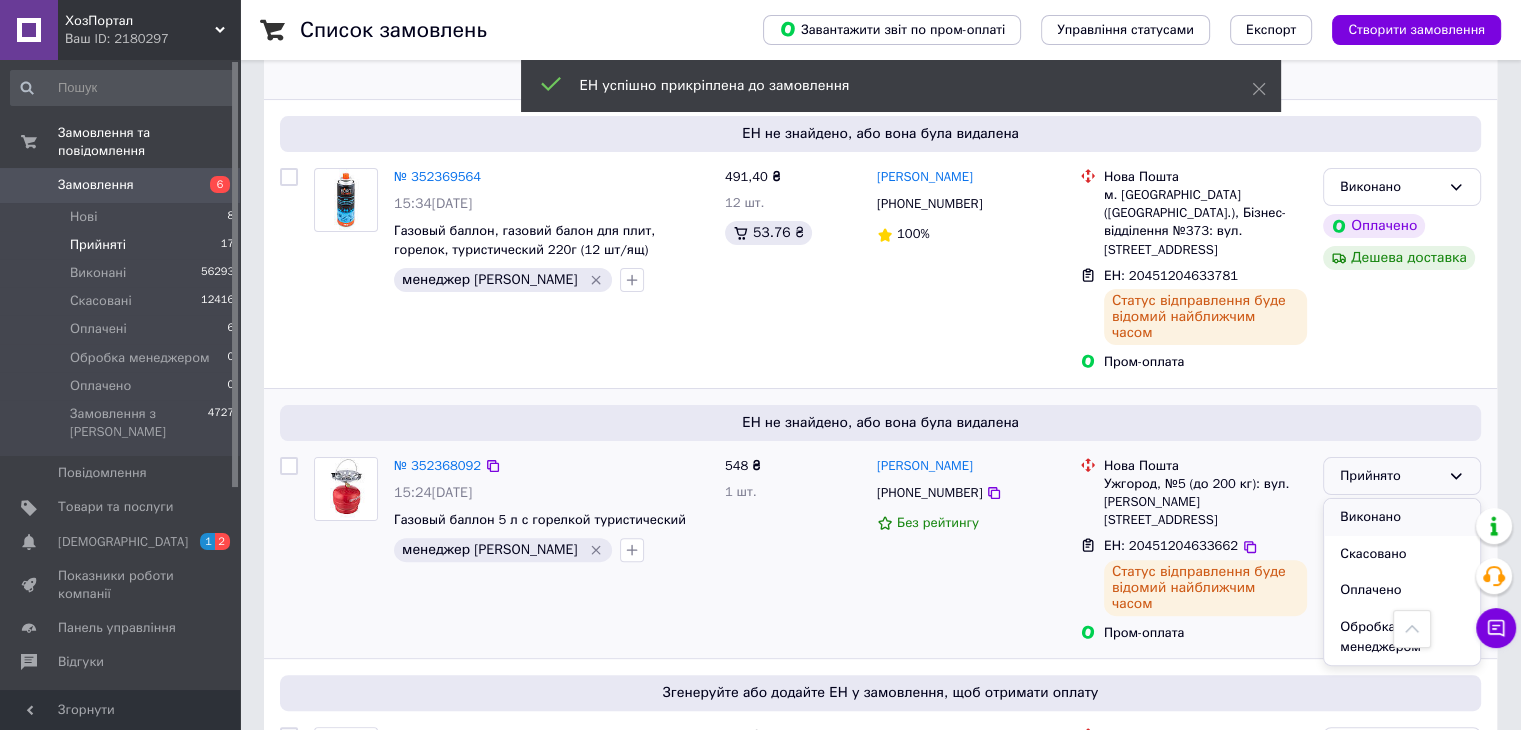 click on "Виконано" at bounding box center (1402, 517) 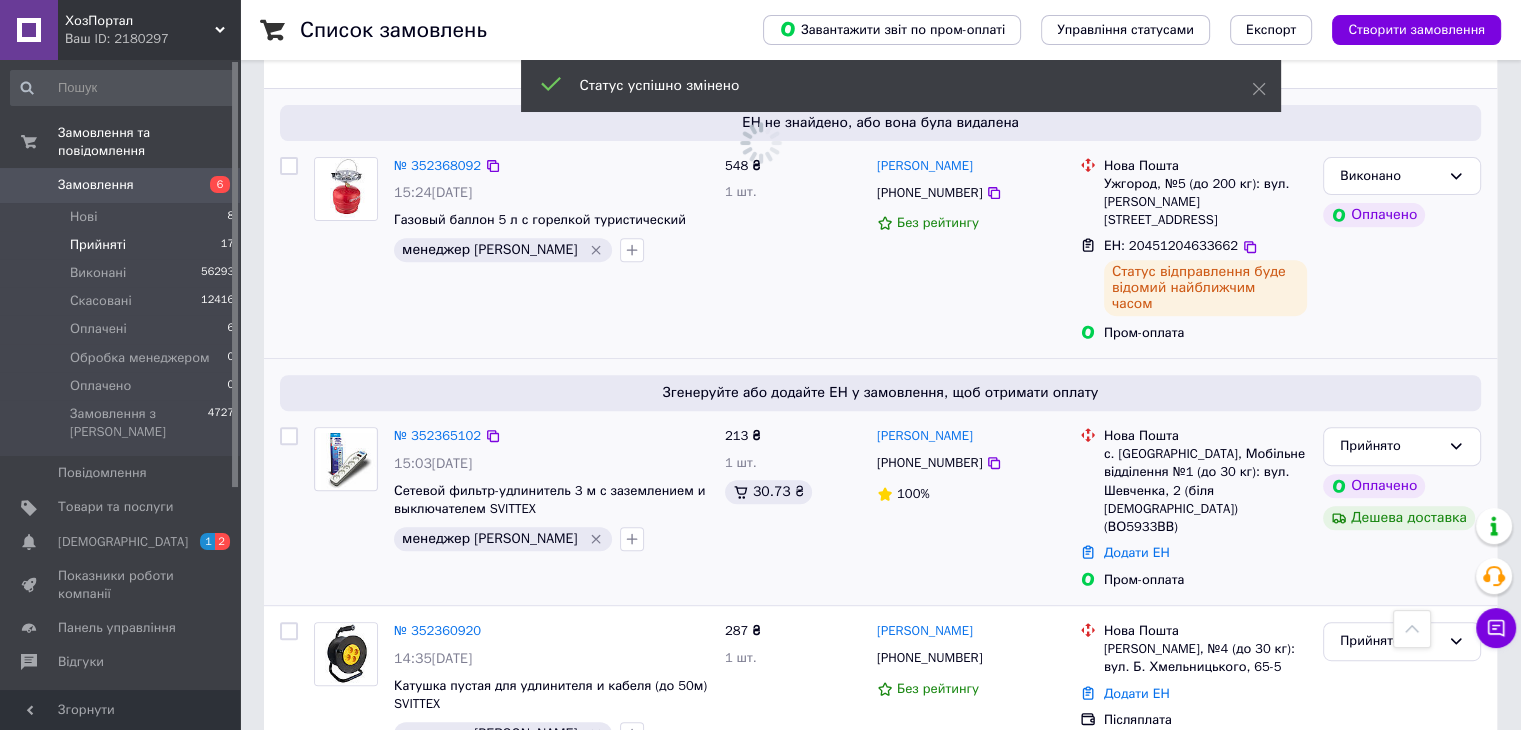 scroll, scrollTop: 522, scrollLeft: 0, axis: vertical 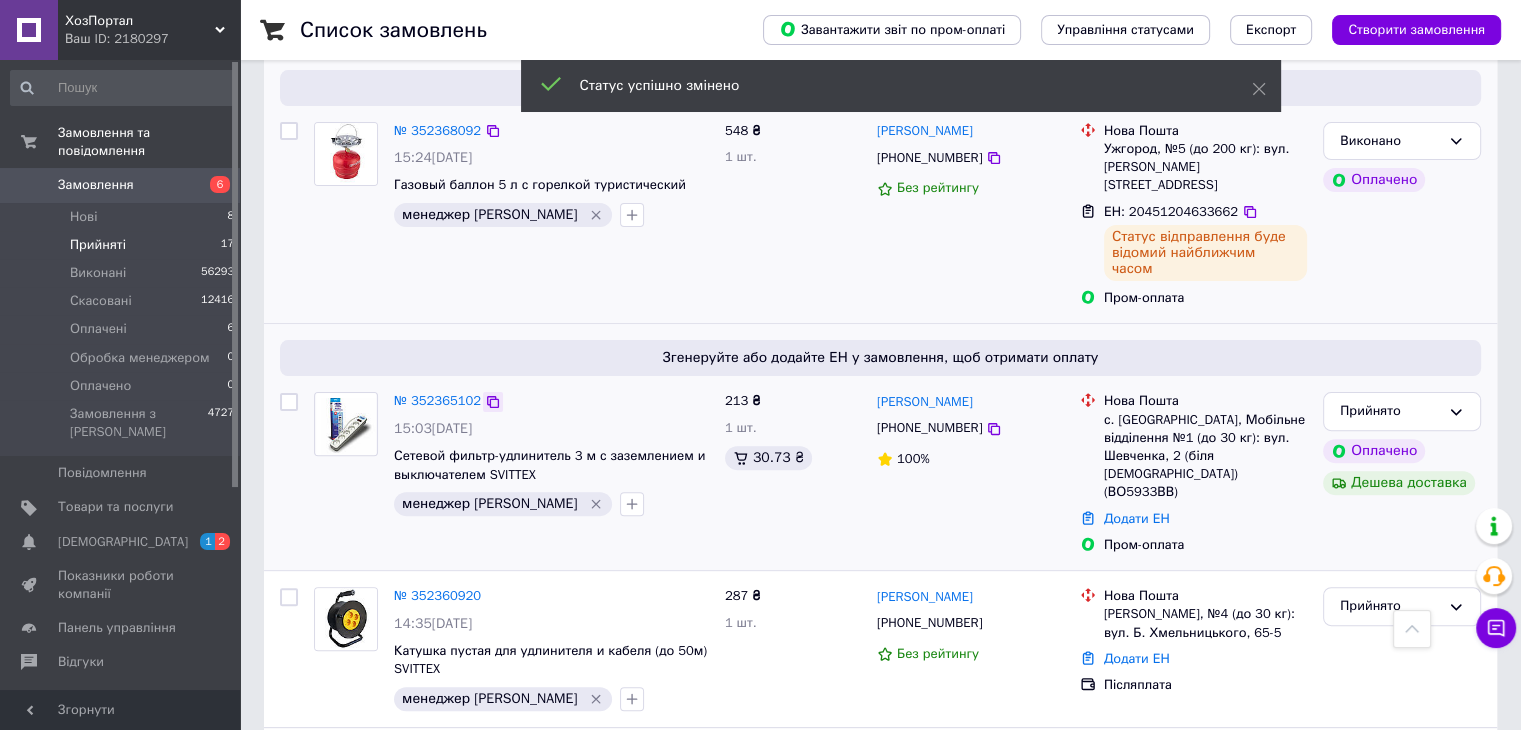 click 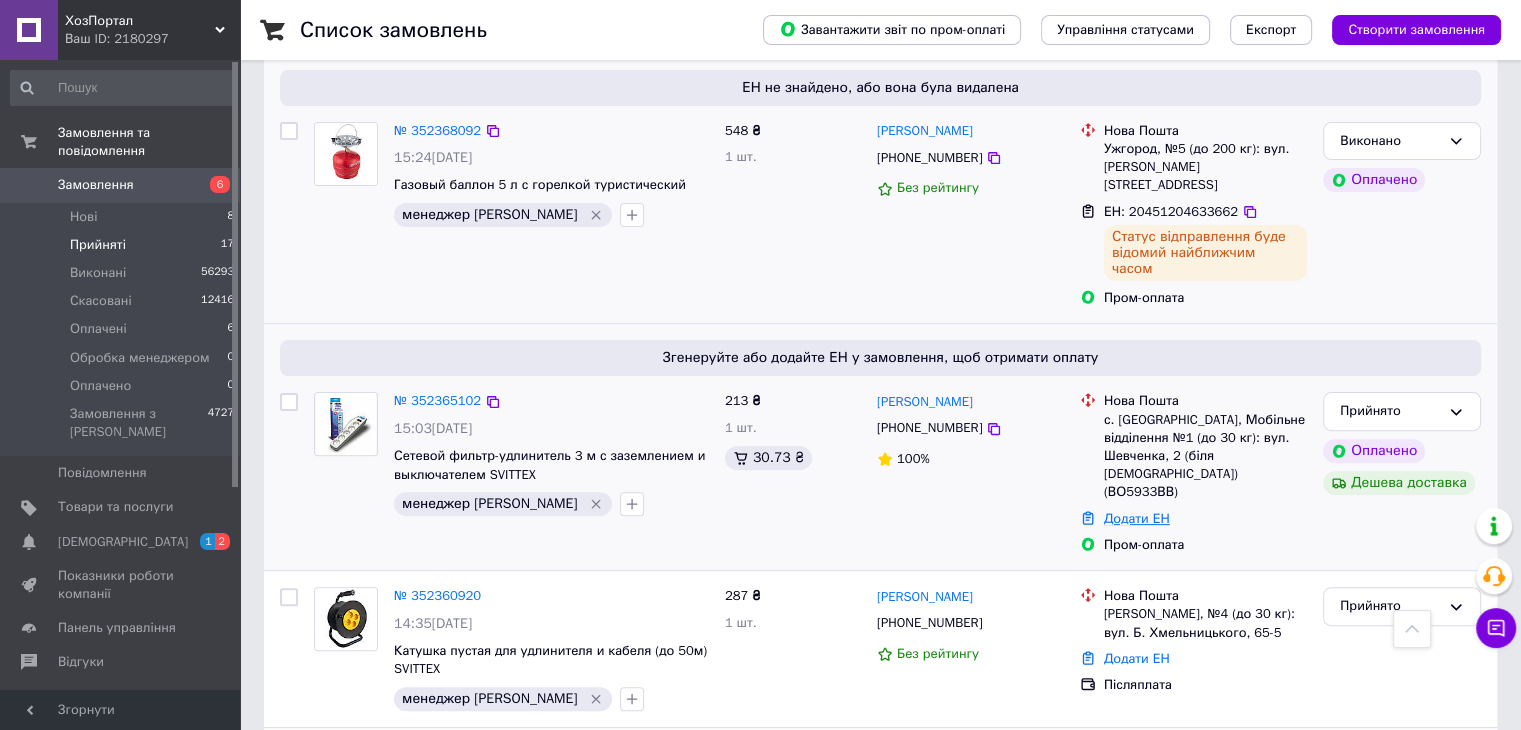 click on "Додати ЕН" at bounding box center (1137, 518) 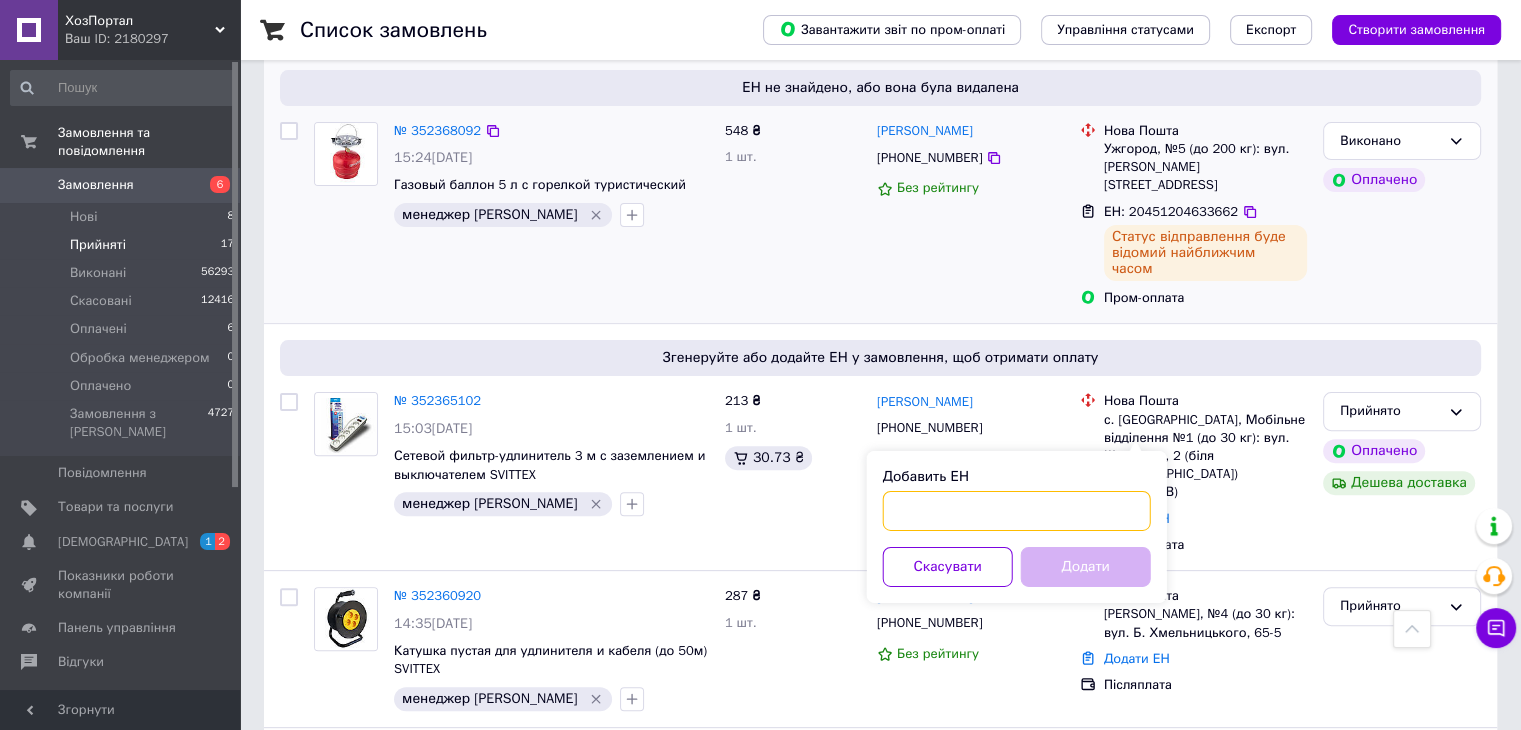 click on "Добавить ЕН" at bounding box center (1017, 511) 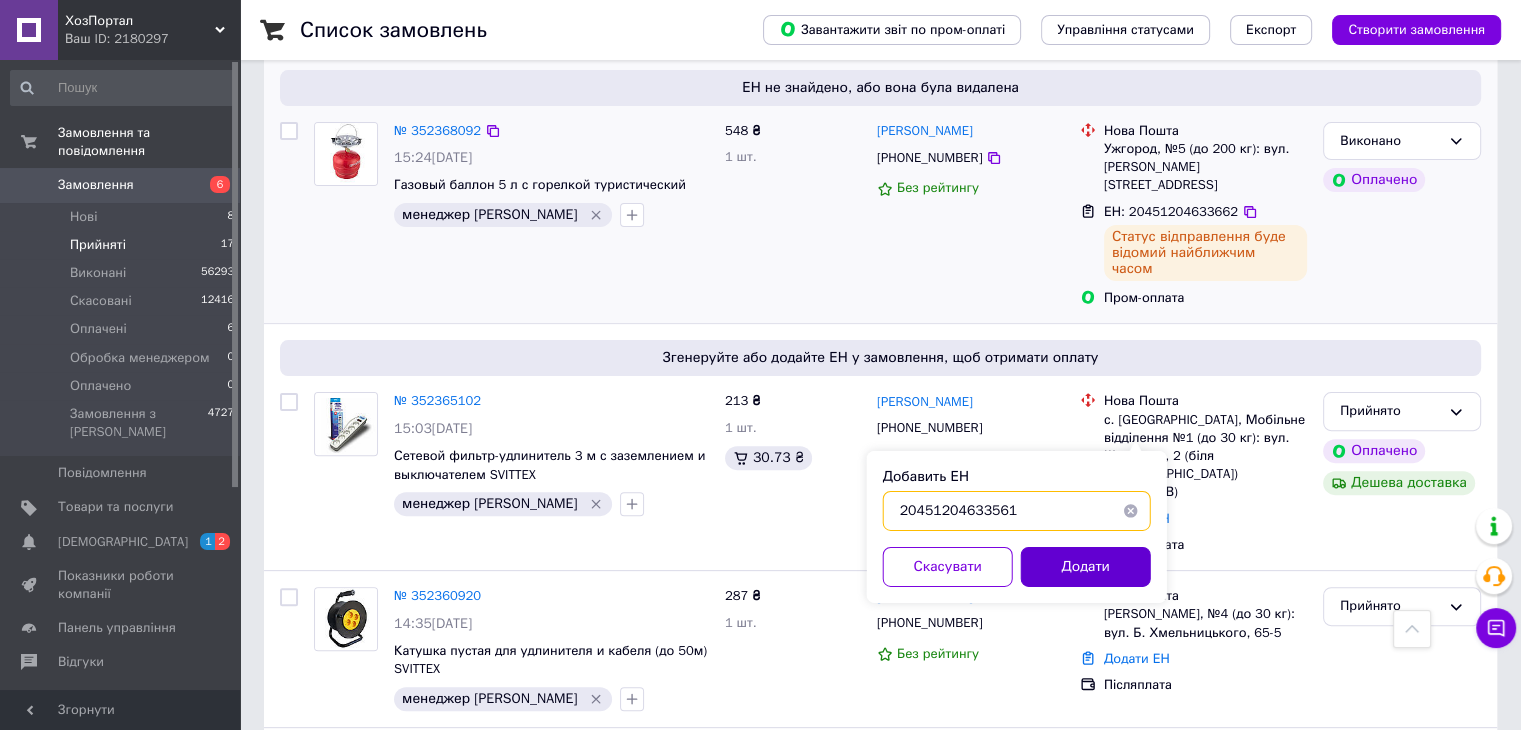 type on "20451204633561" 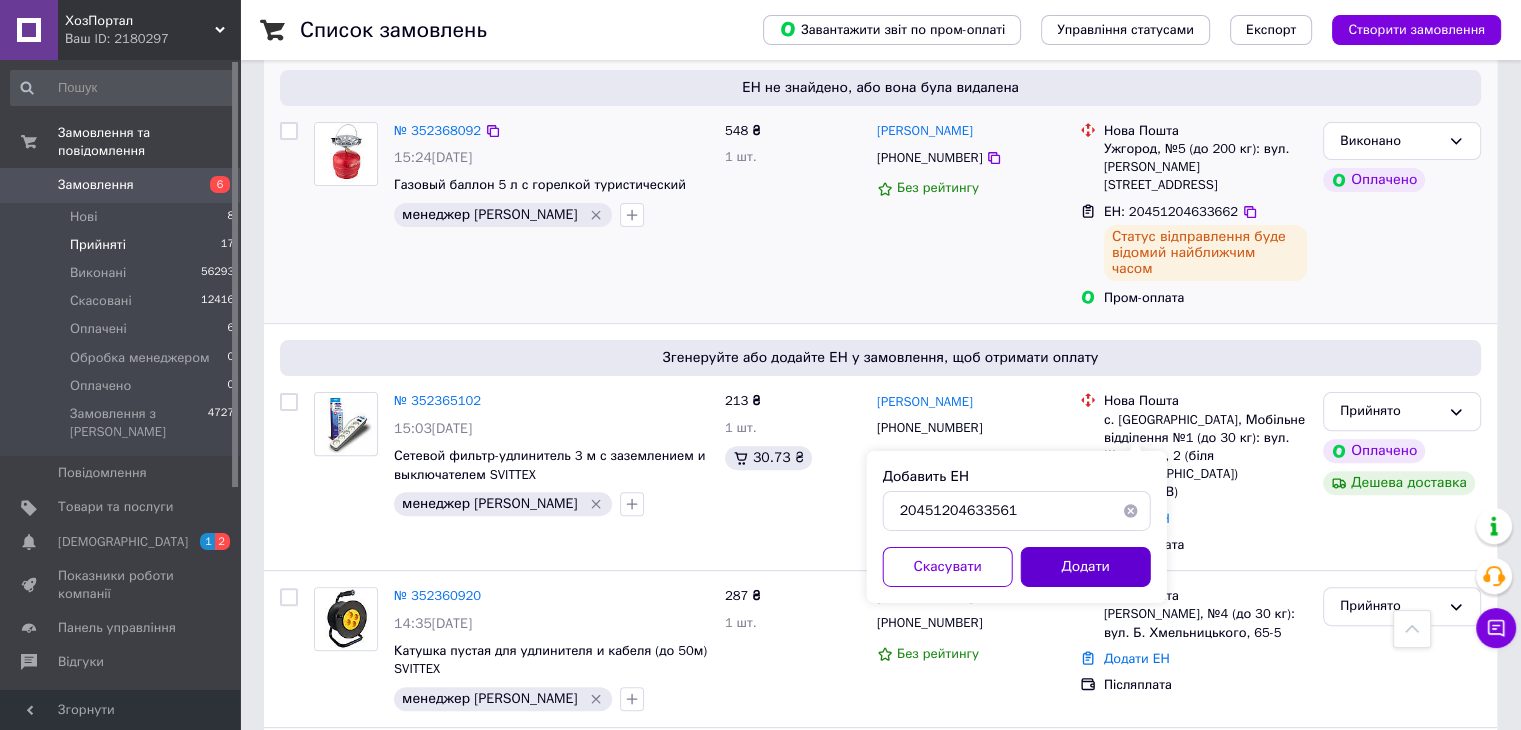click on "Додати" at bounding box center (1086, 567) 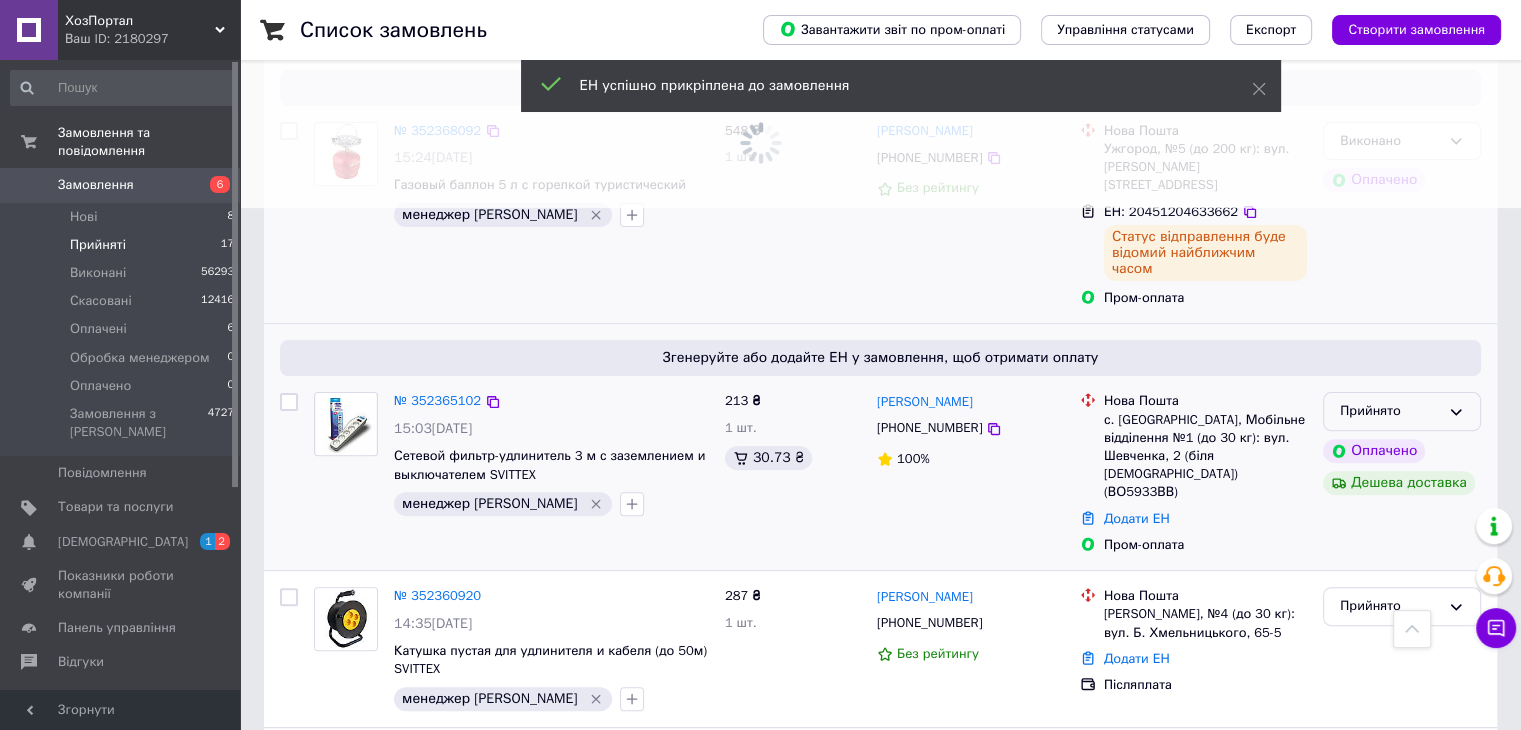 scroll, scrollTop: 724, scrollLeft: 0, axis: vertical 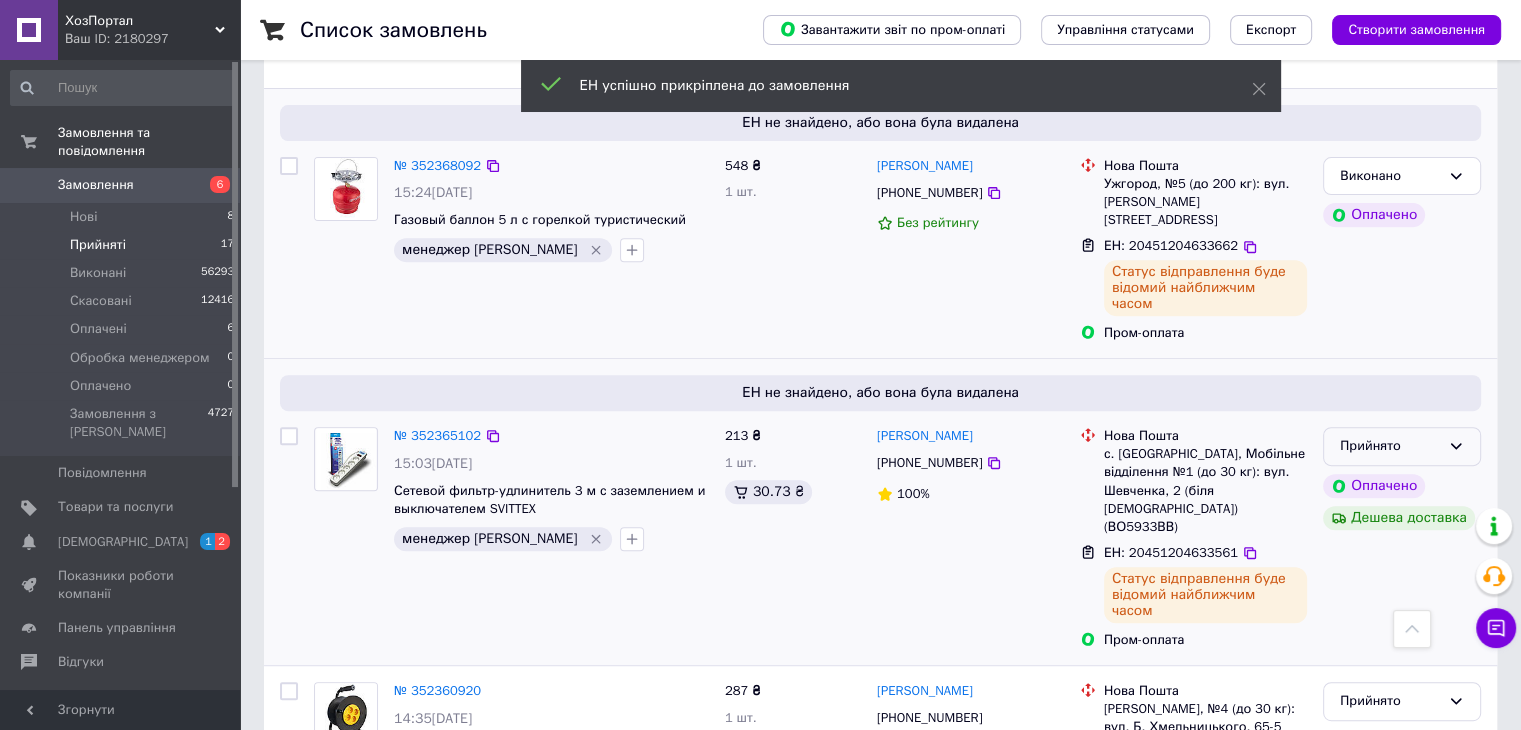 click on "Прийнято" at bounding box center (1390, 446) 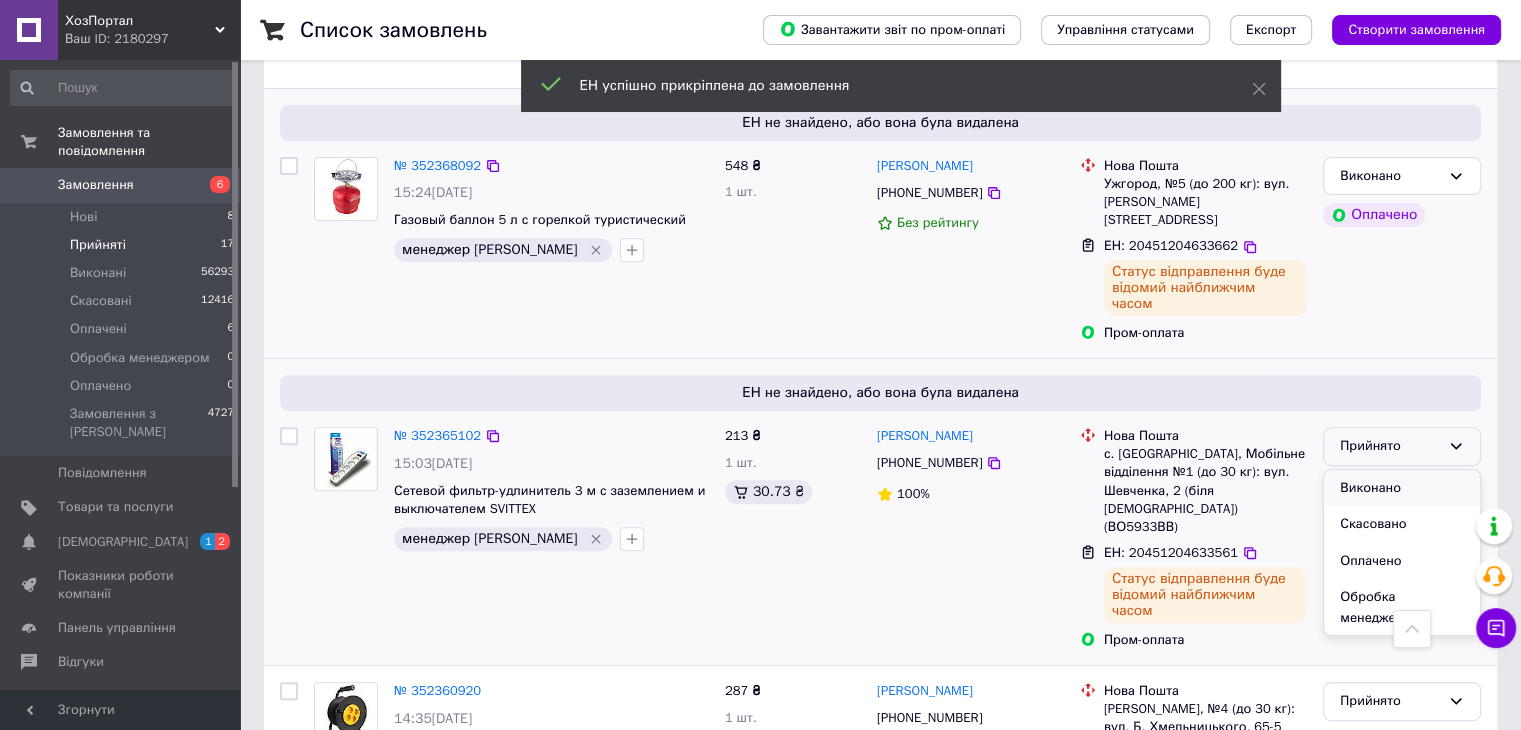 click on "Виконано" at bounding box center (1402, 488) 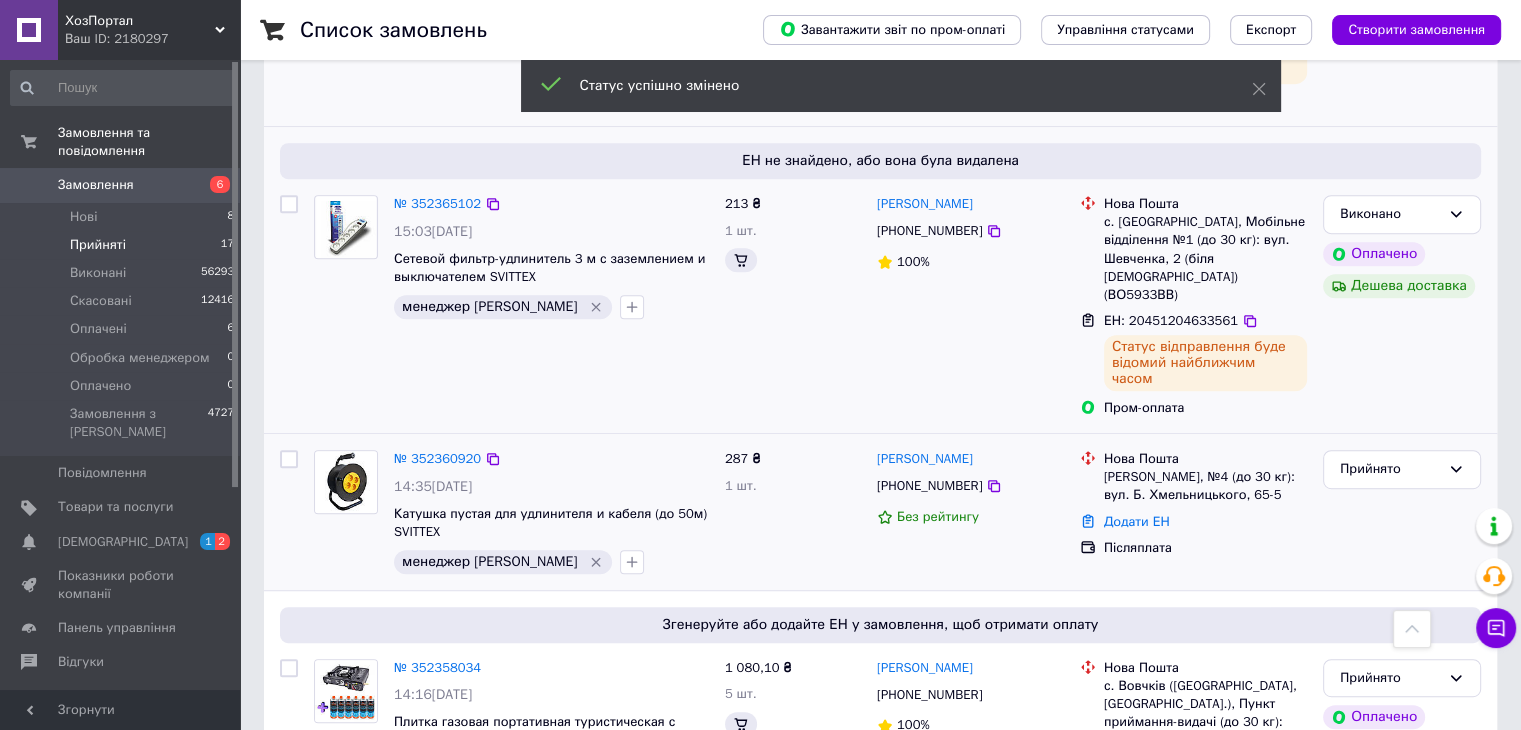 scroll, scrollTop: 908, scrollLeft: 0, axis: vertical 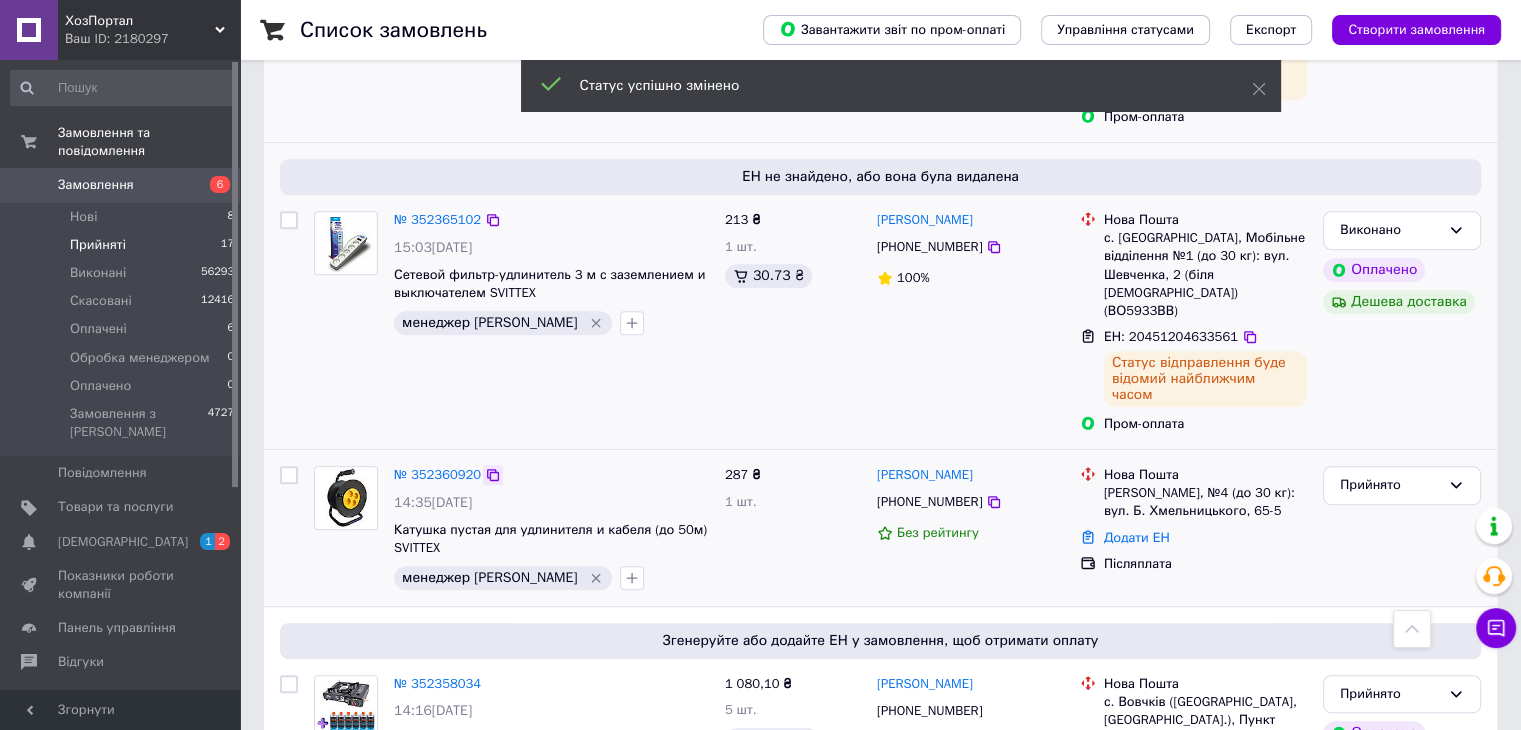 click 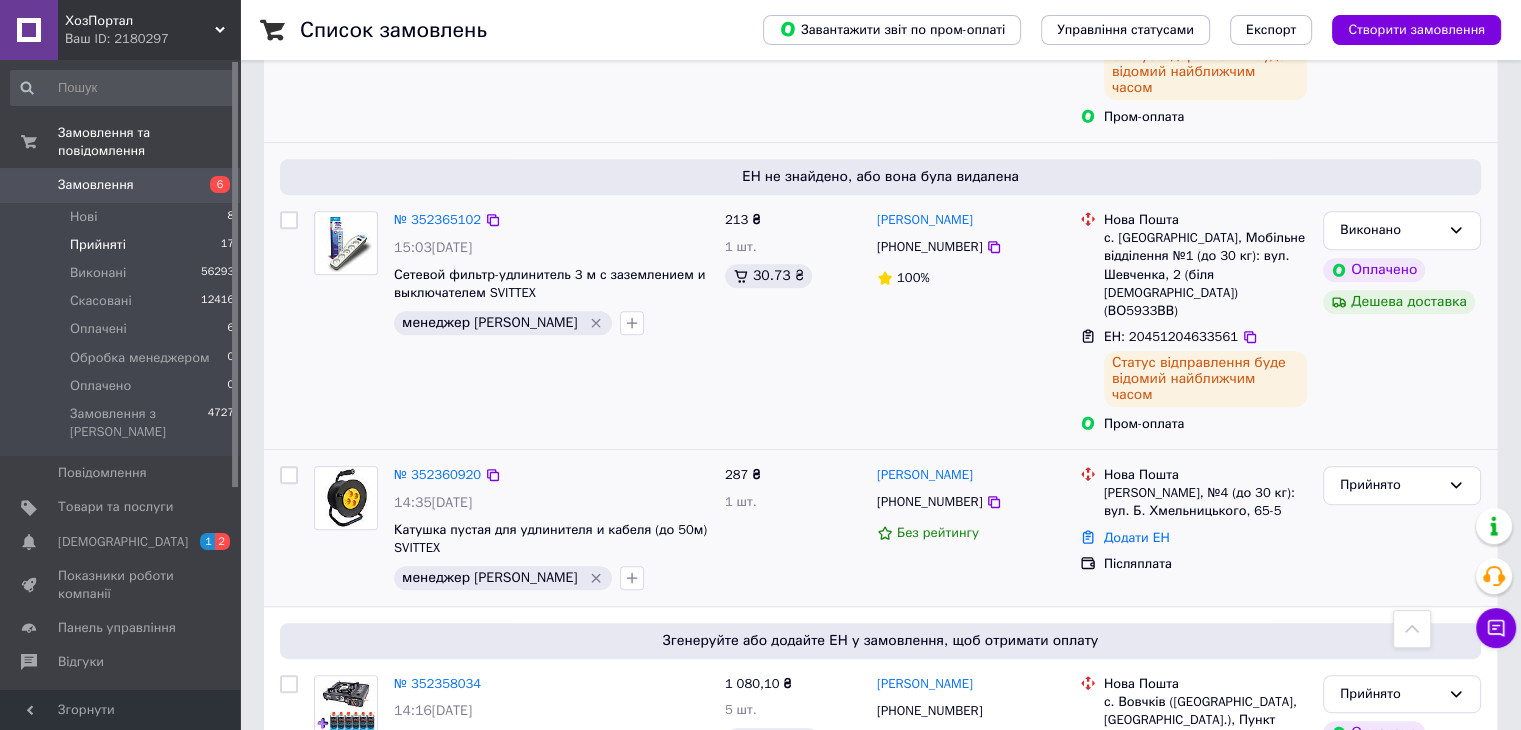click on "Нова Пошта Шептицький, №4 (до 30 кг): вул. Б. Хмельницького, 65-5" at bounding box center [1193, 493] 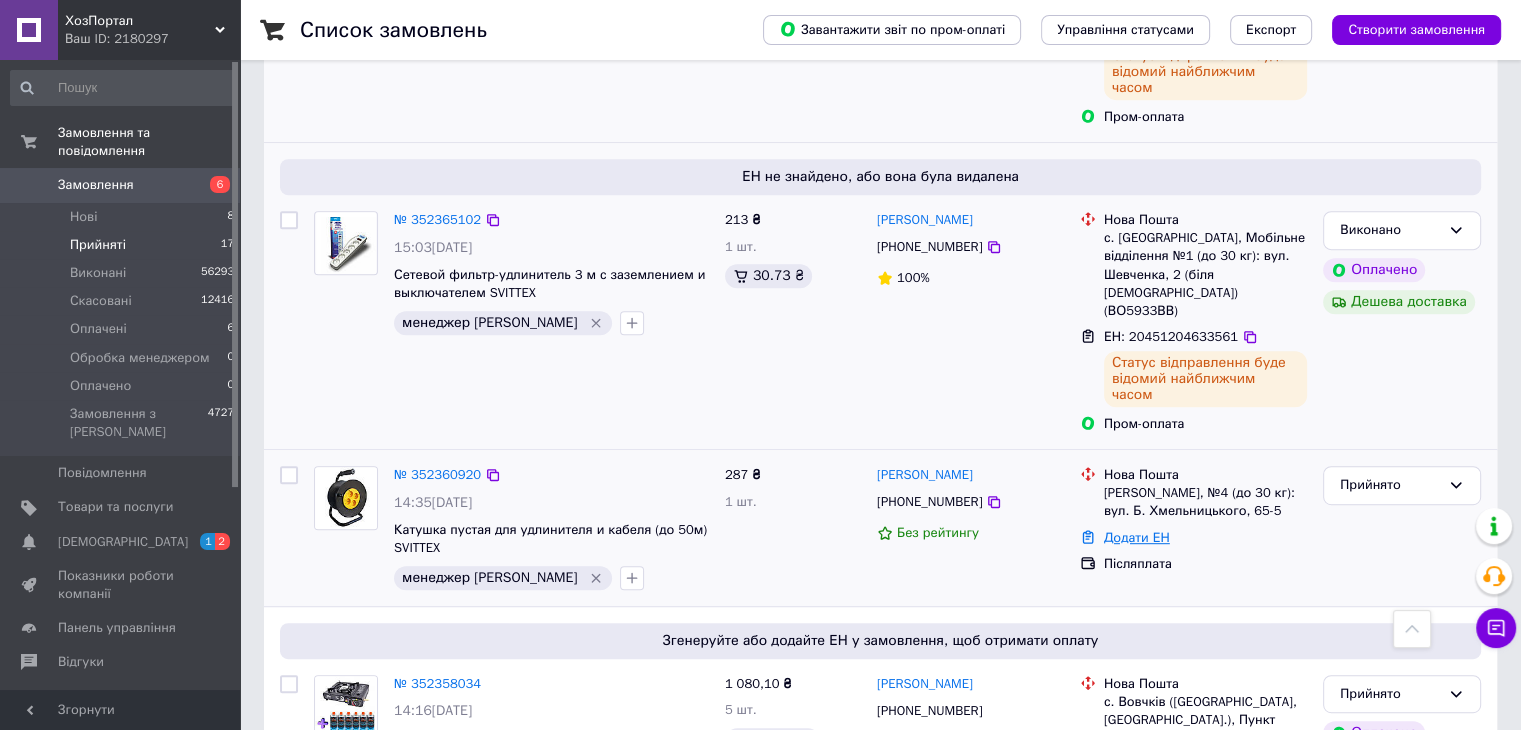 click on "Додати ЕН" at bounding box center (1137, 537) 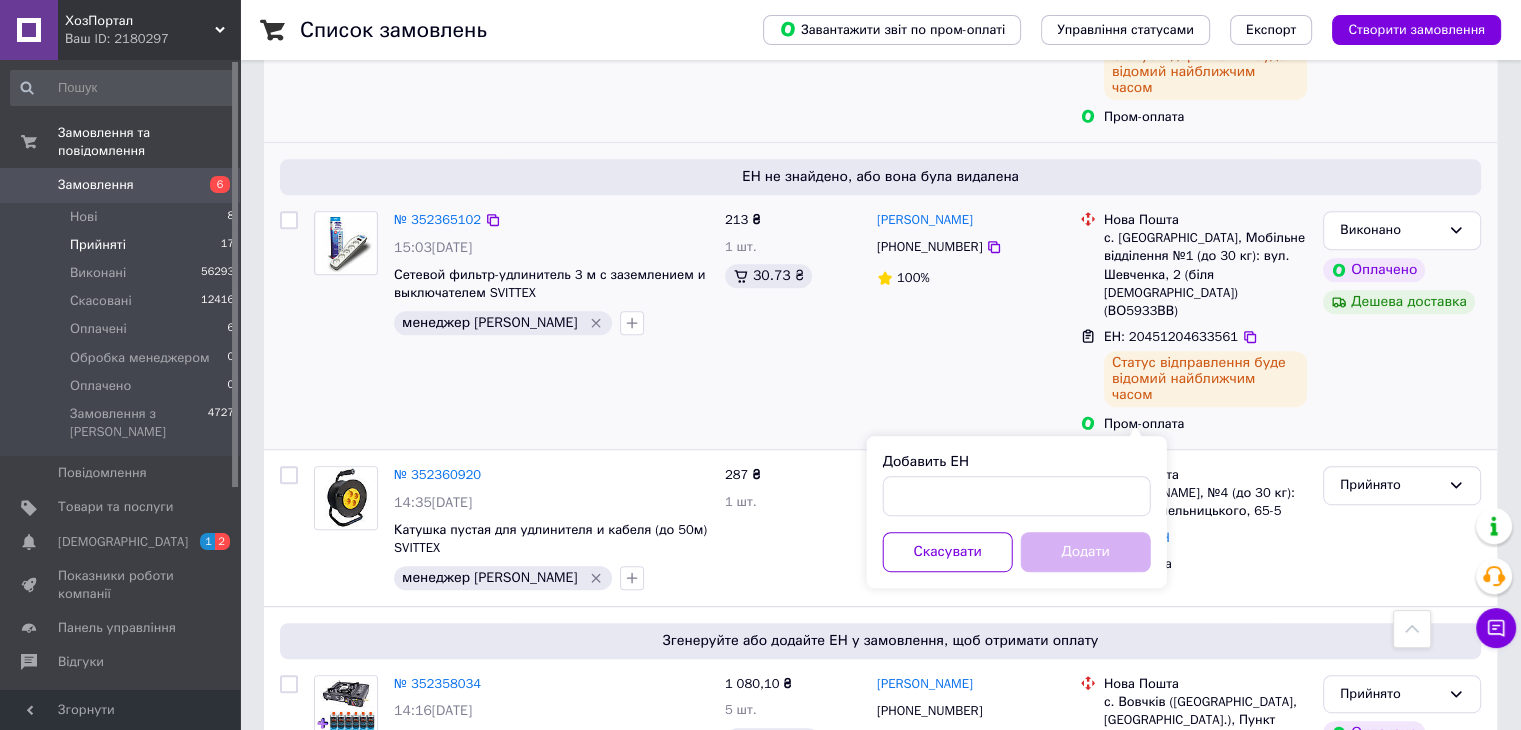 click on "Добавить ЕН" at bounding box center (926, 461) 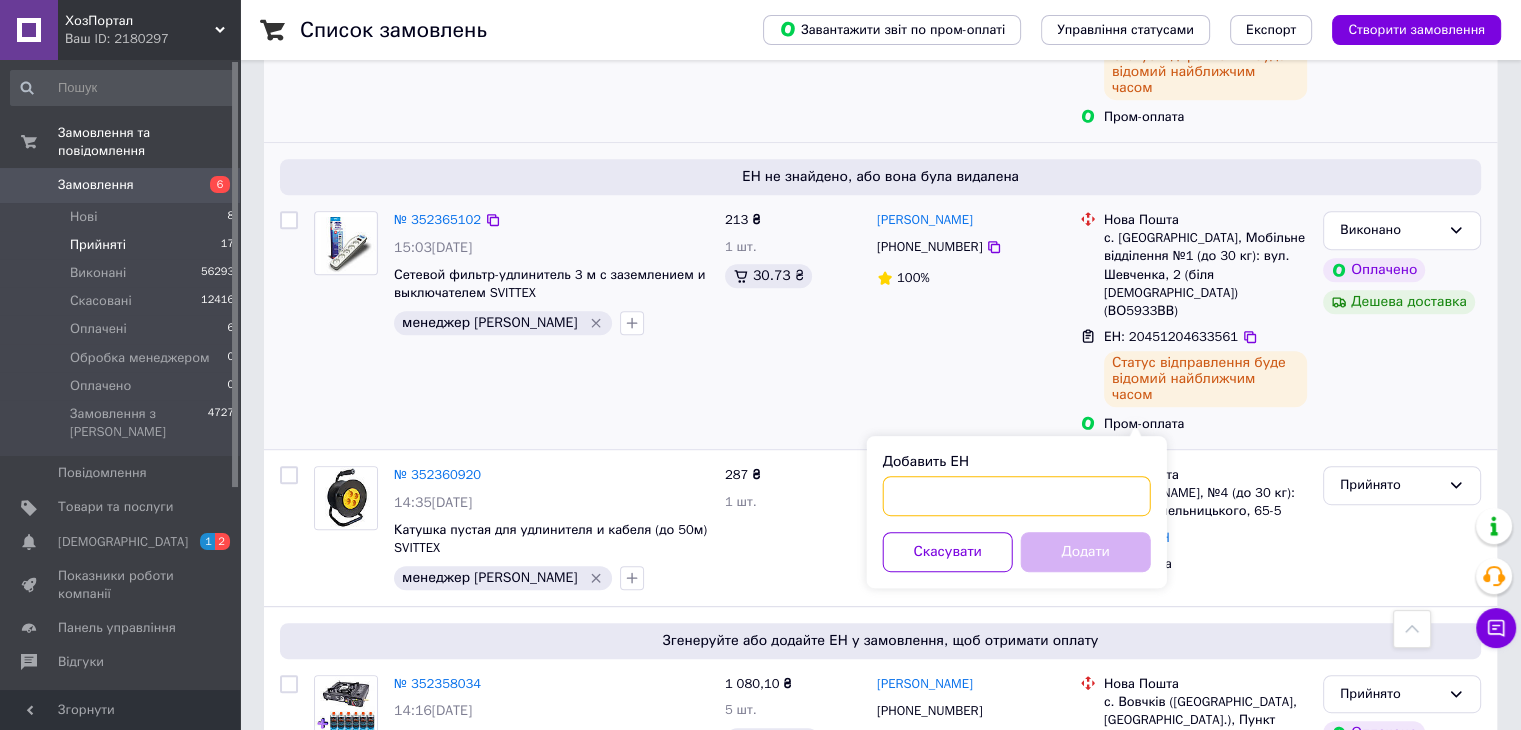 click on "Добавить ЕН" at bounding box center [1017, 496] 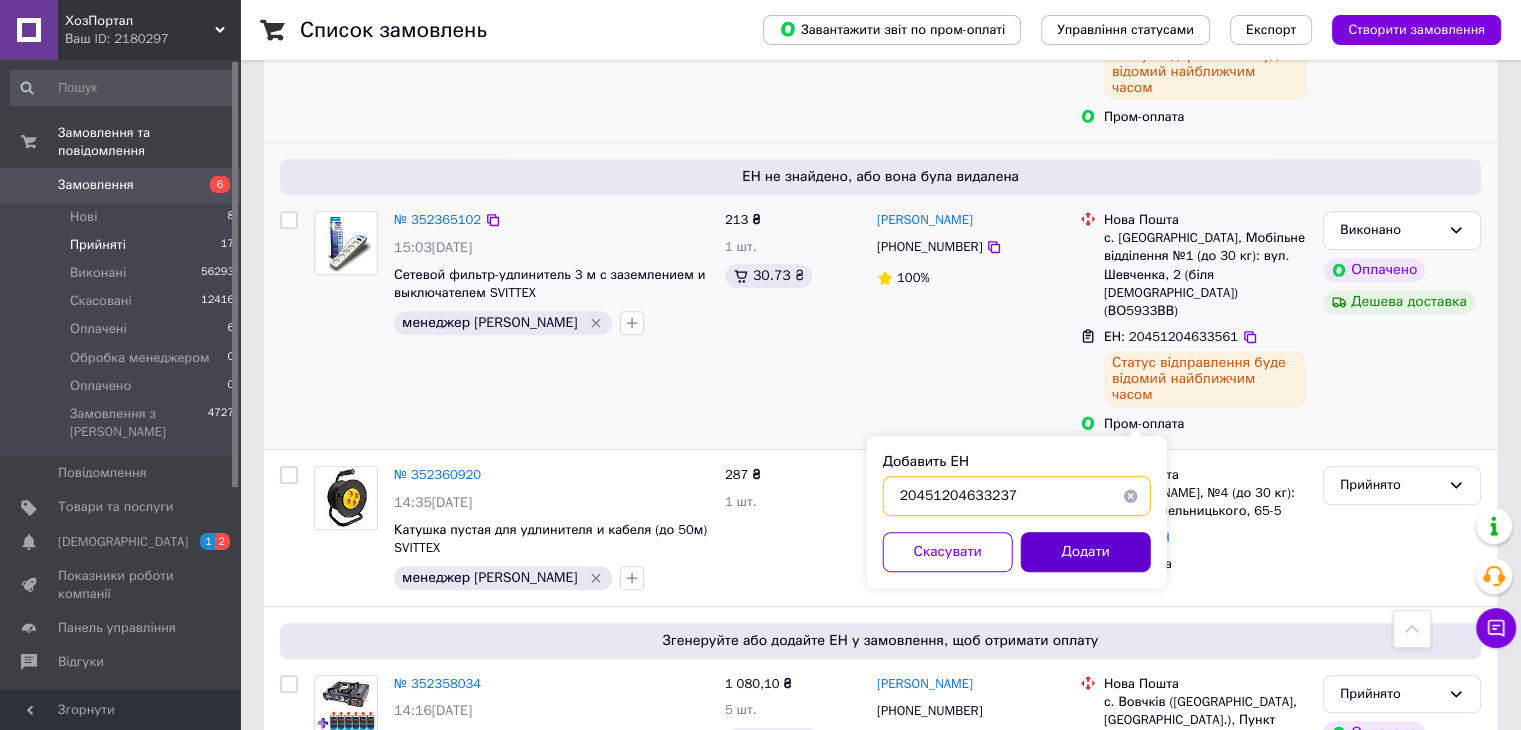 type on "20451204633237" 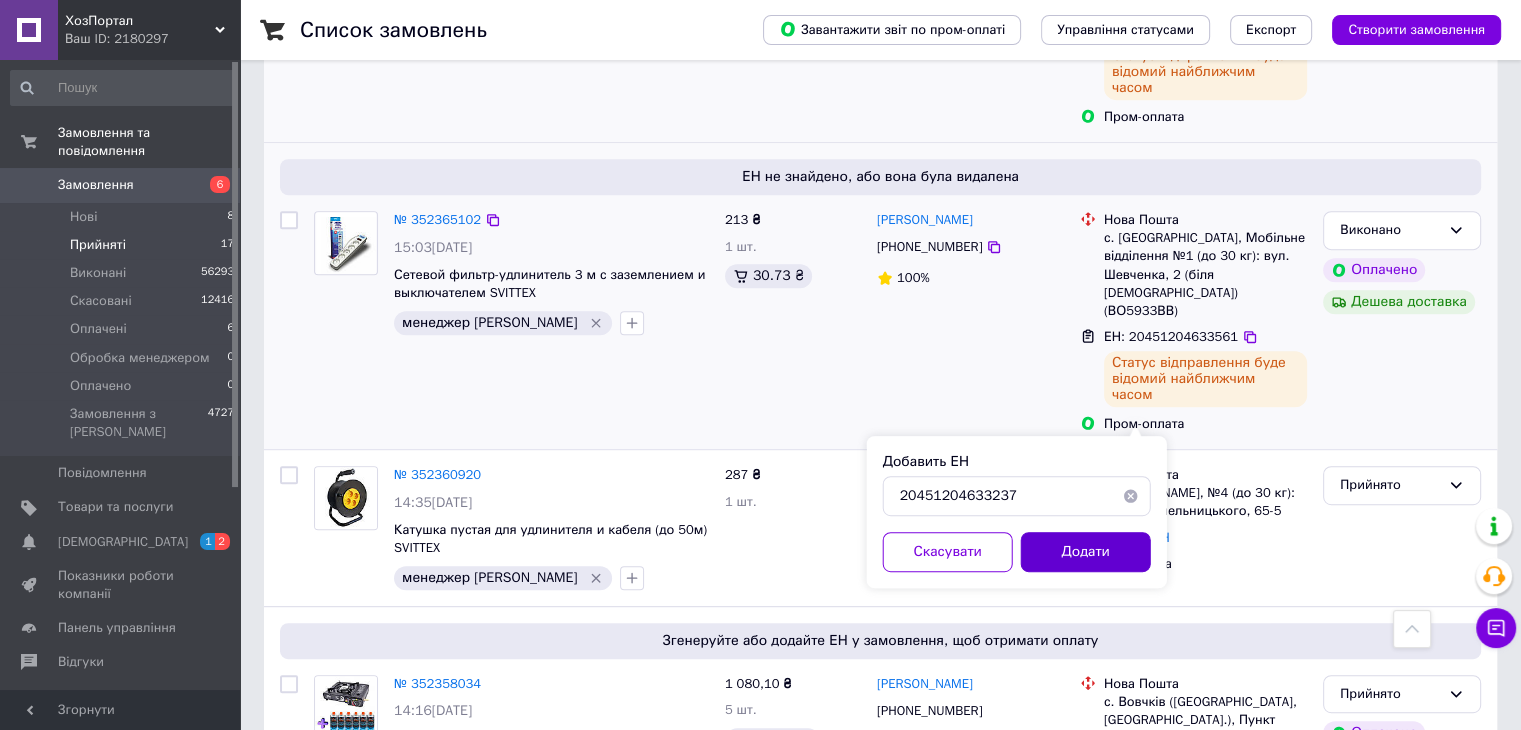 click on "Додати" at bounding box center (1086, 552) 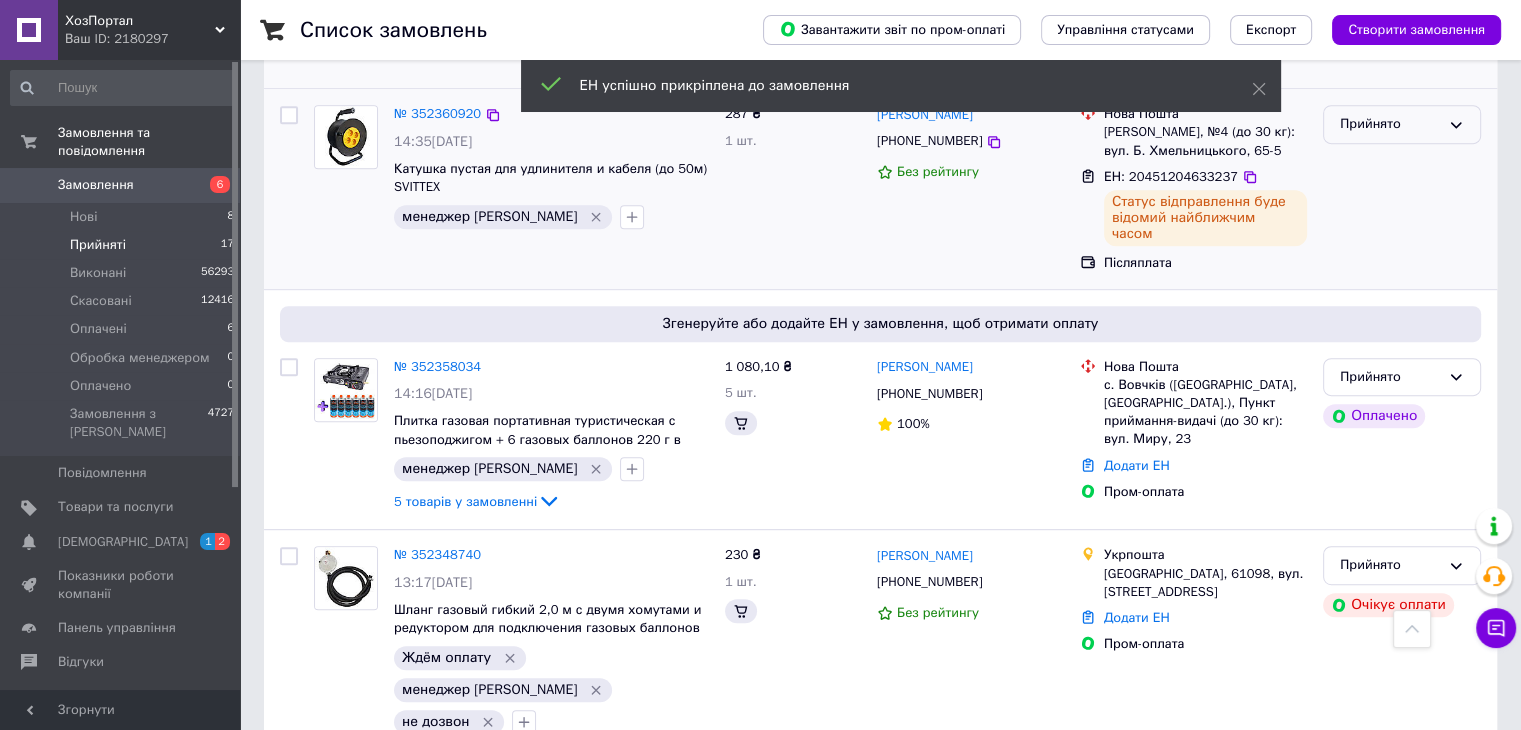 scroll, scrollTop: 722, scrollLeft: 0, axis: vertical 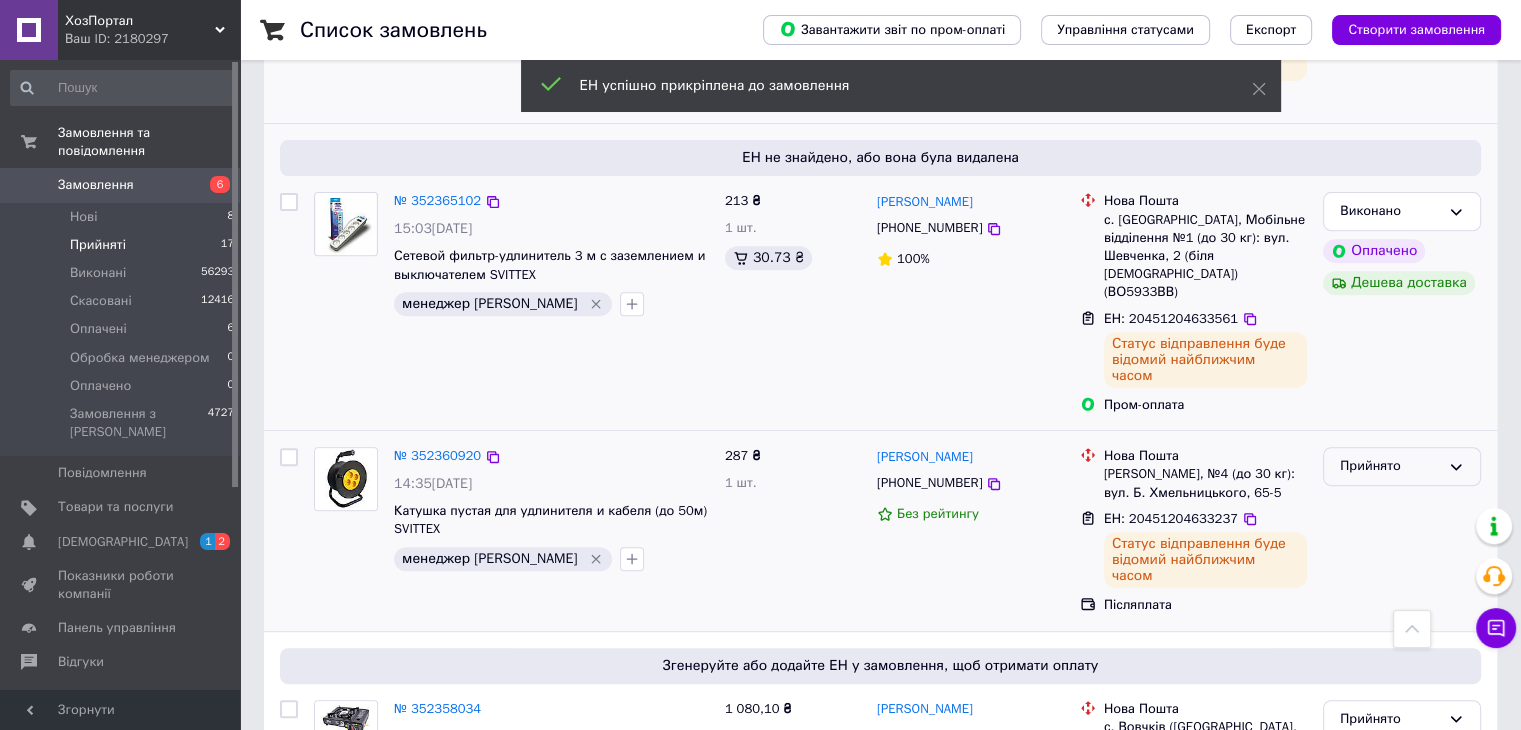 click on "Прийнято" at bounding box center (1390, 466) 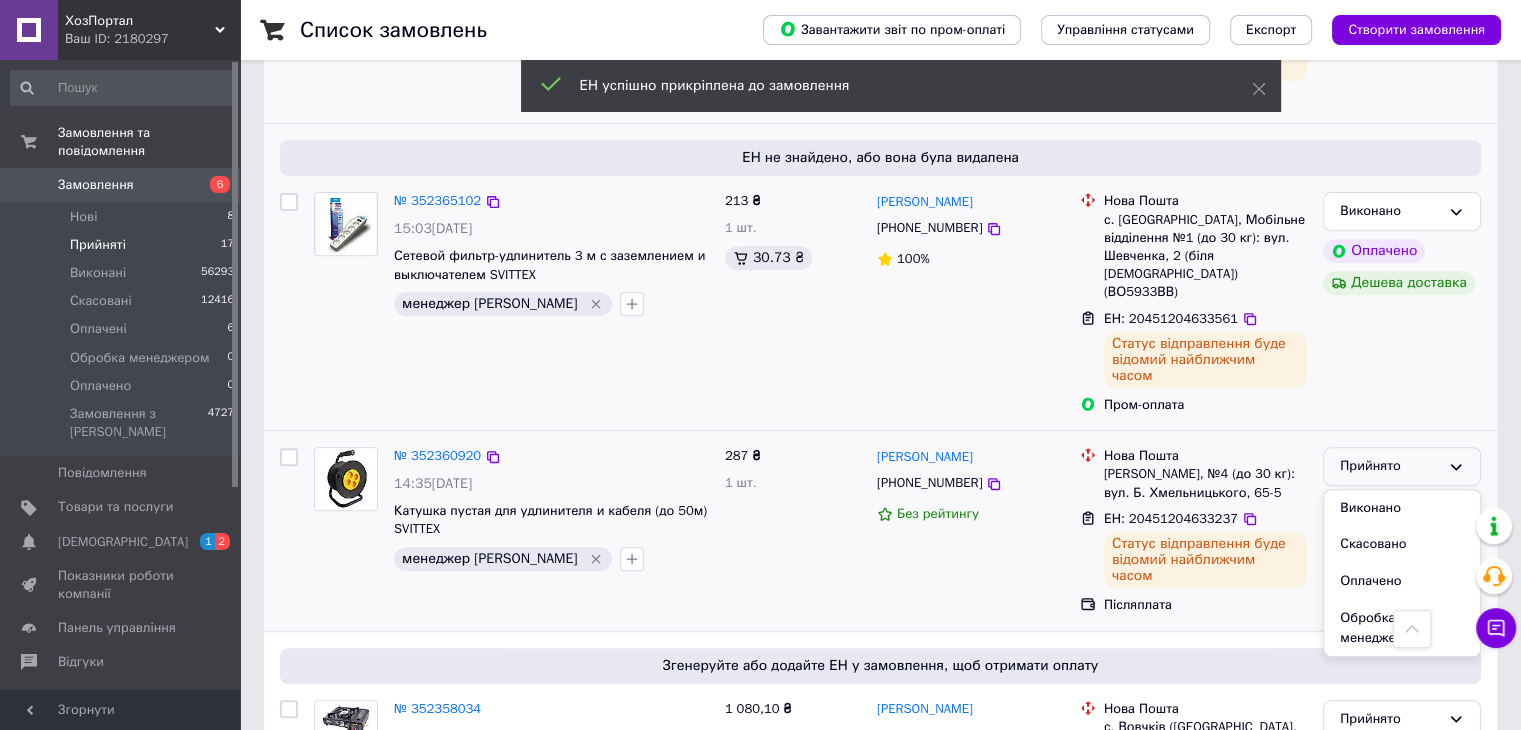 click on "Виконано" at bounding box center (1402, 508) 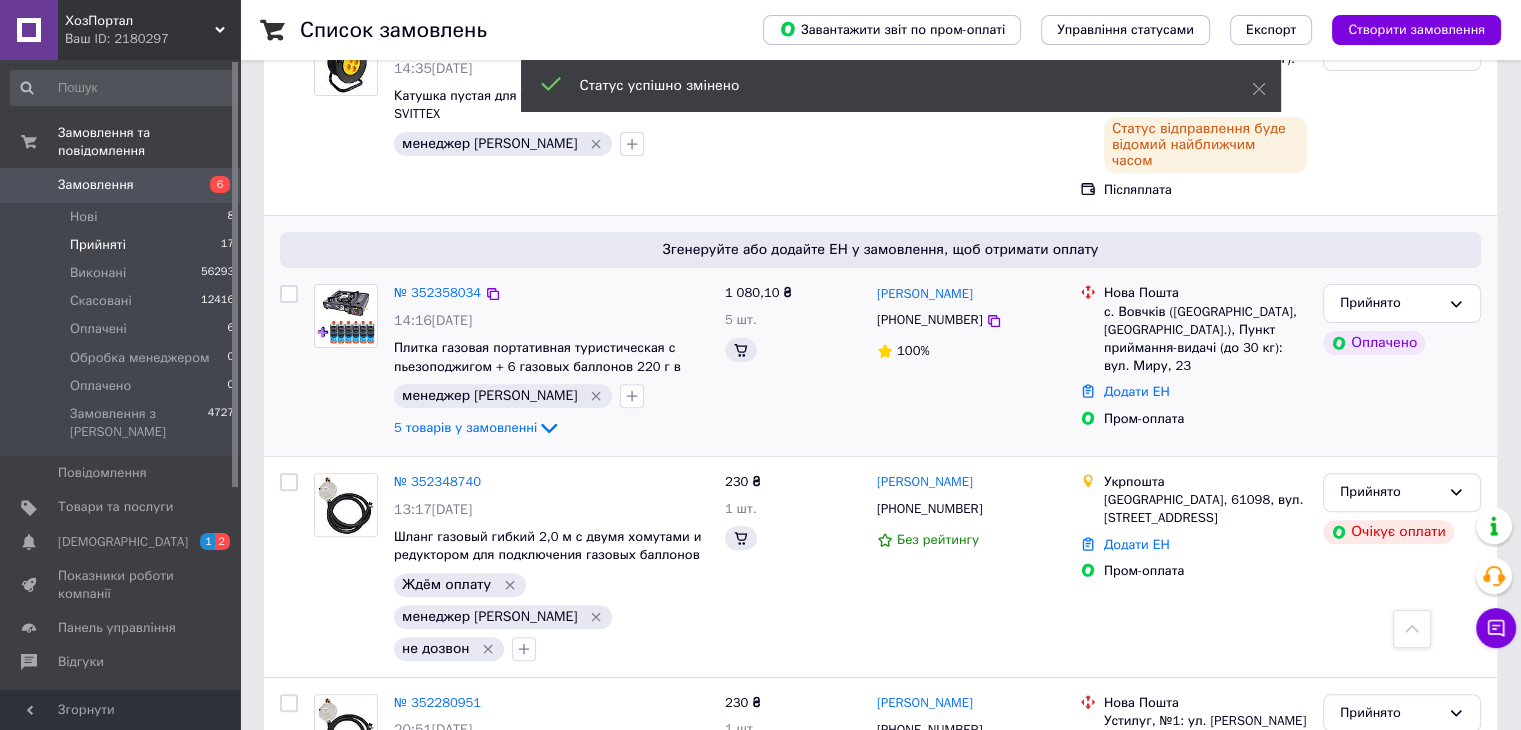 scroll, scrollTop: 532, scrollLeft: 0, axis: vertical 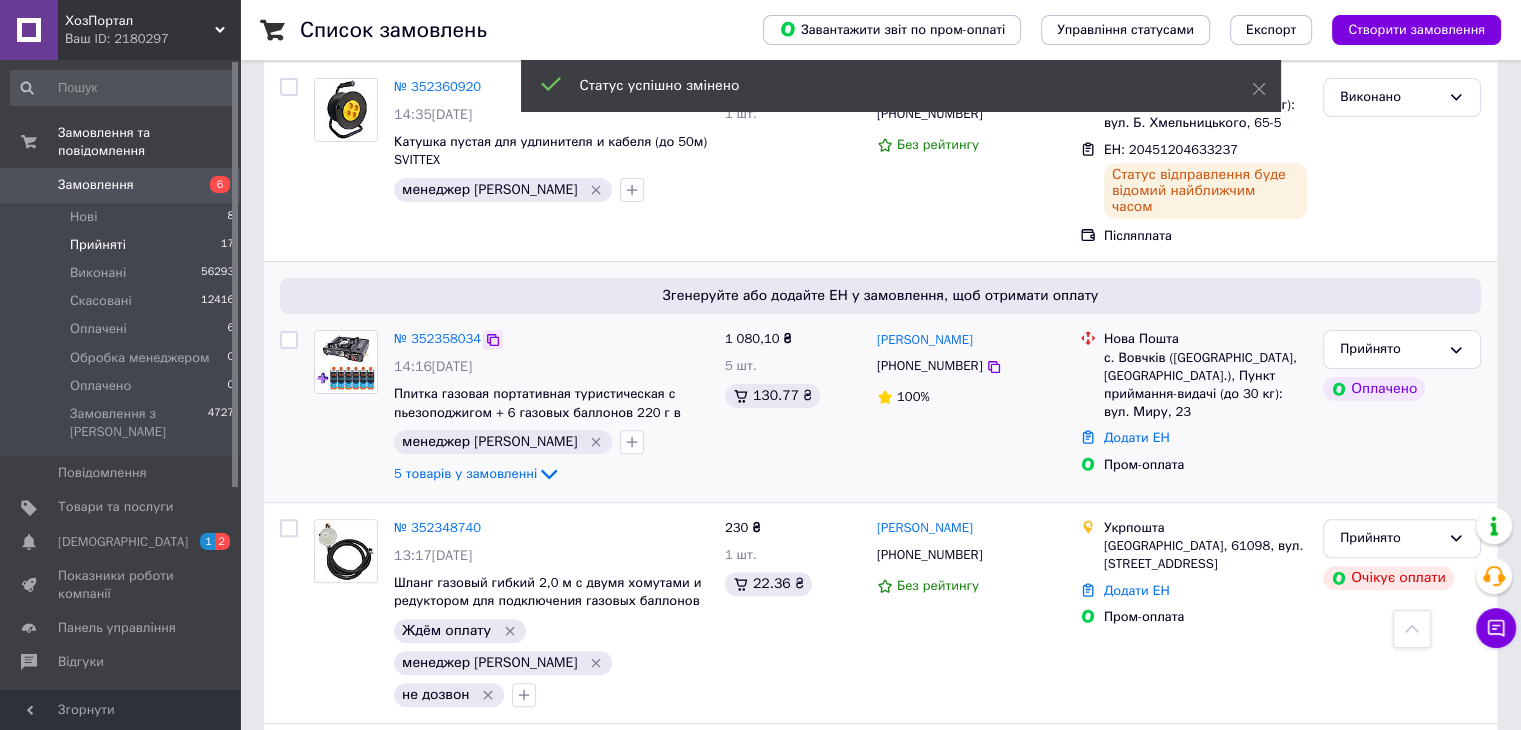 click 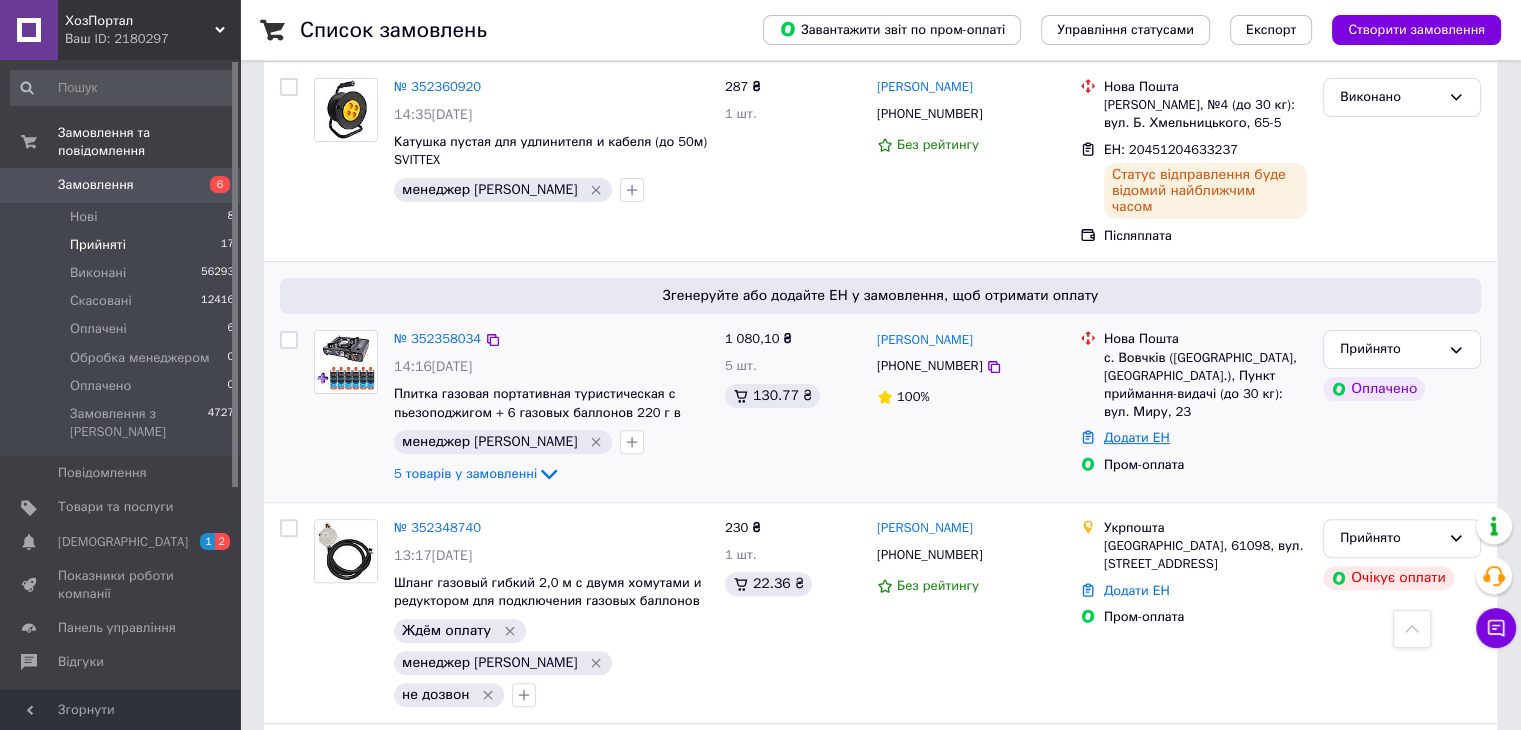click on "Додати ЕН" at bounding box center (1137, 437) 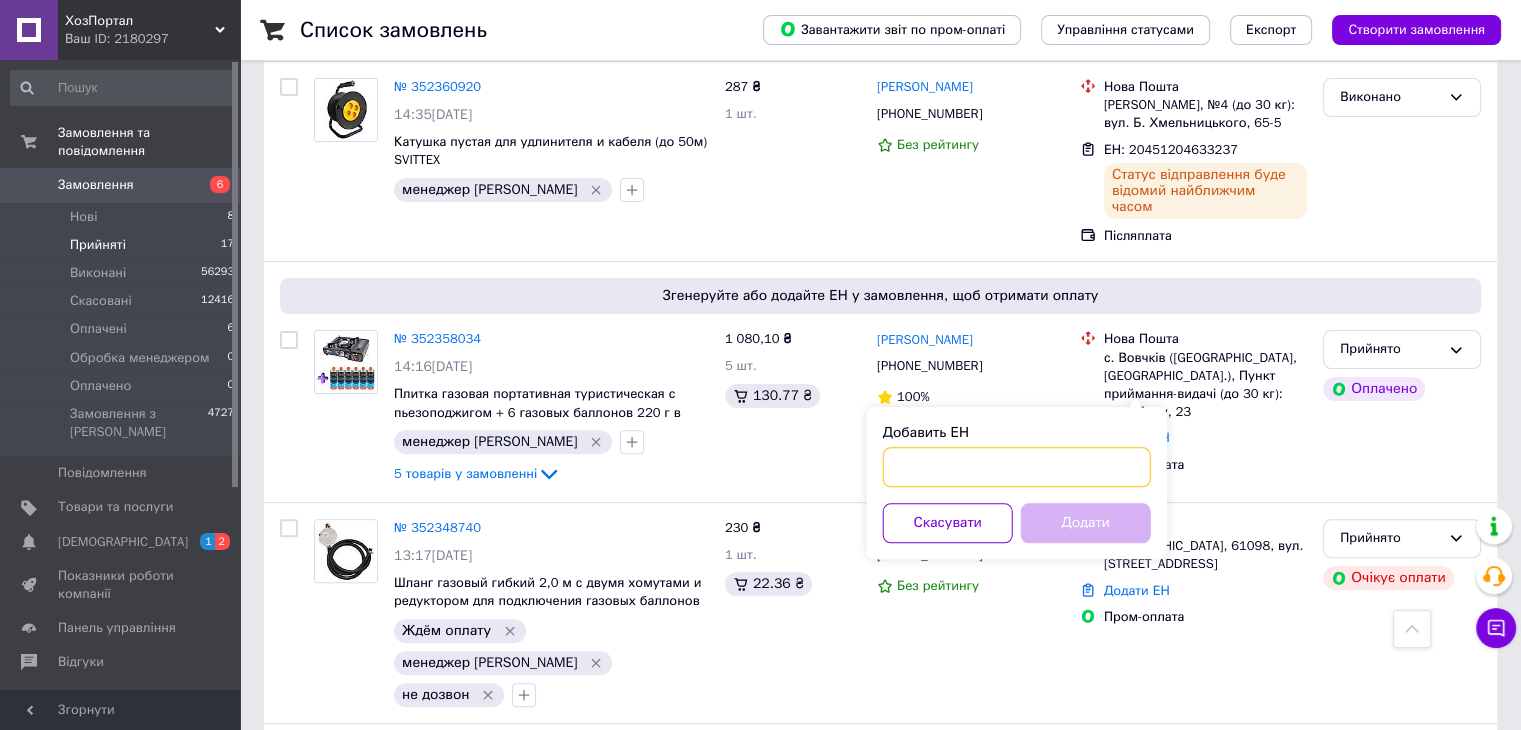 click on "Добавить ЕН" at bounding box center [1017, 467] 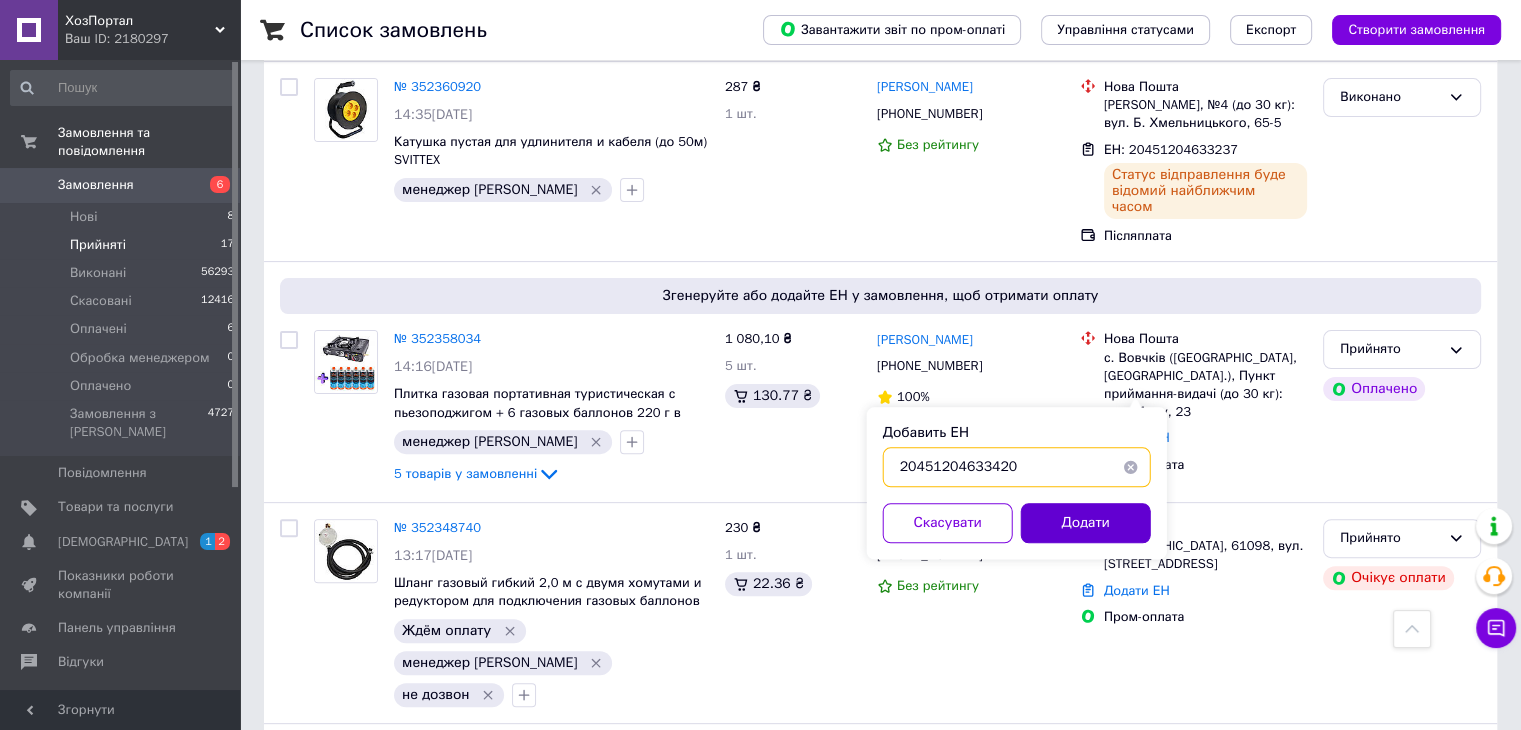 type on "20451204633420" 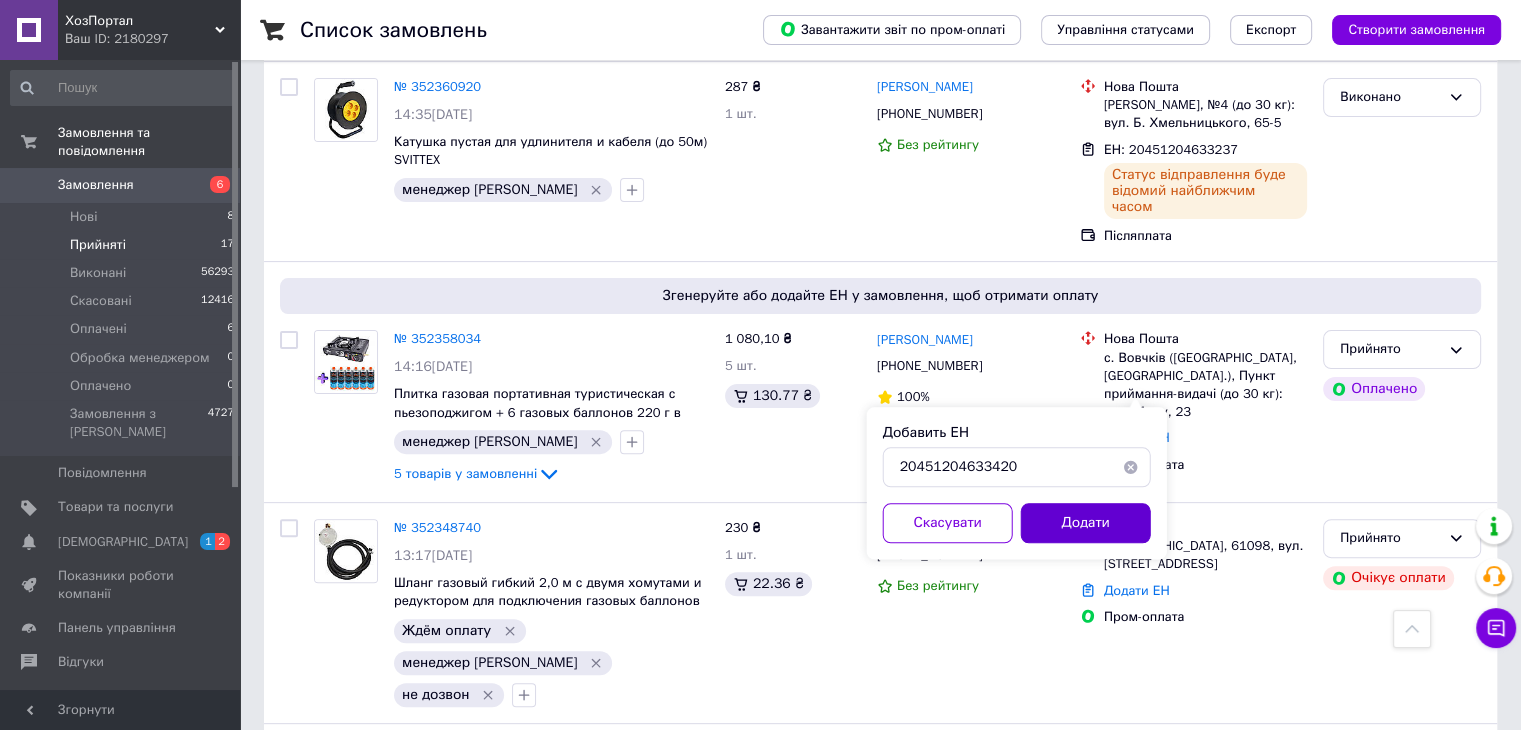 click on "Додати" at bounding box center (1086, 523) 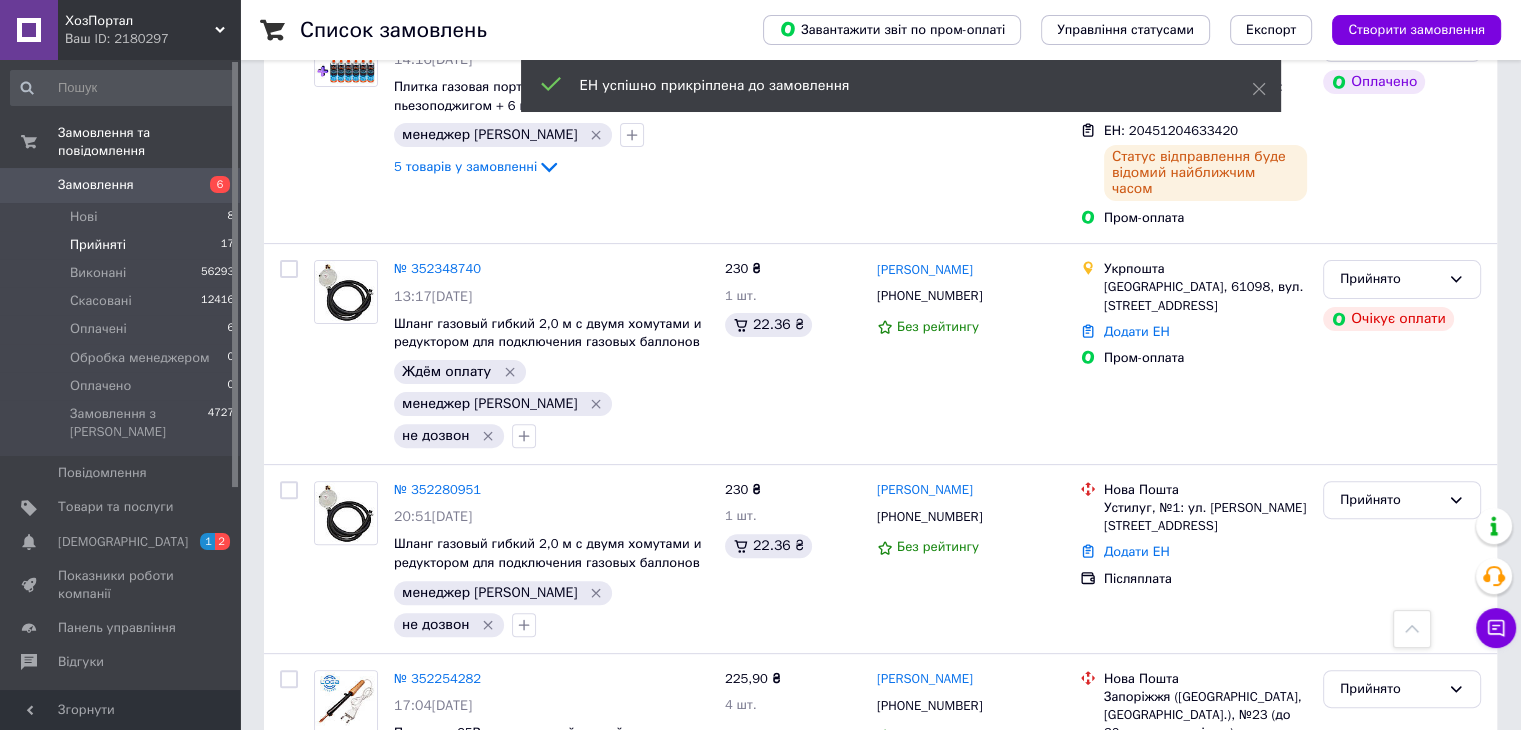 scroll, scrollTop: 259, scrollLeft: 0, axis: vertical 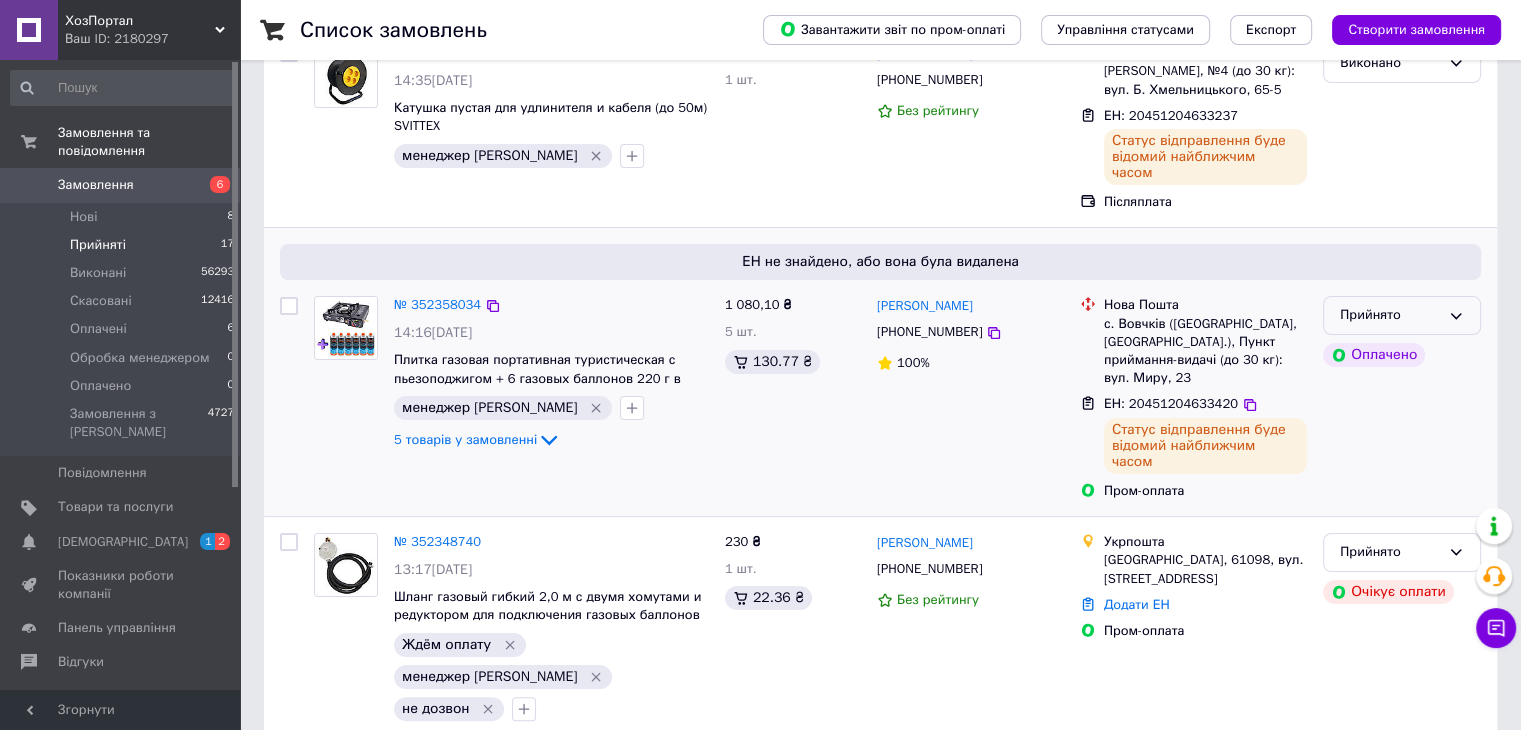click on "Прийнято" at bounding box center [1402, 315] 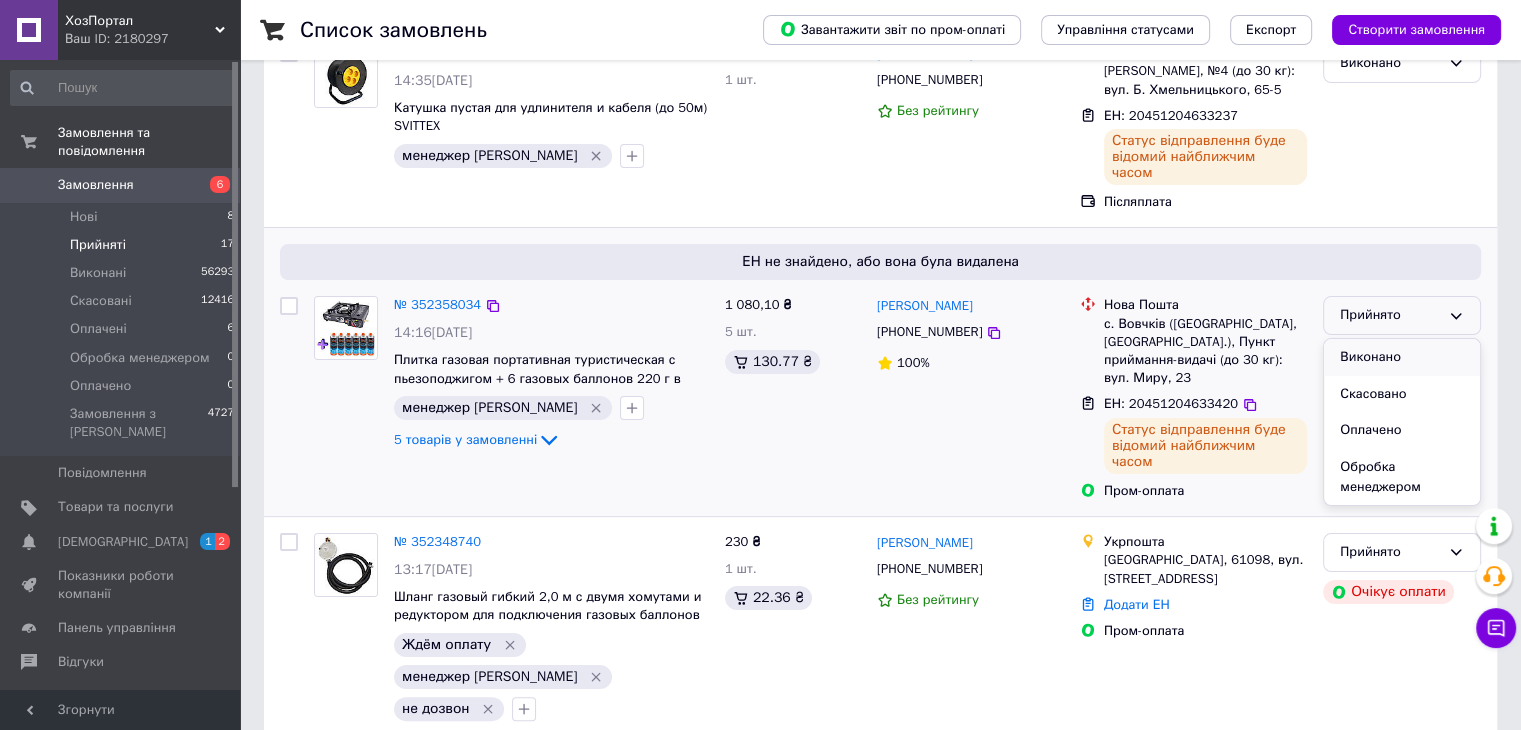 click on "Виконано" at bounding box center (1402, 357) 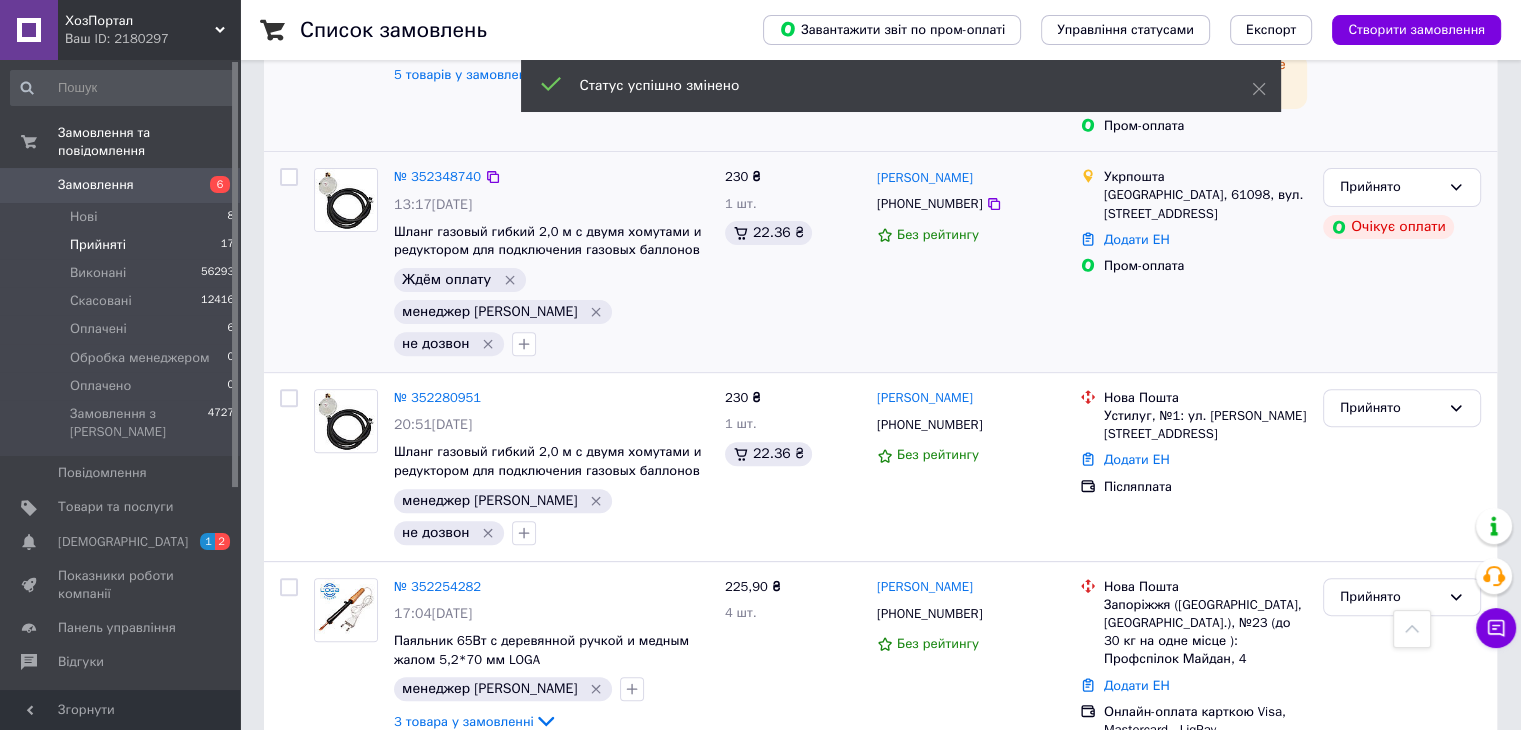 scroll, scrollTop: 659, scrollLeft: 0, axis: vertical 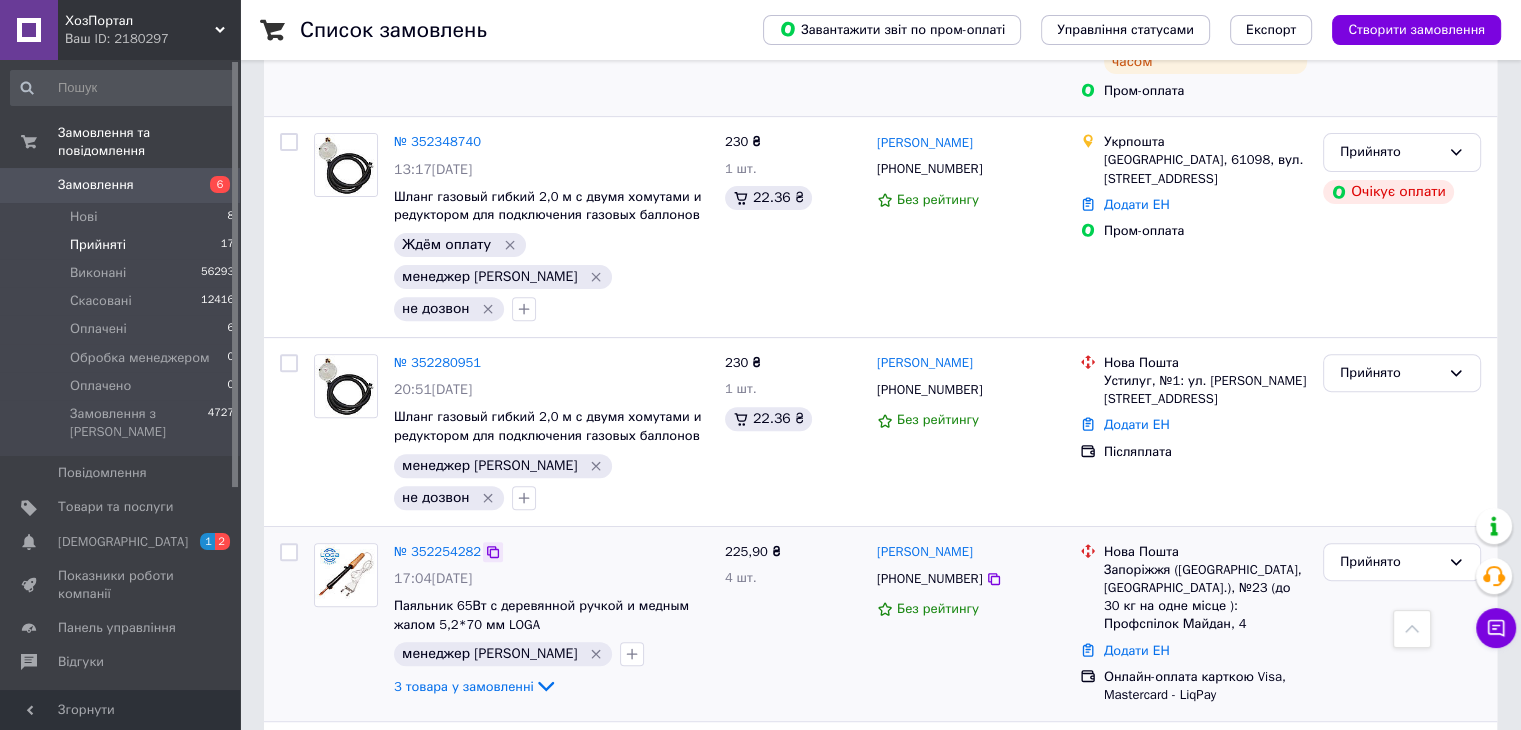 click 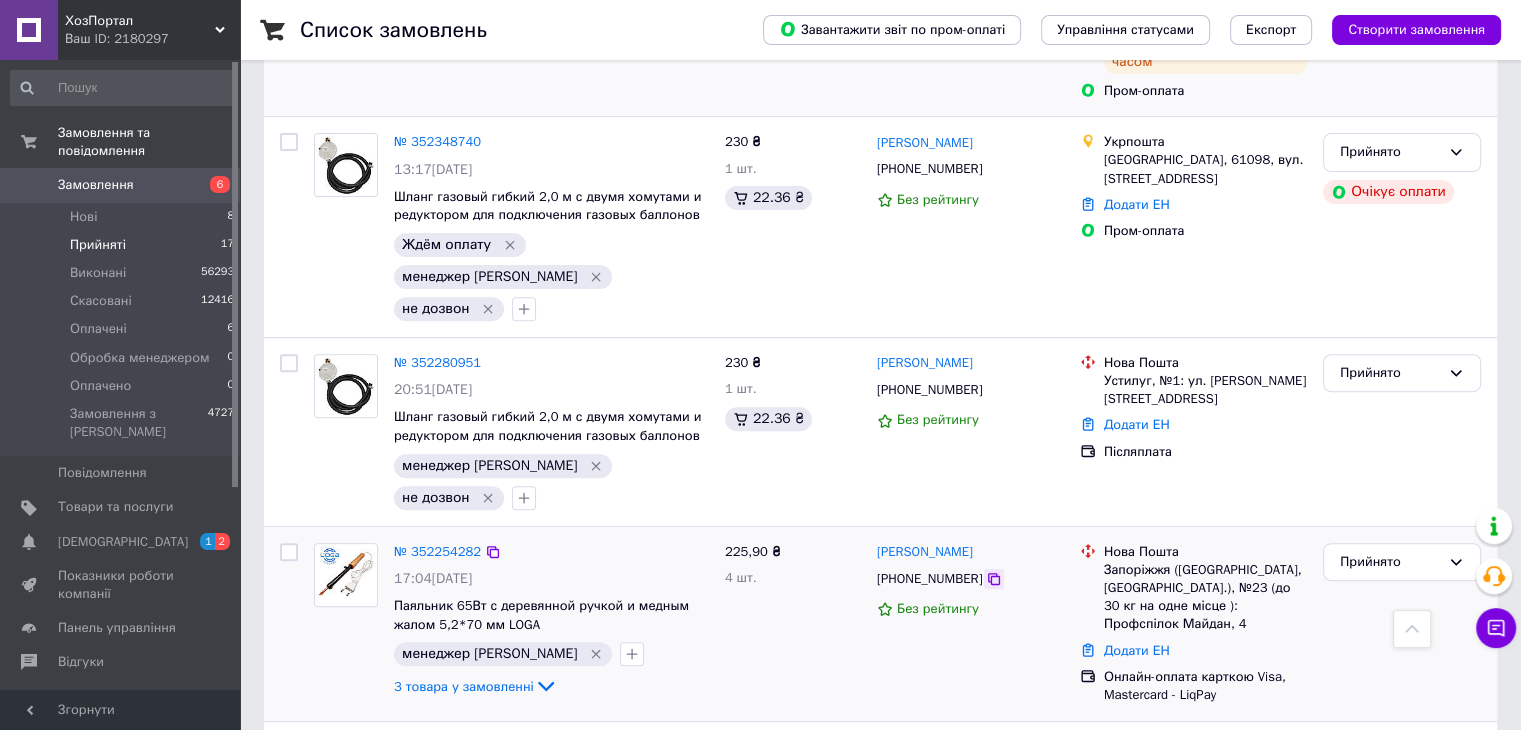 click 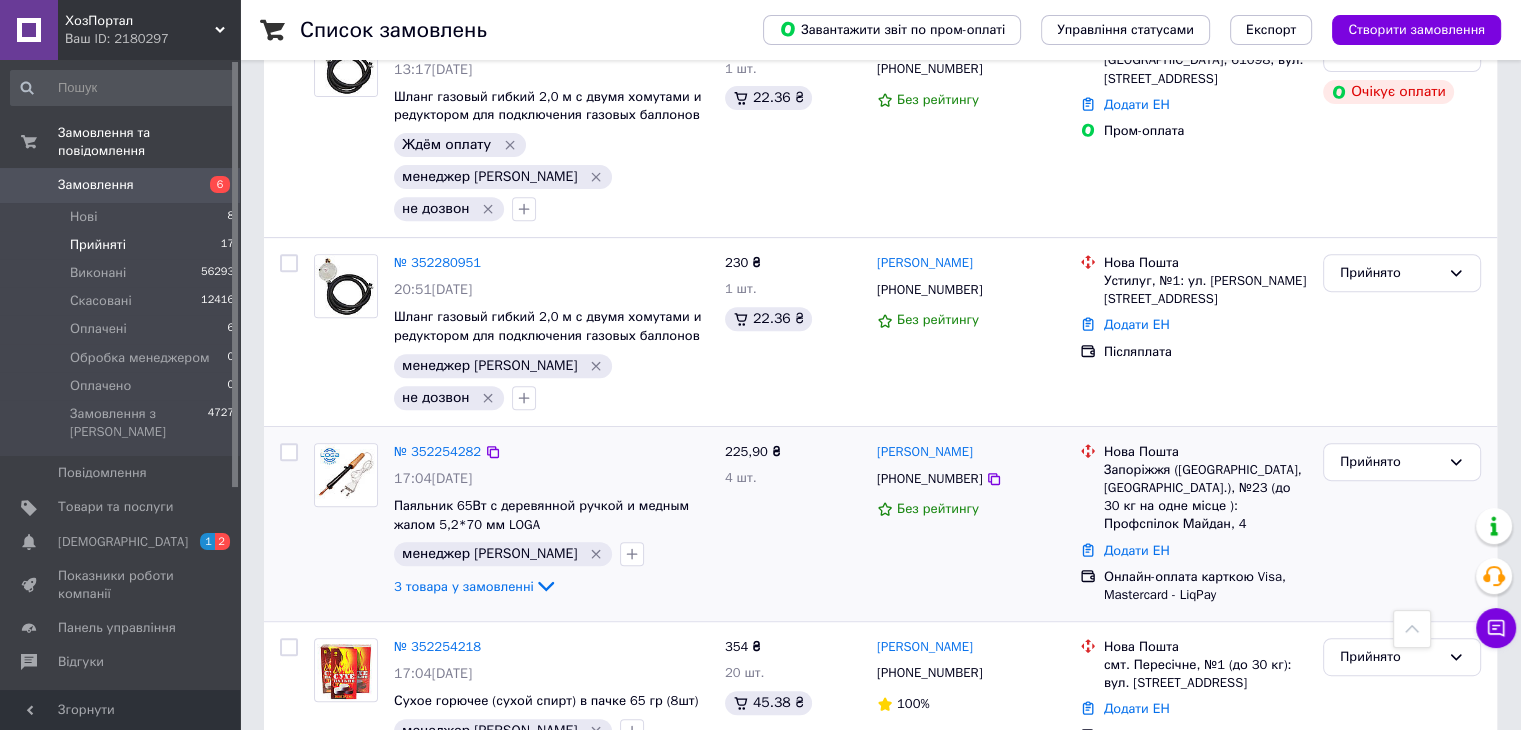 scroll, scrollTop: 859, scrollLeft: 0, axis: vertical 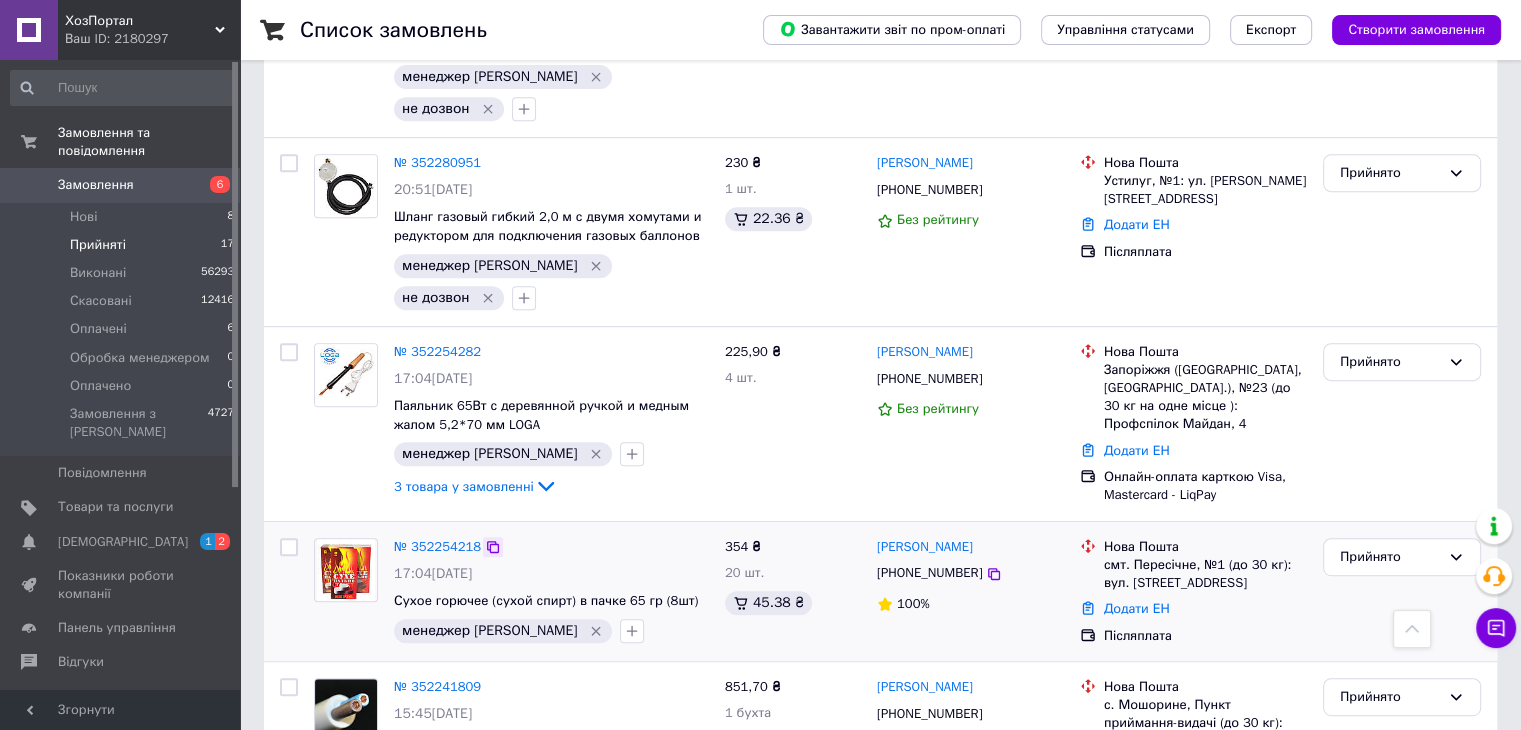click 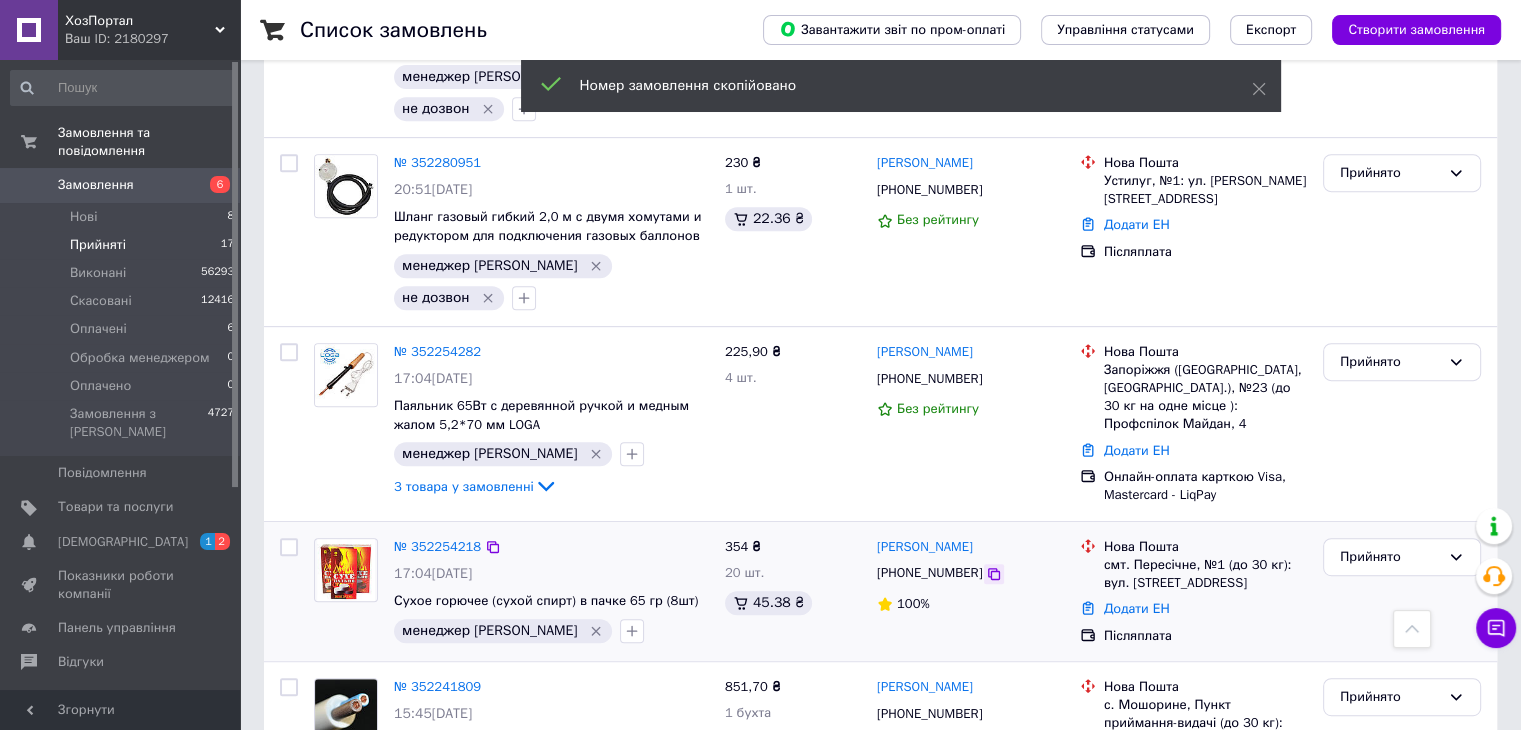 click 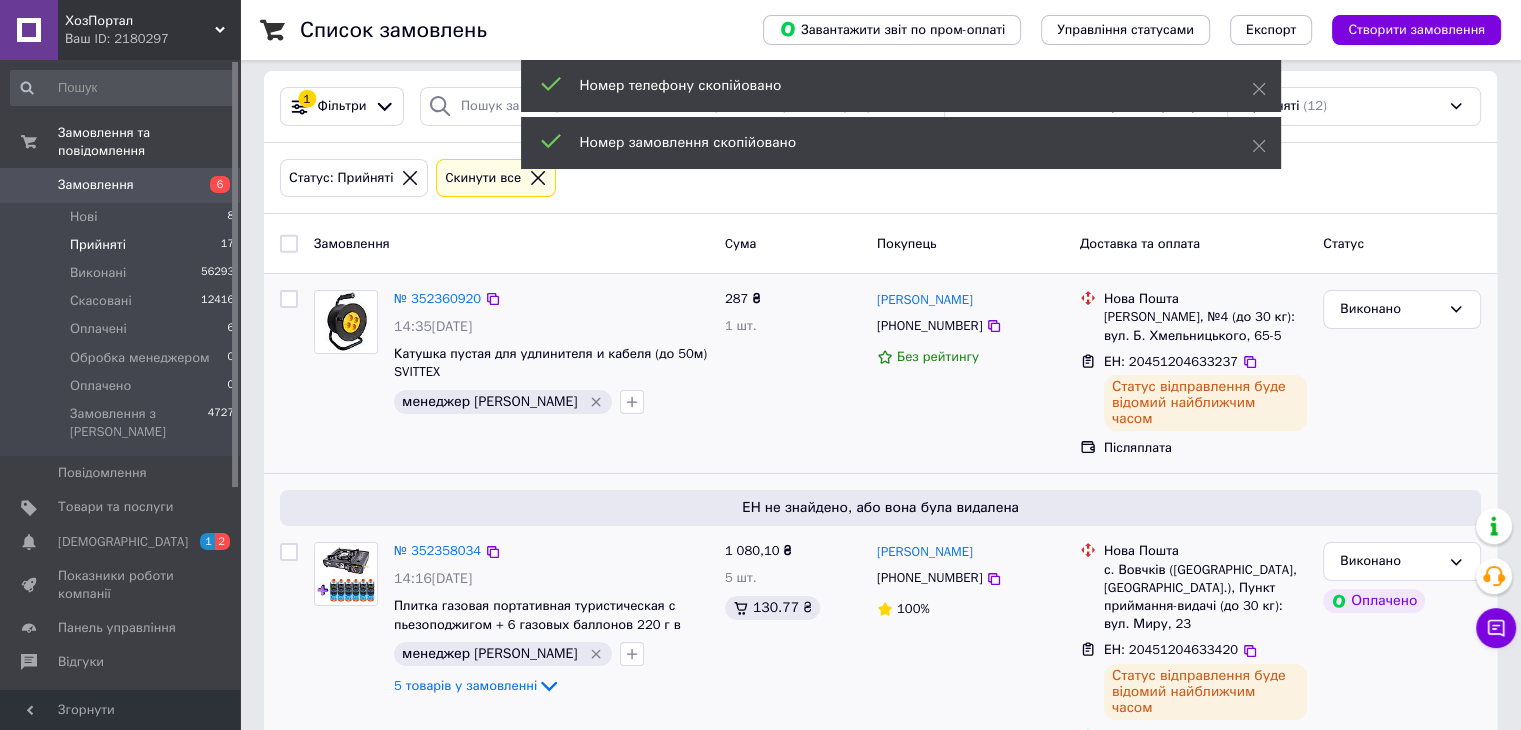 scroll, scrollTop: 0, scrollLeft: 0, axis: both 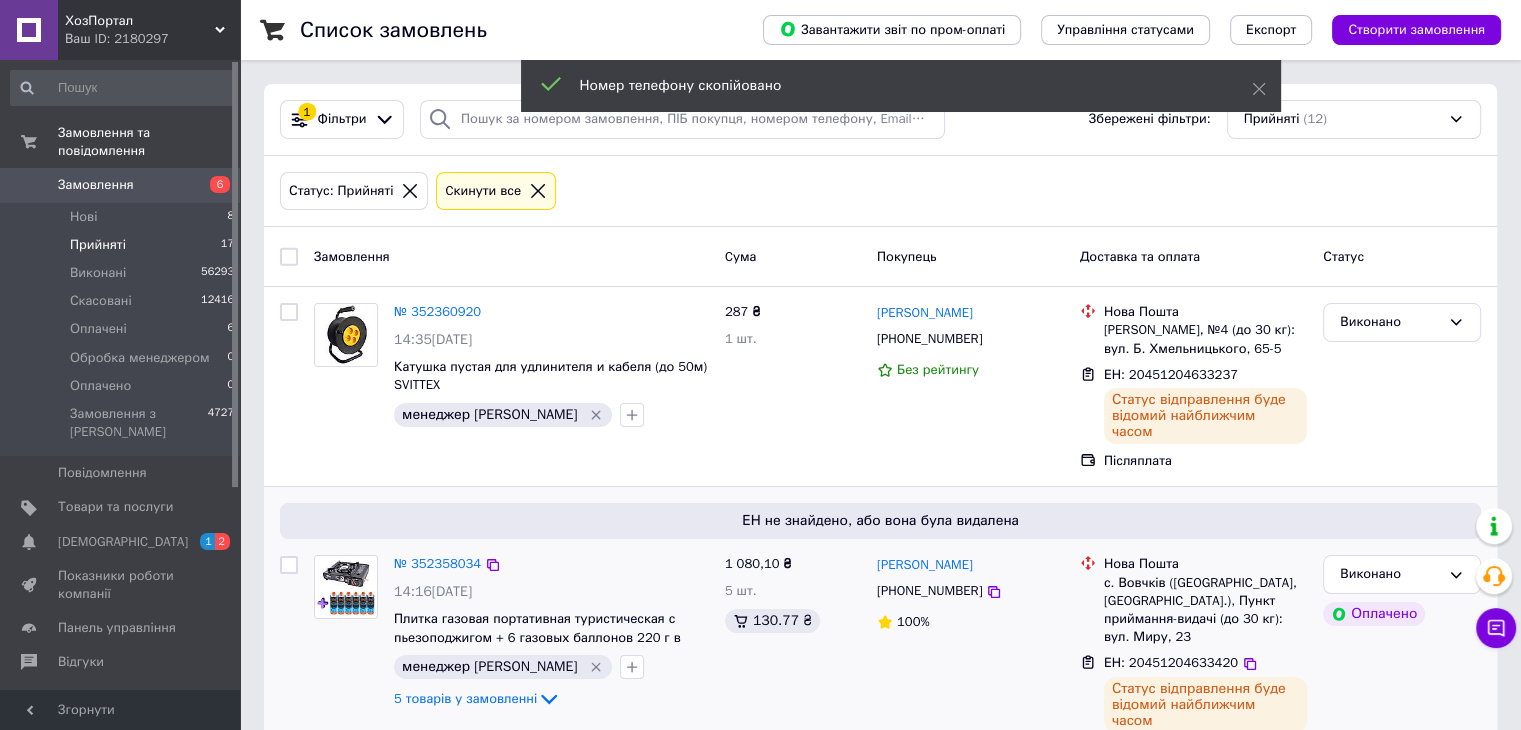 click on "Статус: Прийняті" at bounding box center (354, 191) 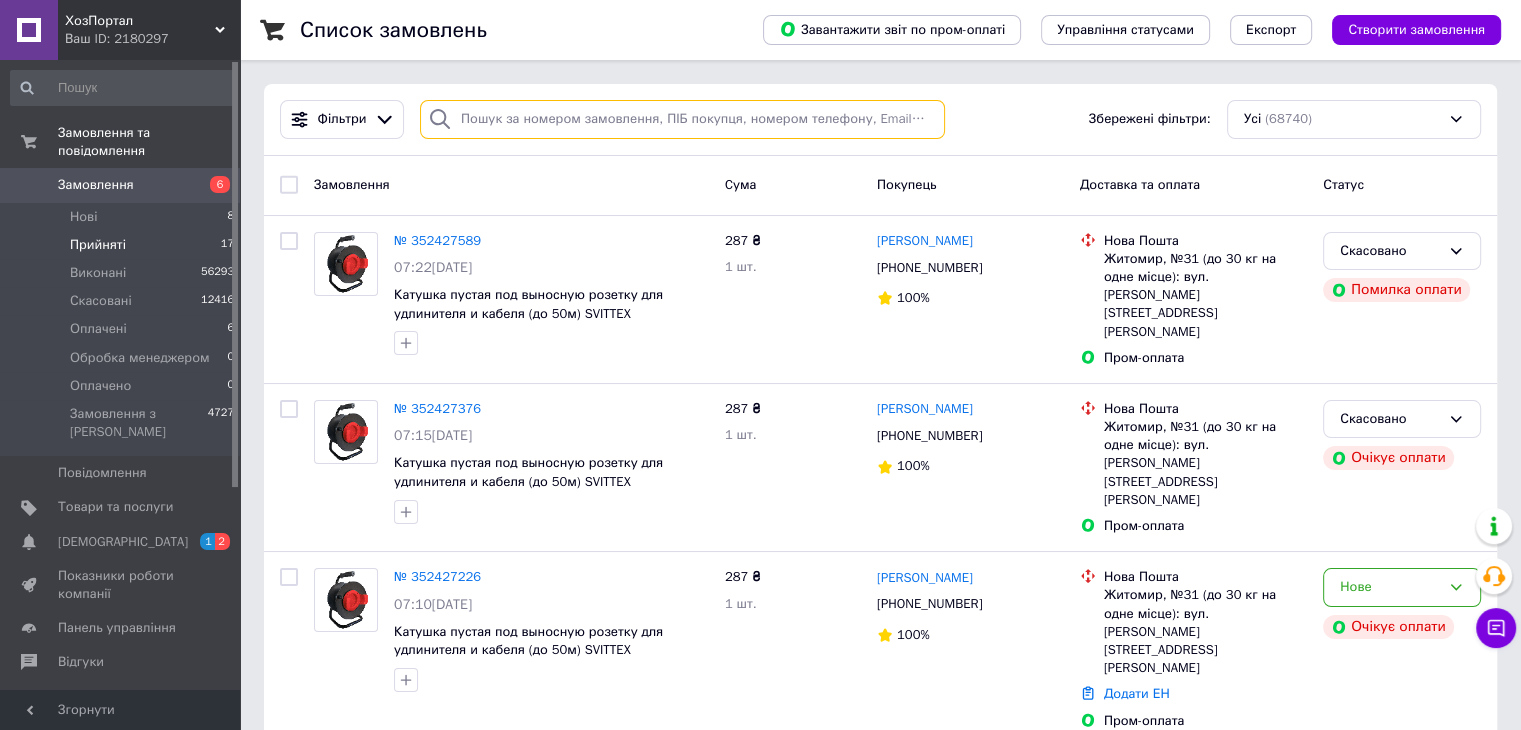click at bounding box center (682, 119) 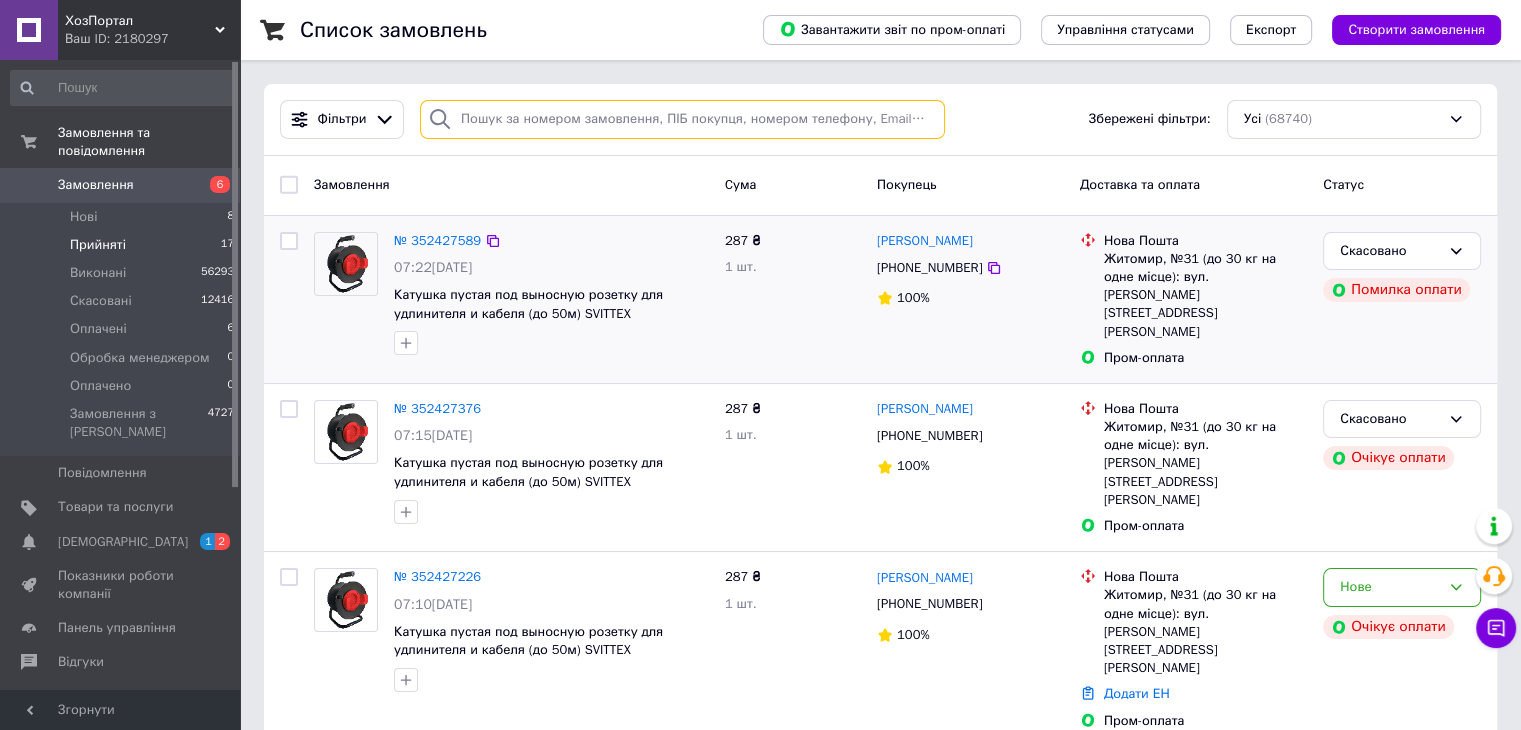 paste on "+380994118082" 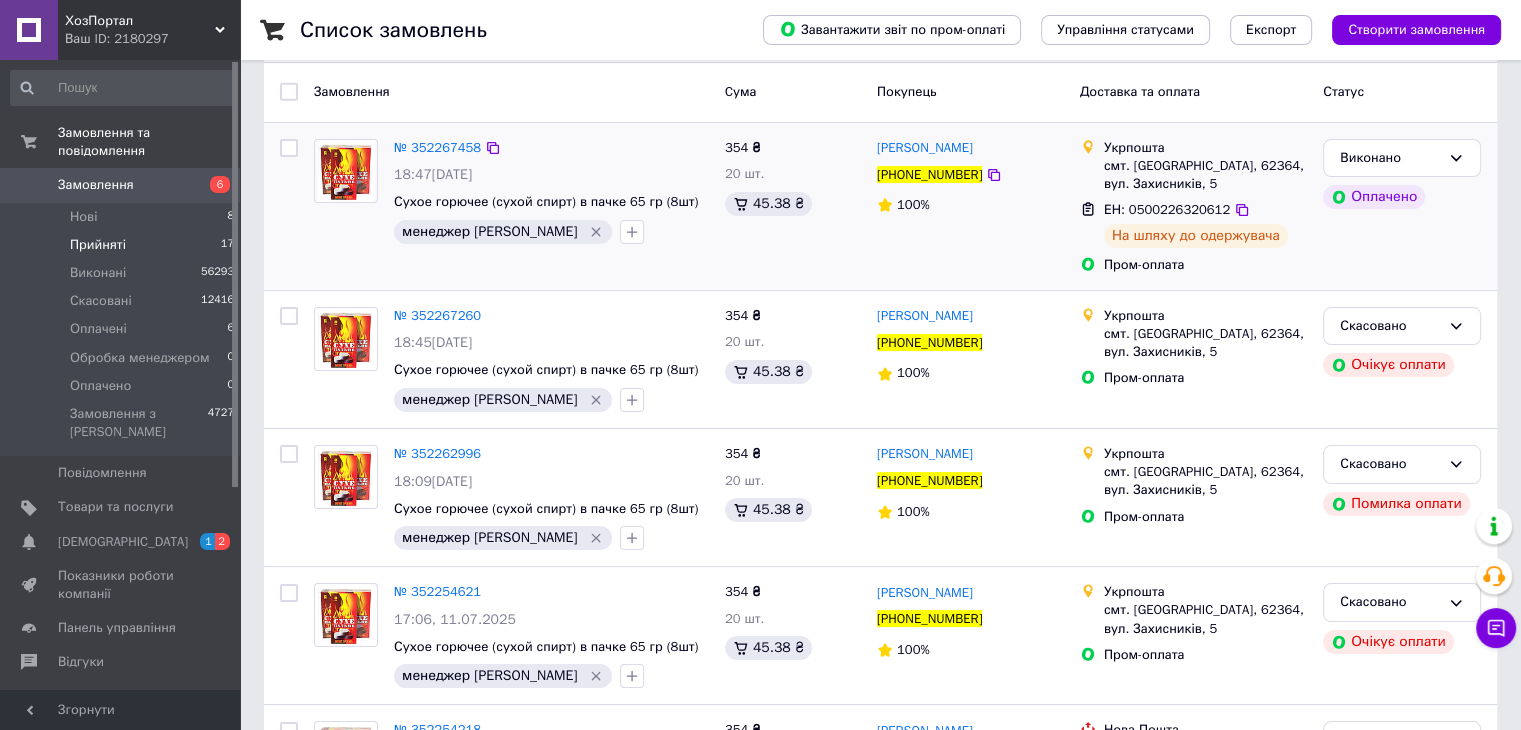 scroll, scrollTop: 230, scrollLeft: 0, axis: vertical 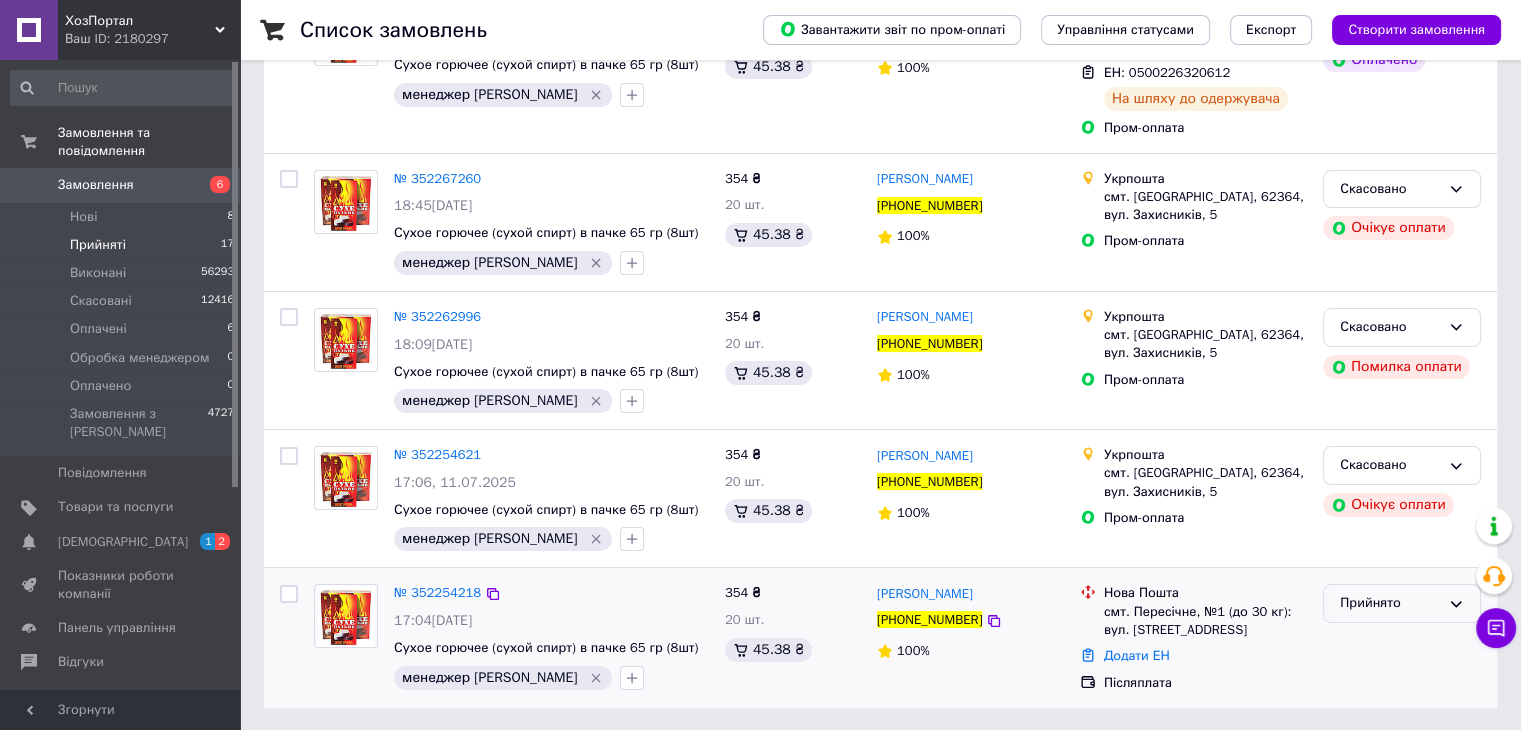 type on "+380994118082" 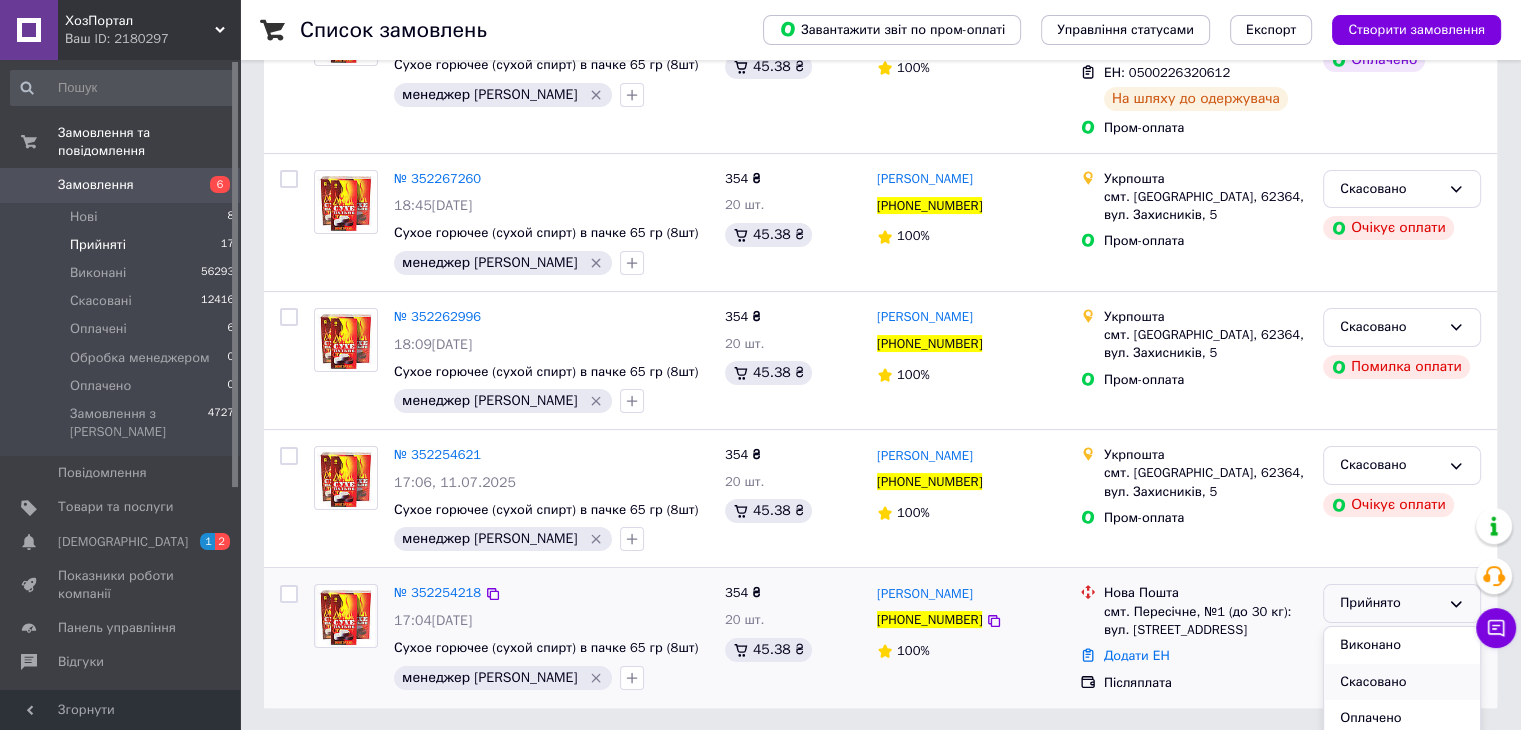 click on "Скасовано" at bounding box center [1402, 682] 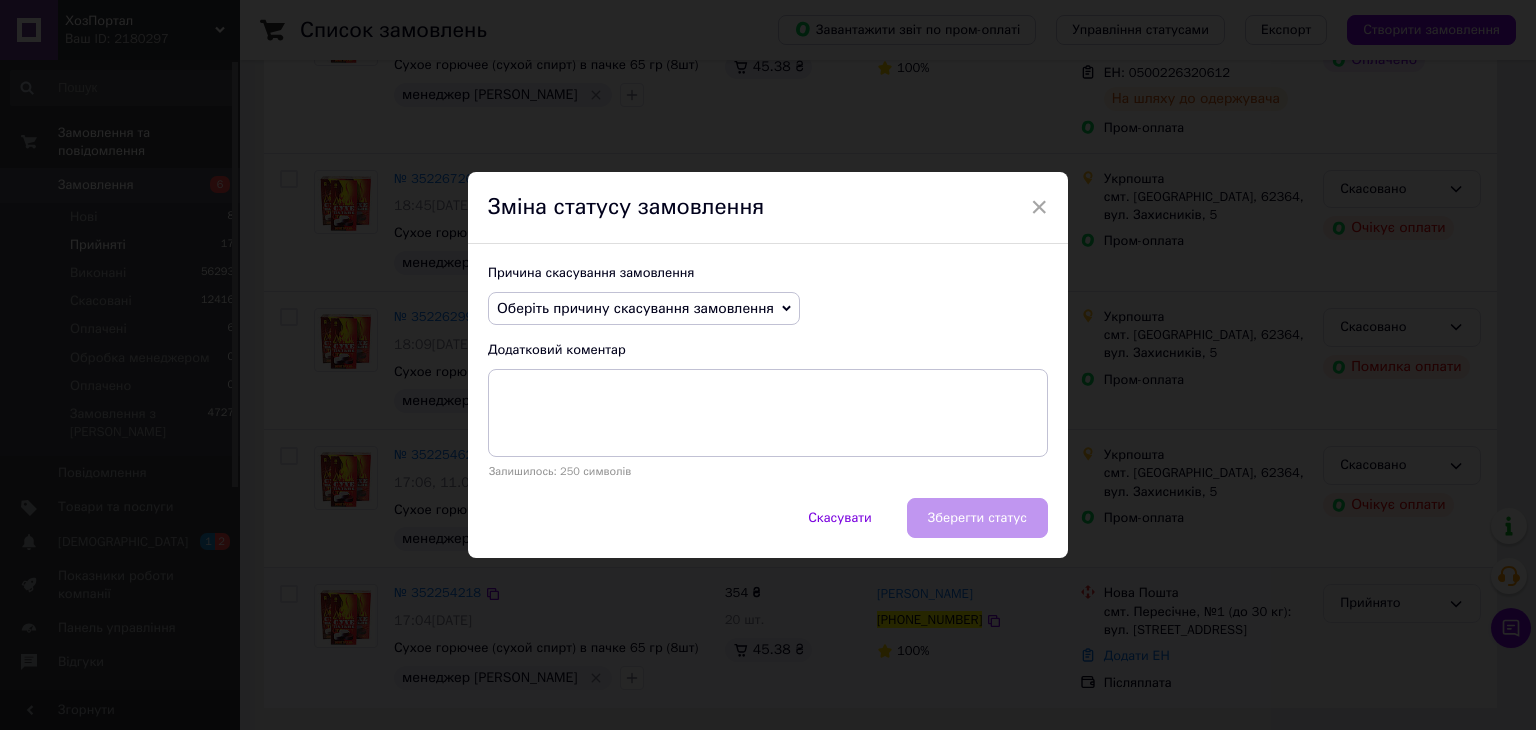 click on "Оберіть причину скасування замовлення" at bounding box center [635, 308] 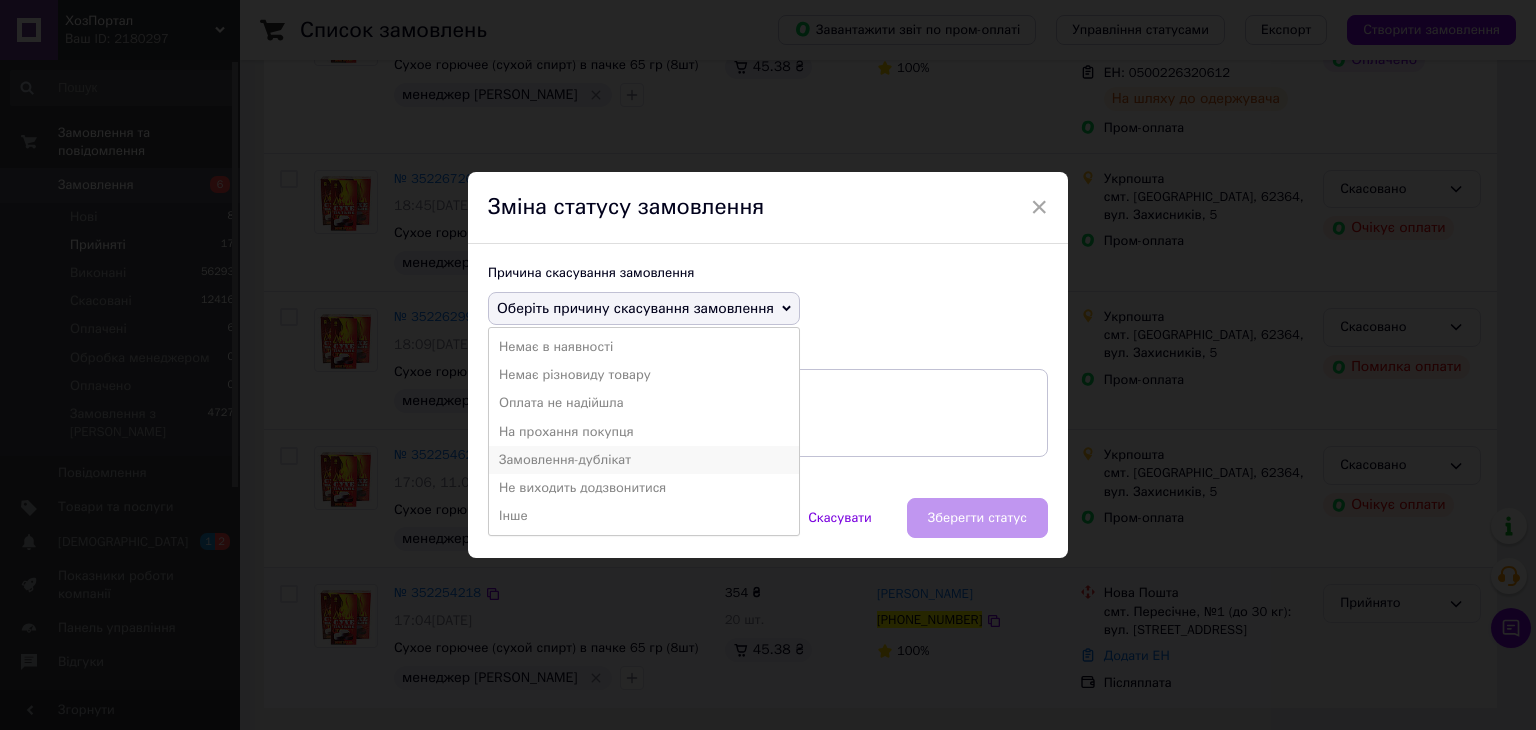 click on "Замовлення-дублікат" at bounding box center [644, 460] 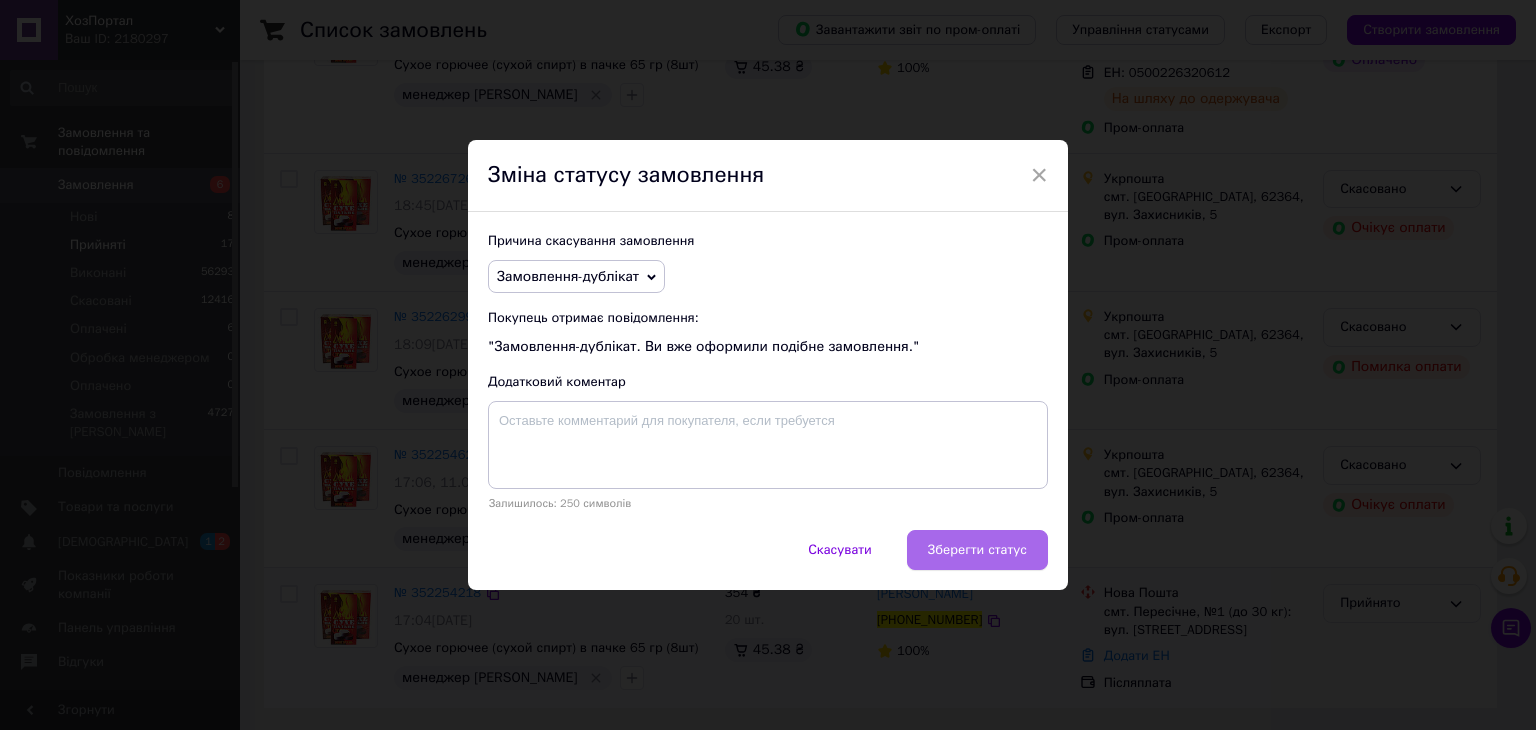 click on "Зберегти статус" at bounding box center (977, 550) 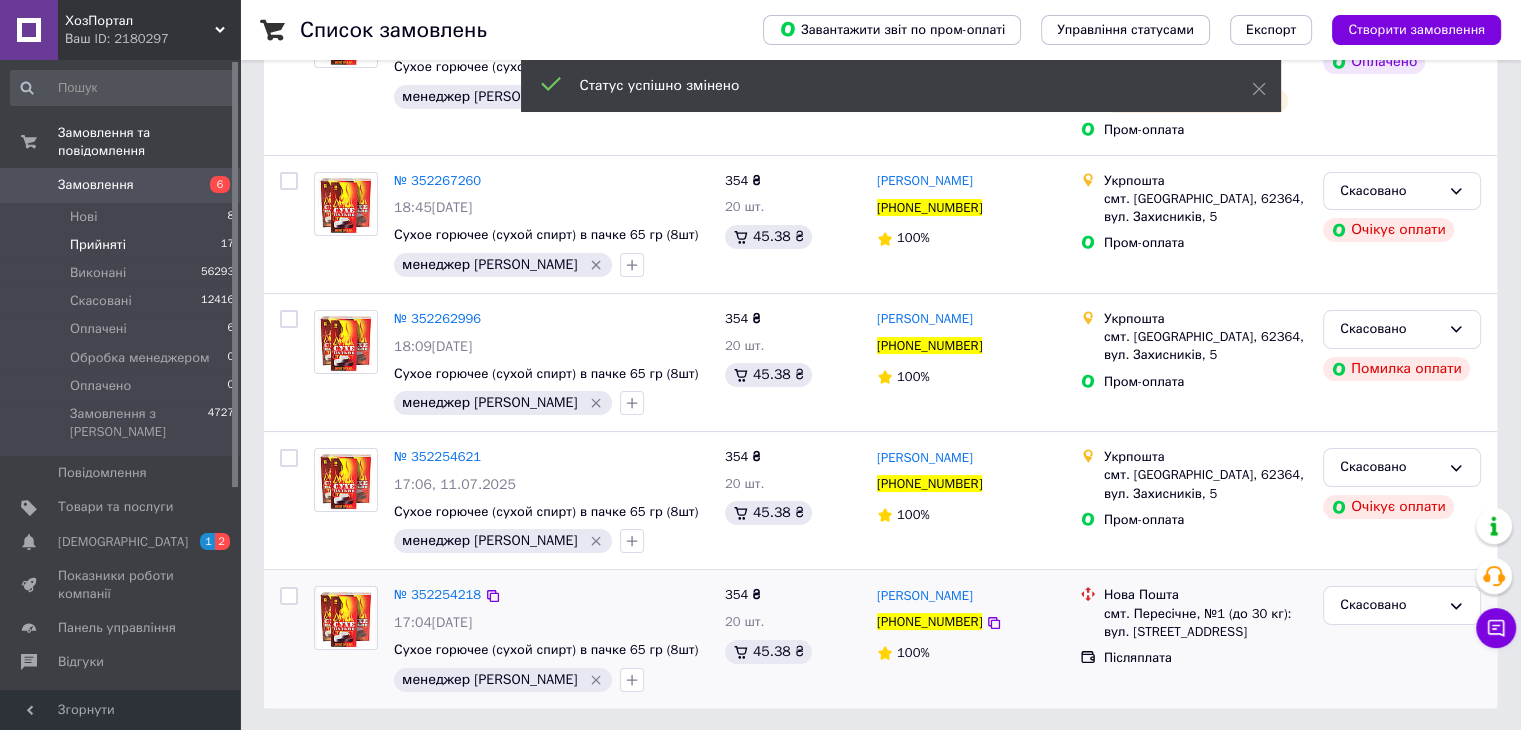 click on "Прийняті" at bounding box center [98, 245] 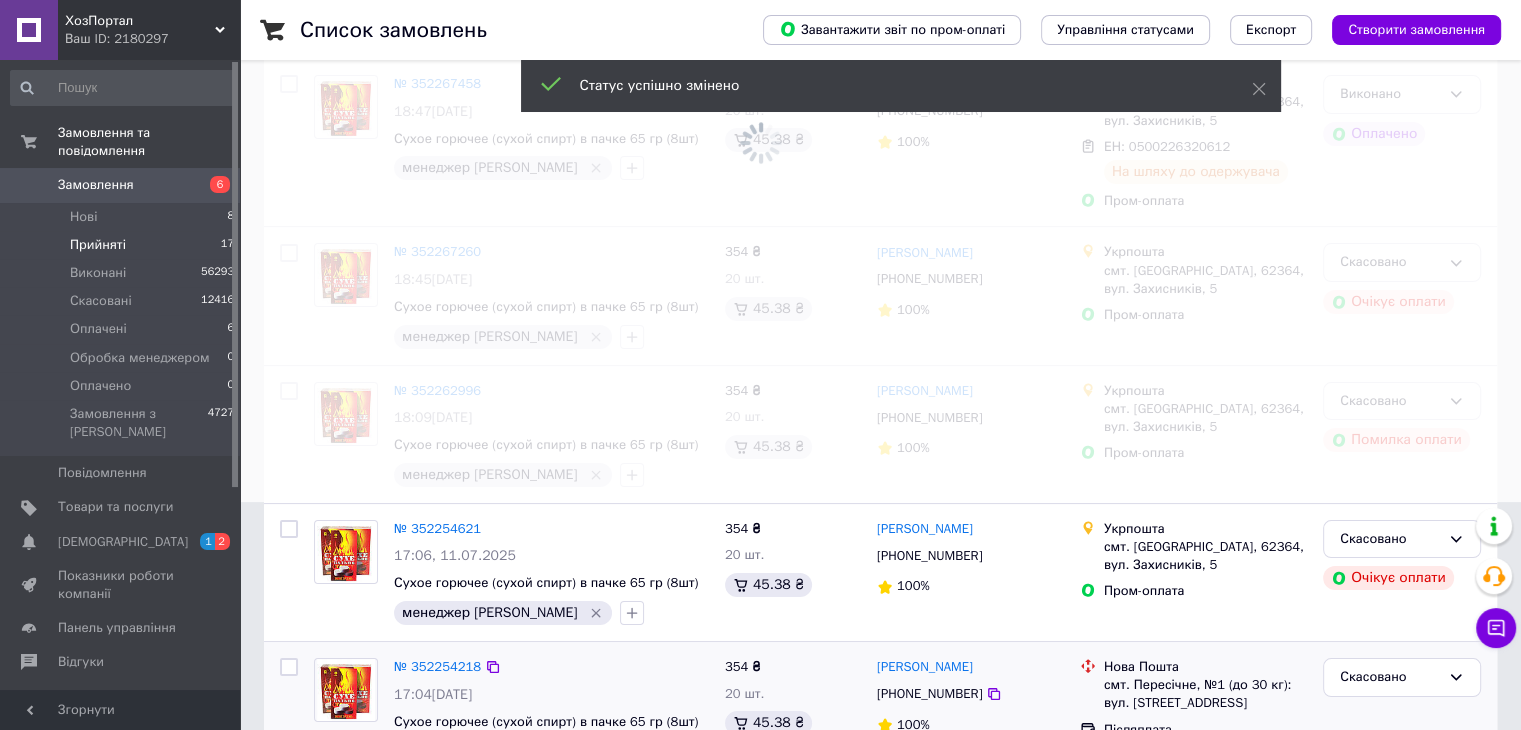 type 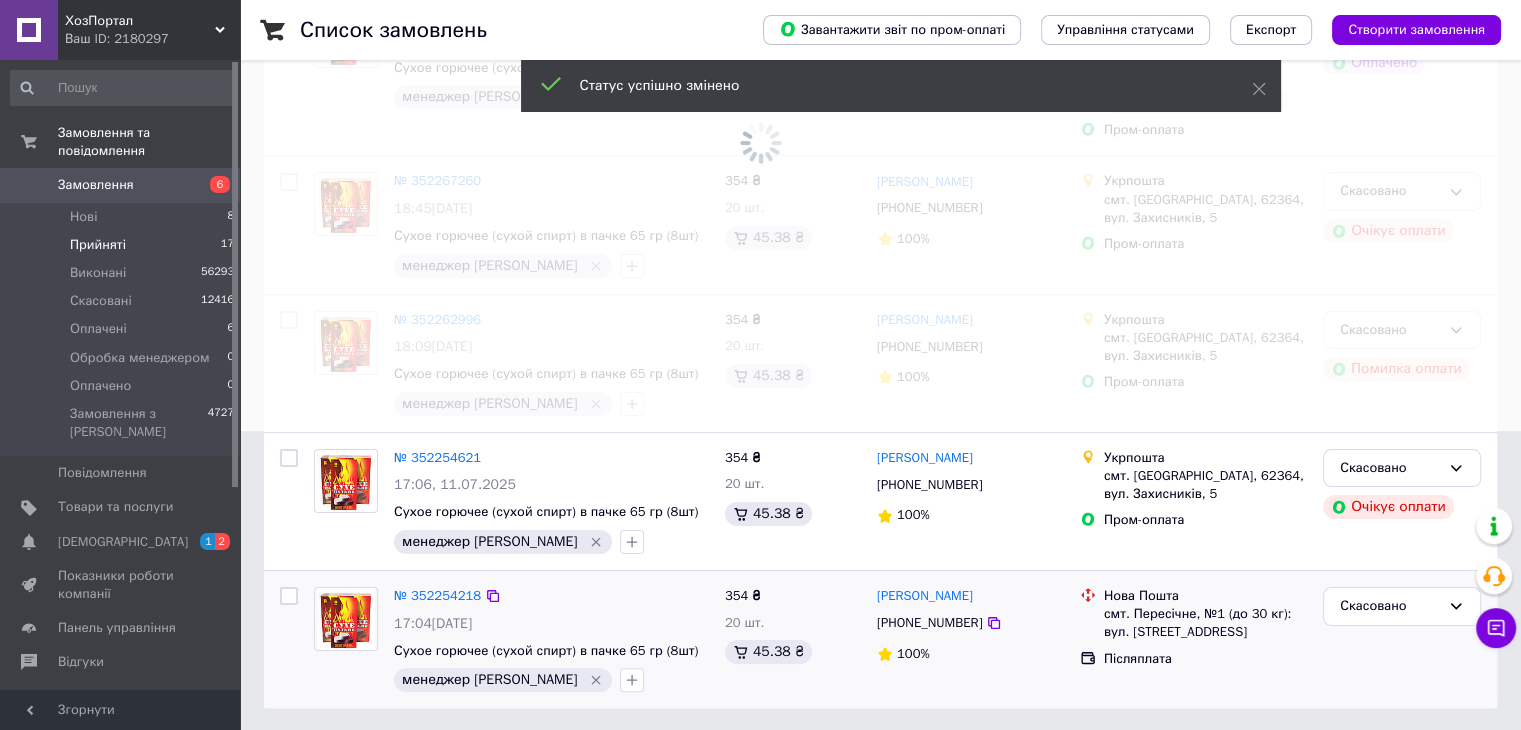 scroll, scrollTop: 0, scrollLeft: 0, axis: both 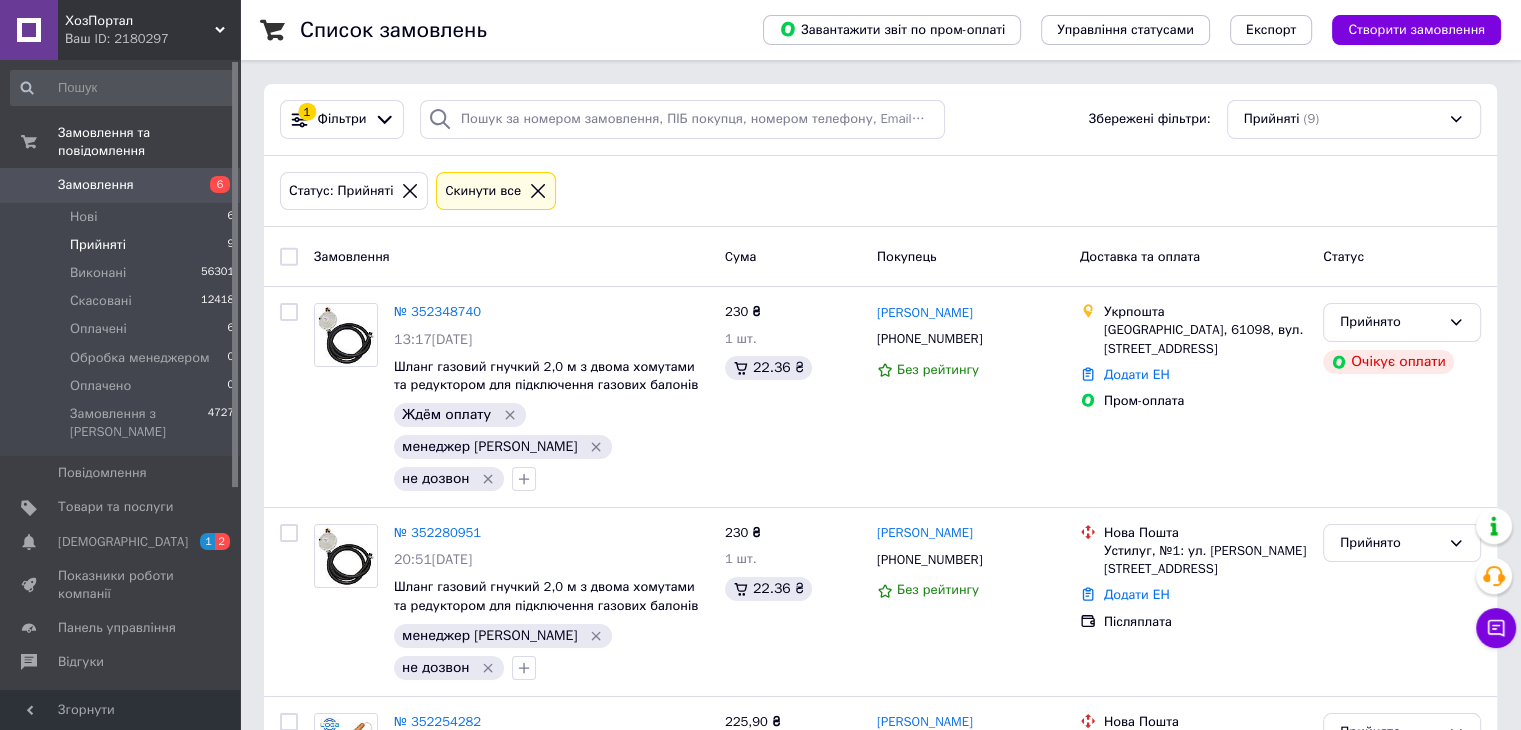 click on "Прийняті 9" at bounding box center (123, 245) 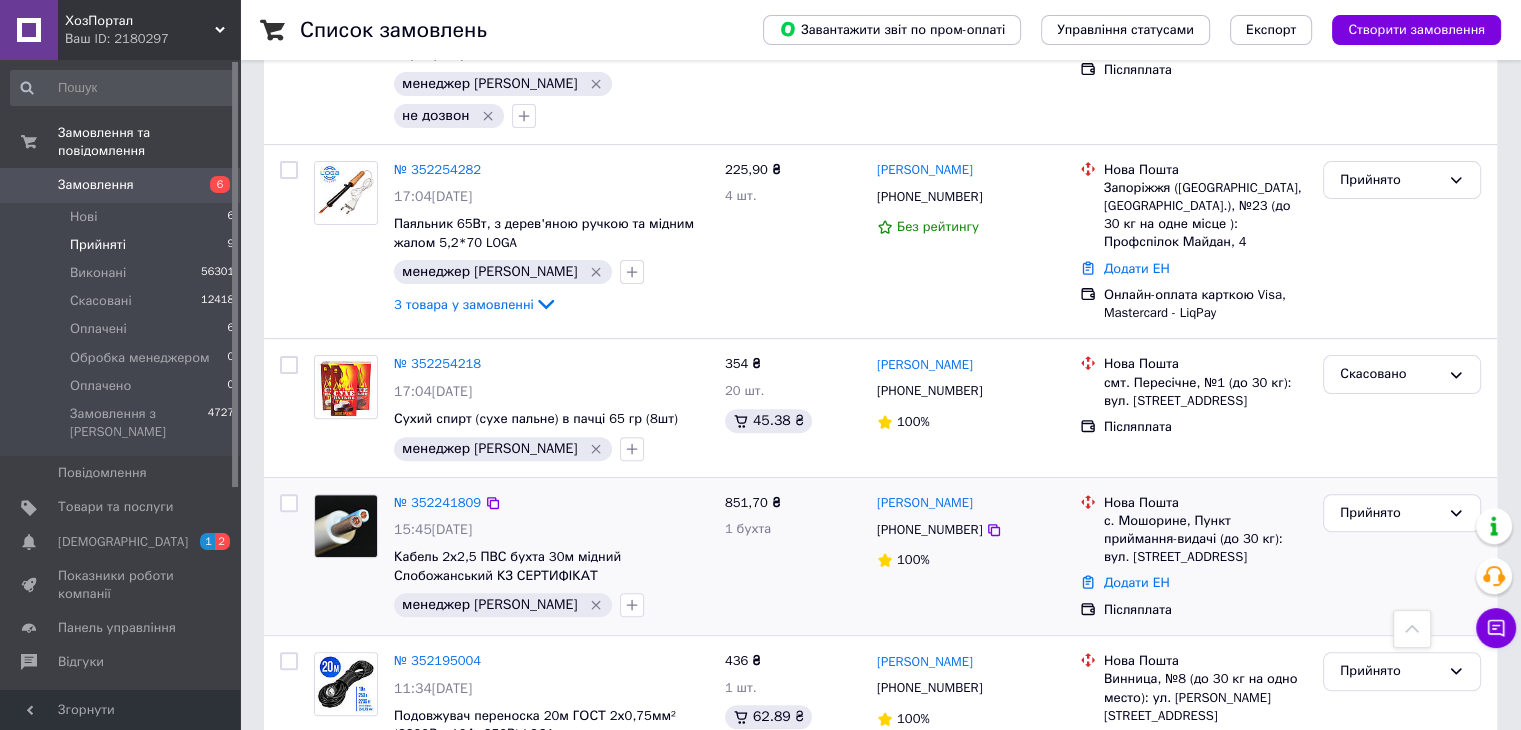 scroll, scrollTop: 600, scrollLeft: 0, axis: vertical 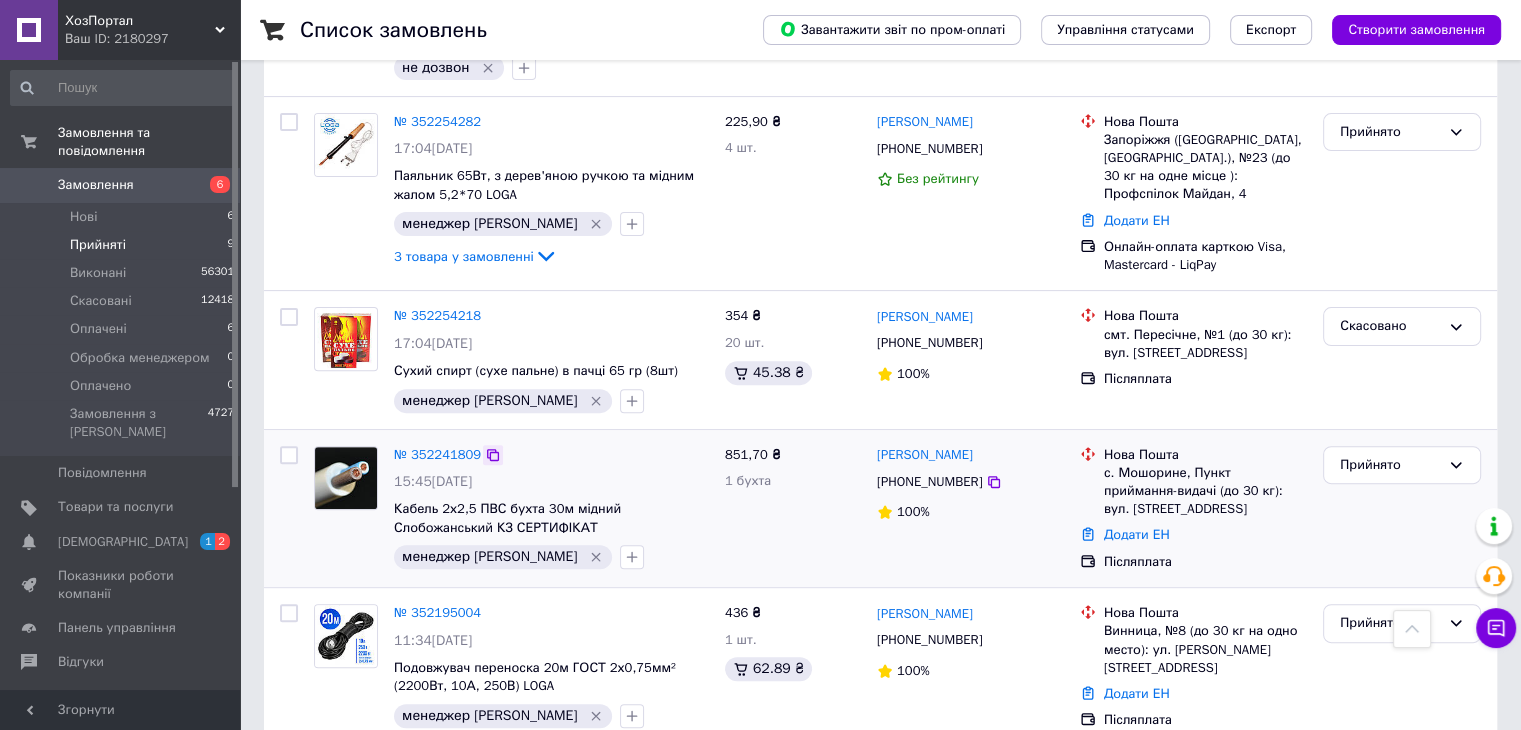 click 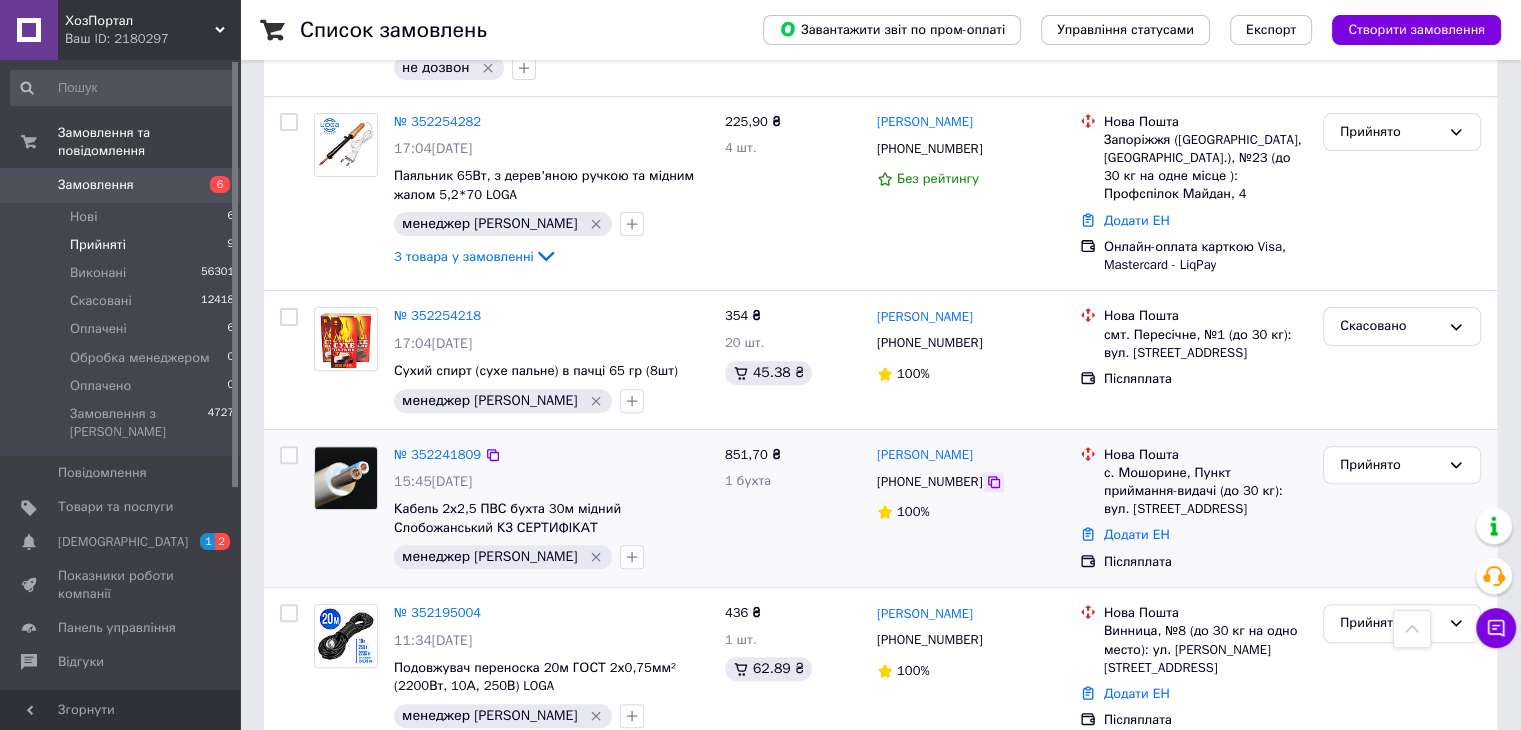 click 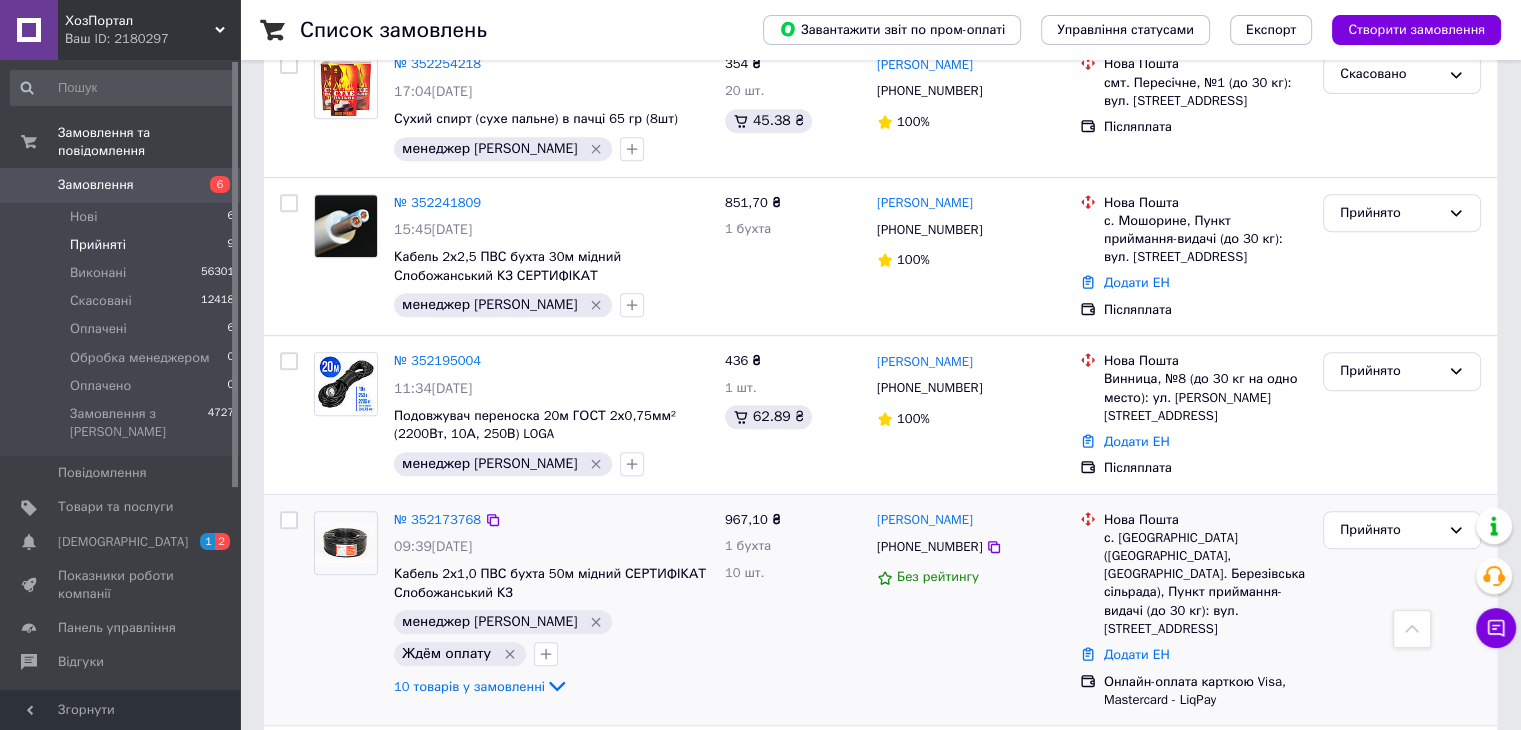 scroll, scrollTop: 900, scrollLeft: 0, axis: vertical 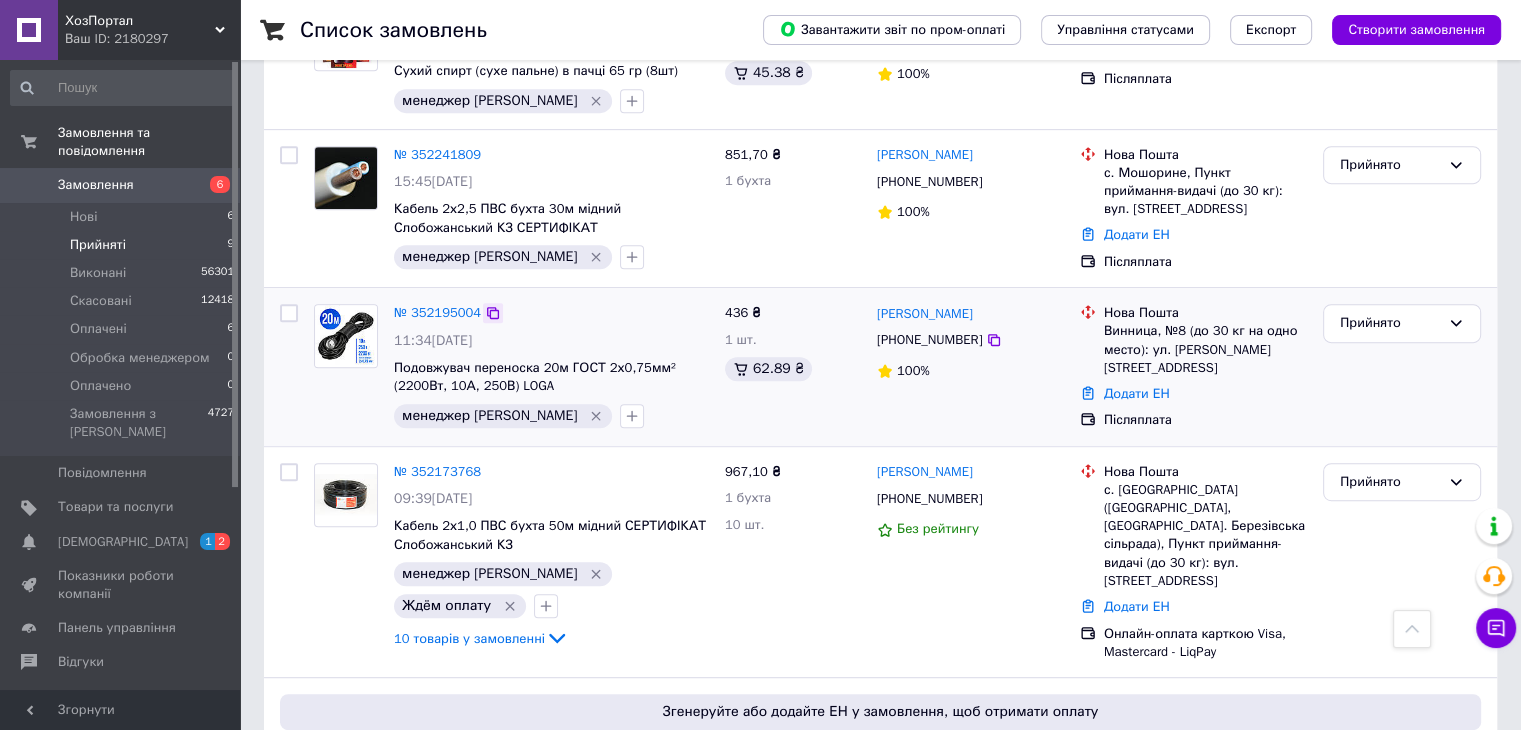 click at bounding box center [493, 313] 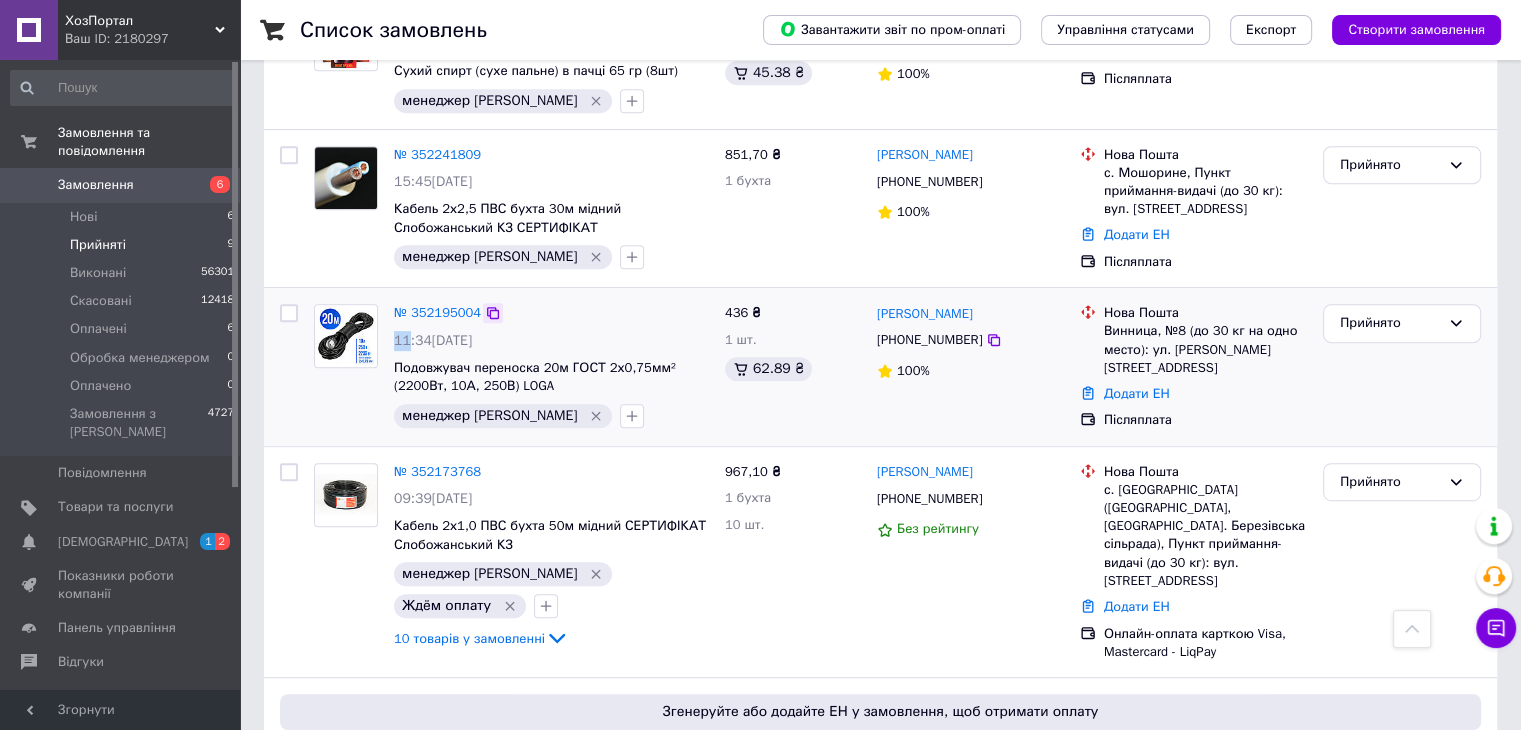 click at bounding box center [493, 313] 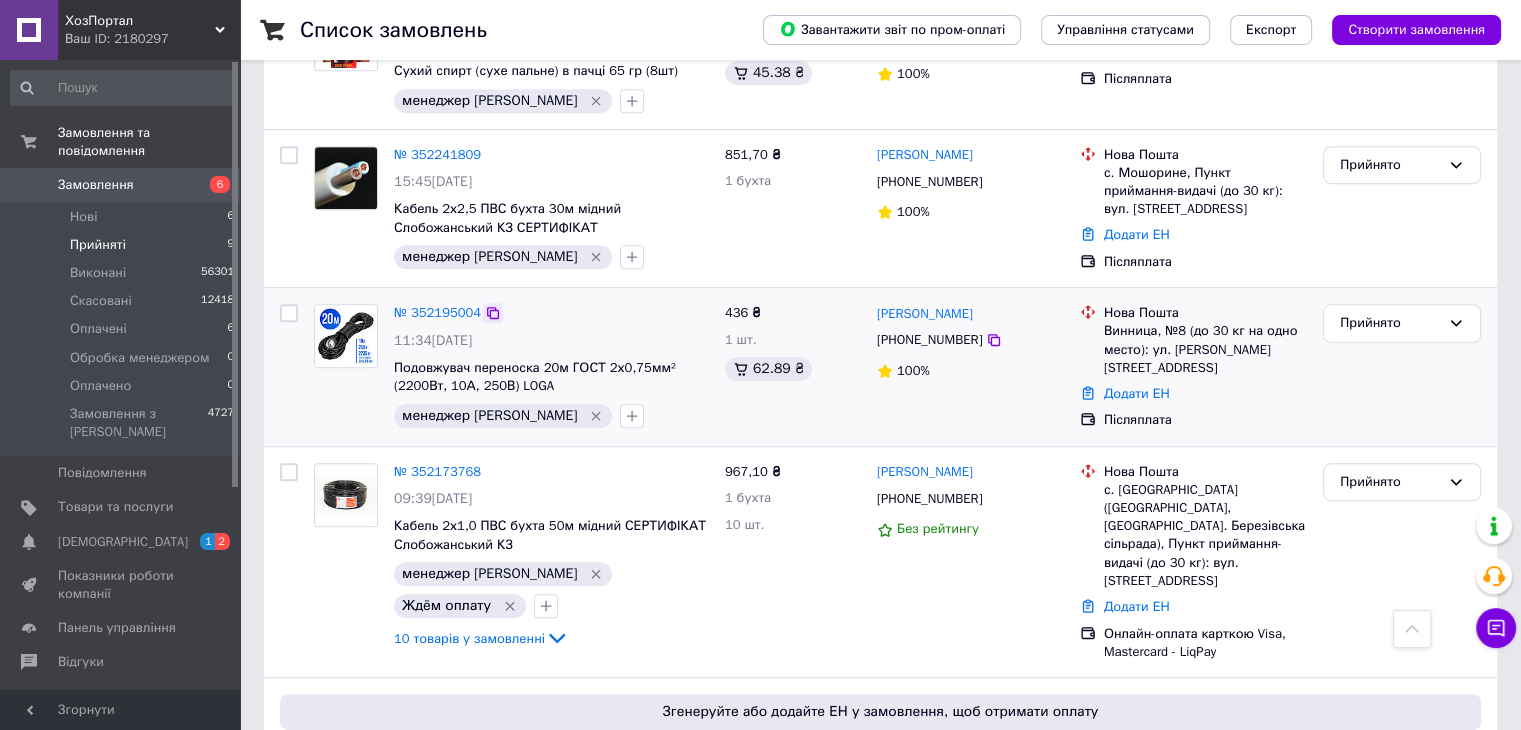 click 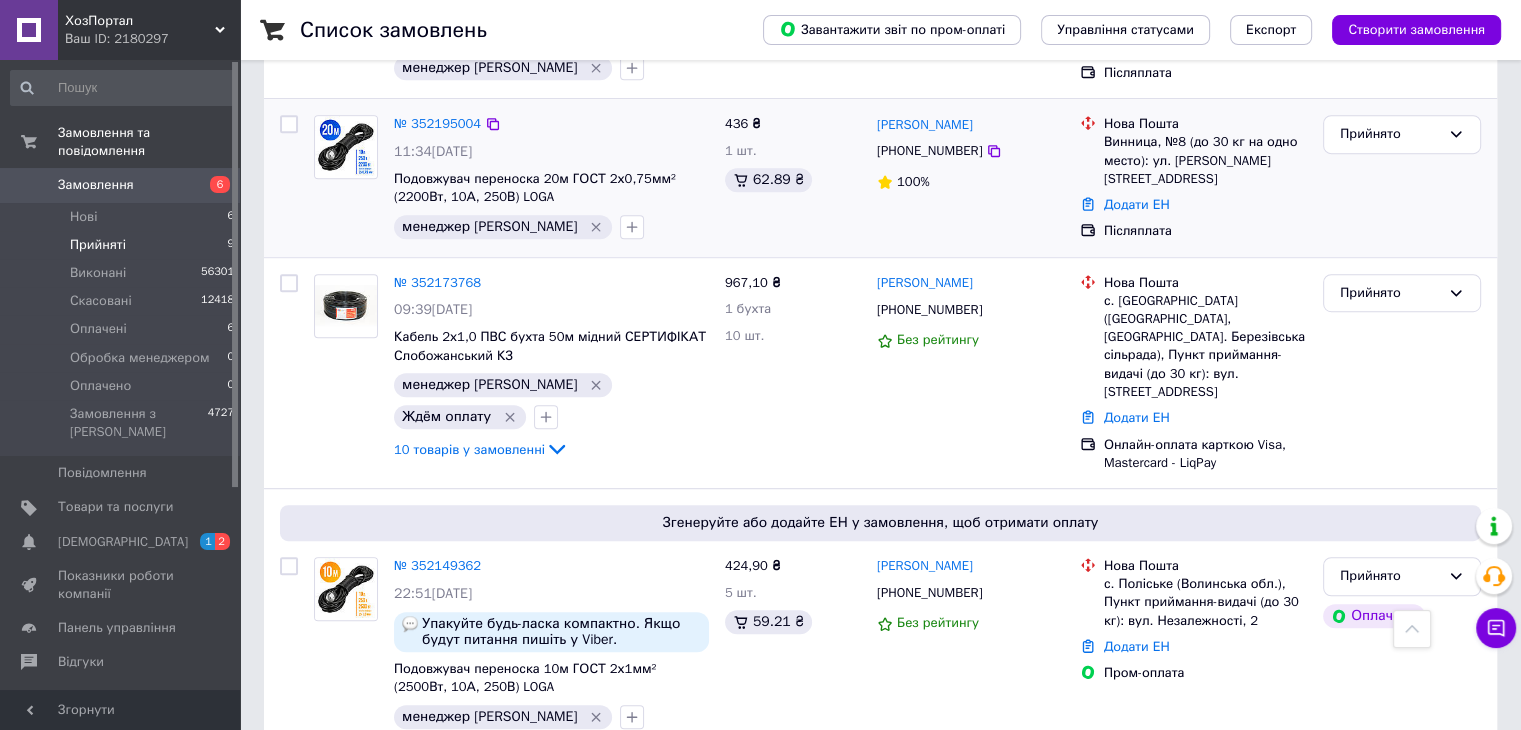 scroll, scrollTop: 1100, scrollLeft: 0, axis: vertical 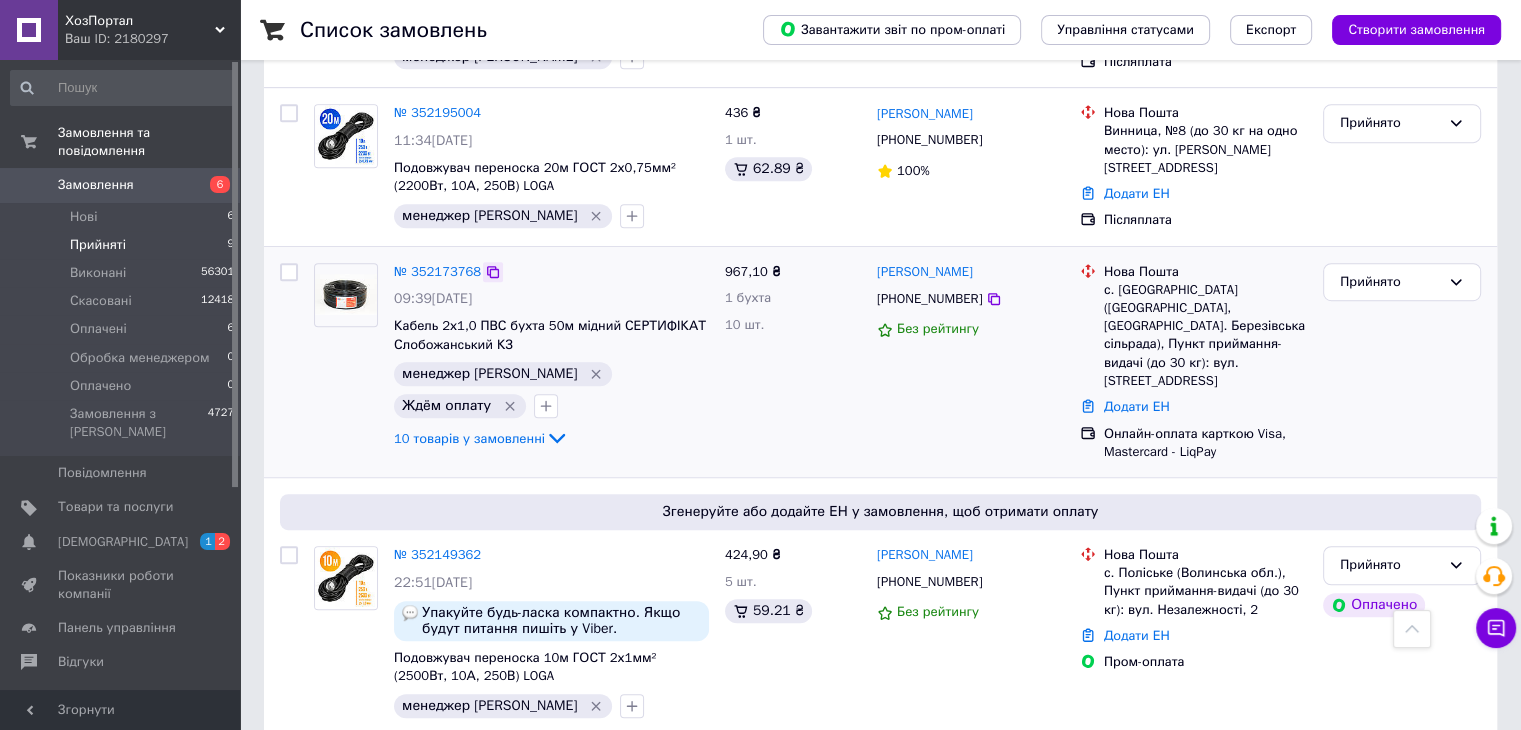click 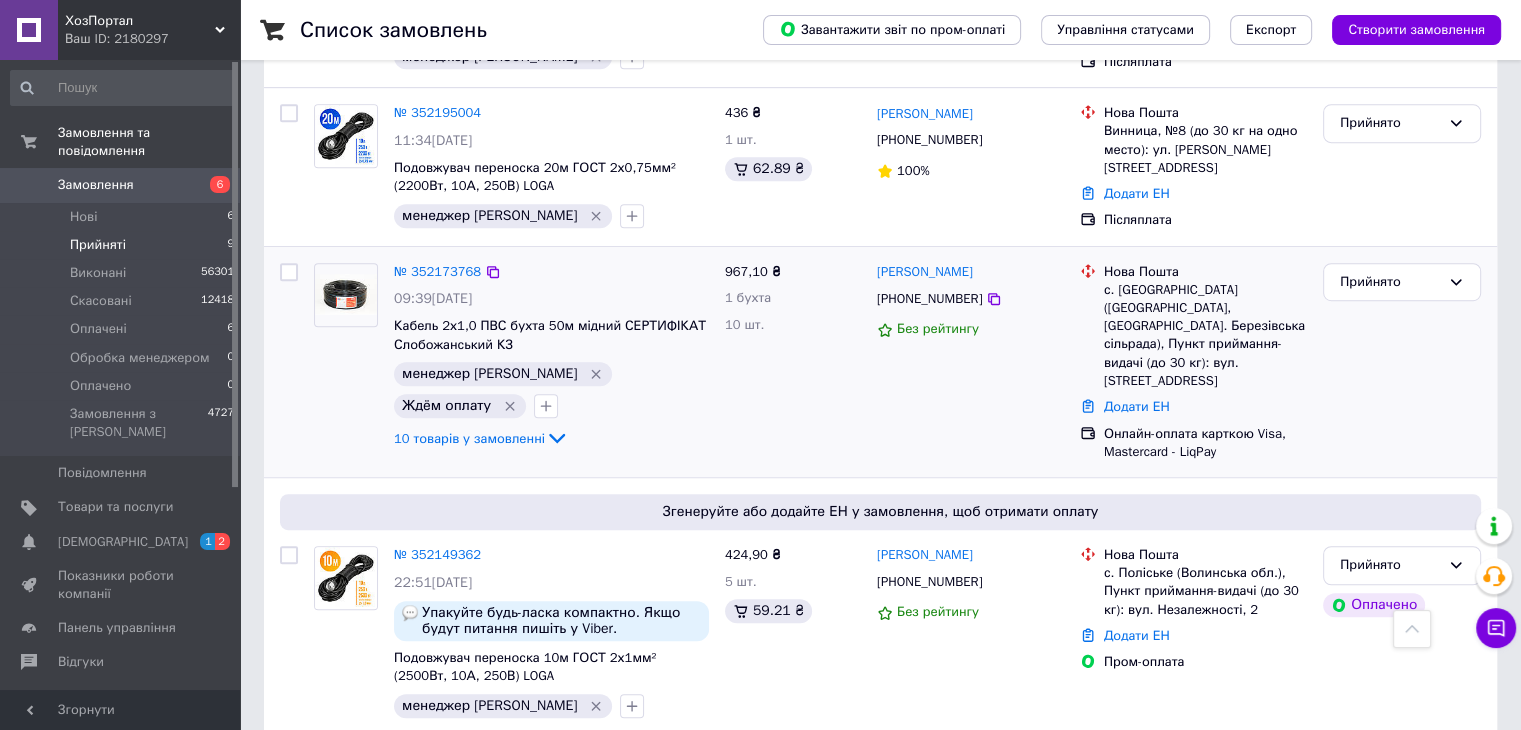click 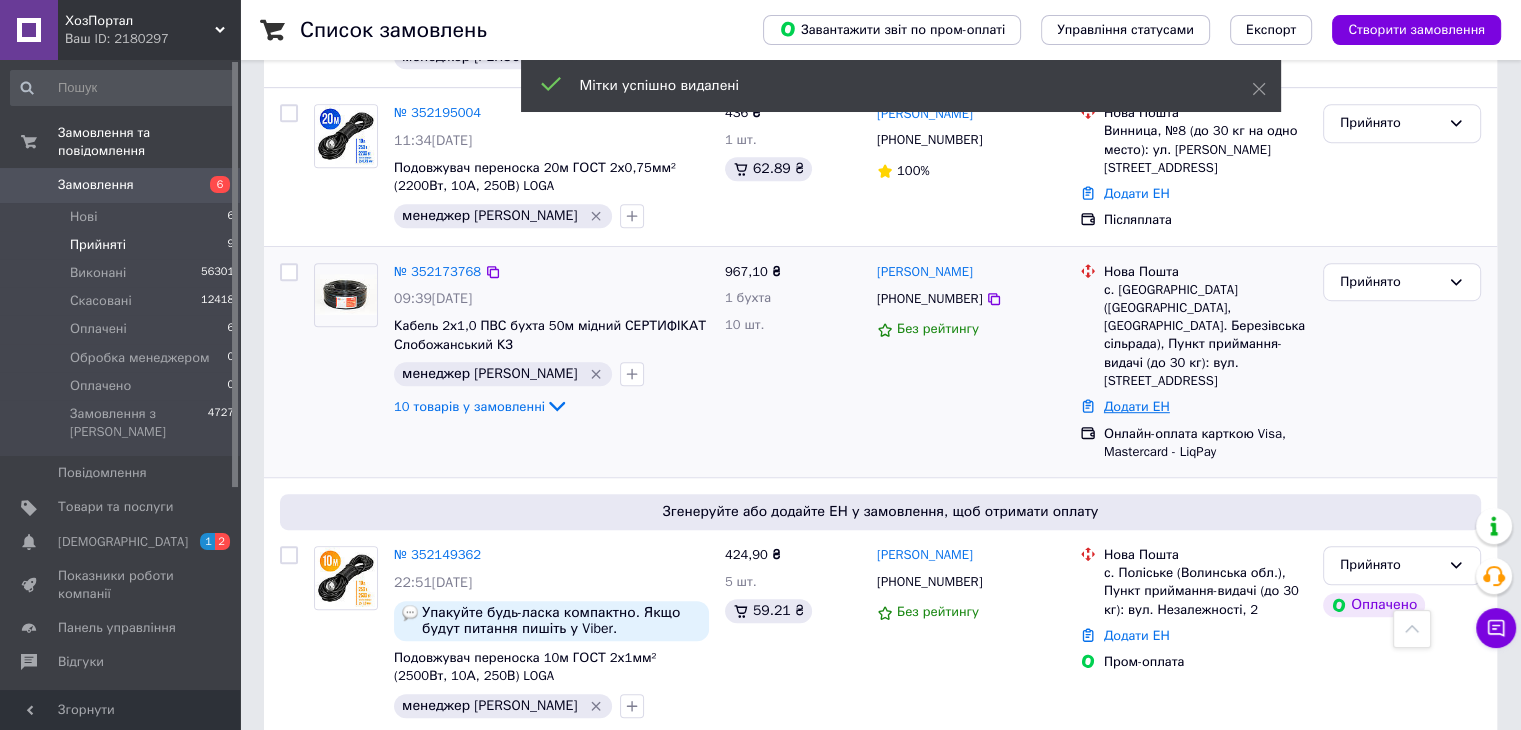 click on "Додати ЕН" at bounding box center (1137, 406) 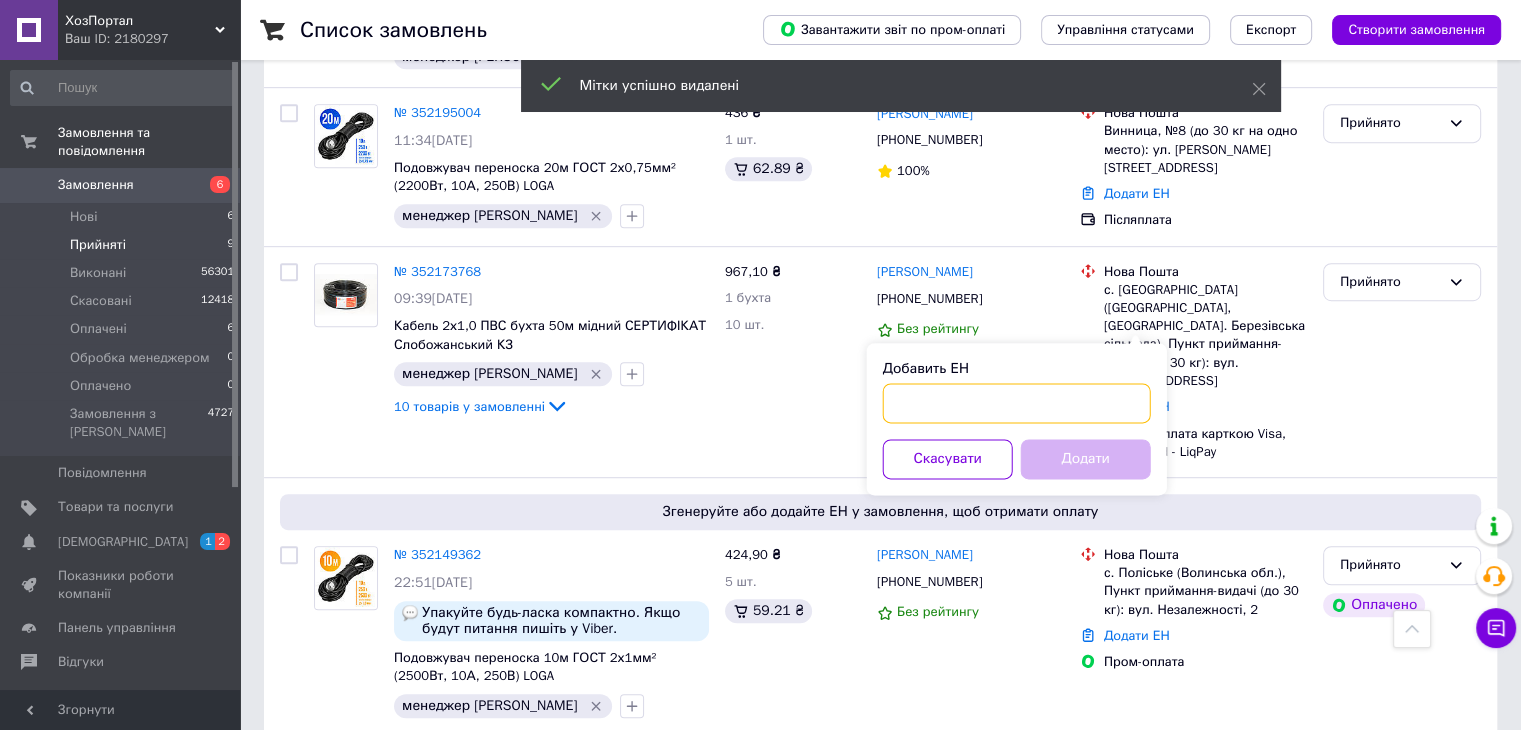 click on "Добавить ЕН" at bounding box center (1017, 403) 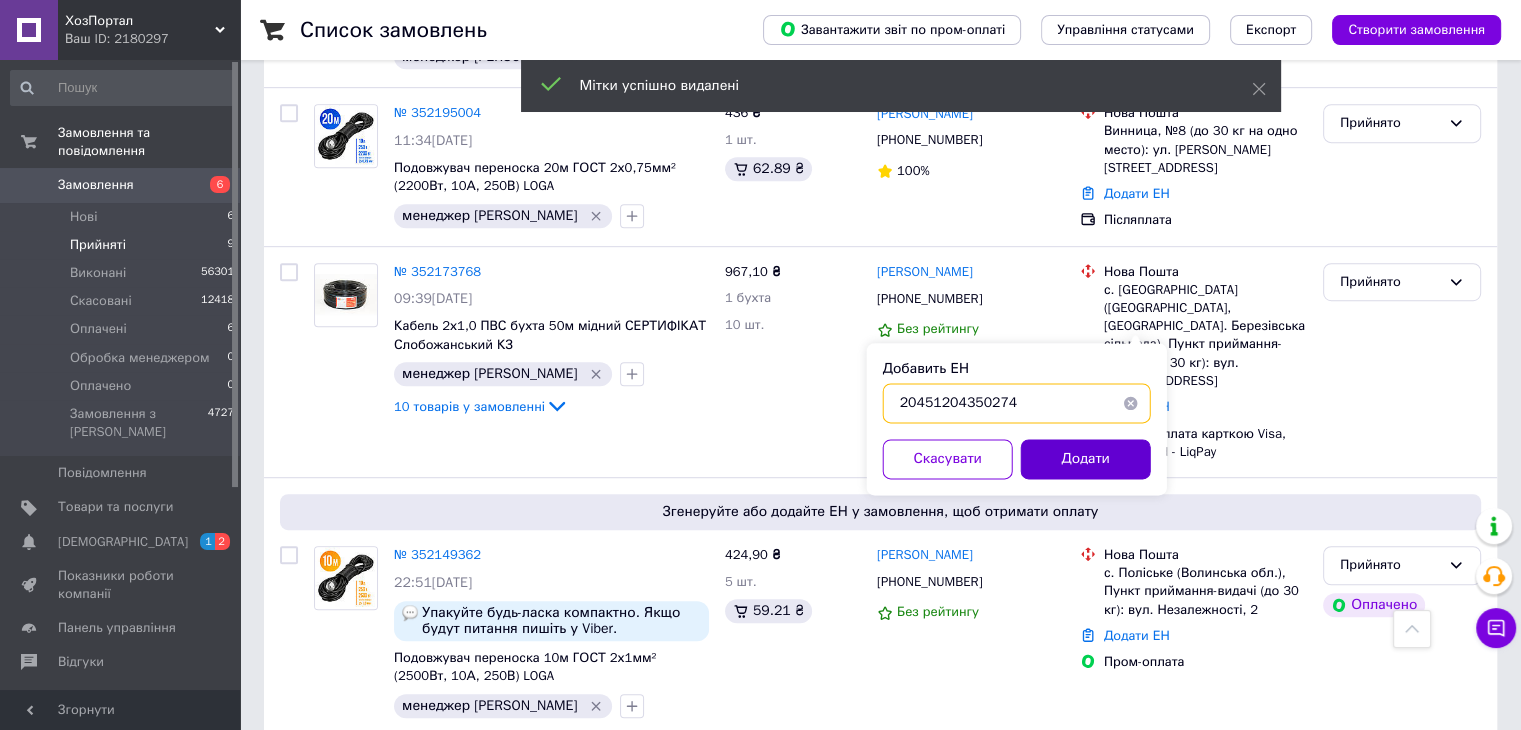 type on "20451204350274" 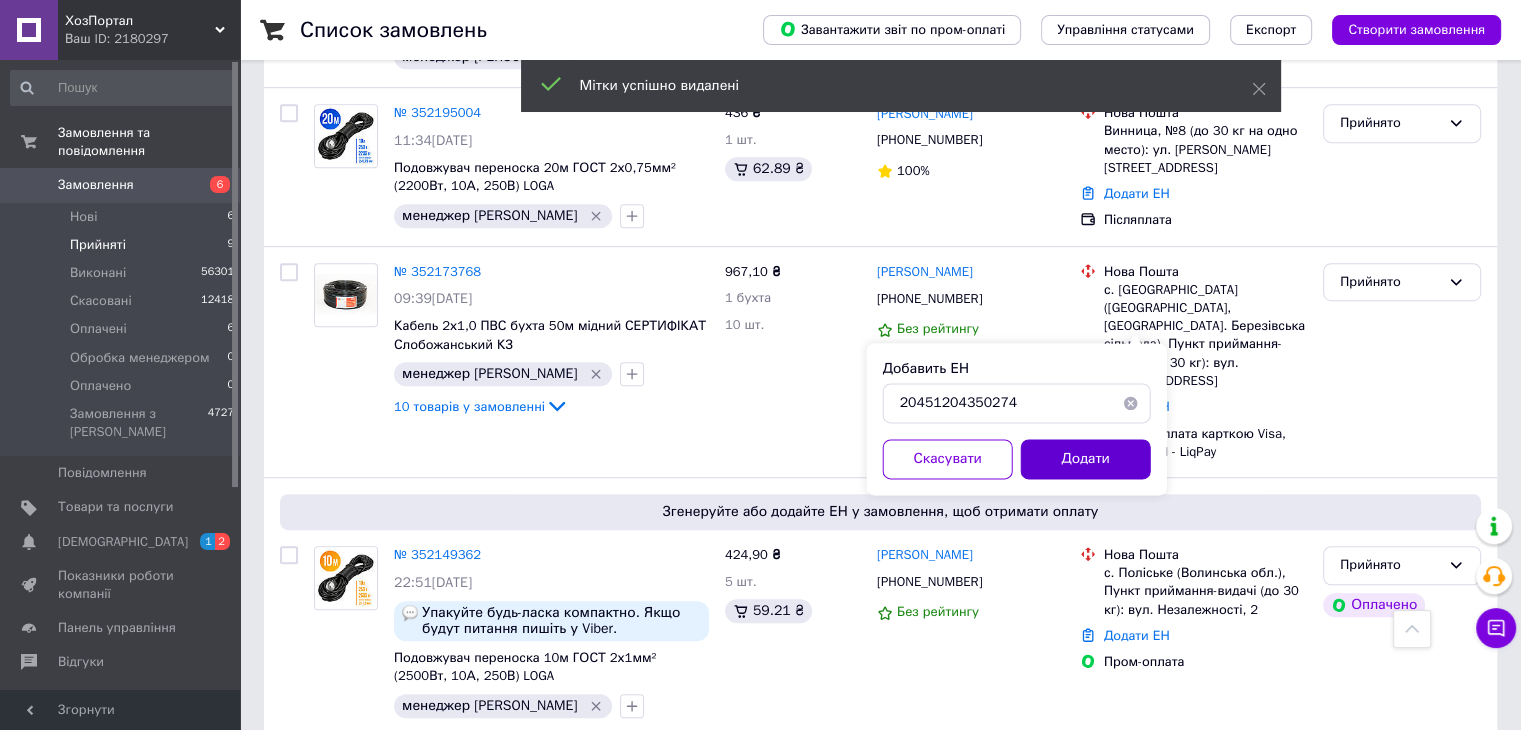 click on "Додати" at bounding box center (1086, 459) 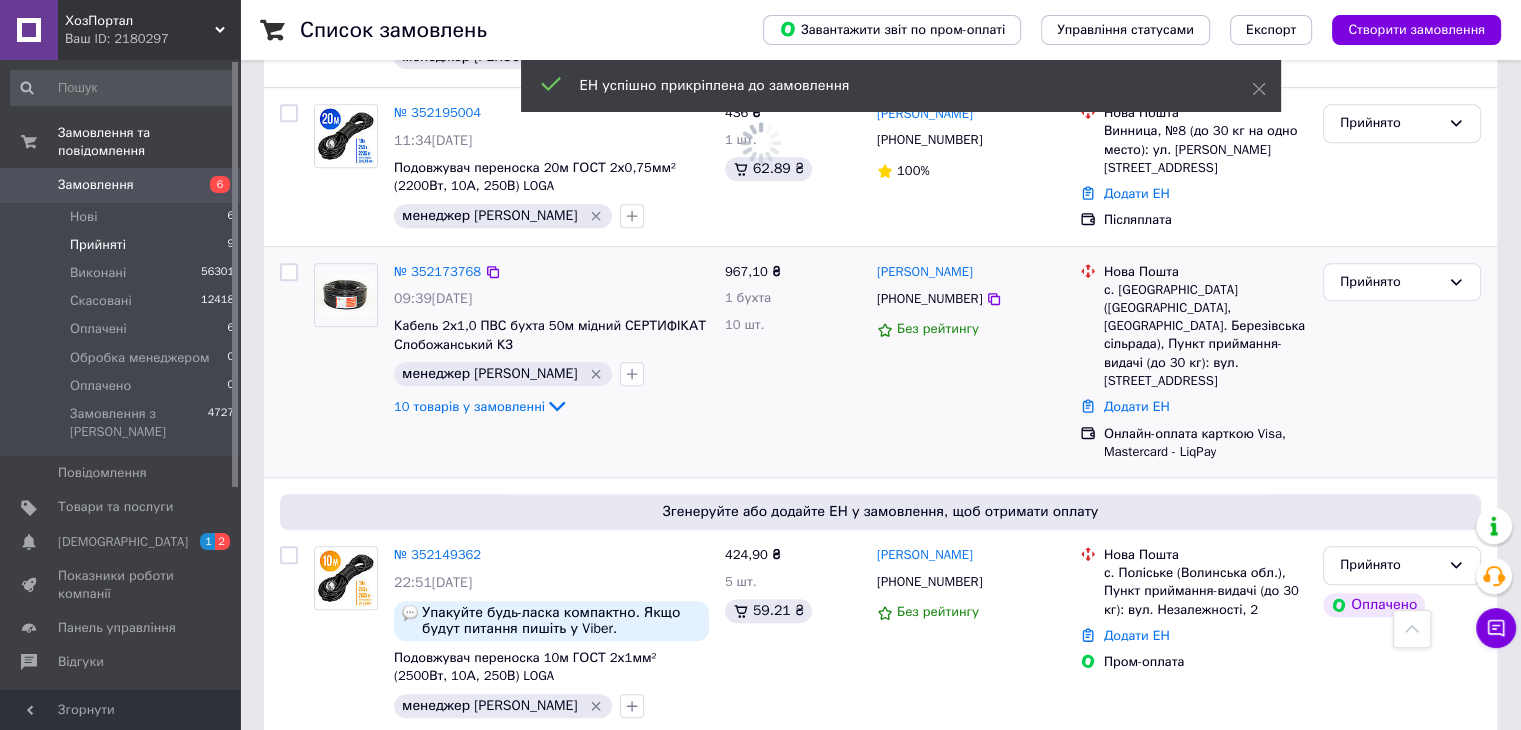 scroll, scrollTop: 961, scrollLeft: 0, axis: vertical 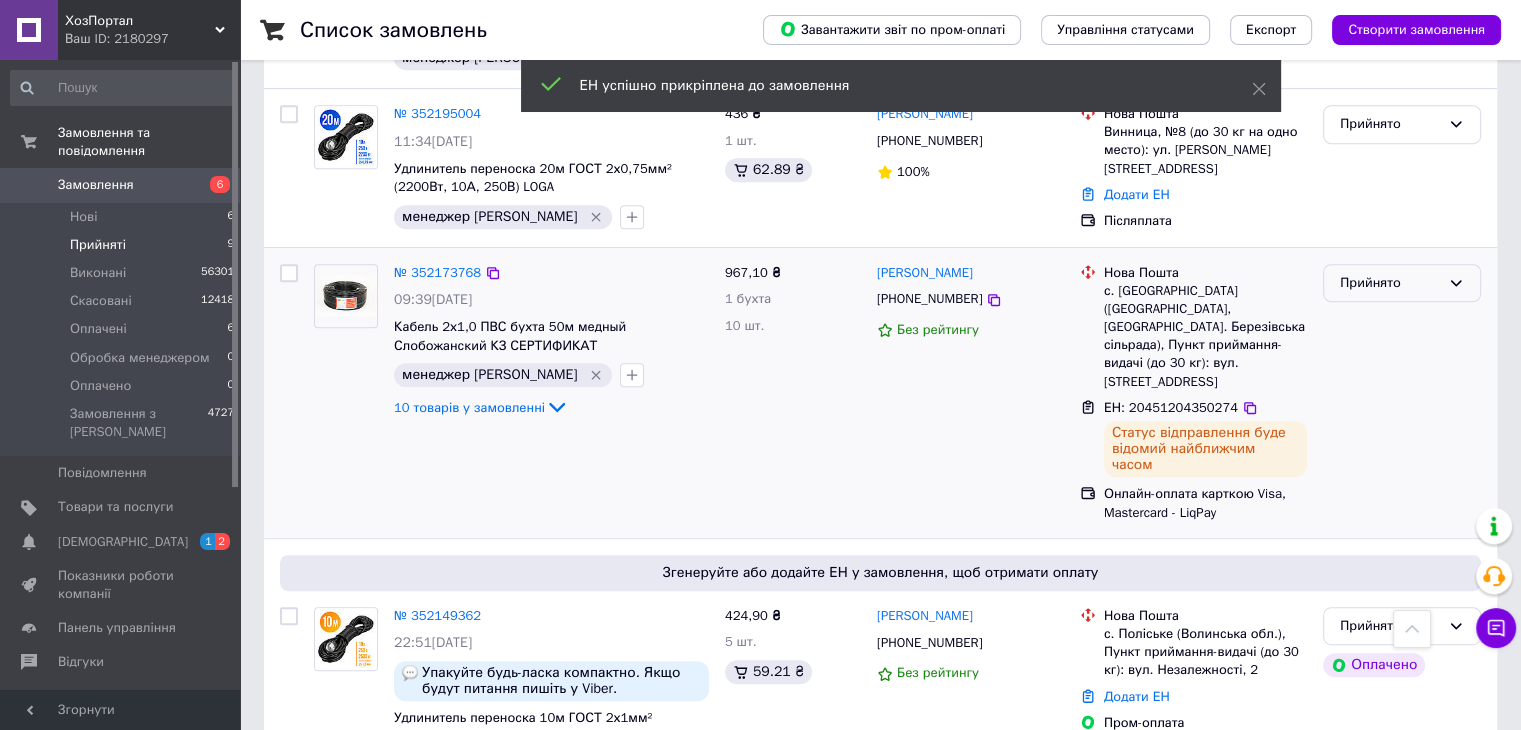 click on "Прийнято" at bounding box center (1390, 283) 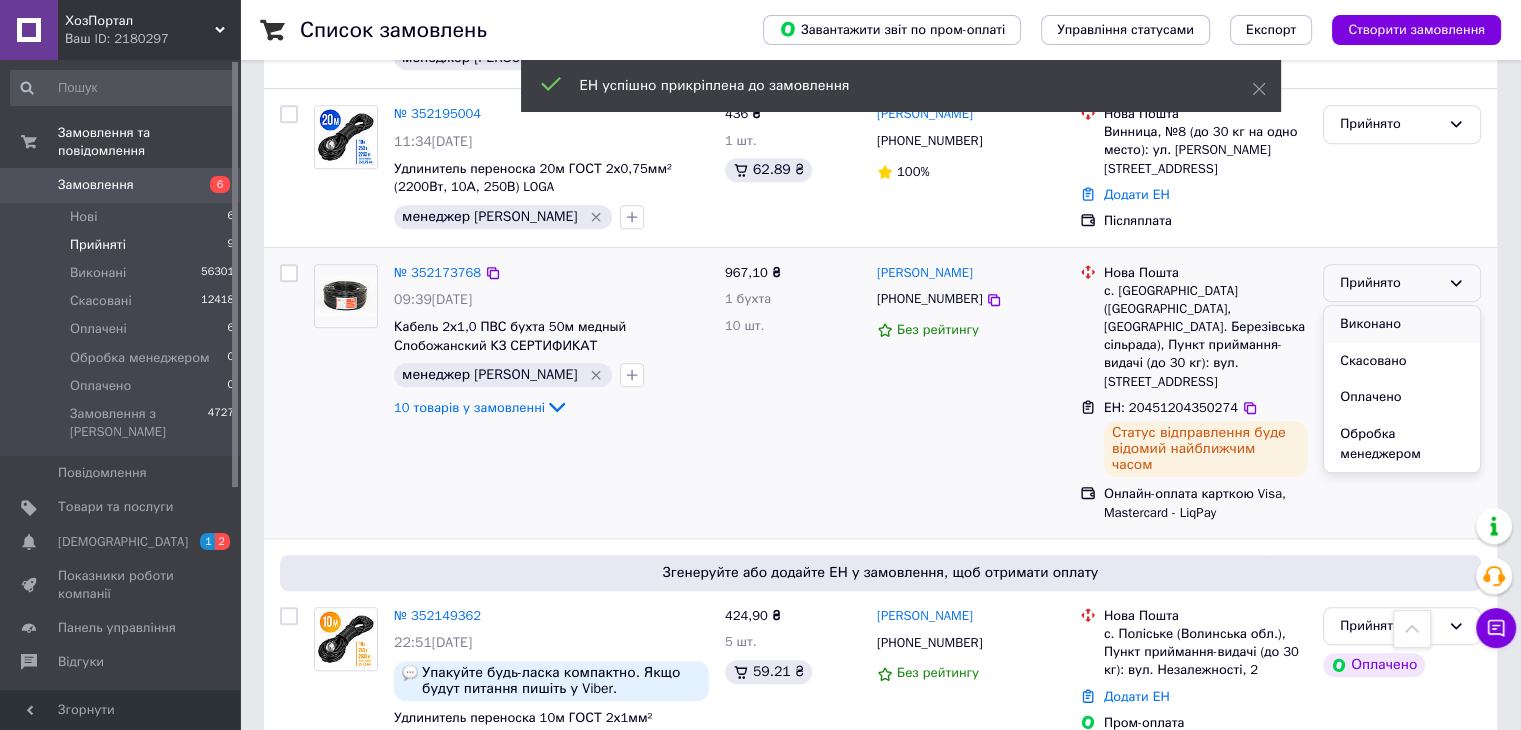 click on "Виконано" at bounding box center [1402, 324] 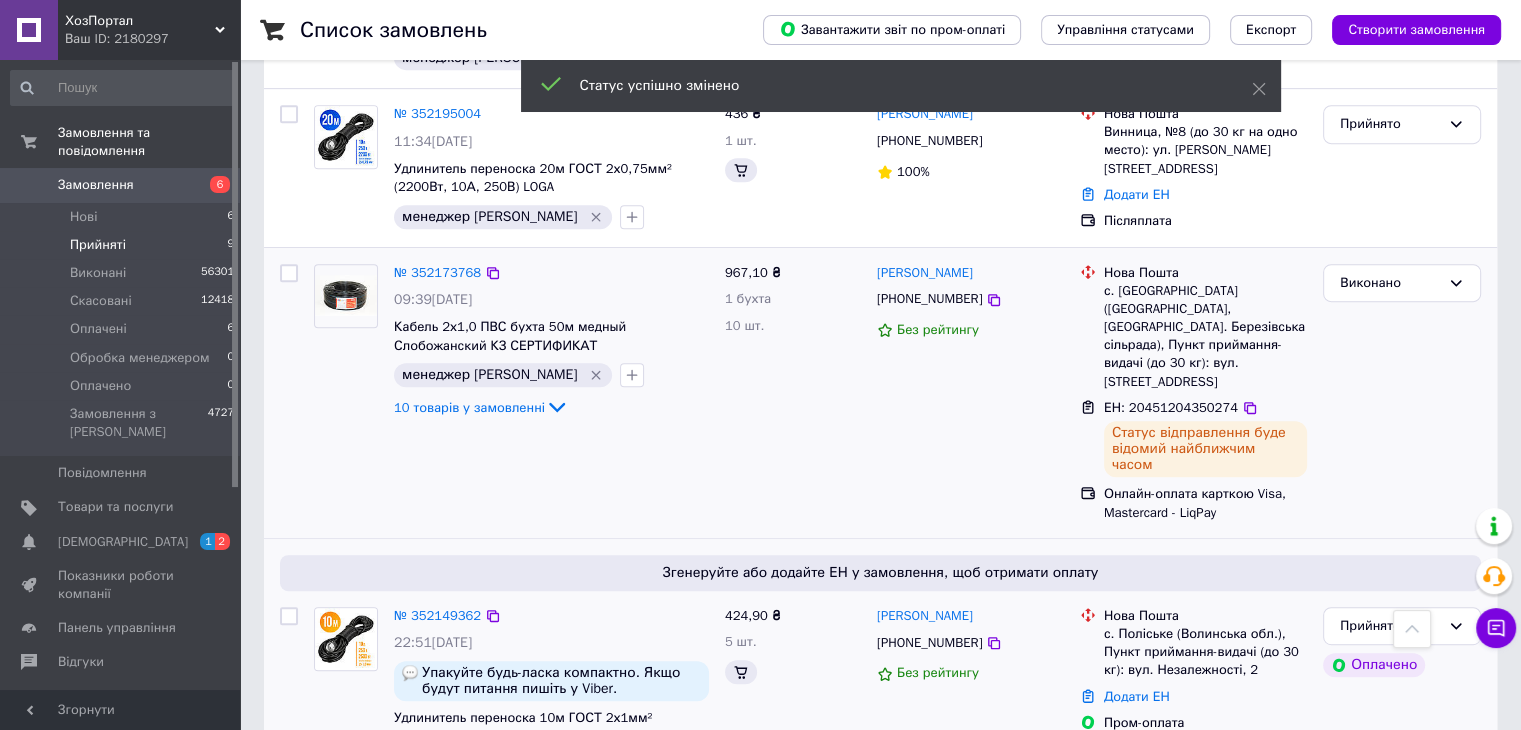 scroll, scrollTop: 1161, scrollLeft: 0, axis: vertical 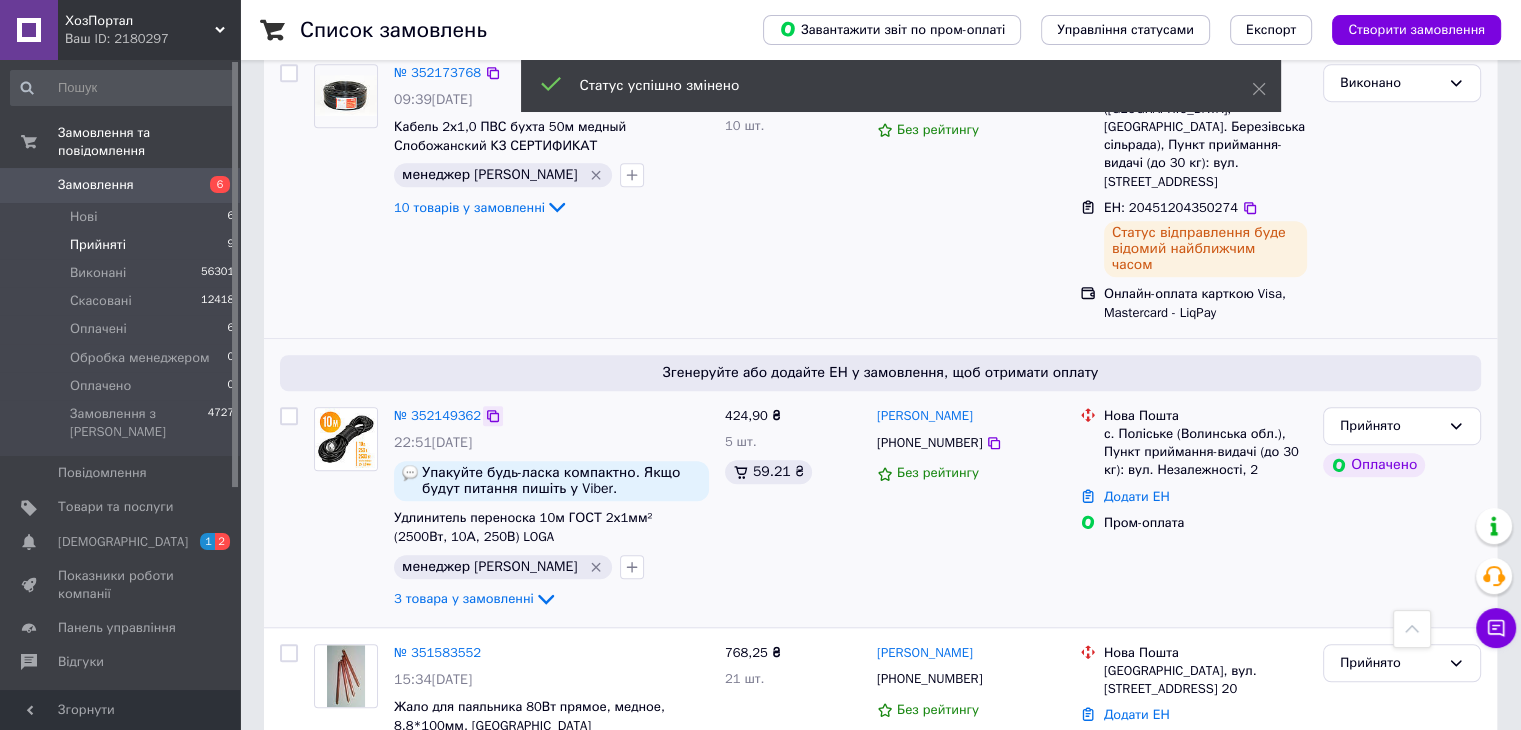 click 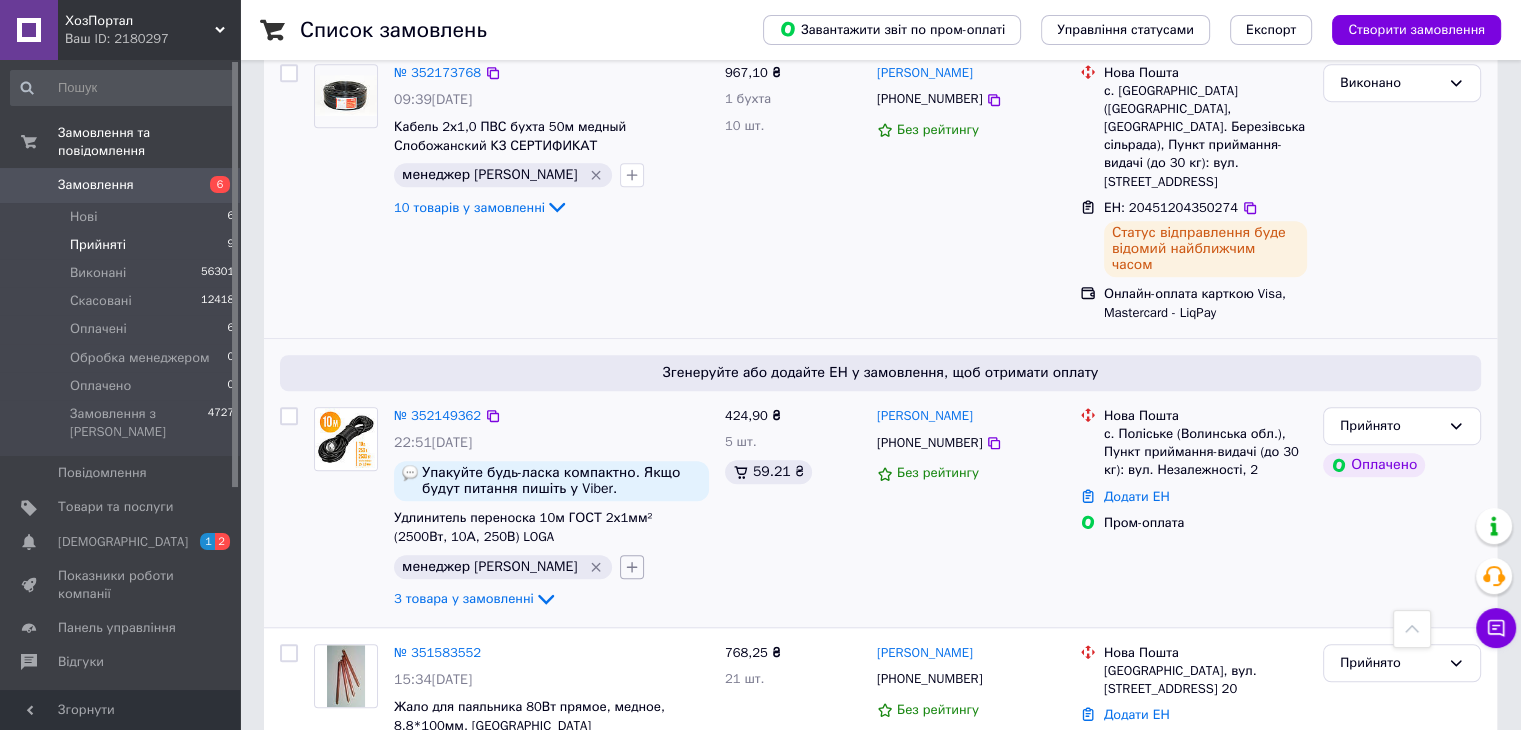 click 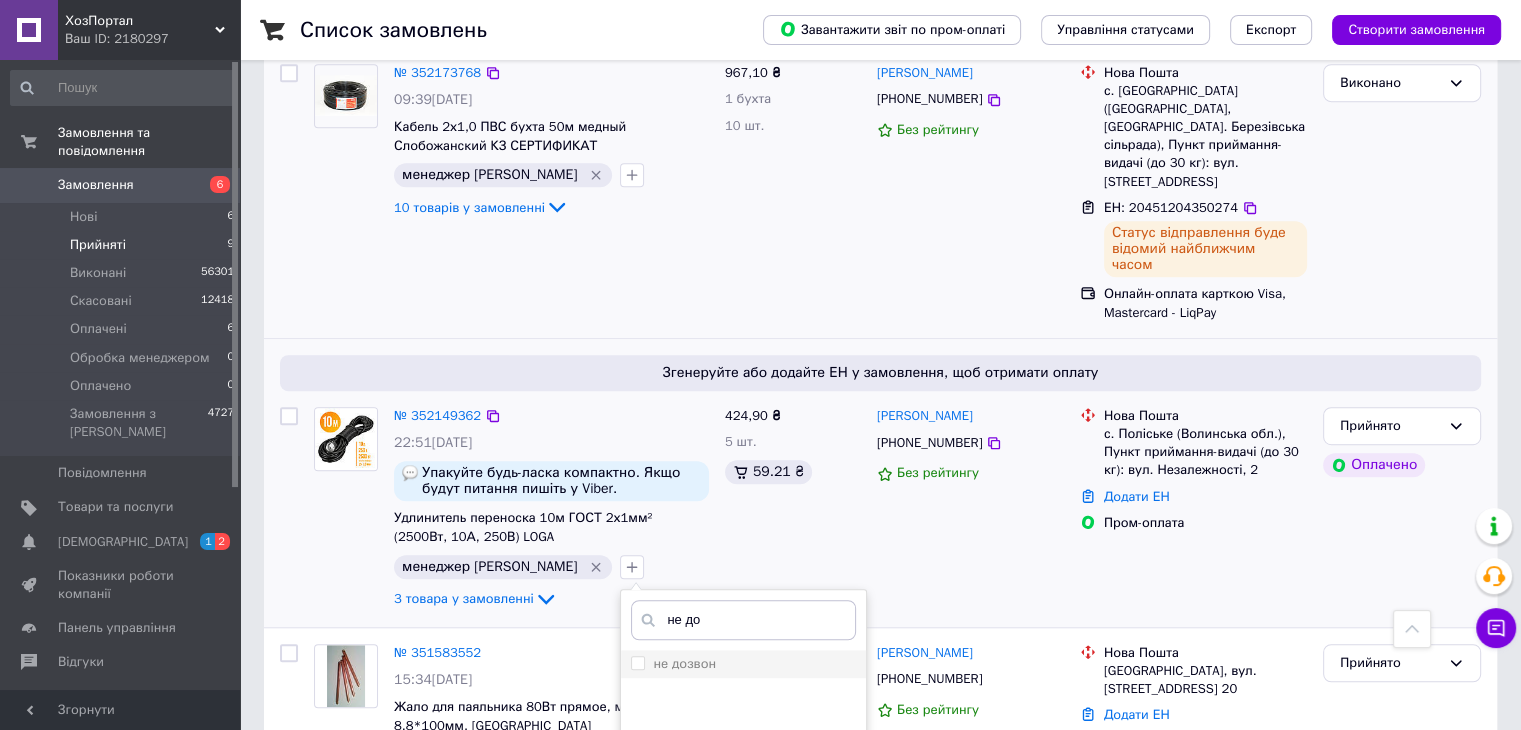 type on "не до" 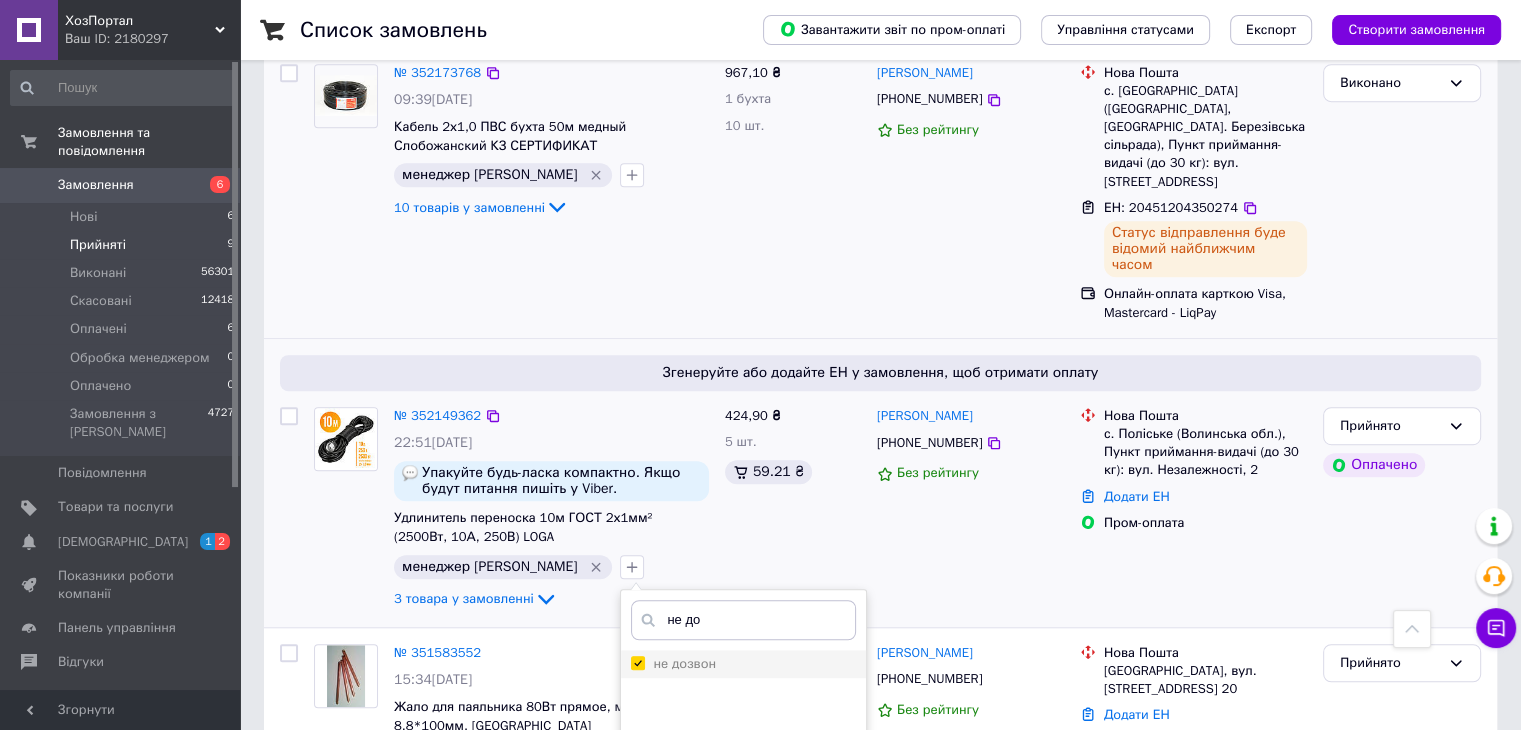 checkbox on "true" 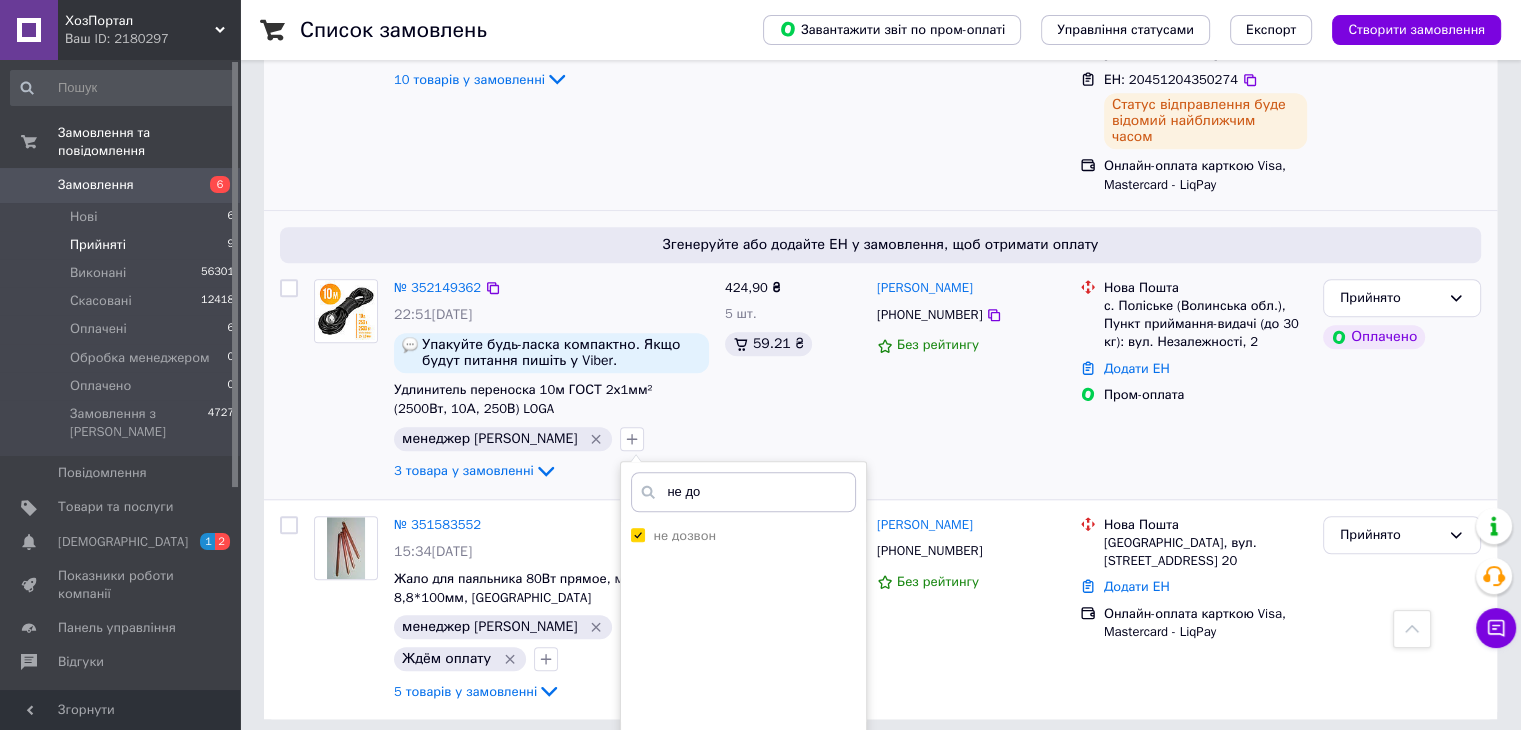 click on "Додати мітку" at bounding box center (743, 801) 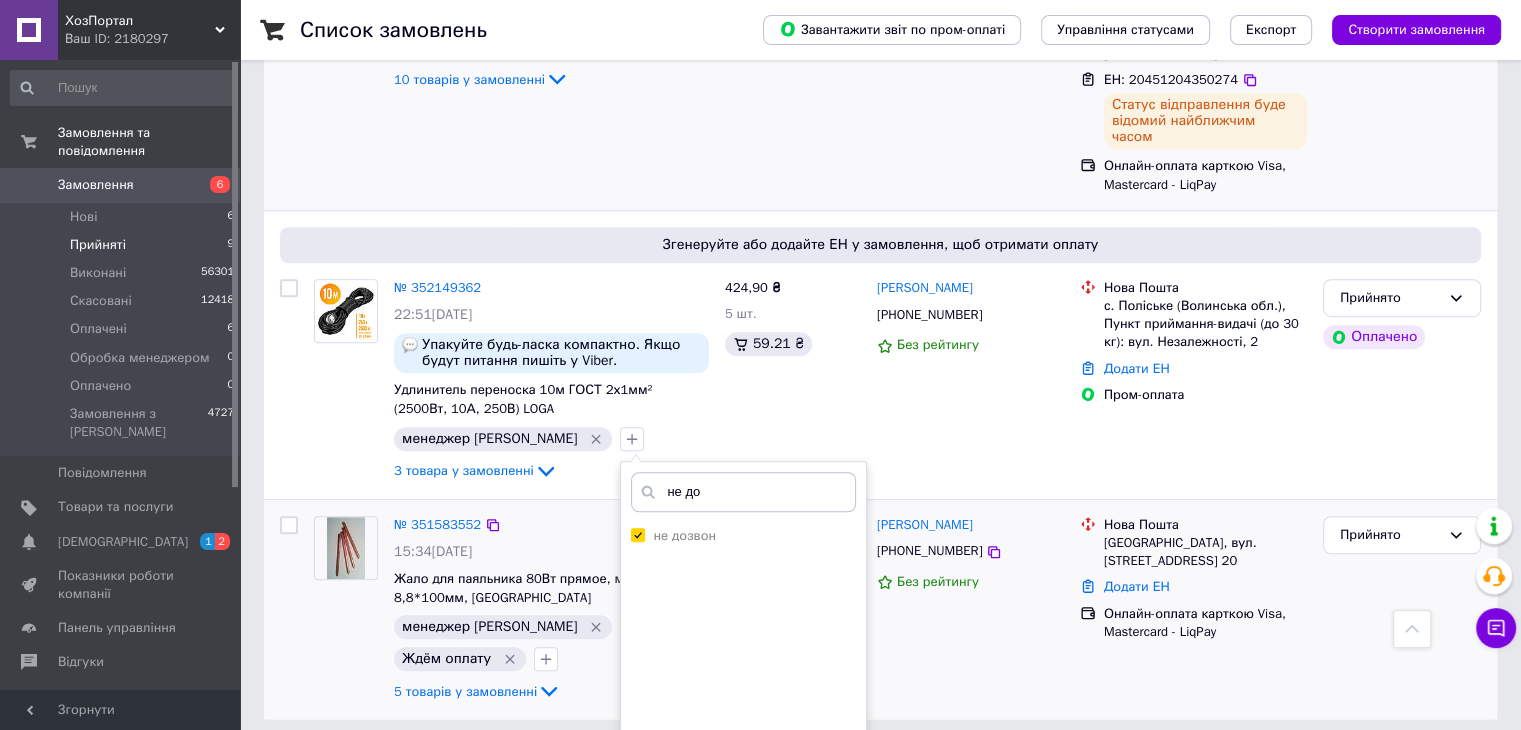 scroll, scrollTop: 1202, scrollLeft: 0, axis: vertical 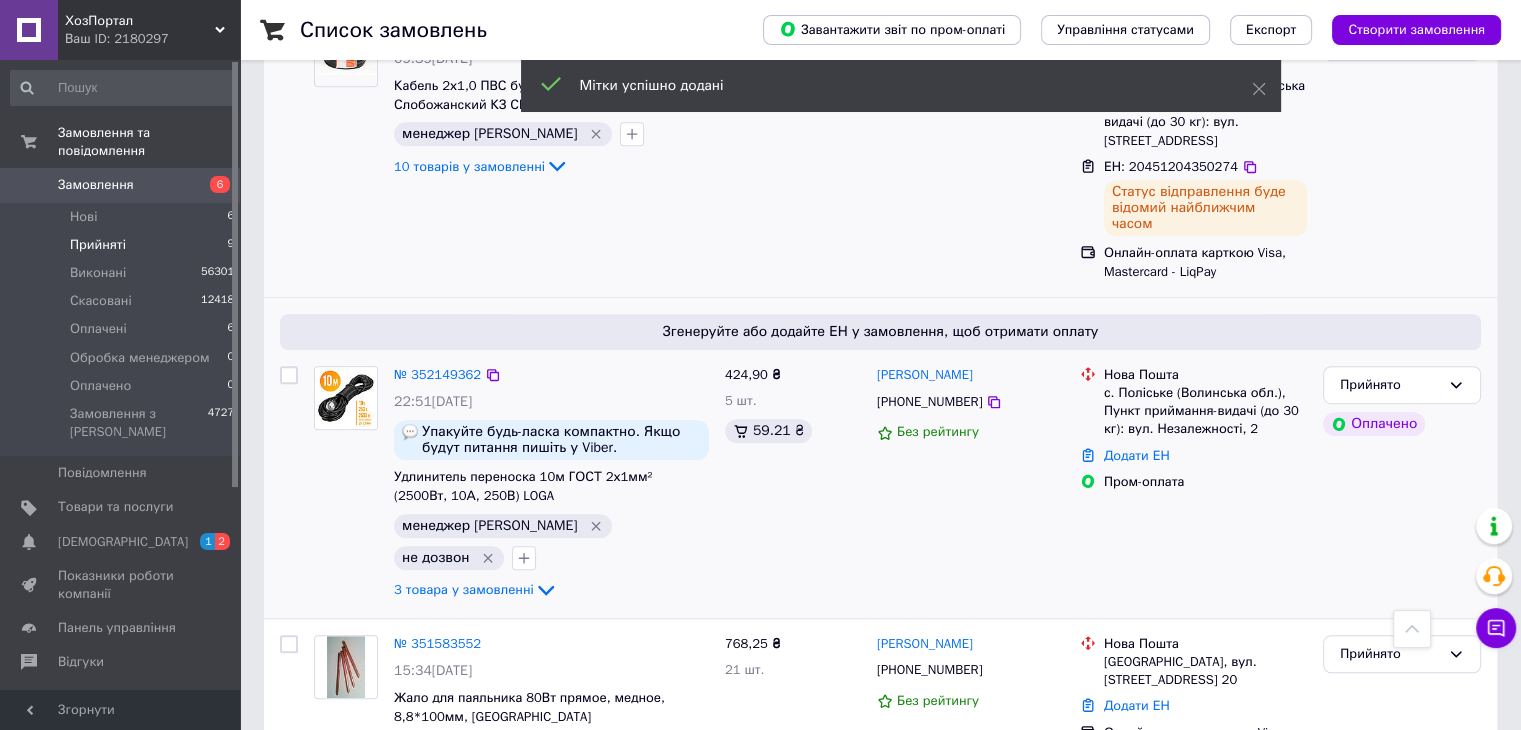 click 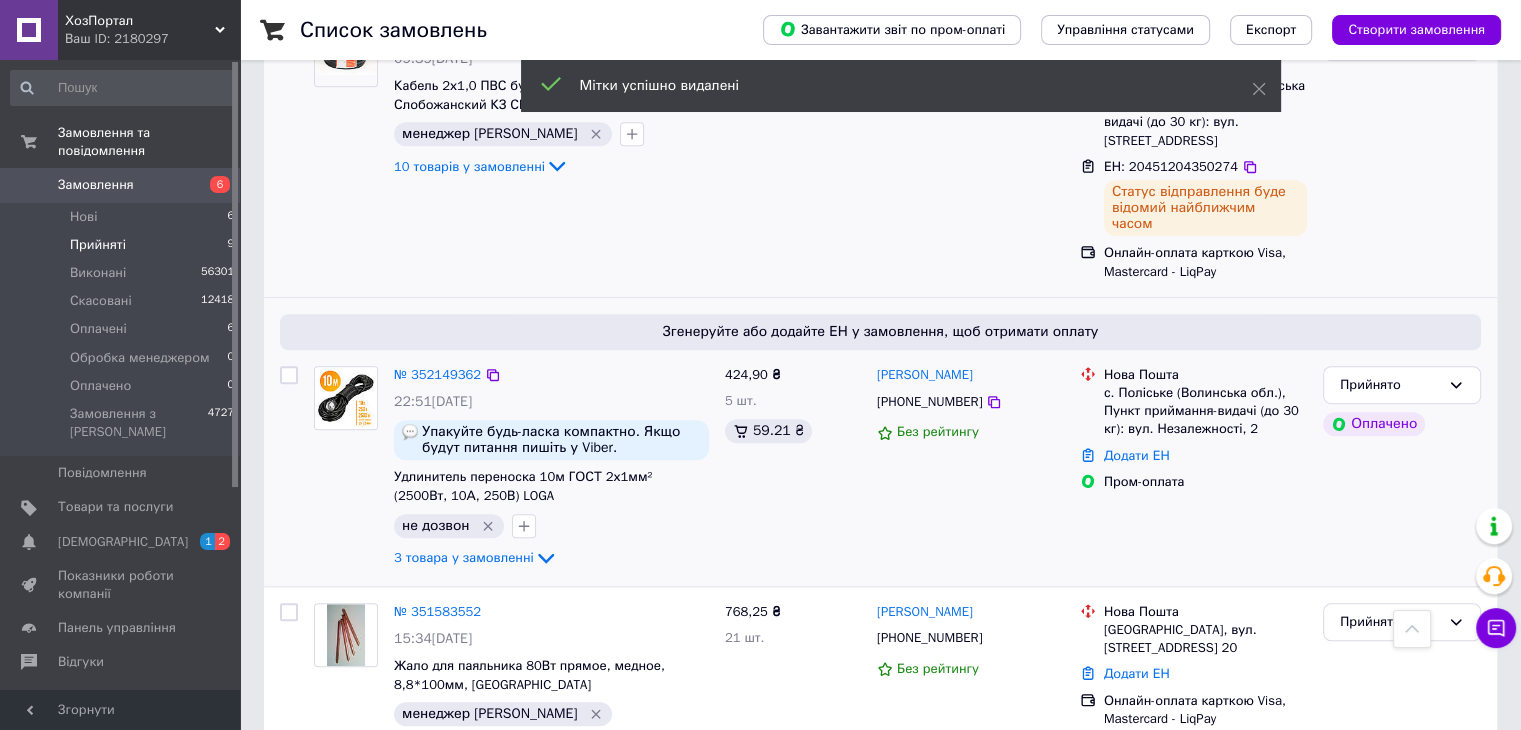 click on "Прийняті" at bounding box center (98, 245) 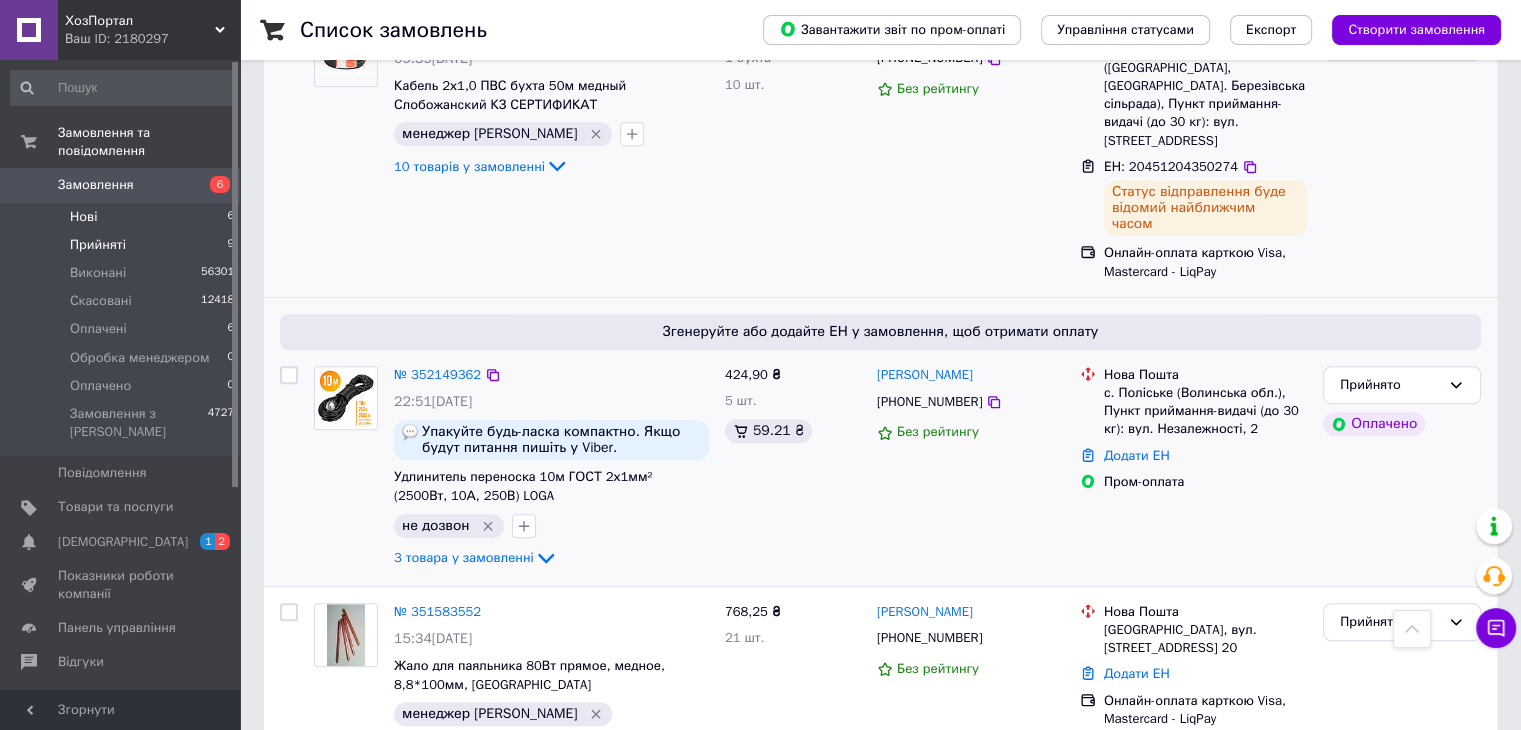 click on "Нові 6" at bounding box center [123, 217] 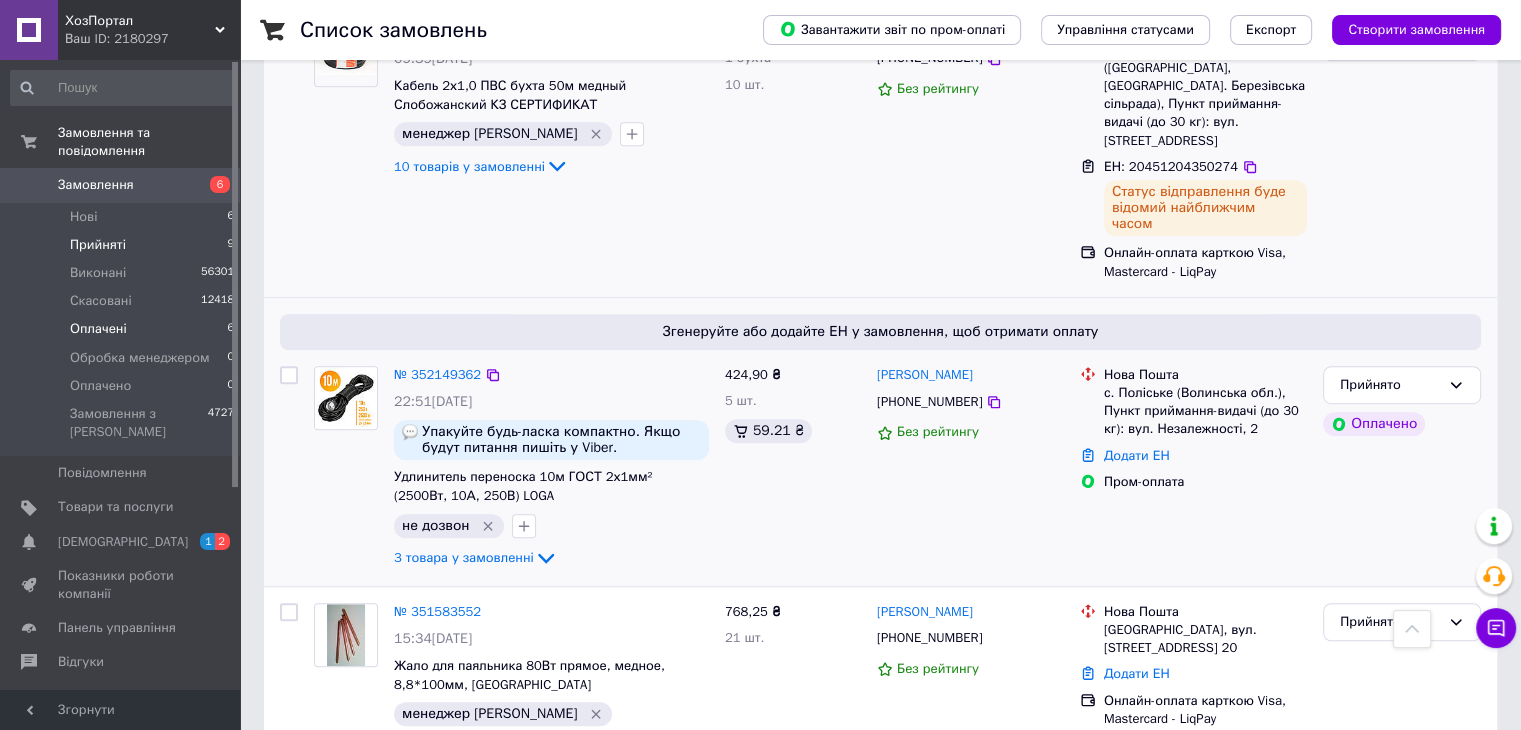 click on "Оплачені 6" at bounding box center (123, 329) 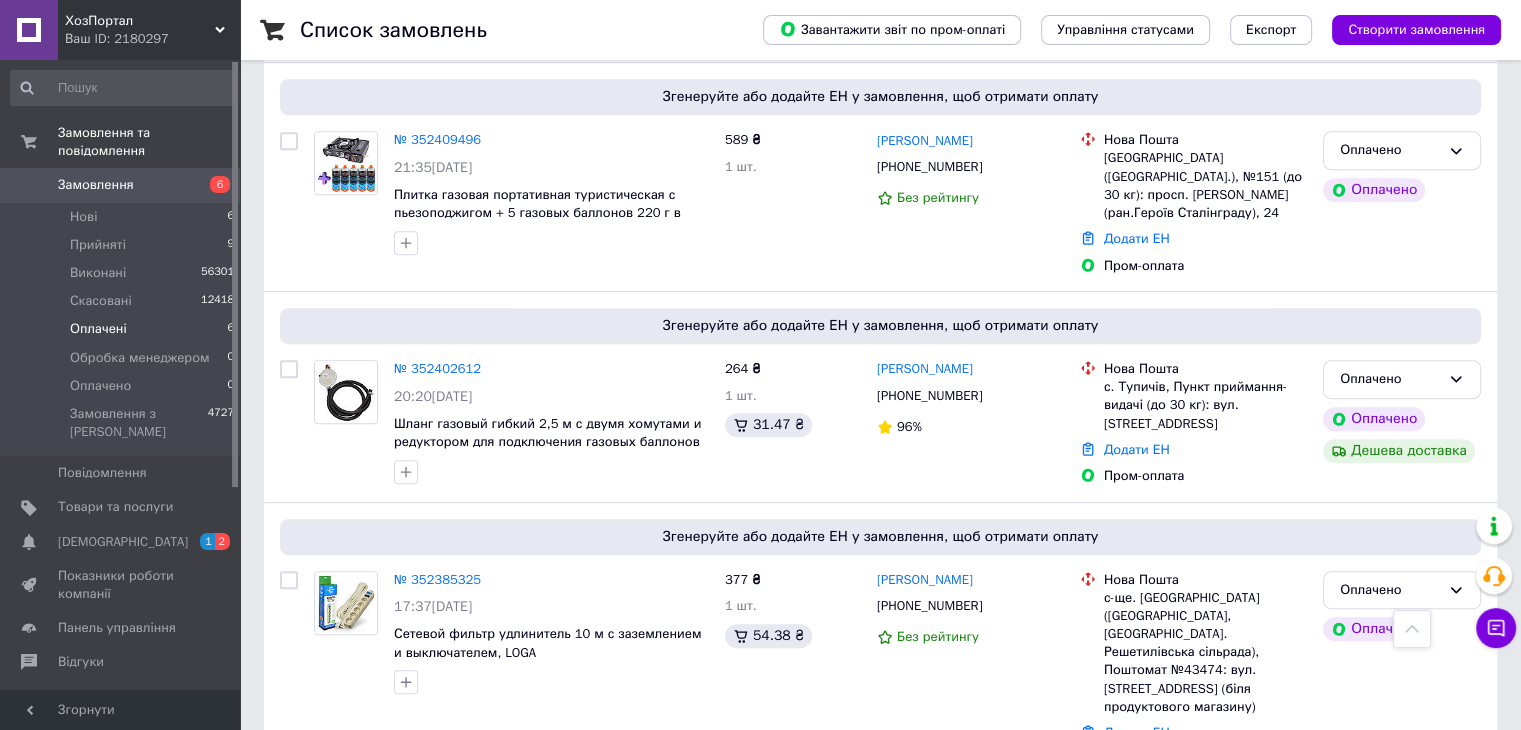 scroll, scrollTop: 926, scrollLeft: 0, axis: vertical 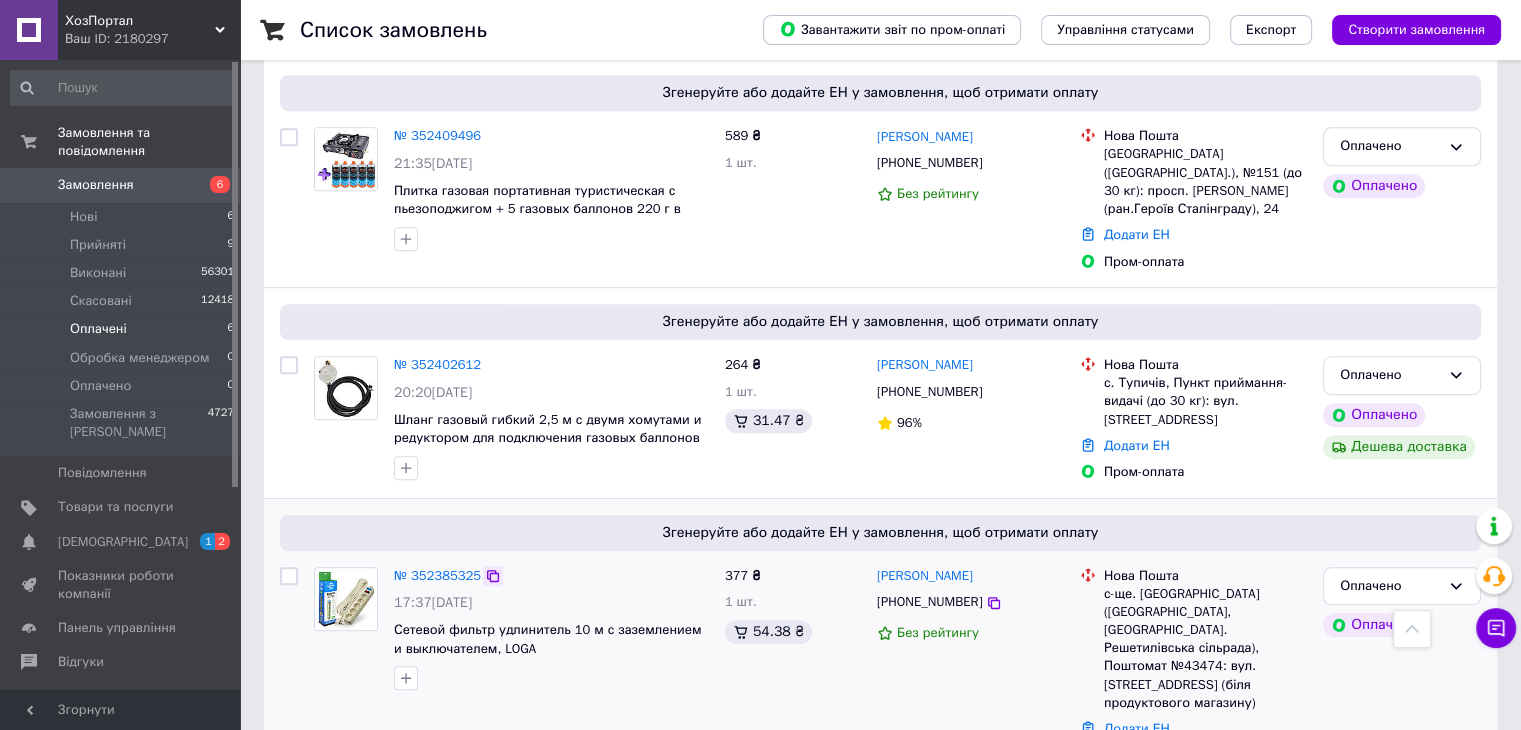 click 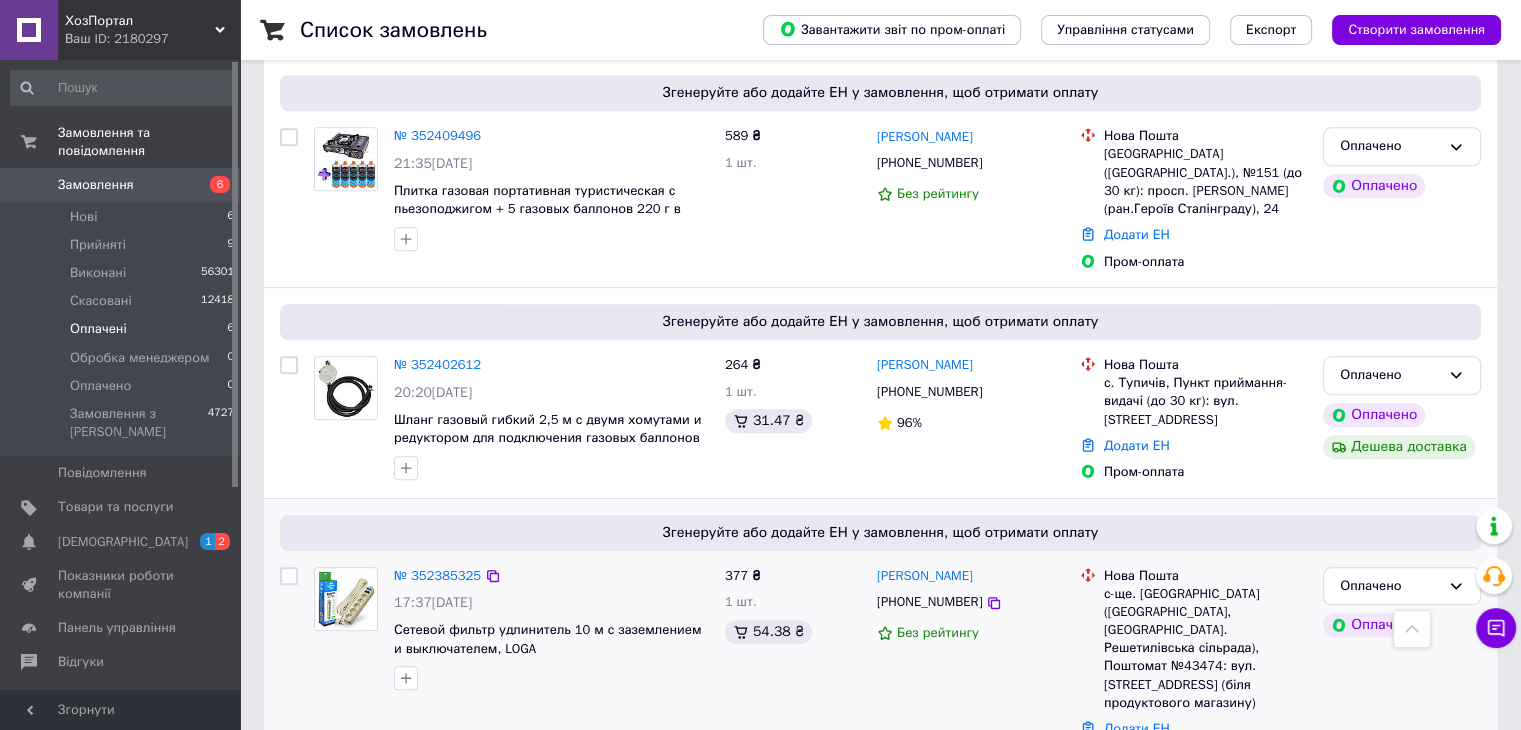click at bounding box center [406, 678] 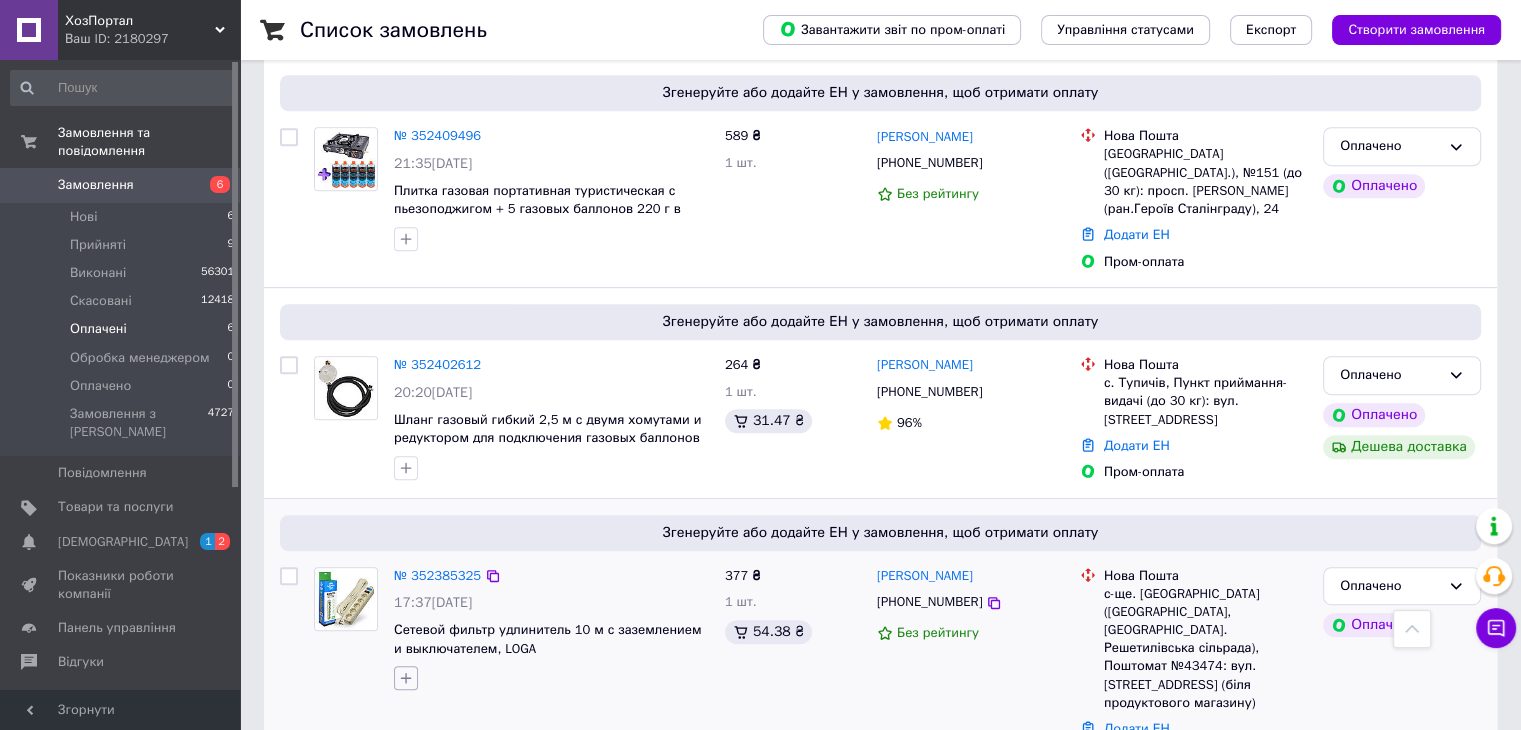 click 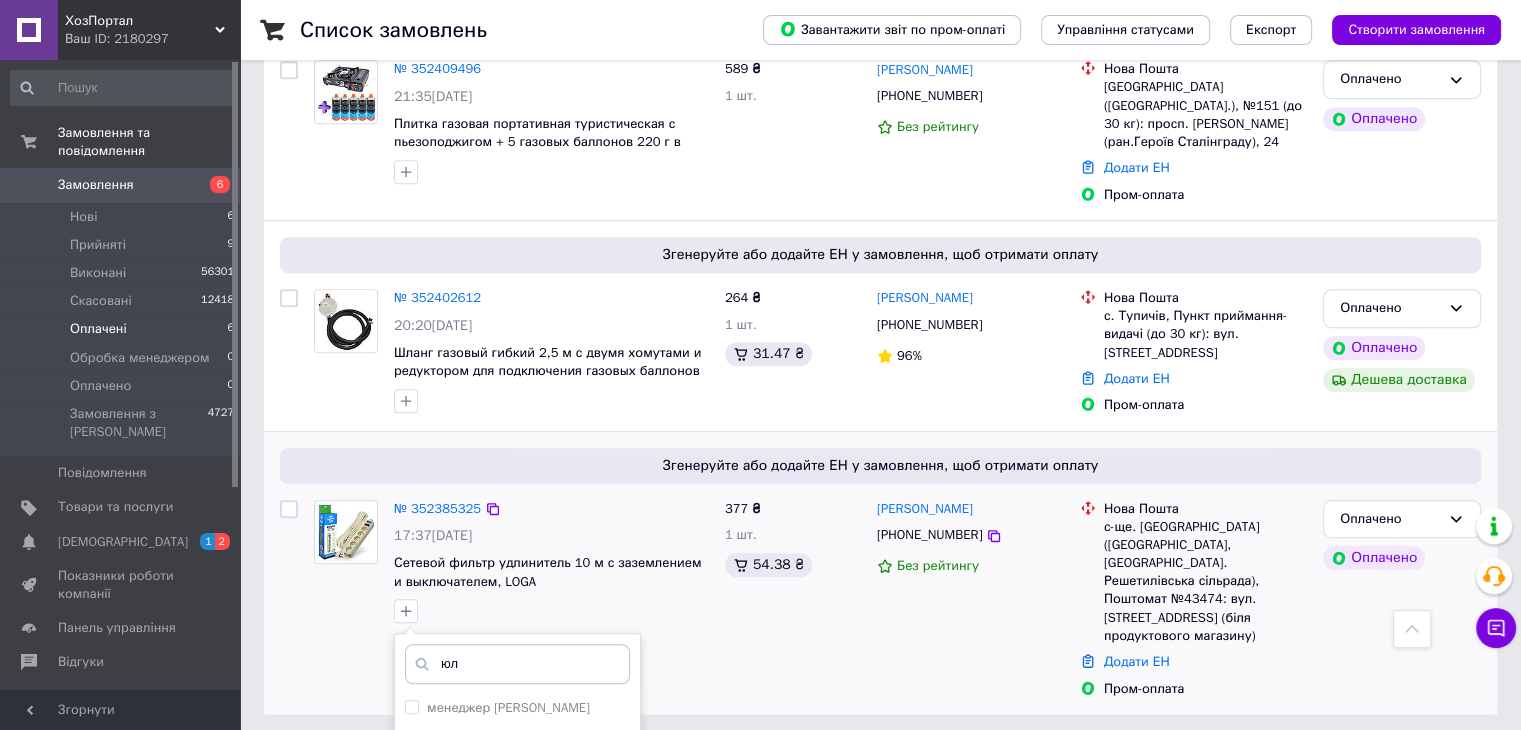 scroll, scrollTop: 1209, scrollLeft: 0, axis: vertical 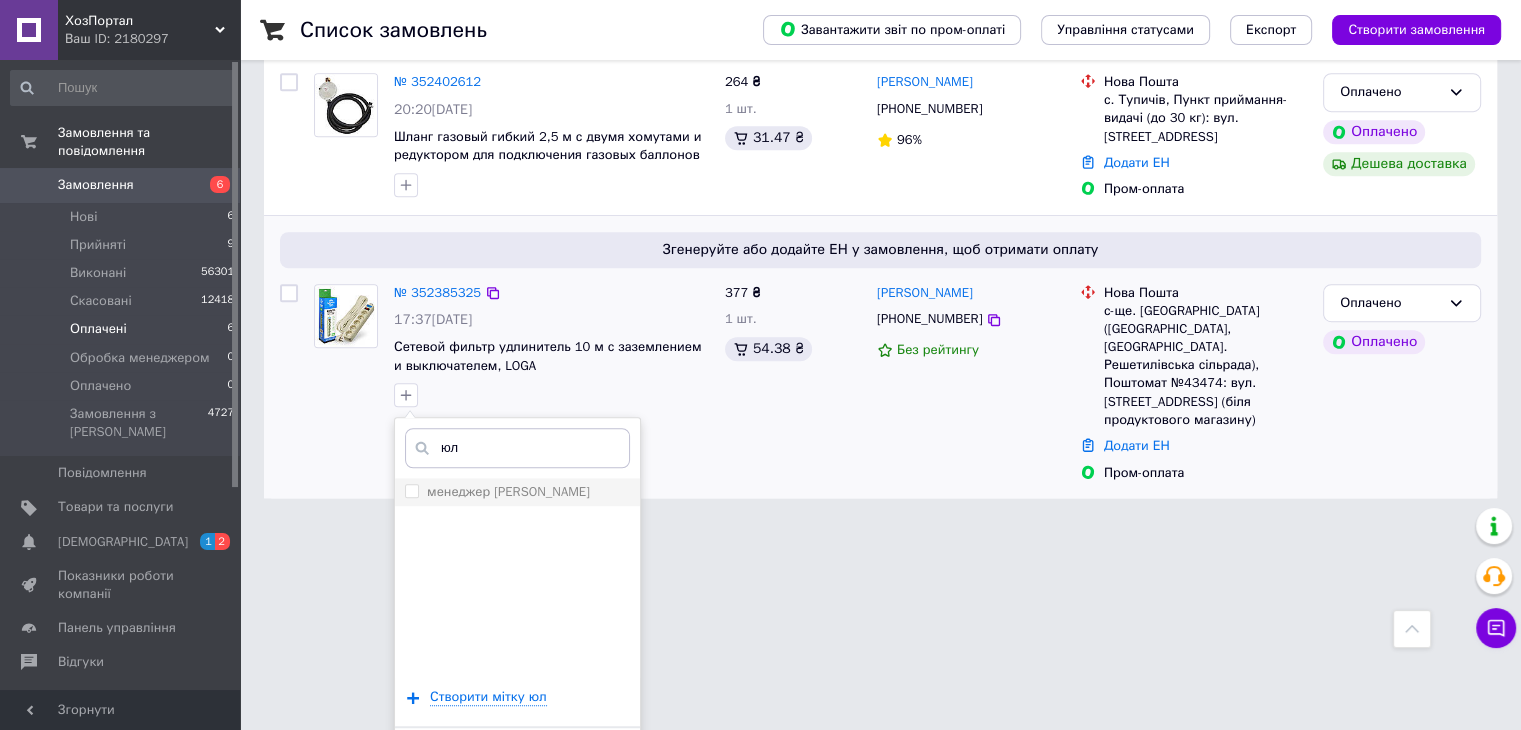 type on "юл" 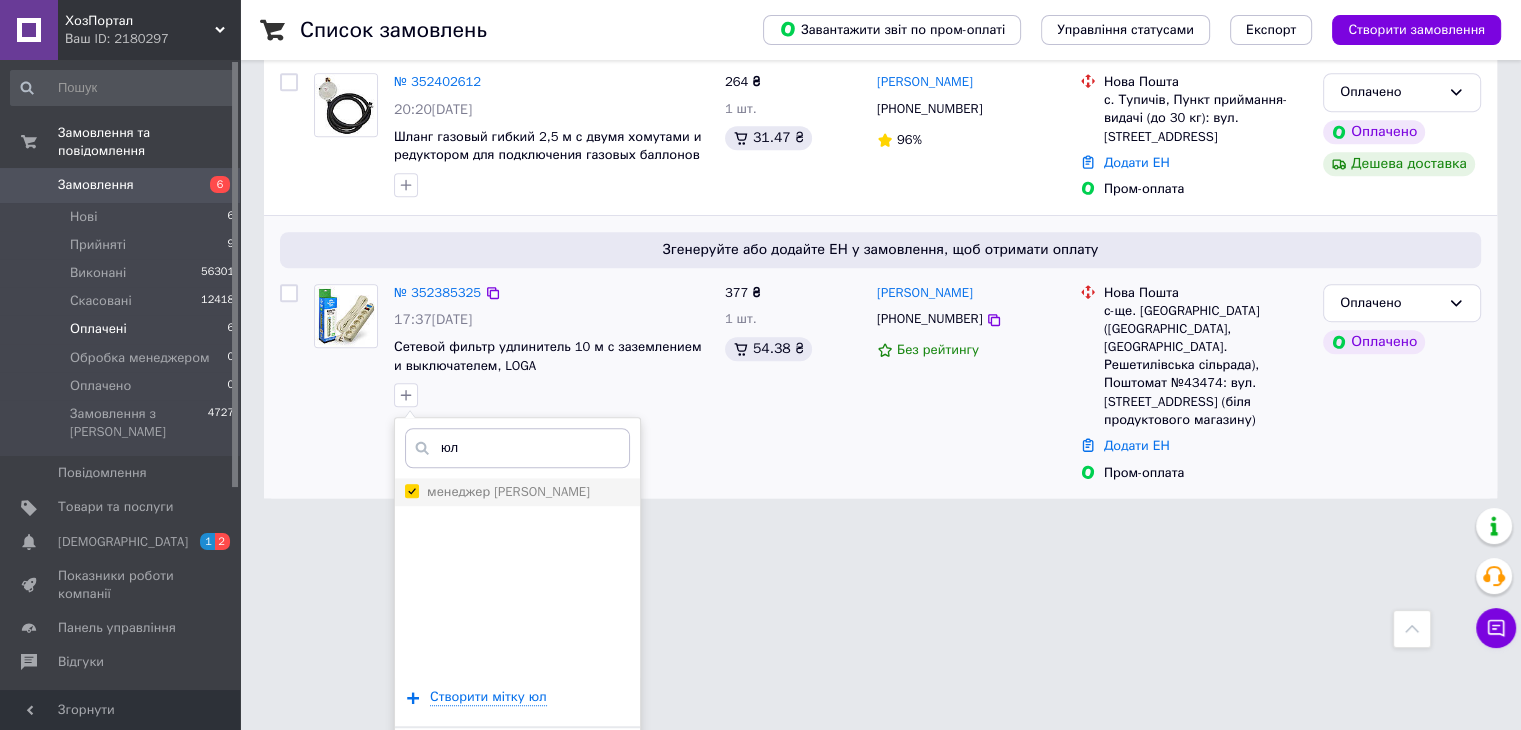 checkbox on "true" 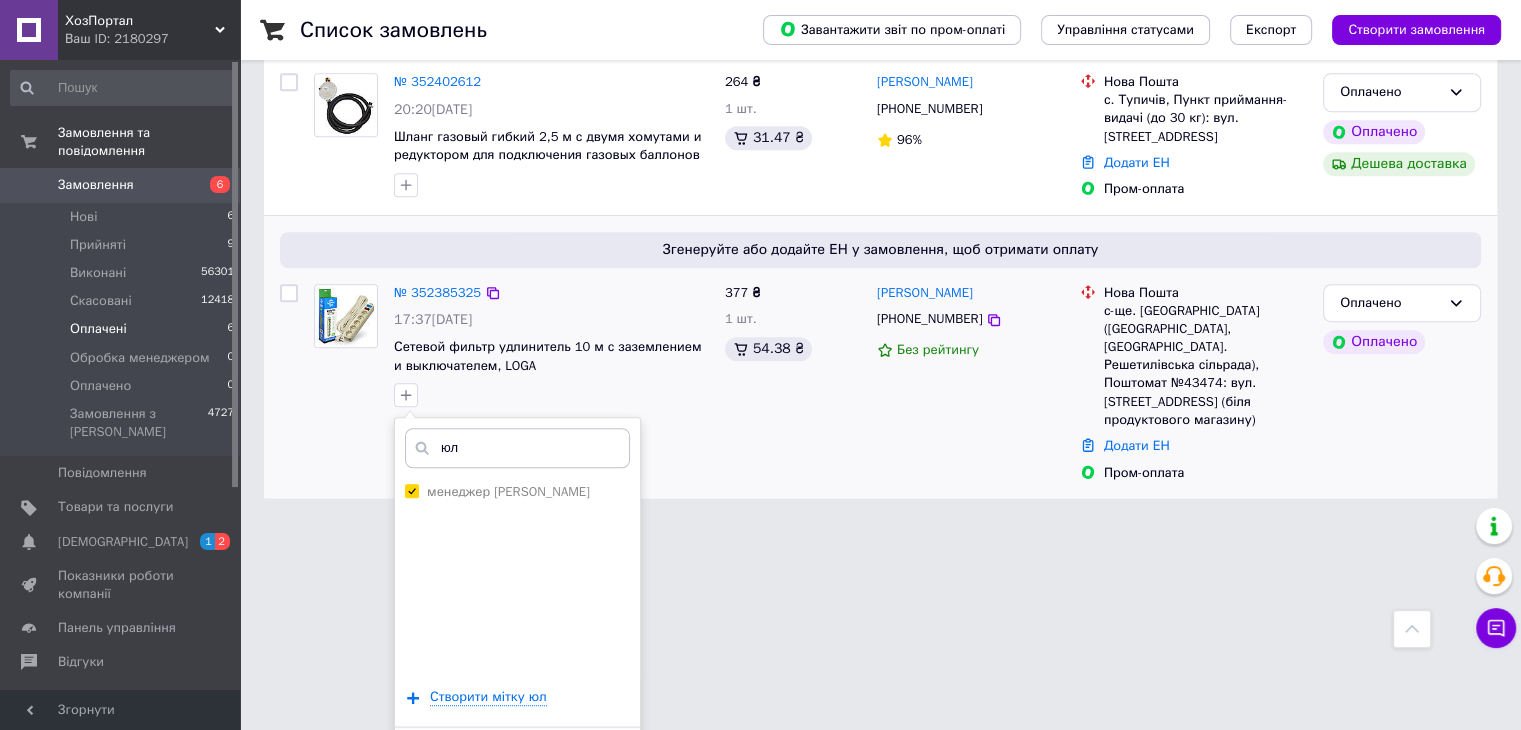 click on "Додати мітку" at bounding box center (517, 757) 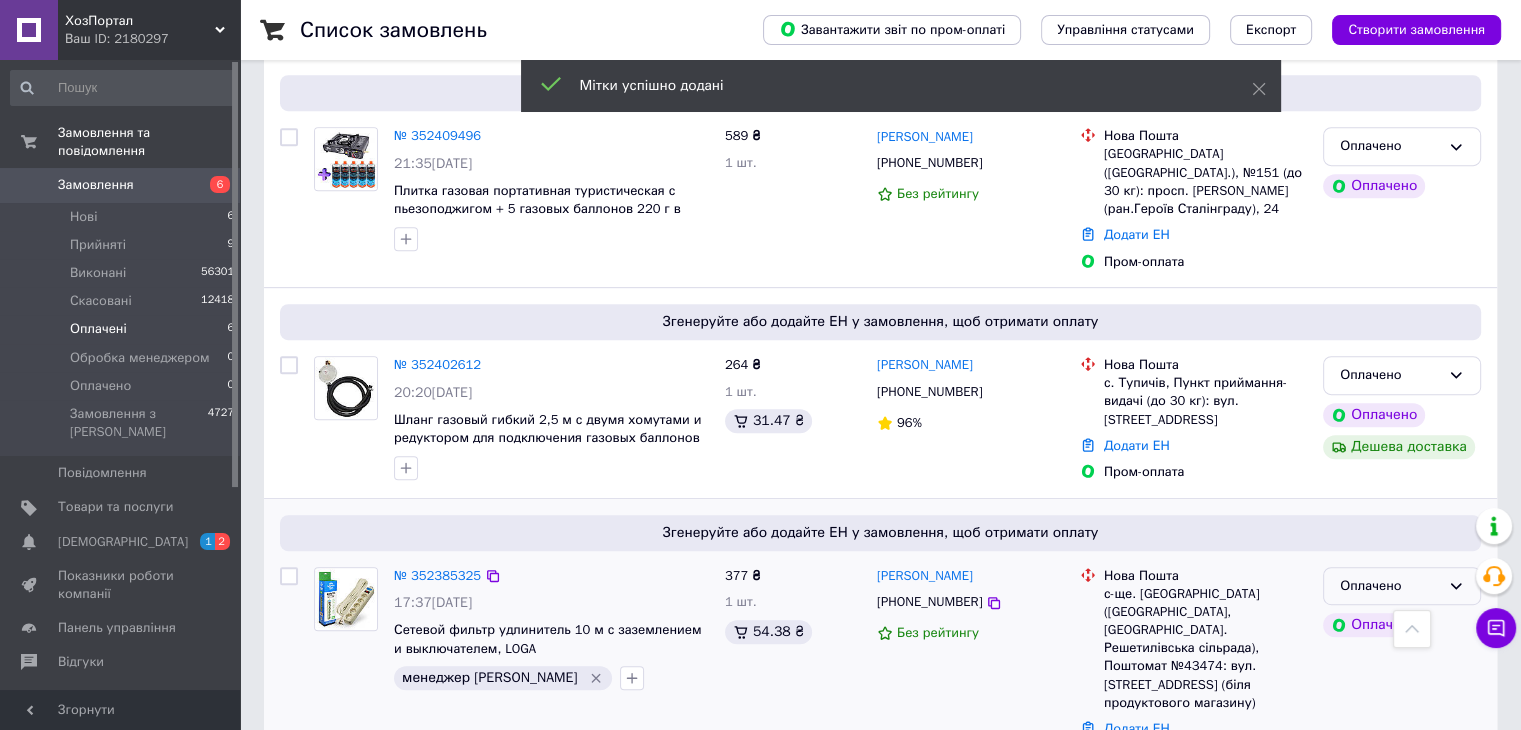 click on "Оплачено" at bounding box center (1402, 586) 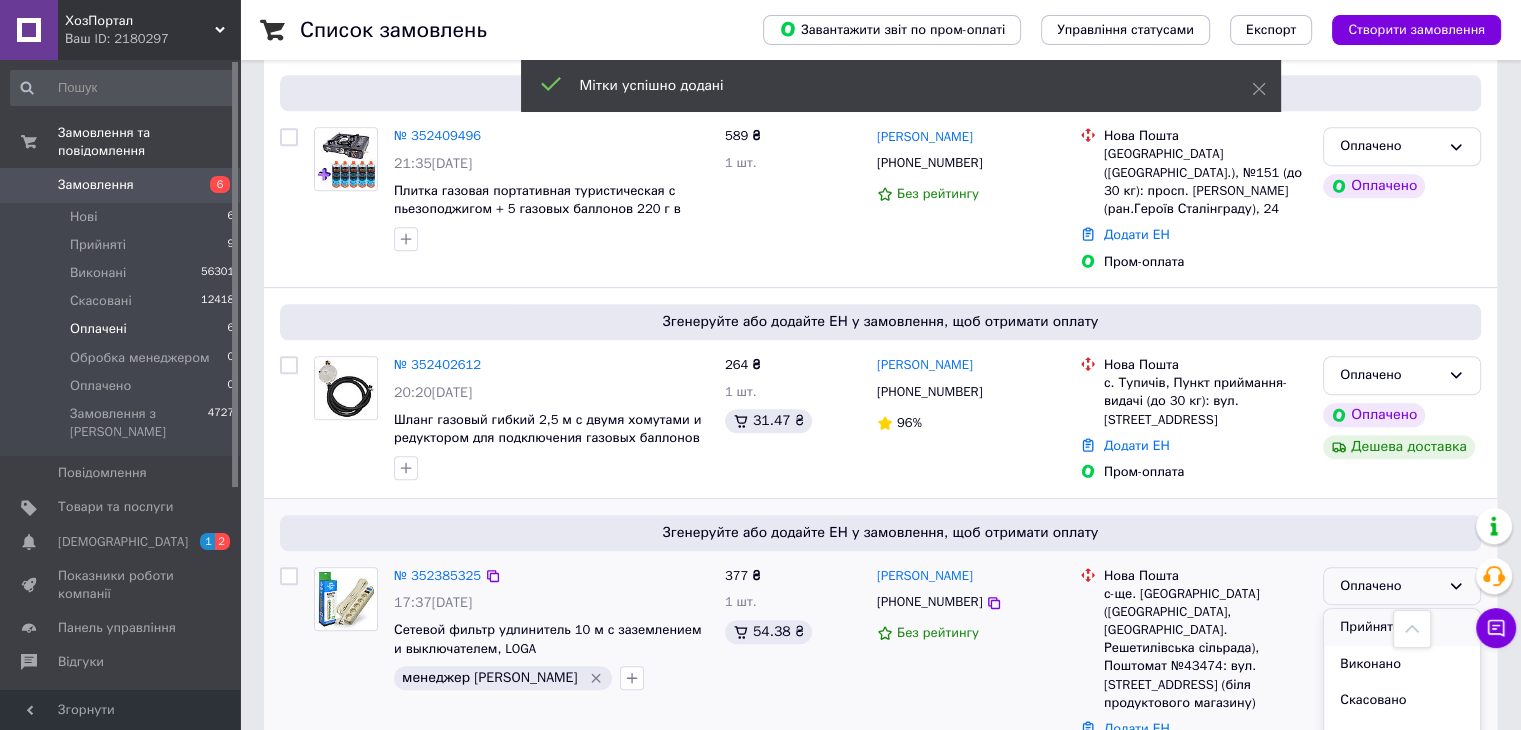 click on "Прийнято" at bounding box center (1402, 627) 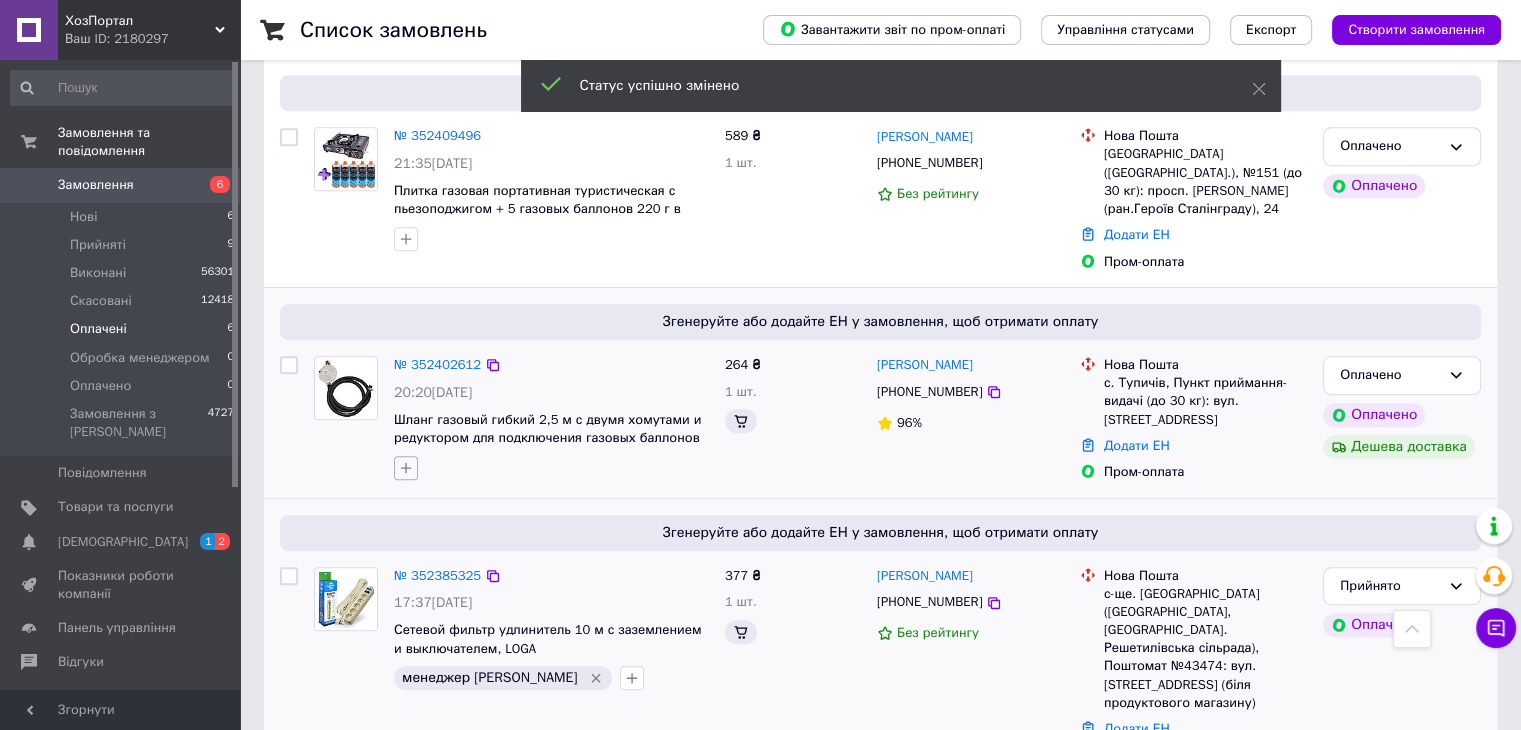 click at bounding box center (406, 468) 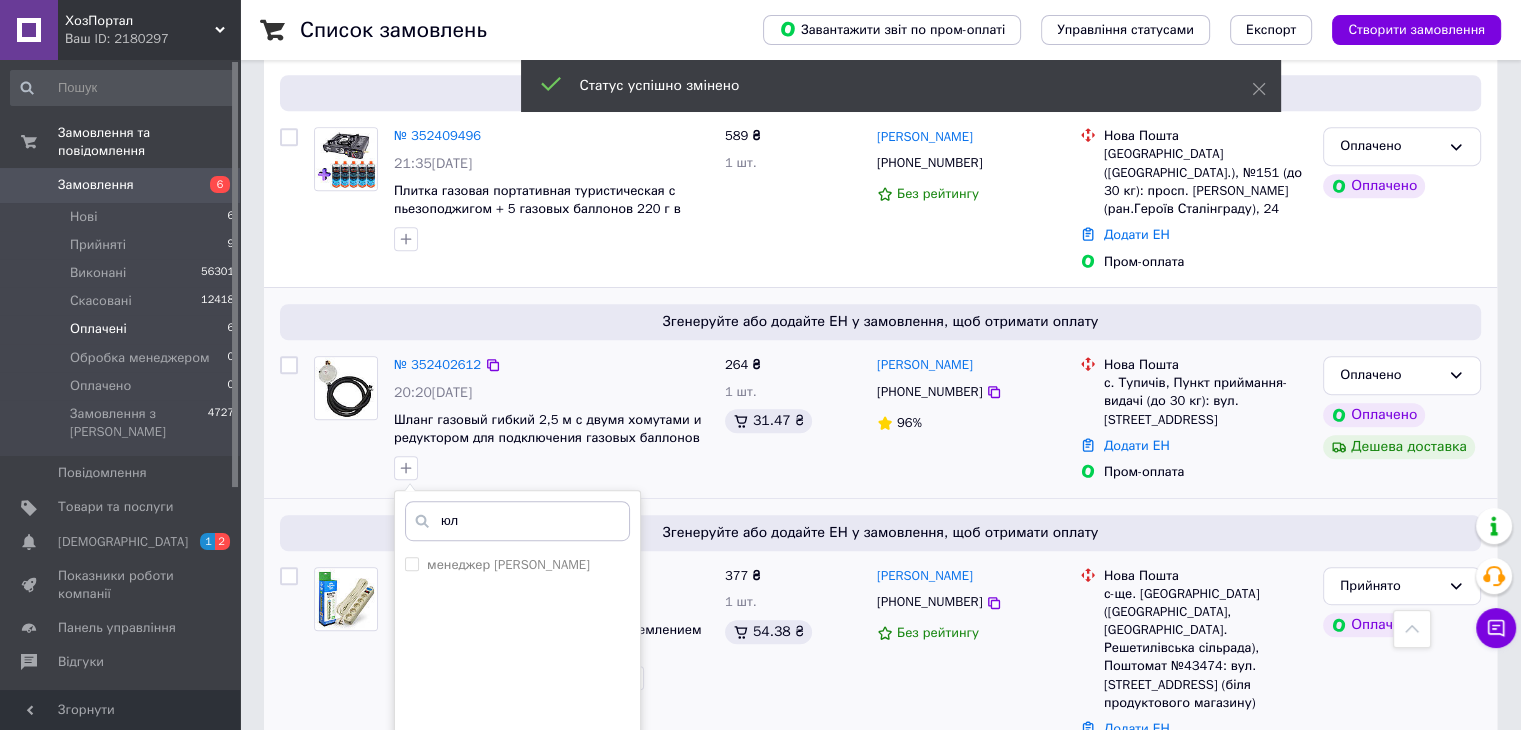 type on "юл" 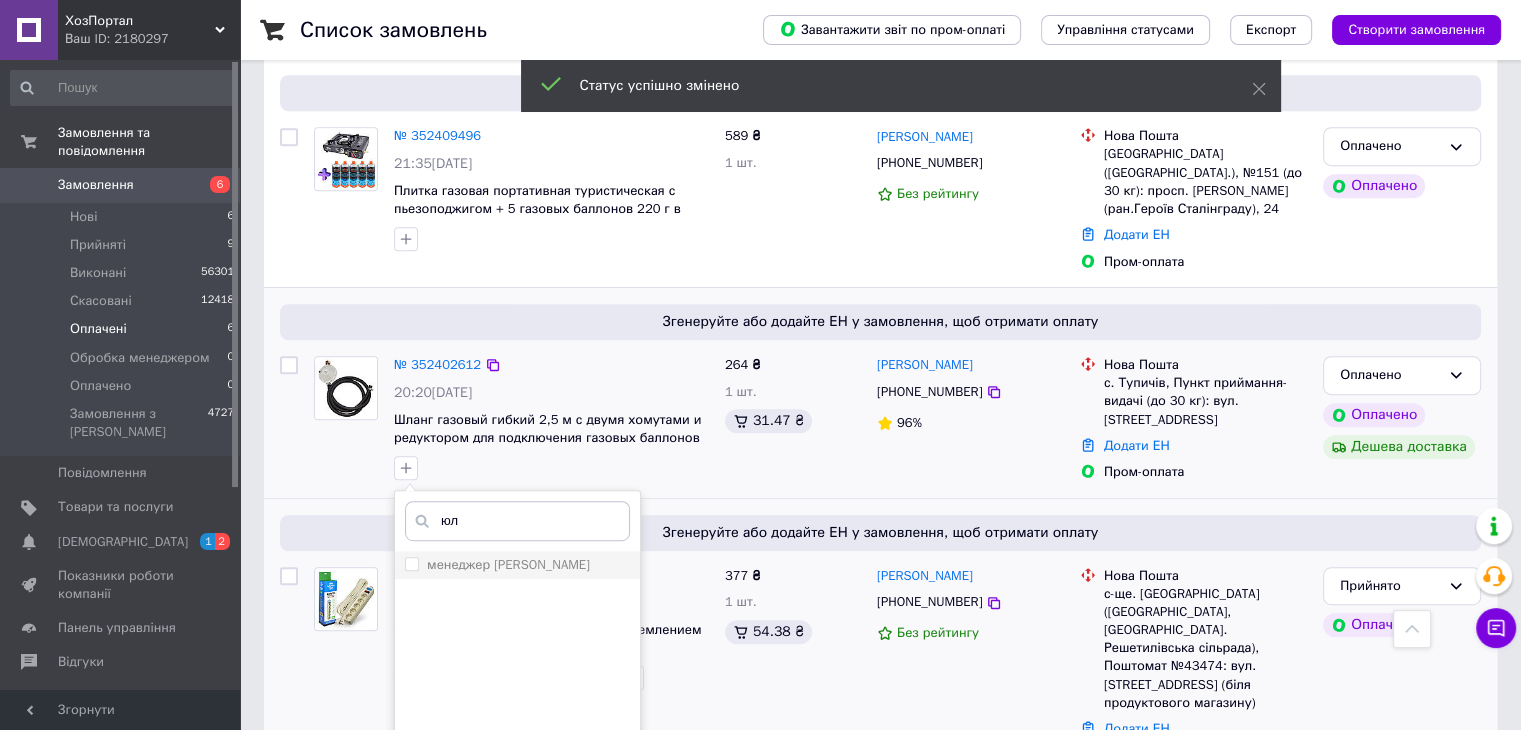 click on "менеджер [PERSON_NAME]" at bounding box center (517, 565) 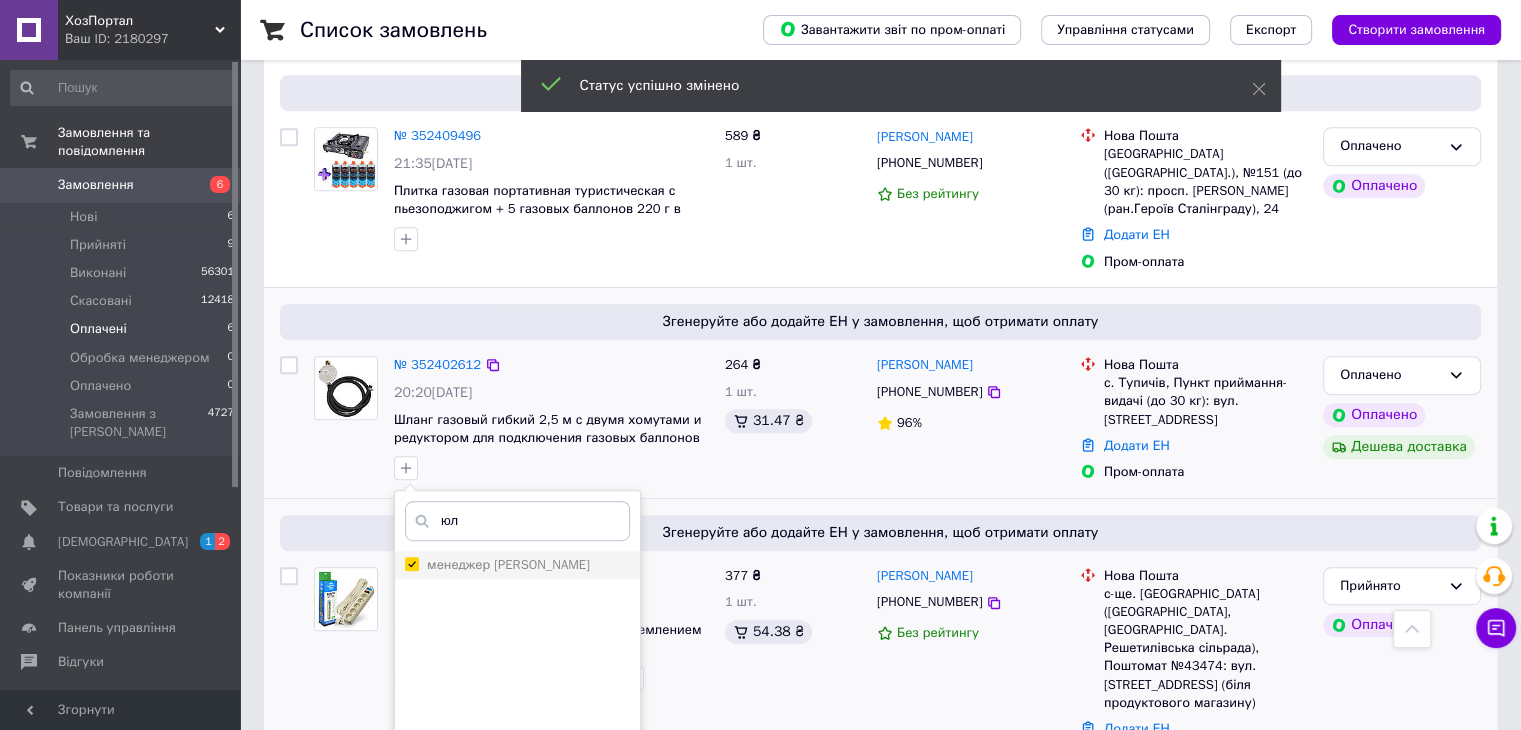 checkbox on "true" 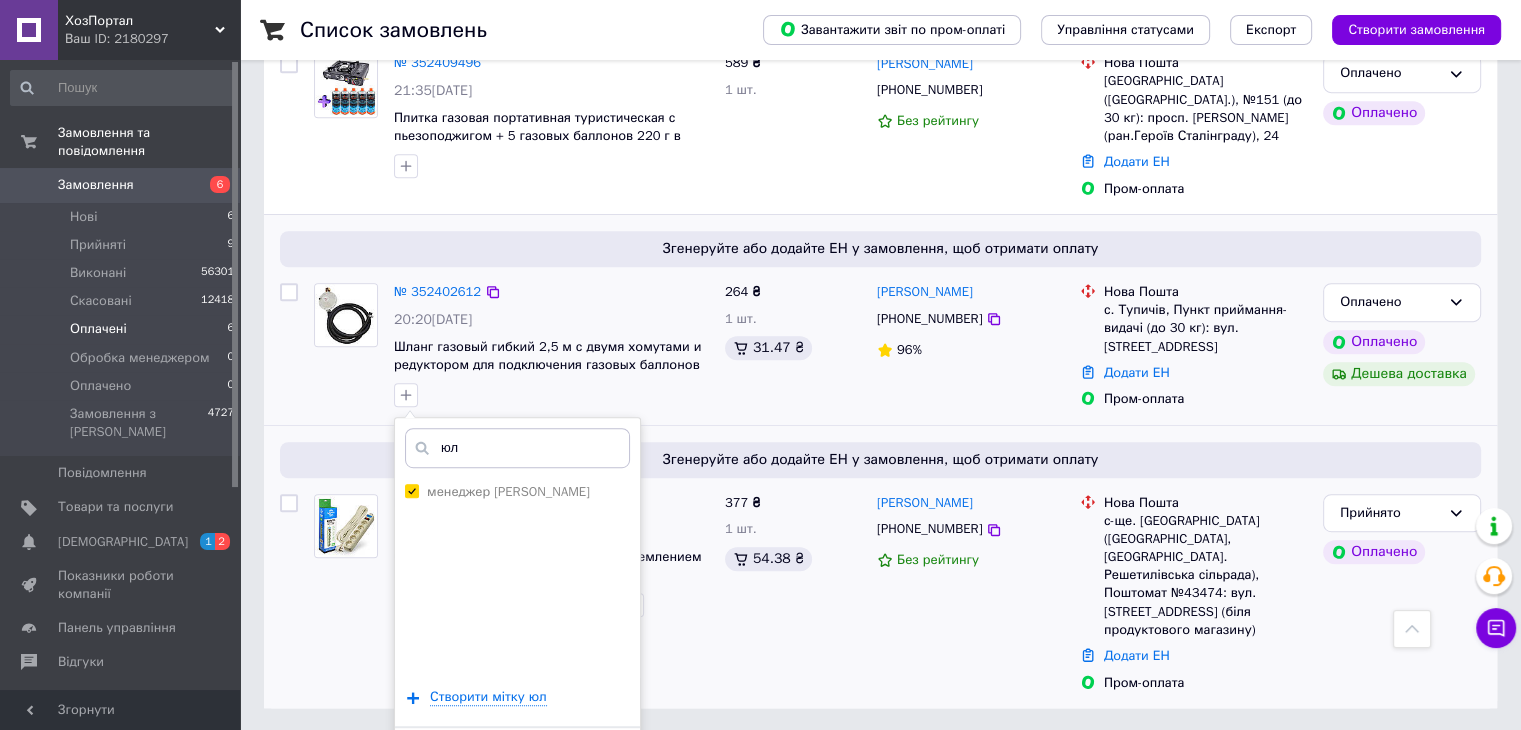 click on "Додати мітку" at bounding box center (517, 757) 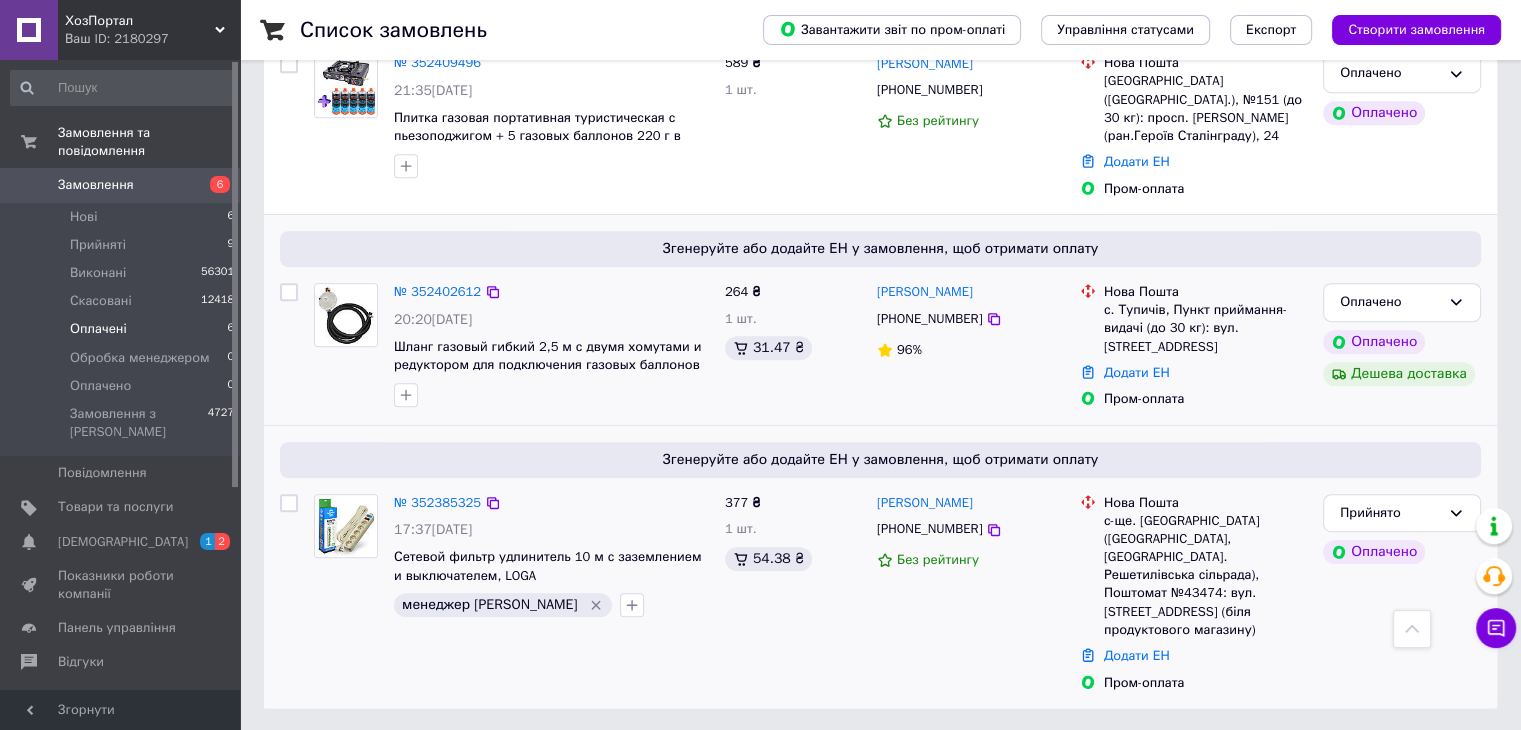 scroll, scrollTop: 926, scrollLeft: 0, axis: vertical 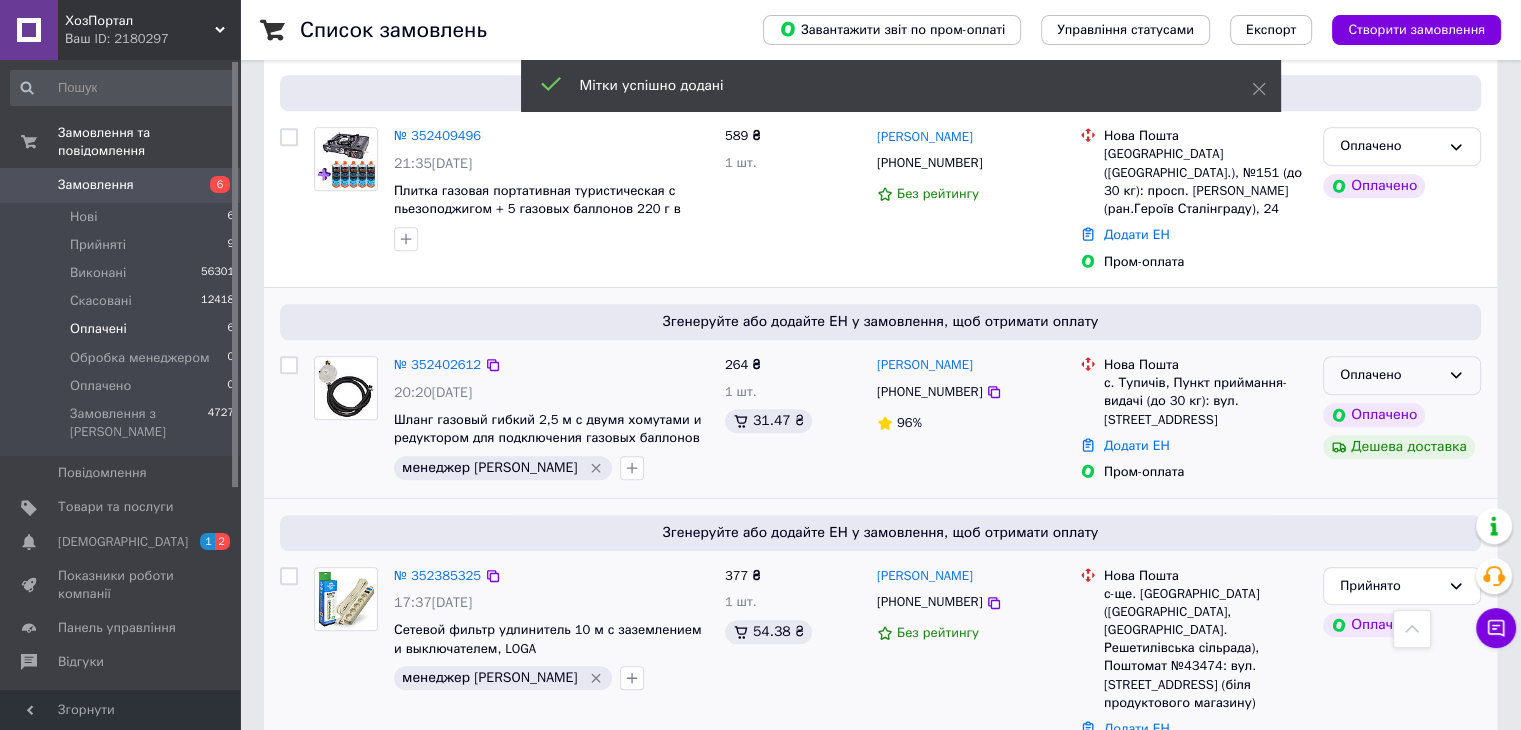 click on "Оплачено" at bounding box center (1390, 375) 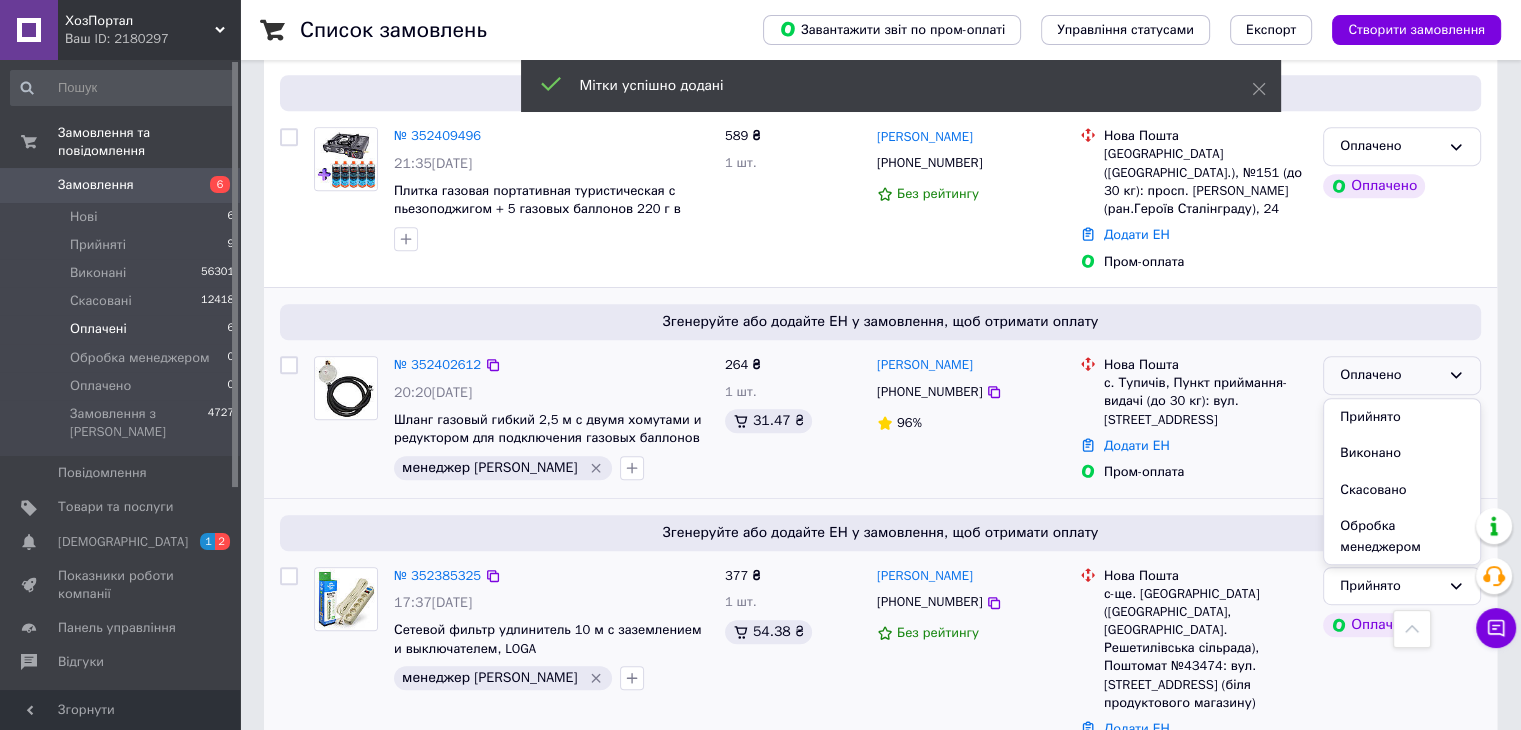 click on "Прийнято" at bounding box center (1402, 417) 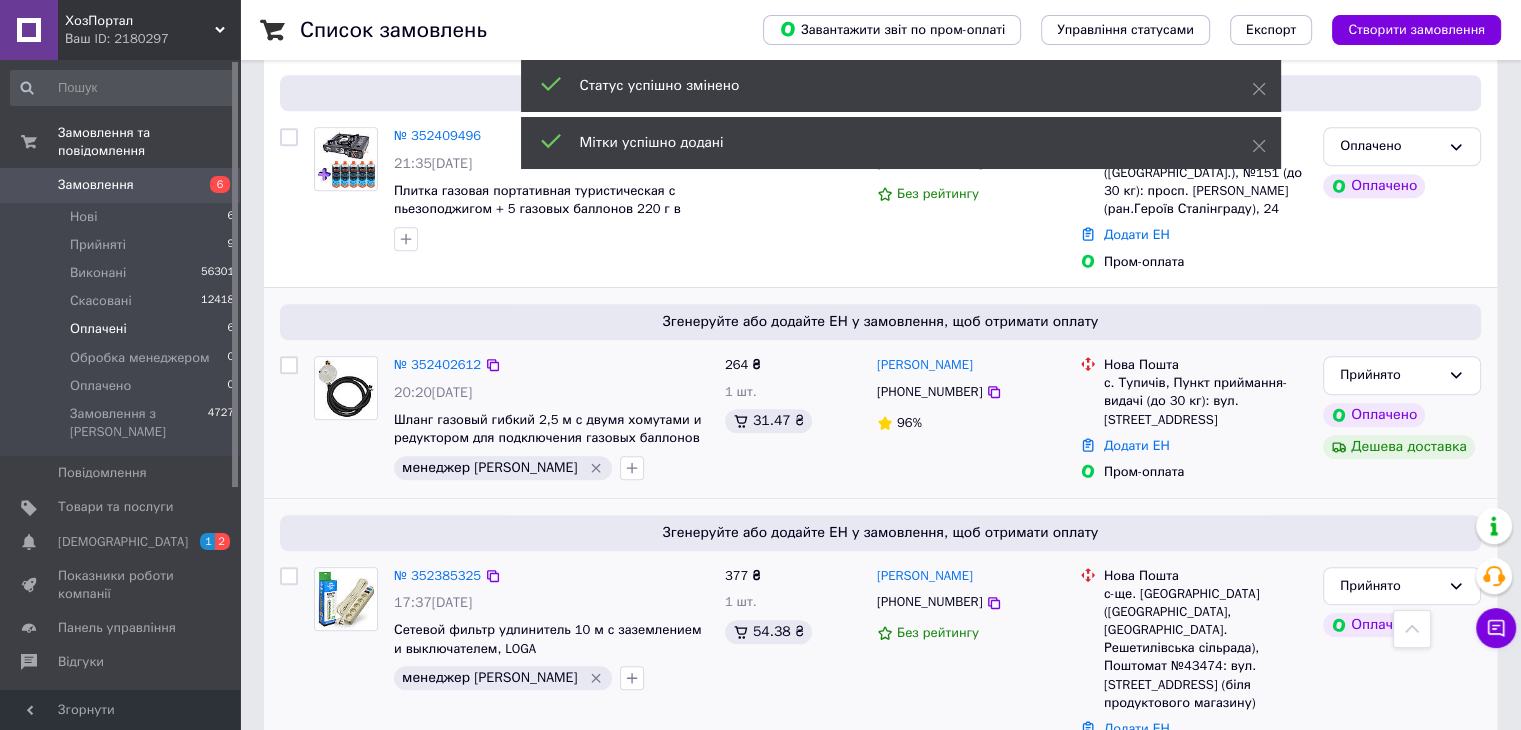 scroll, scrollTop: 726, scrollLeft: 0, axis: vertical 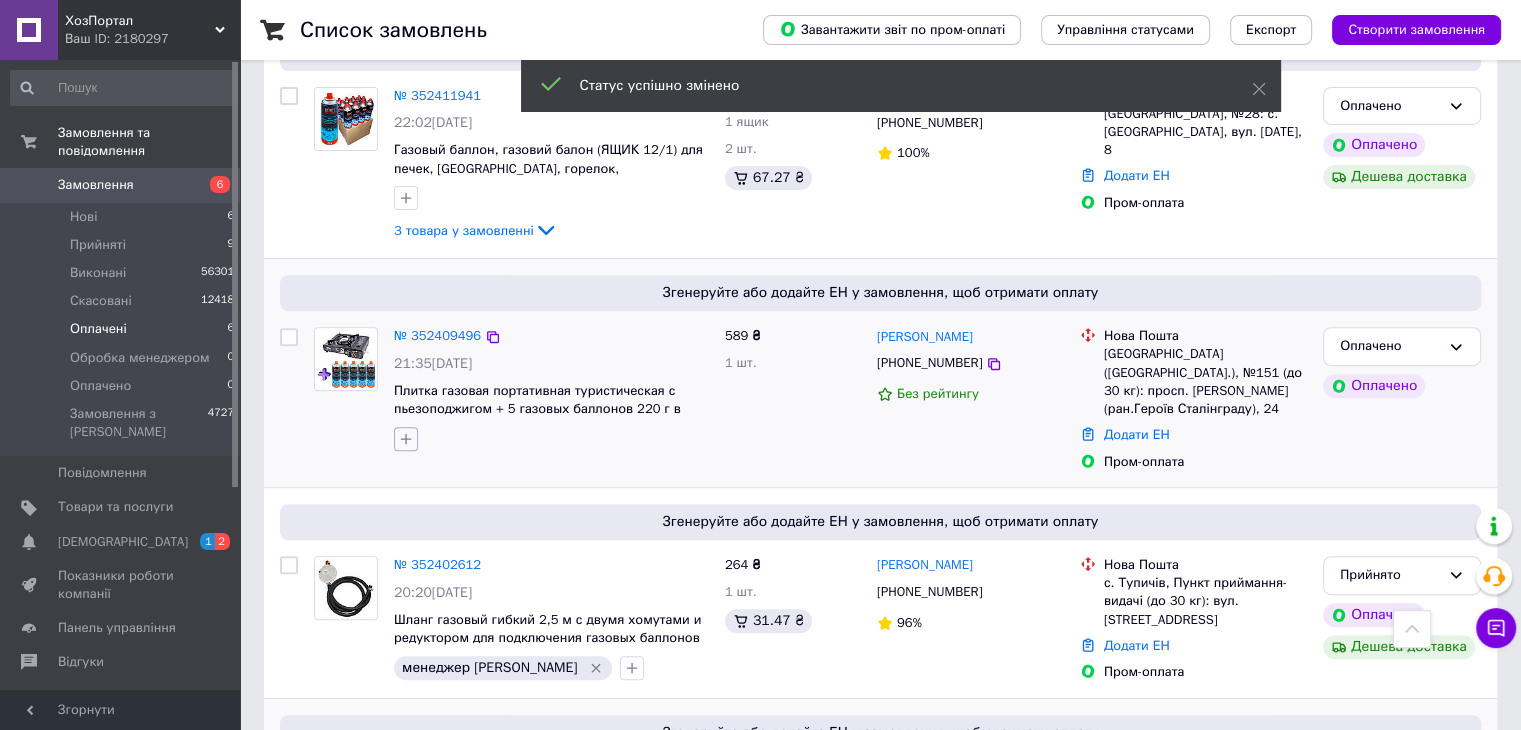 click 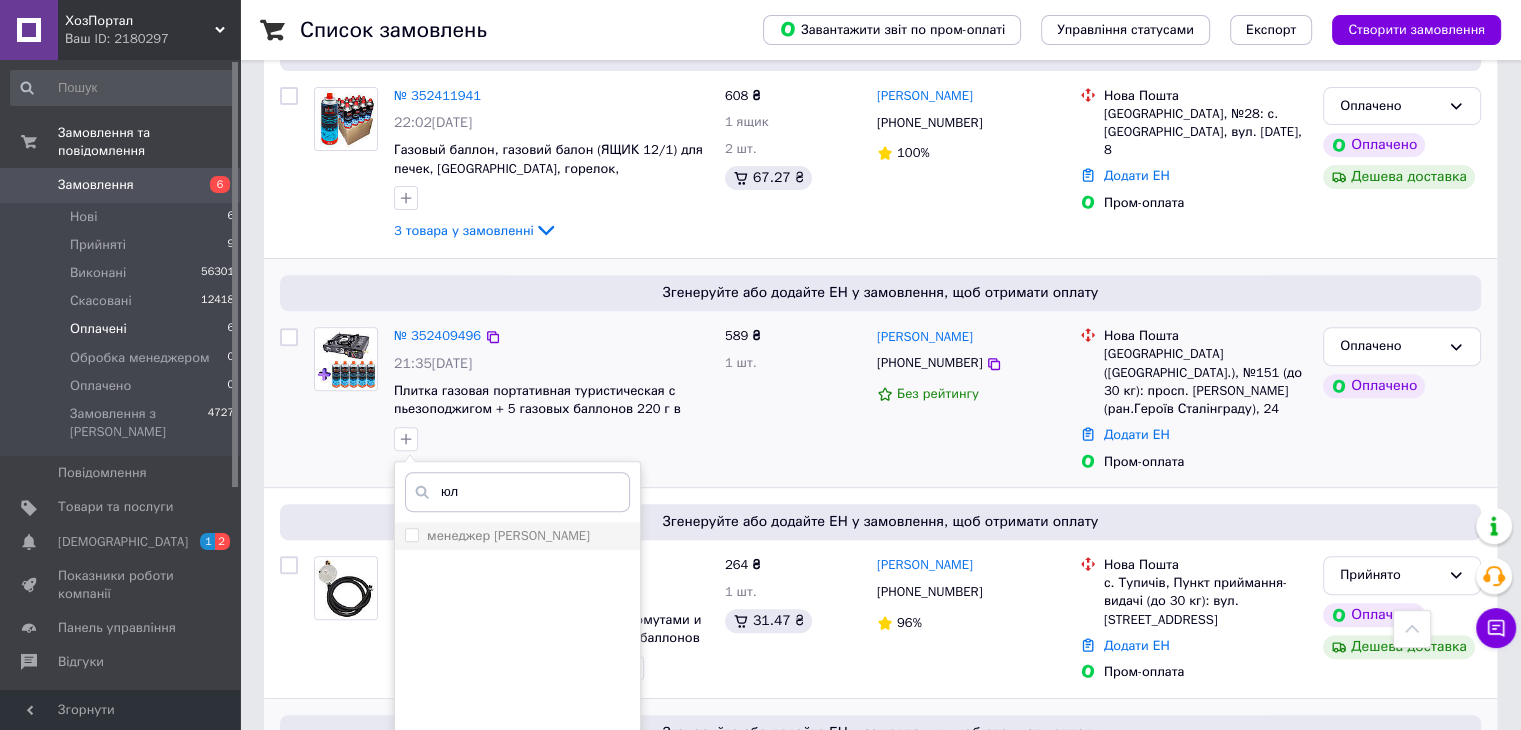 type on "юл" 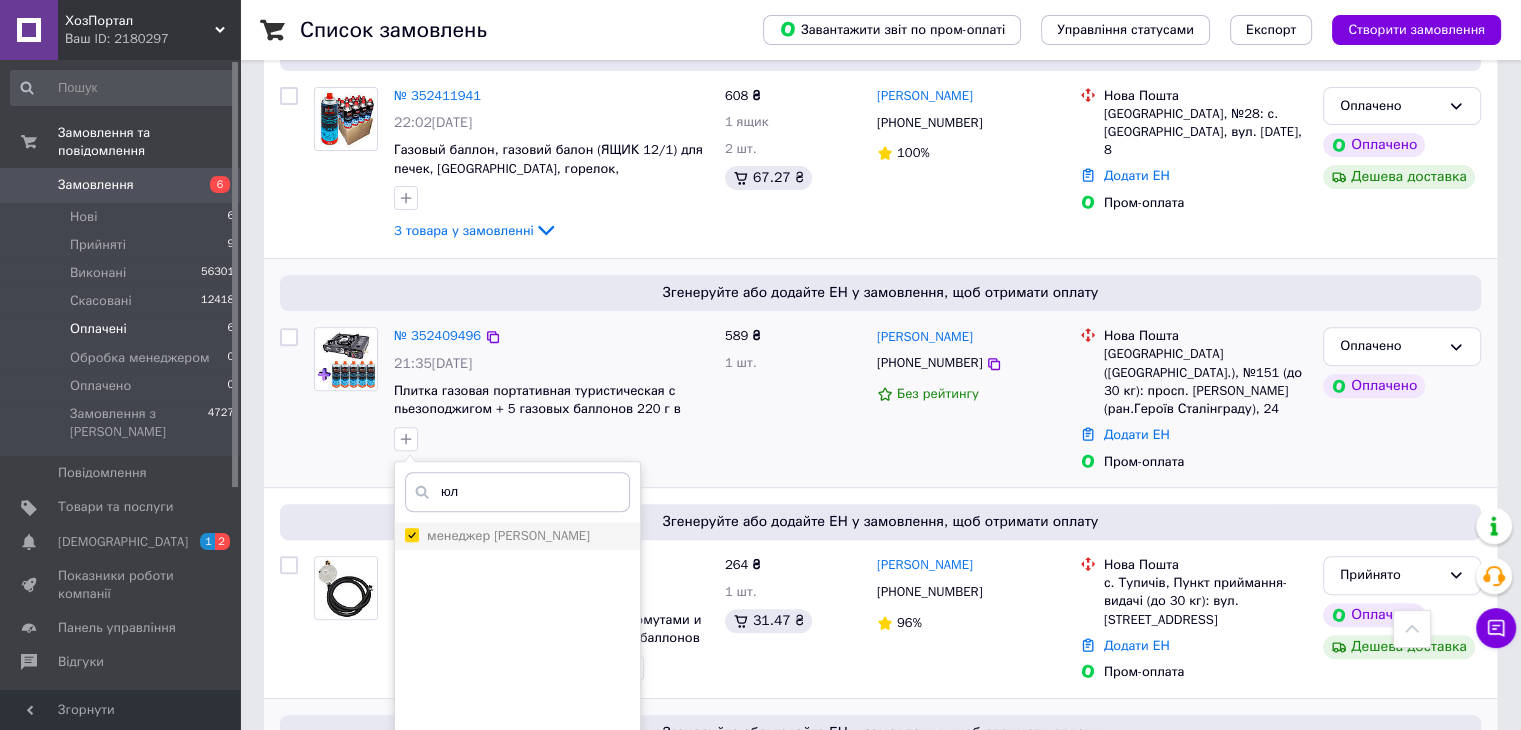 checkbox on "true" 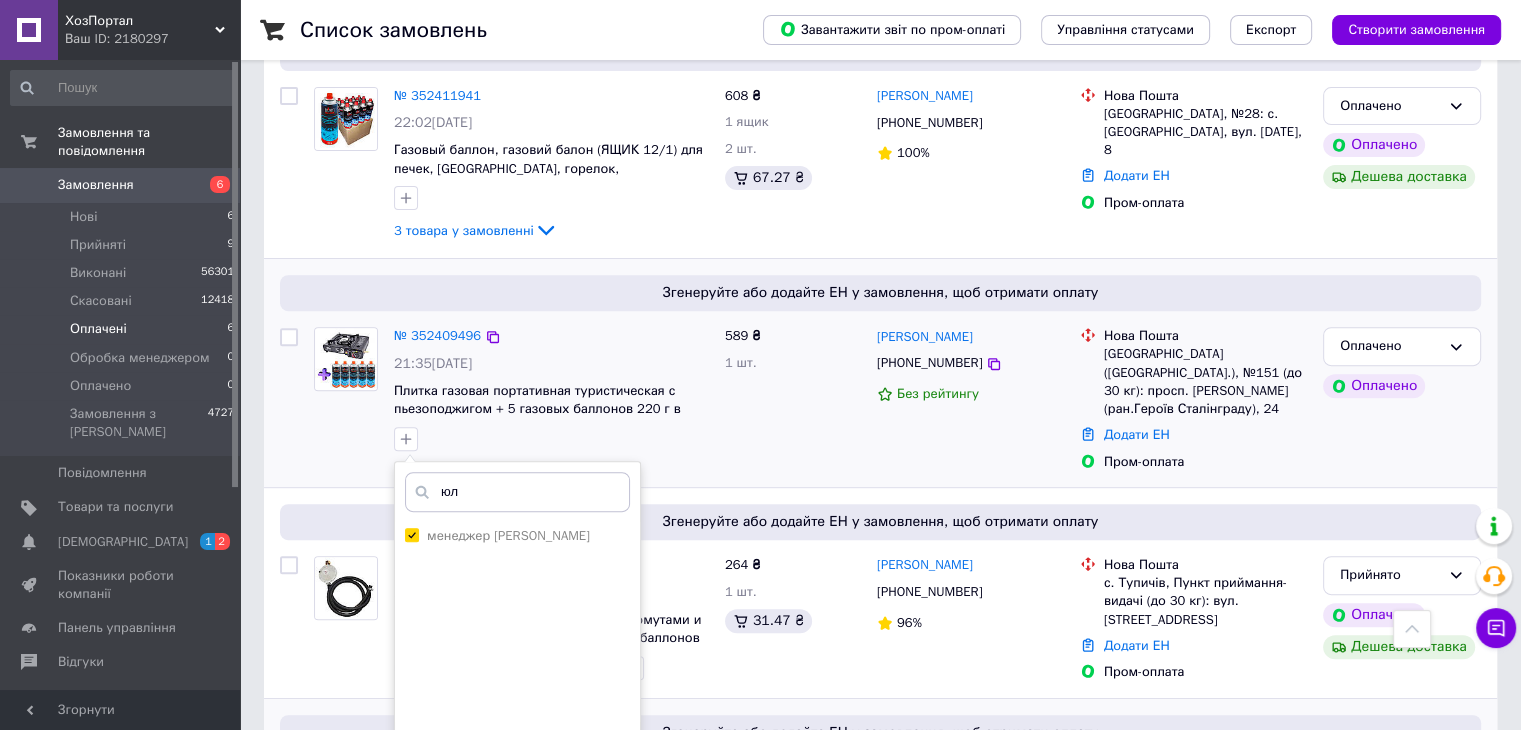 scroll, scrollTop: 926, scrollLeft: 0, axis: vertical 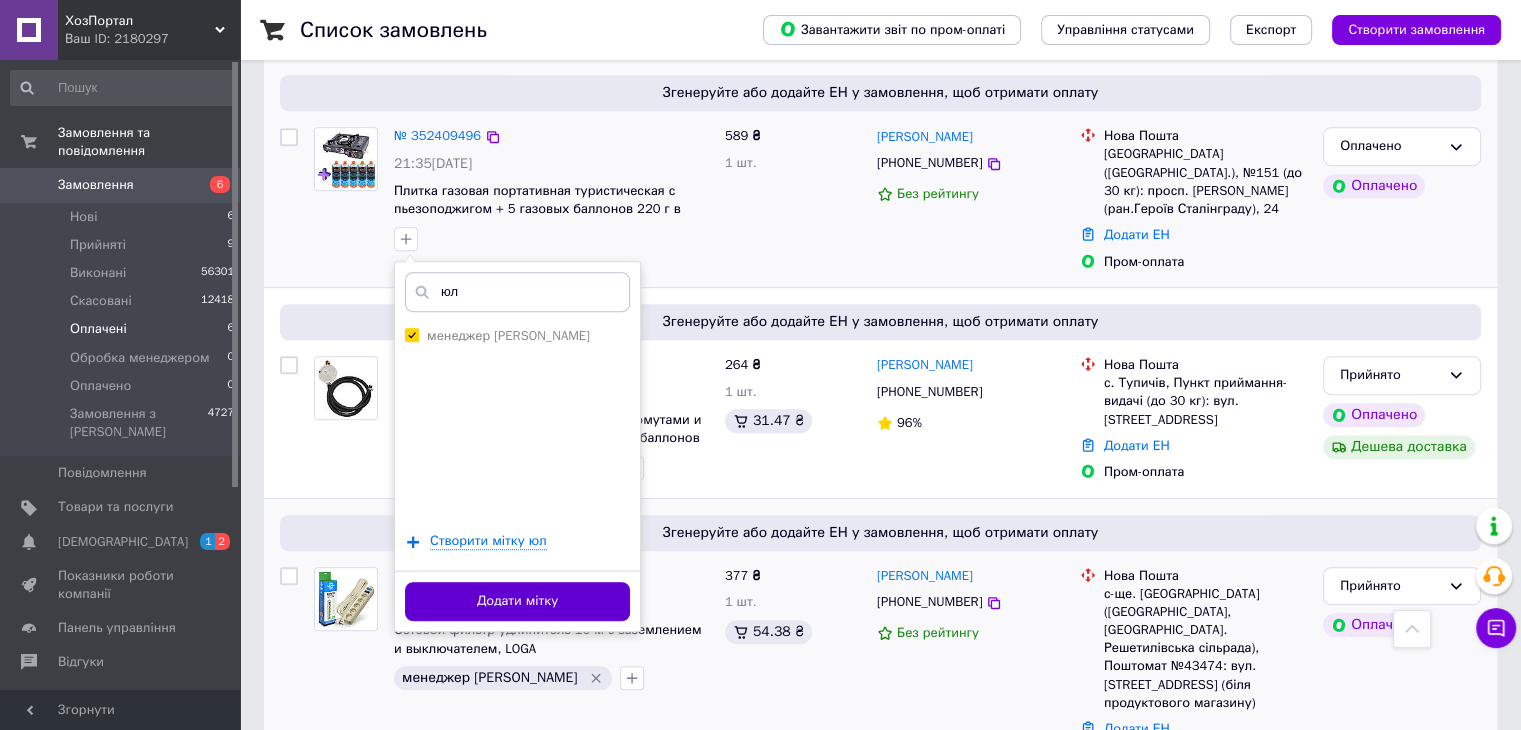 click on "Додати мітку" at bounding box center [517, 601] 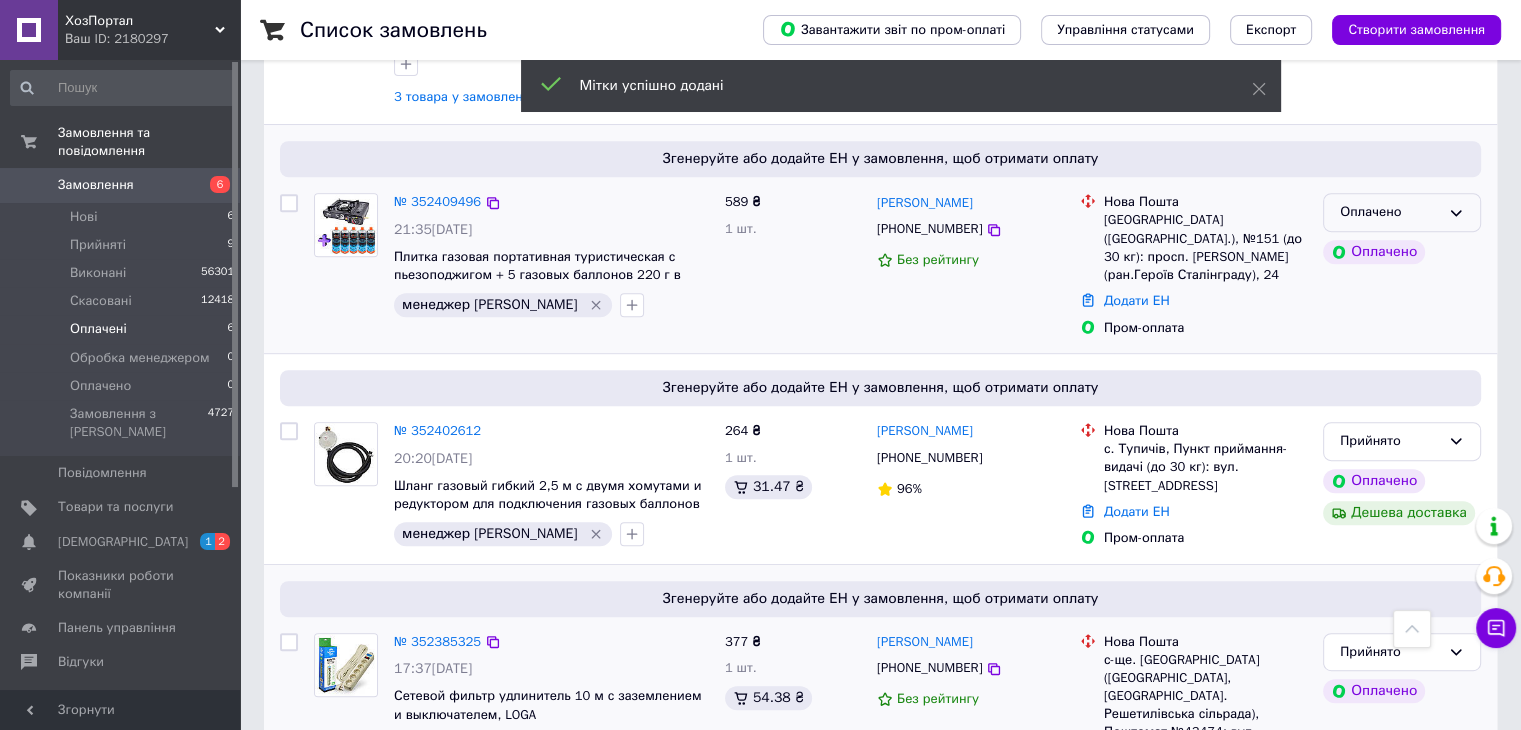 scroll, scrollTop: 826, scrollLeft: 0, axis: vertical 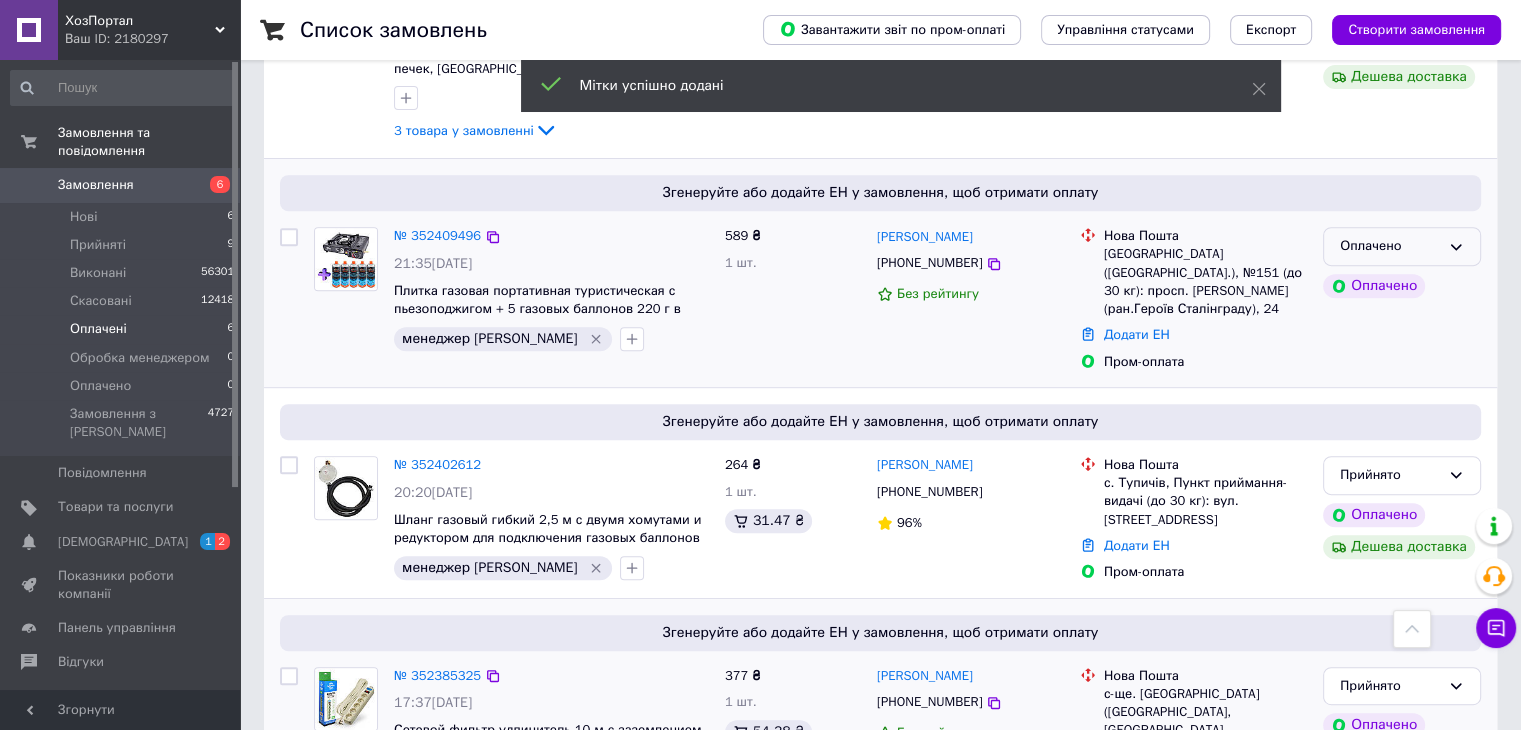 click on "Оплачено" at bounding box center (1390, 246) 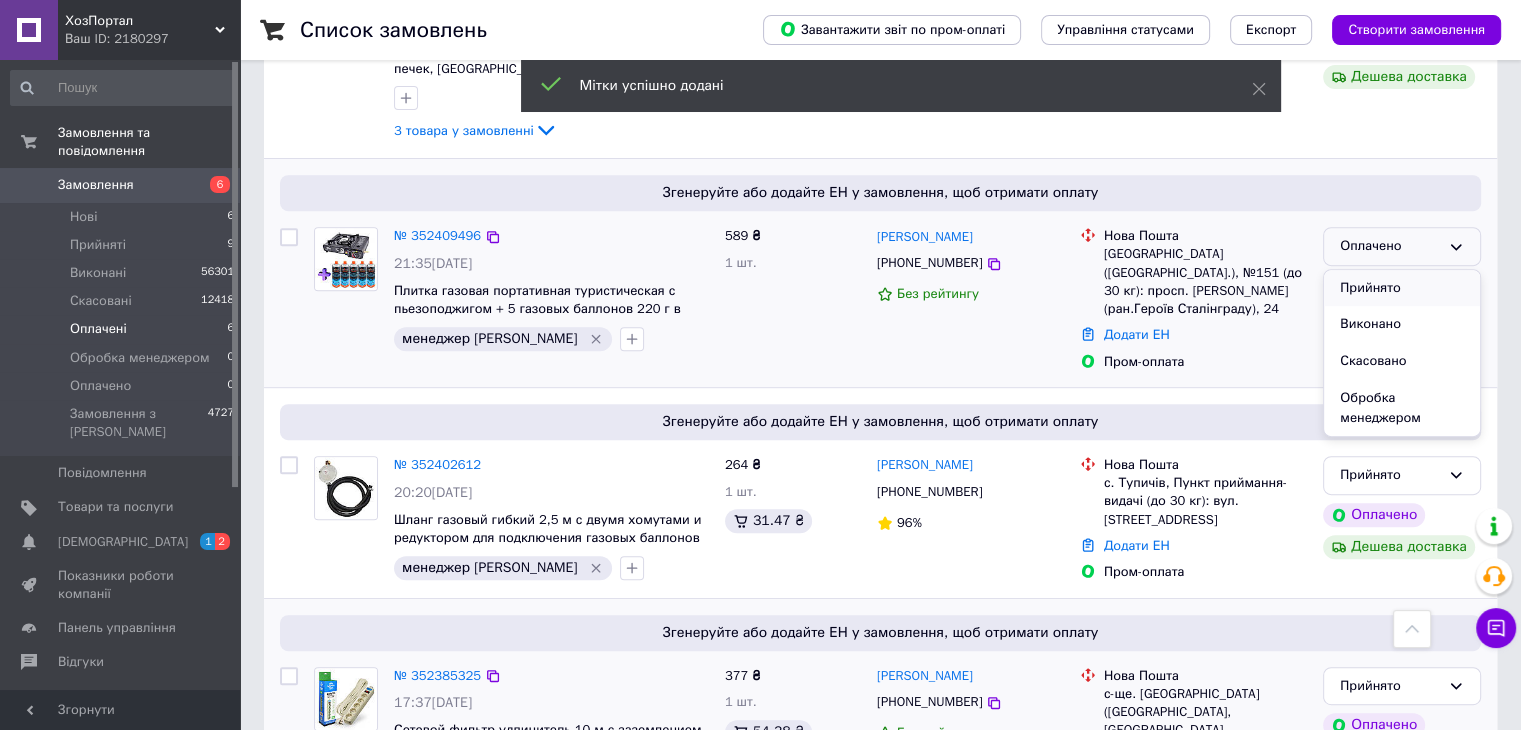 click on "Прийнято" at bounding box center (1402, 288) 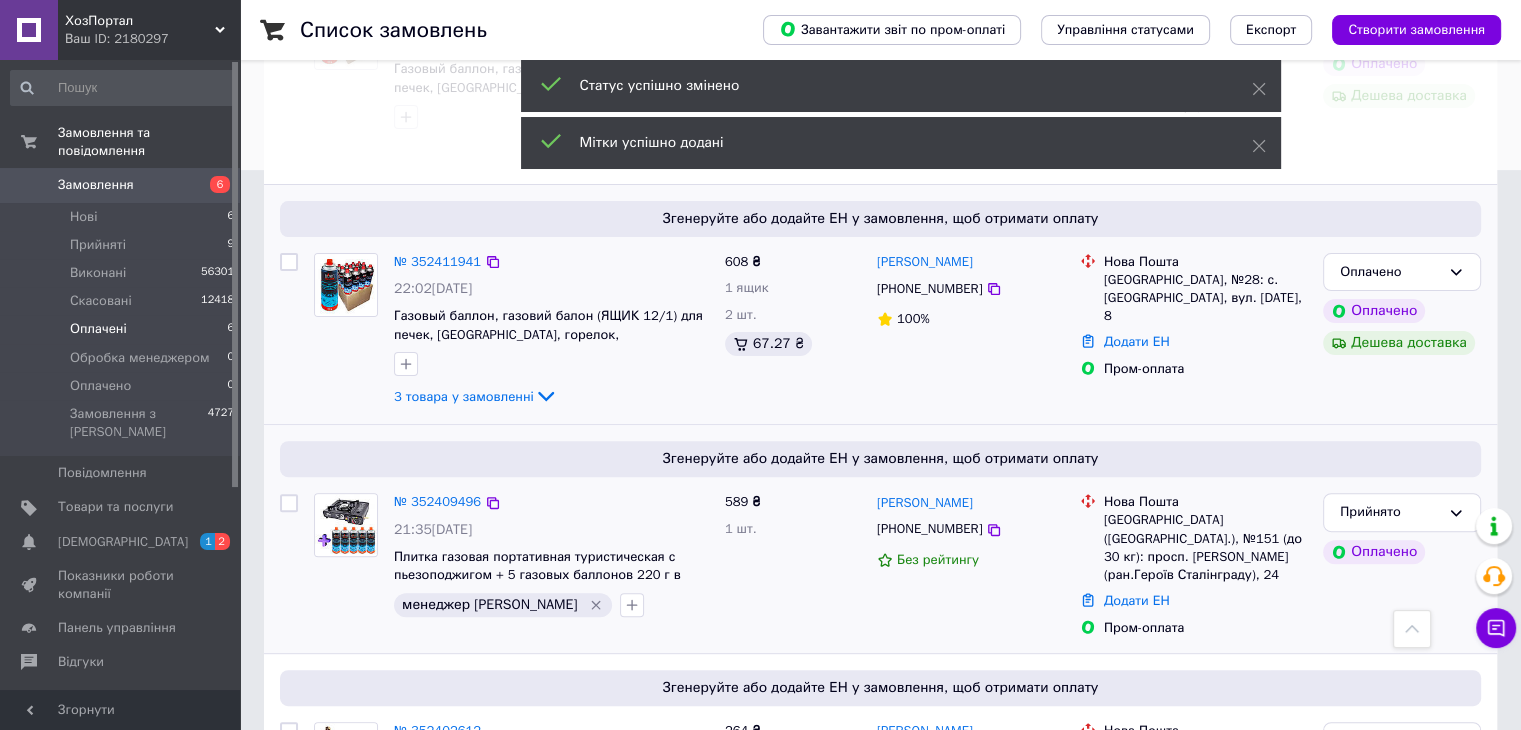 scroll, scrollTop: 526, scrollLeft: 0, axis: vertical 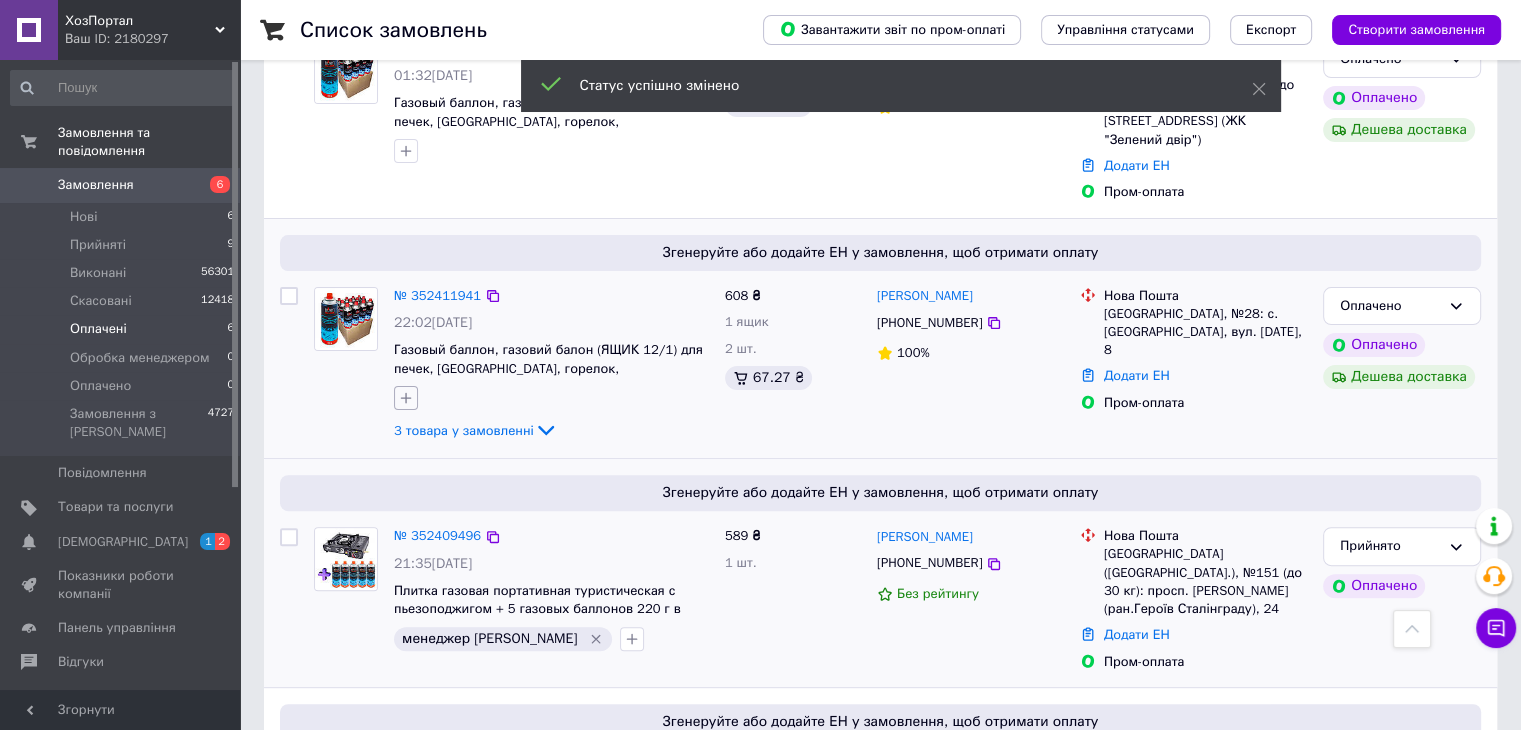 click 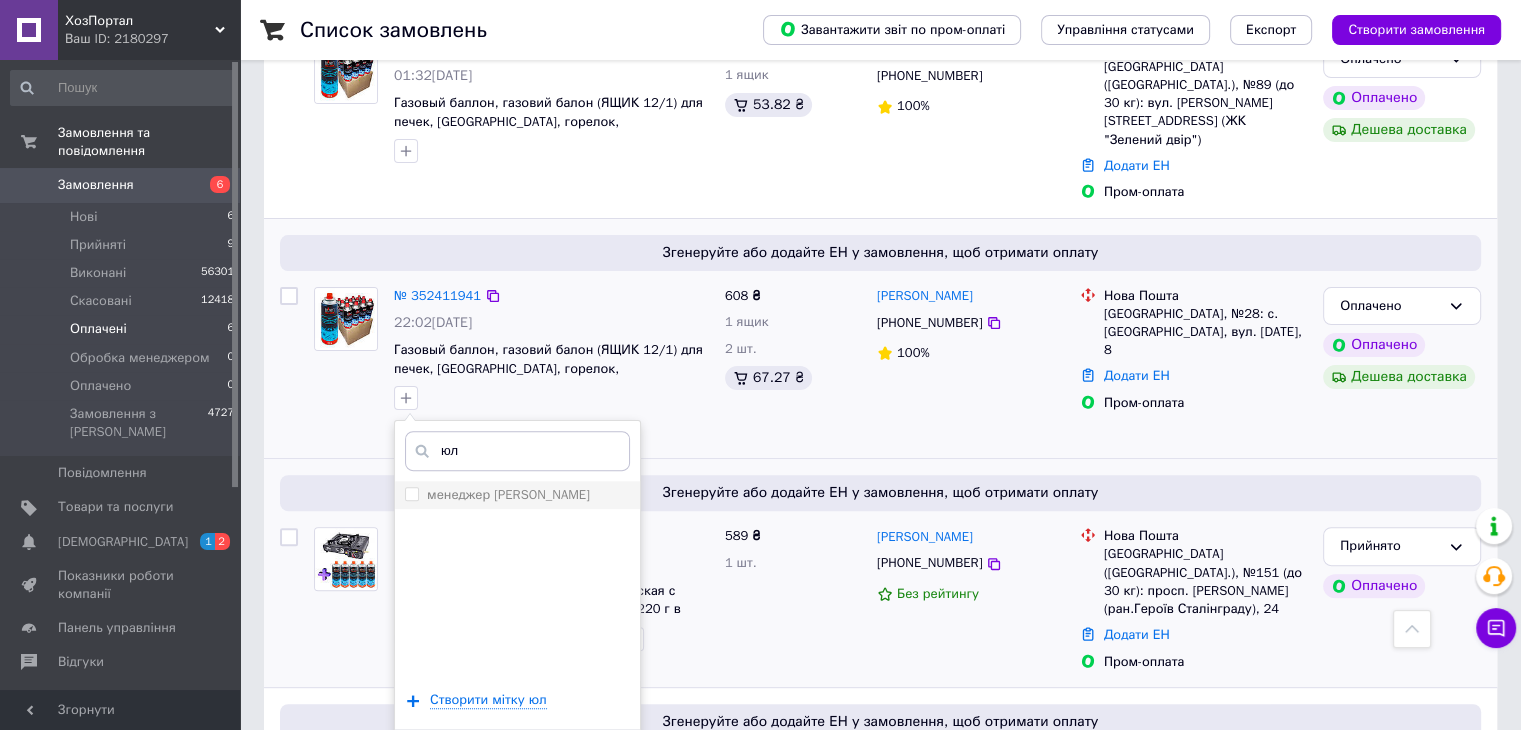 type on "юл" 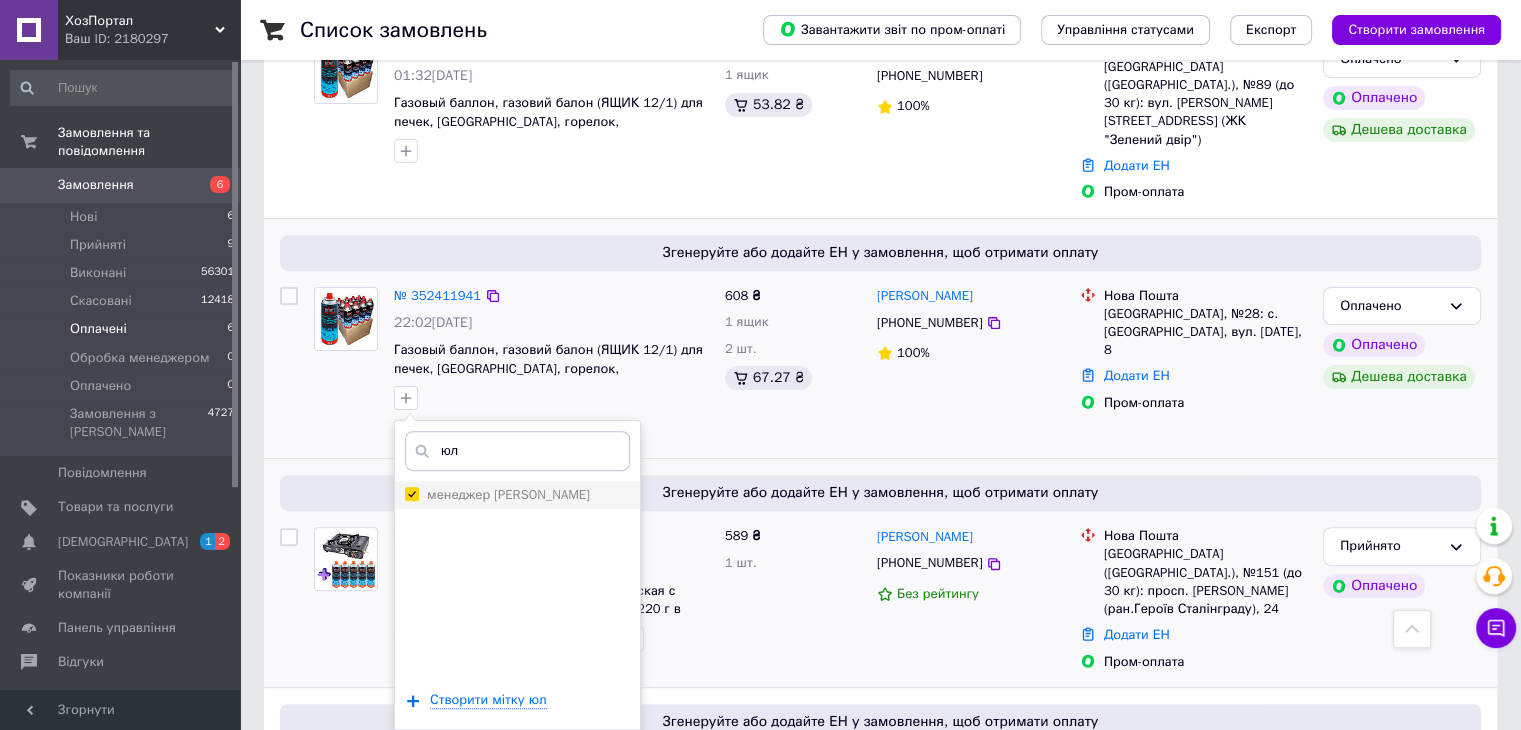 checkbox on "true" 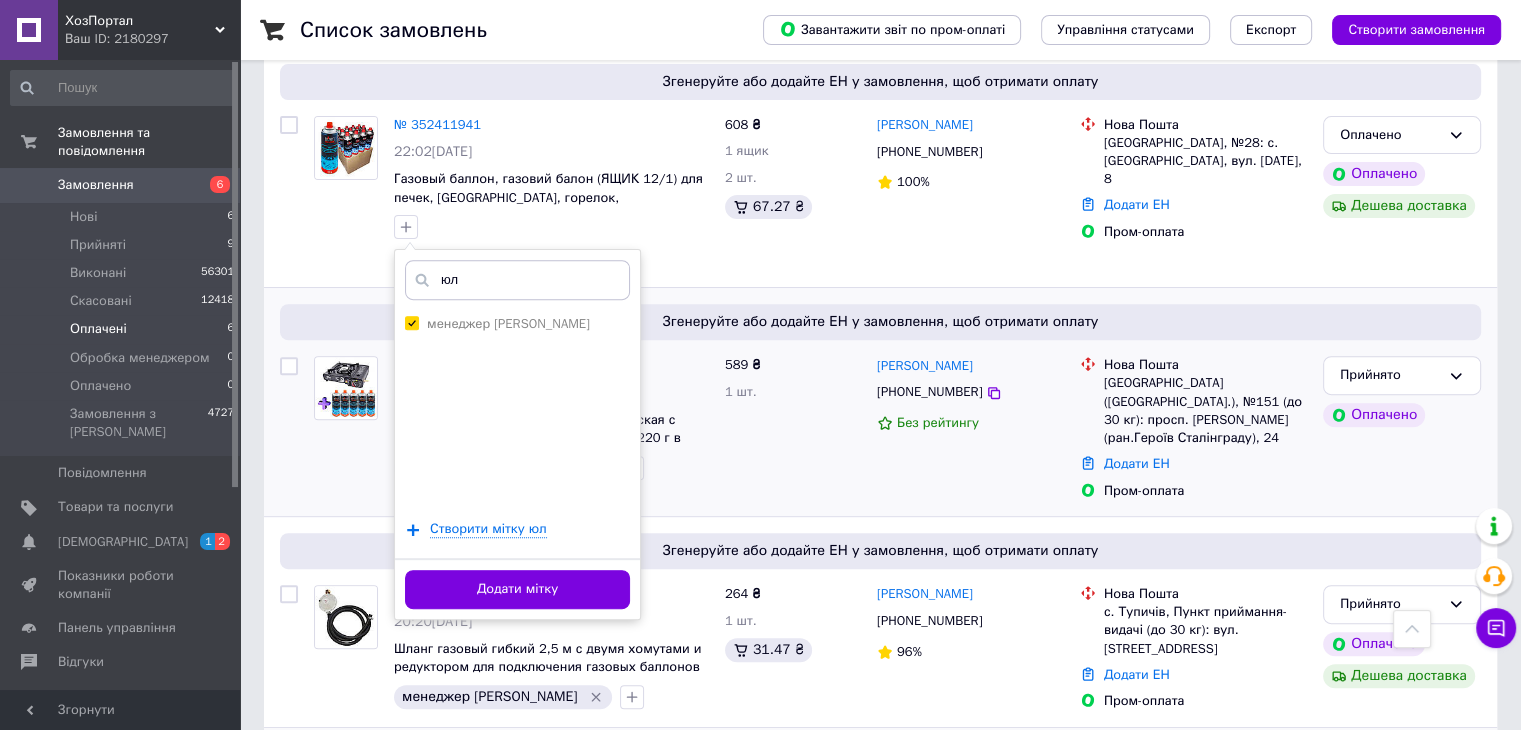 scroll, scrollTop: 826, scrollLeft: 0, axis: vertical 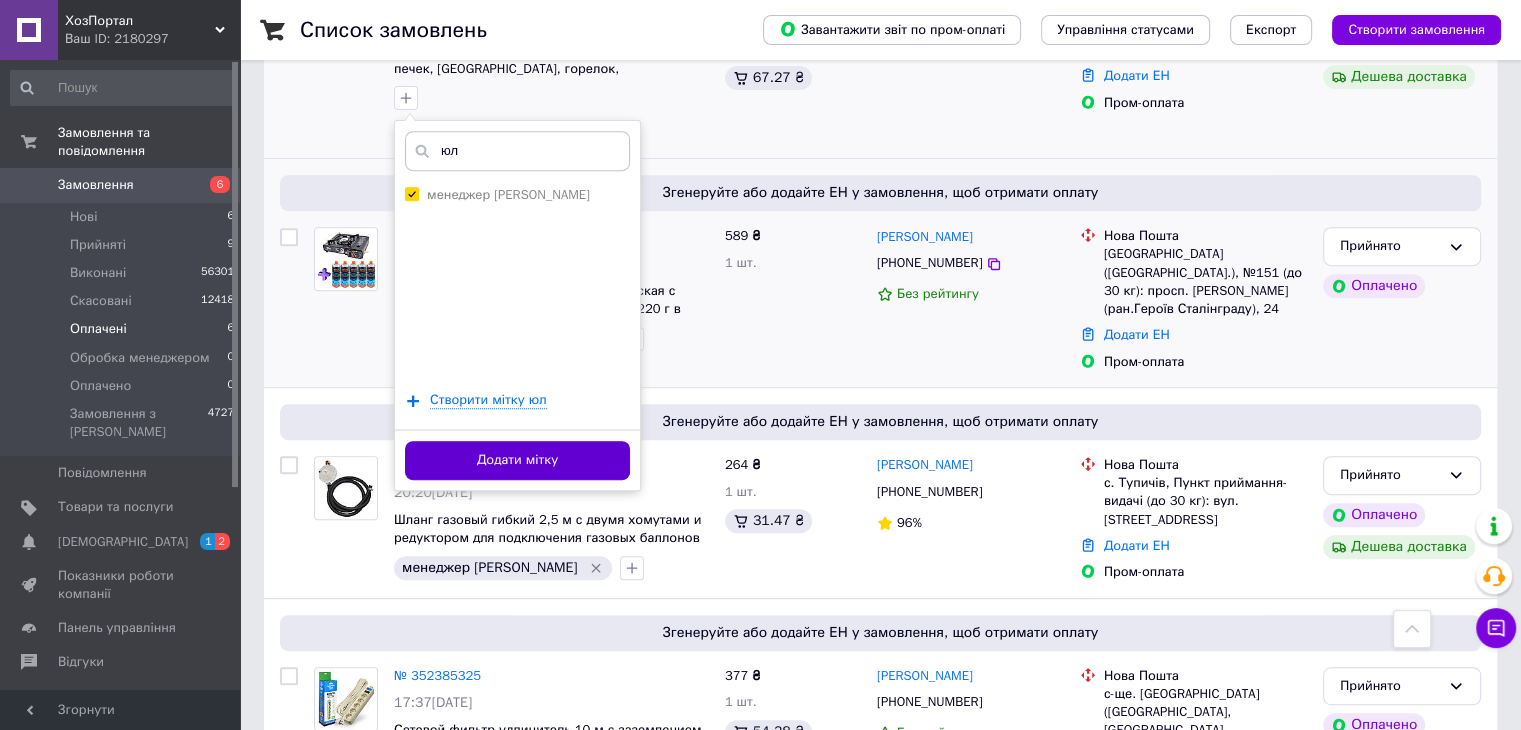 click on "Додати мітку" at bounding box center (517, 460) 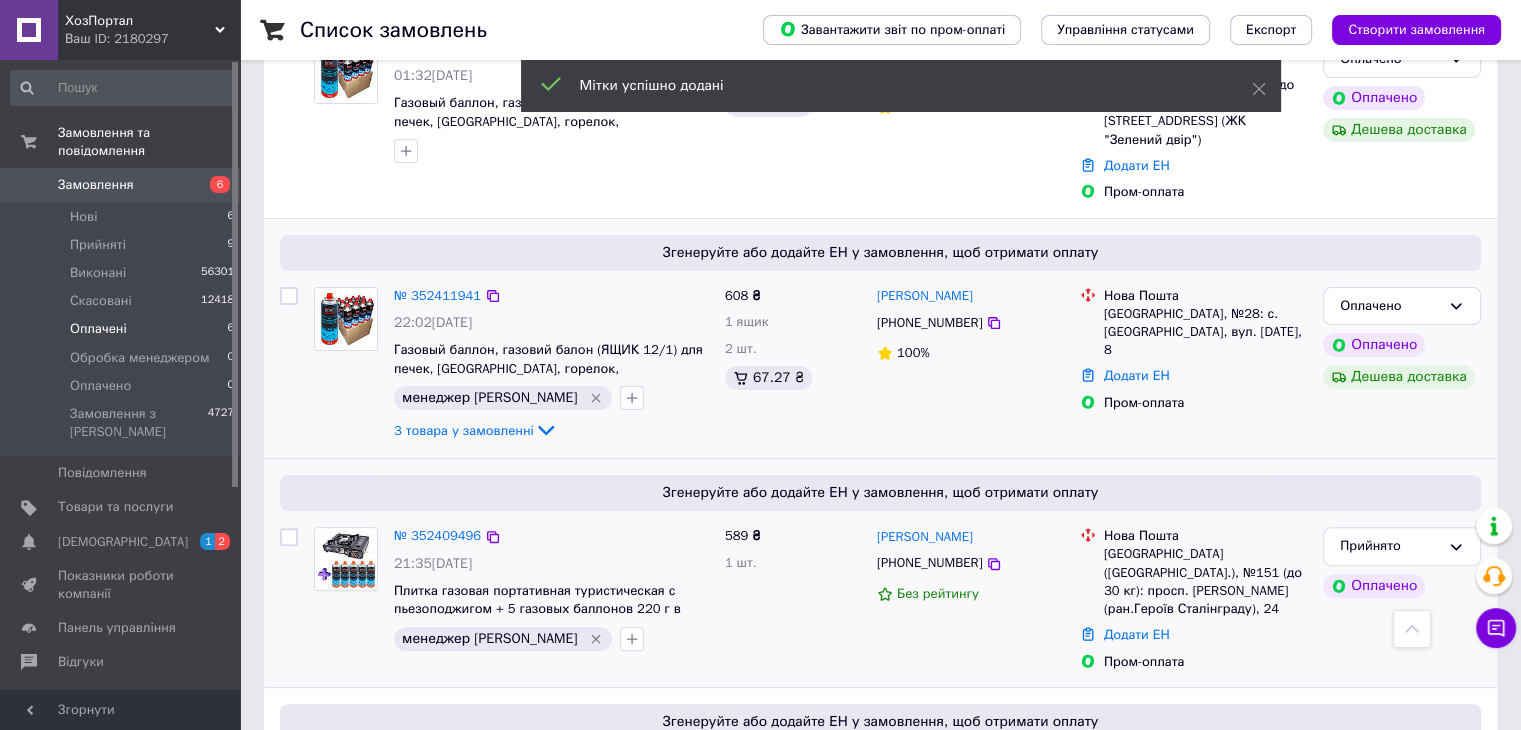 scroll, scrollTop: 426, scrollLeft: 0, axis: vertical 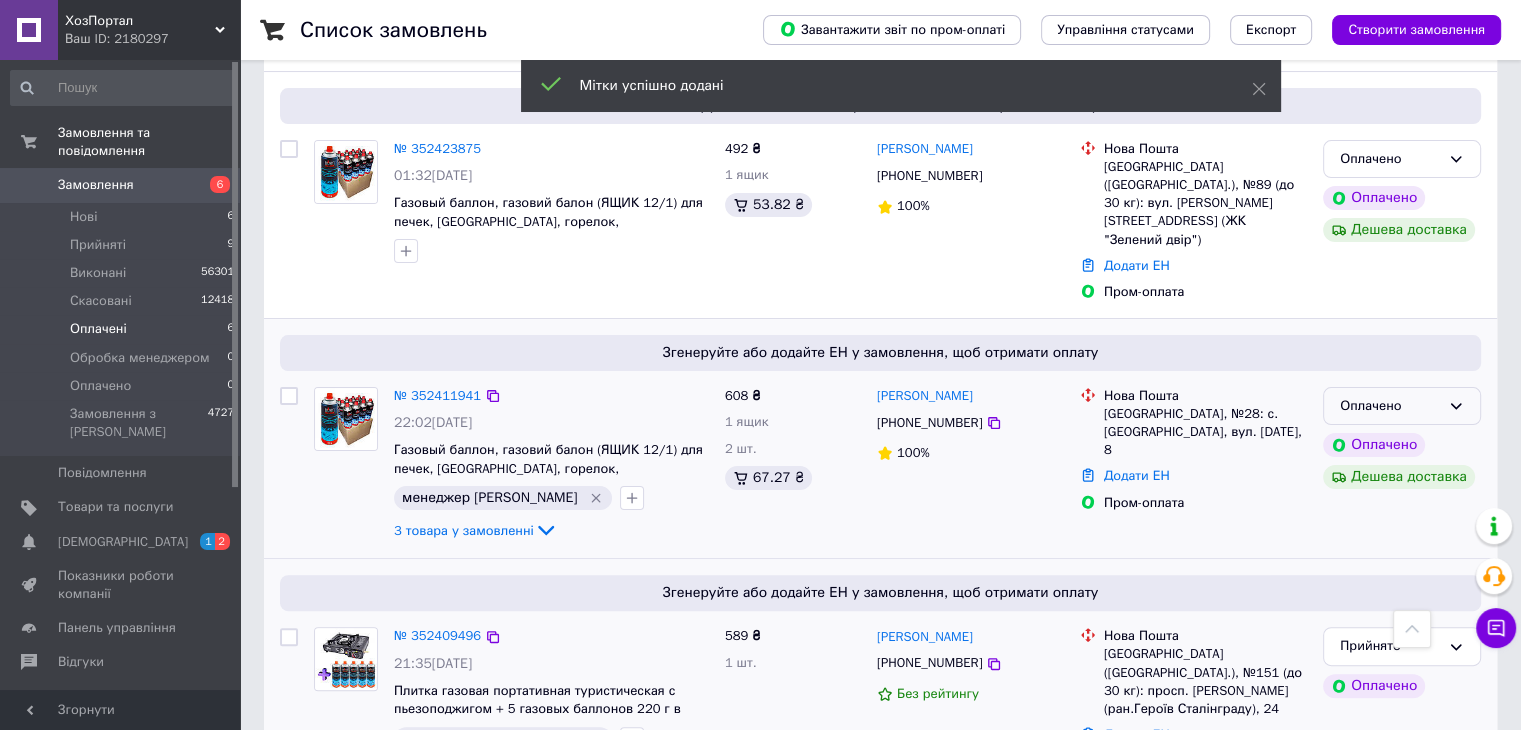 click on "Оплачено" at bounding box center [1402, 406] 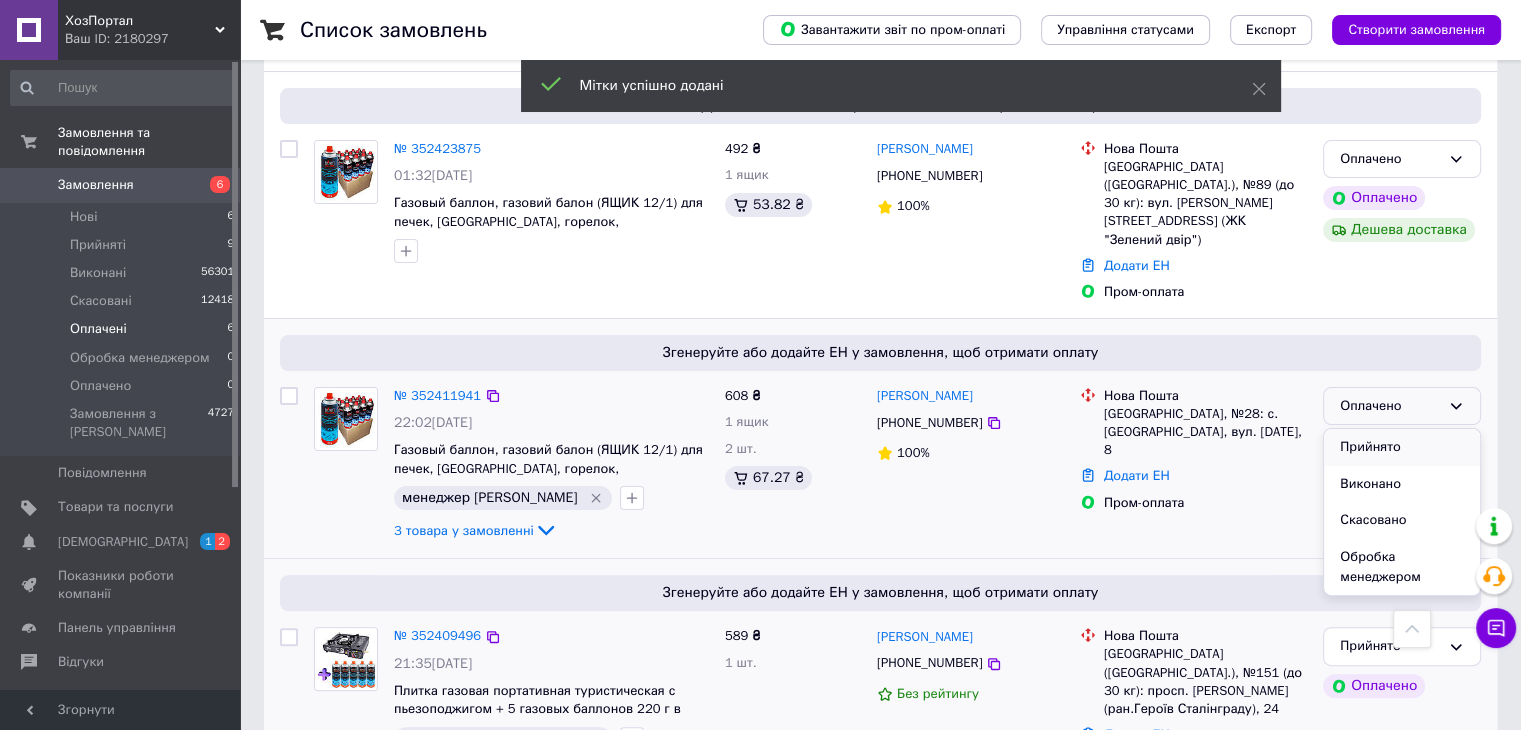 click on "Прийнято" at bounding box center [1402, 447] 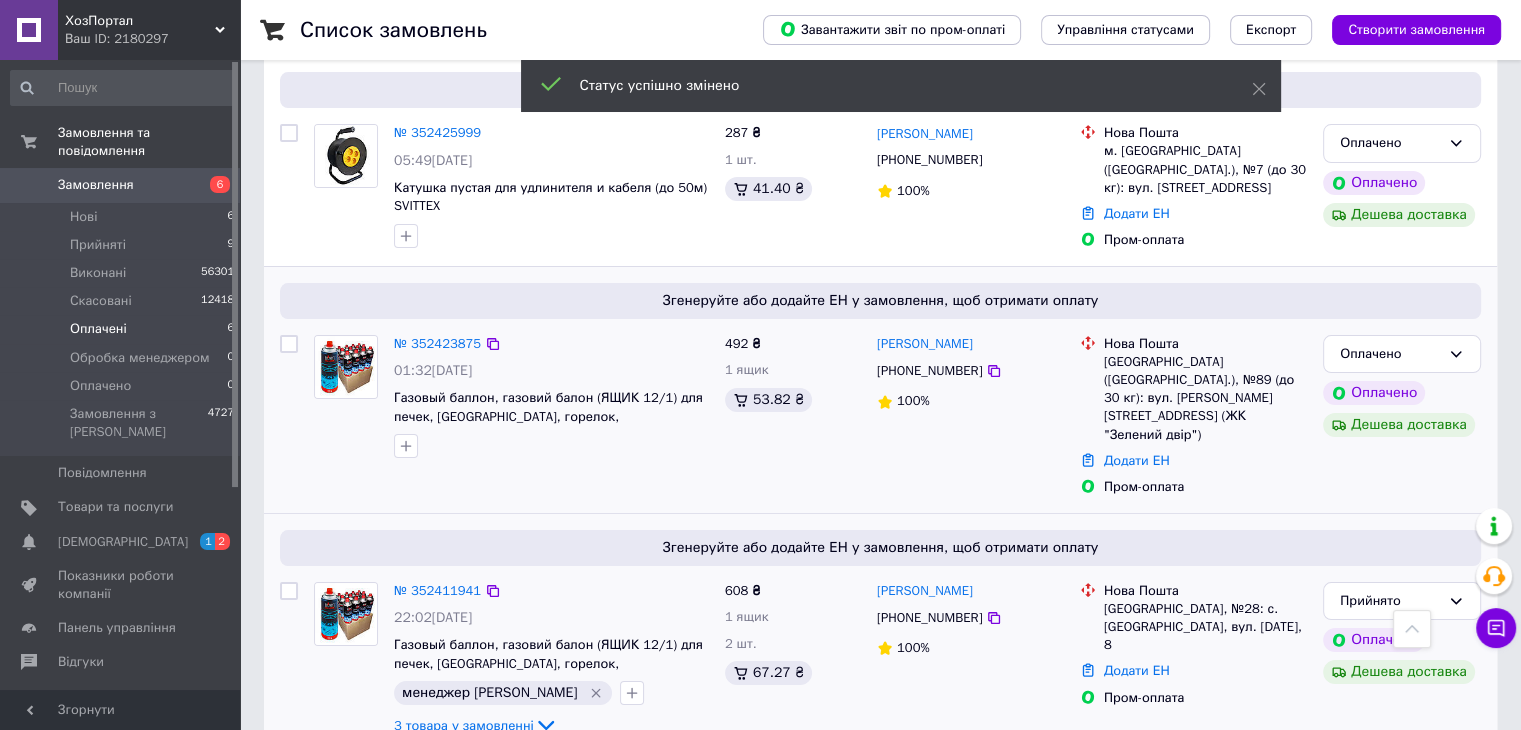 scroll, scrollTop: 226, scrollLeft: 0, axis: vertical 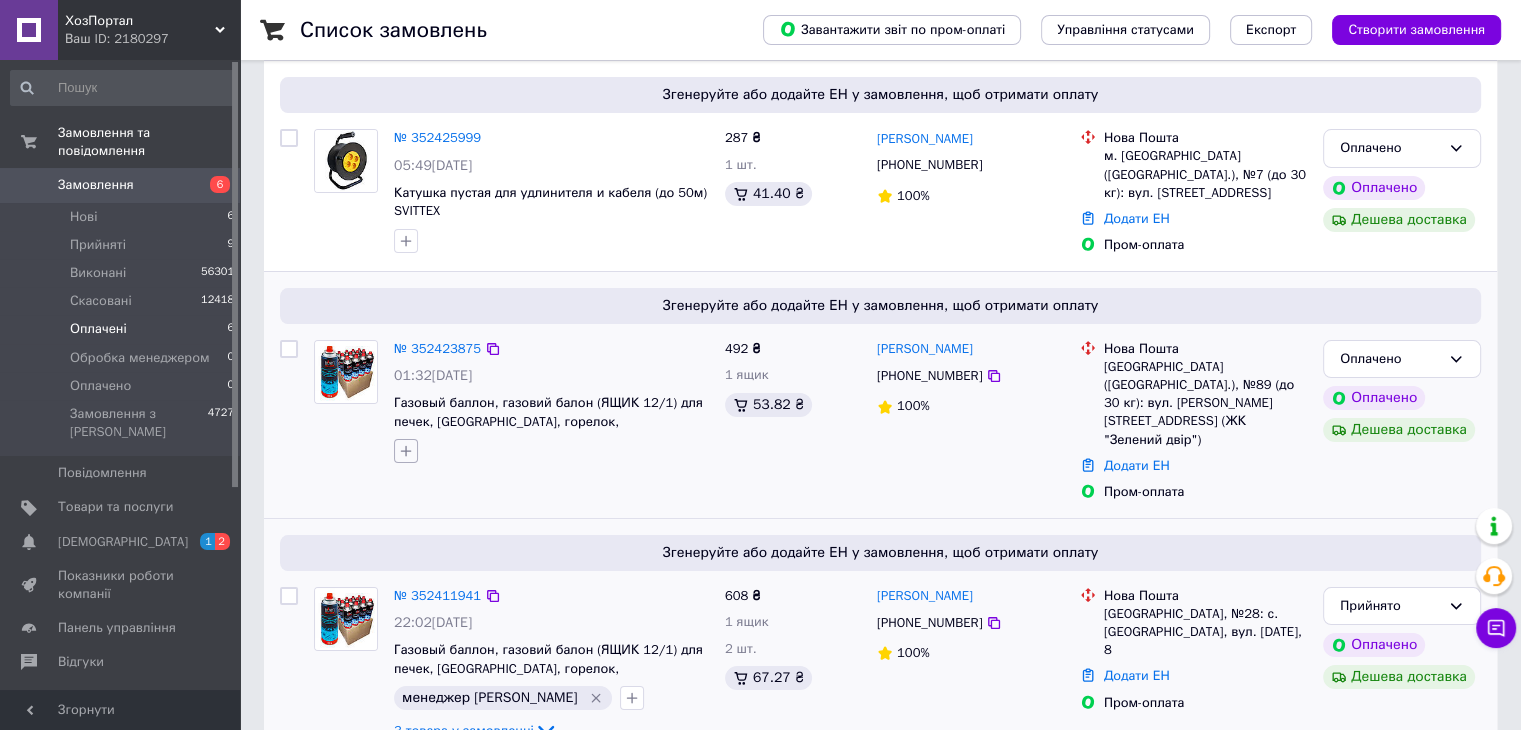 click at bounding box center [406, 451] 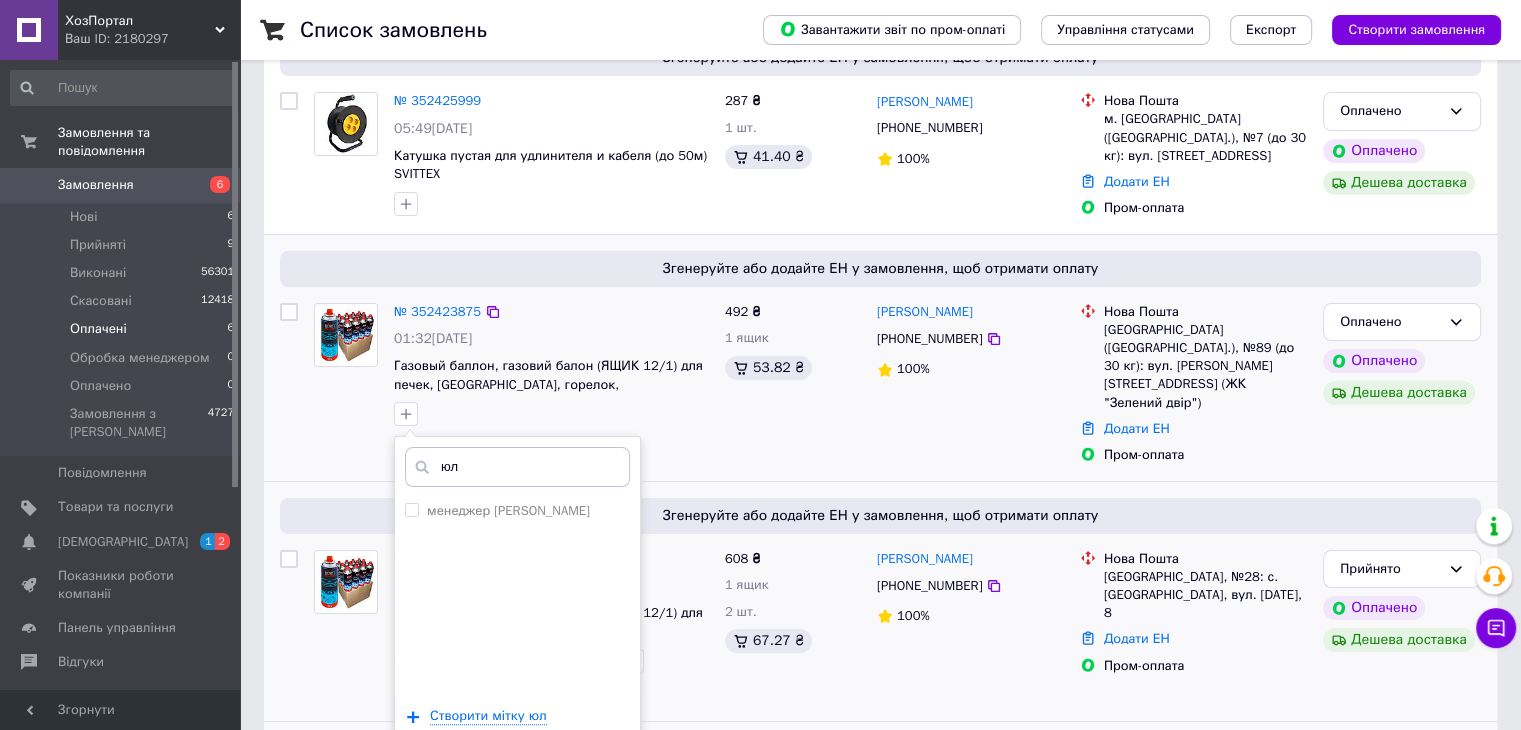 scroll, scrollTop: 326, scrollLeft: 0, axis: vertical 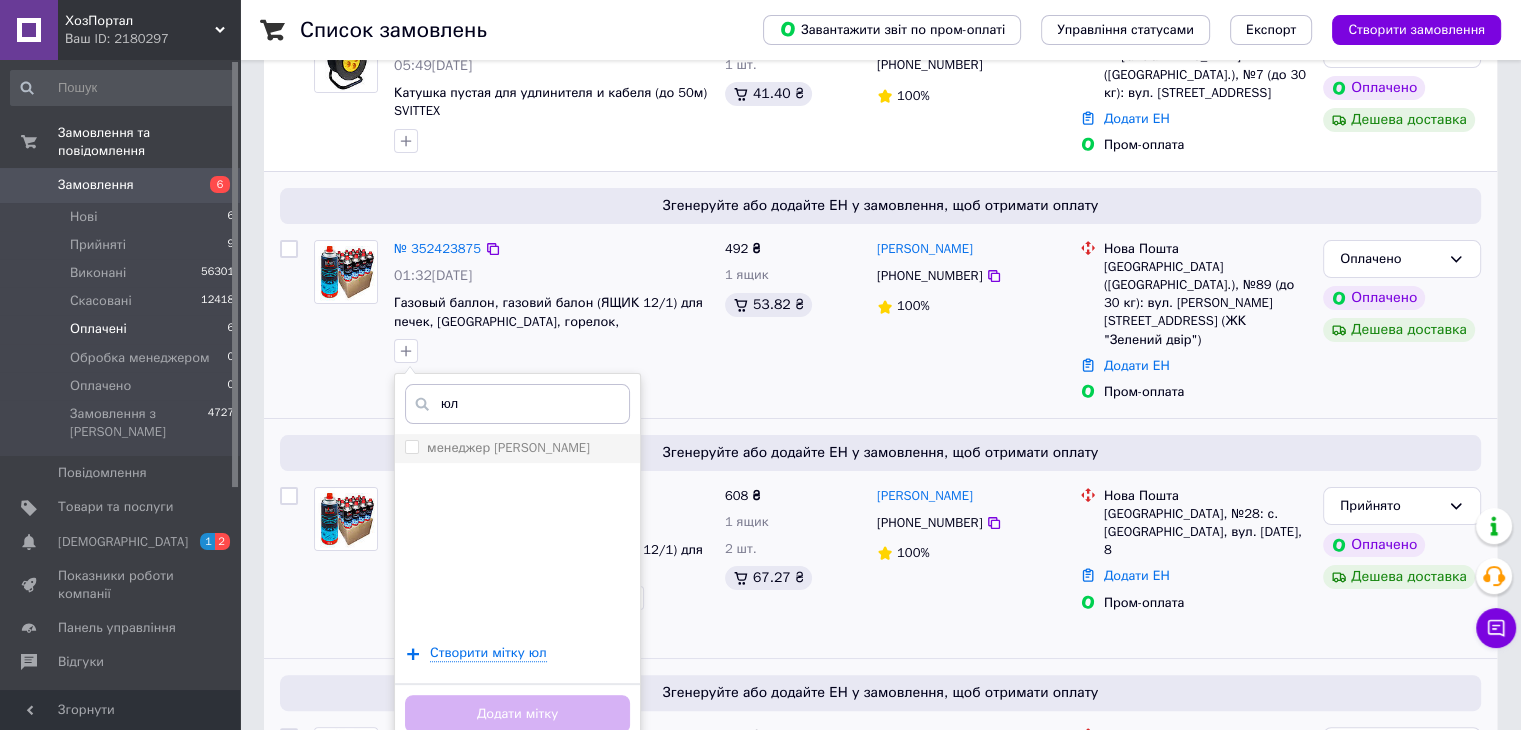 type on "юл" 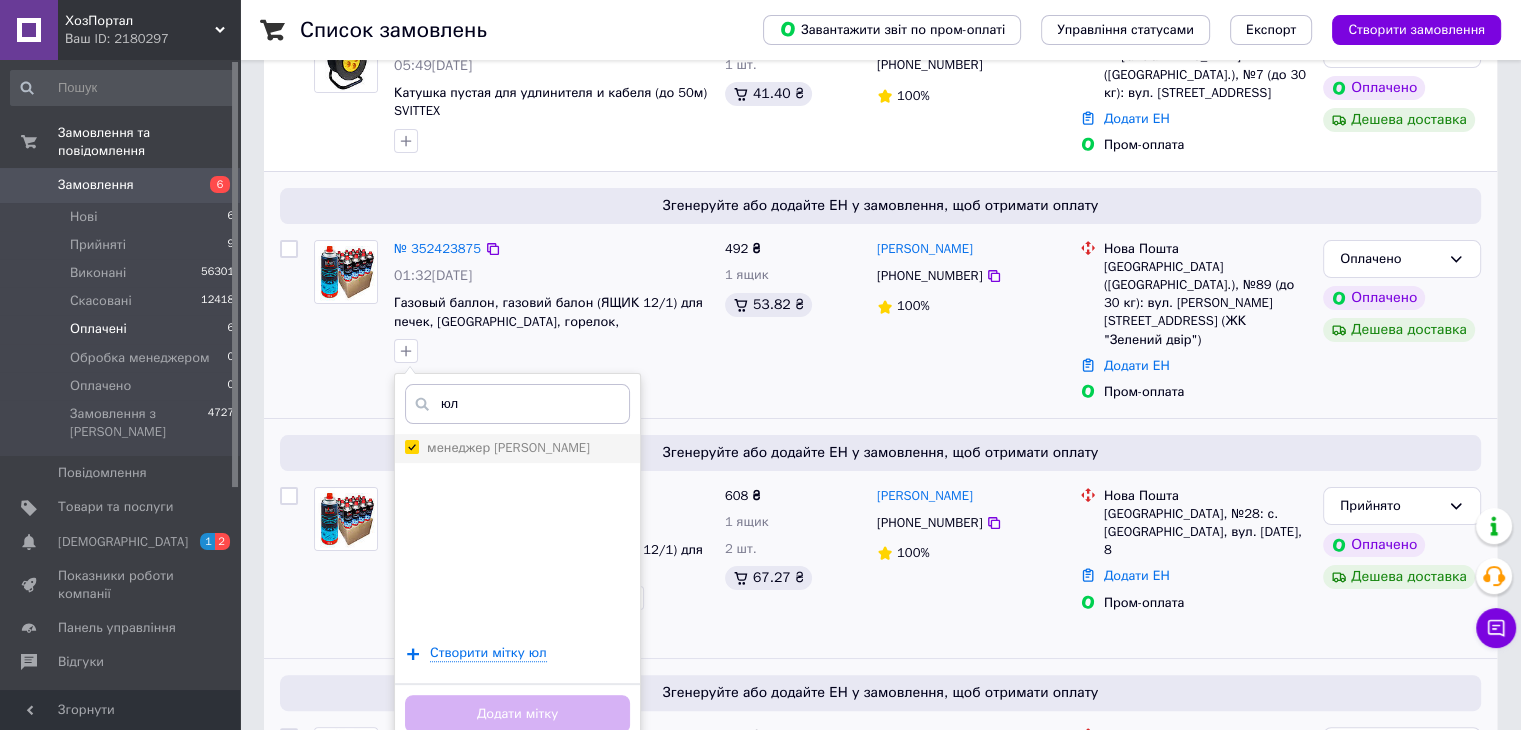 checkbox on "true" 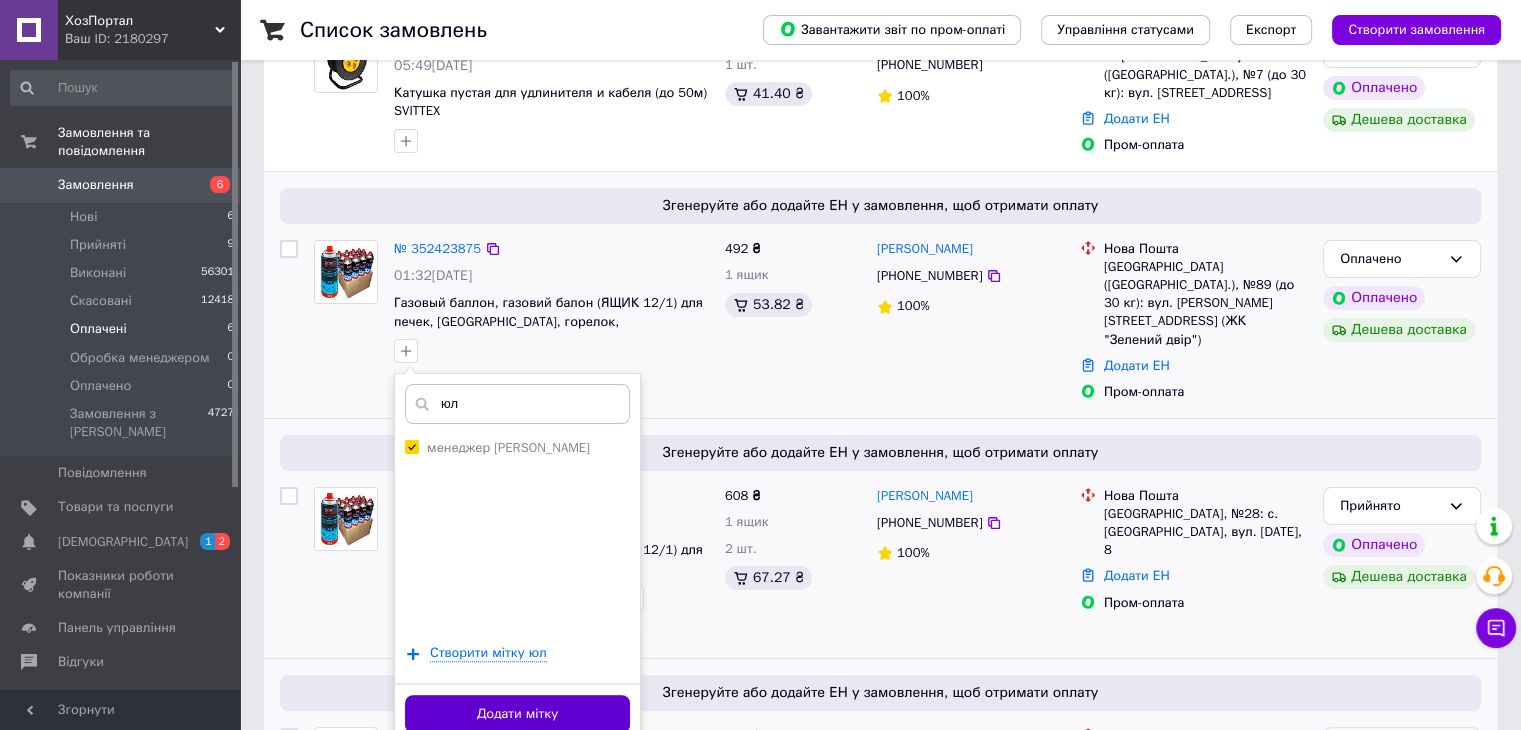 click on "Додати мітку" at bounding box center [517, 714] 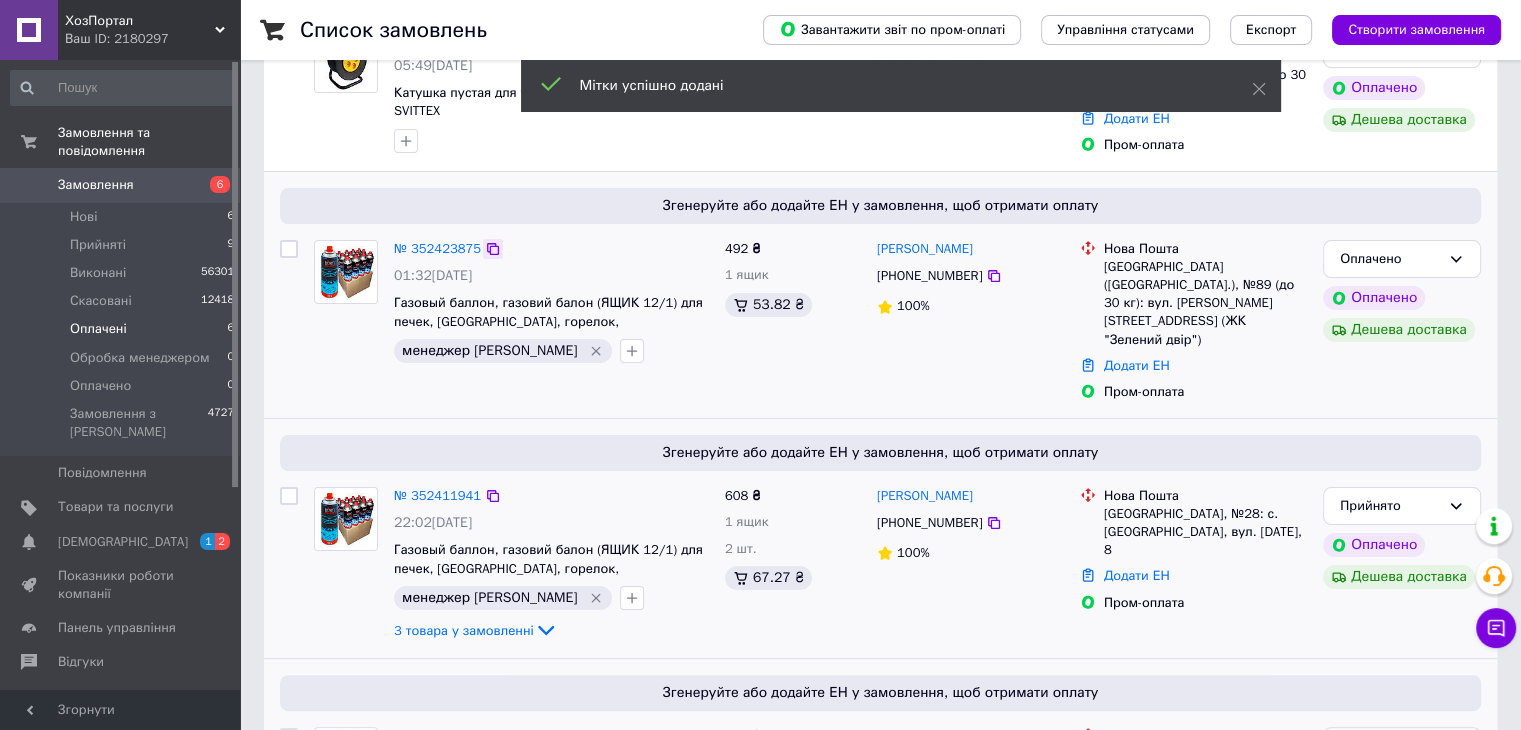 click 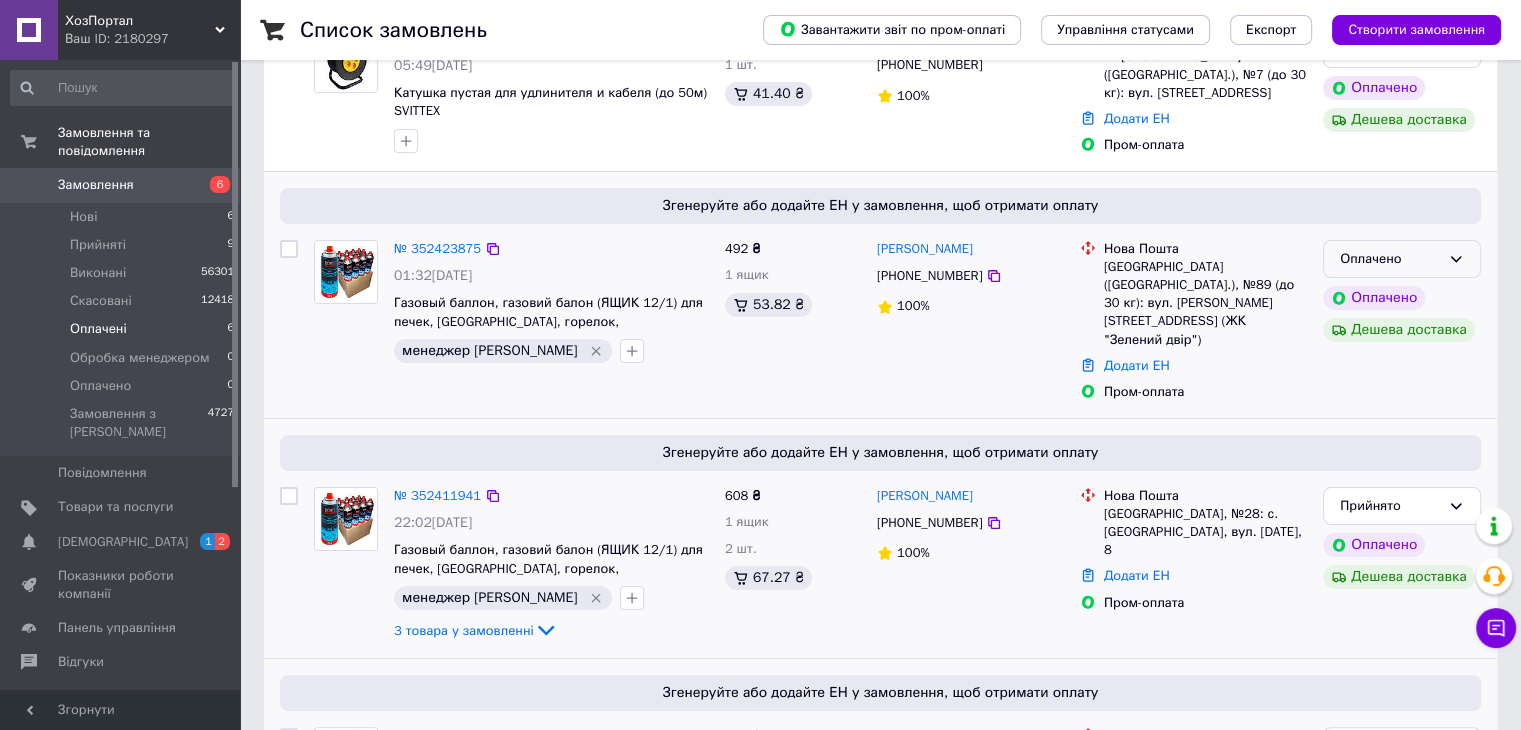 click on "Оплачено" at bounding box center [1390, 259] 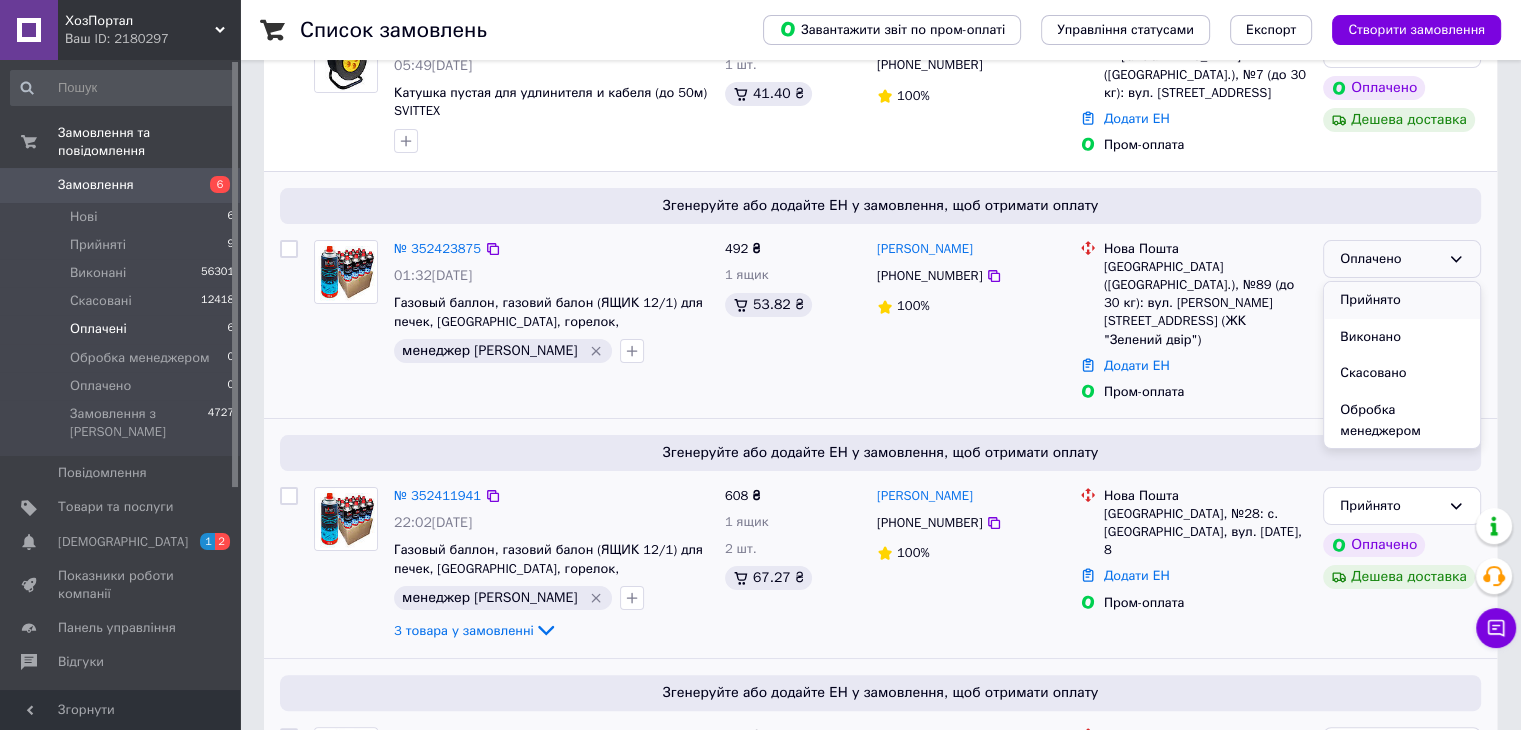 click on "Прийнято" at bounding box center [1402, 300] 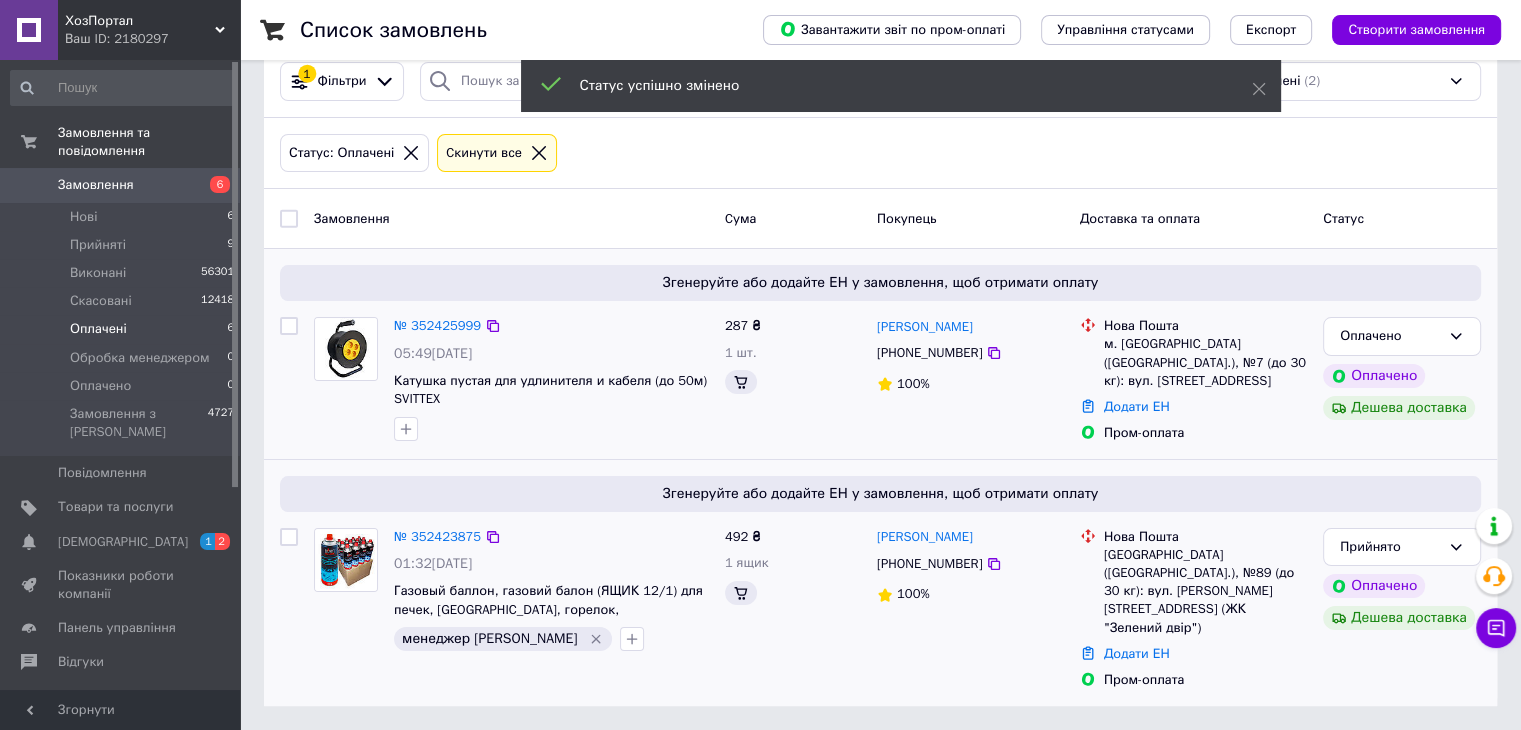 scroll, scrollTop: 0, scrollLeft: 0, axis: both 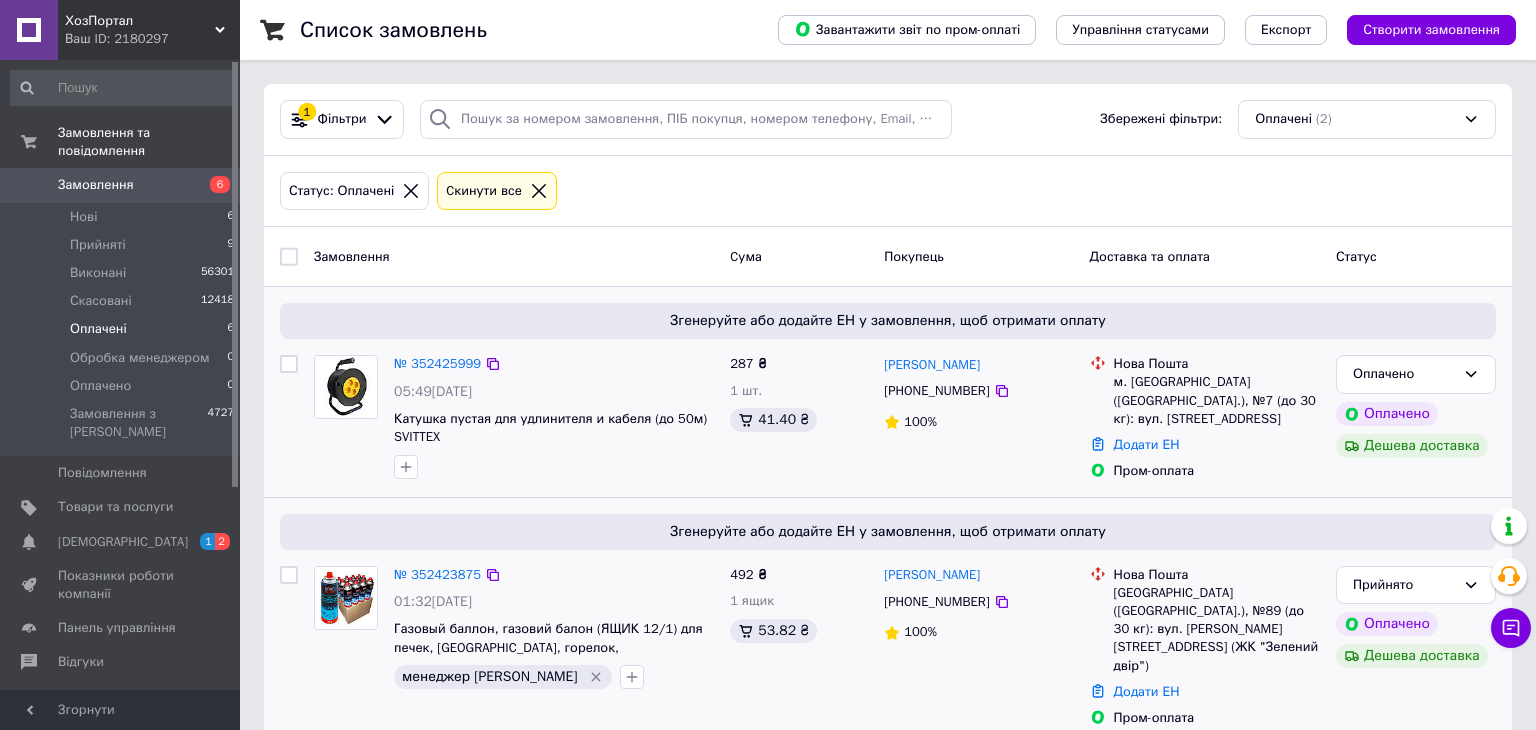 click at bounding box center (406, 467) 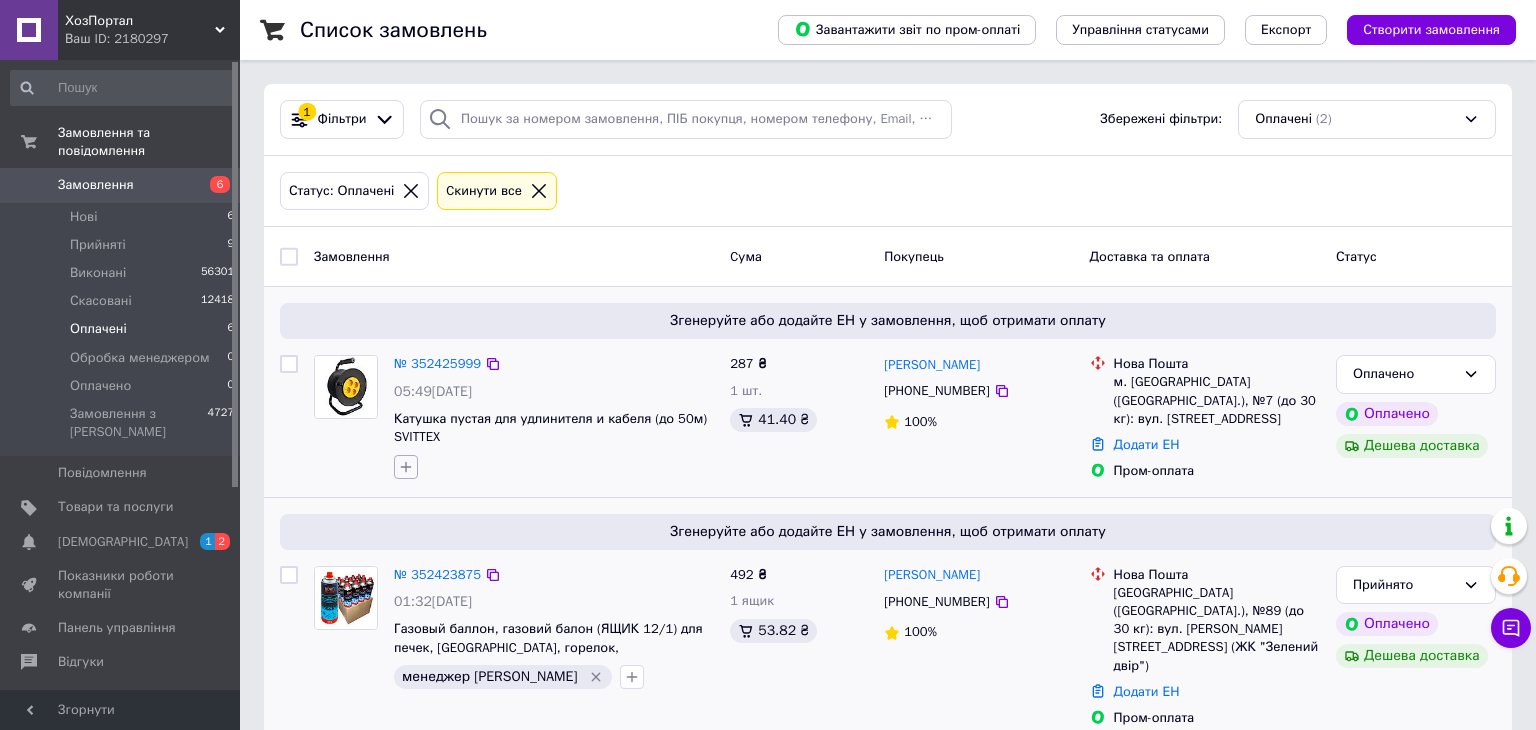 click 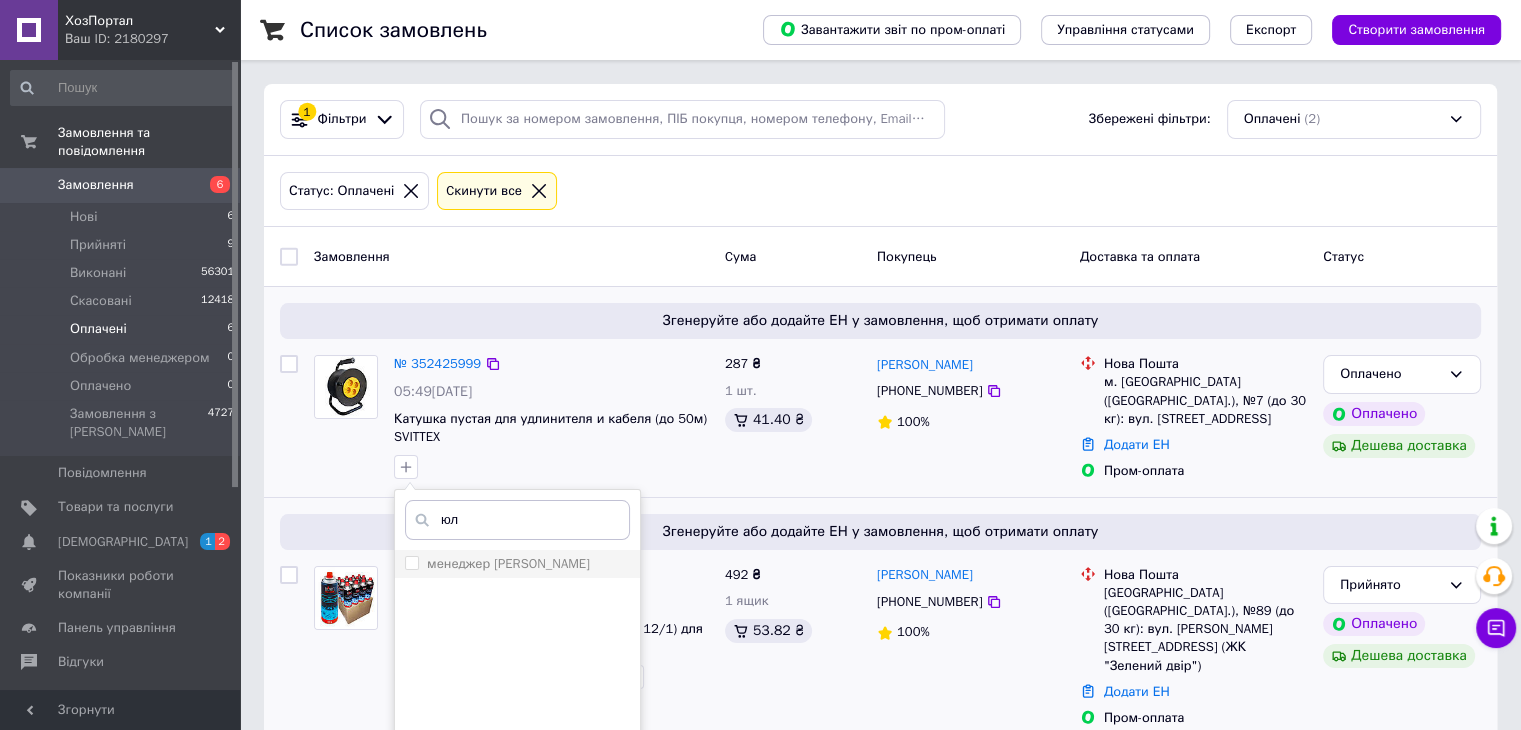 type on "юл" 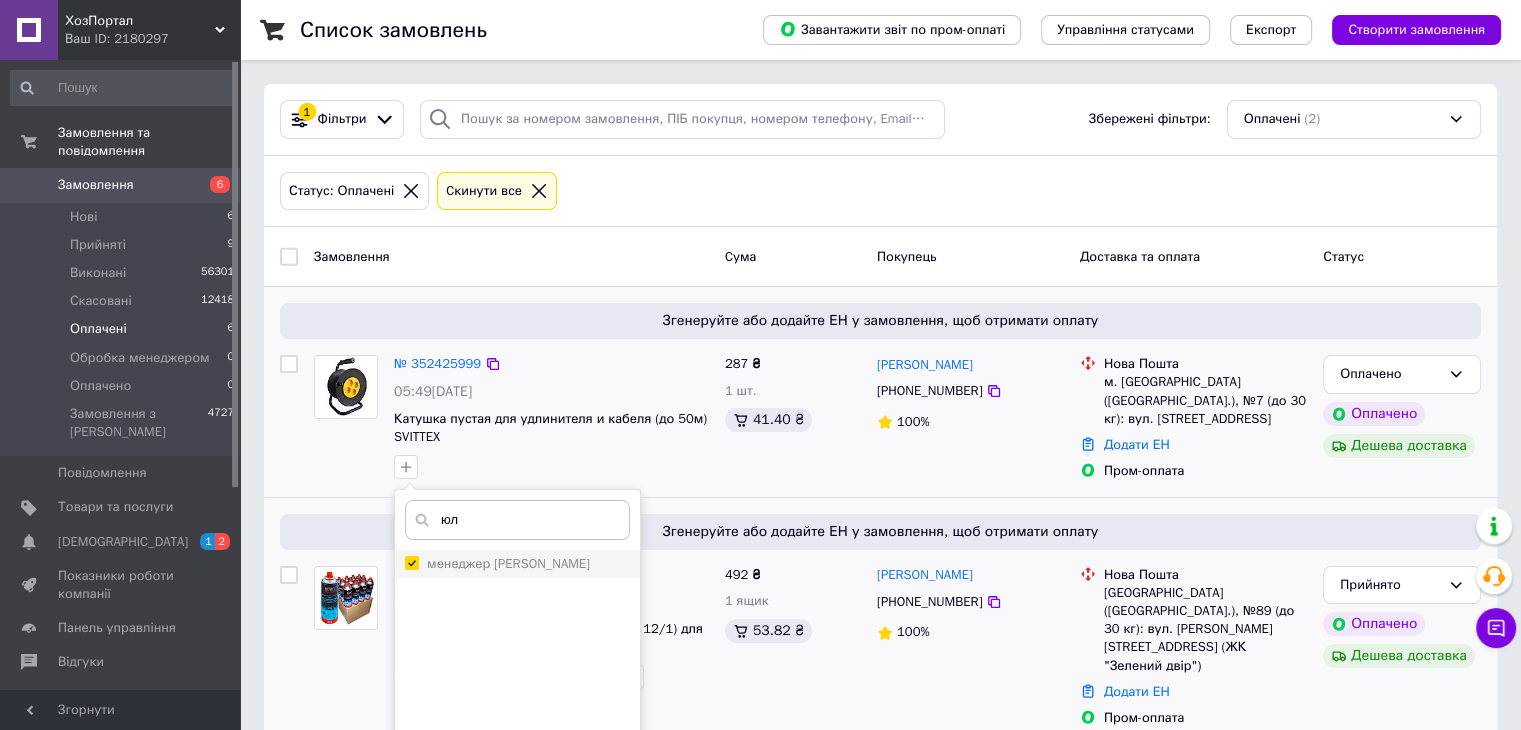 checkbox on "true" 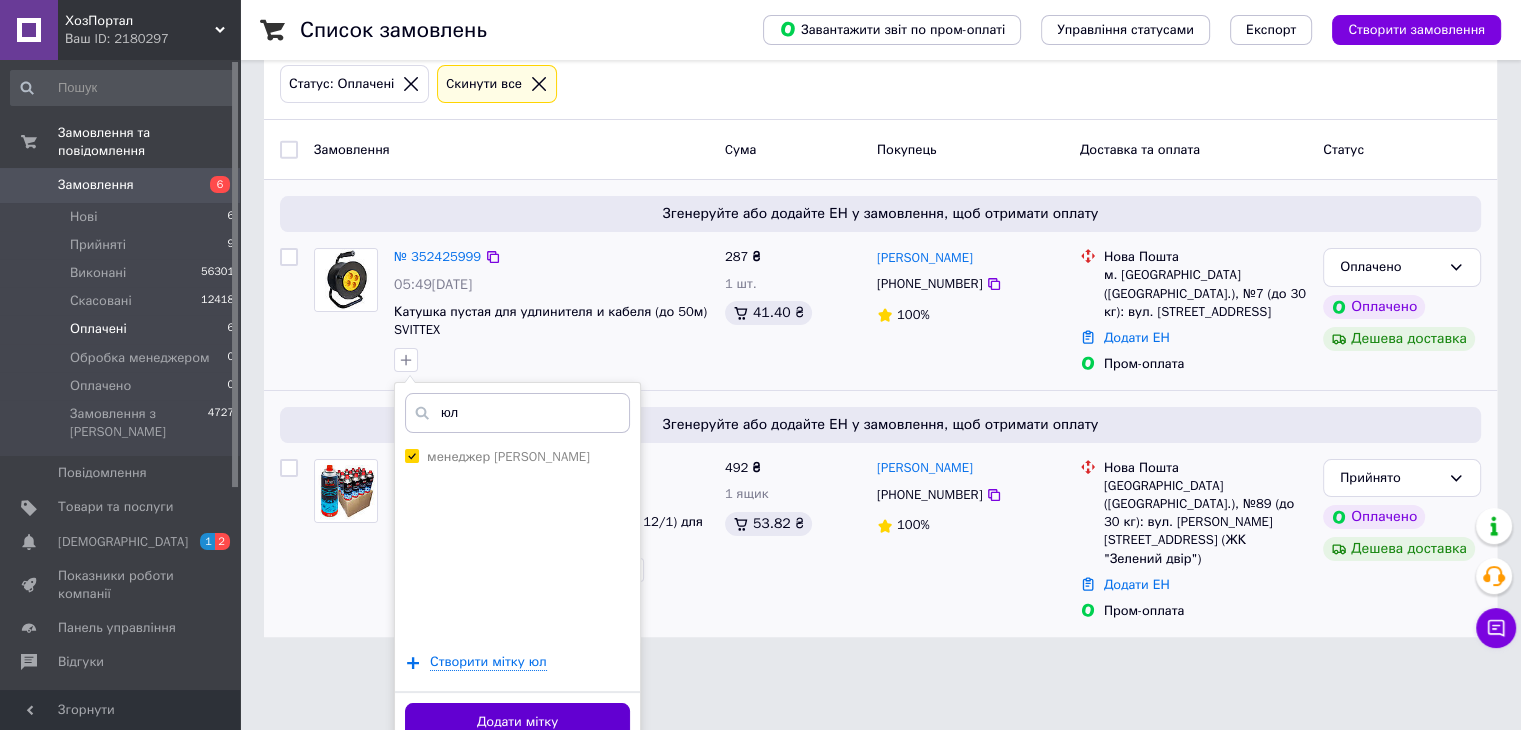 scroll, scrollTop: 128, scrollLeft: 0, axis: vertical 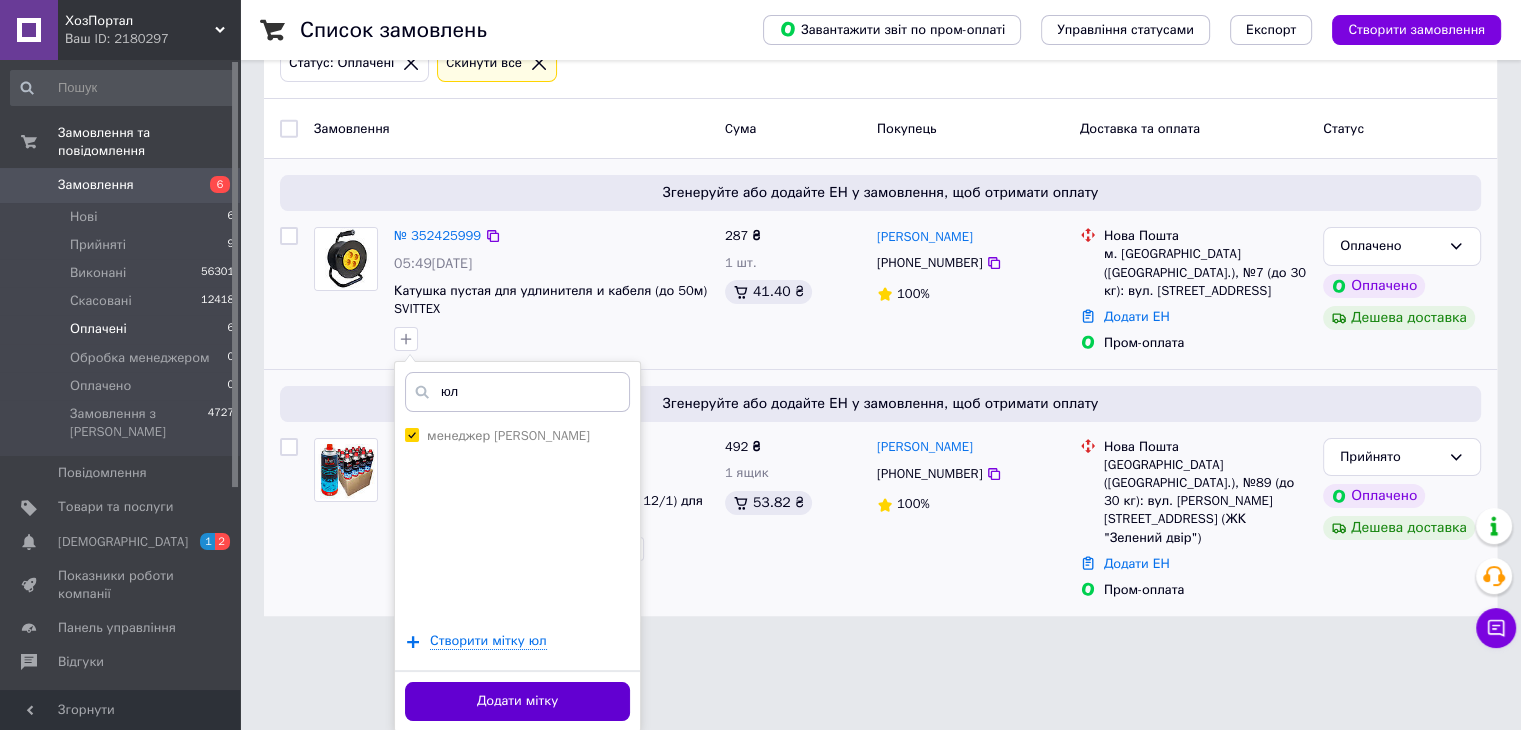 click on "Додати мітку" at bounding box center (517, 701) 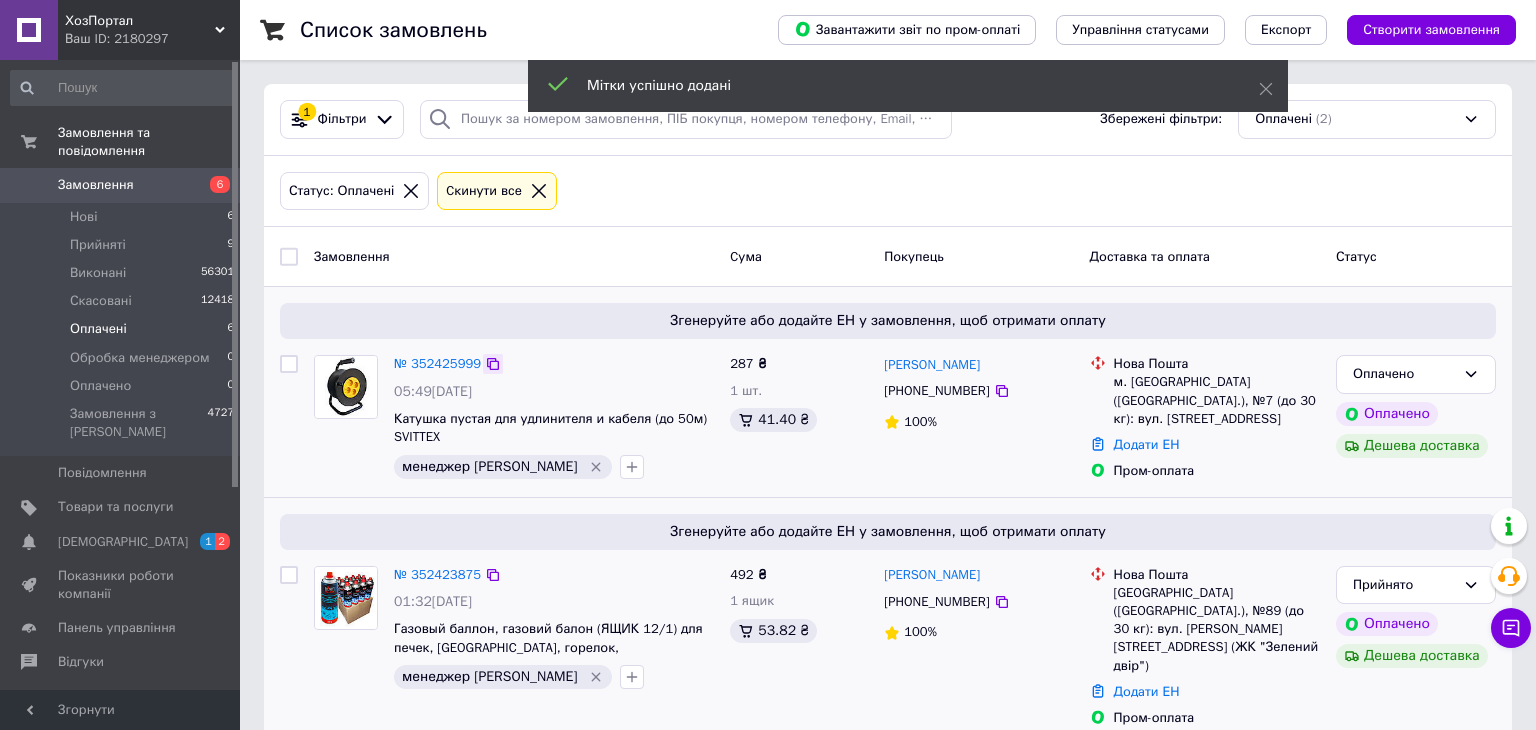 click 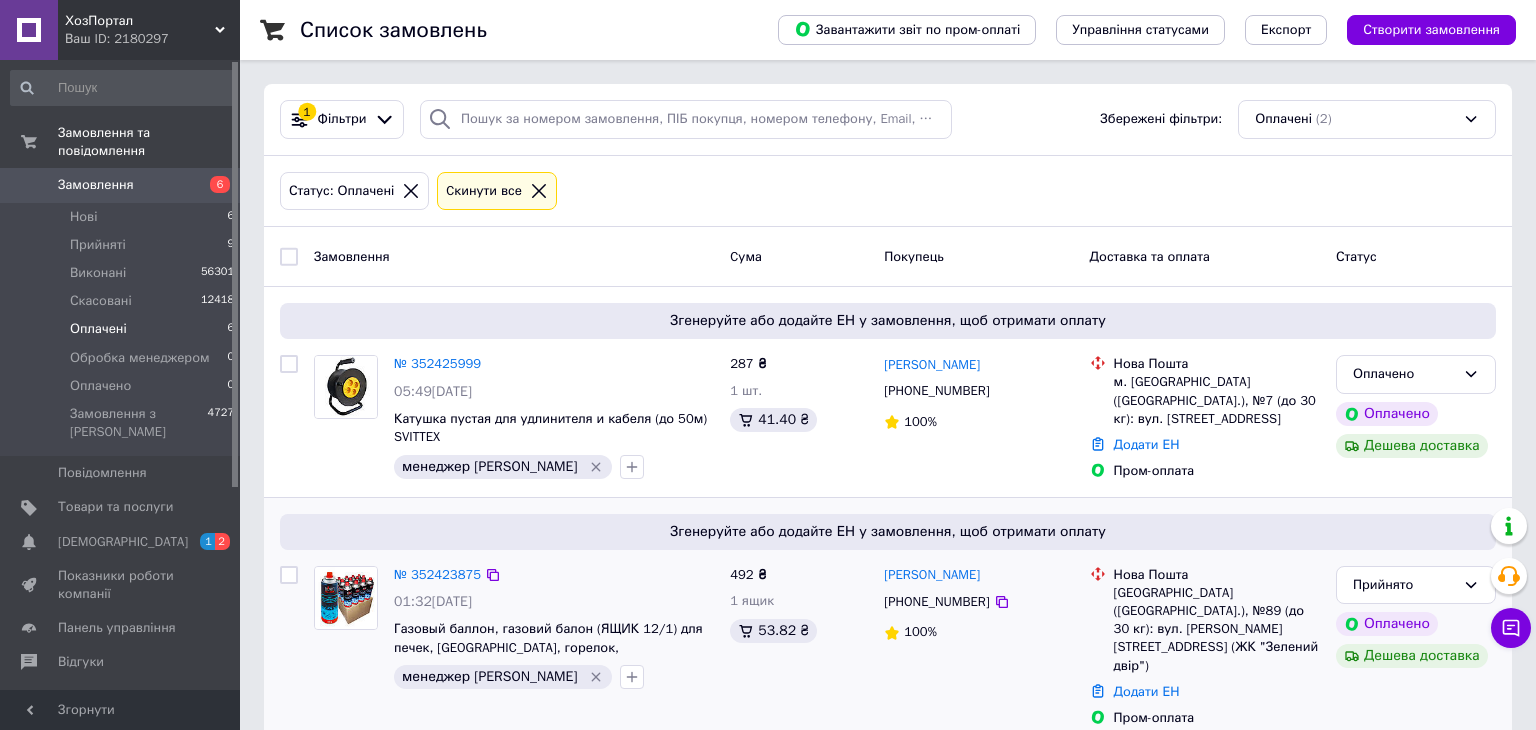 click on "Замовлення 6" at bounding box center (123, 185) 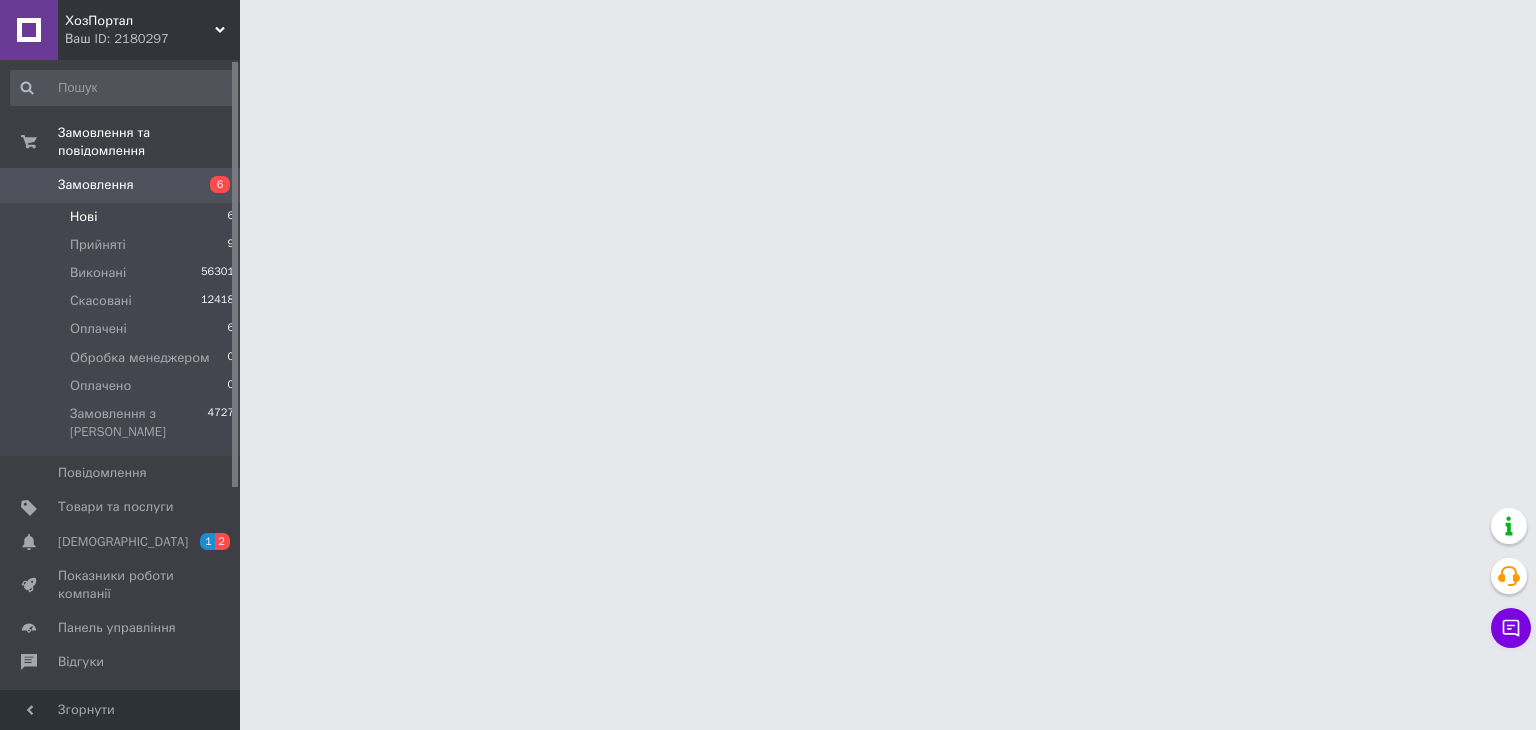 click on "Нові" at bounding box center (83, 217) 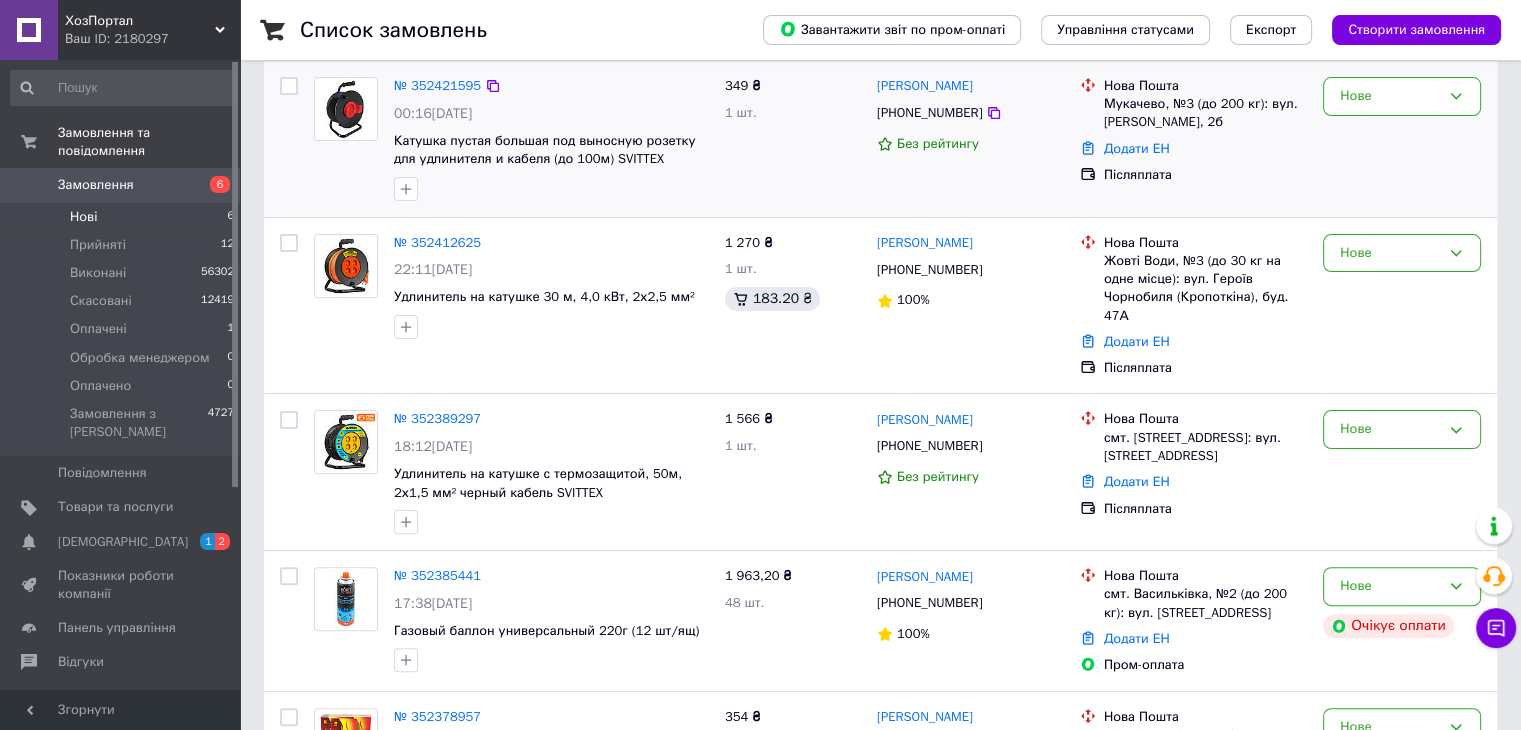 scroll, scrollTop: 489, scrollLeft: 0, axis: vertical 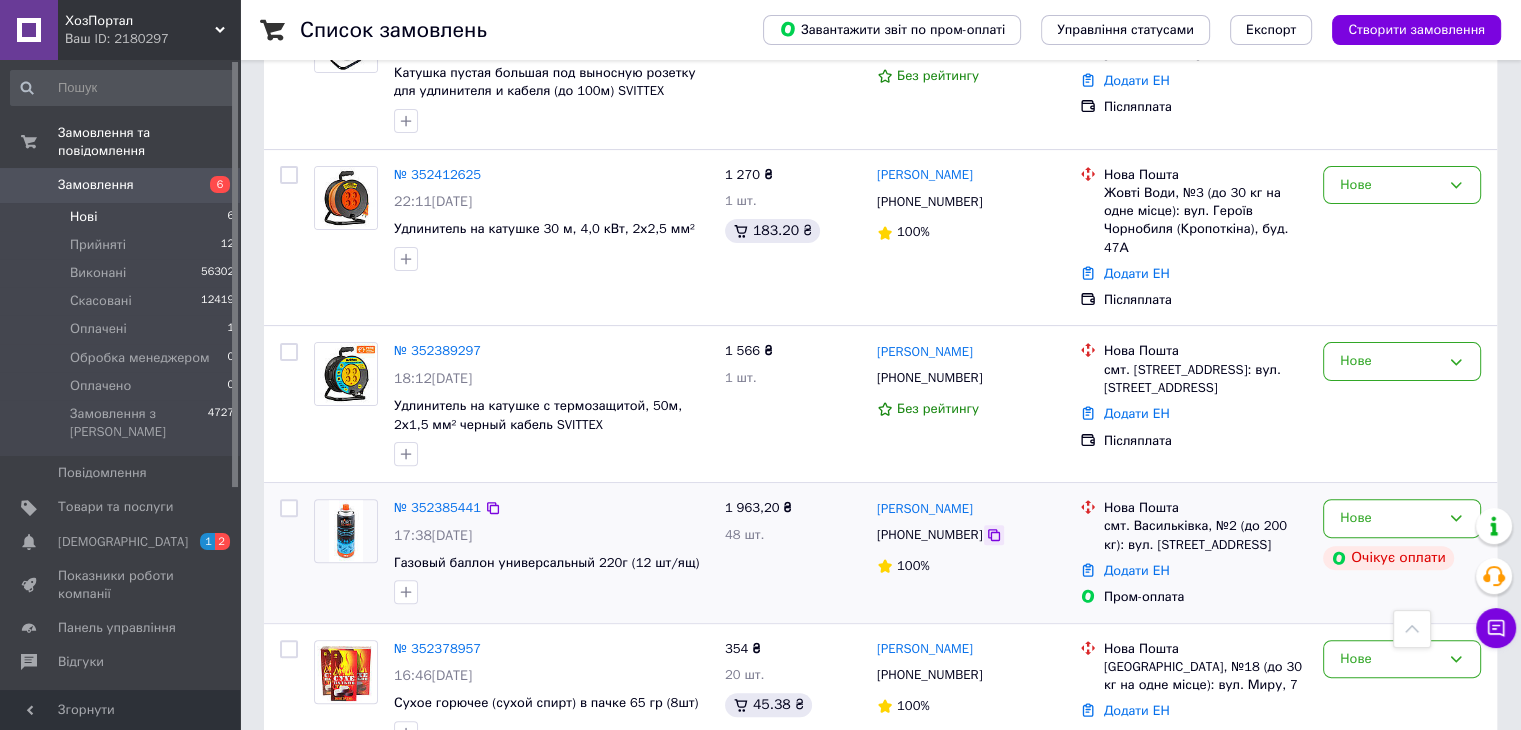 click 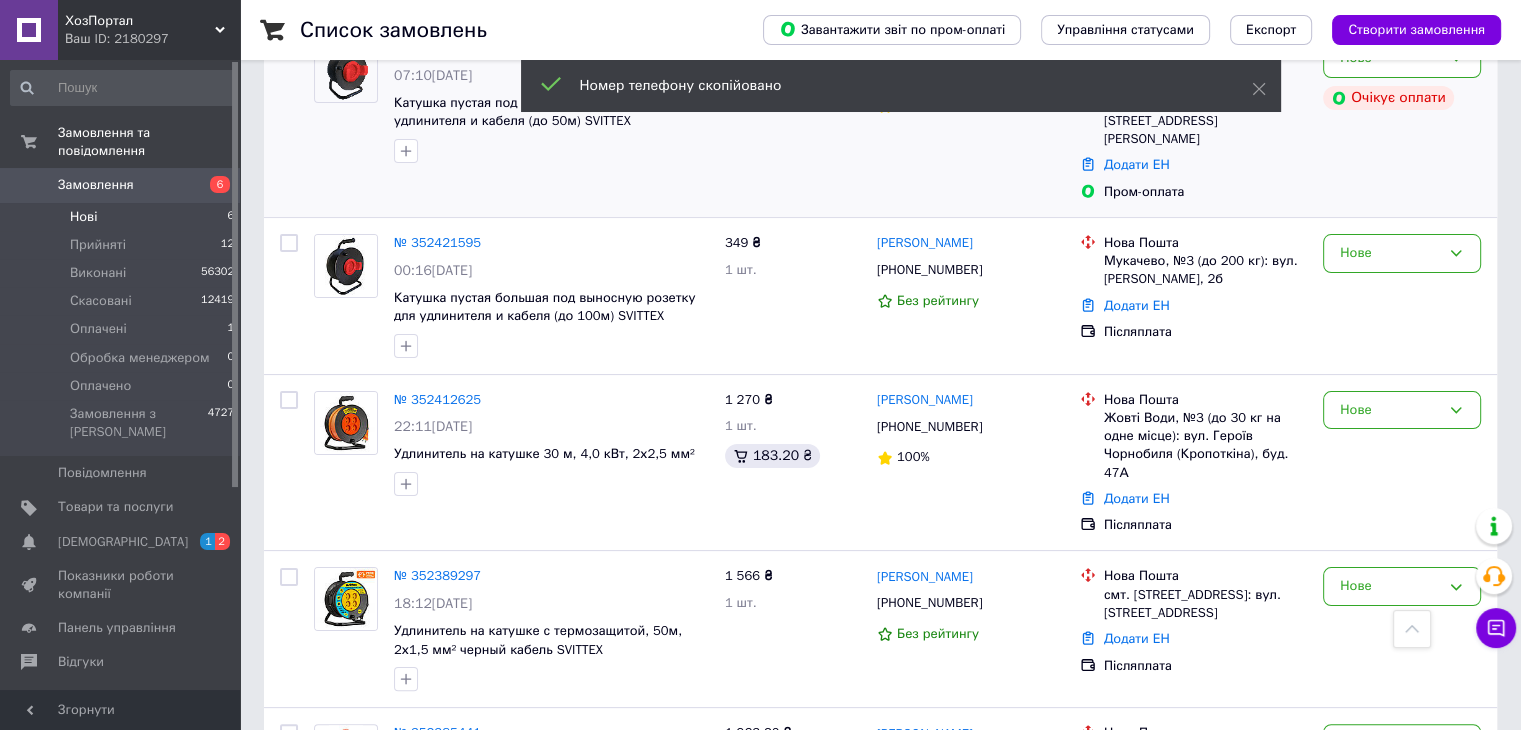 scroll, scrollTop: 0, scrollLeft: 0, axis: both 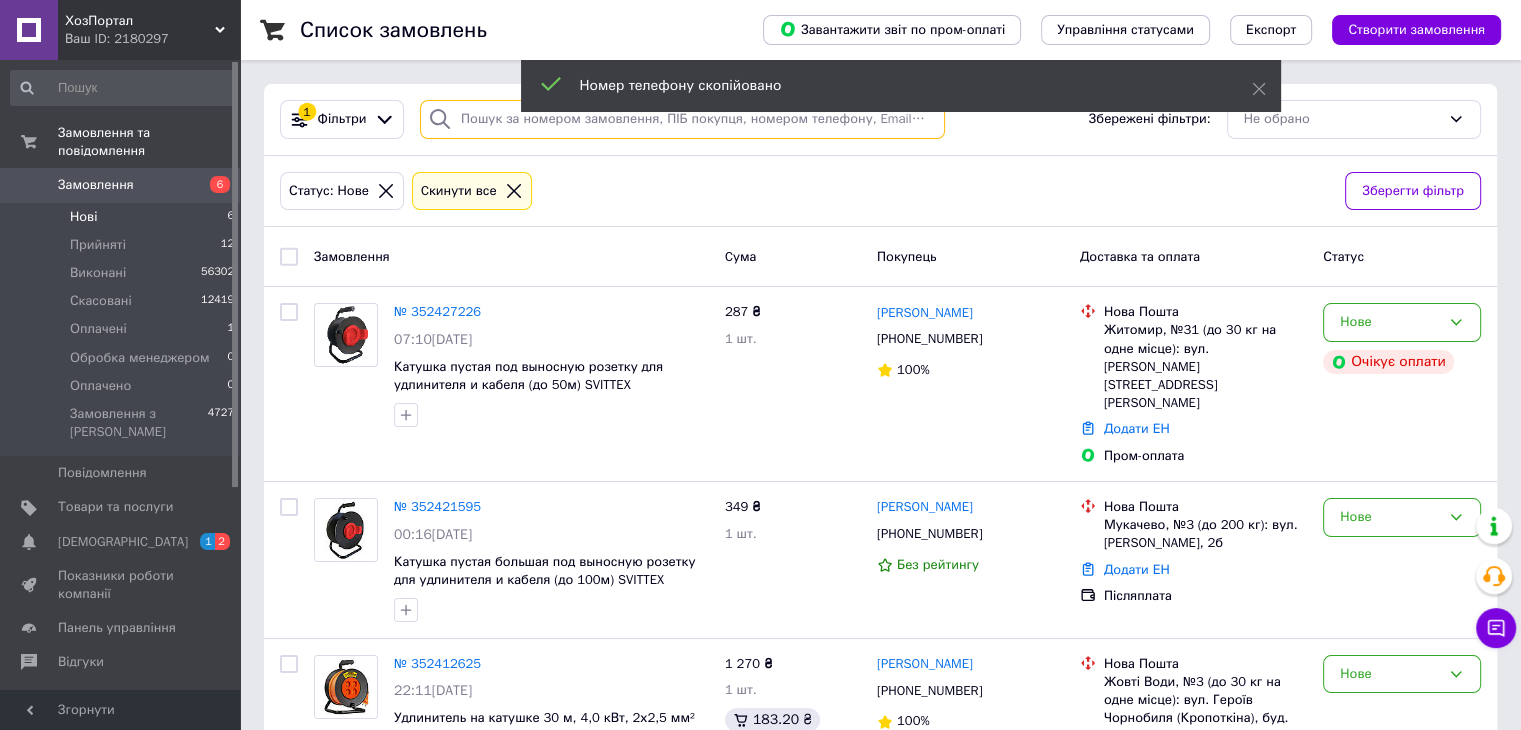 click at bounding box center (682, 119) 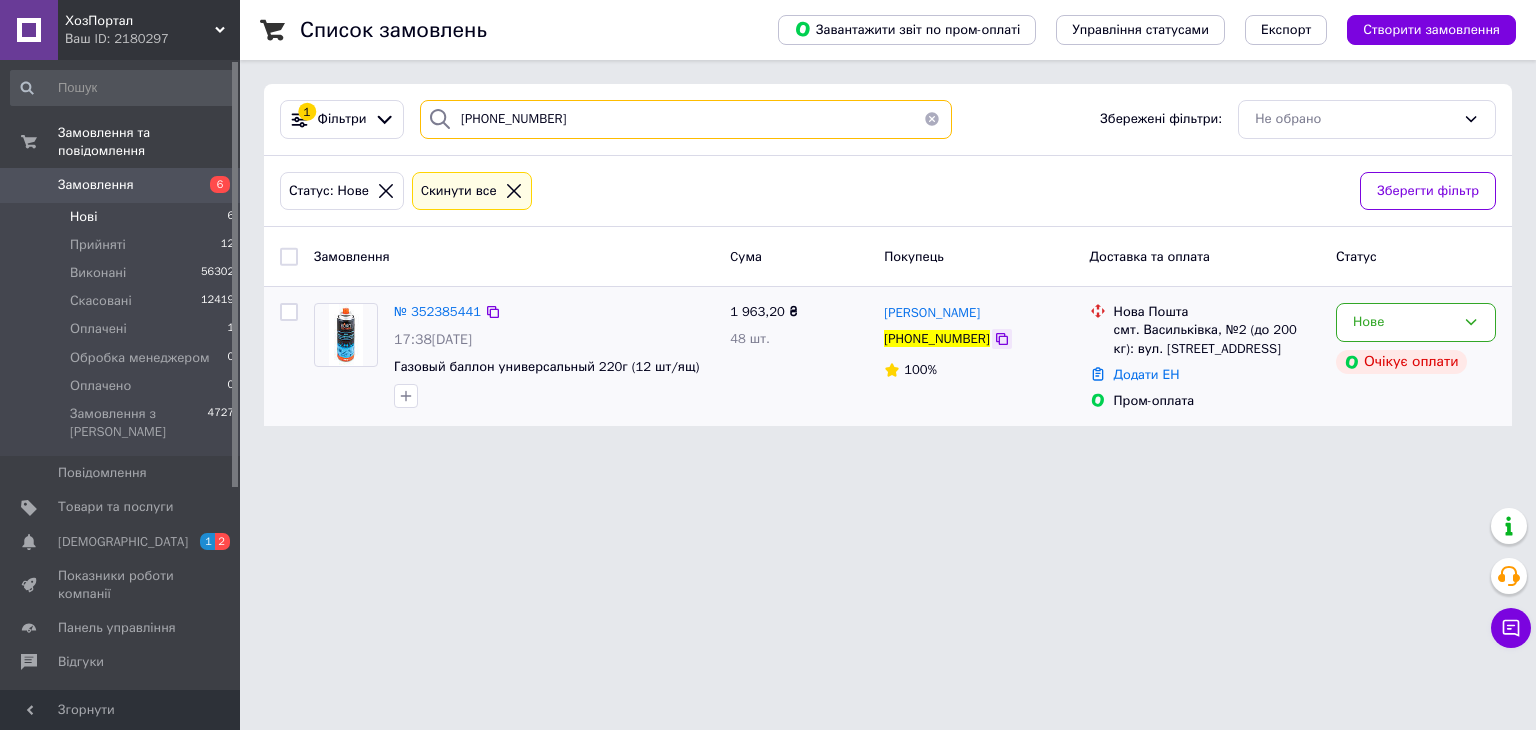 type on "[PHONE_NUMBER]" 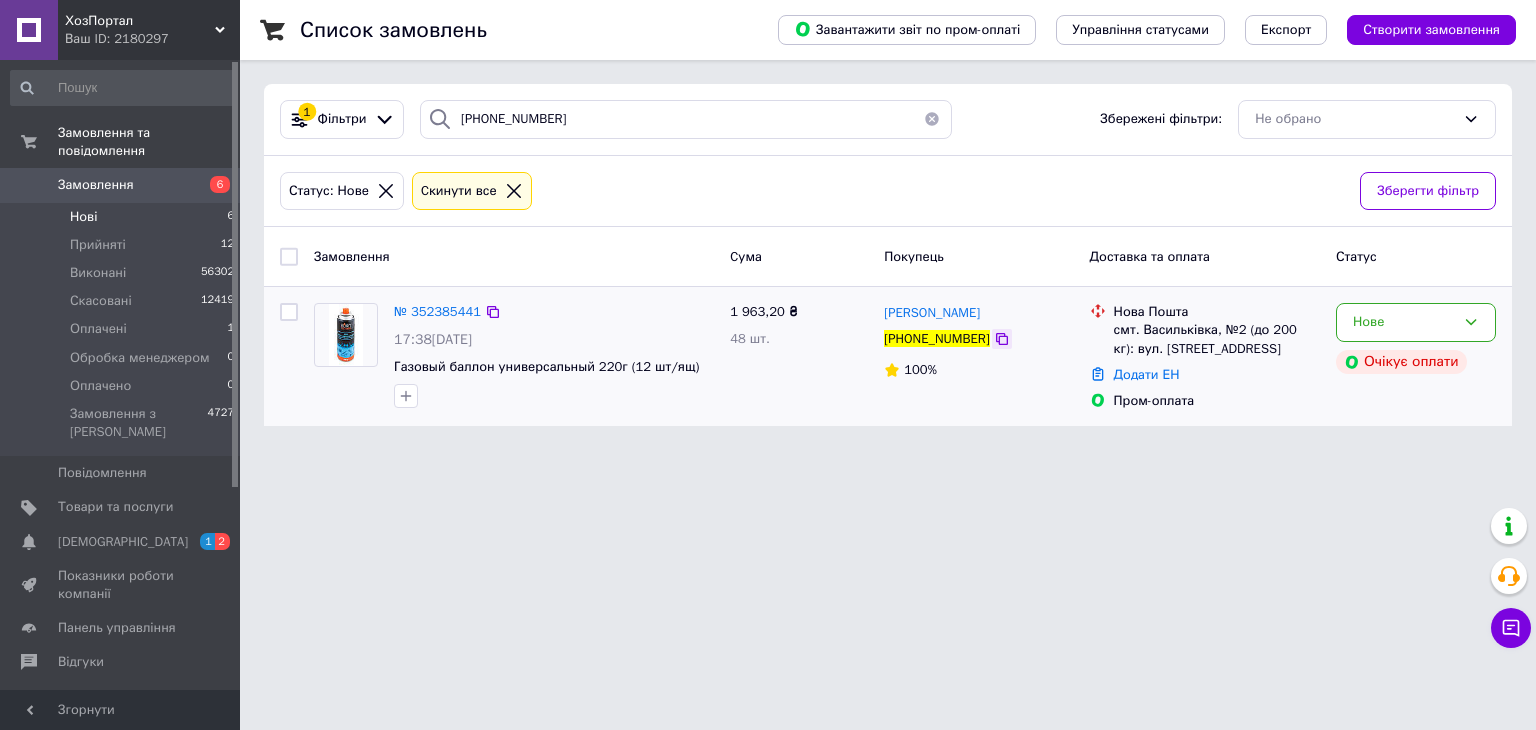 click 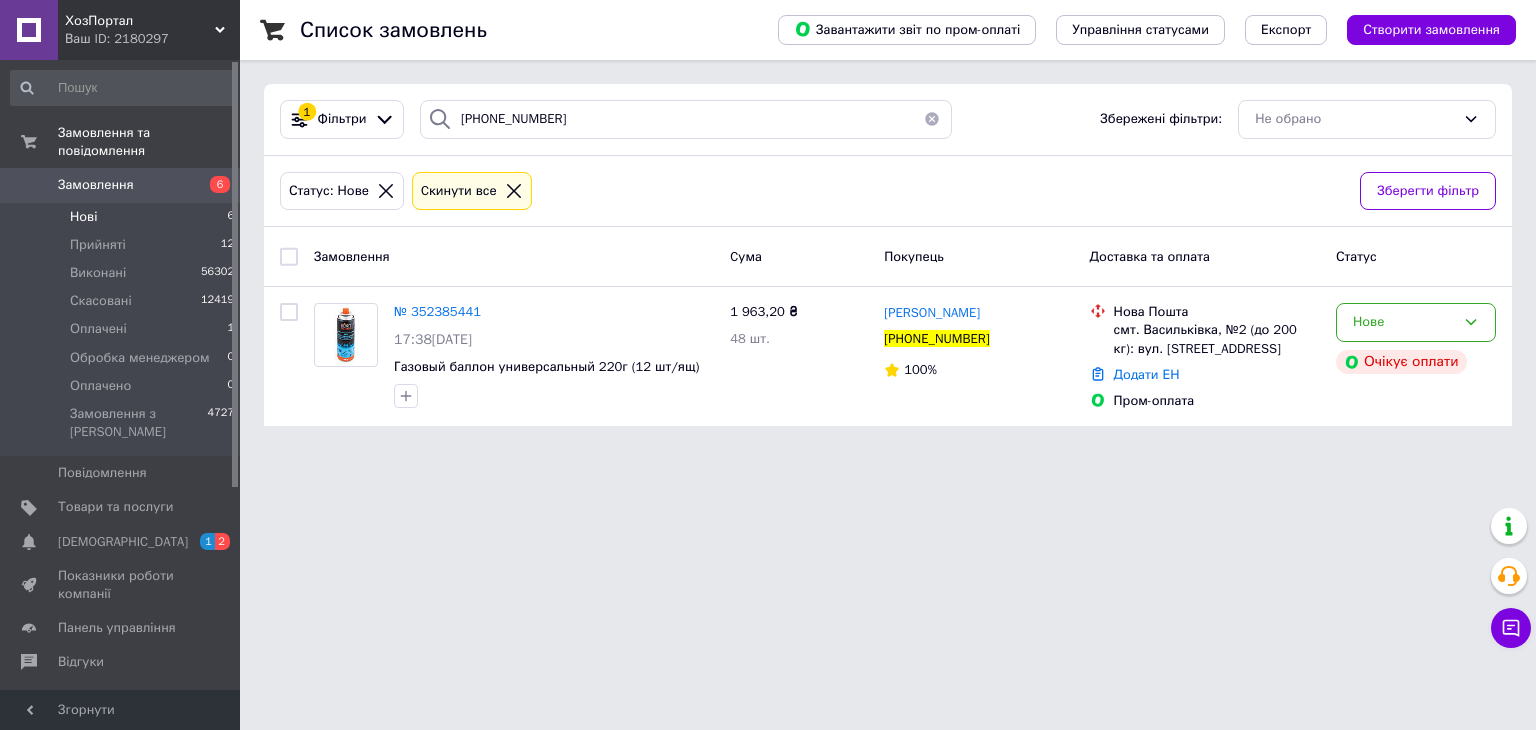 click on "ХозПортал Ваш ID: 2180297 Сайт ХозПортал Кабінет покупця Перевірити стан системи Сторінка на порталі Довідка Вийти Замовлення та повідомлення Замовлення 6 Нові 6 Прийняті 12 Виконані 56302 Скасовані 12419 Оплачені 1 Обробка менеджером  0 Оплачено 0 Замовлення з Розетки 4727 Повідомлення 0 Товари та послуги Сповіщення 1 2 Показники роботи компанії Панель управління Відгуки Покупці Каталог ProSale Аналітика Інструменти веб-майстра та SEO Управління сайтом Гаманець компанії Маркет Налаштування Тарифи та рахунки Prom топ   1" at bounding box center [768, 225] 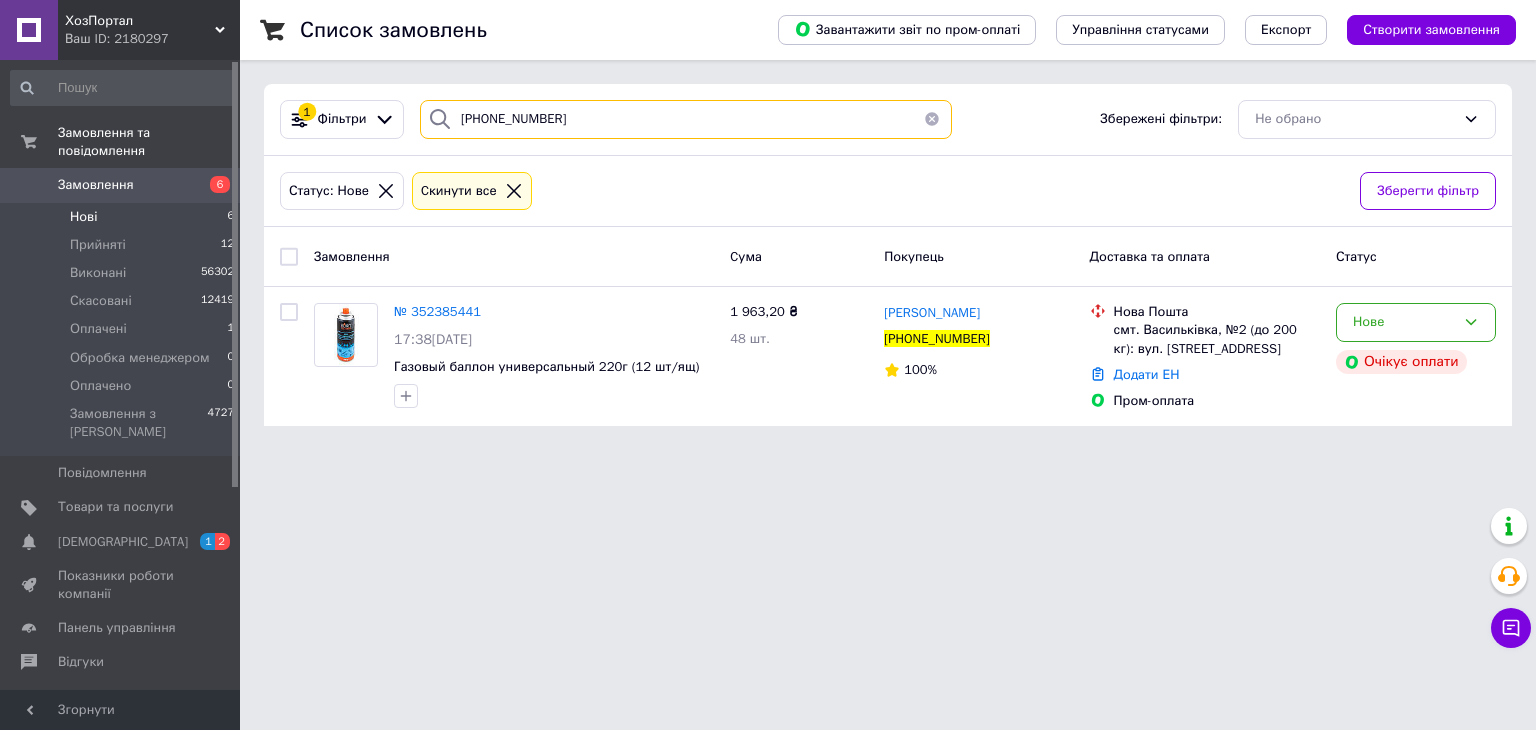 drag, startPoint x: 585, startPoint y: 121, endPoint x: 434, endPoint y: 125, distance: 151.05296 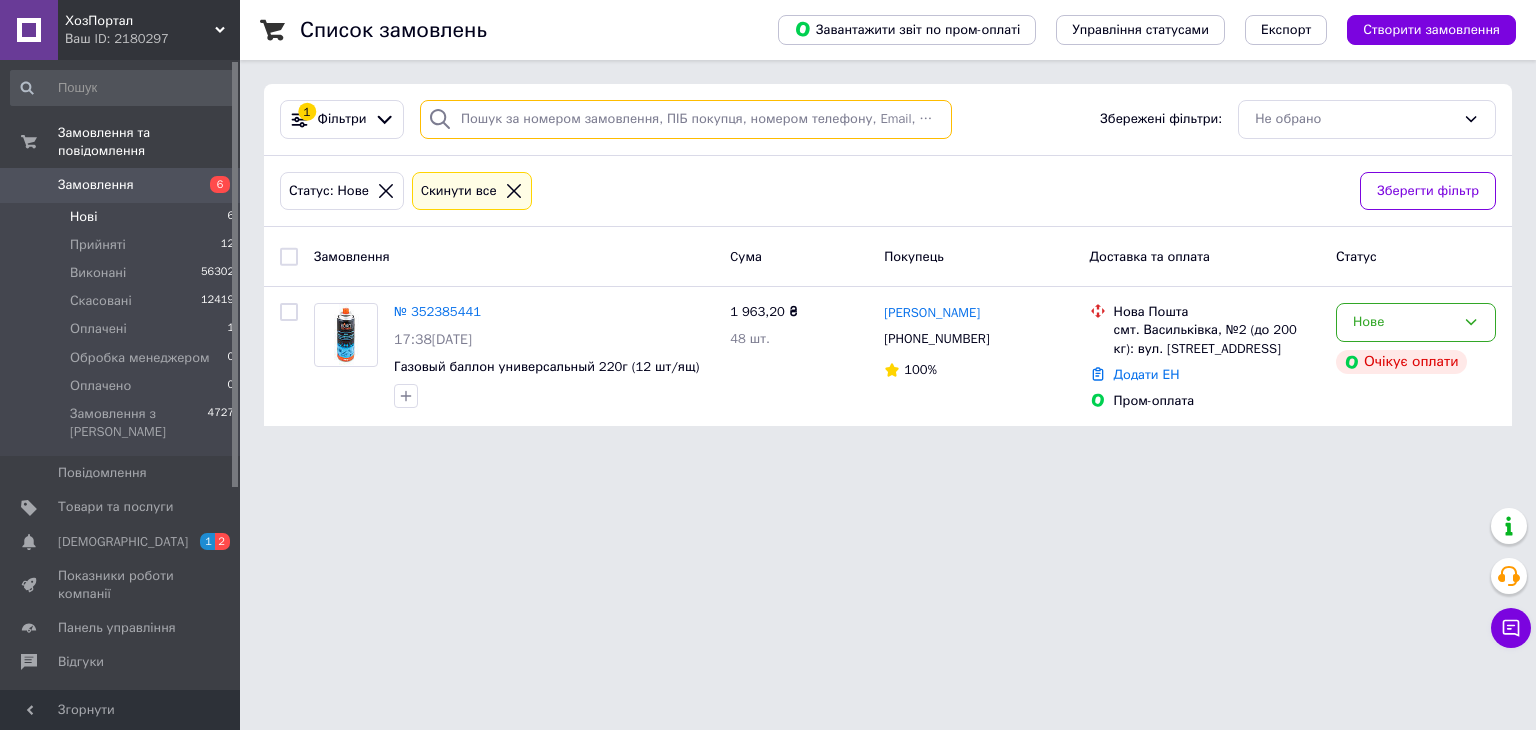 paste on "[PHONE_NUMBER]" 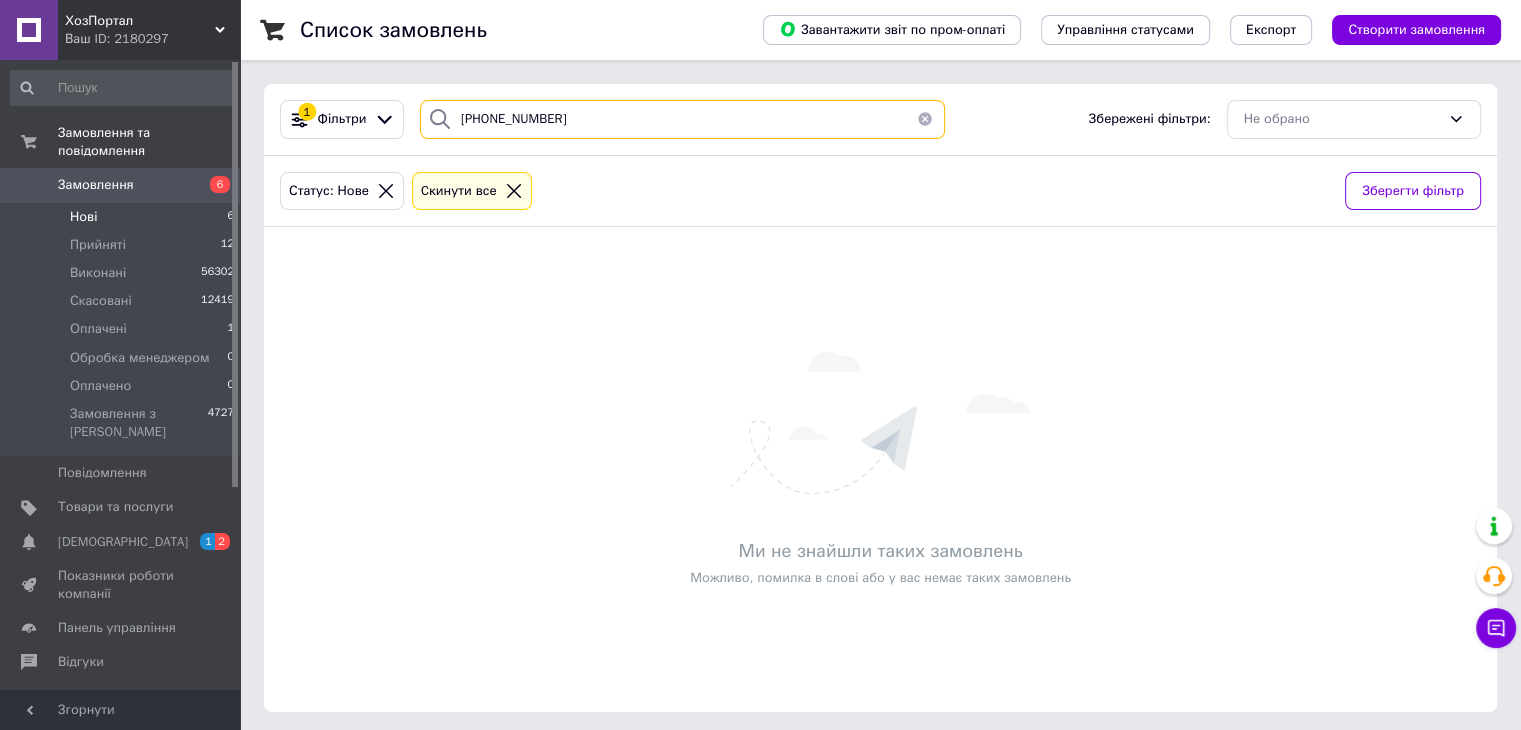 type on "[PHONE_NUMBER]" 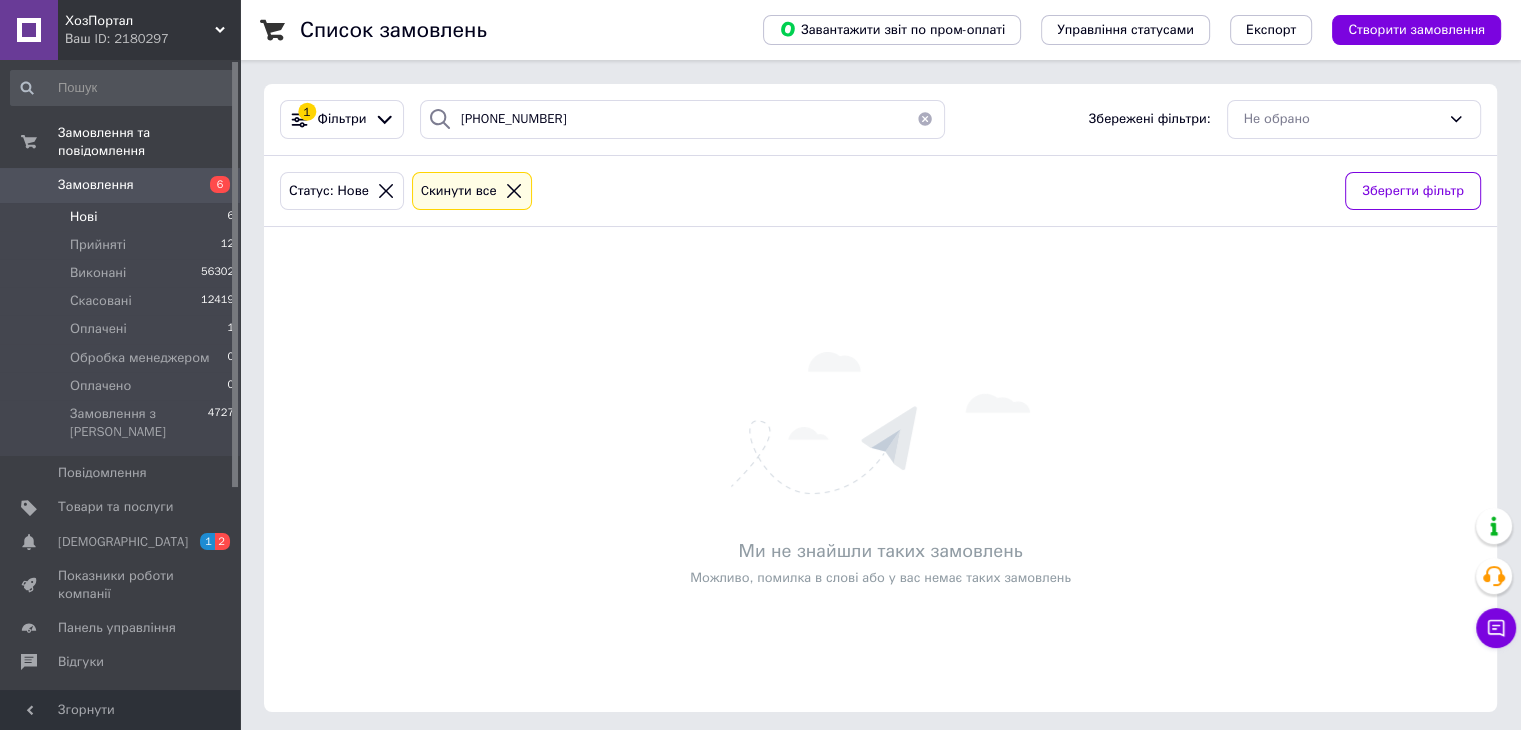 click 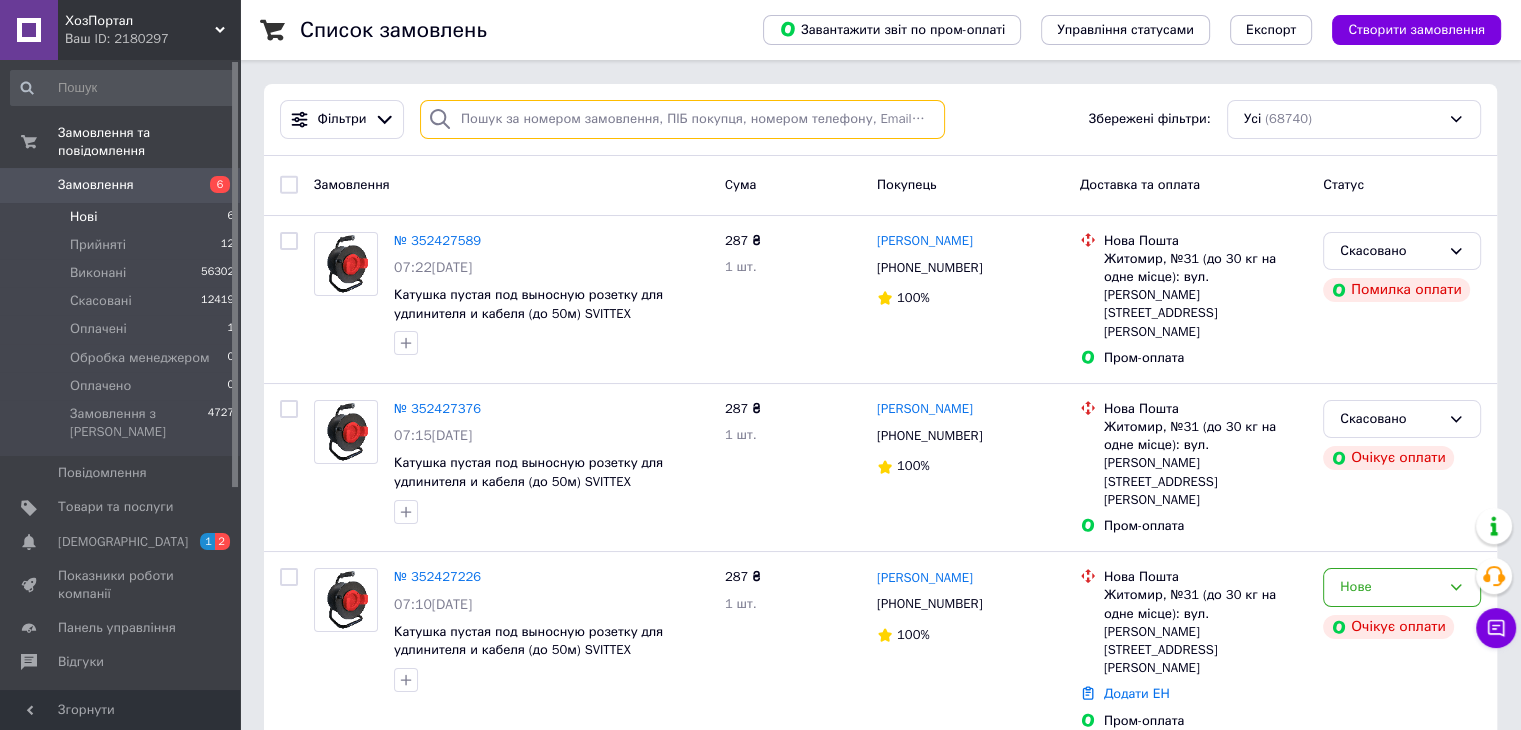 click at bounding box center [682, 119] 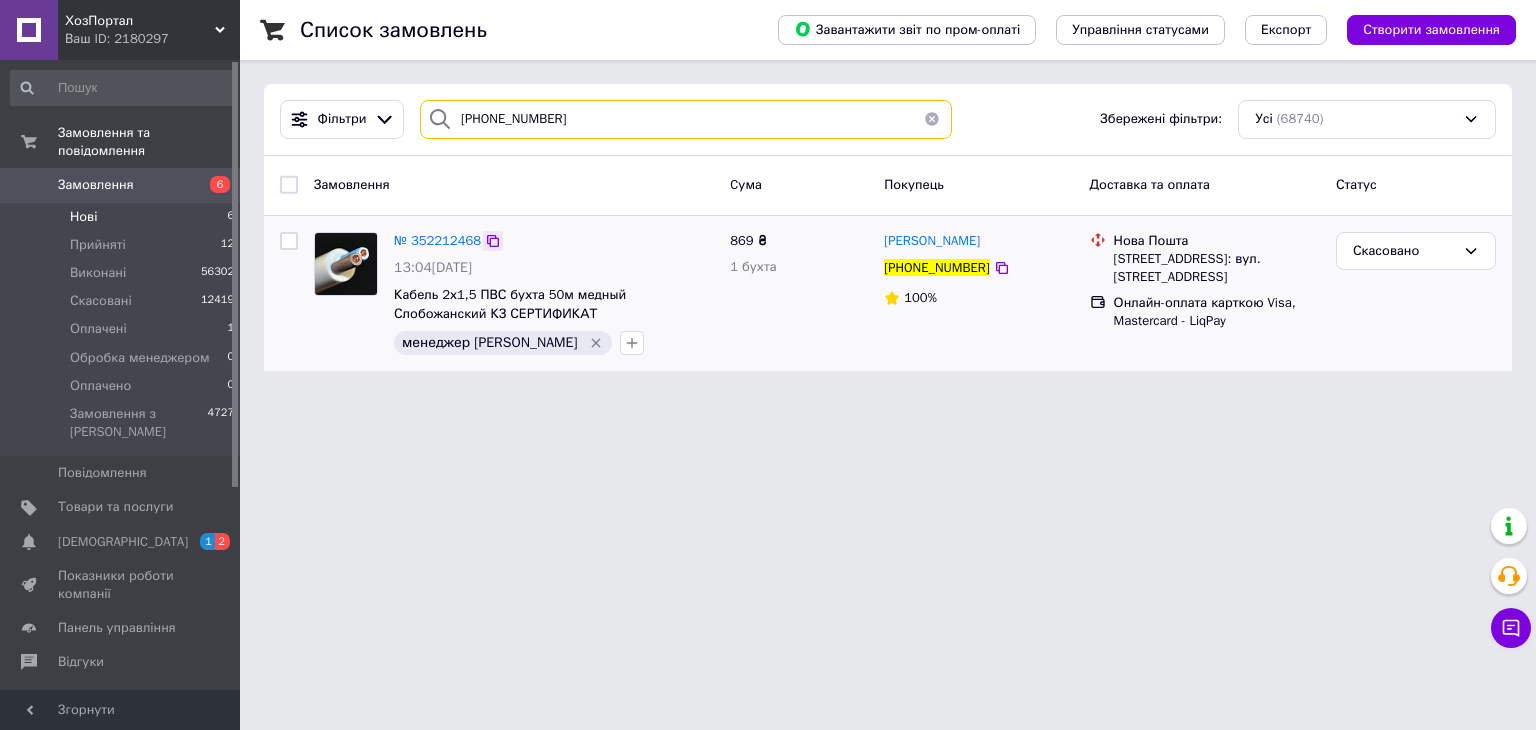 type on "[PHONE_NUMBER]" 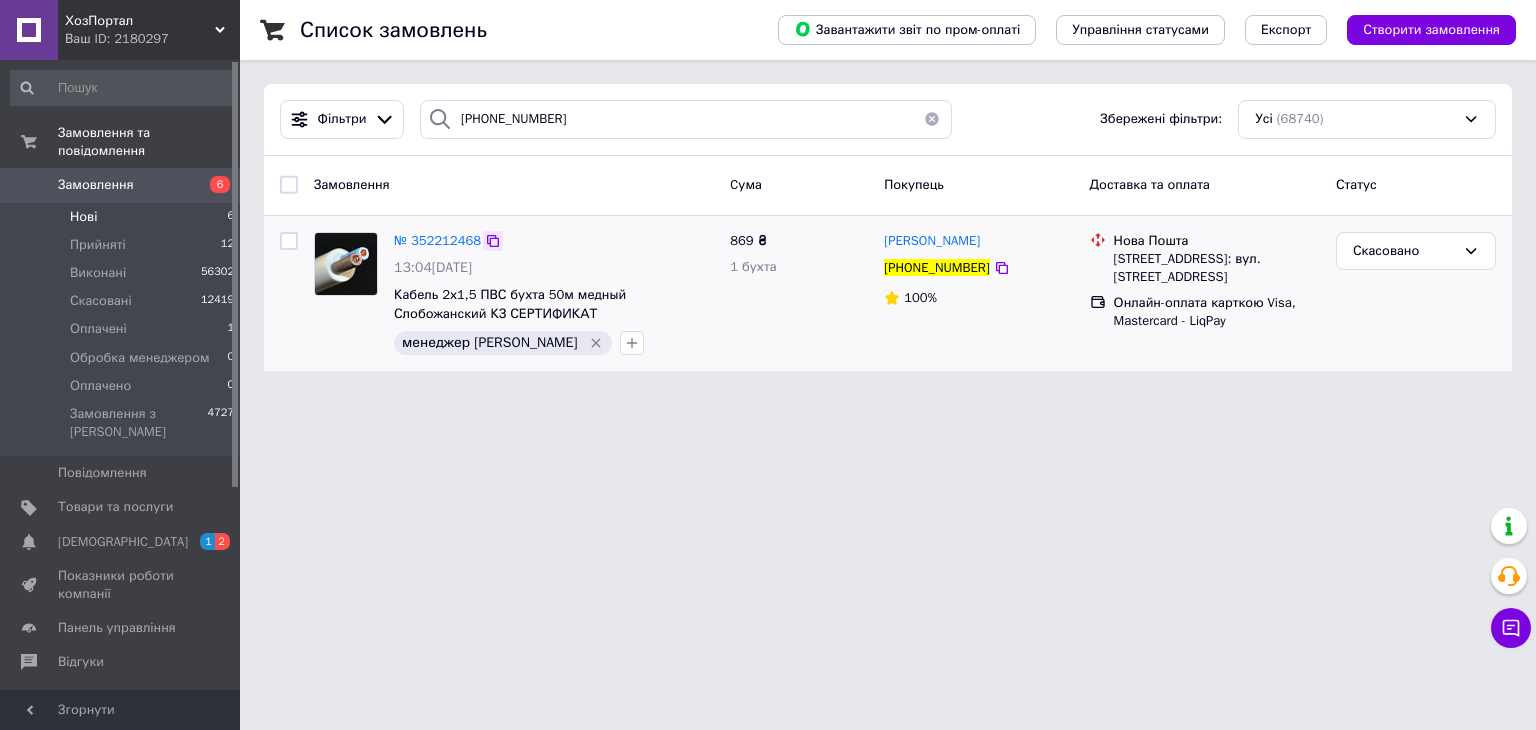 click 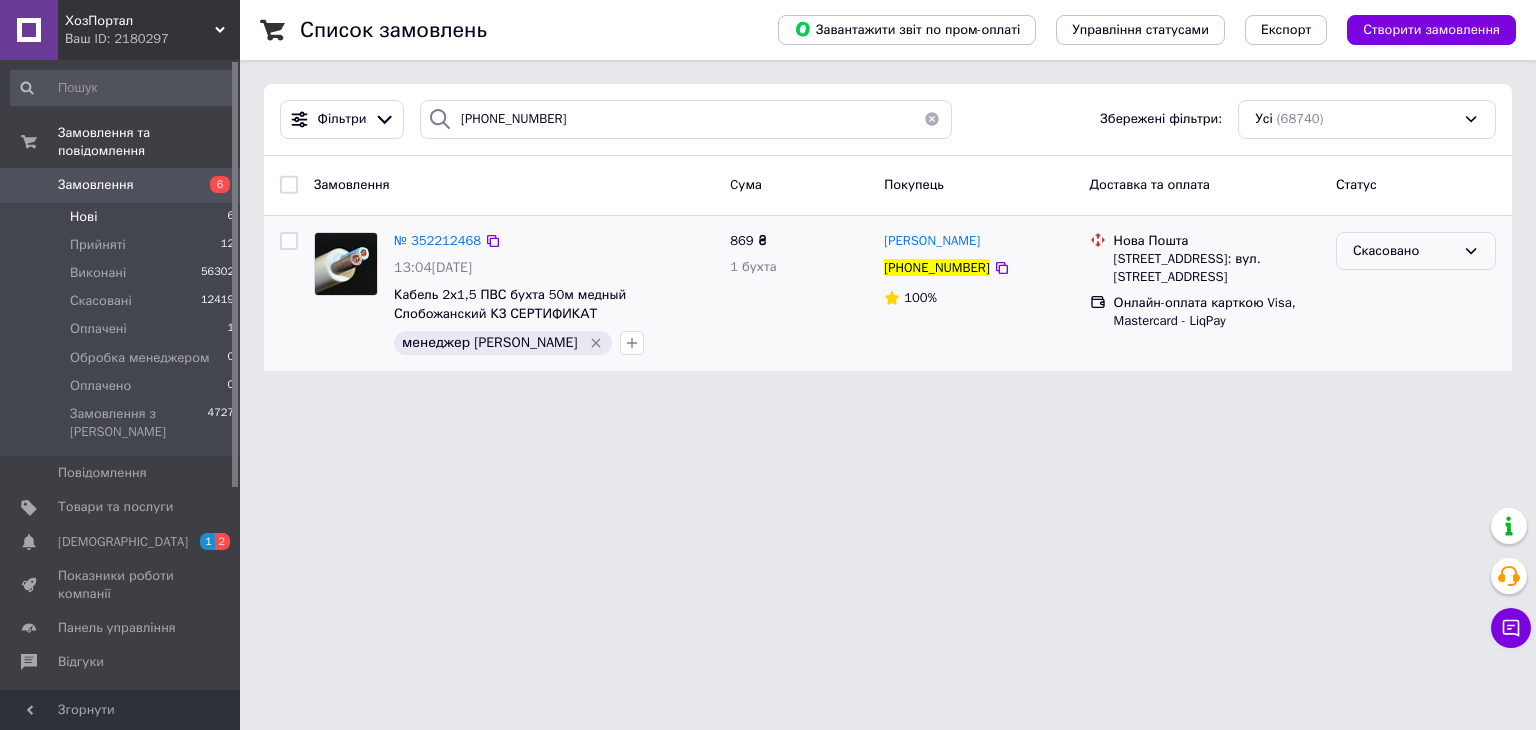 click on "Скасовано" at bounding box center (1404, 251) 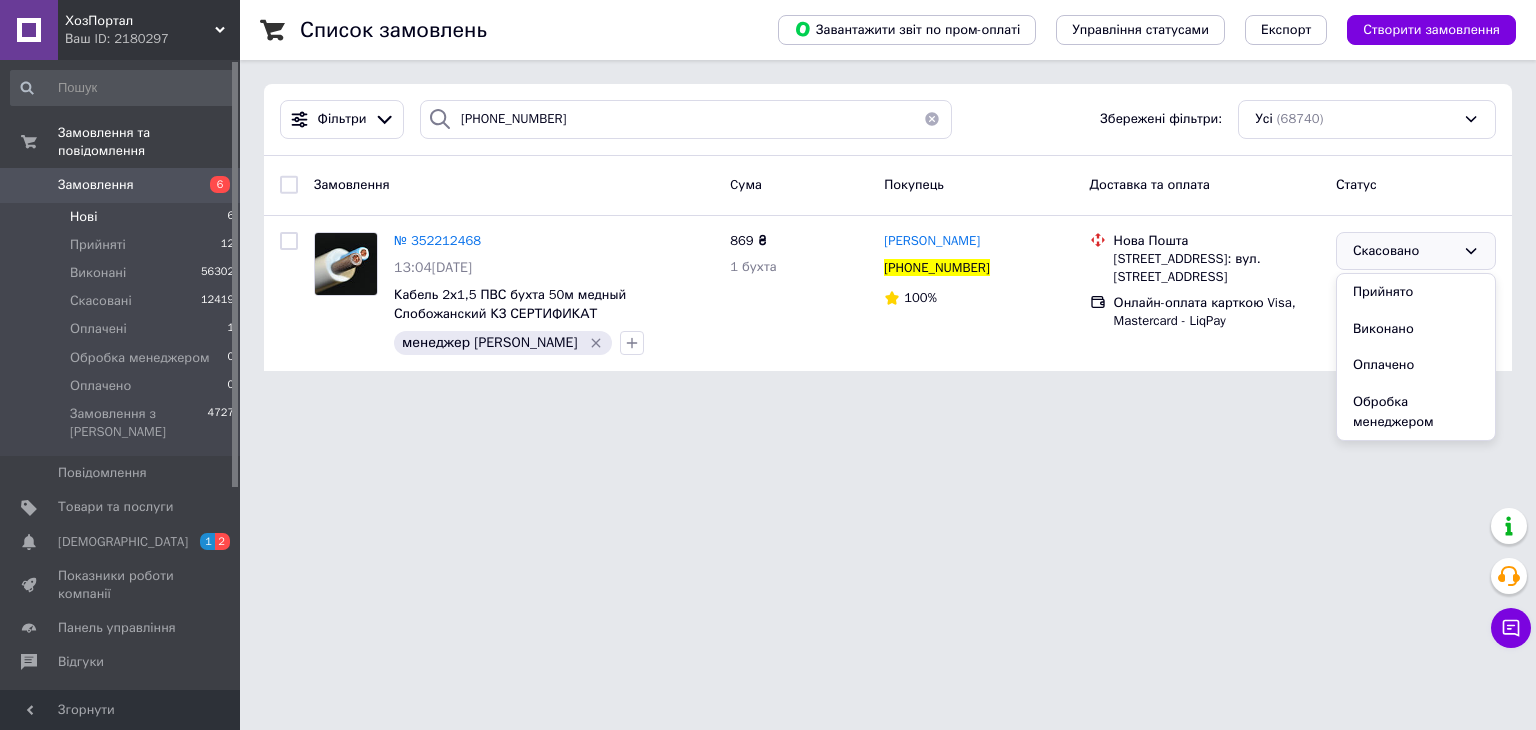 click on "ХозПортал Ваш ID: 2180297 Сайт ХозПортал Кабінет покупця Перевірити стан системи Сторінка на порталі Довідка Вийти Замовлення та повідомлення Замовлення 6 Нові 6 Прийняті 12 Виконані 56302 Скасовані 12419 Оплачені 1 Обробка менеджером  0 Оплачено 0 Замовлення з Розетки 4727 Повідомлення 0 Товари та послуги Сповіщення 1 2 Показники роботи компанії Панель управління Відгуки Покупці Каталог ProSale Аналітика Інструменти веб-майстра та SEO Управління сайтом Гаманець компанії Маркет Налаштування Тарифи та рахунки Prom топ" at bounding box center [768, 197] 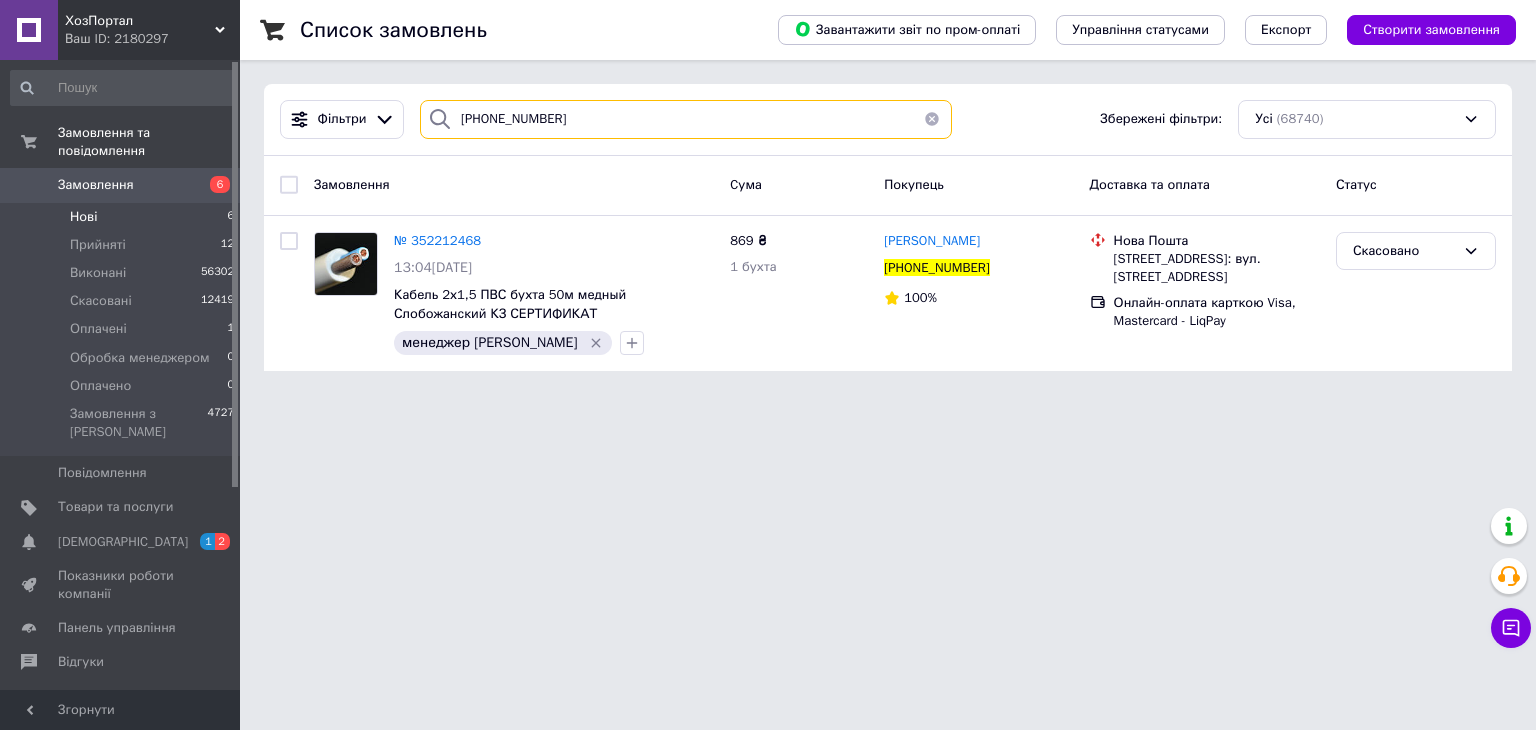 drag, startPoint x: 572, startPoint y: 115, endPoint x: 431, endPoint y: 120, distance: 141.08862 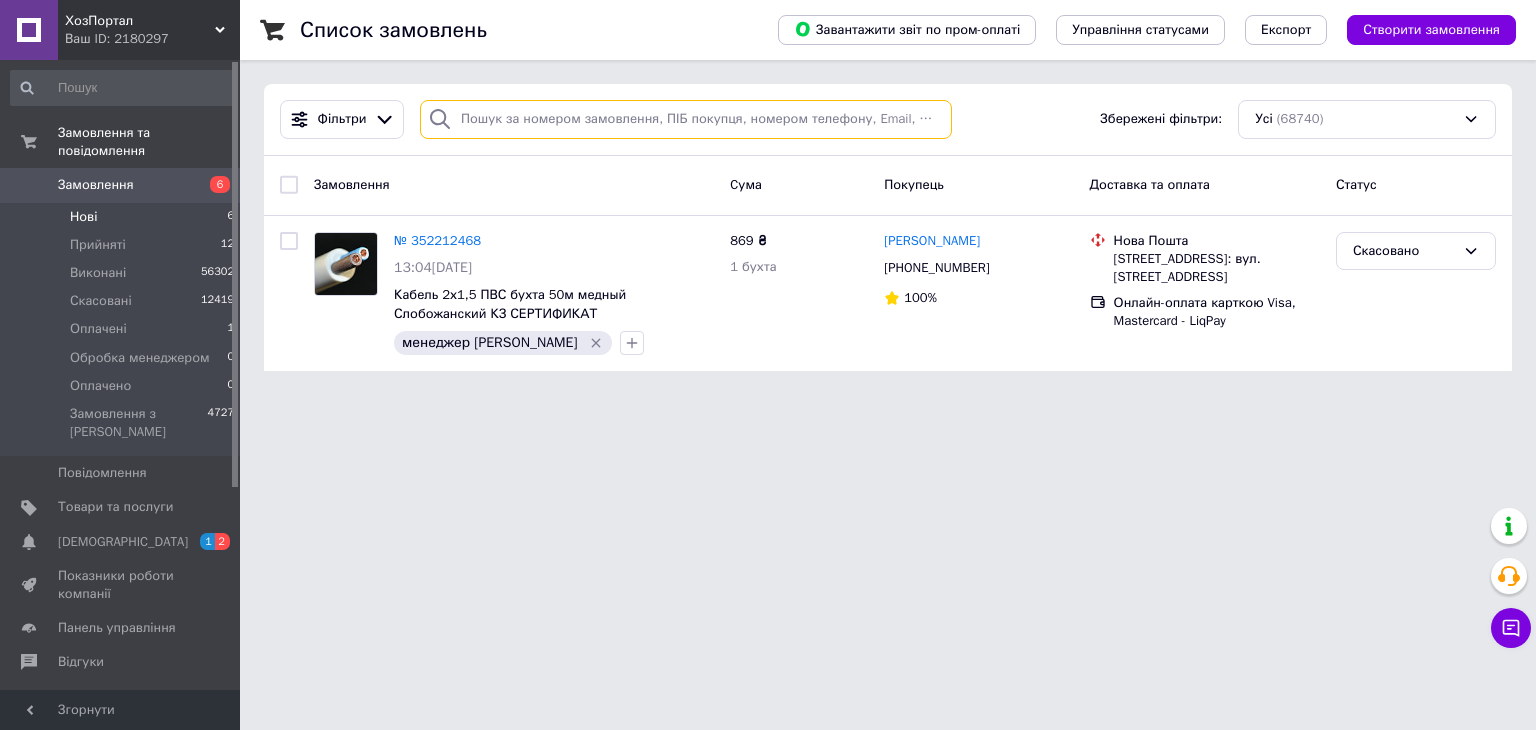 paste on "352212468" 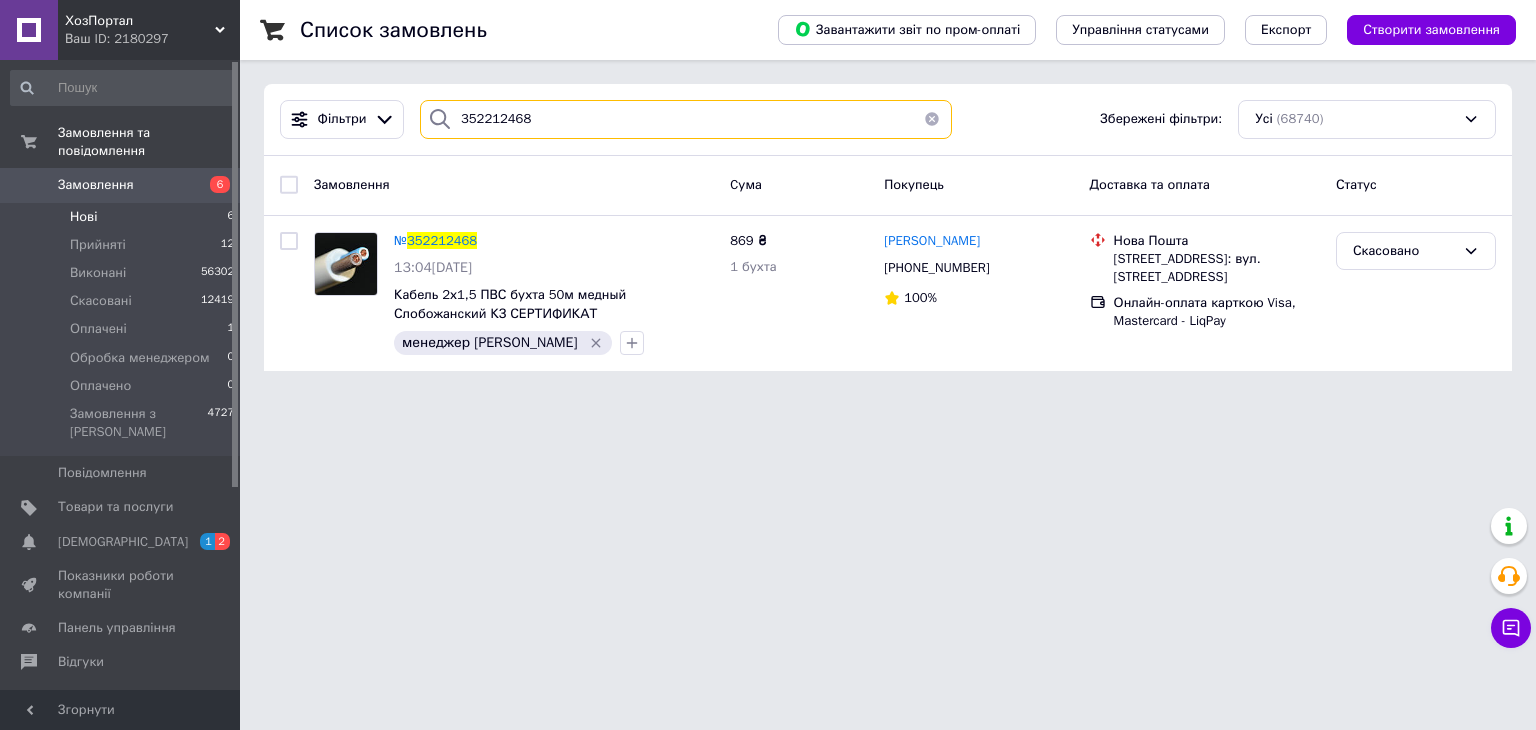 type on "352212468" 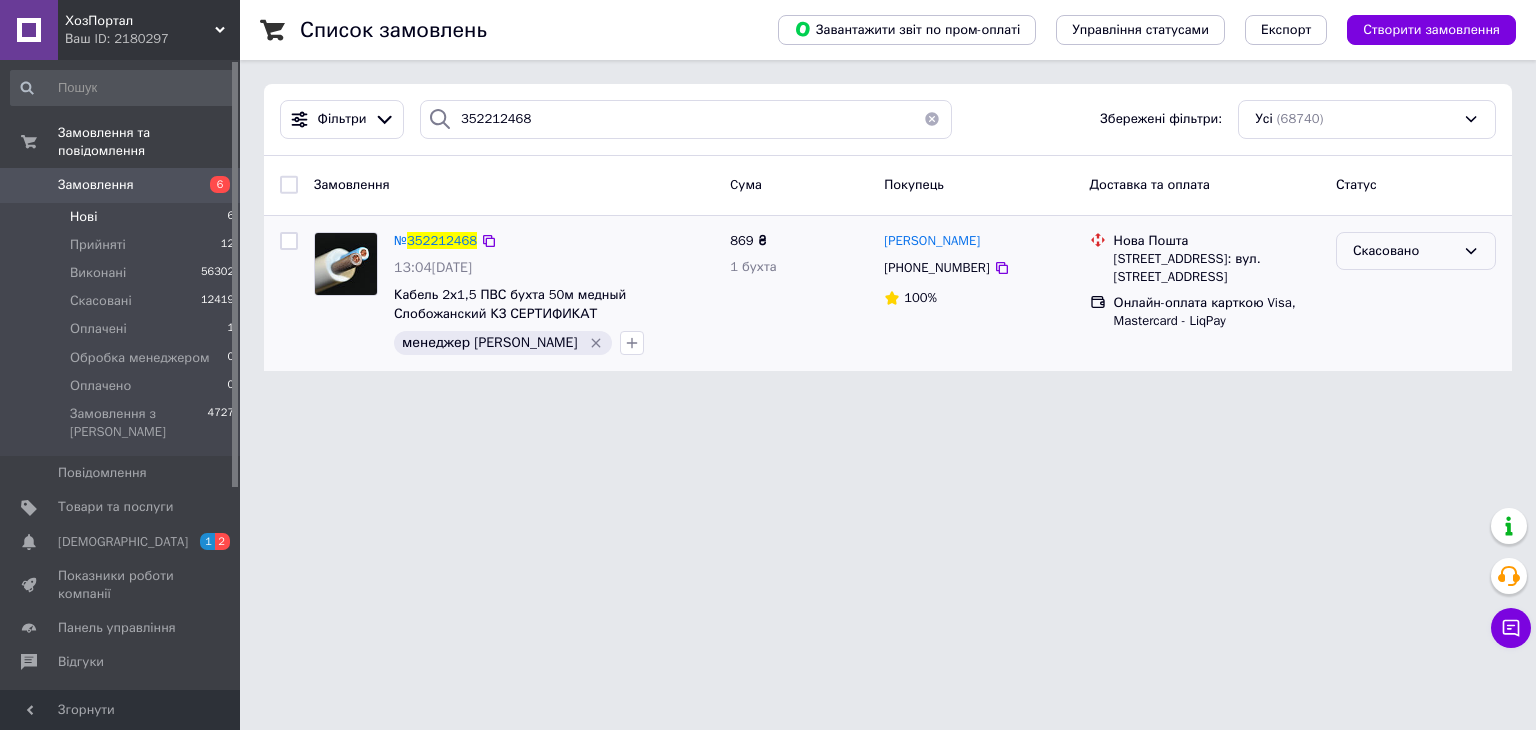 click on "Скасовано" at bounding box center [1404, 251] 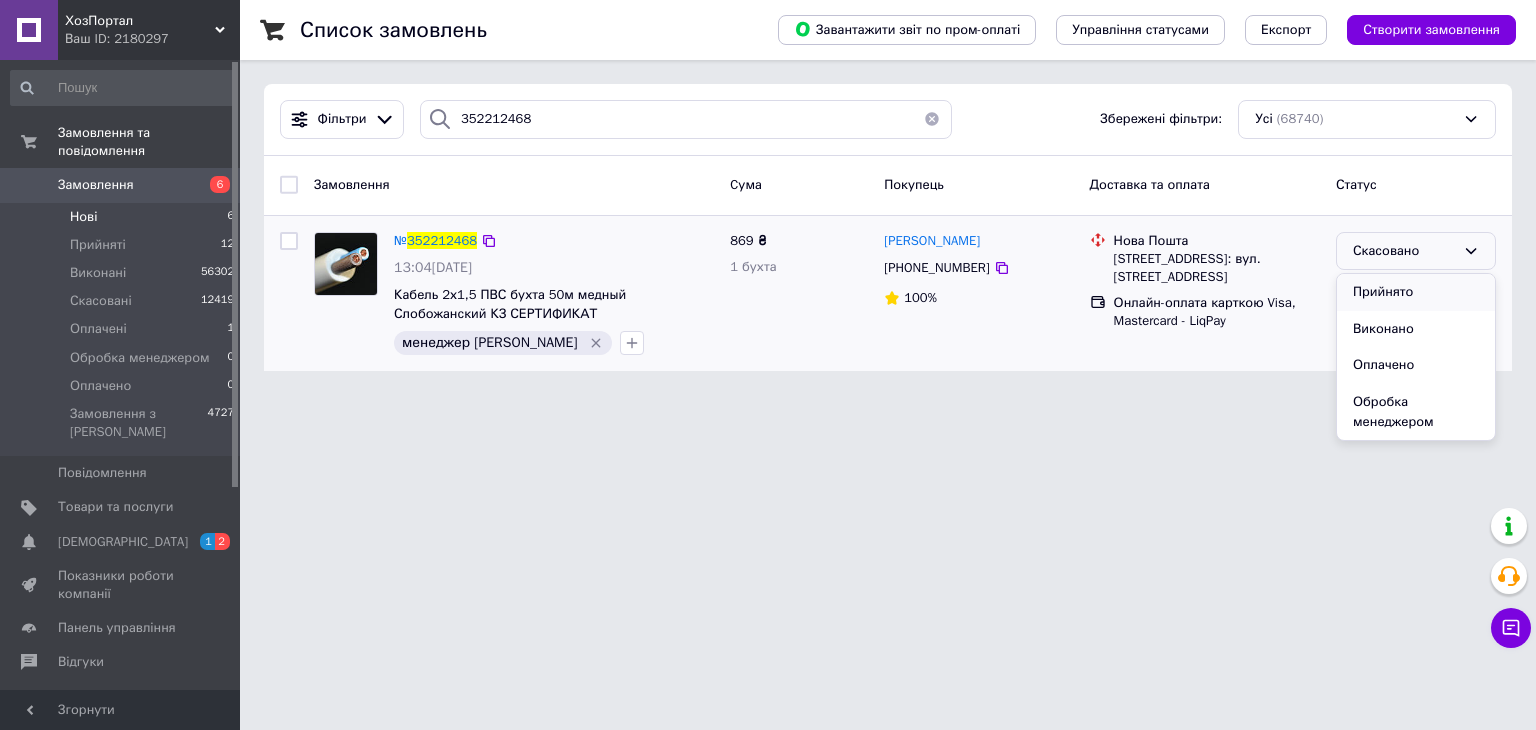 click on "Прийнято" at bounding box center [1416, 292] 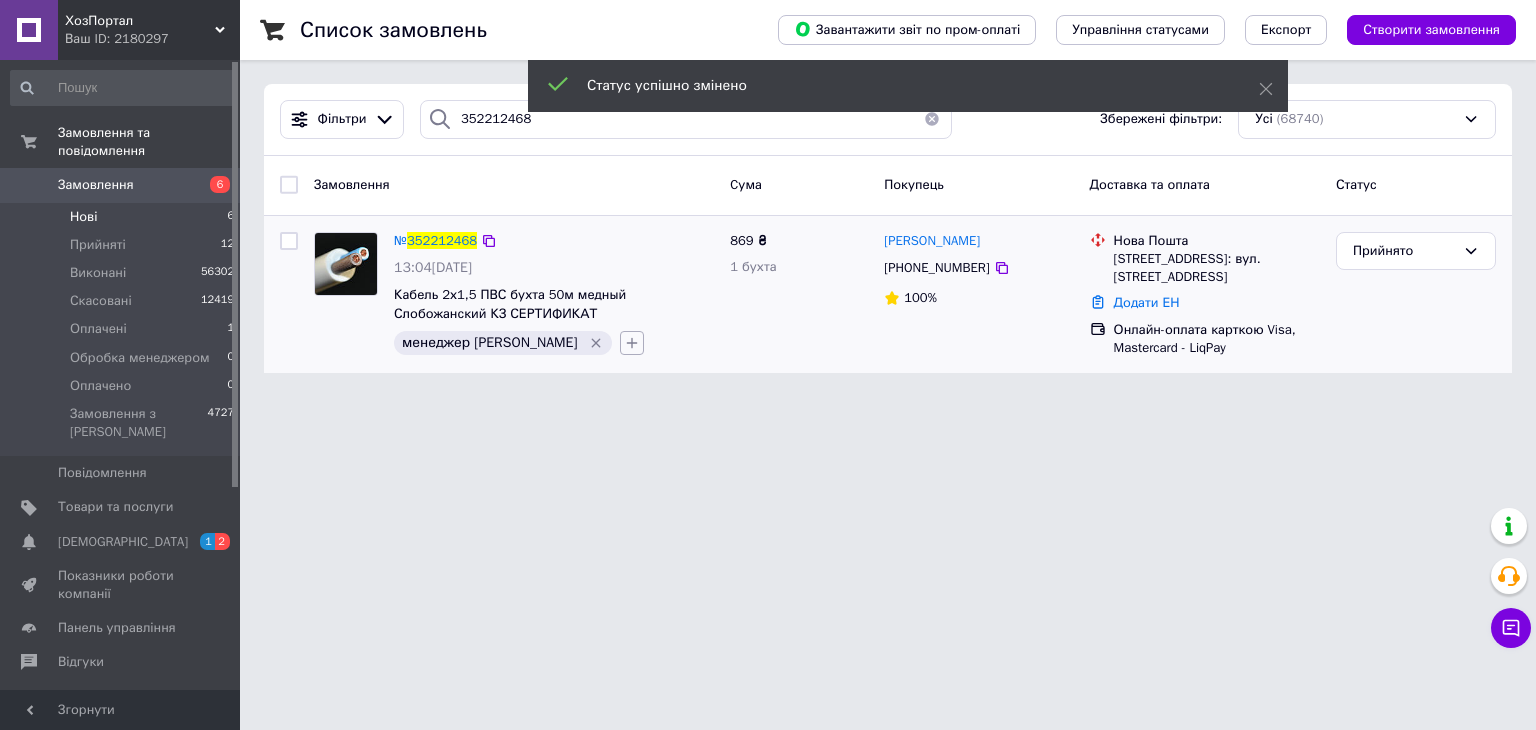 click 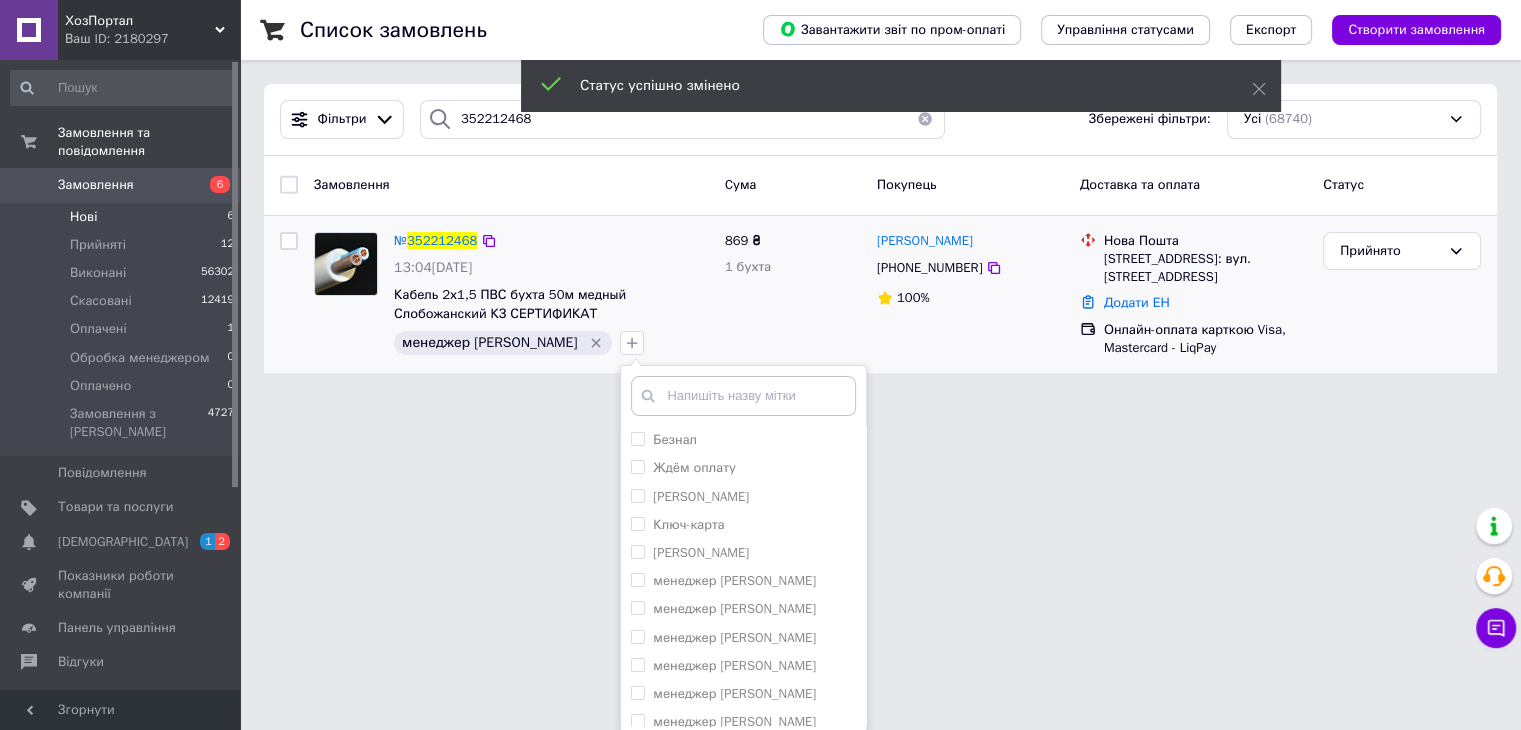 click 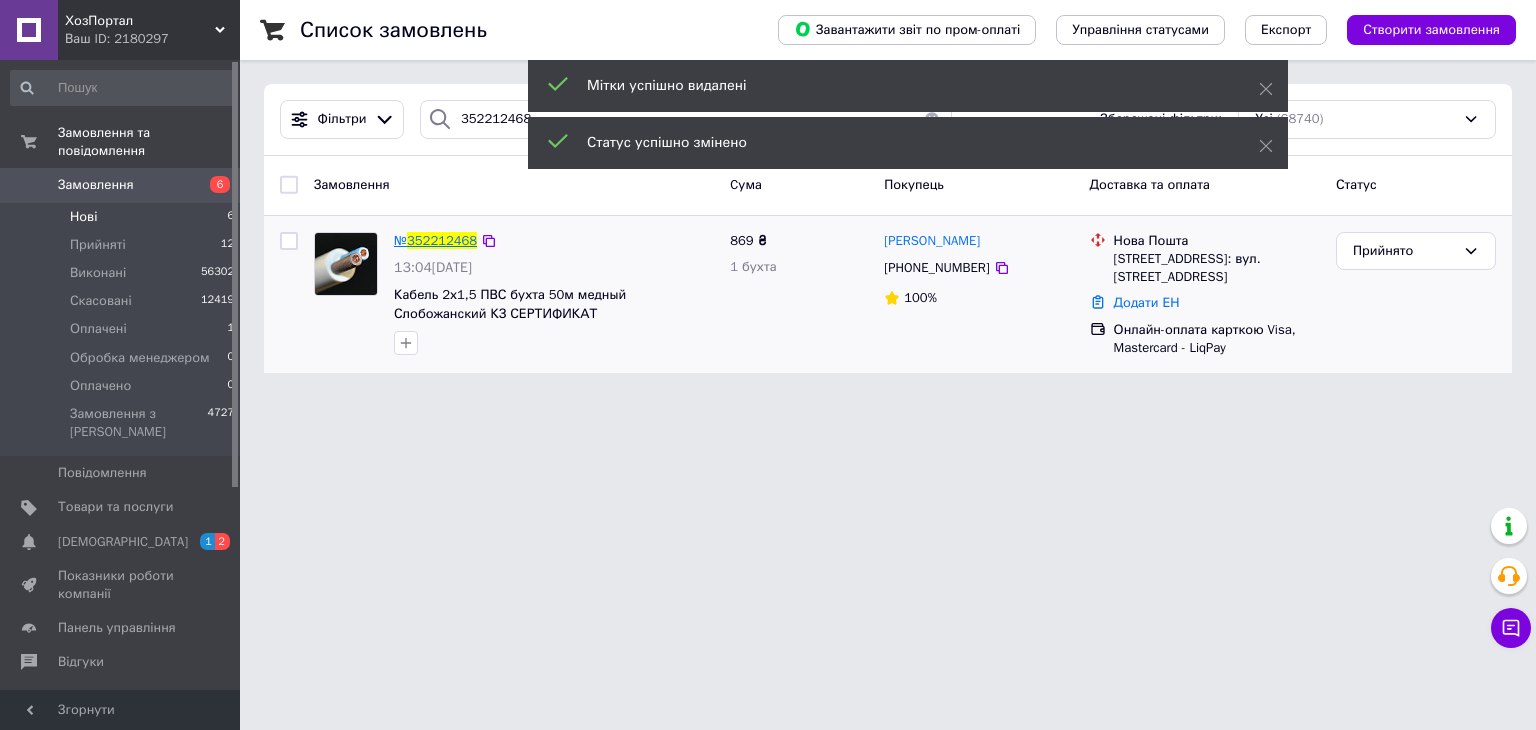 click on "352212468" at bounding box center [442, 240] 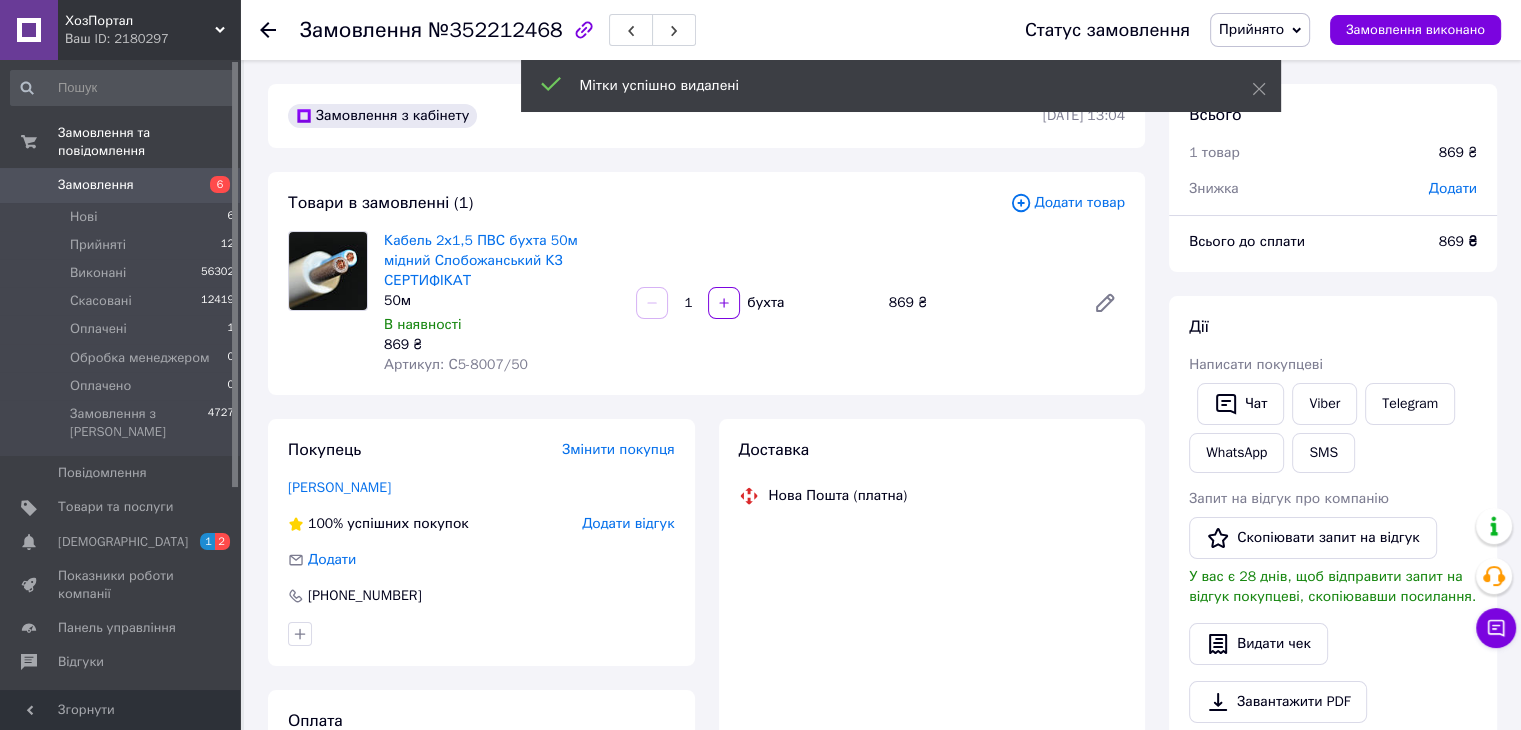 scroll, scrollTop: 160, scrollLeft: 0, axis: vertical 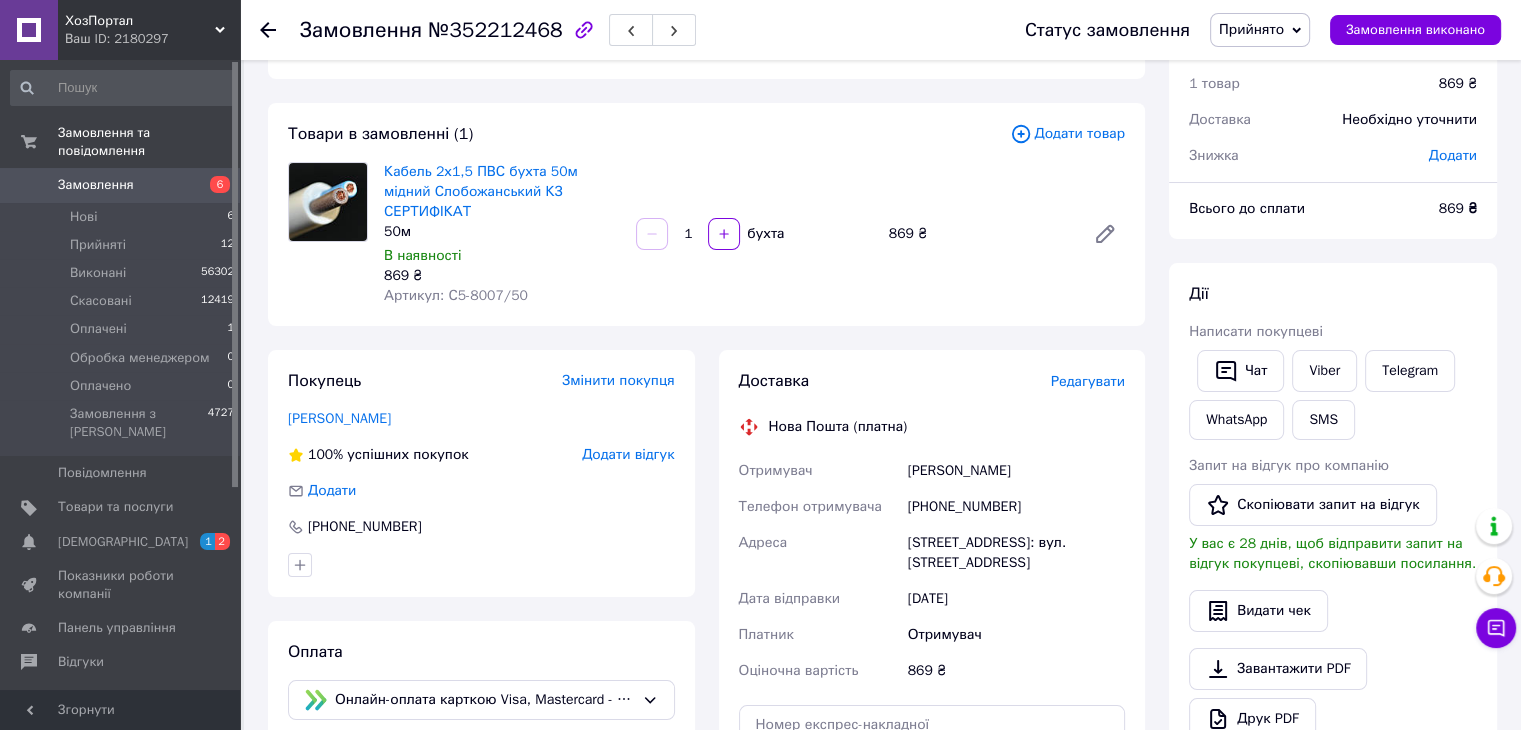 click 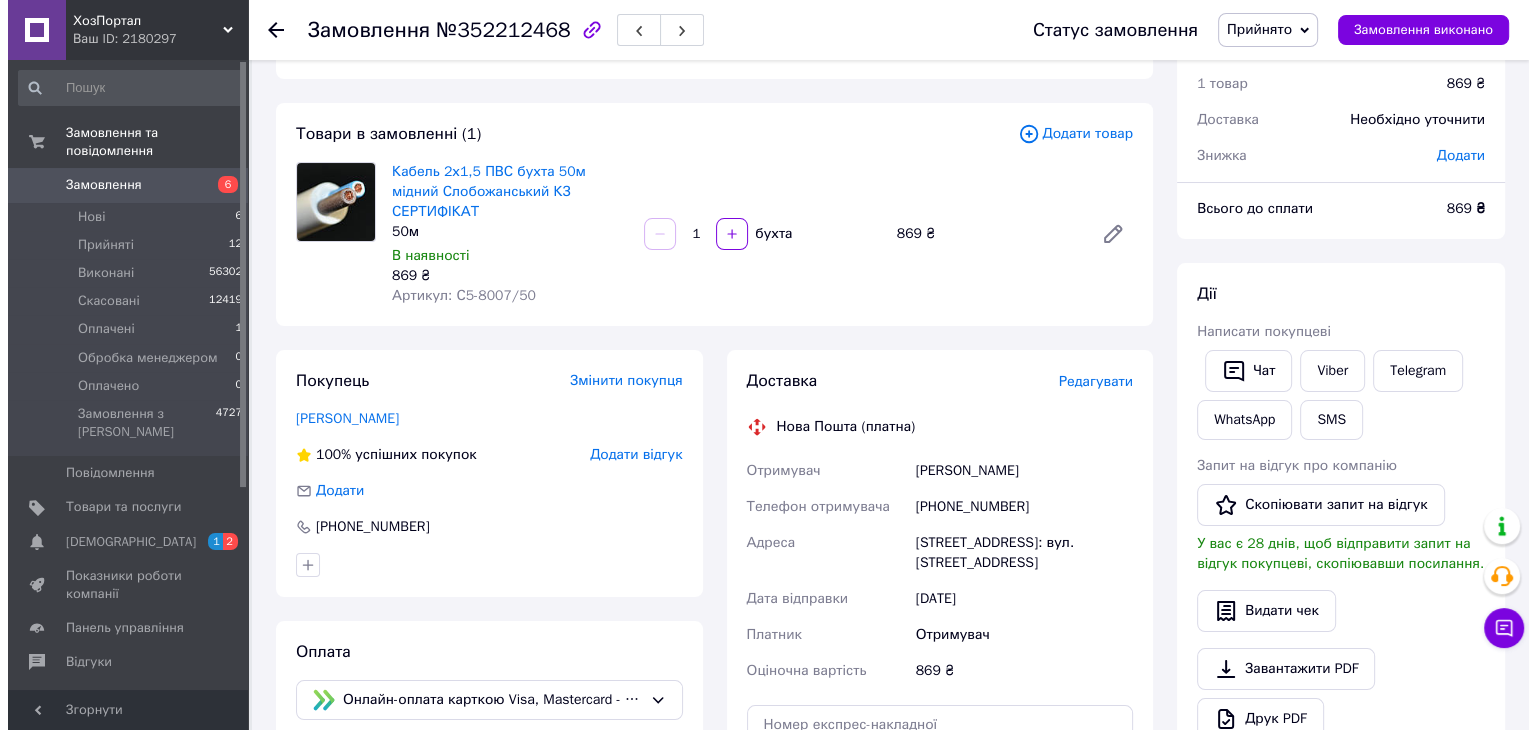 scroll, scrollTop: 0, scrollLeft: 0, axis: both 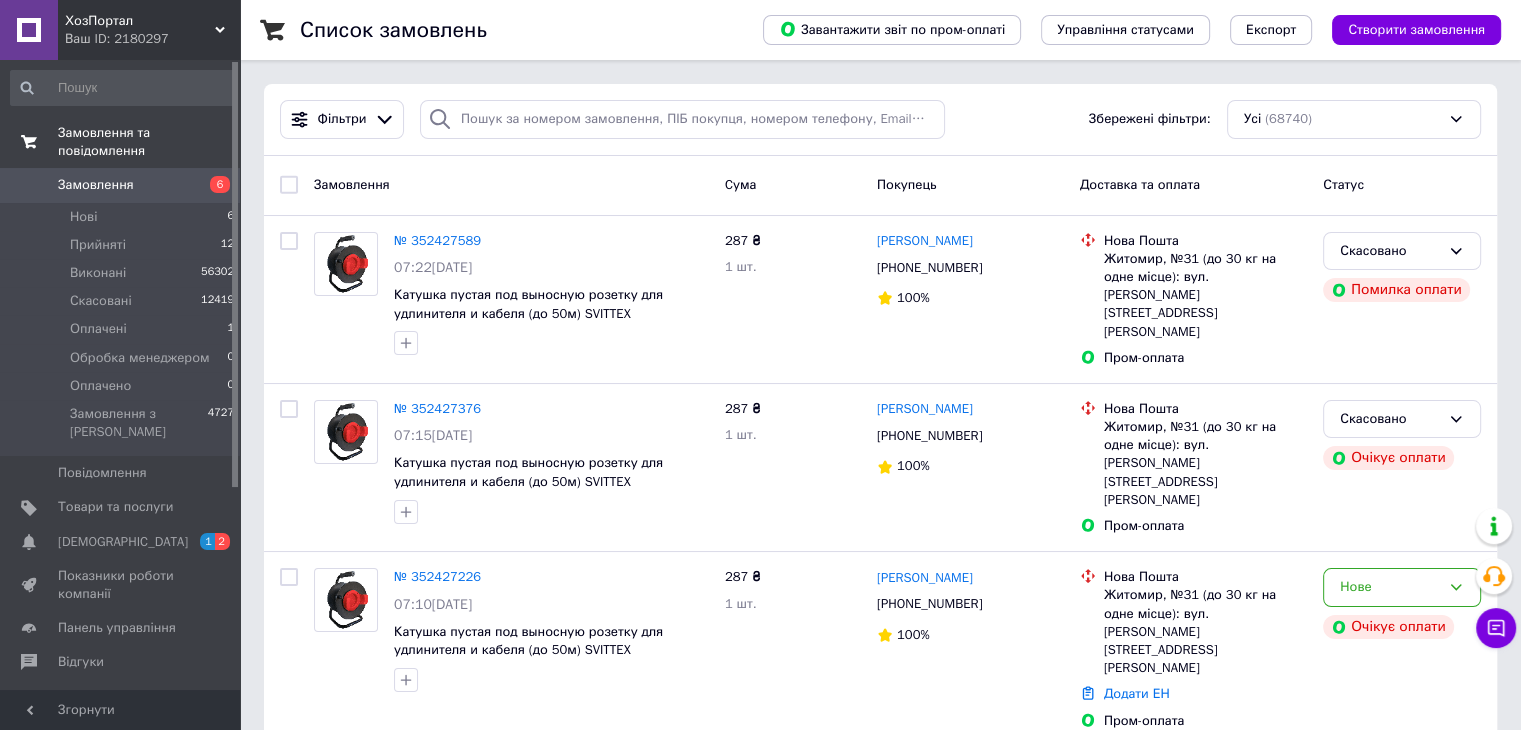 click on "Замовлення та повідомлення" at bounding box center [149, 142] 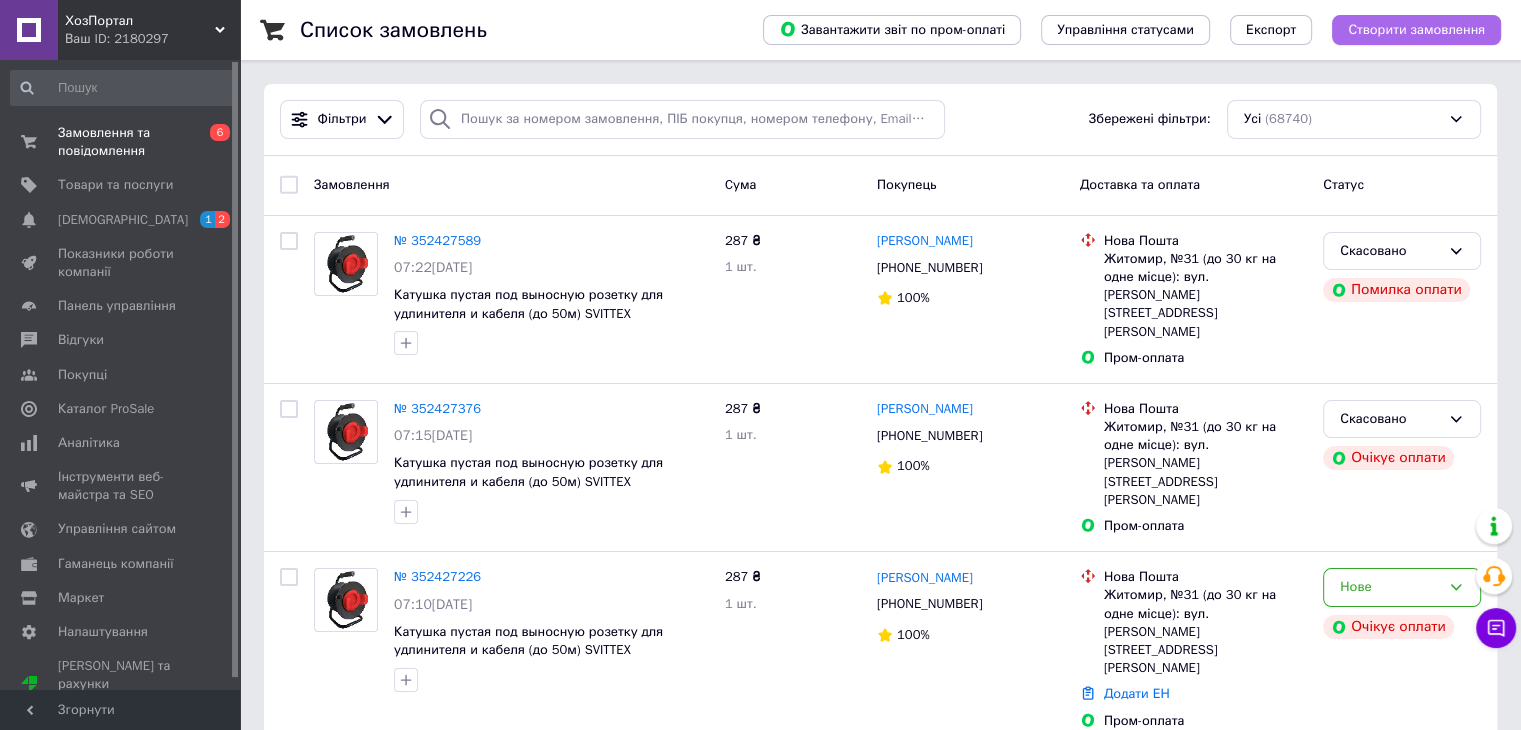 click on "Створити замовлення" at bounding box center (1416, 30) 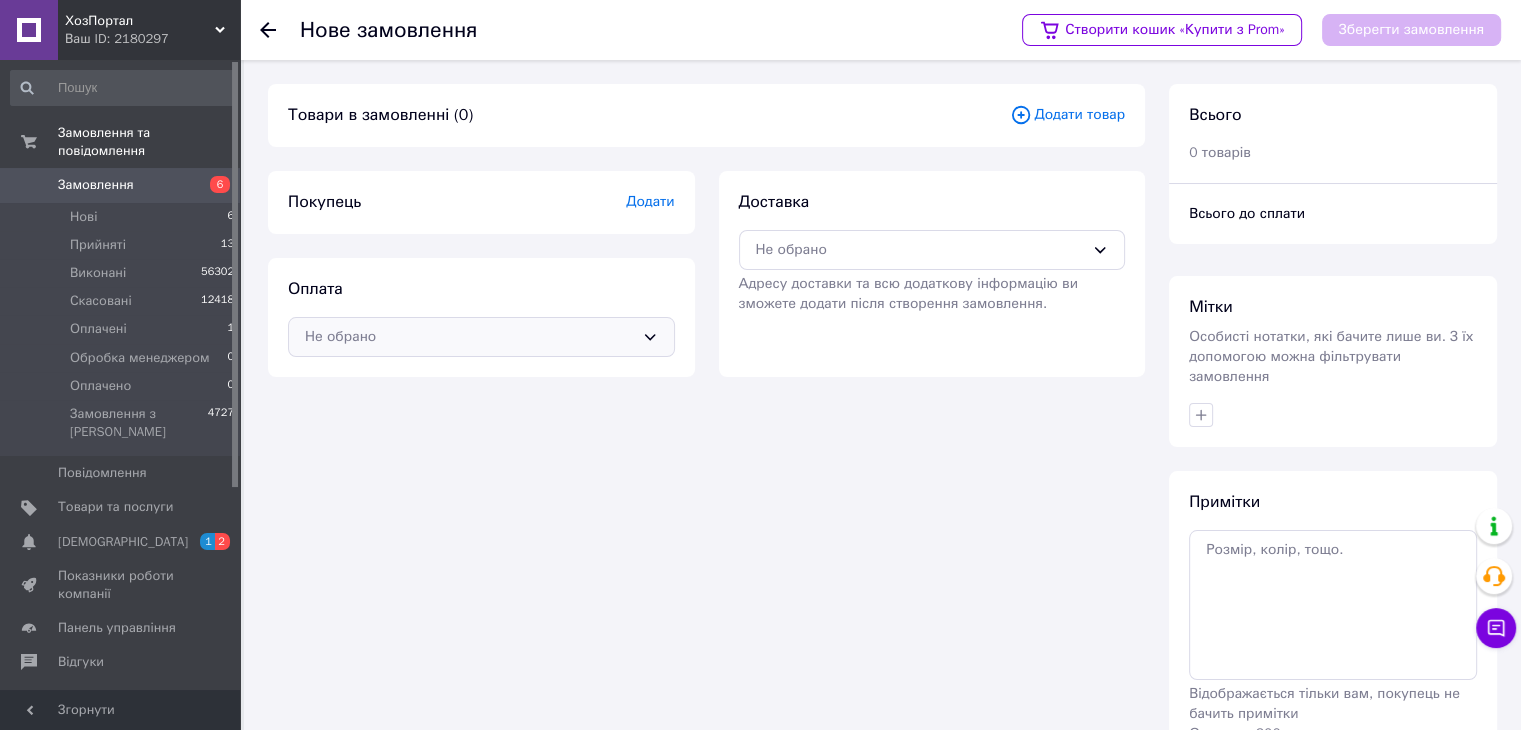 click on "Не обрано" at bounding box center (469, 337) 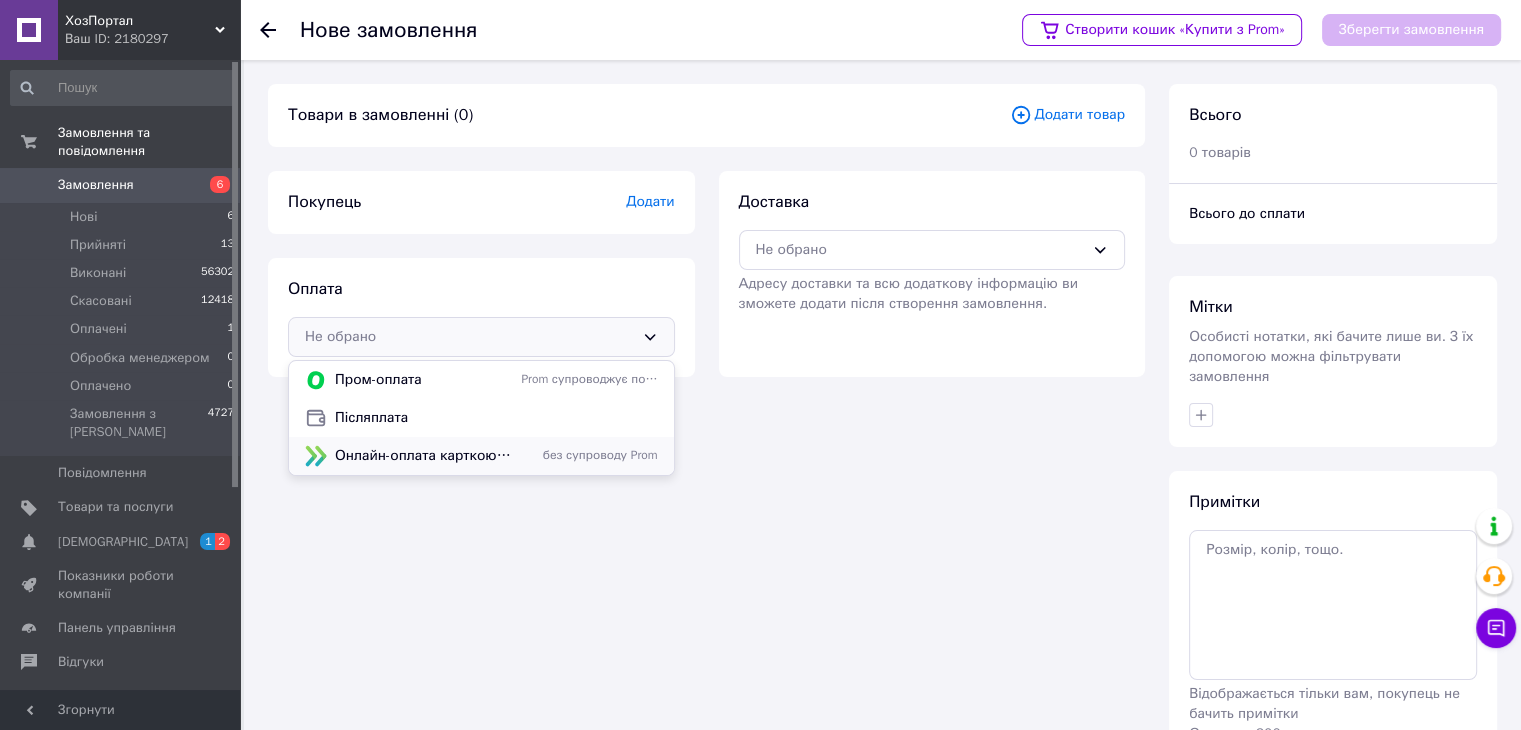click on "Онлайн-оплата карткою Visa, Mastercard - LiqPay" at bounding box center [424, 456] 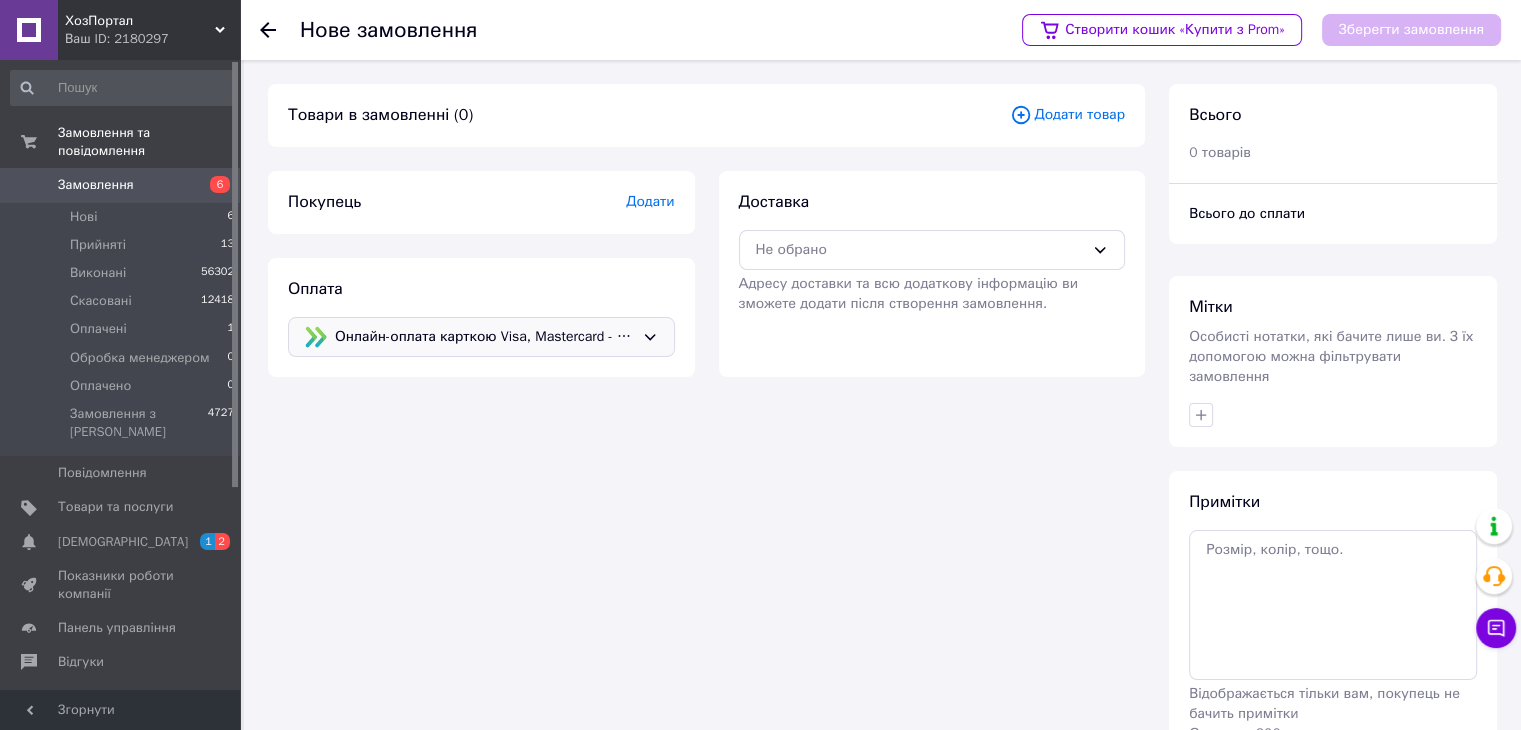 click on "Покупець Додати" at bounding box center [481, 202] 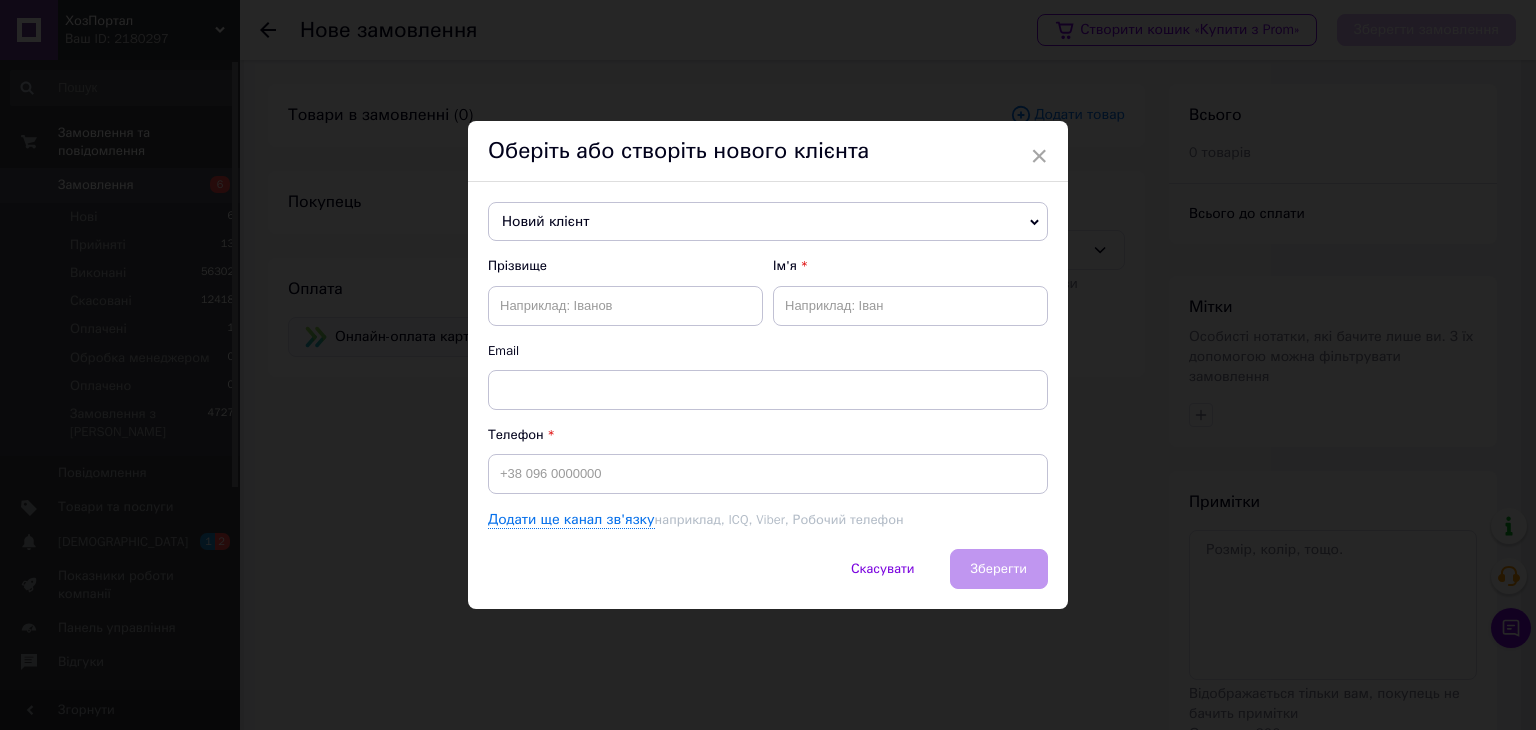 click on "Новий клієнт" at bounding box center (768, 222) 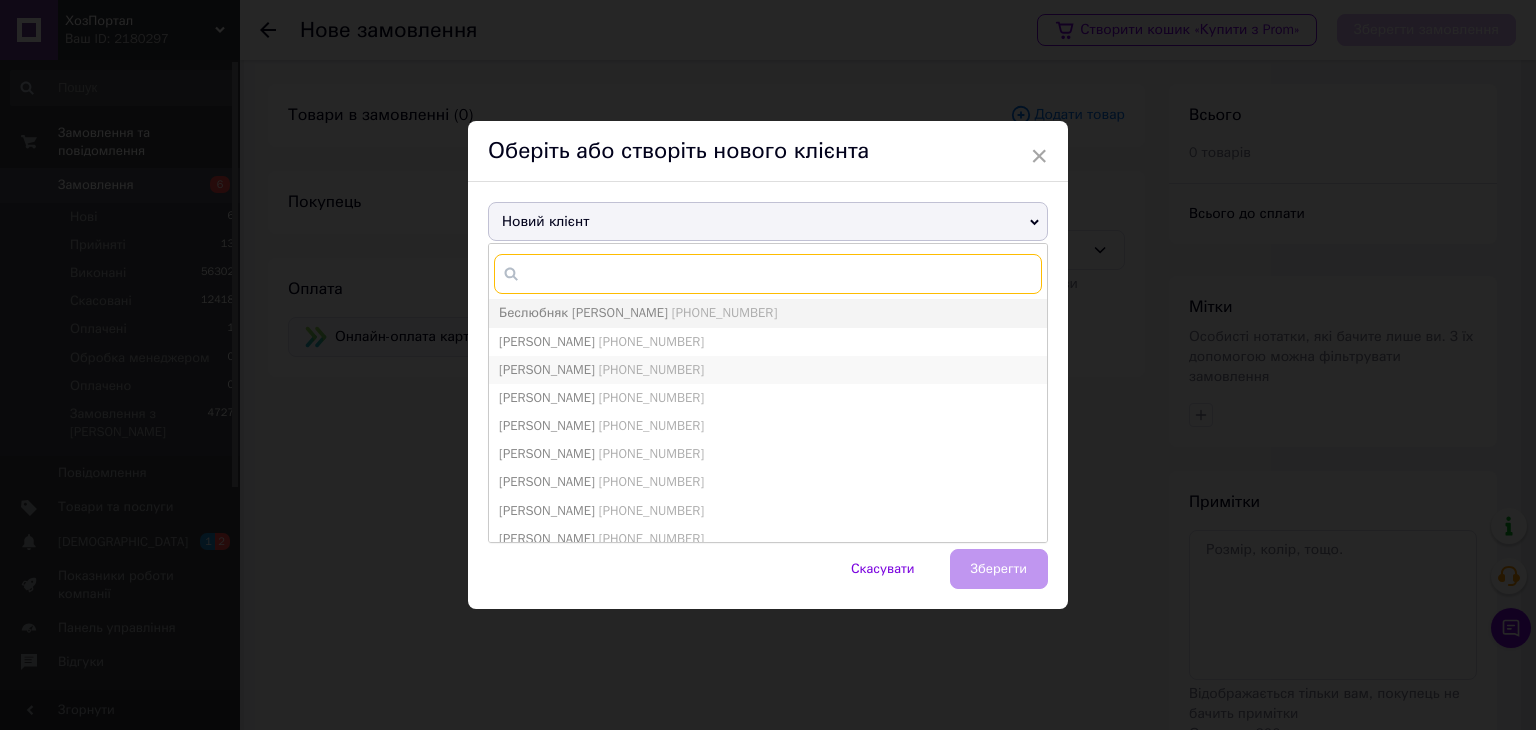 paste on "[PHONE_NUMBER]" 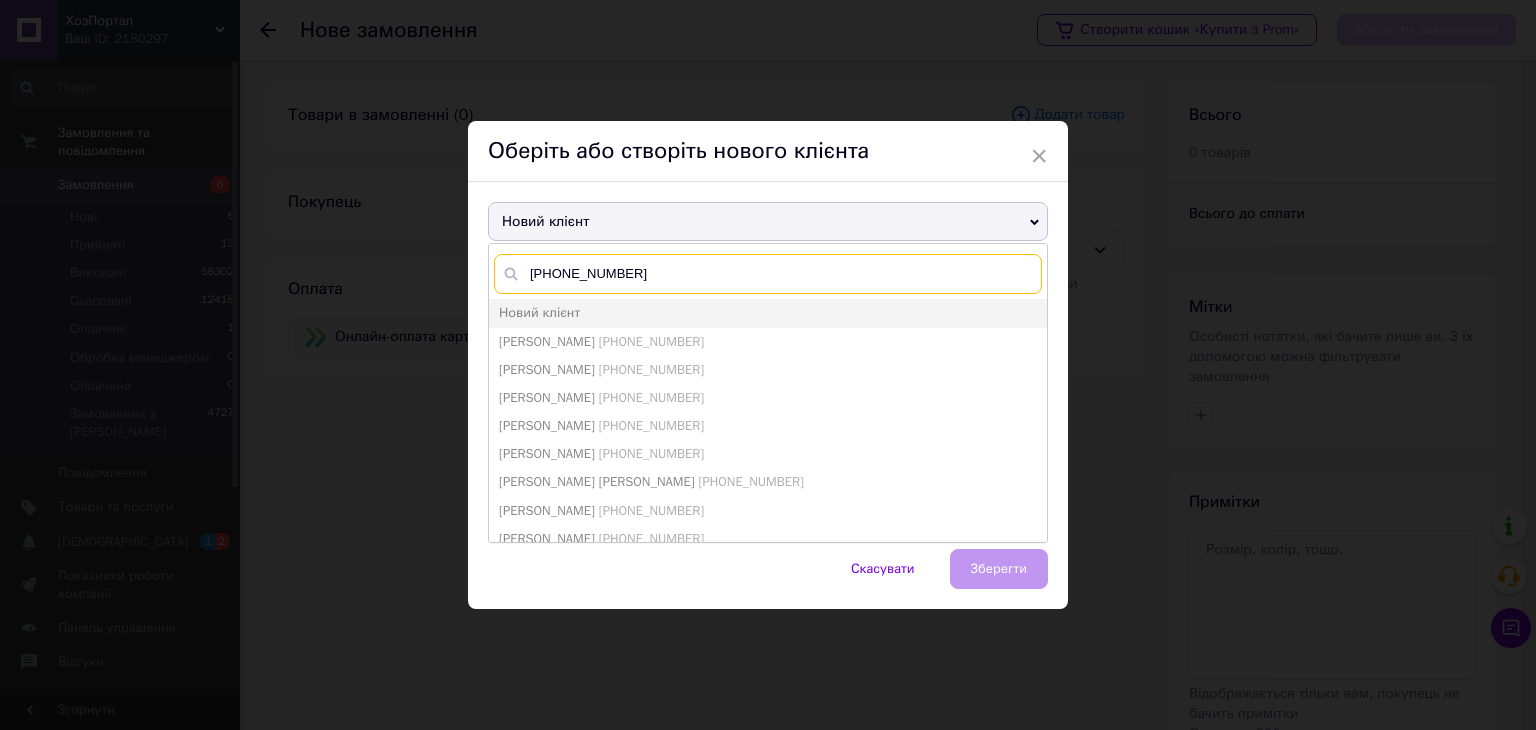 type on "[PHONE_NUMBER]" 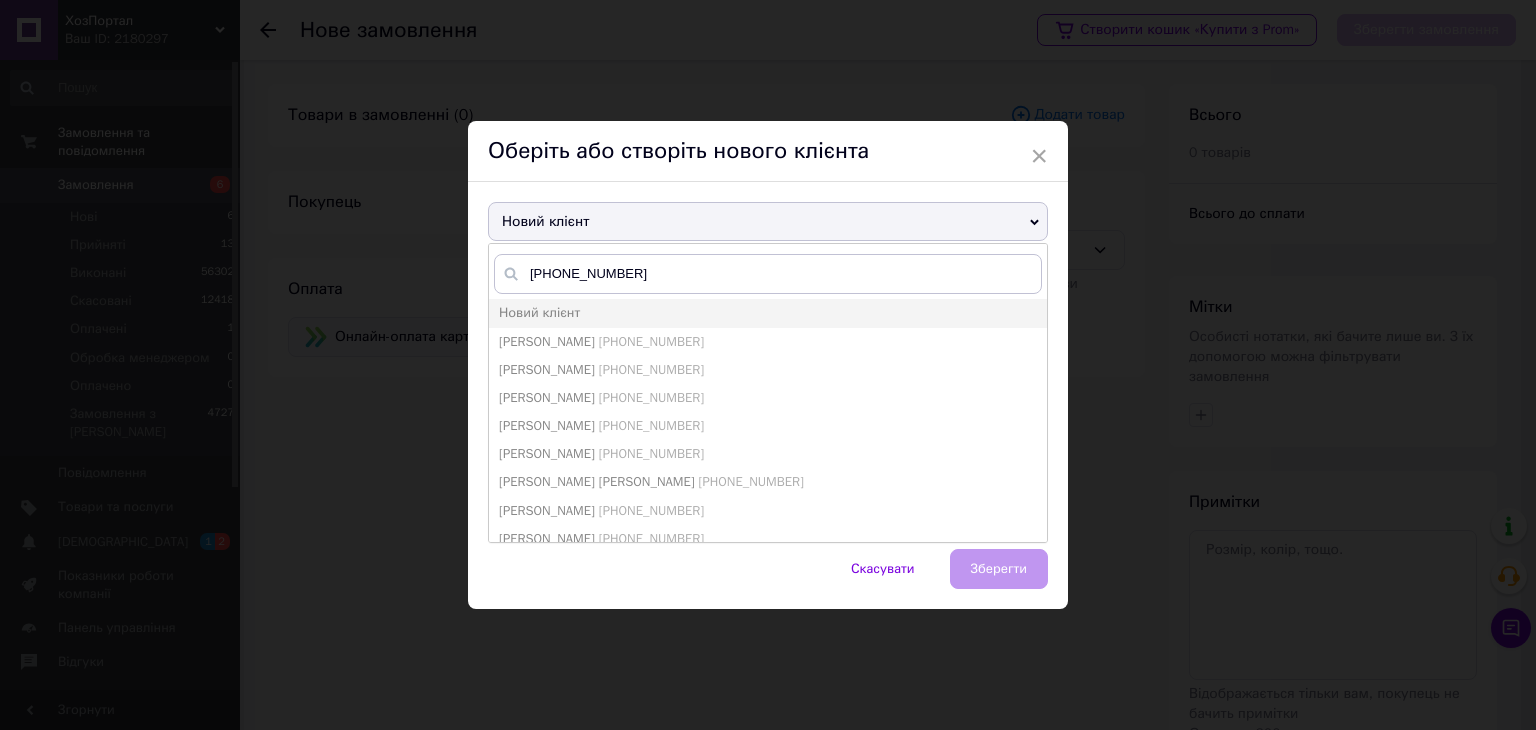 click on "[PHONE_NUMBER]" at bounding box center (651, 341) 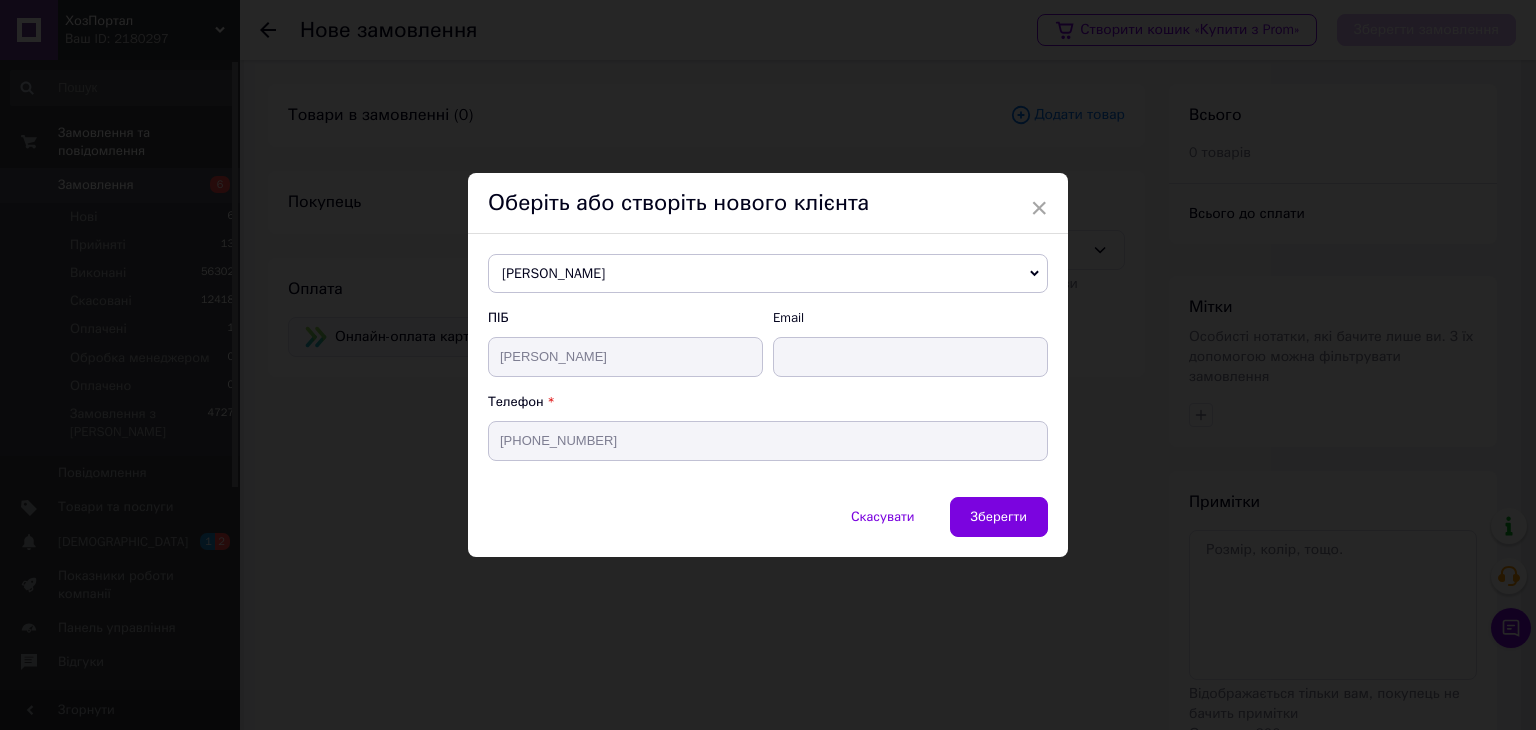 drag, startPoint x: 639, startPoint y: 254, endPoint x: 596, endPoint y: 265, distance: 44.38468 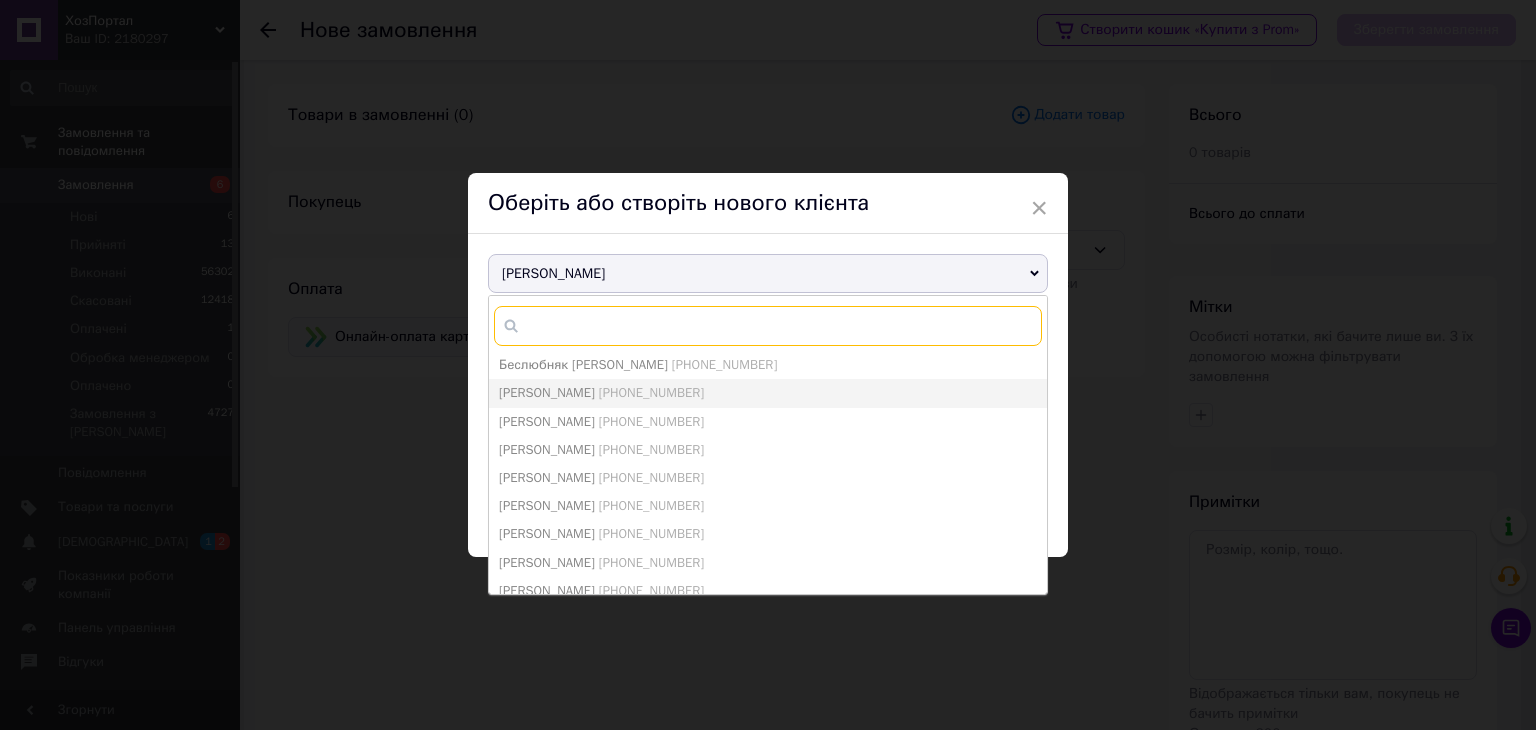 click at bounding box center [768, 326] 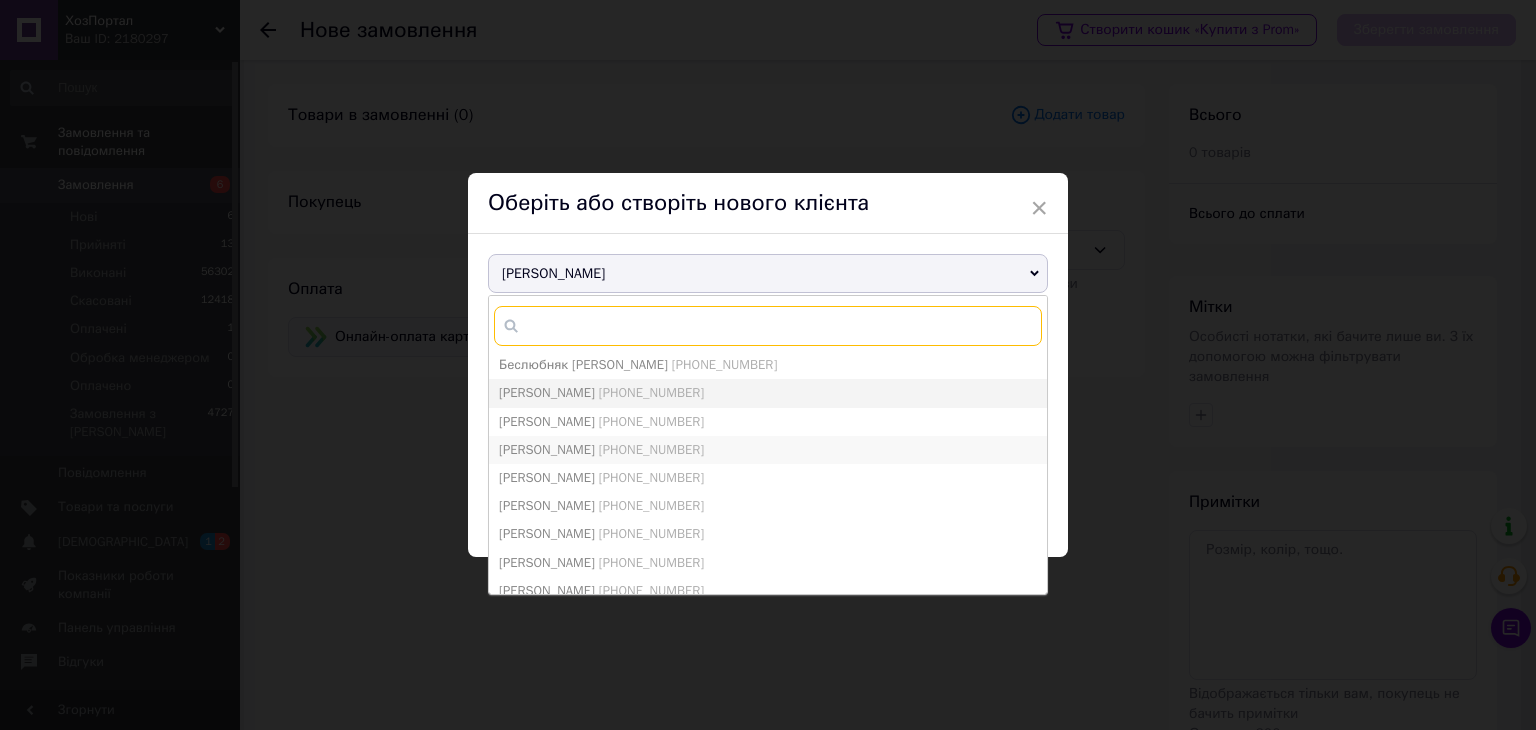 paste on "[PHONE_NUMBER]" 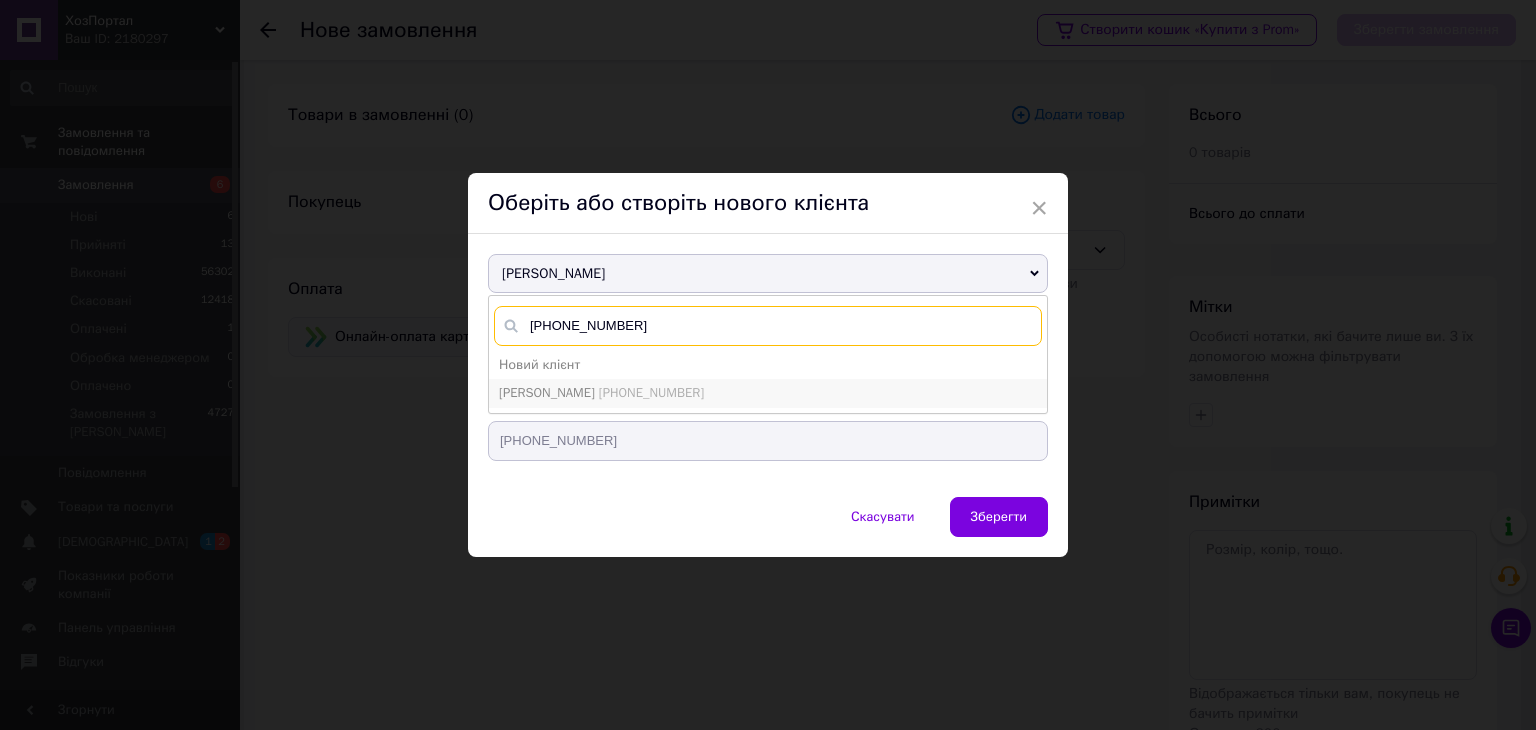 type on "[PHONE_NUMBER]" 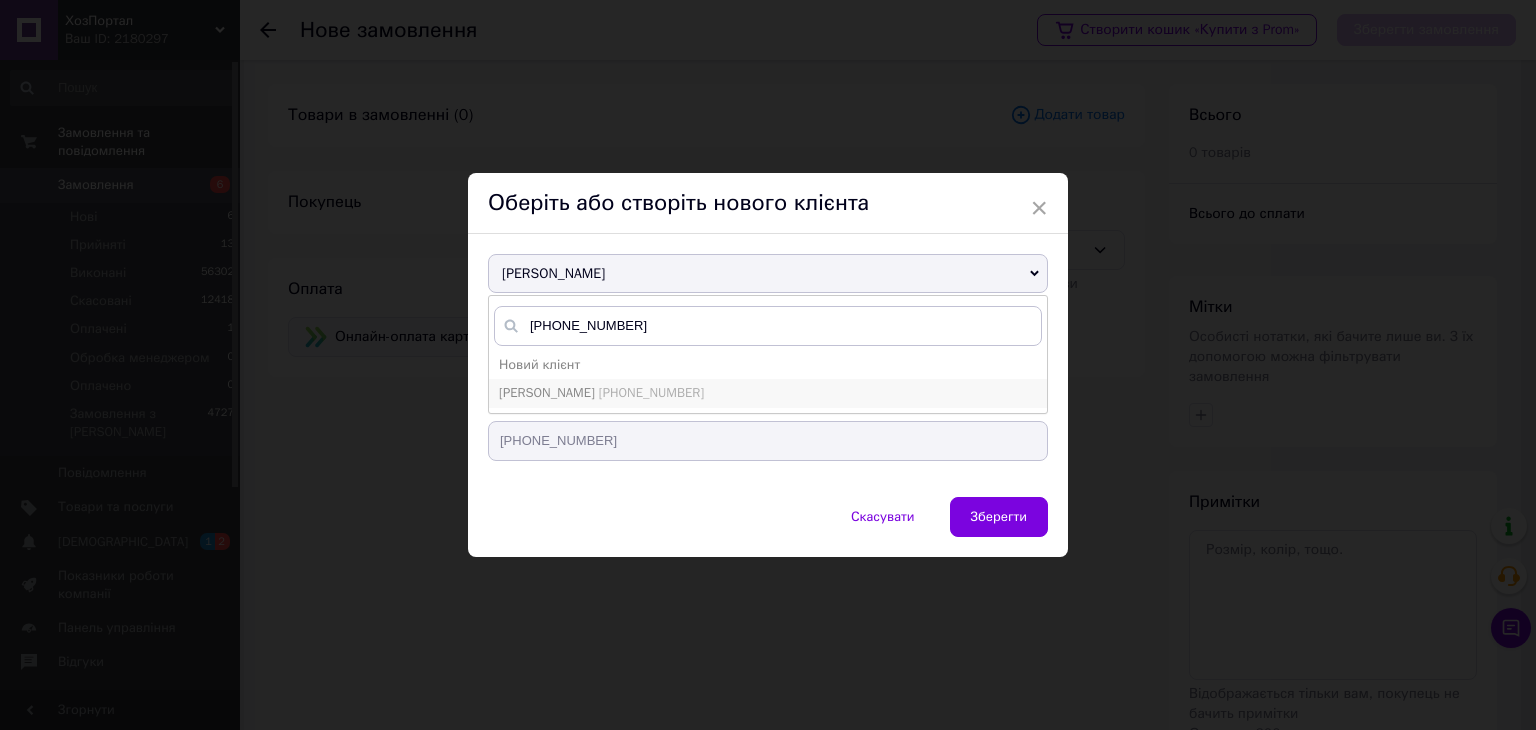 click on "[PHONE_NUMBER]" at bounding box center (651, 392) 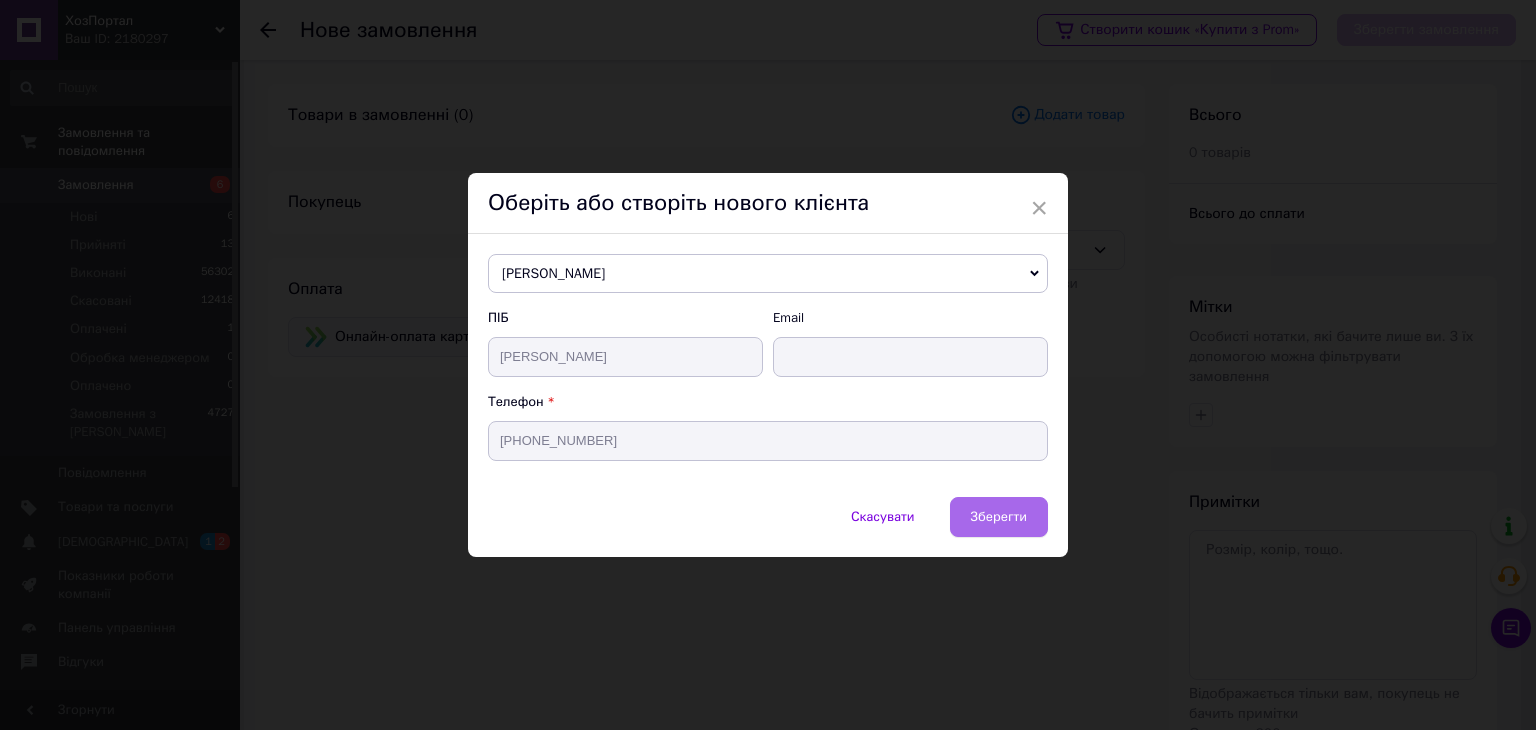 click on "Зберегти" at bounding box center (999, 517) 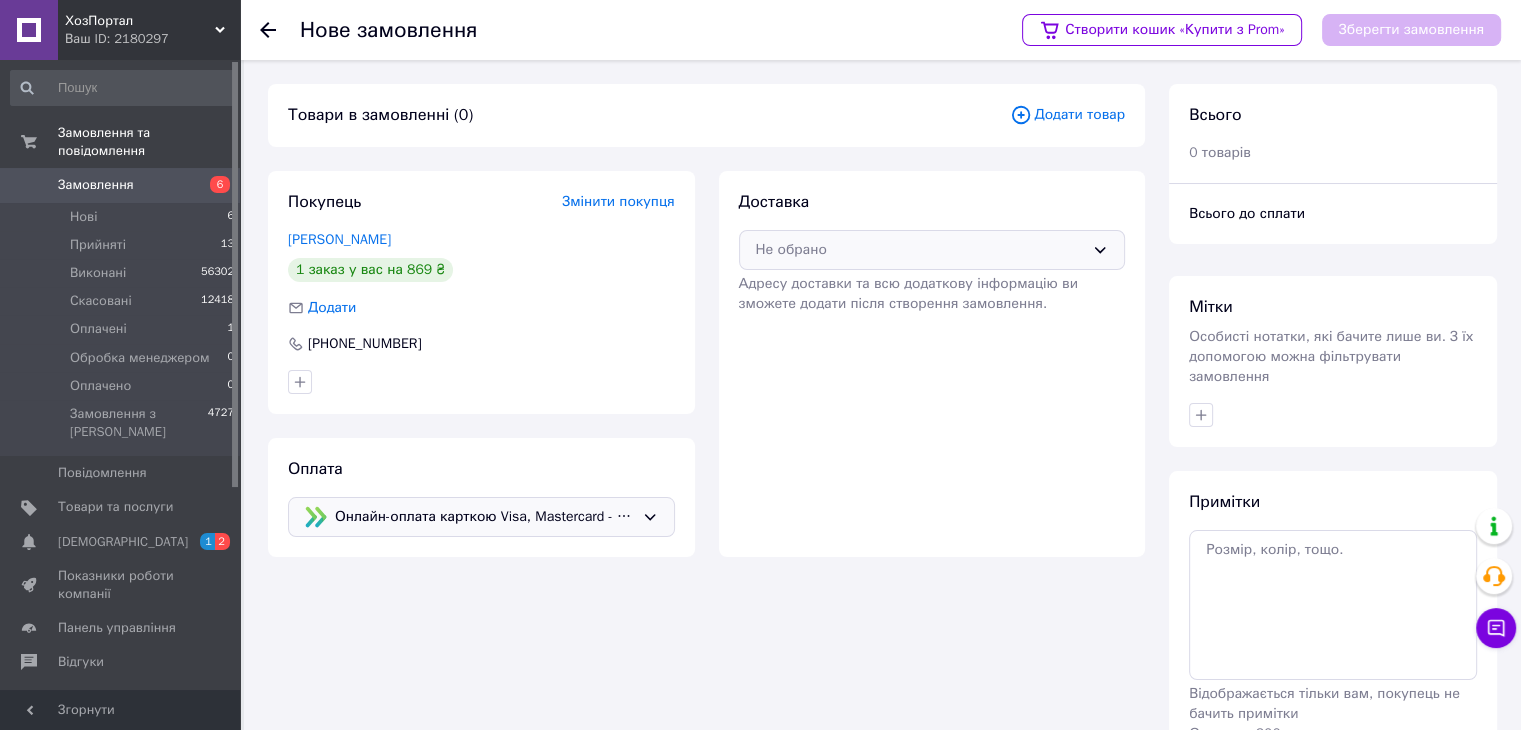 click on "Не обрано" at bounding box center [920, 250] 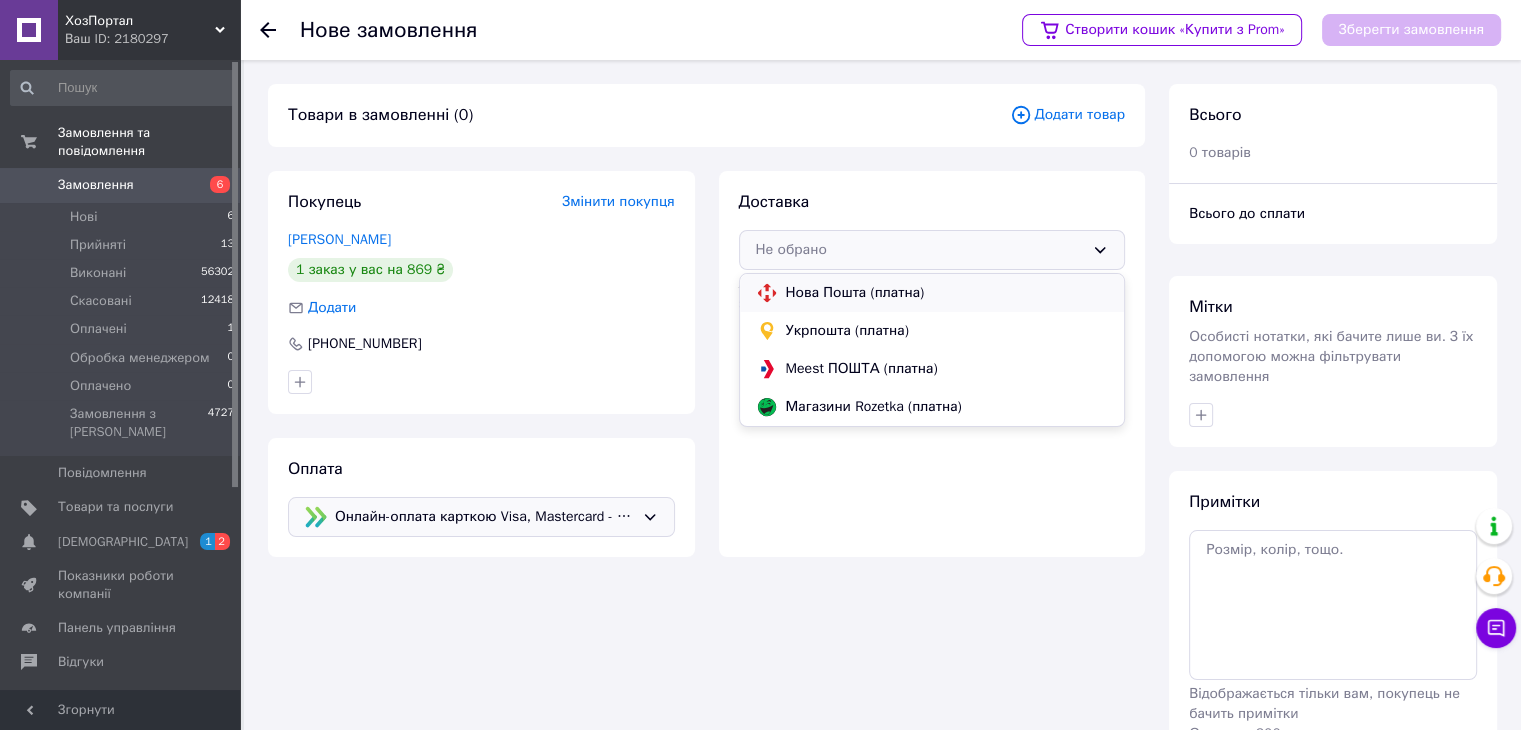 click on "Нова Пошта (платна)" at bounding box center (932, 293) 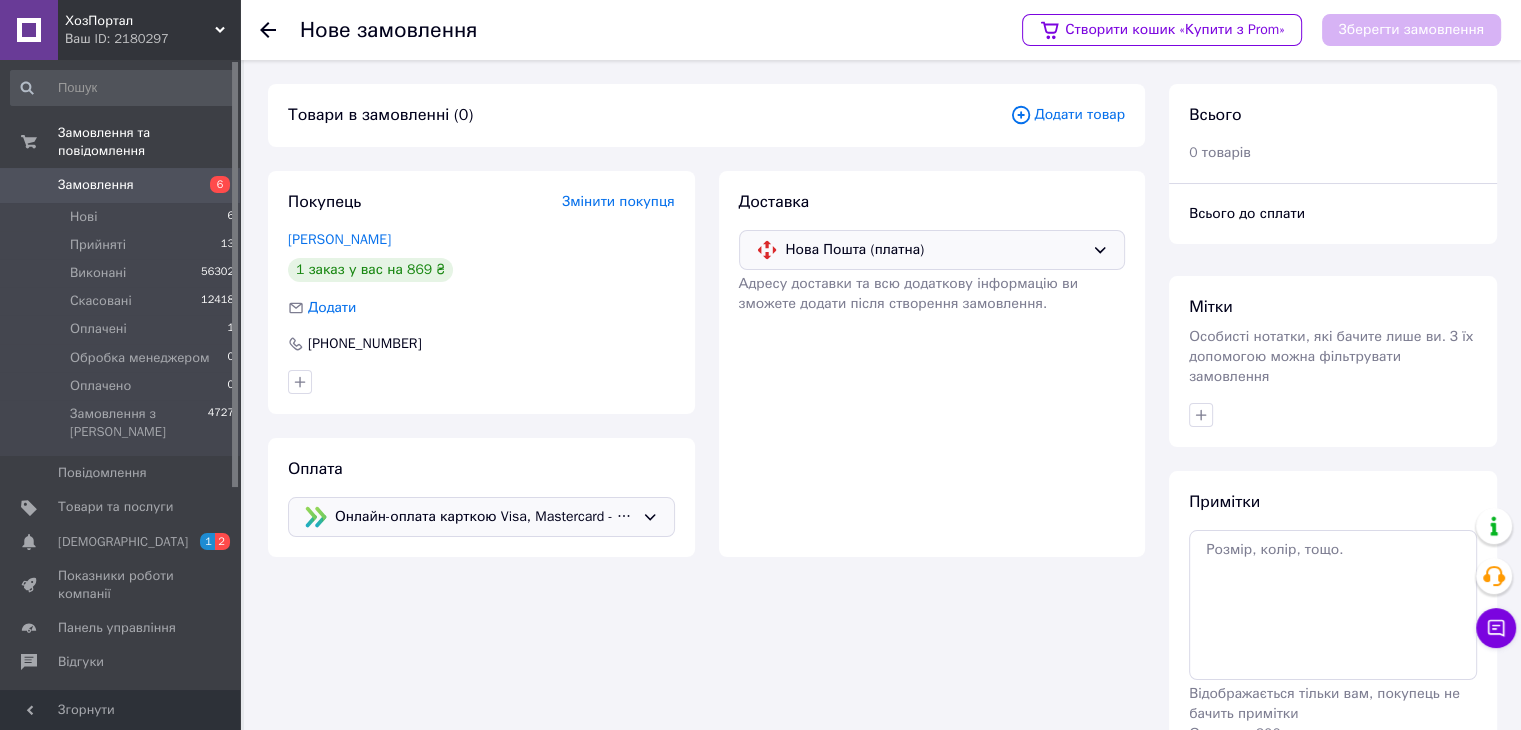 click on "Додати товар" at bounding box center (1067, 115) 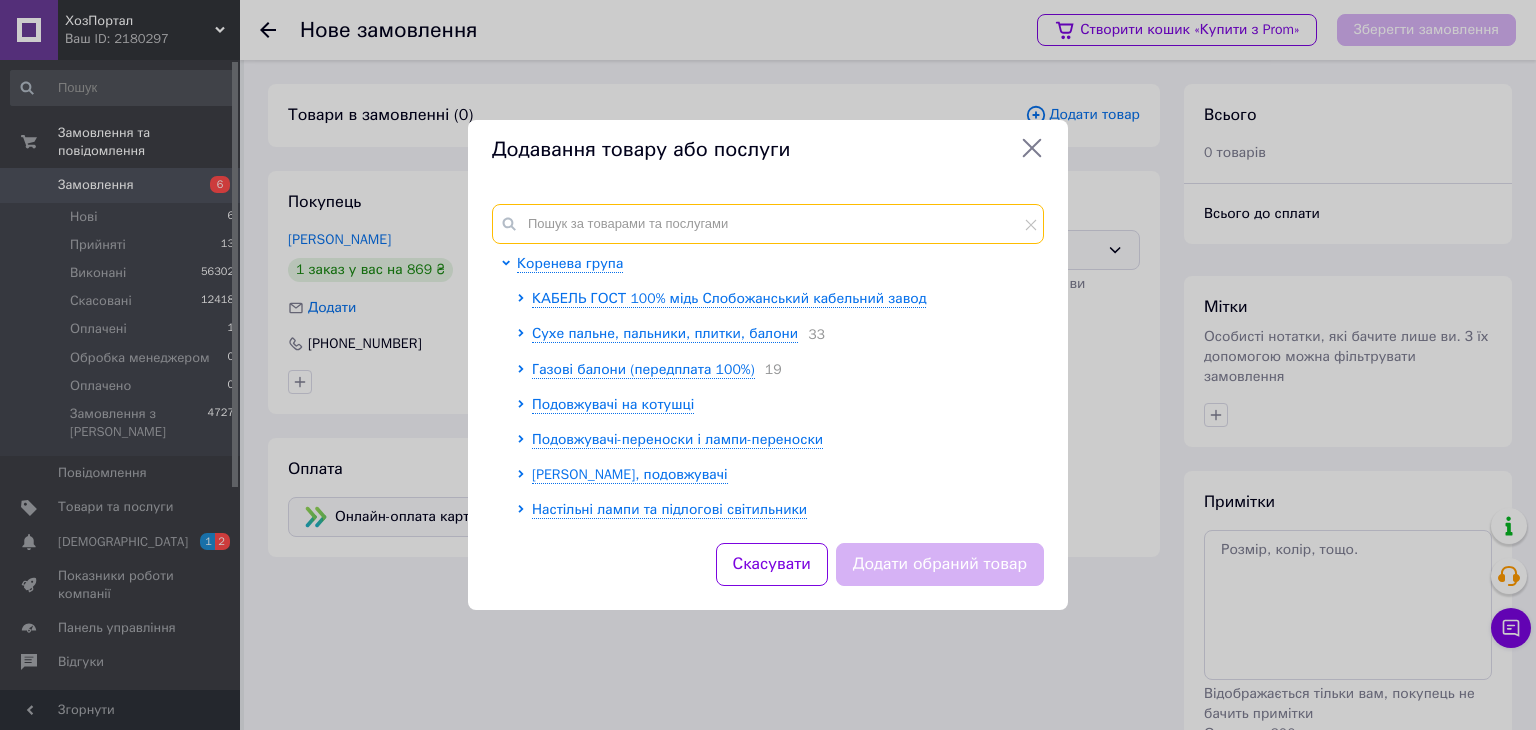 click at bounding box center [768, 224] 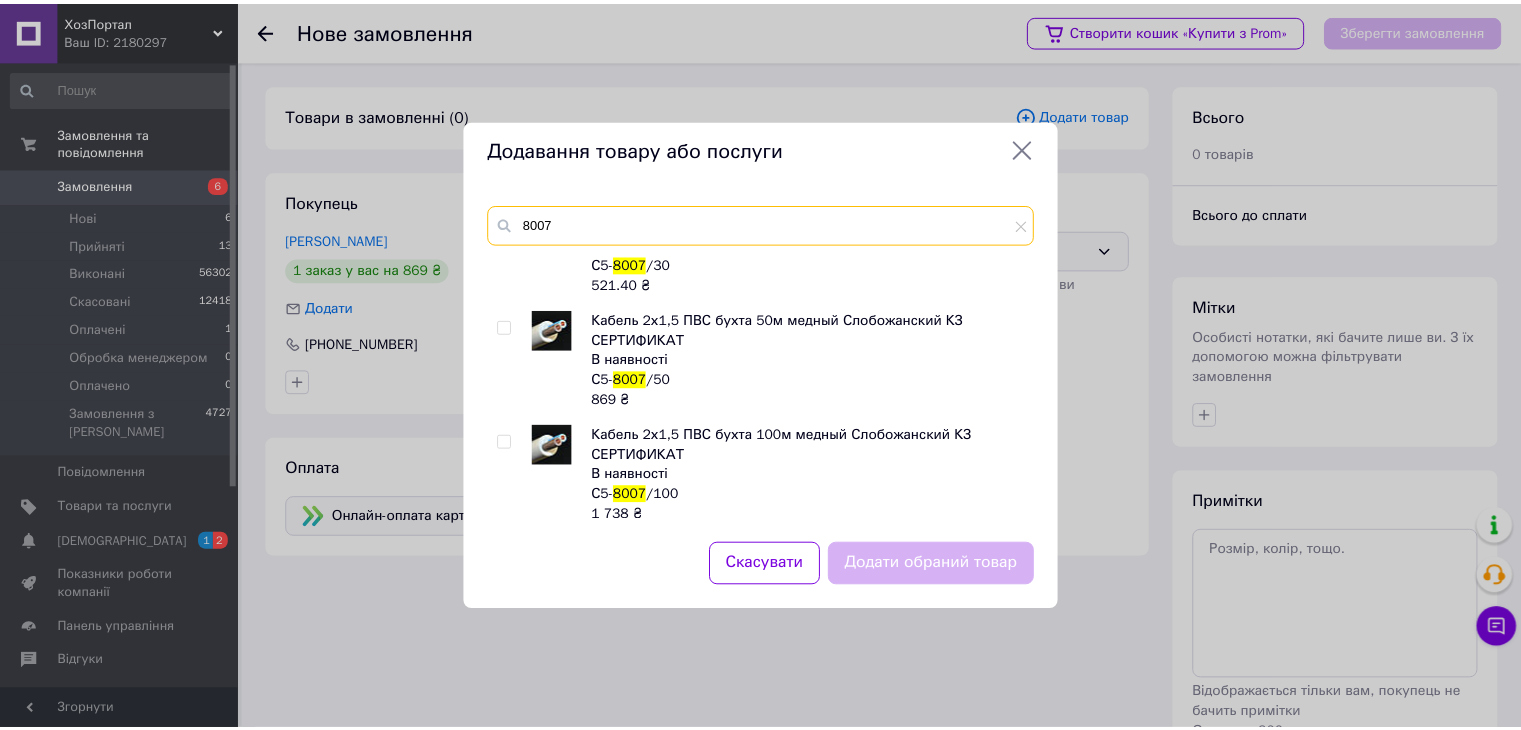 scroll, scrollTop: 275, scrollLeft: 0, axis: vertical 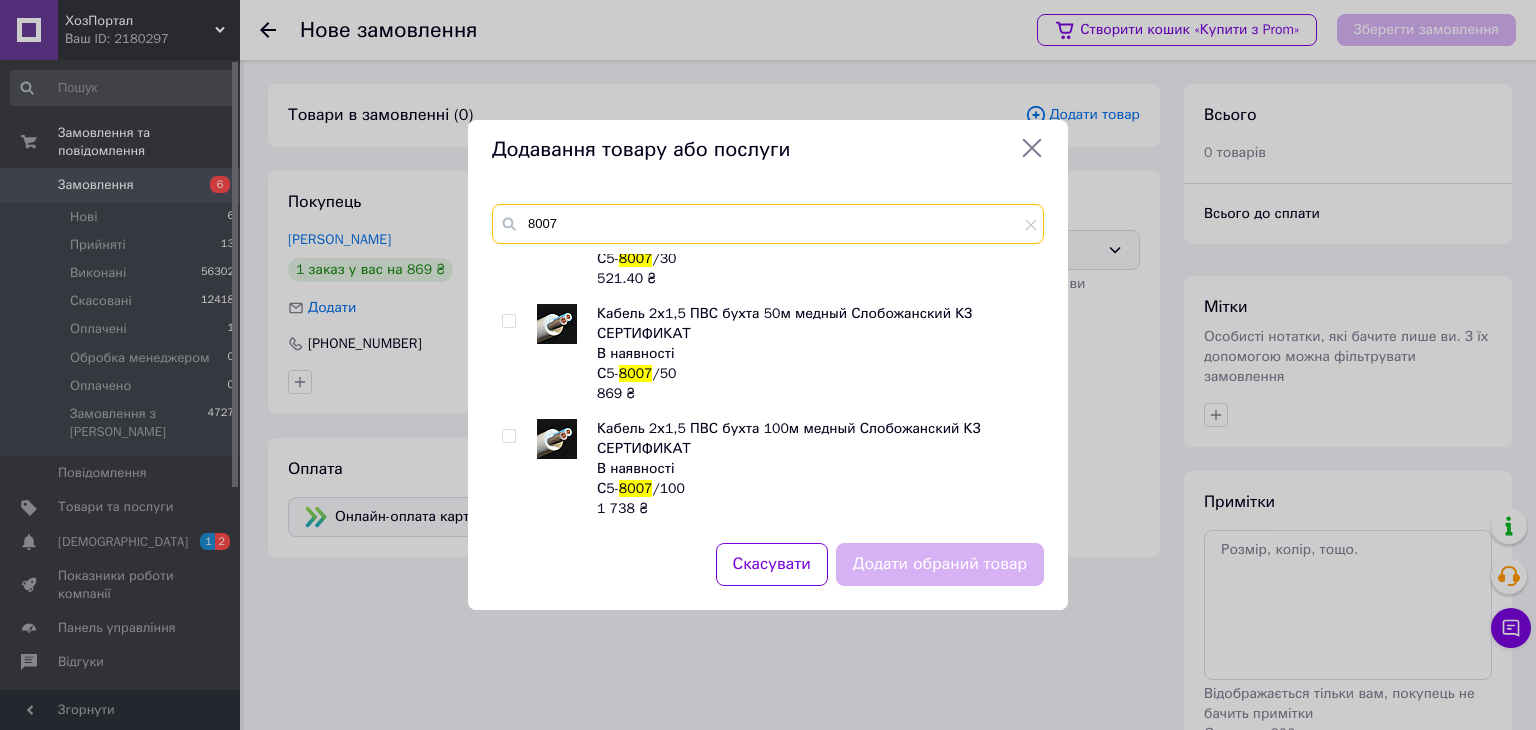 type on "8007" 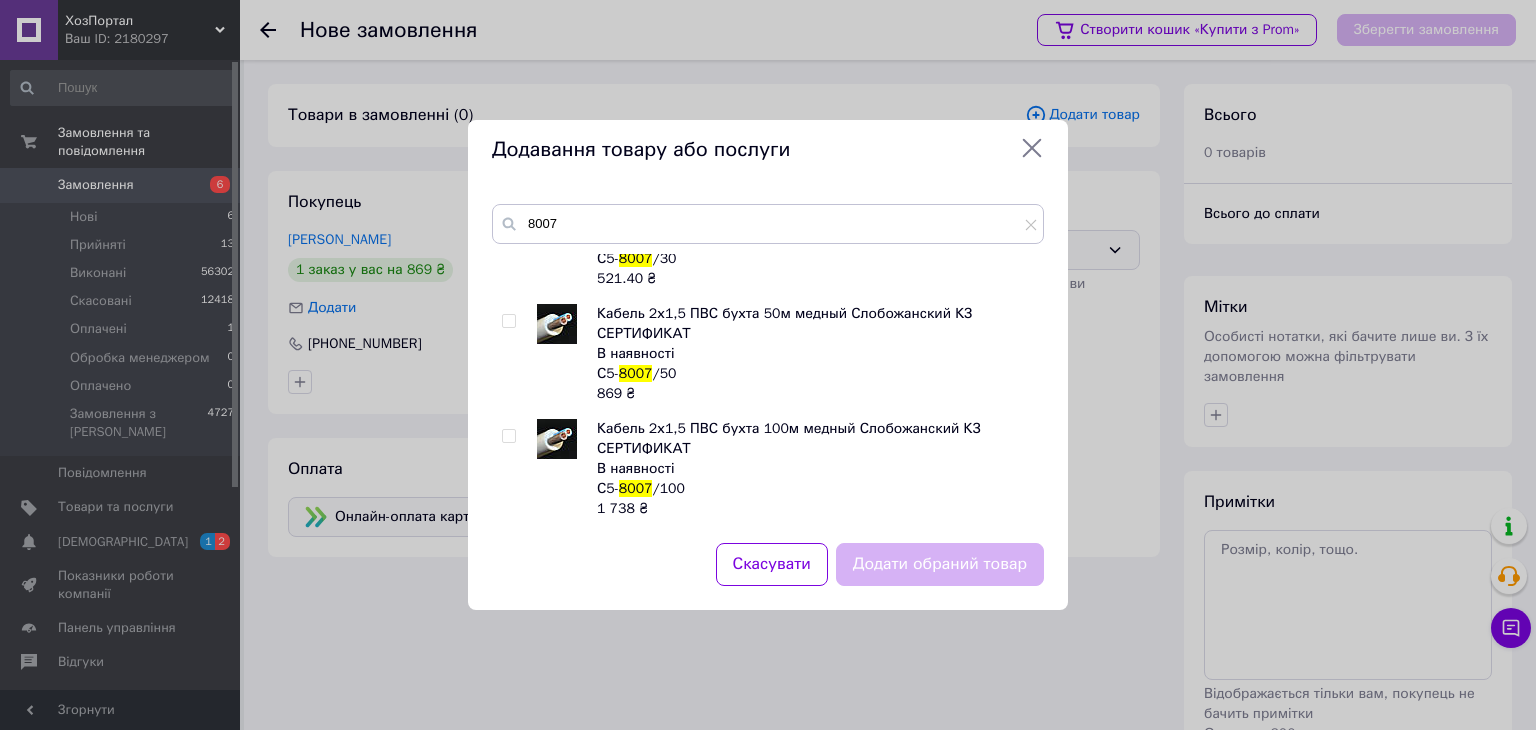 click at bounding box center [508, 321] 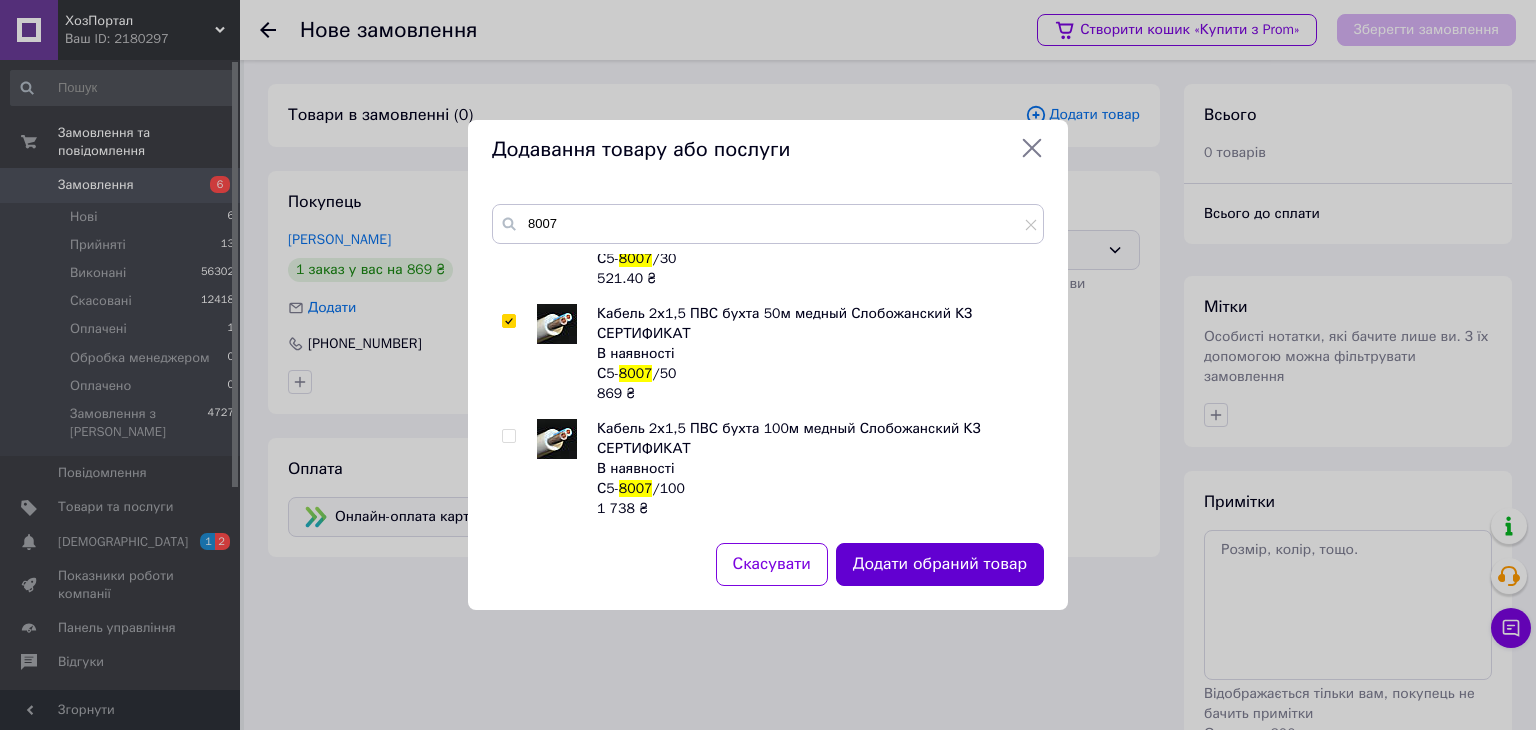 click on "Додати обраний товар" at bounding box center [940, 564] 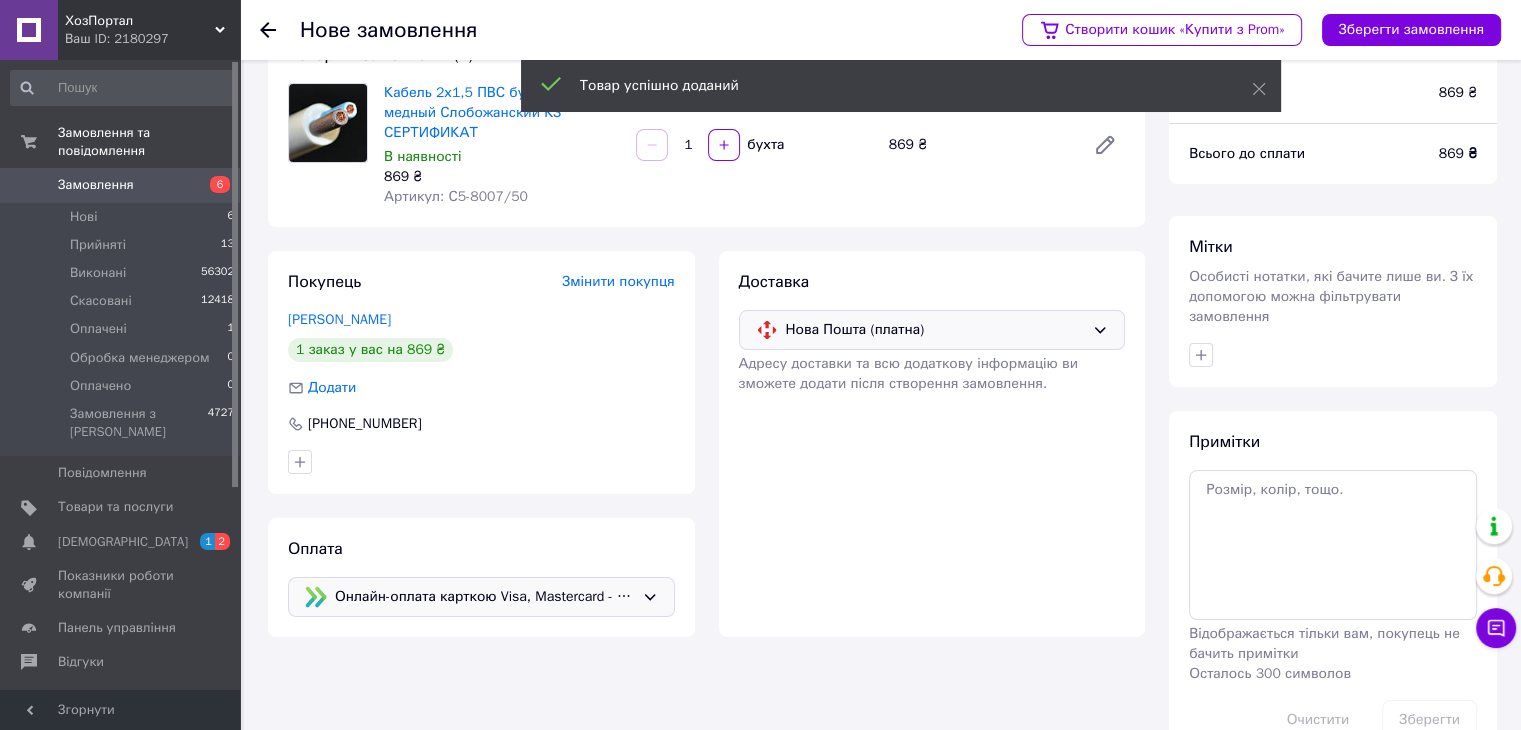 scroll, scrollTop: 93, scrollLeft: 0, axis: vertical 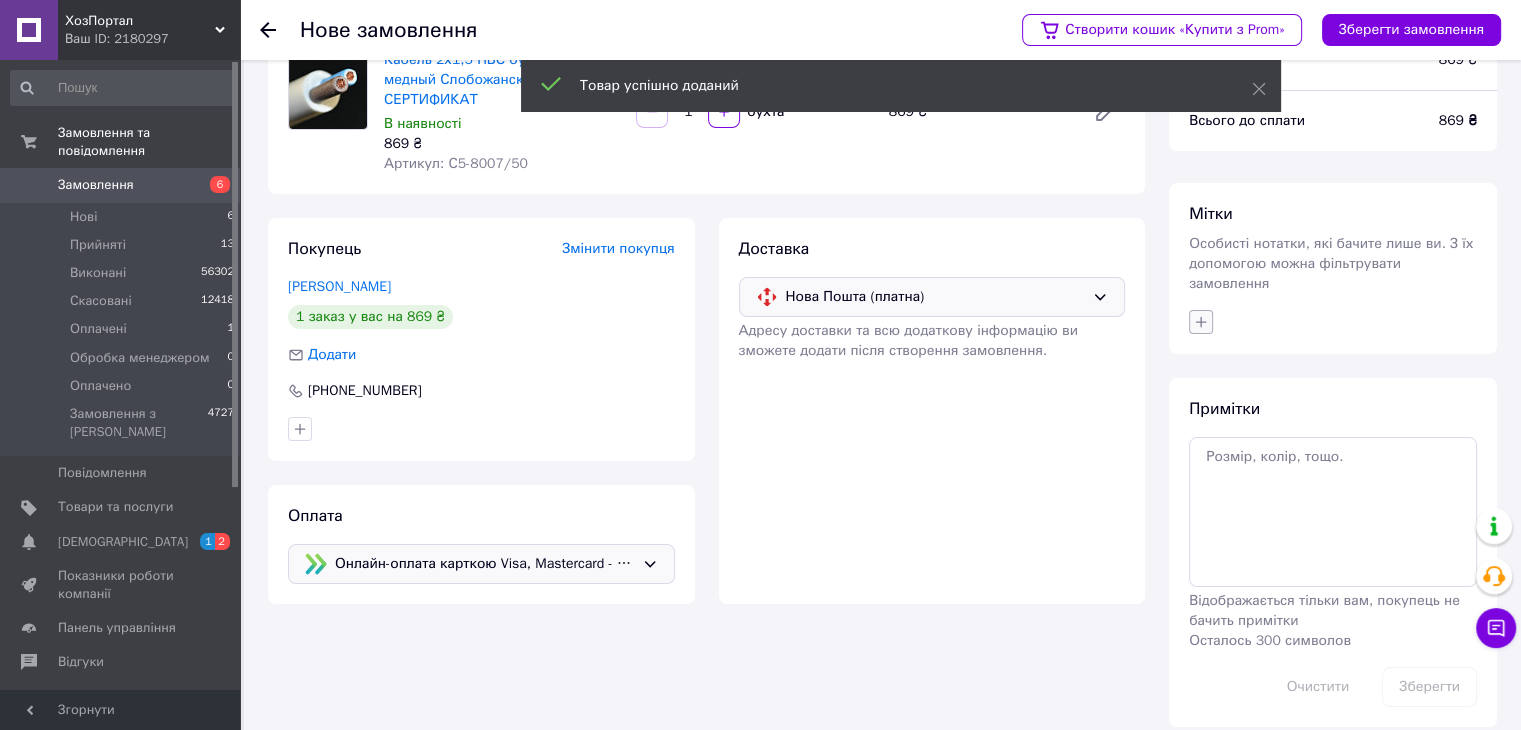 click 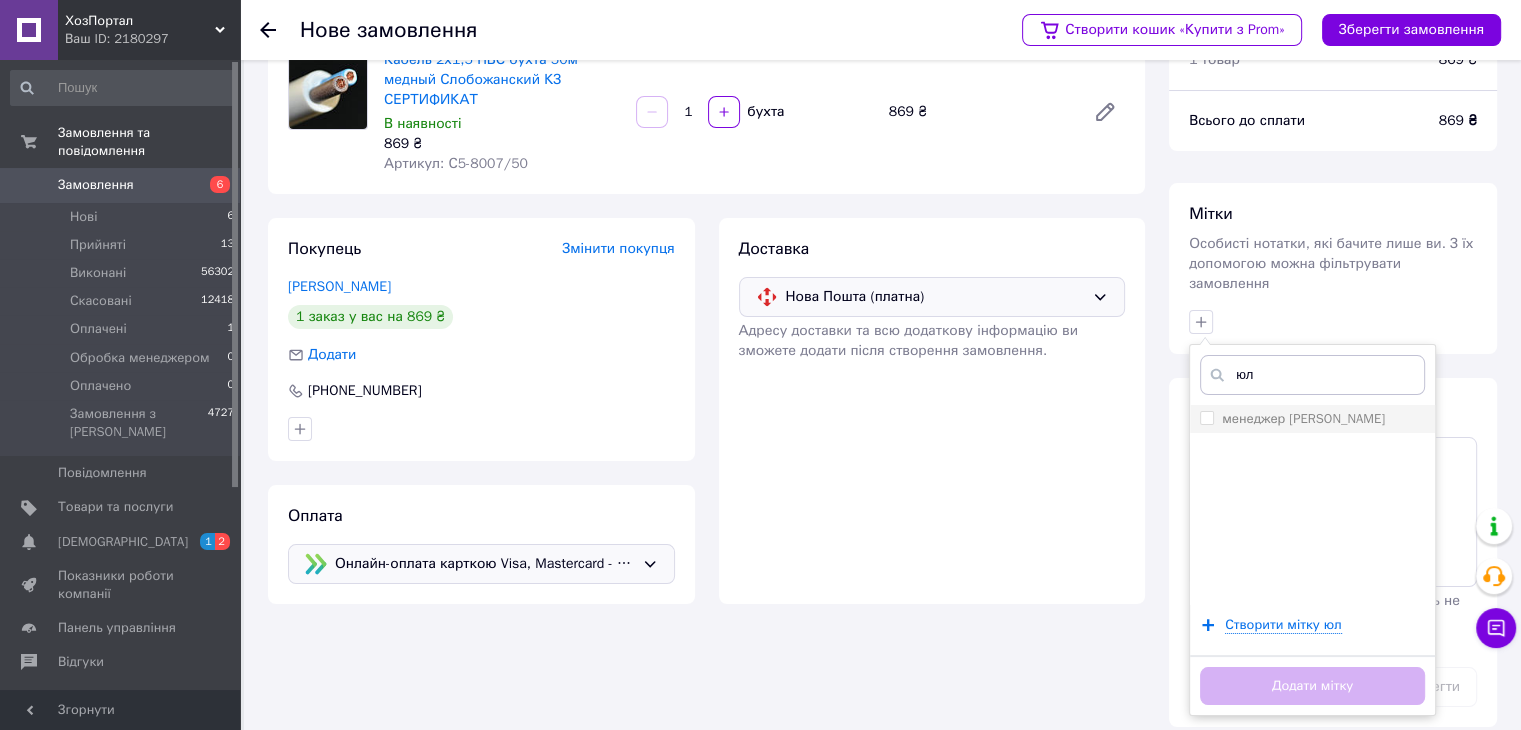 type on "юл" 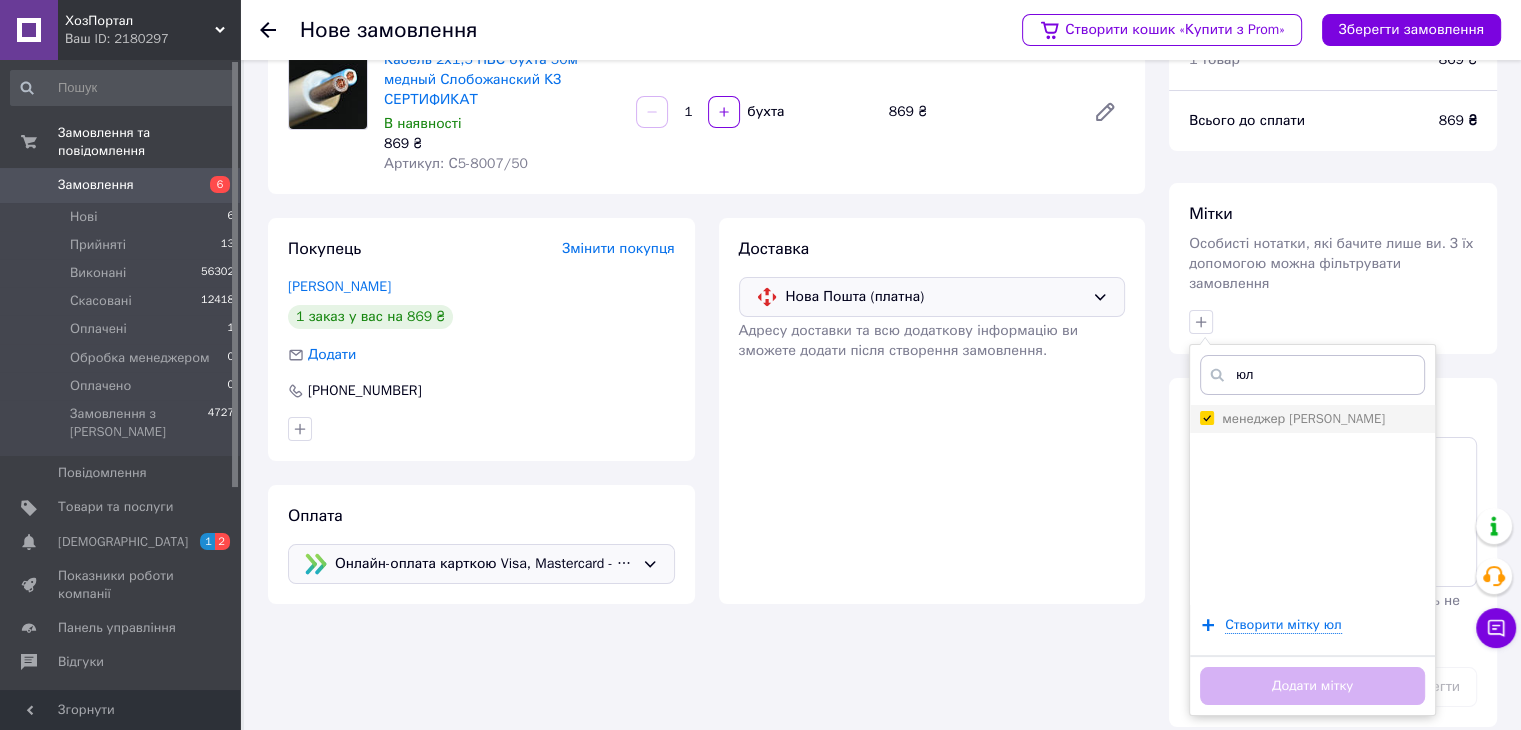 checkbox on "true" 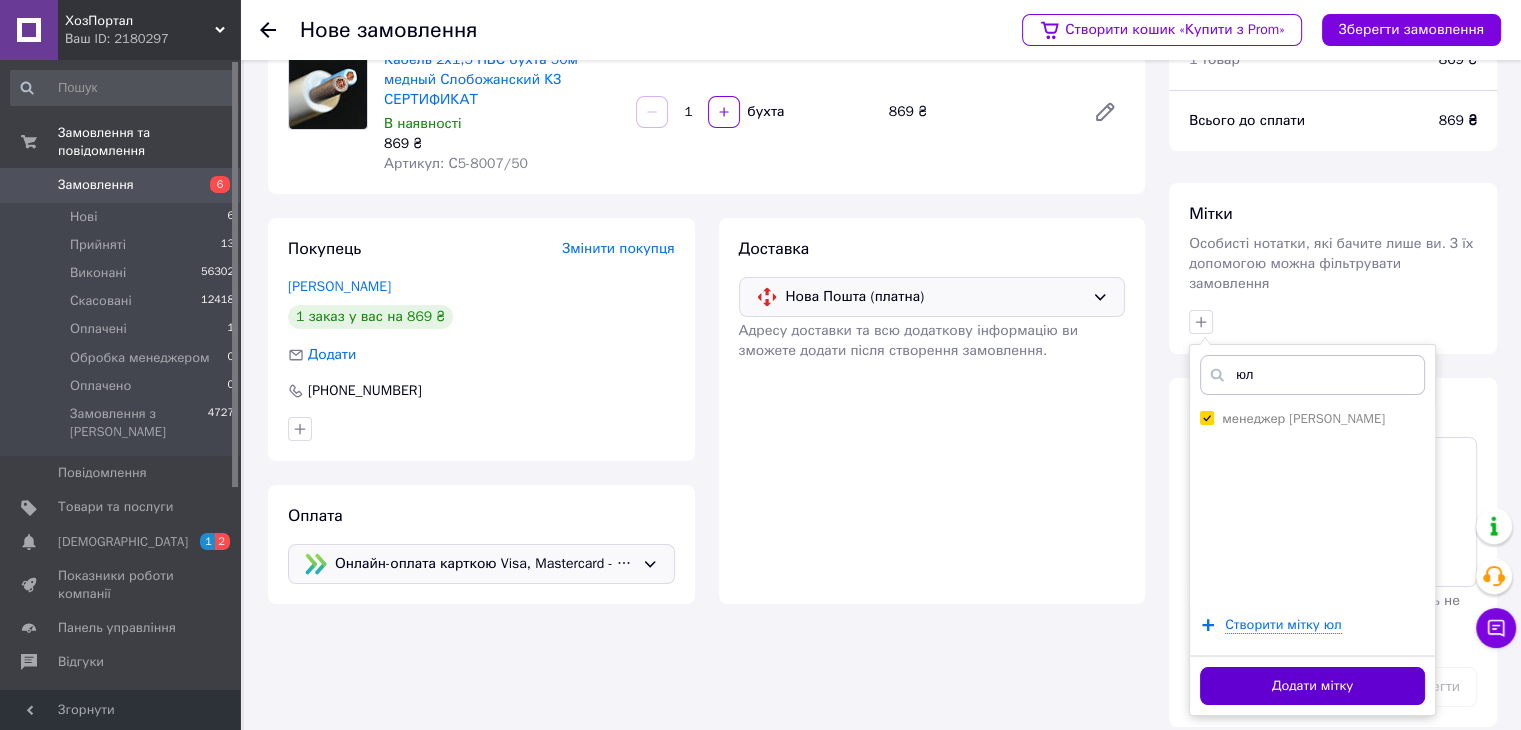 click on "Додати мітку" at bounding box center [1312, 686] 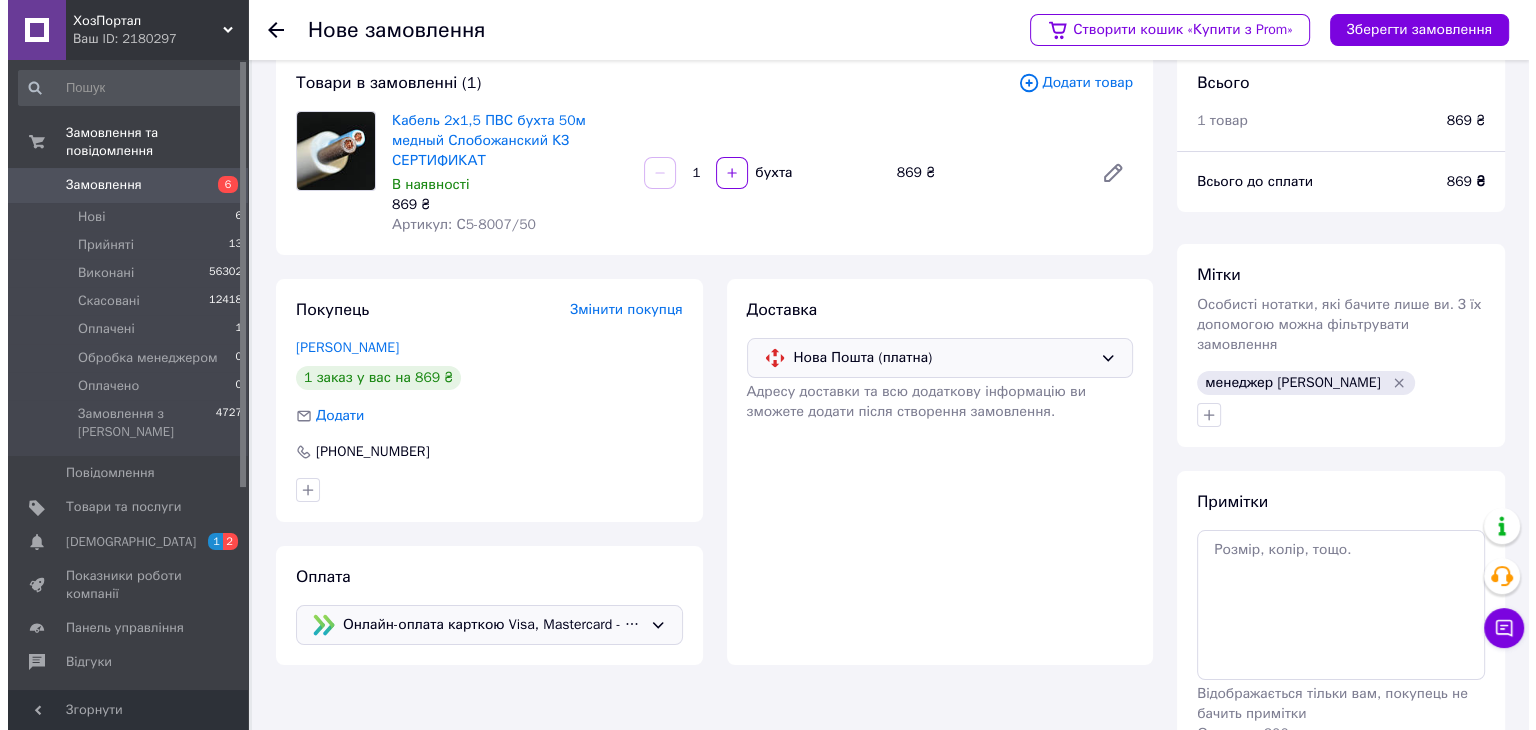scroll, scrollTop: 0, scrollLeft: 0, axis: both 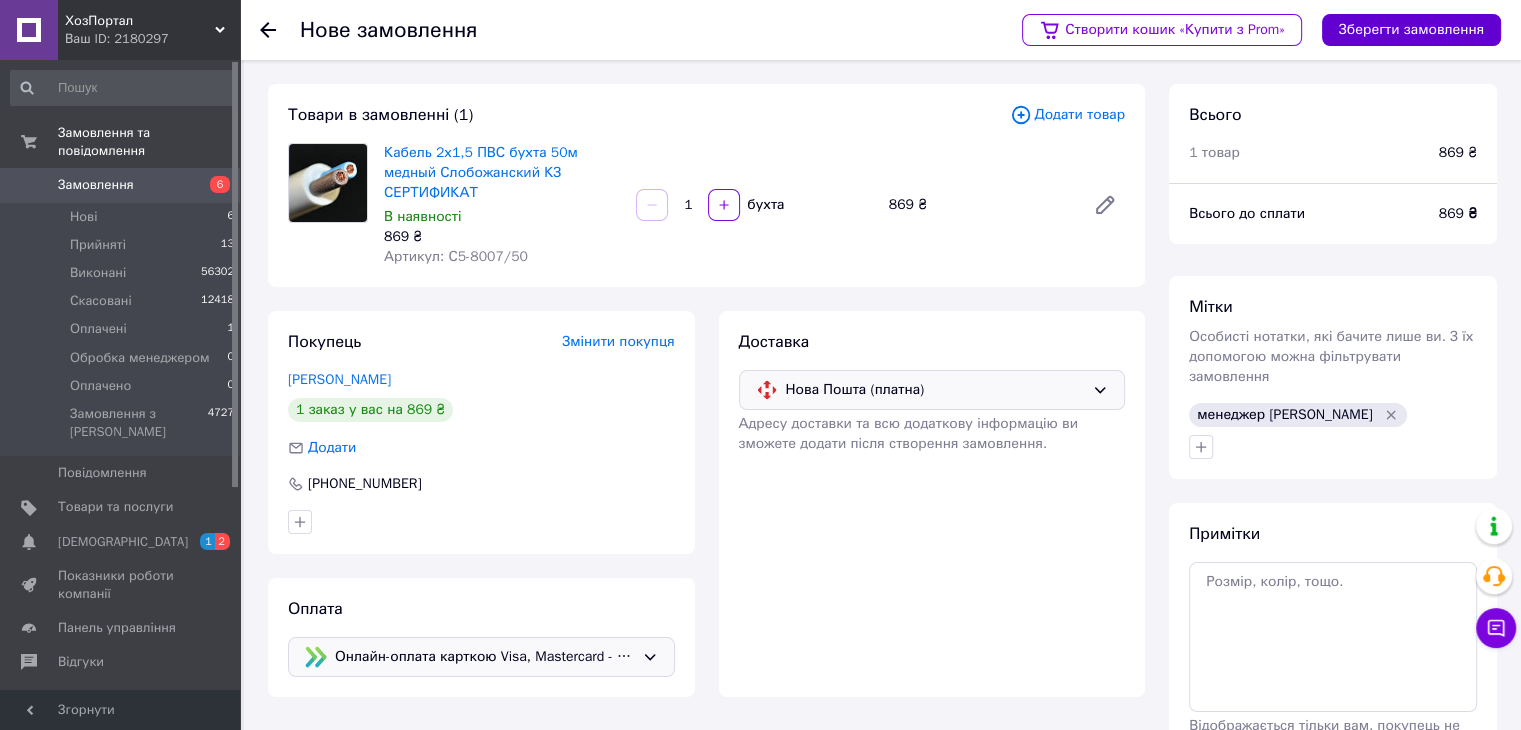 click on "Зберегти замовлення" at bounding box center [1411, 30] 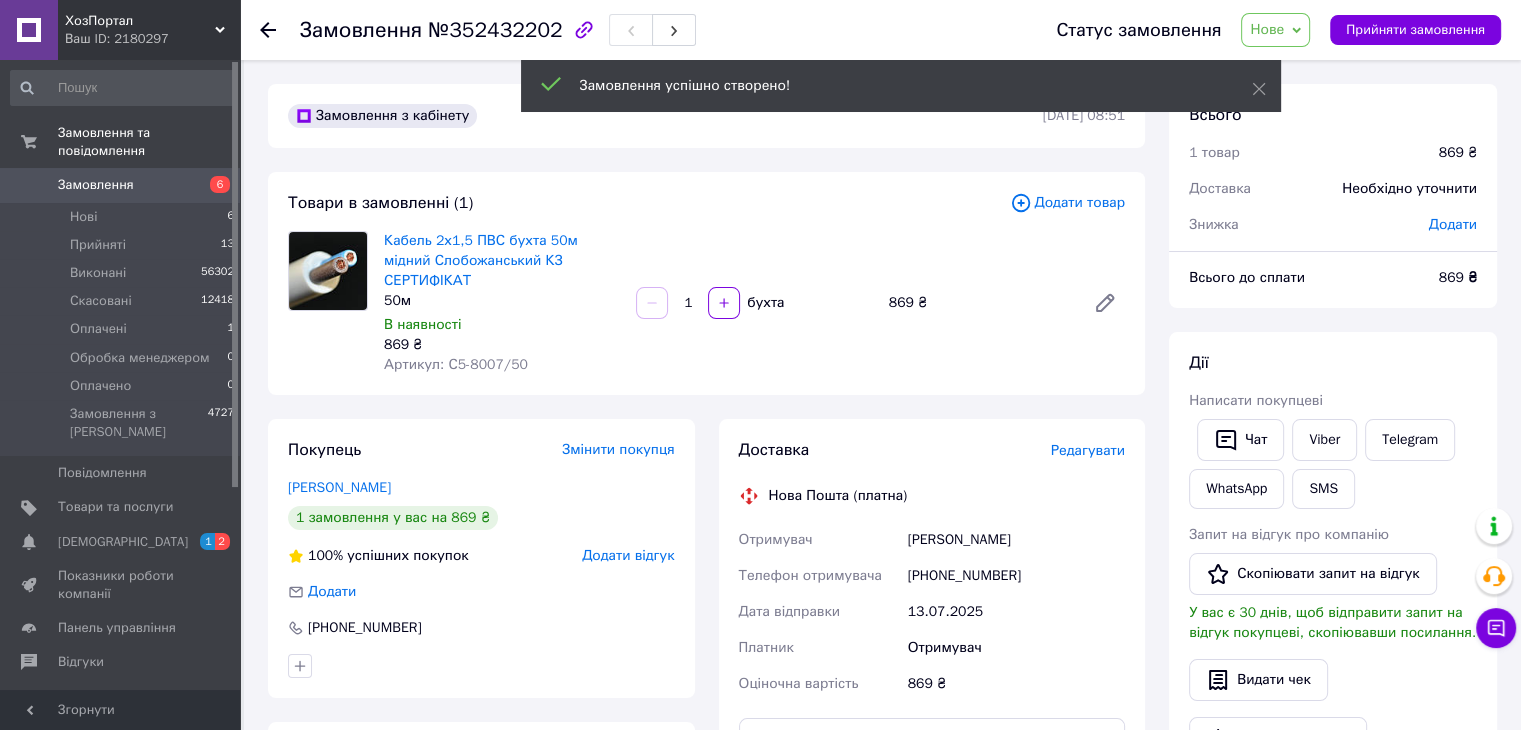 click on "Редагувати" at bounding box center (1088, 450) 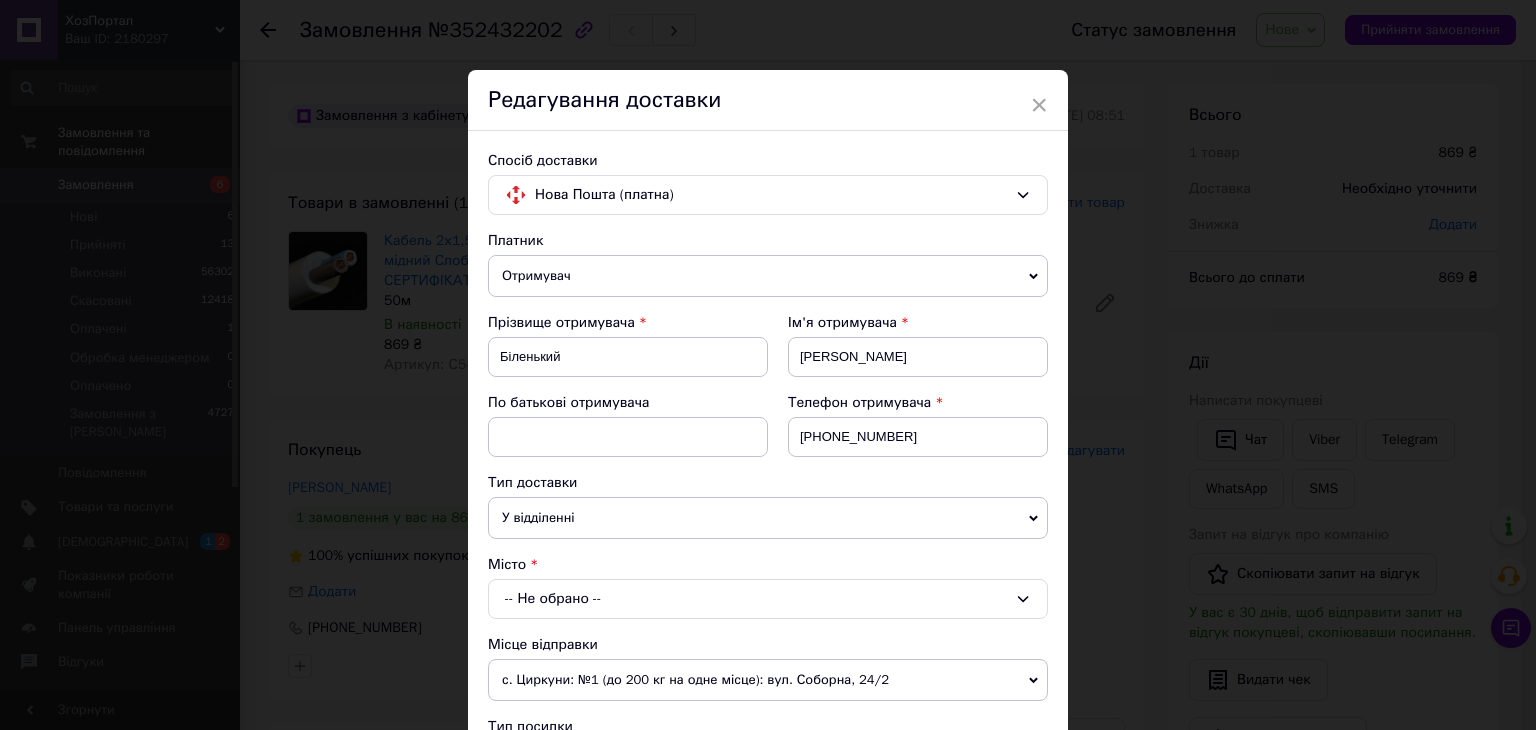 scroll, scrollTop: 200, scrollLeft: 0, axis: vertical 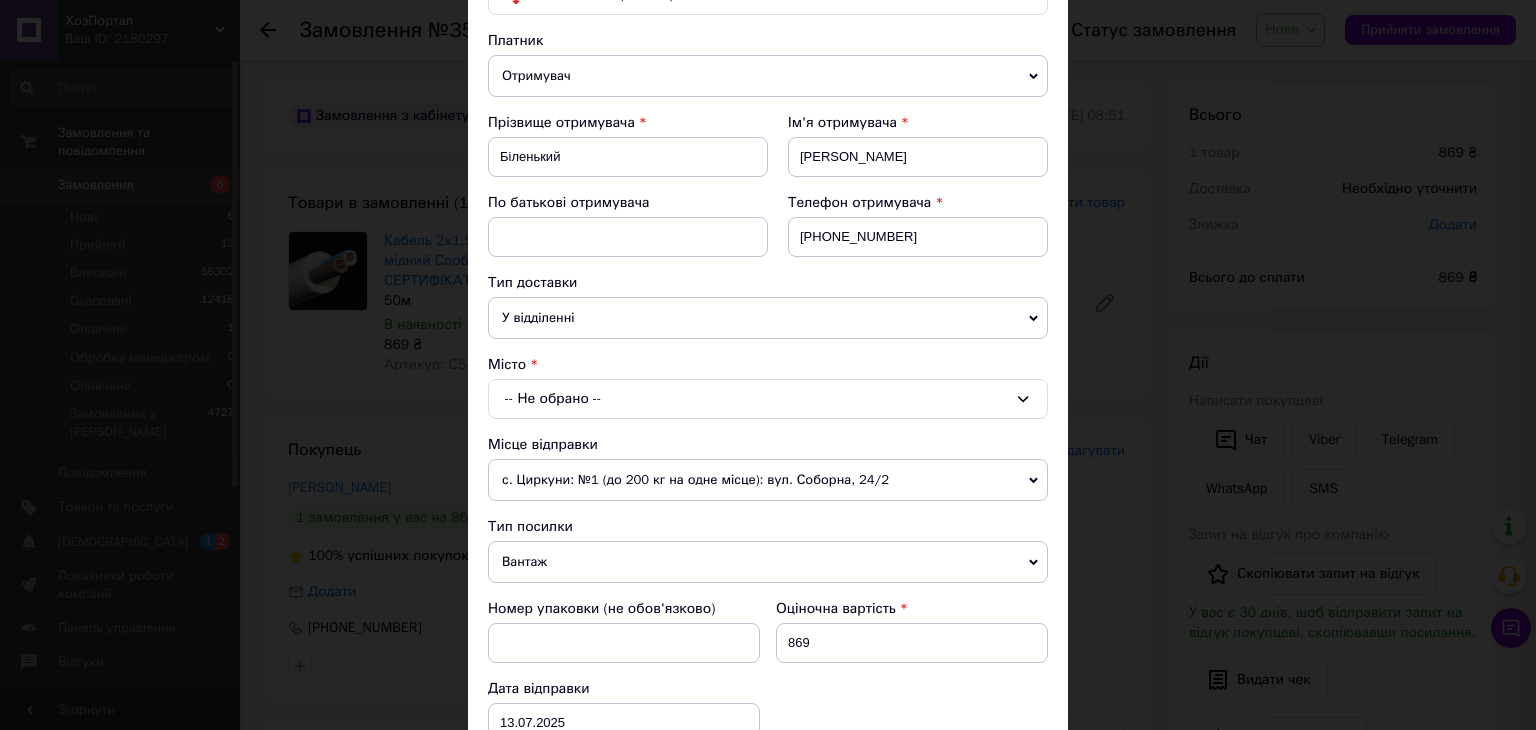 click on "-- Не обрано --" at bounding box center (768, 399) 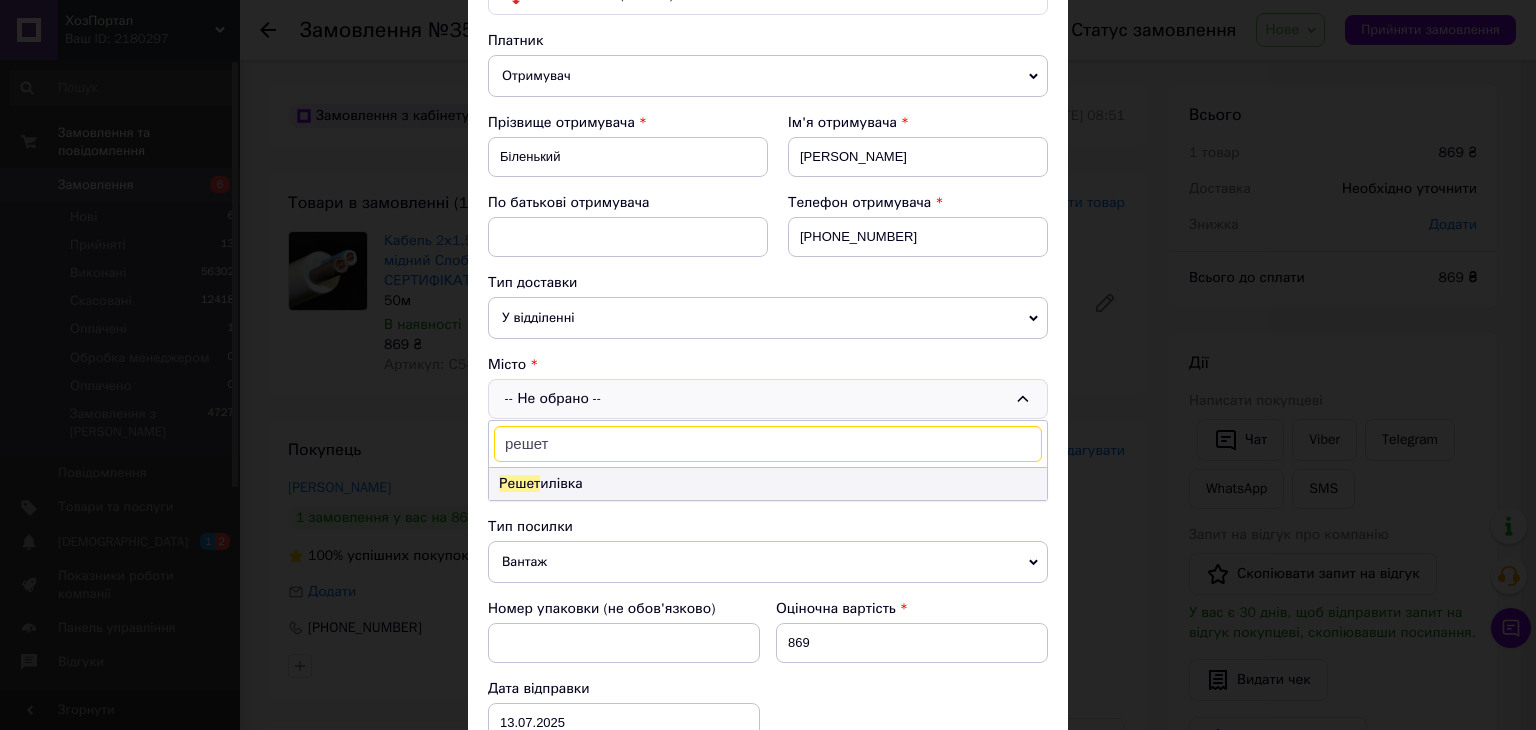 type on "решет" 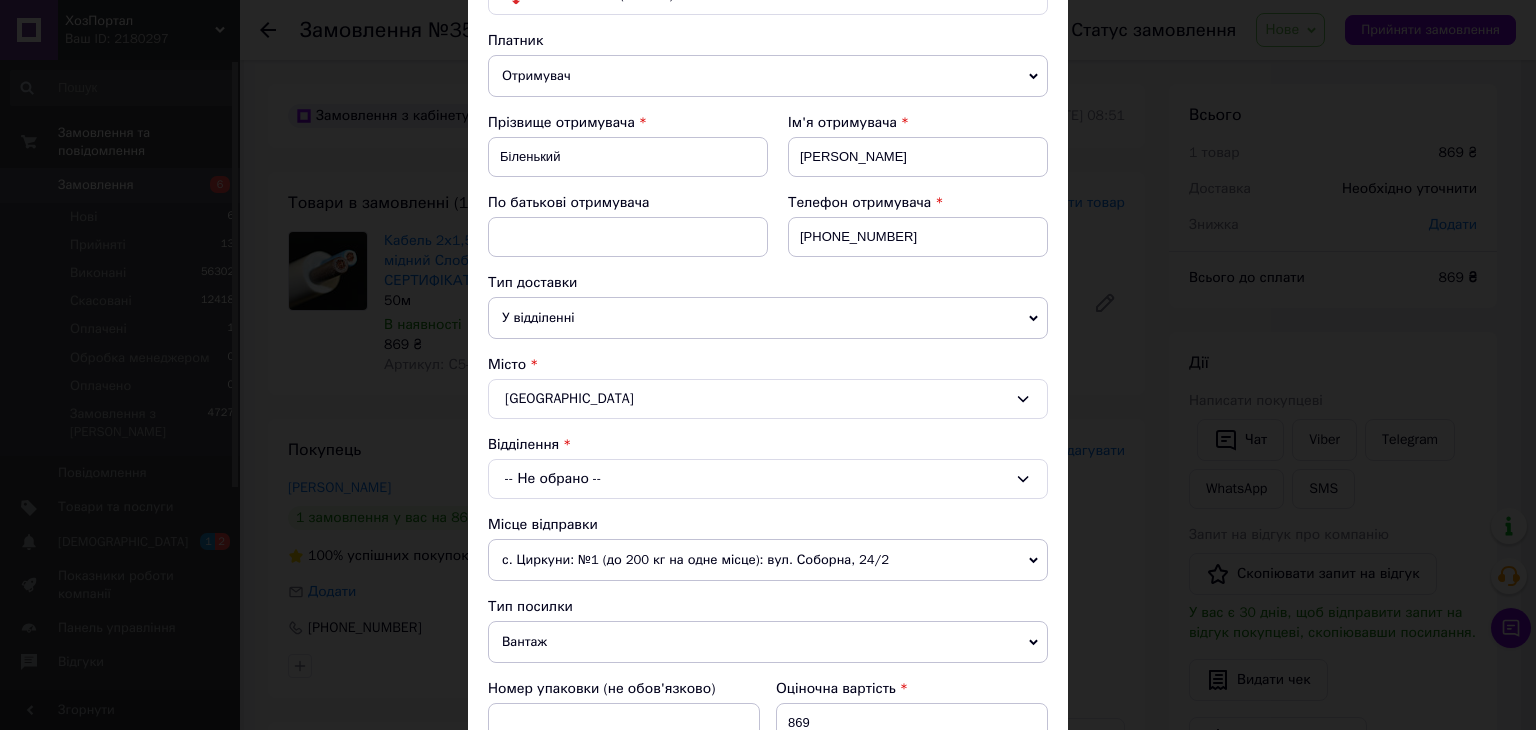 click on "-- Не обрано --" at bounding box center (768, 479) 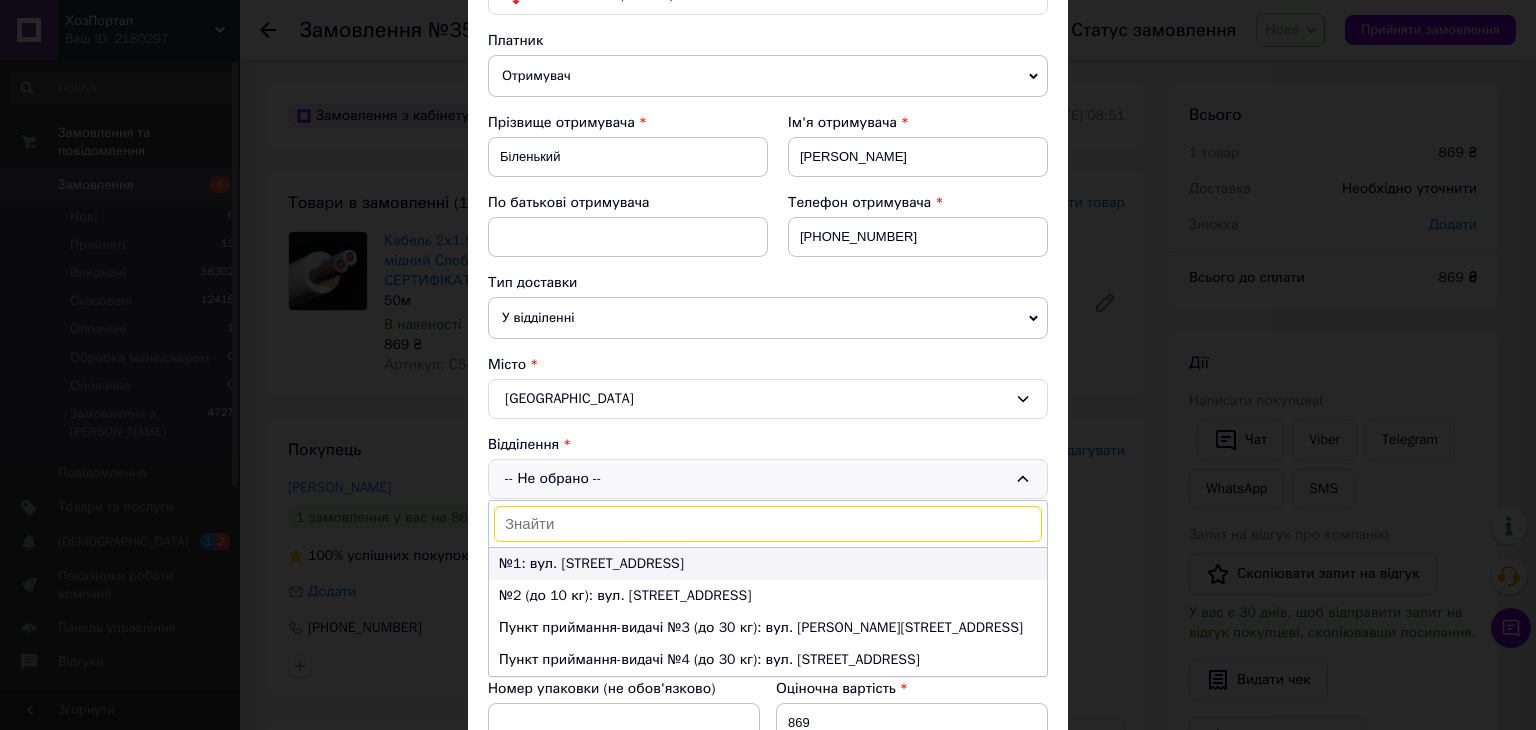 click on "№1: вул. Шевченка, 11а" at bounding box center (768, 564) 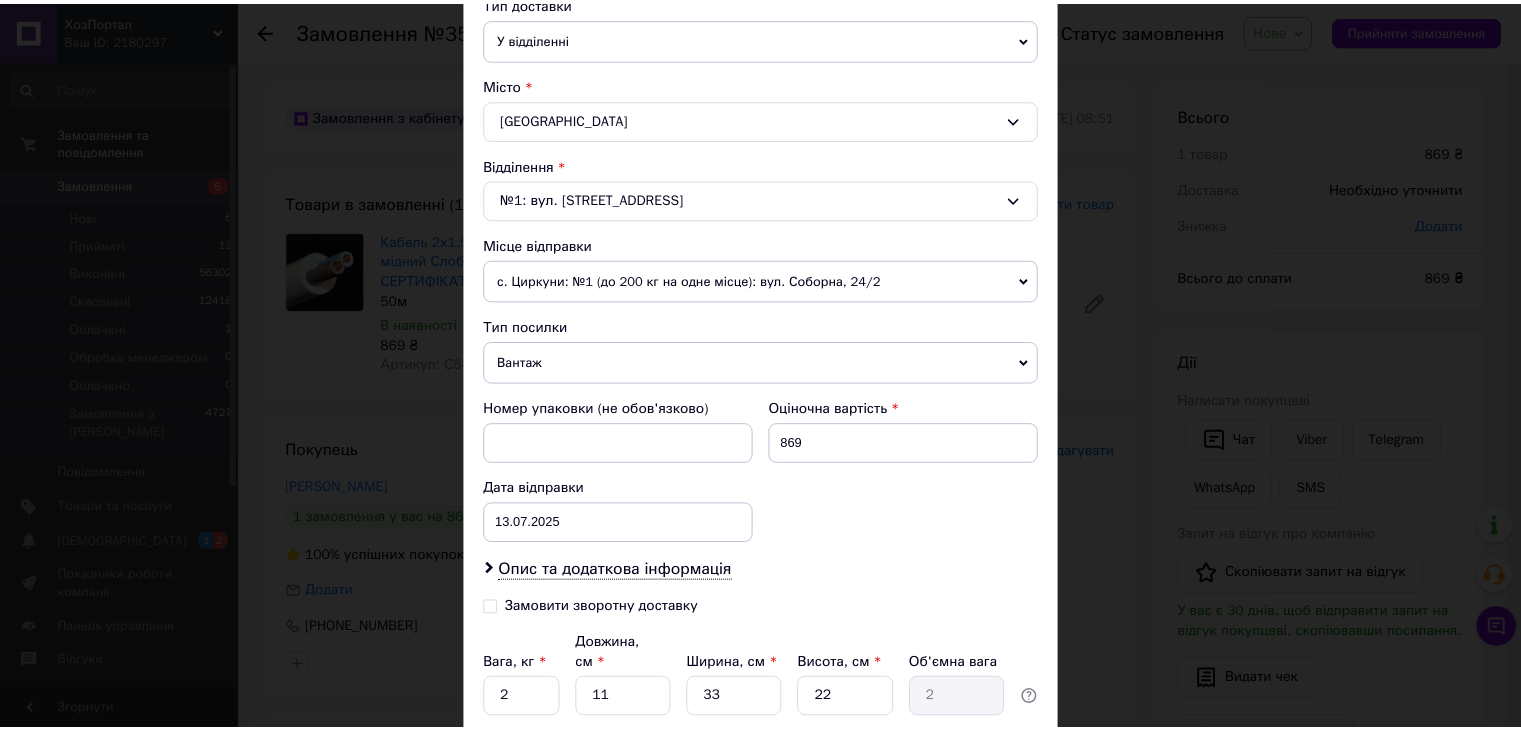 scroll, scrollTop: 600, scrollLeft: 0, axis: vertical 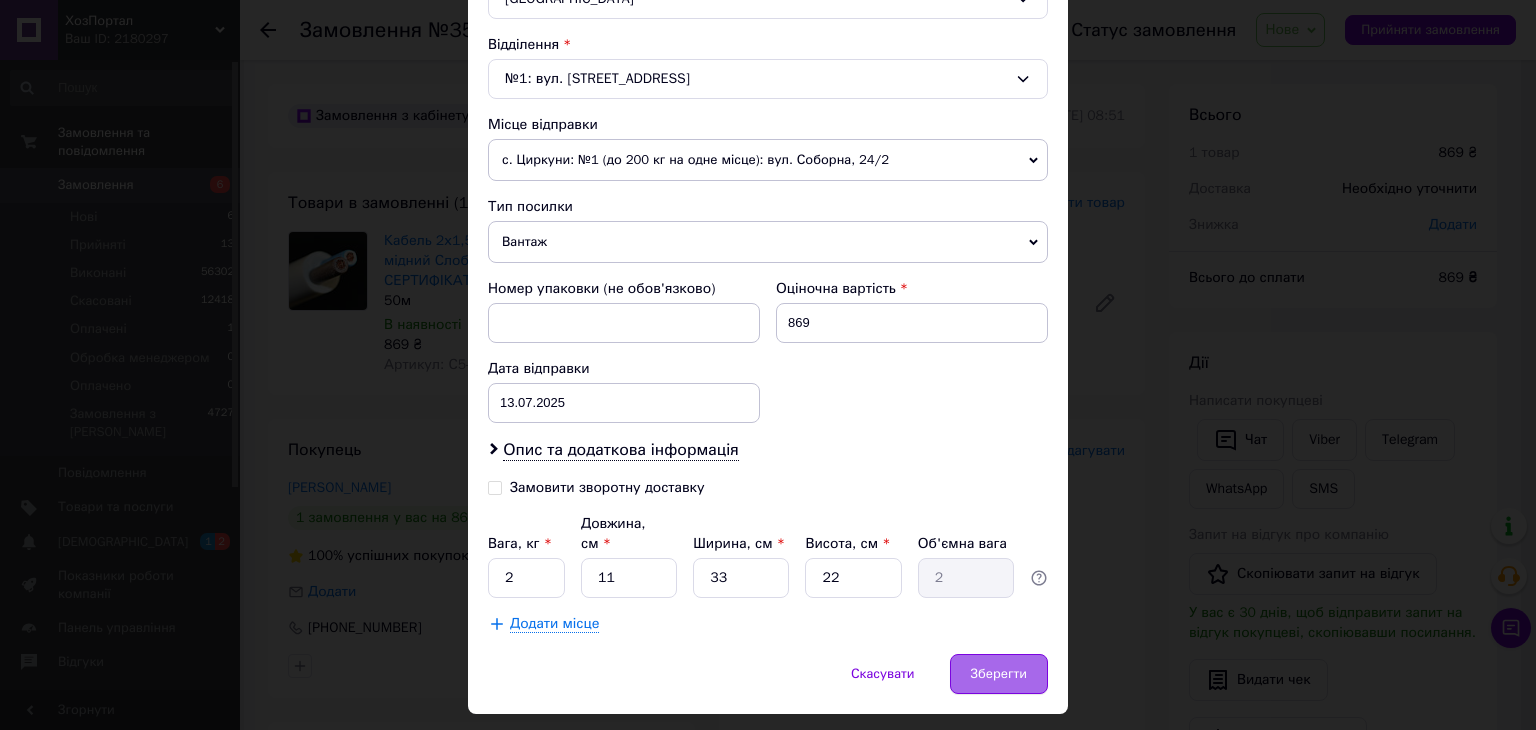 click on "Зберегти" at bounding box center [999, 674] 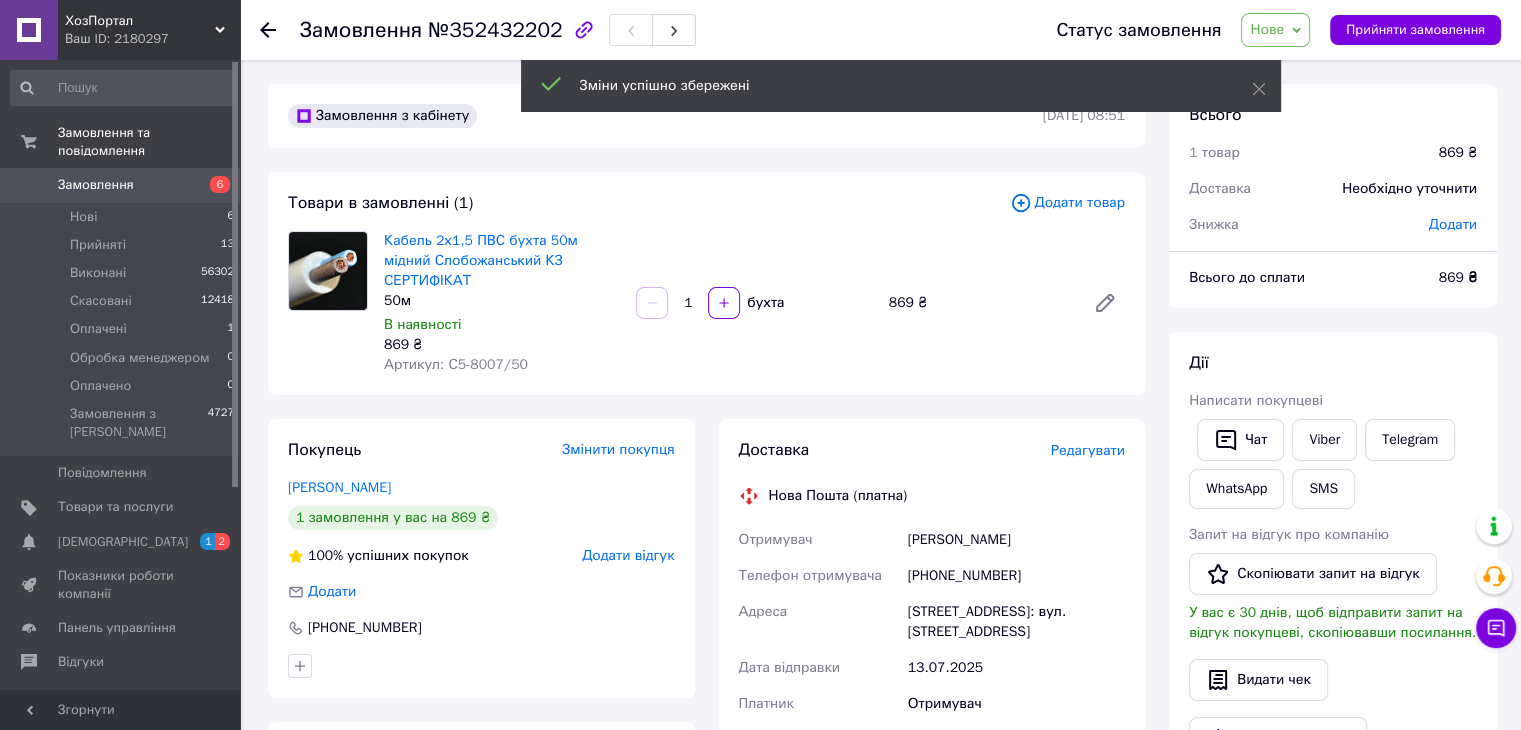 click on "№352432202" at bounding box center (495, 30) 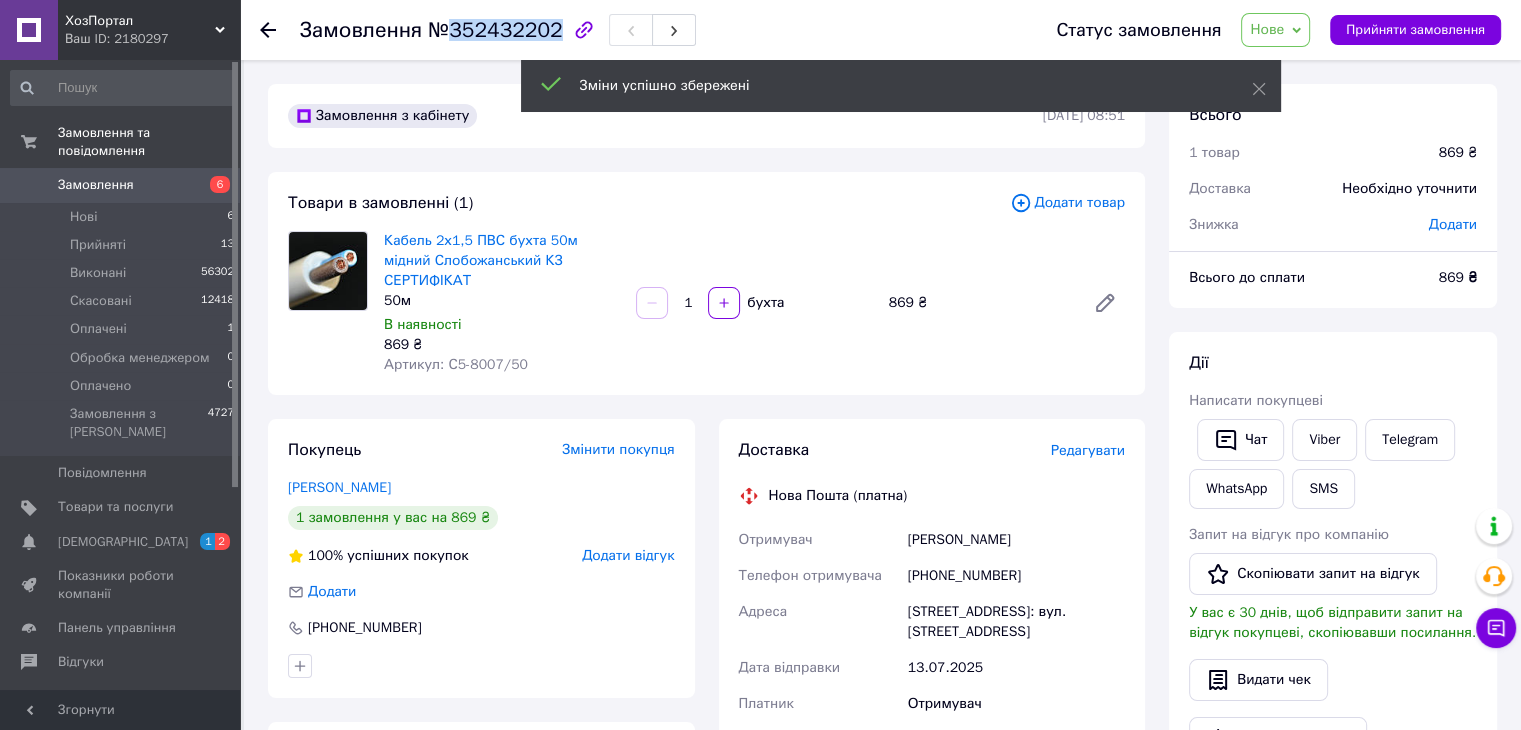 click on "№352432202" at bounding box center [495, 30] 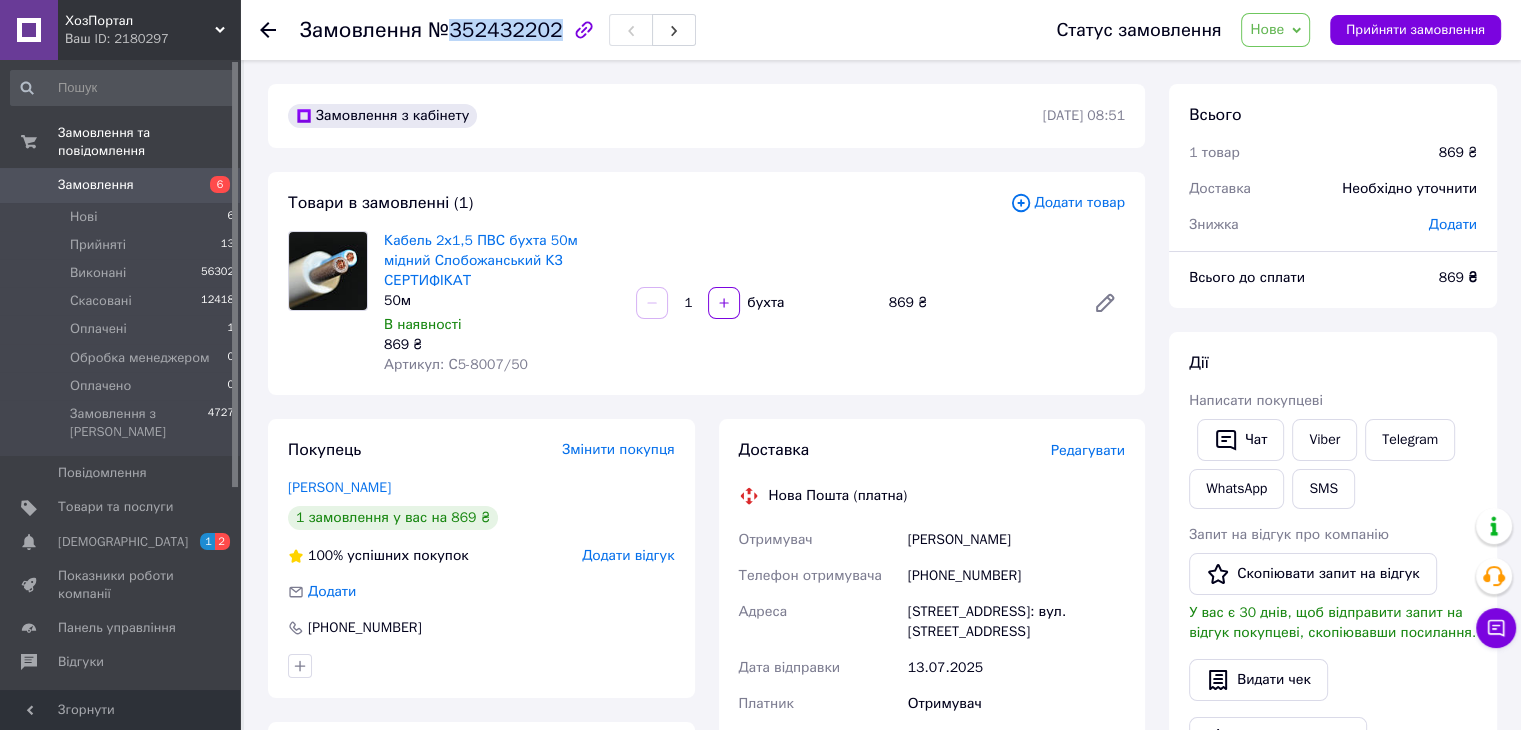 click on "Нове" at bounding box center (1275, 30) 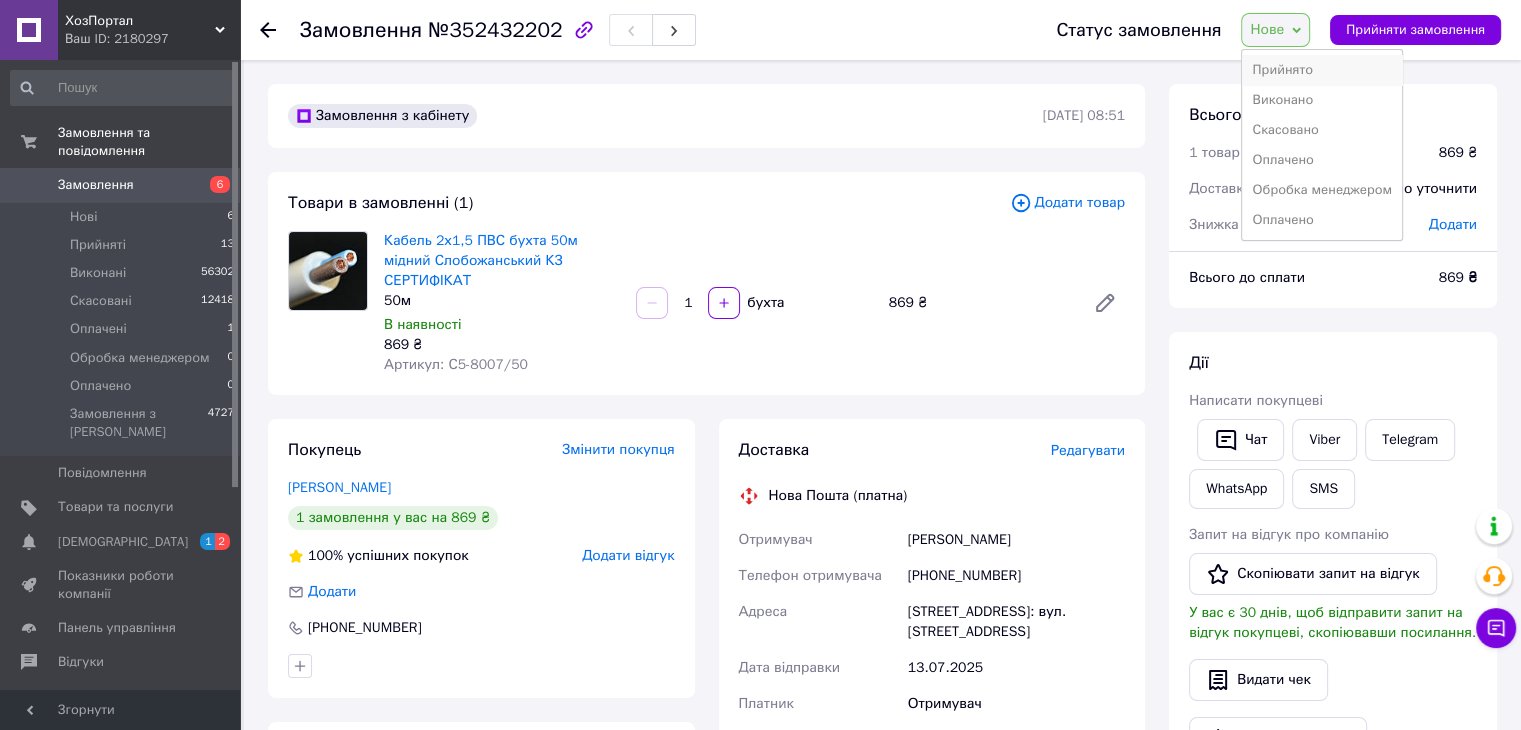click on "Прийнято" at bounding box center [1322, 70] 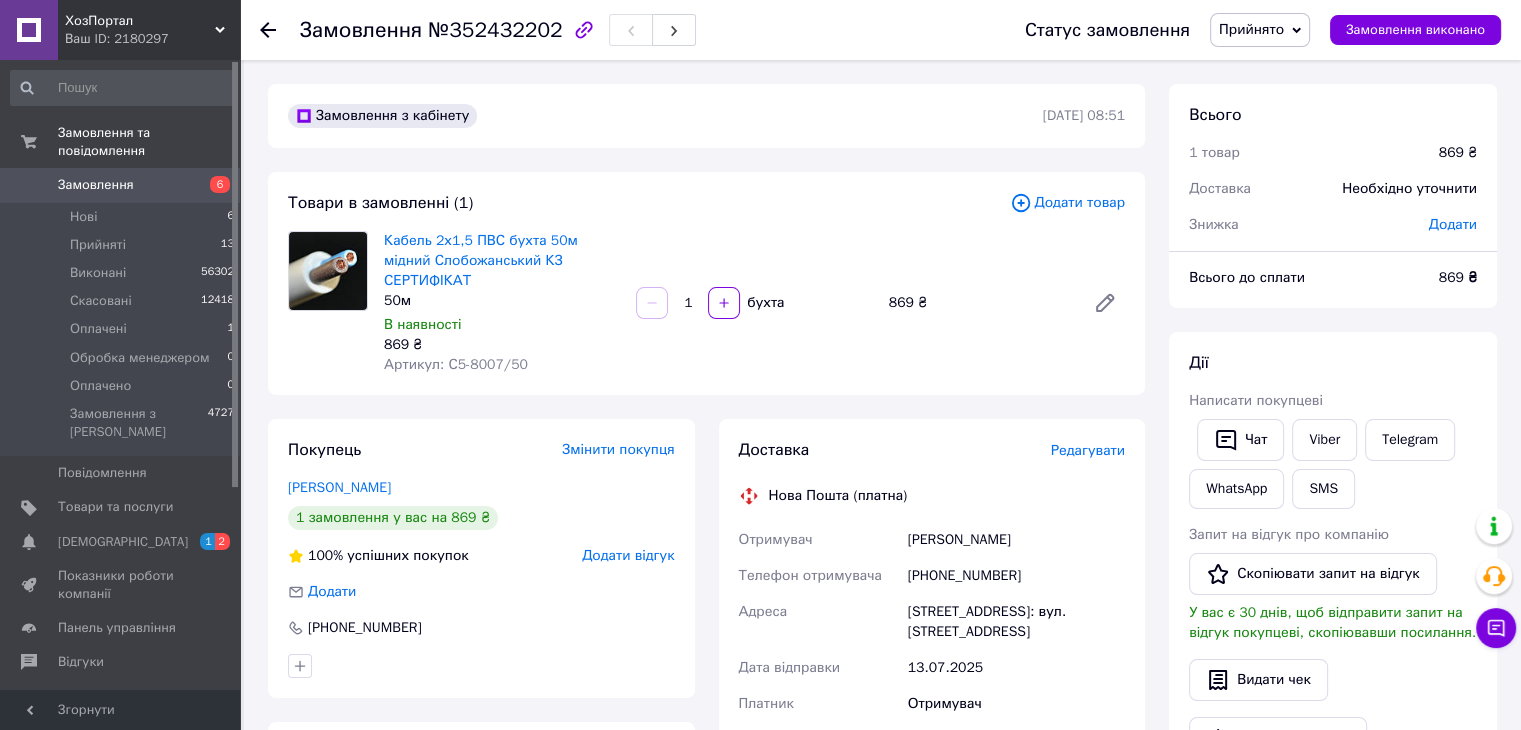 click at bounding box center [280, 30] 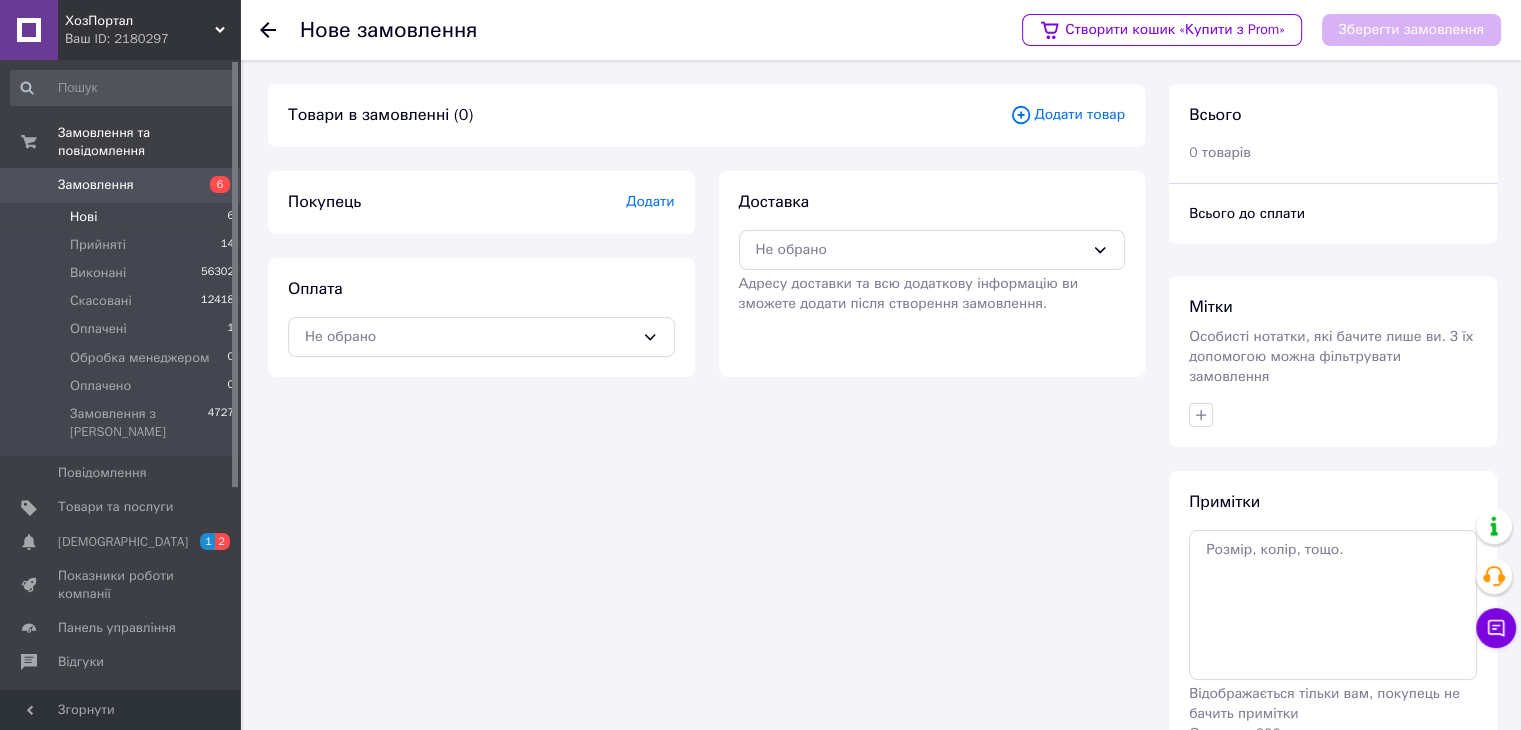 click on "Нові 6" at bounding box center [123, 217] 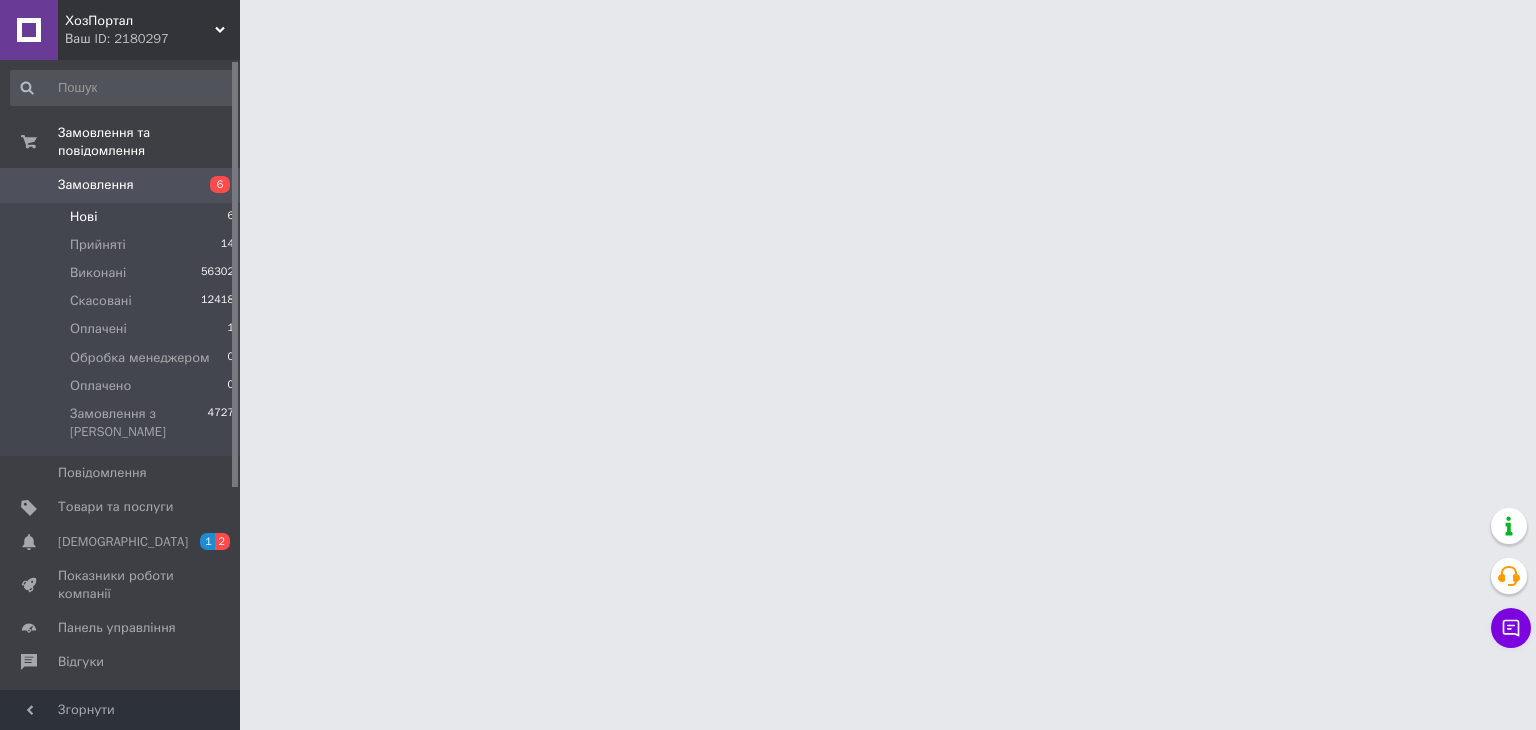 click on "Нові 6" at bounding box center [123, 217] 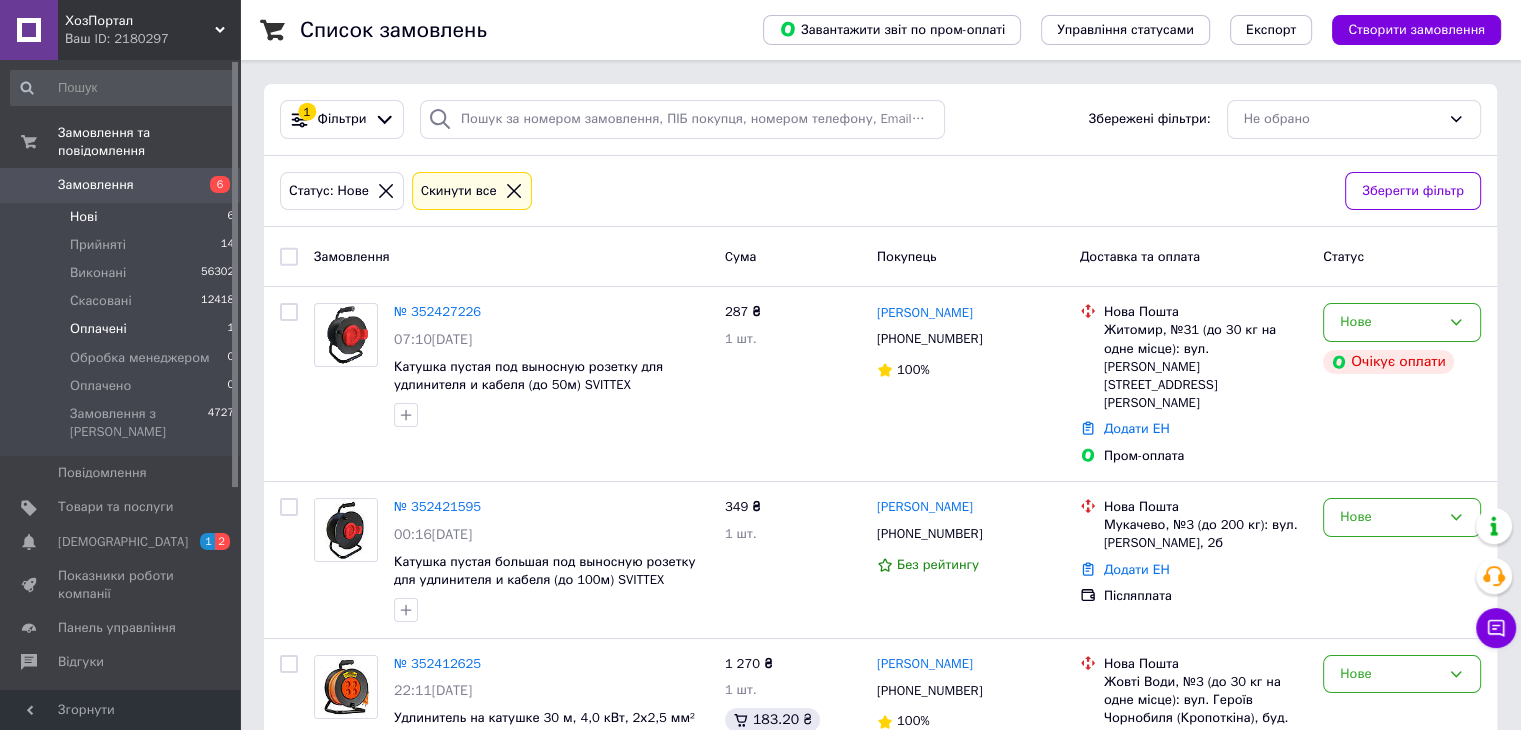 click on "Оплачені 1" at bounding box center [123, 329] 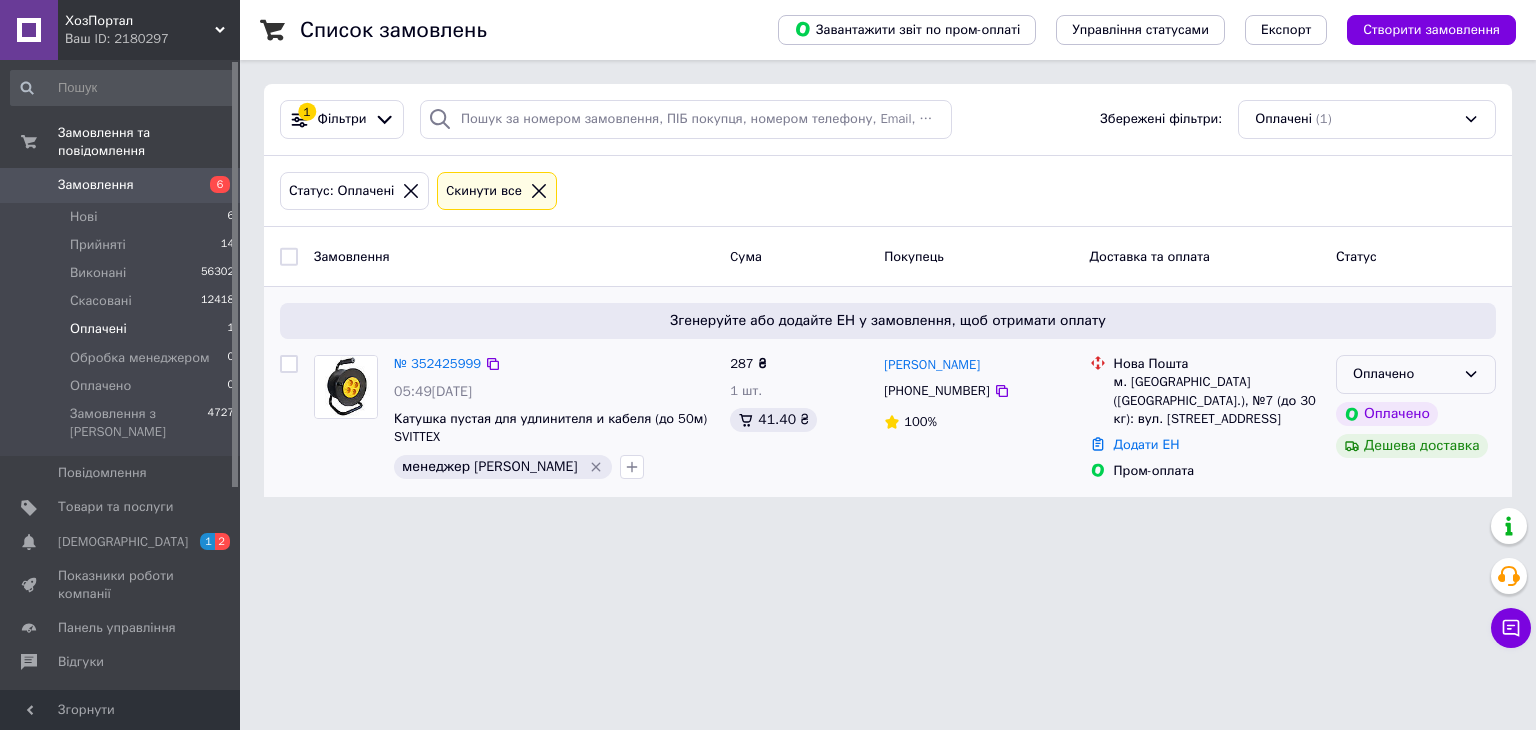 click on "Оплачено" at bounding box center (1404, 374) 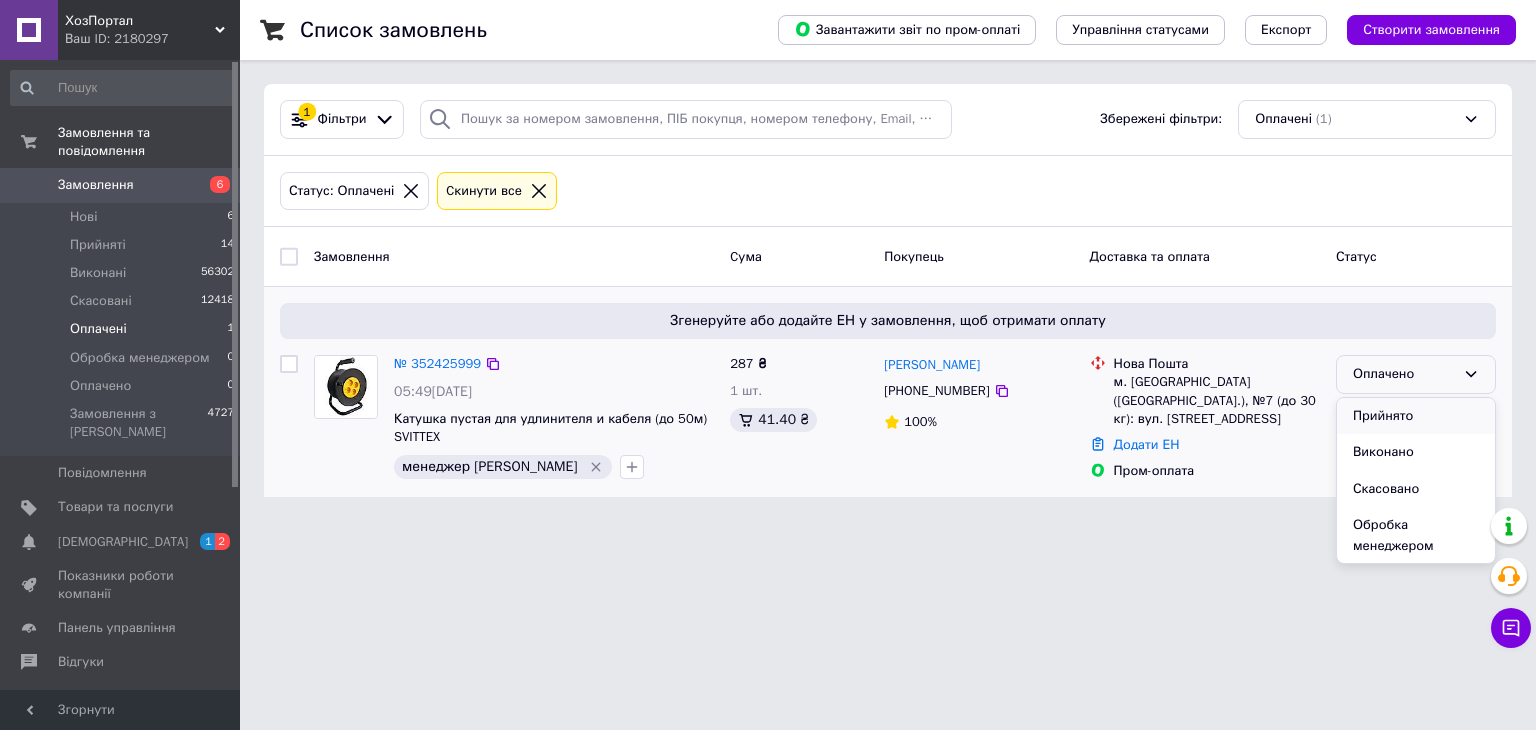 click on "Прийнято" at bounding box center (1416, 416) 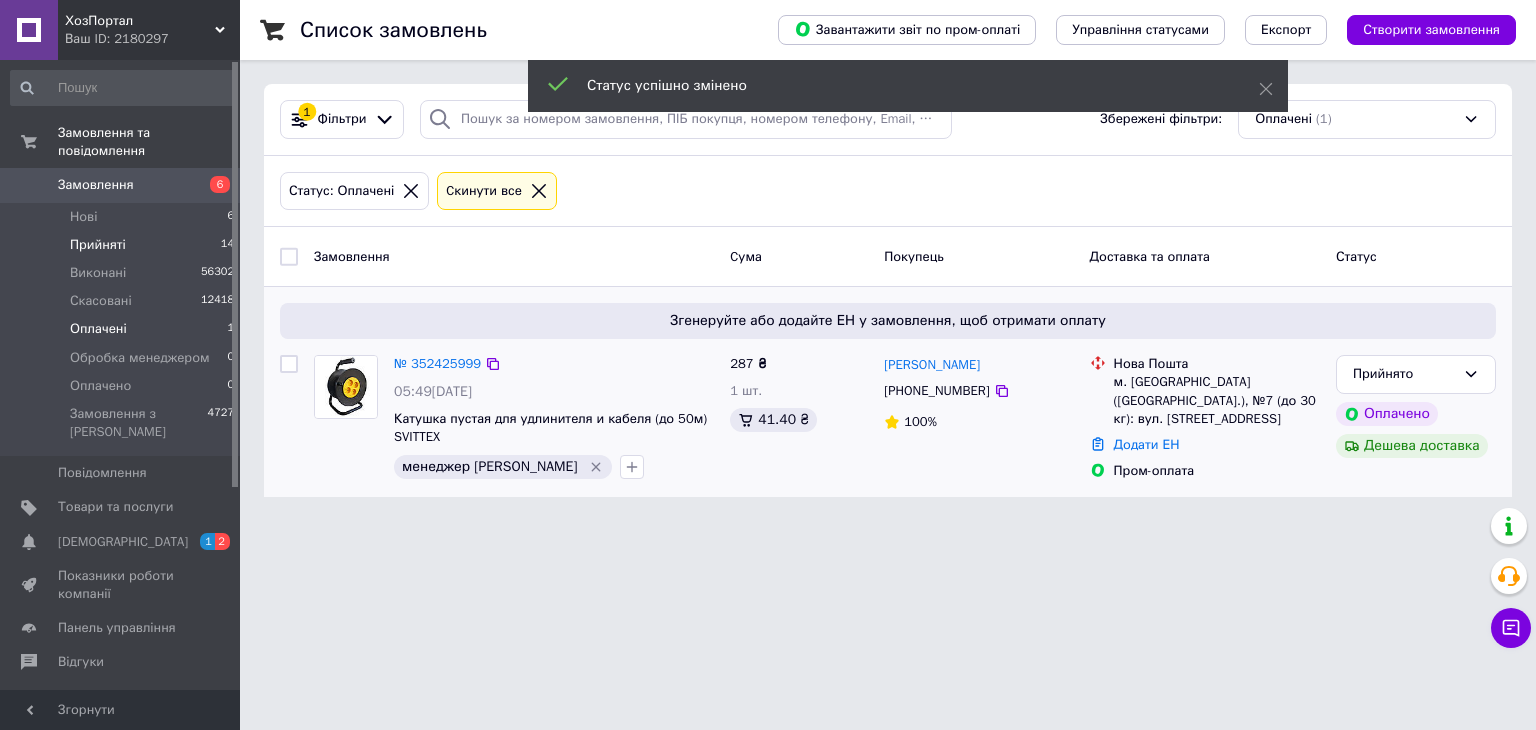click on "Прийняті 14" at bounding box center [123, 245] 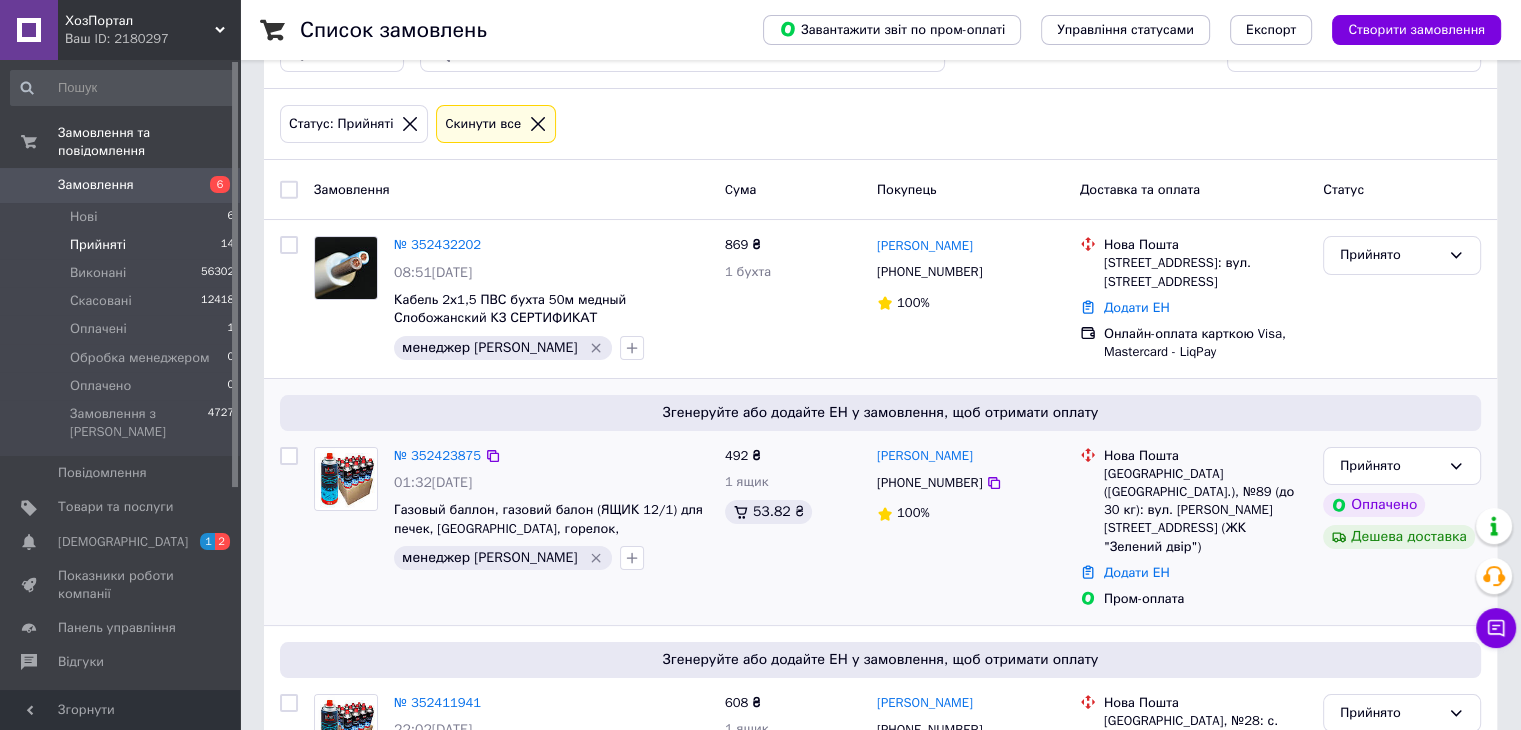 scroll, scrollTop: 300, scrollLeft: 0, axis: vertical 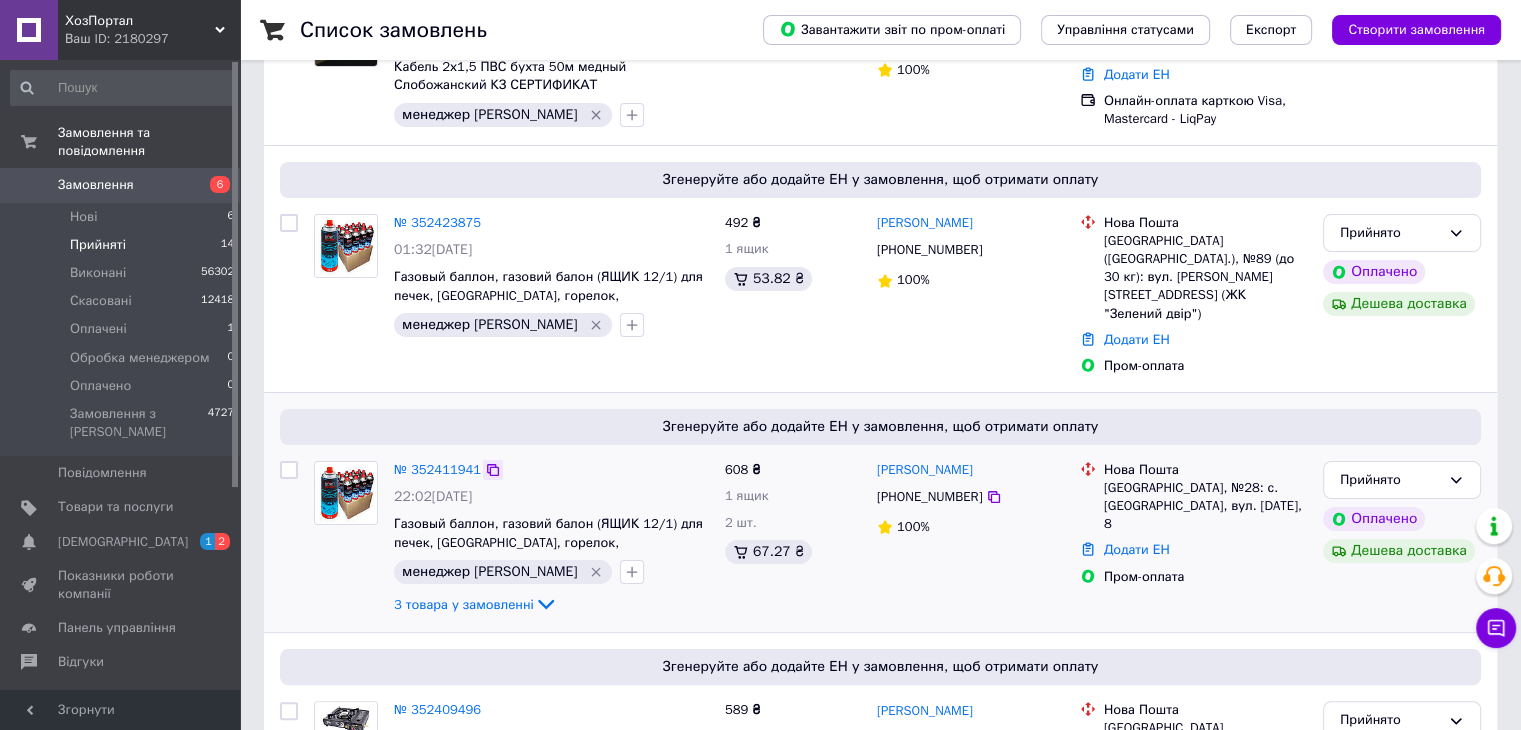 click 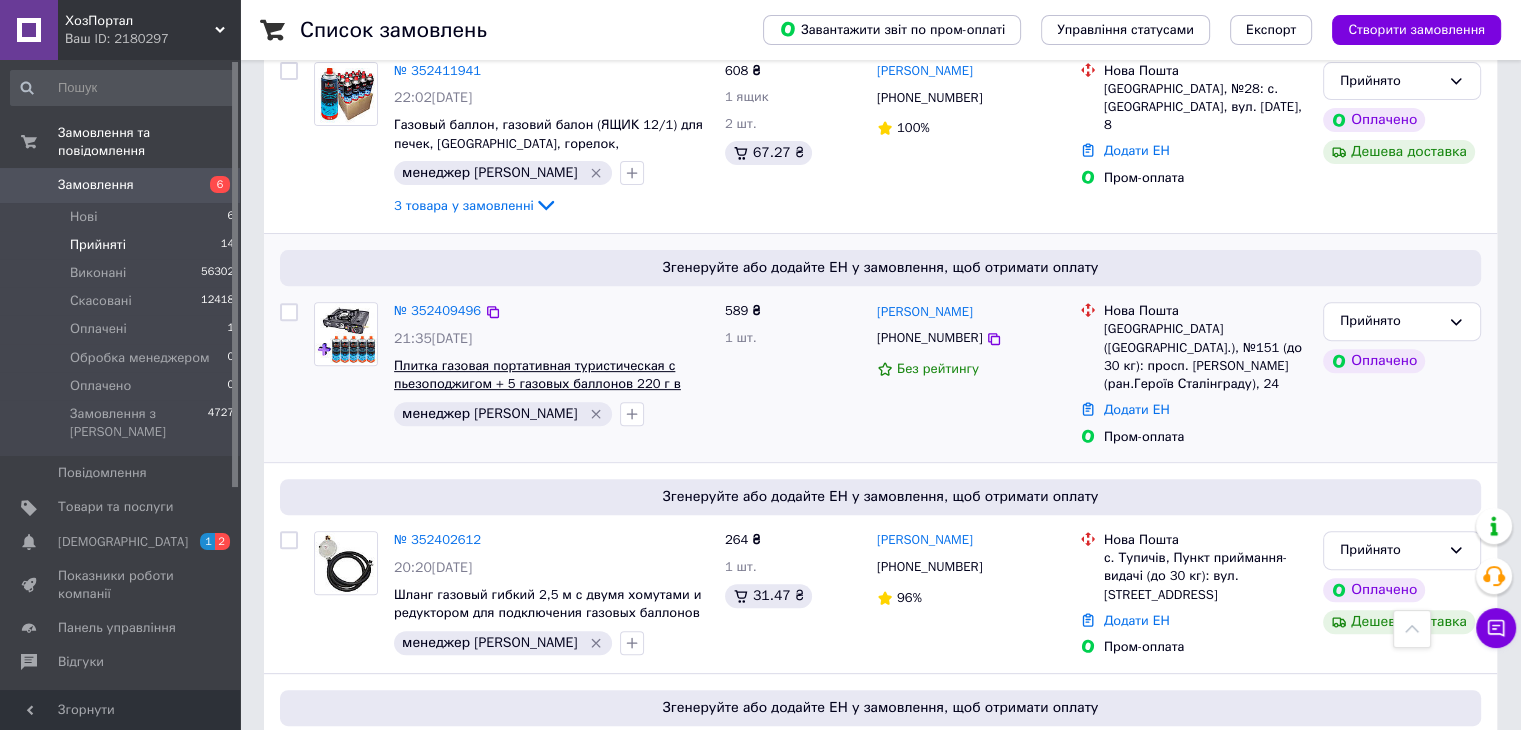 scroll, scrollTop: 700, scrollLeft: 0, axis: vertical 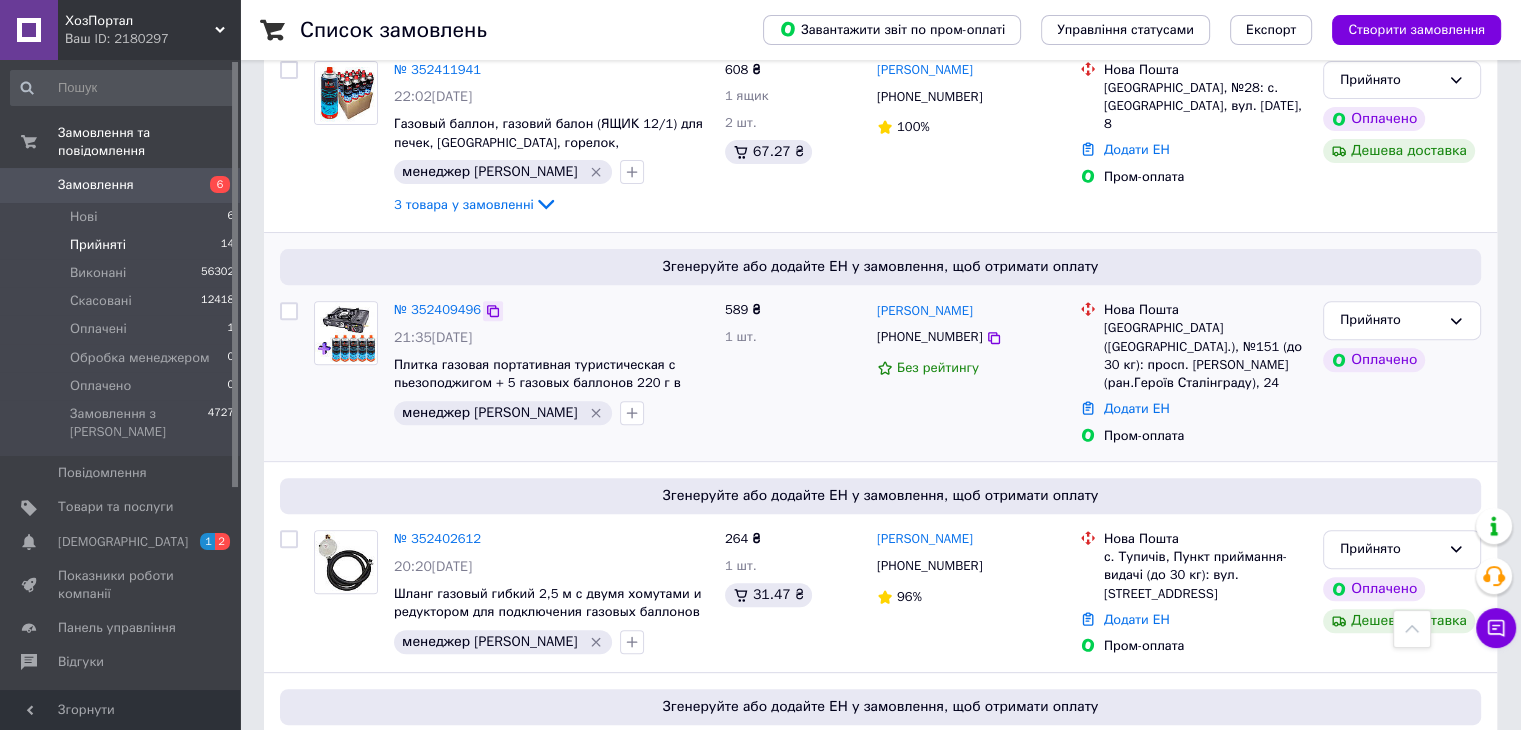 click 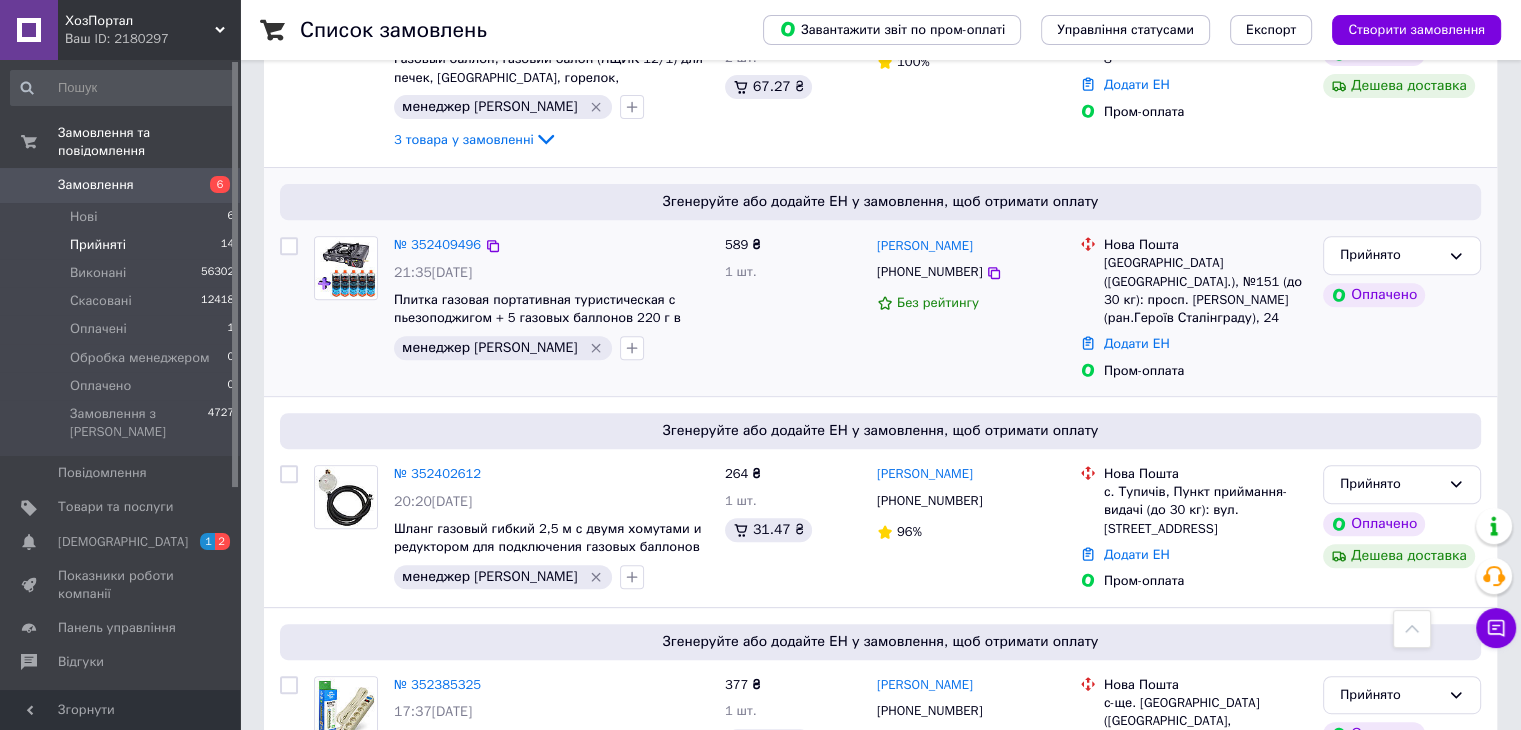 scroll, scrollTop: 800, scrollLeft: 0, axis: vertical 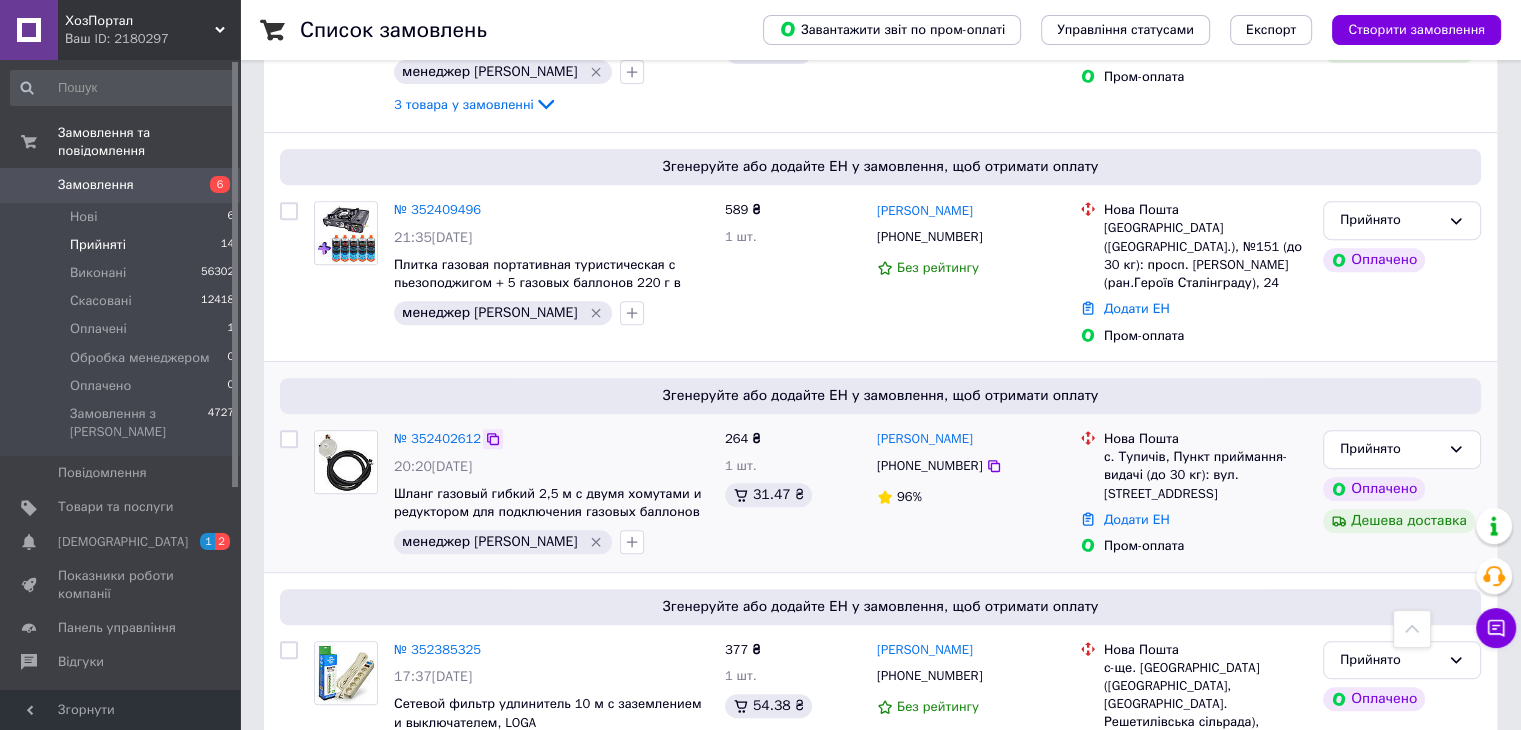 click 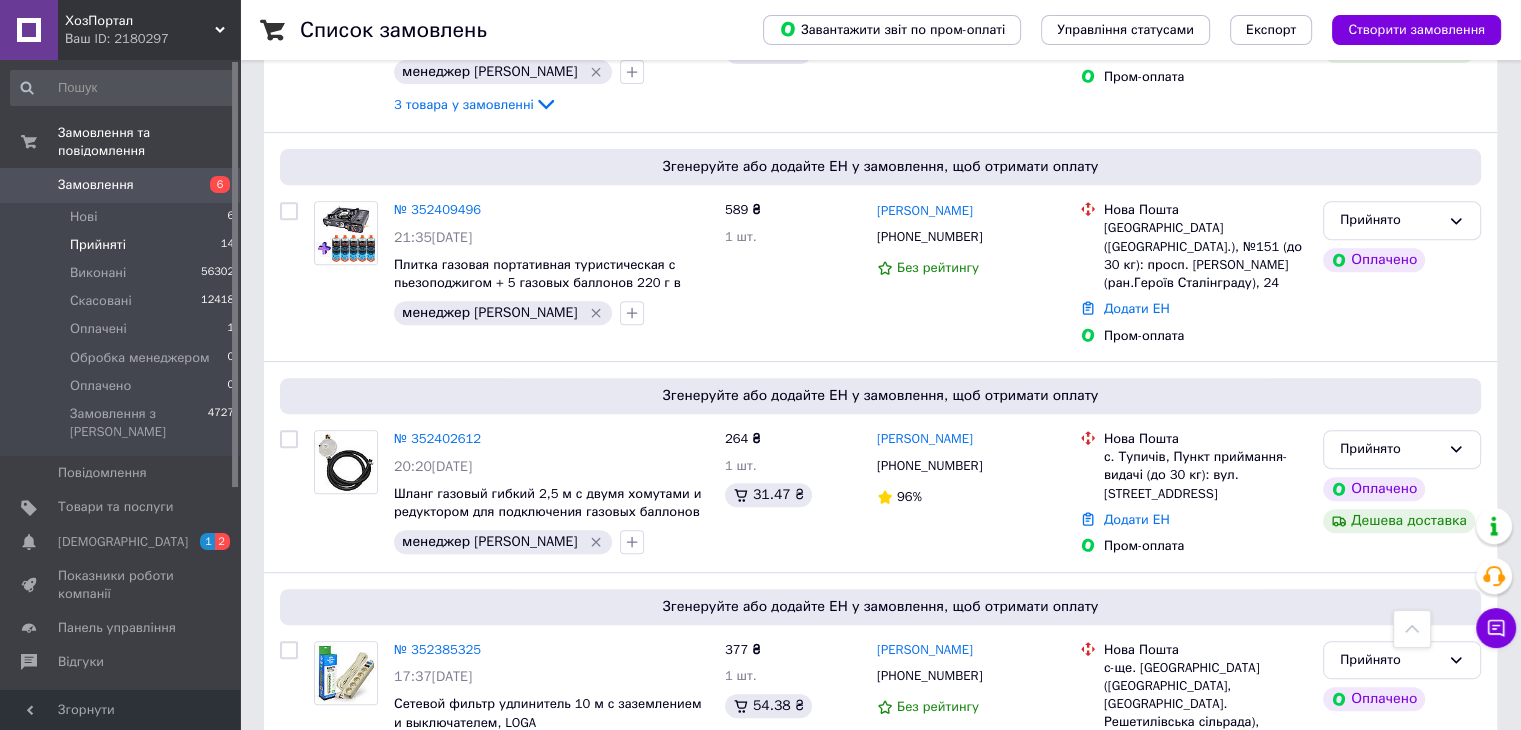 click on "Прийняті 14" at bounding box center (123, 245) 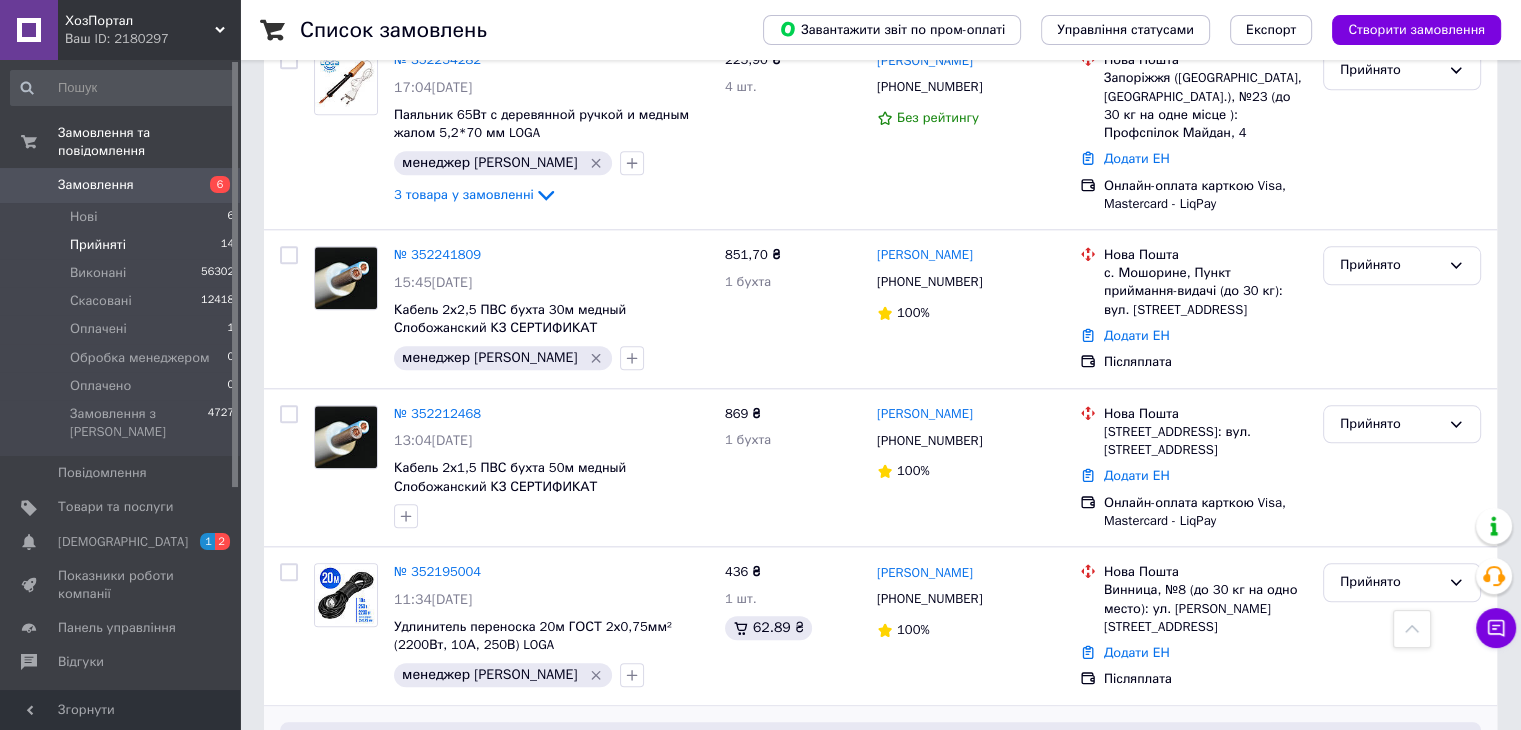 scroll, scrollTop: 1998, scrollLeft: 0, axis: vertical 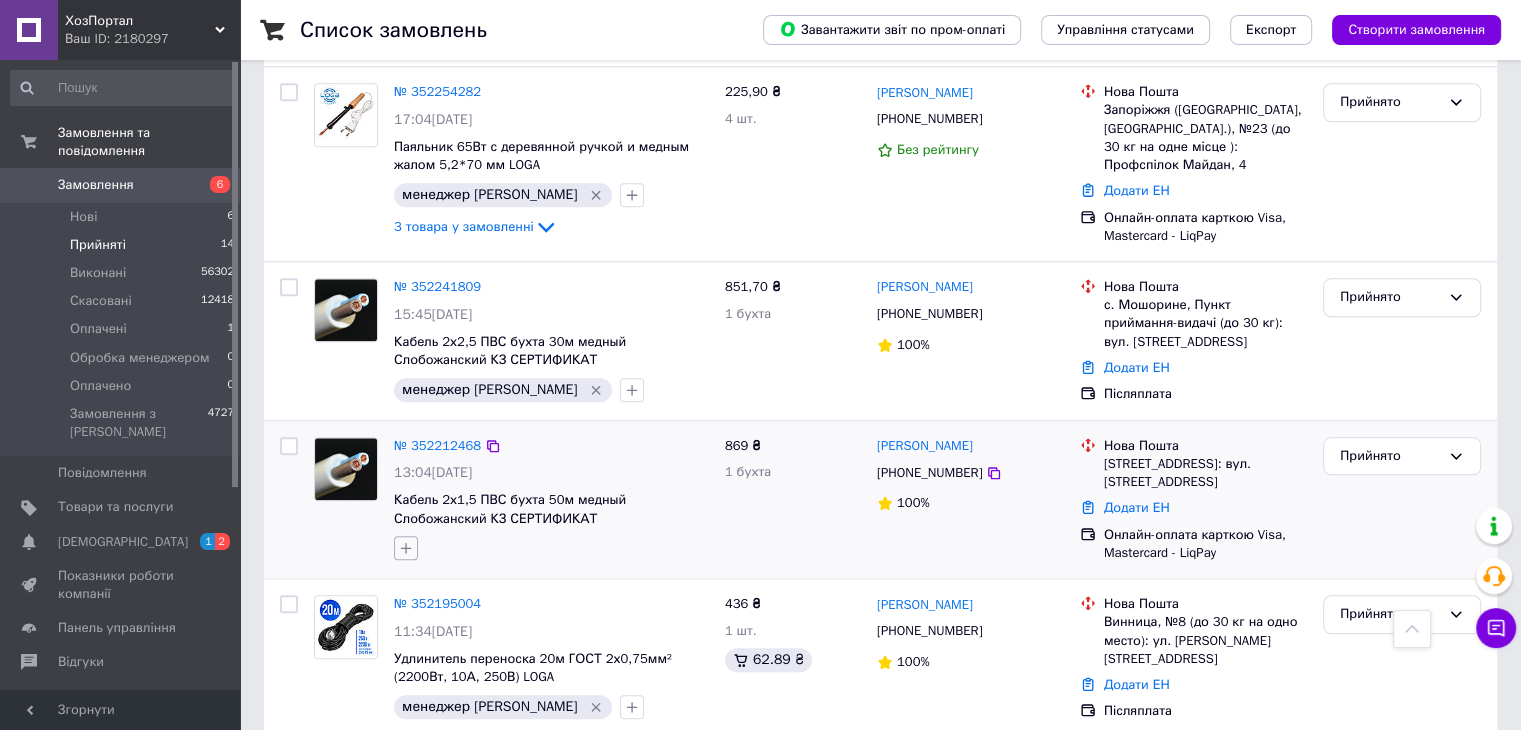 click 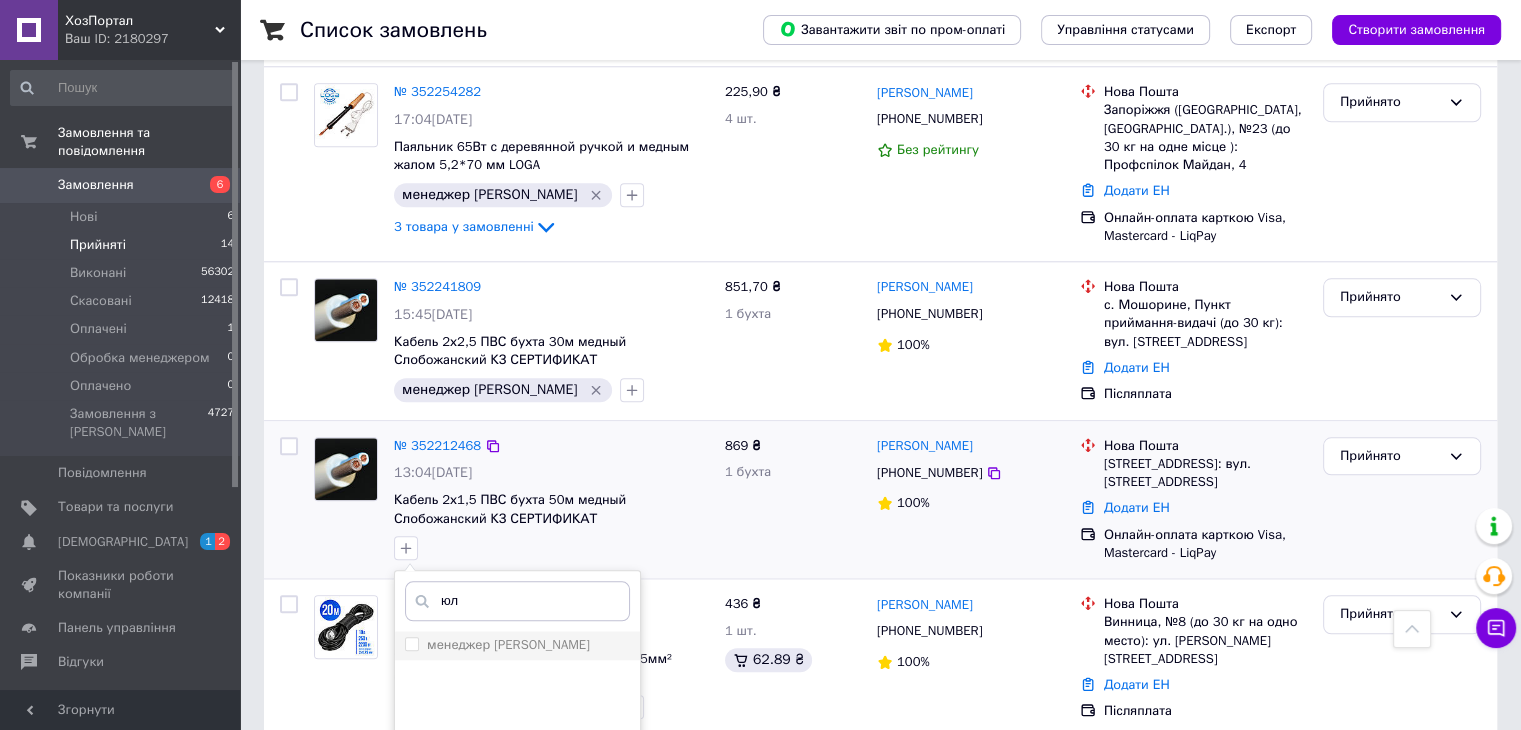 type on "юл" 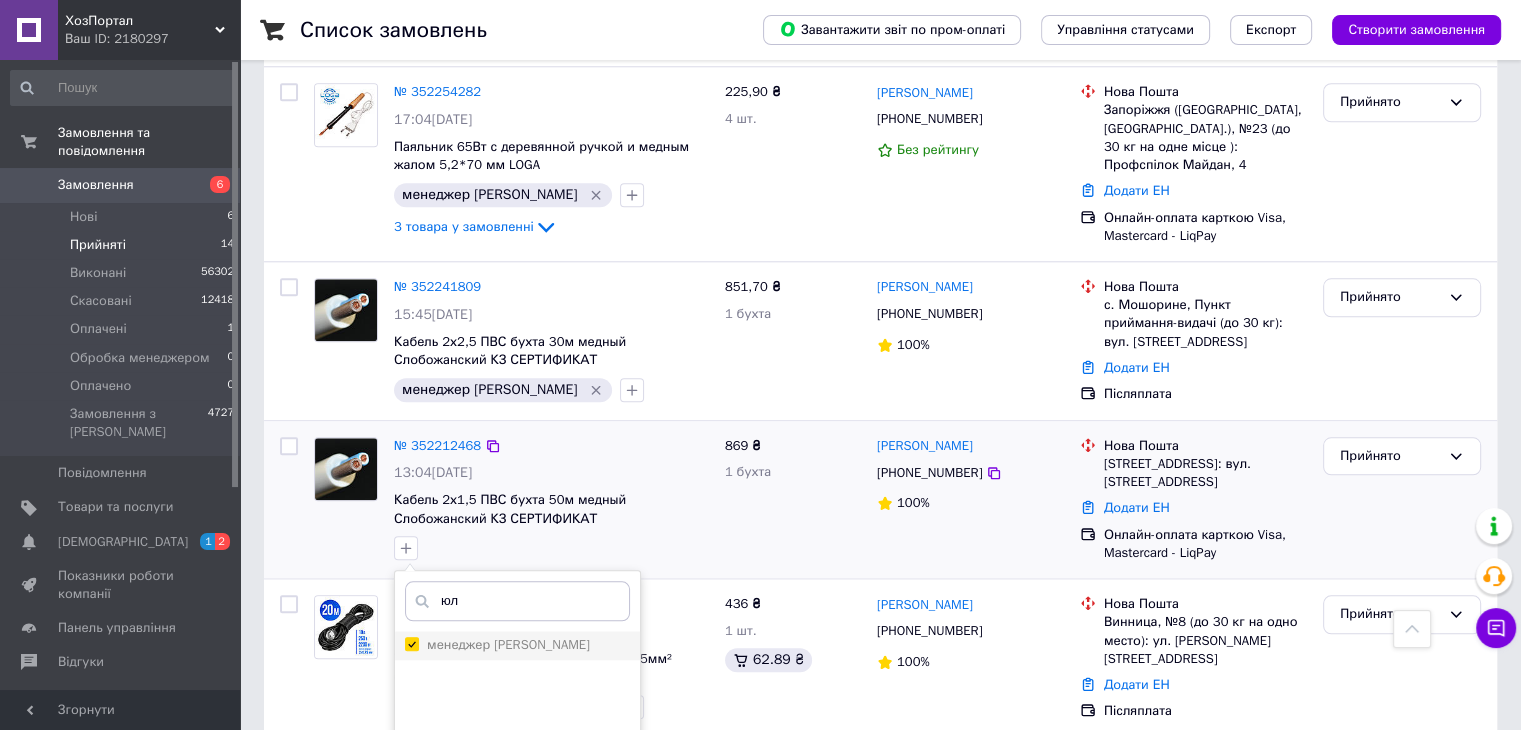 checkbox on "true" 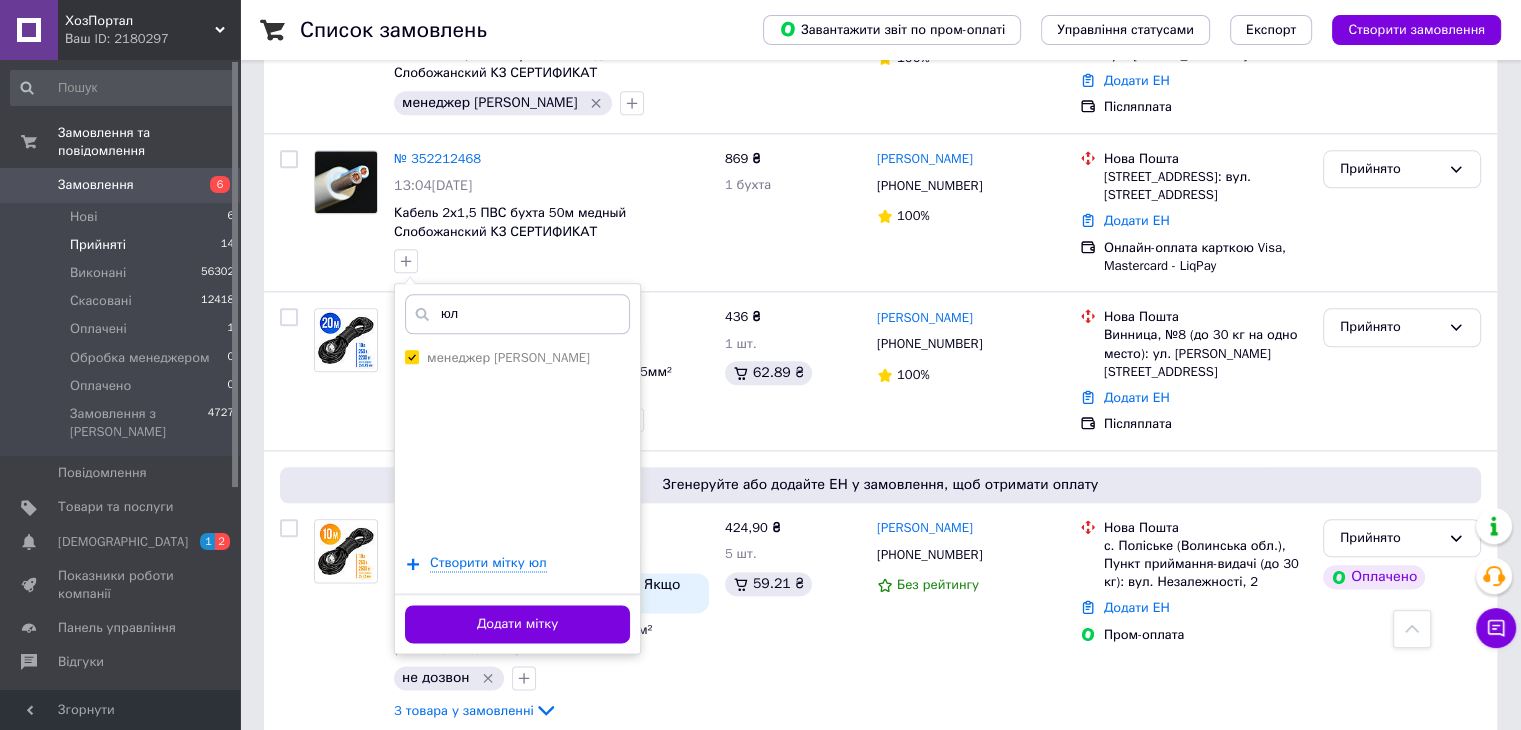 scroll, scrollTop: 2398, scrollLeft: 0, axis: vertical 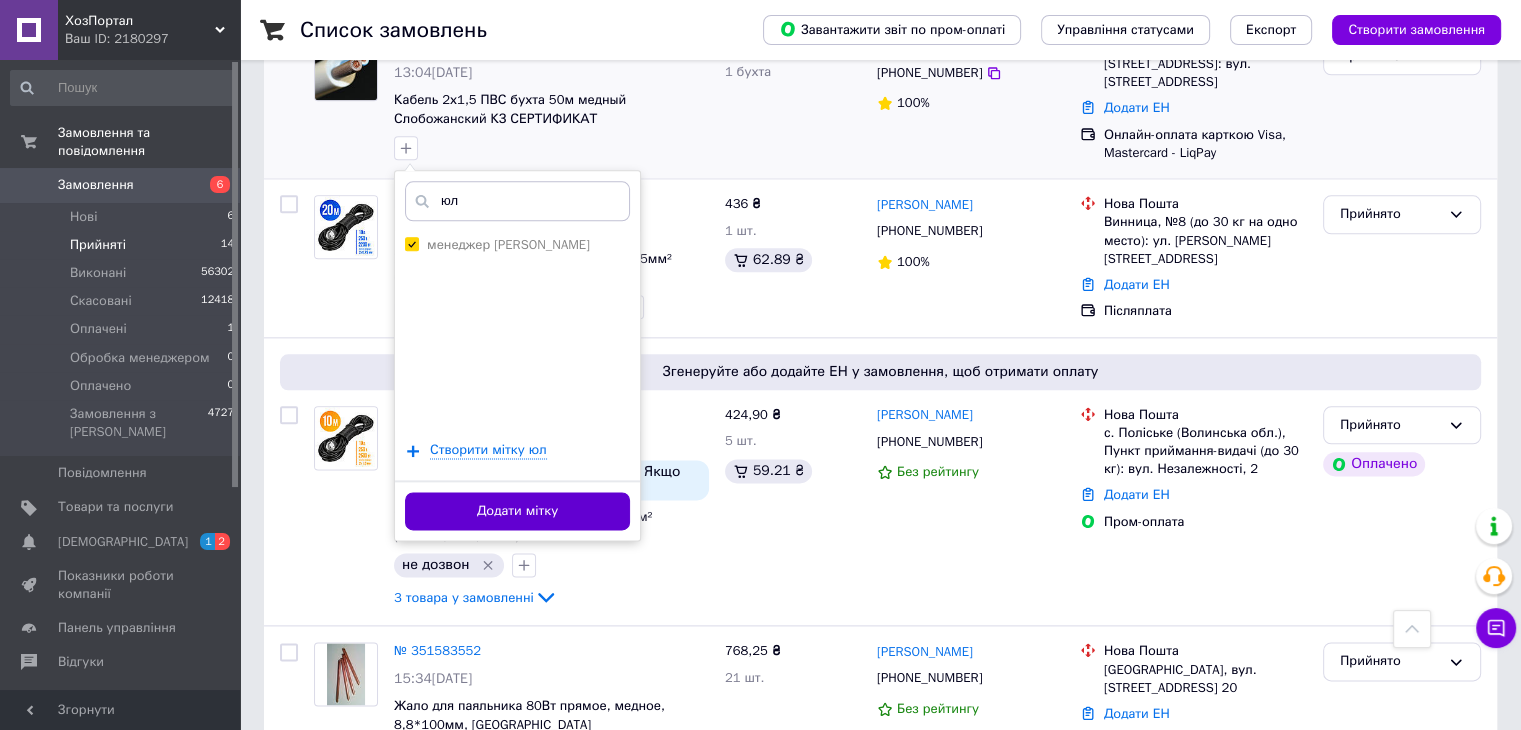 click on "Додати мітку" at bounding box center [517, 511] 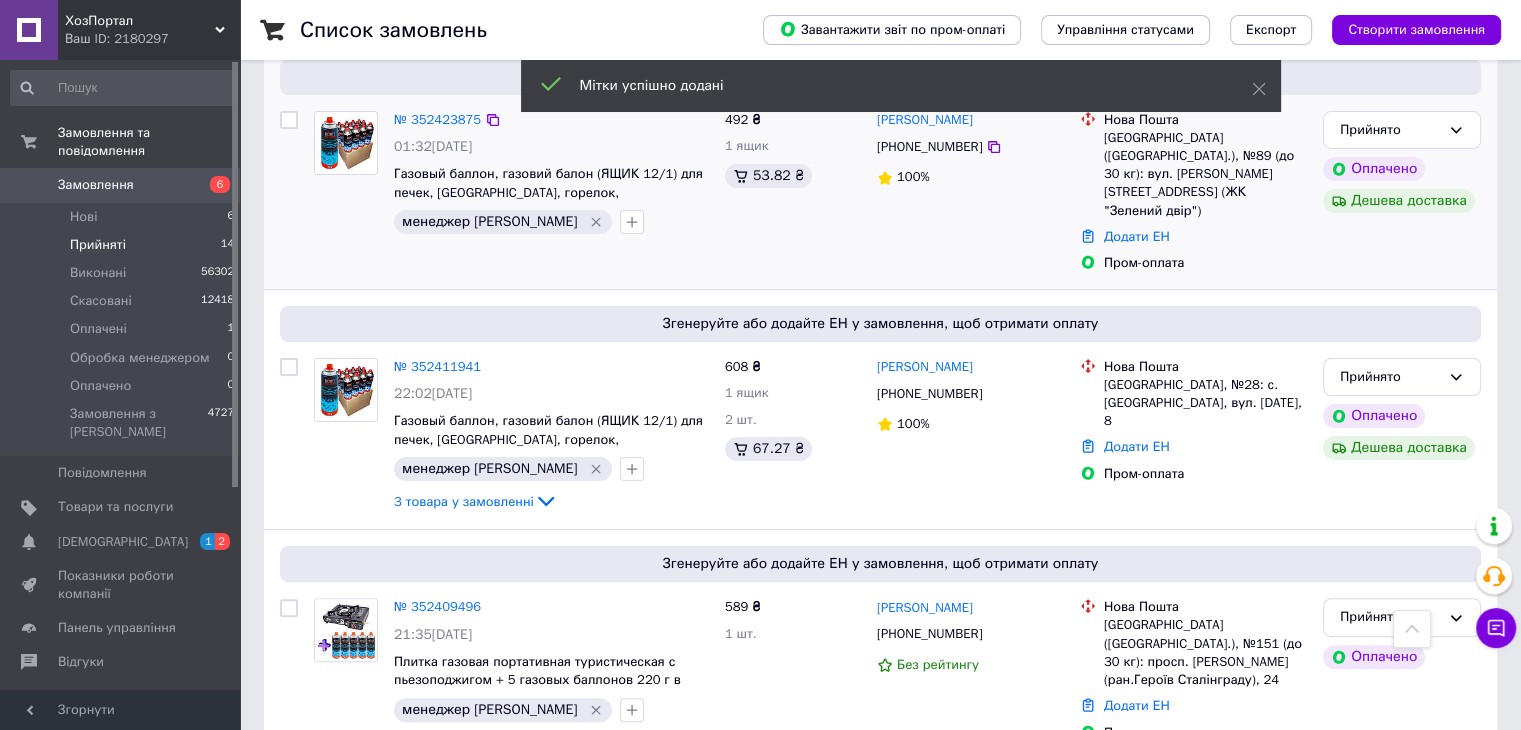 scroll, scrollTop: 398, scrollLeft: 0, axis: vertical 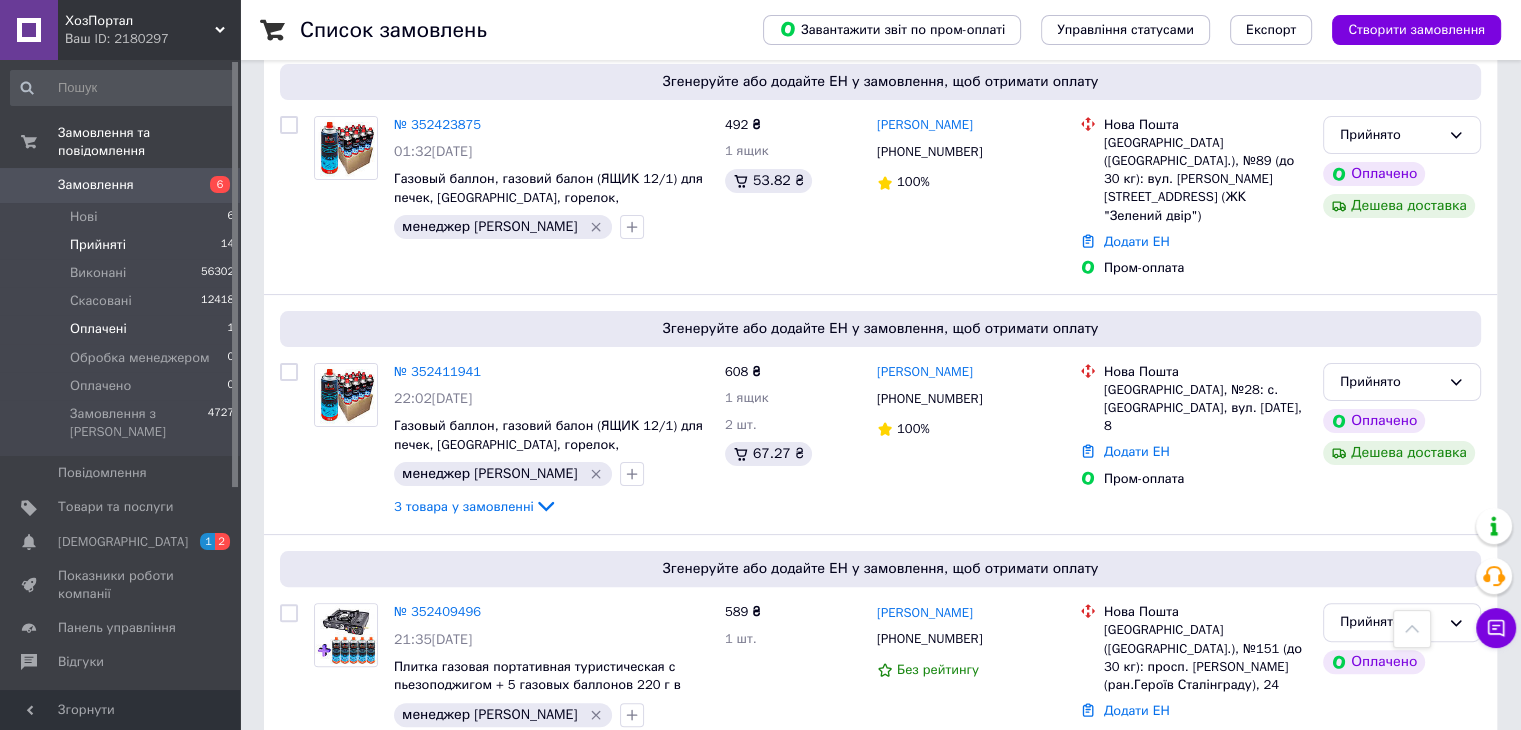 click on "Оплачені" at bounding box center [98, 329] 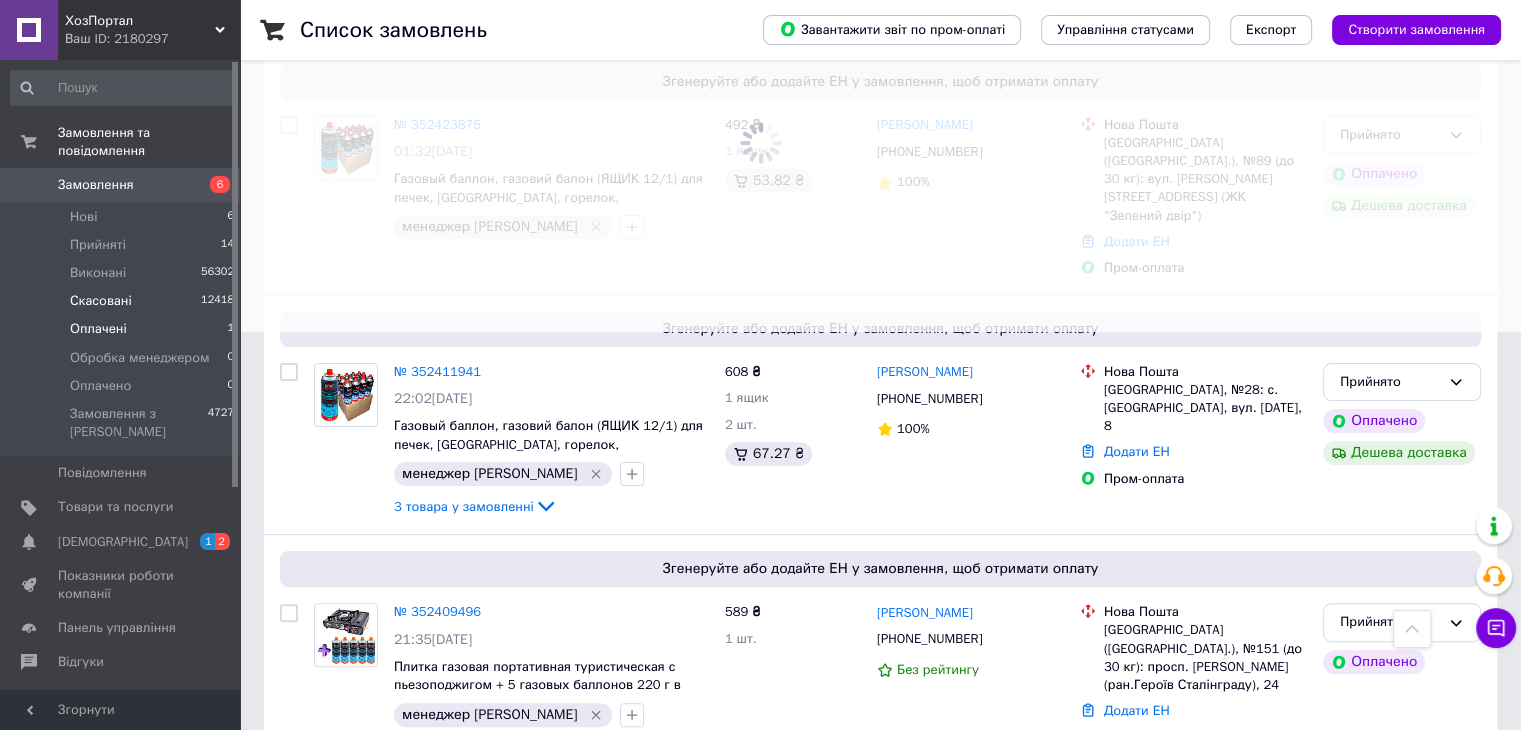 scroll, scrollTop: 0, scrollLeft: 0, axis: both 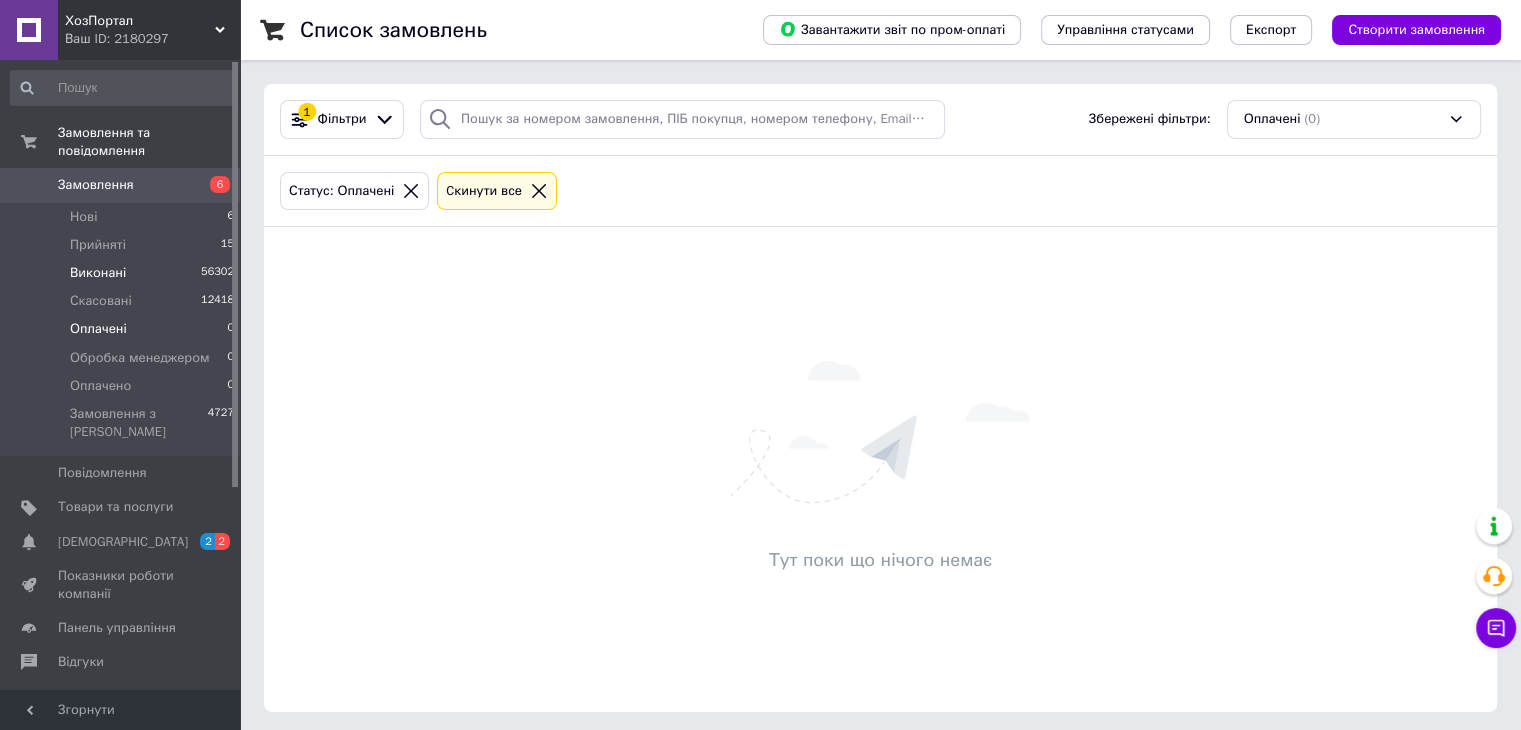click on "Виконані 56302" at bounding box center [123, 273] 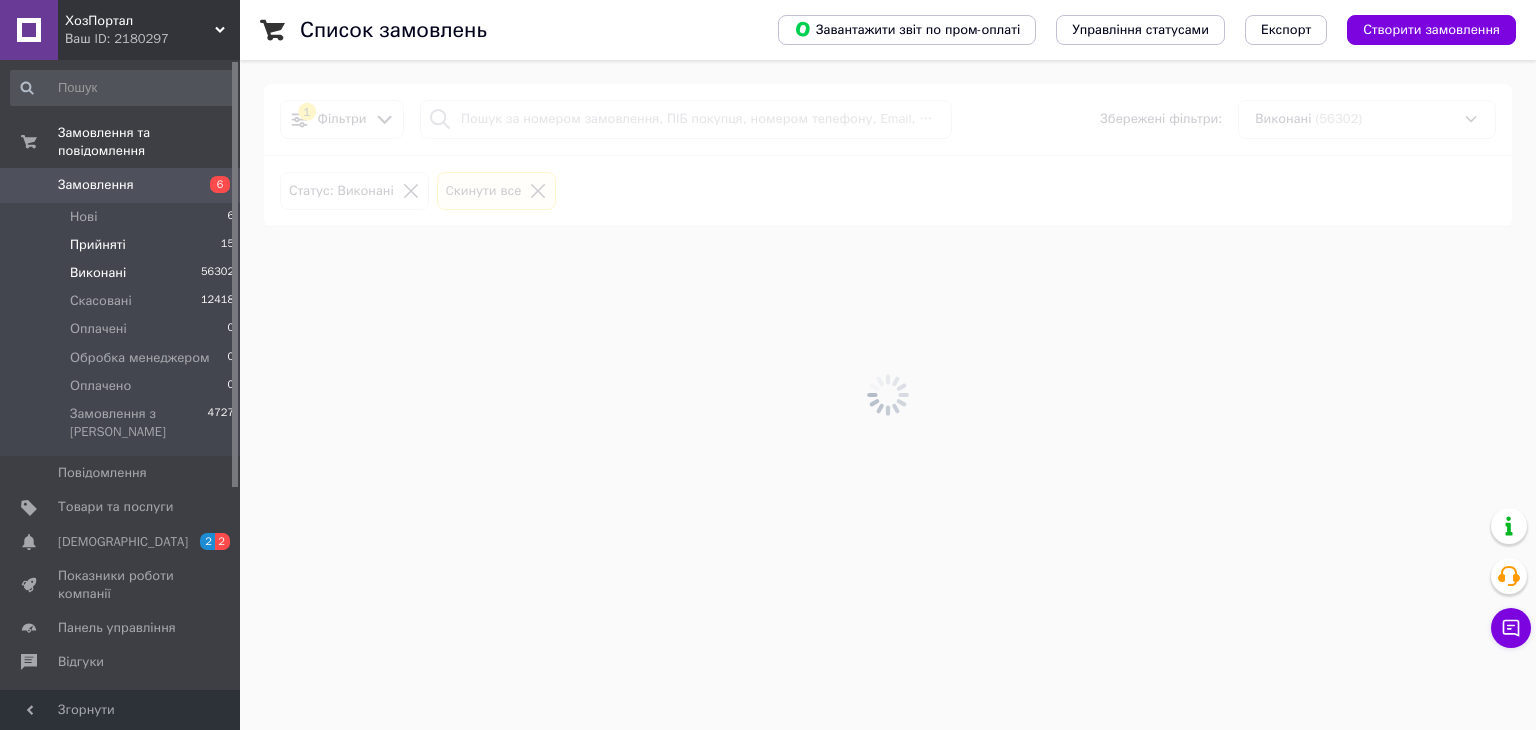 click on "Прийняті" at bounding box center (98, 245) 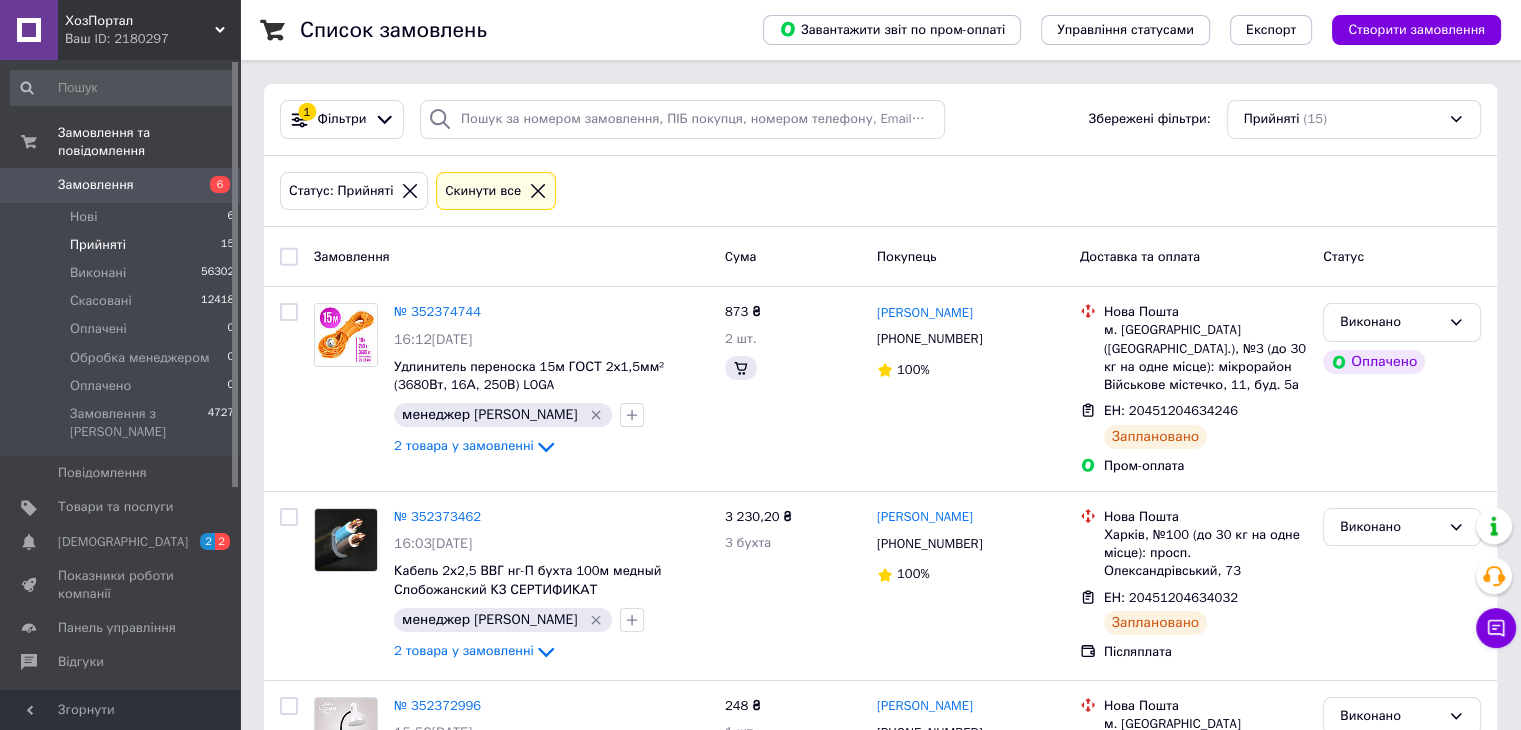 click on "Прийняті" at bounding box center [98, 245] 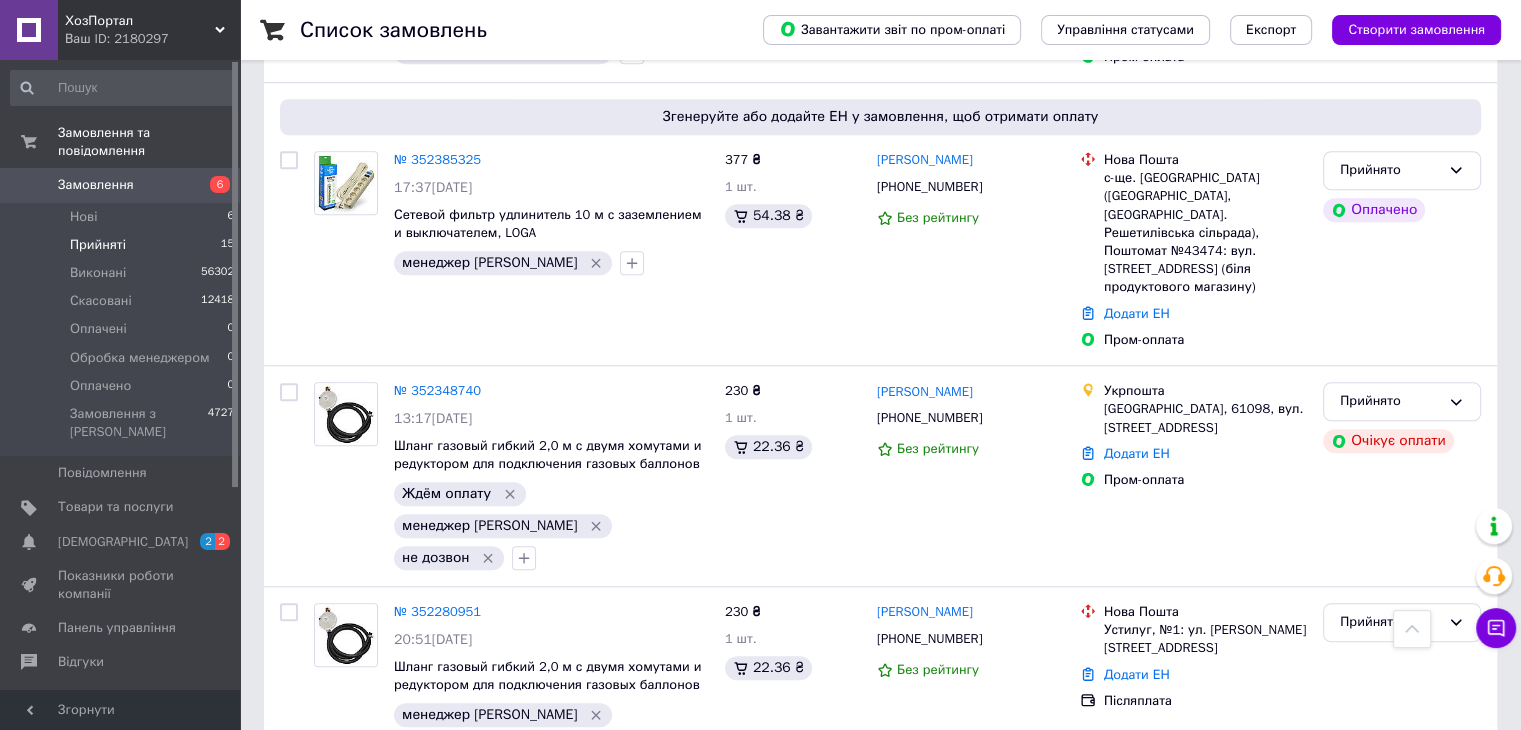 scroll, scrollTop: 1300, scrollLeft: 0, axis: vertical 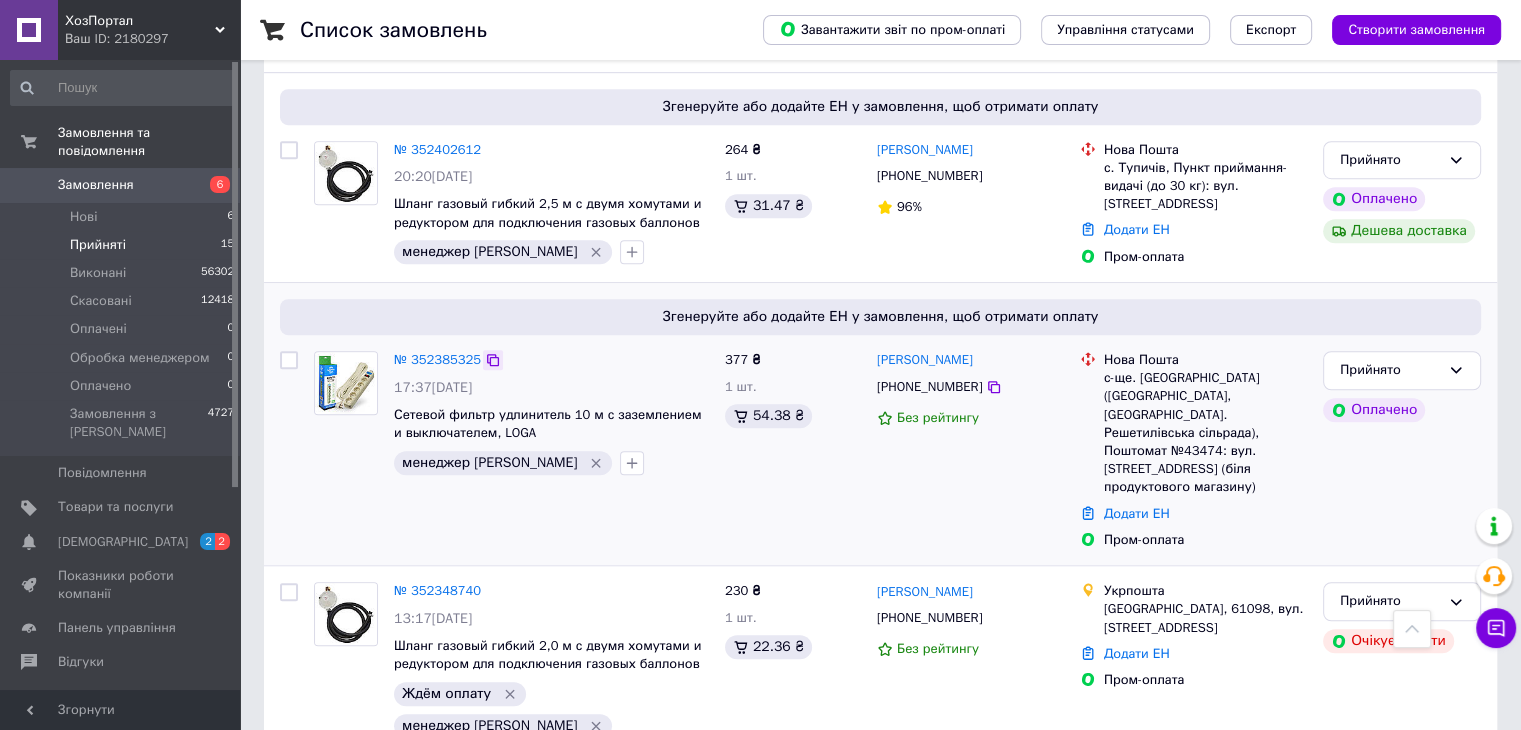 click 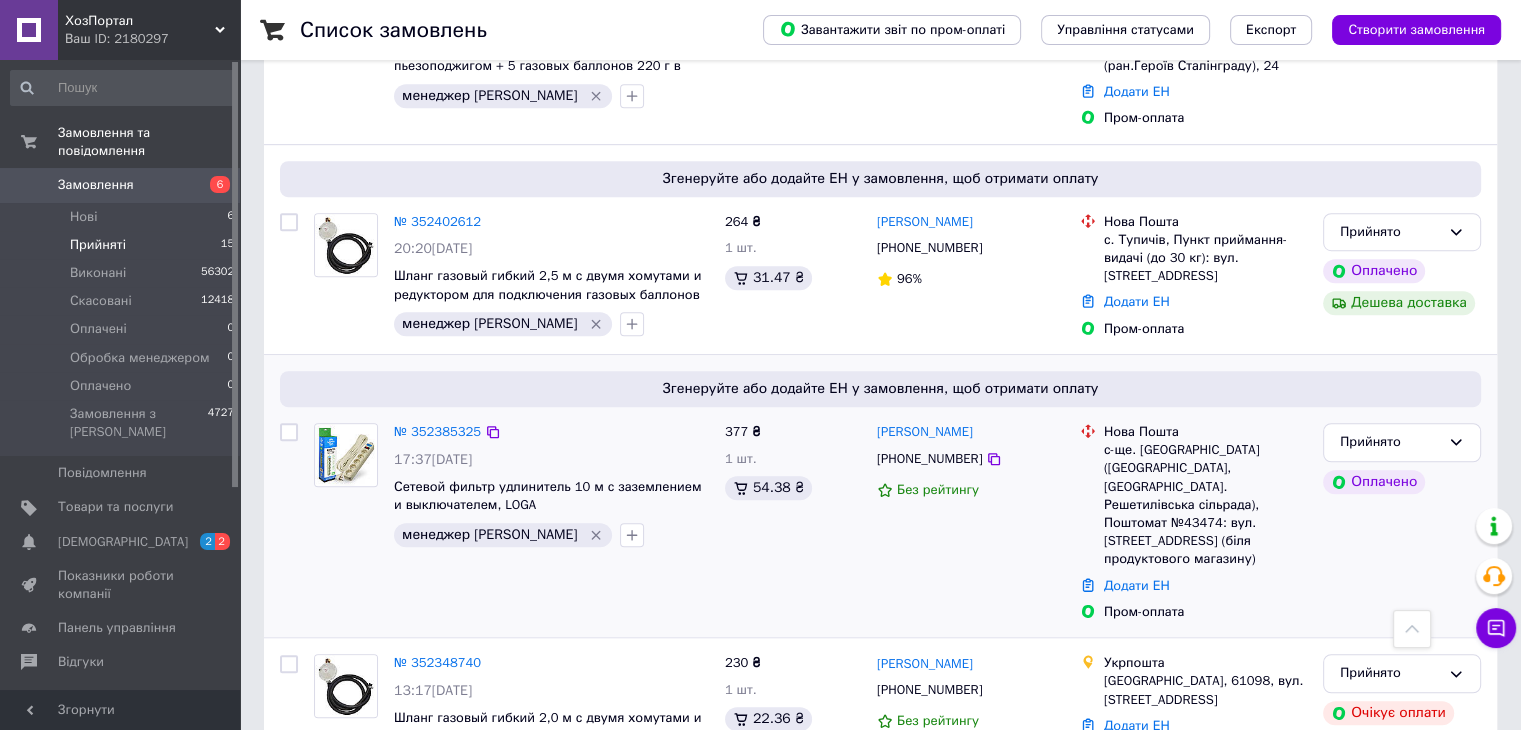 scroll, scrollTop: 1200, scrollLeft: 0, axis: vertical 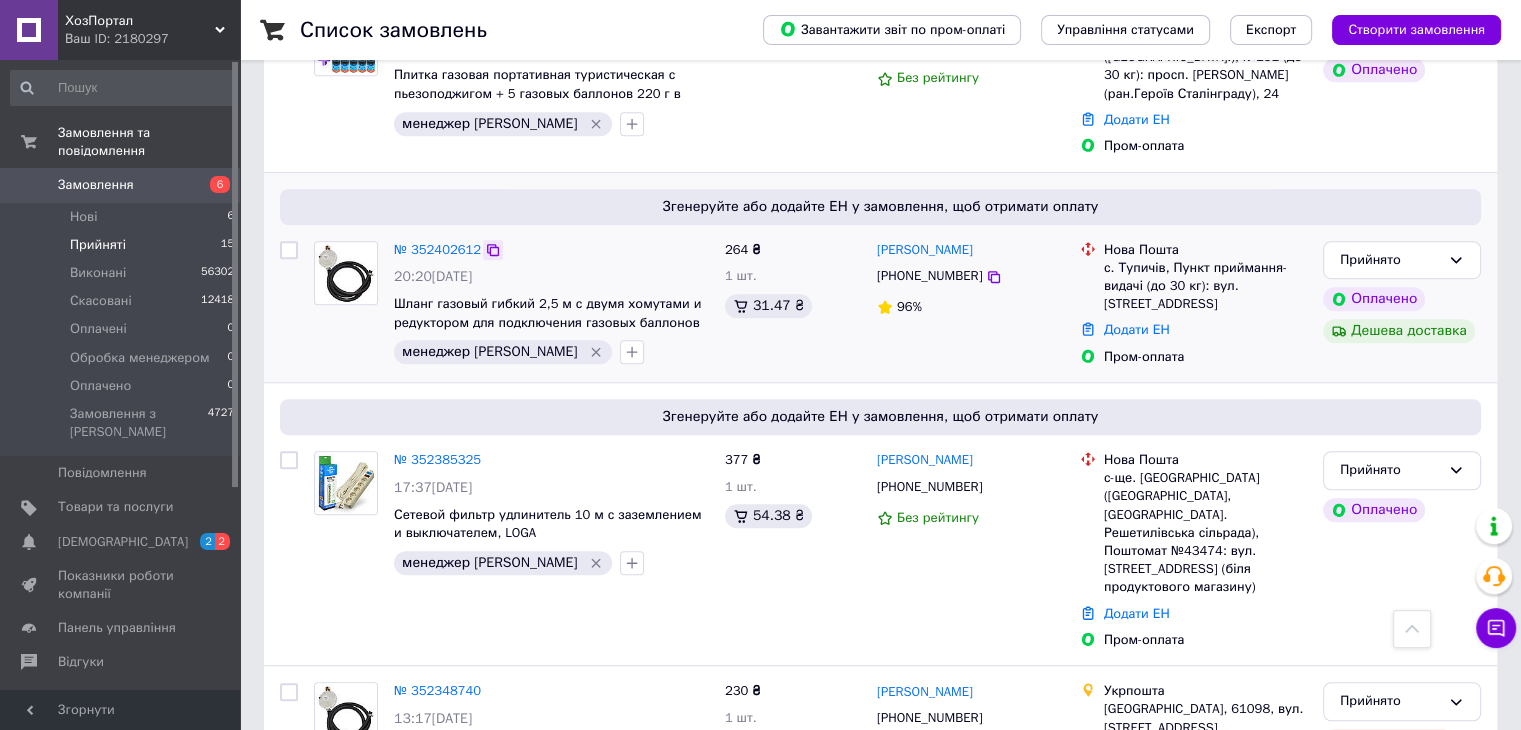 click 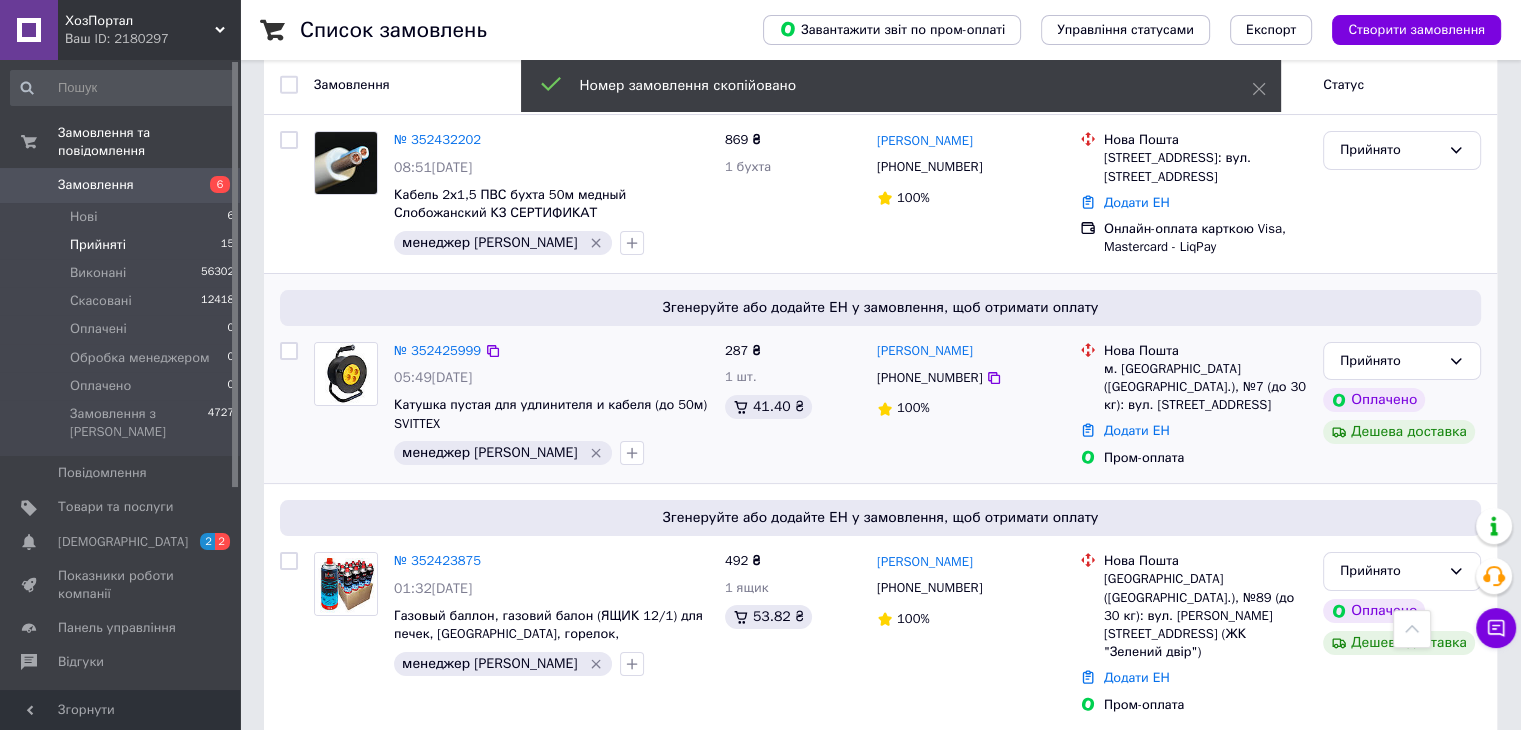 scroll, scrollTop: 0, scrollLeft: 0, axis: both 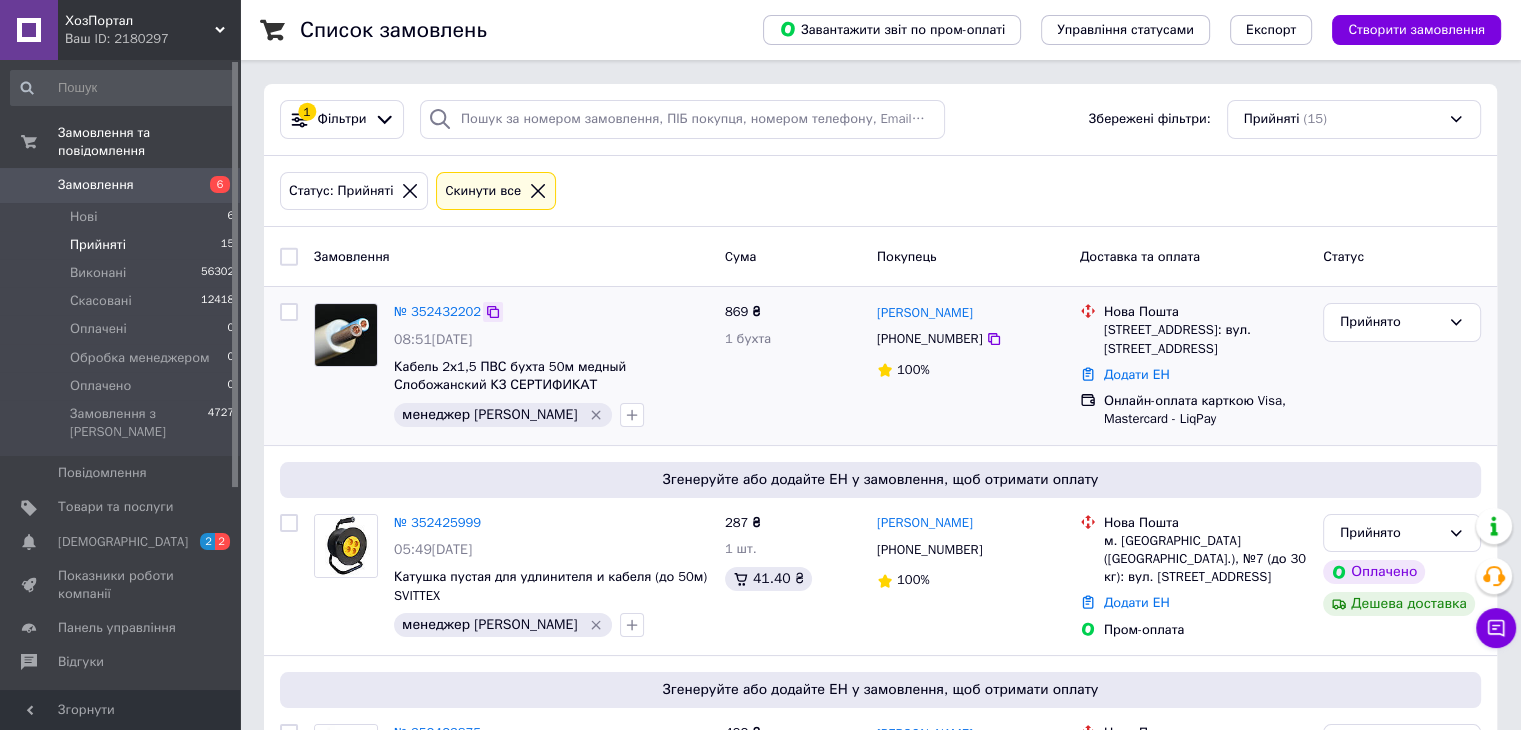 click 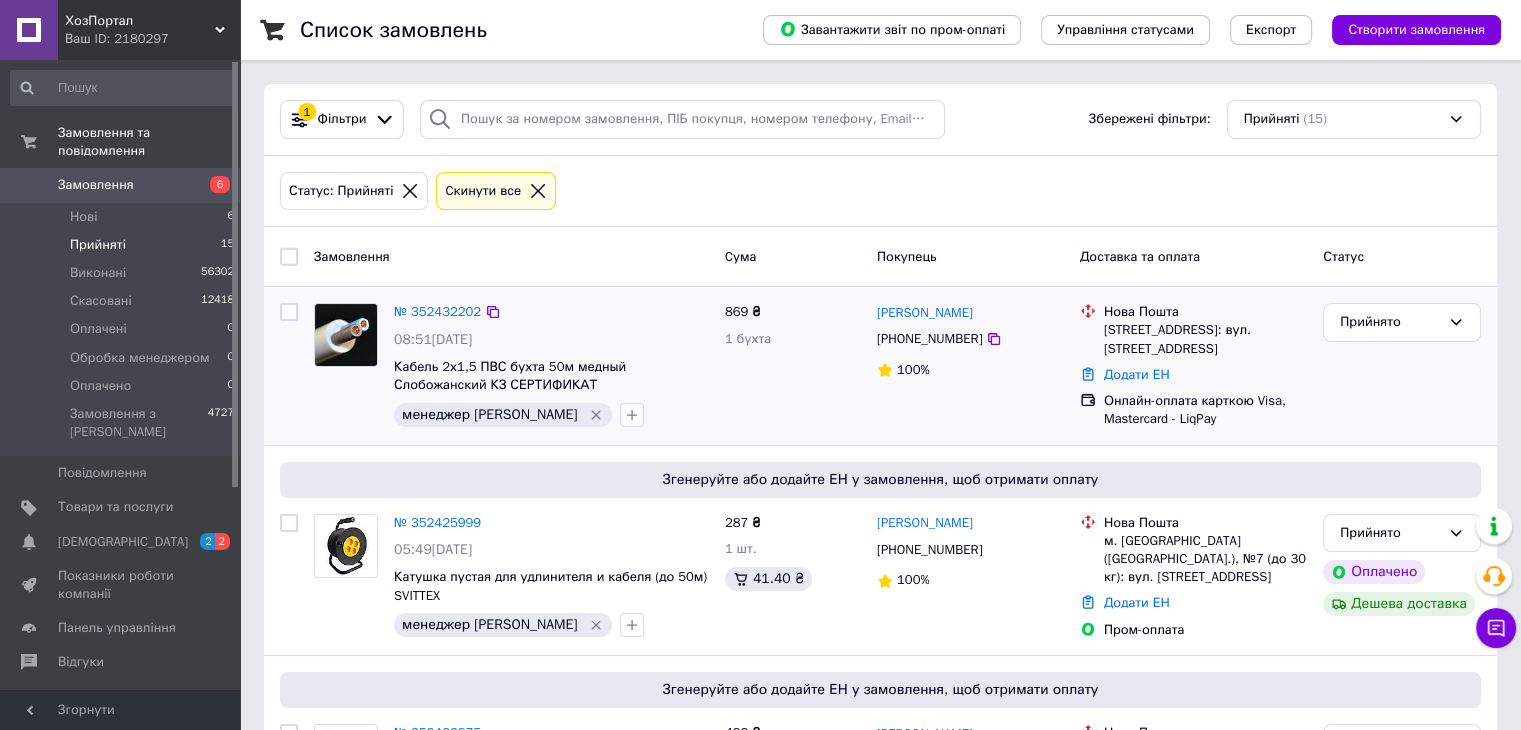 click on "Додати ЕН" at bounding box center (1205, 375) 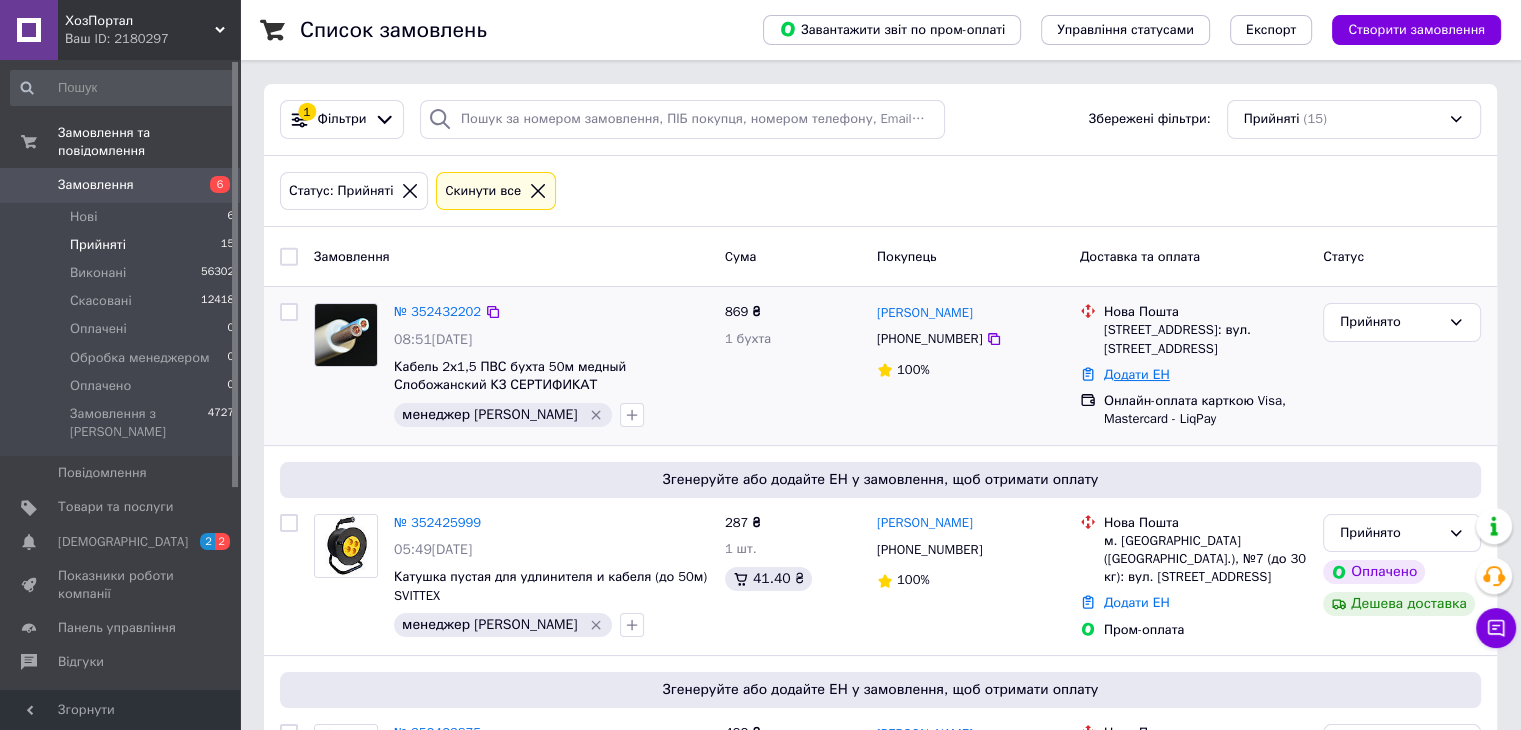 click on "Додати ЕН" at bounding box center (1137, 374) 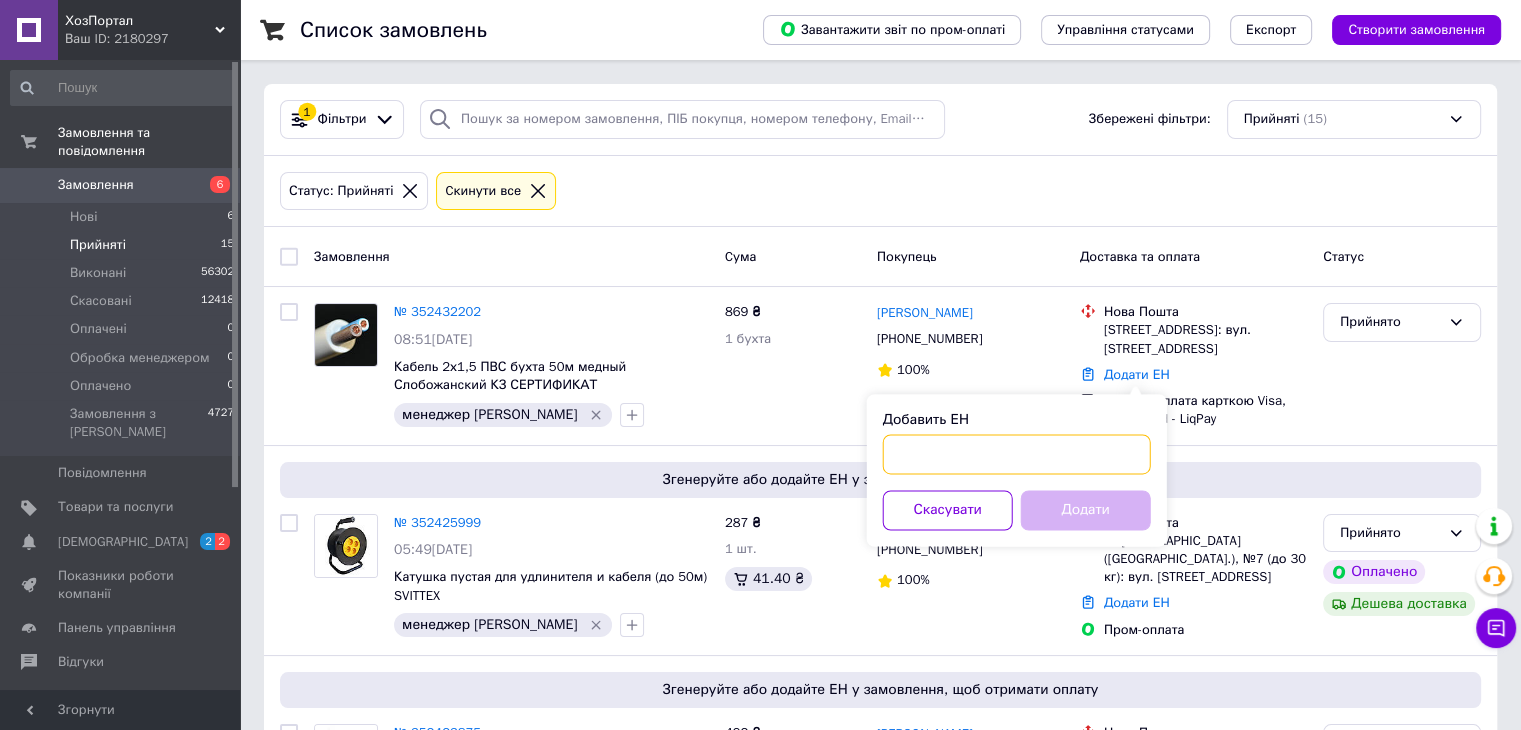 click on "Добавить ЕН" at bounding box center (1017, 454) 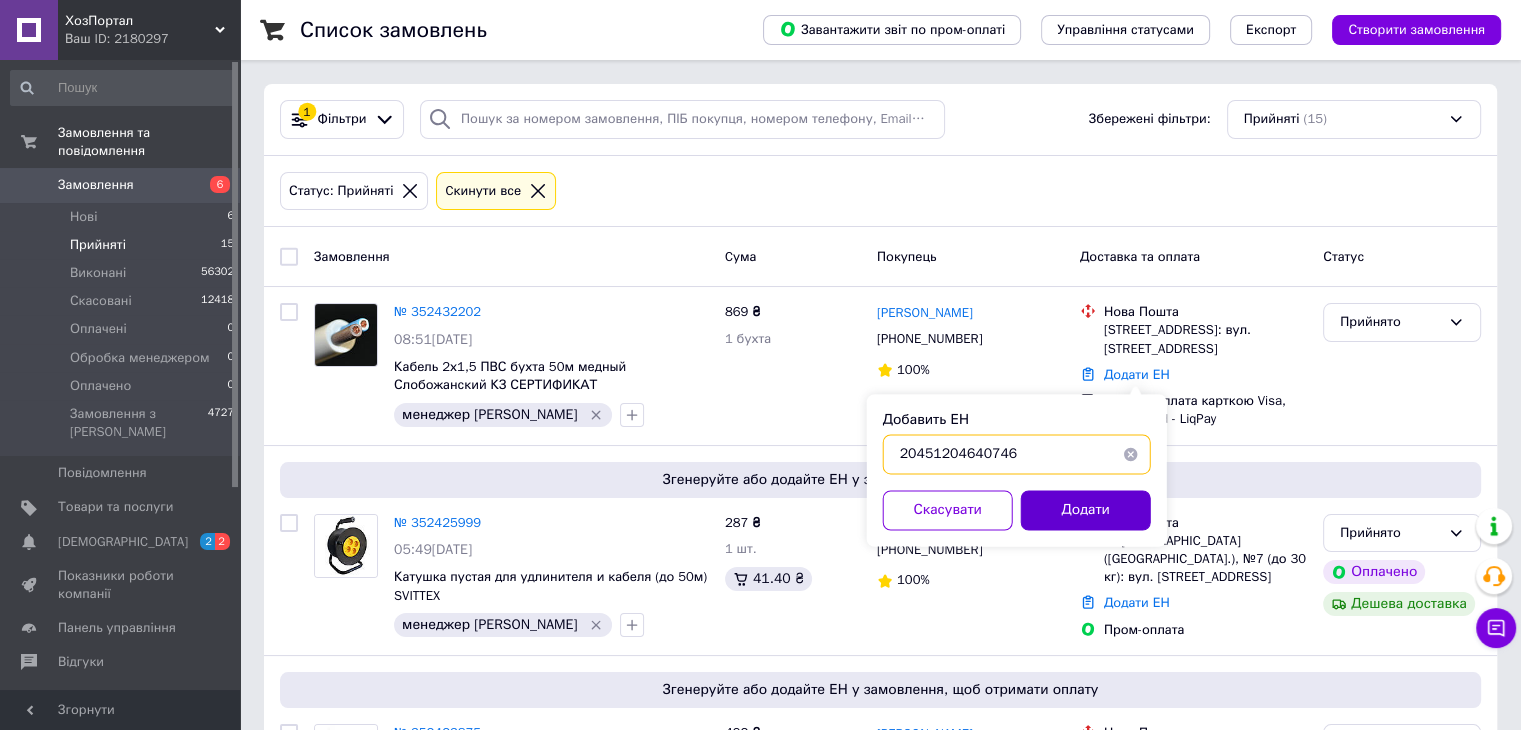 type on "20451204640746" 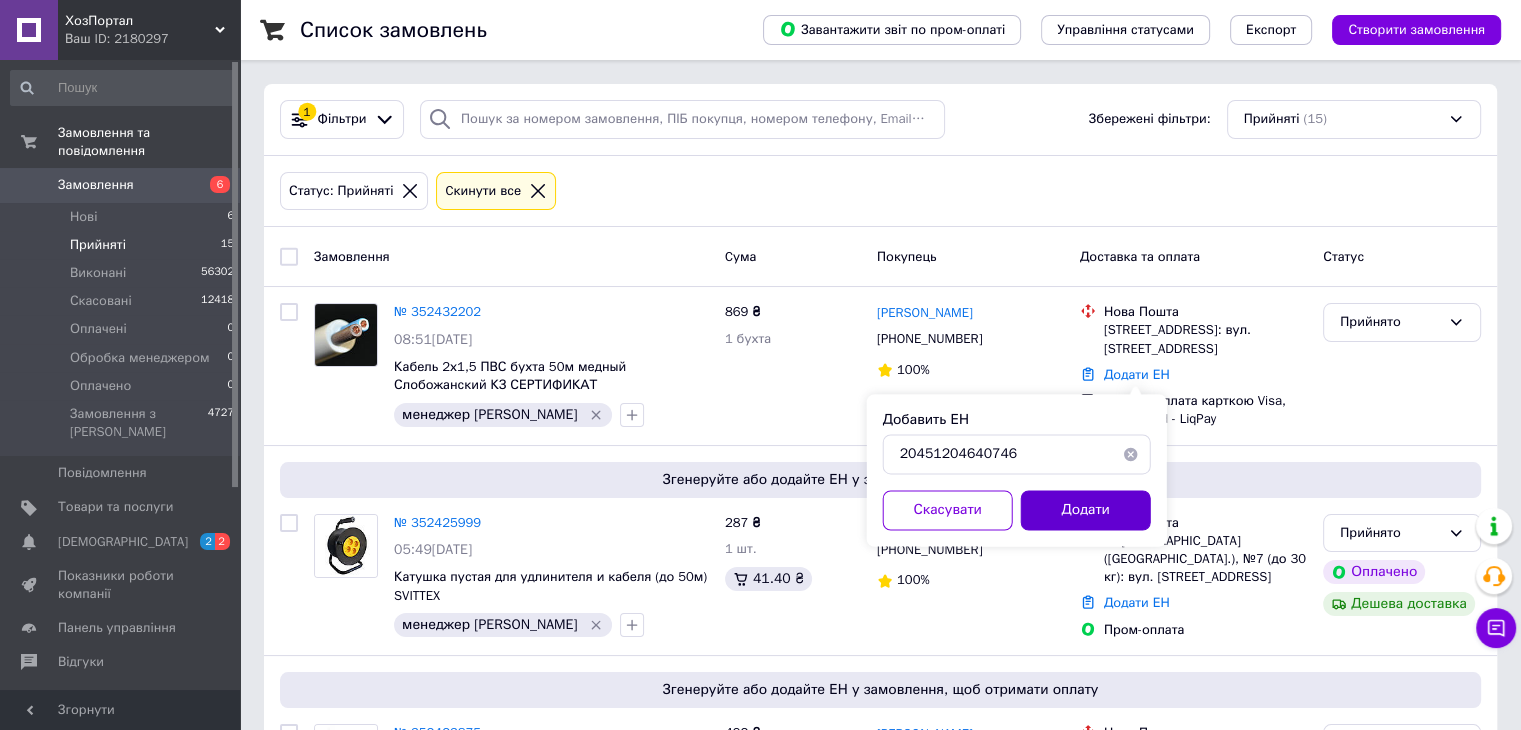 click on "Додати" at bounding box center (1086, 510) 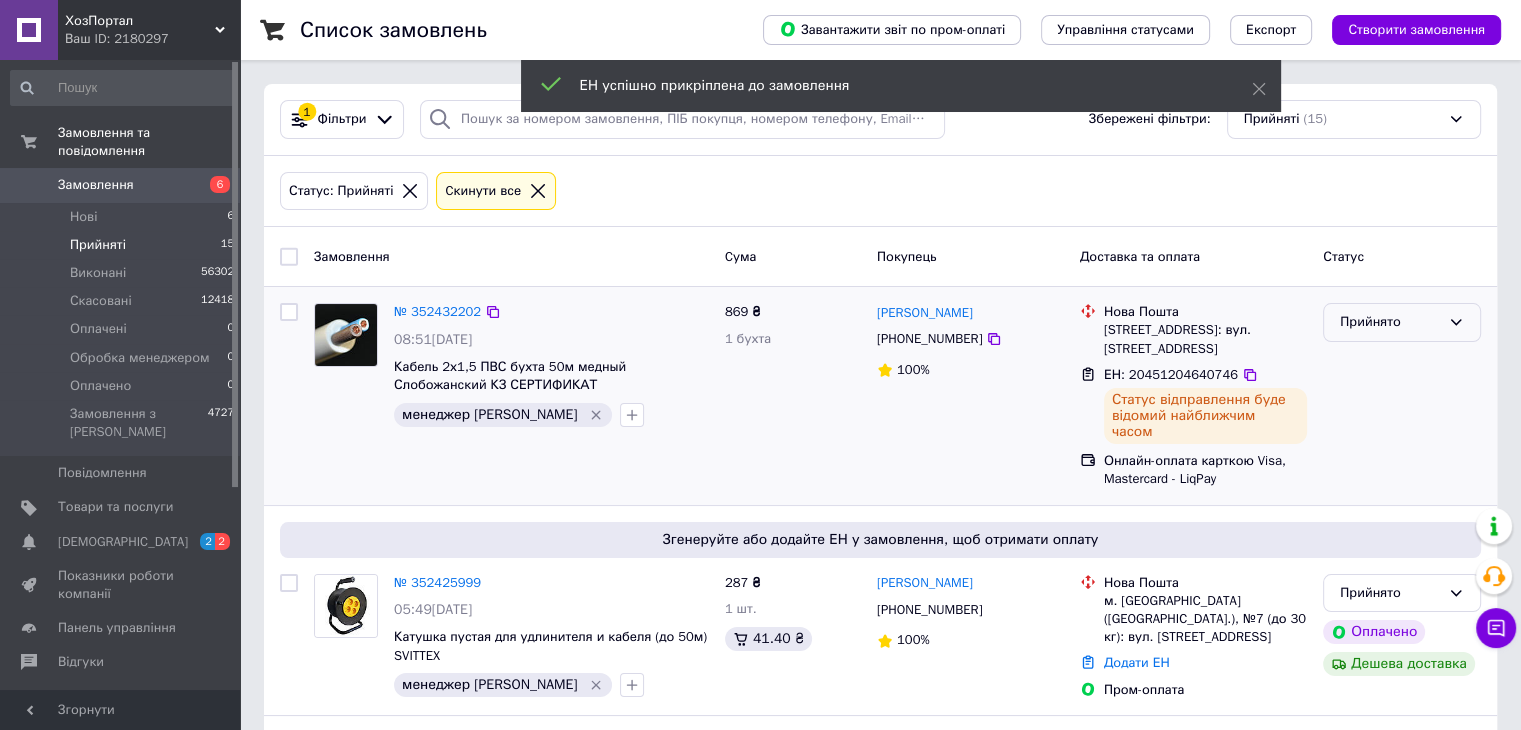 click on "Прийнято" at bounding box center [1390, 322] 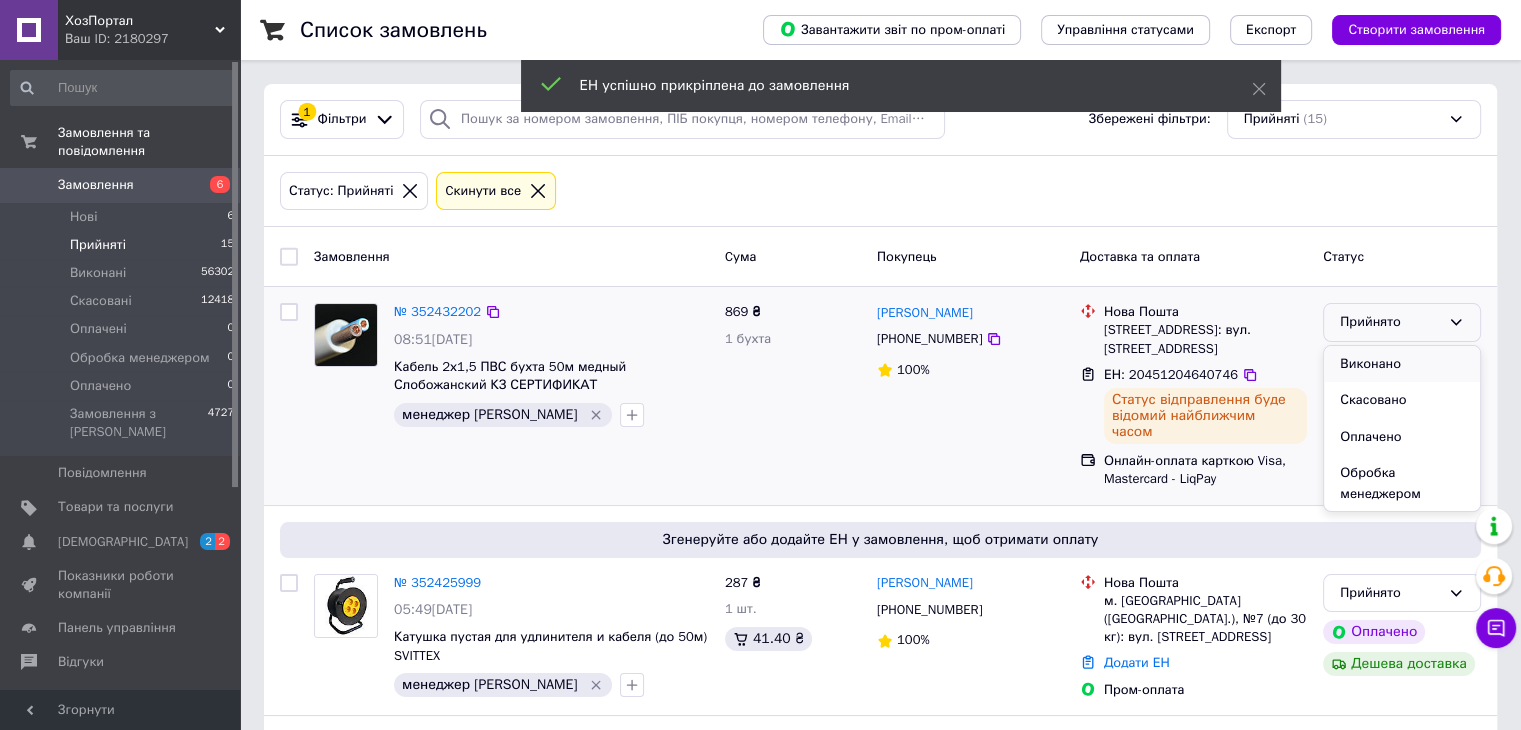click on "Виконано" at bounding box center [1402, 364] 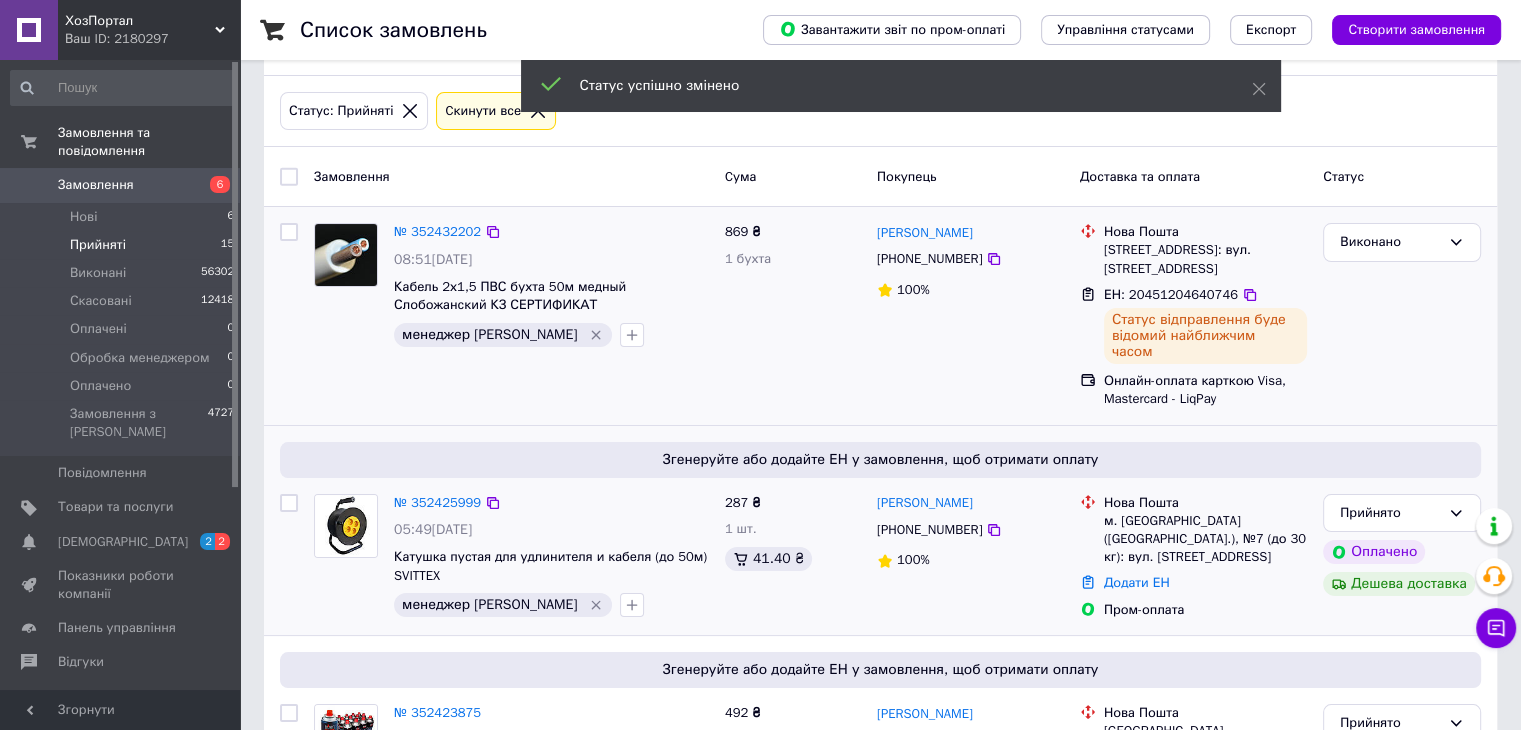 scroll, scrollTop: 200, scrollLeft: 0, axis: vertical 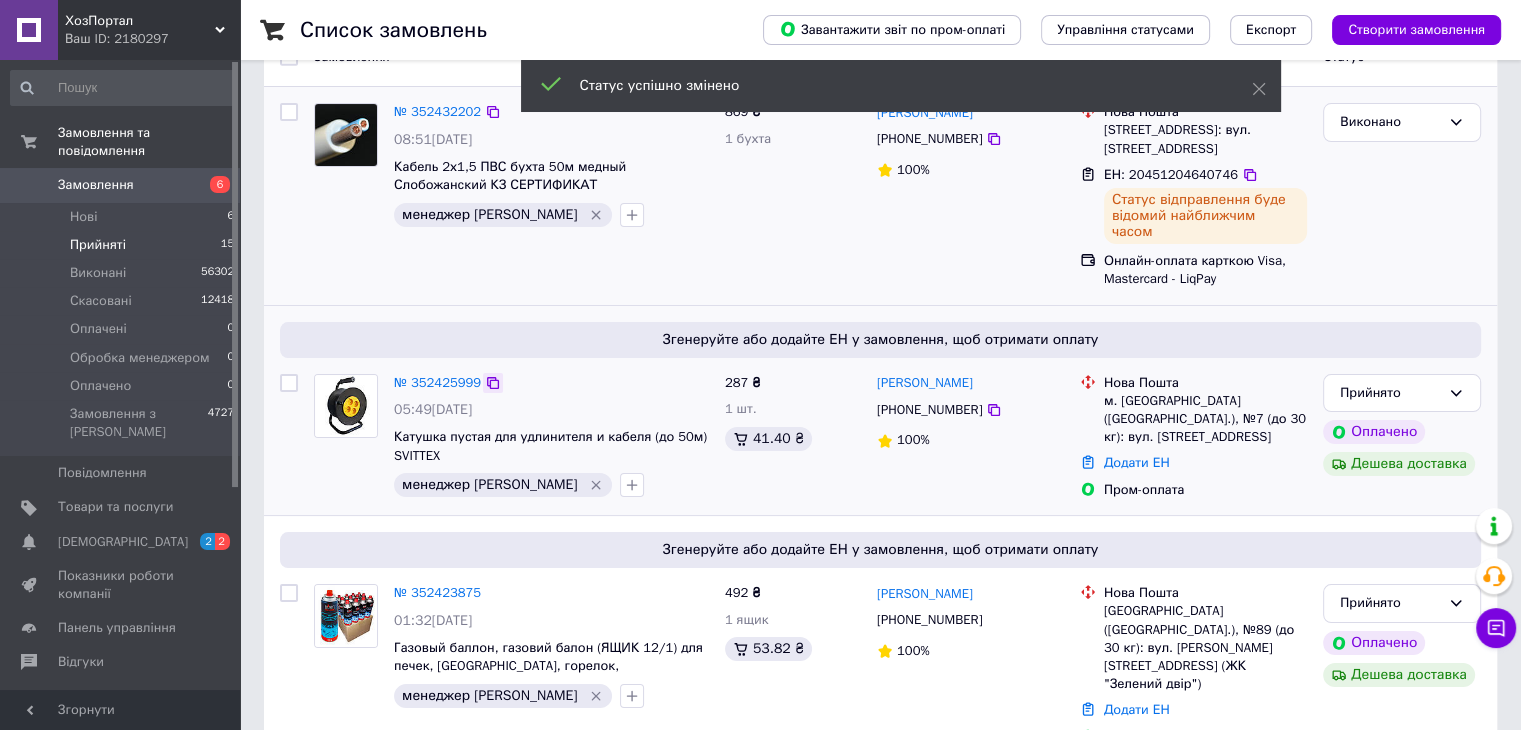 click 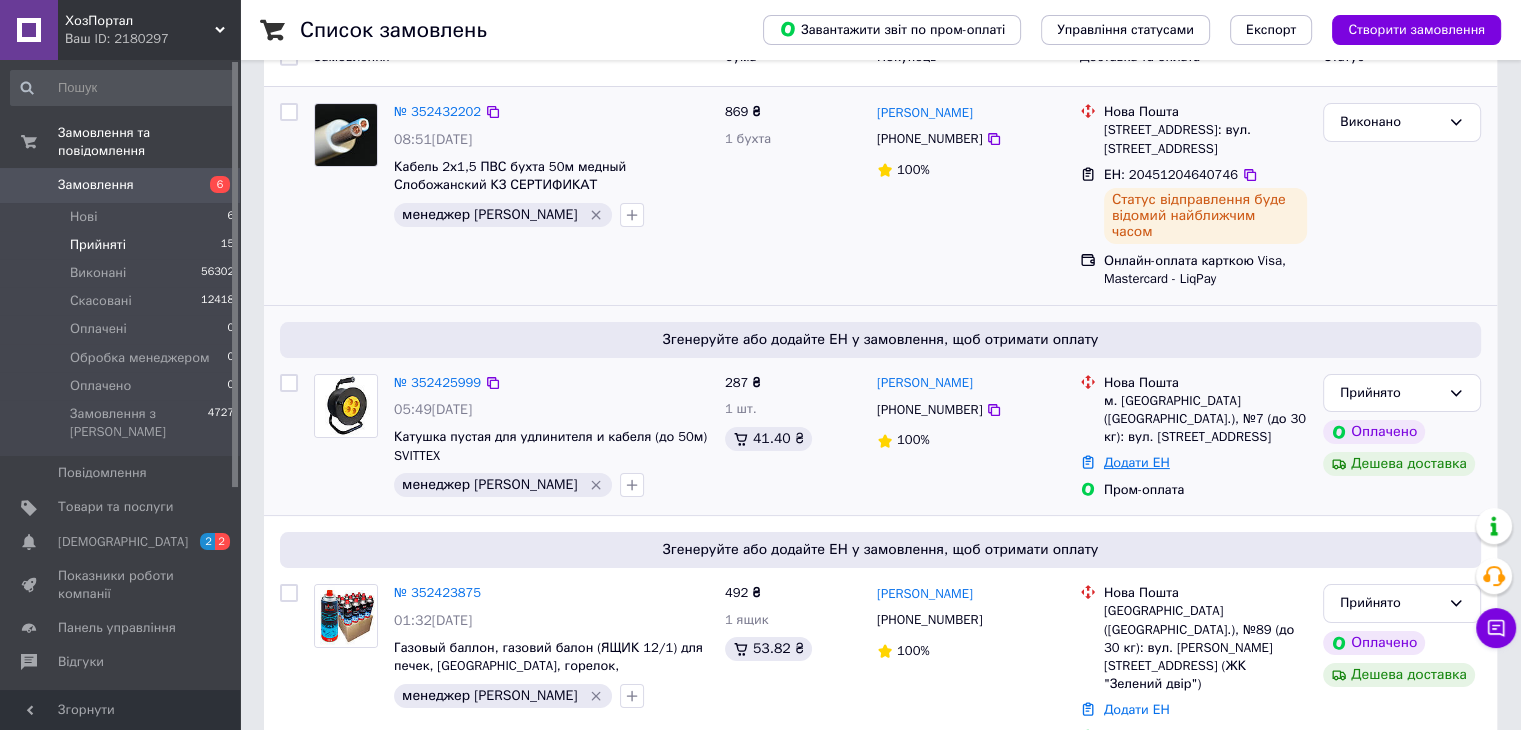 click on "Додати ЕН" at bounding box center [1137, 462] 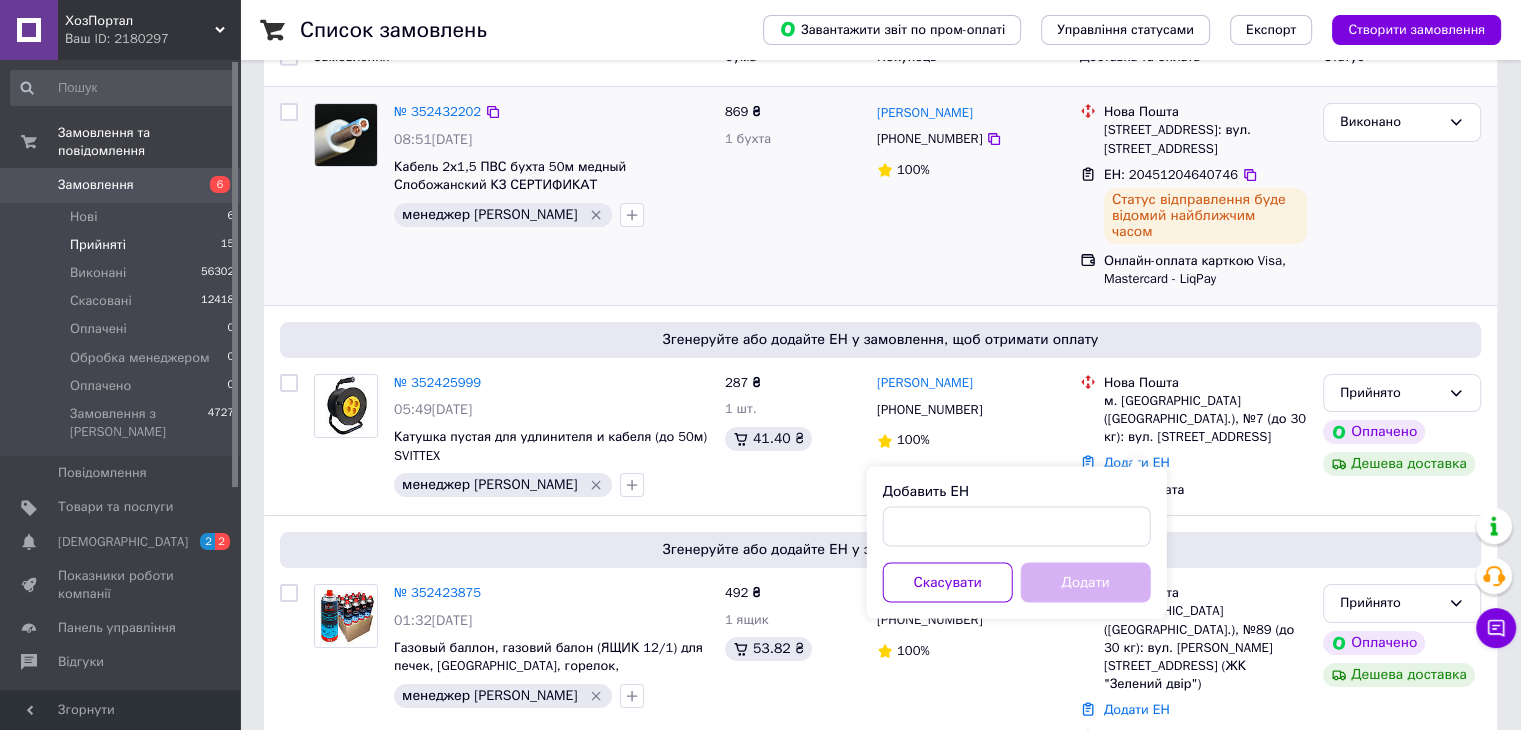 click on "Добавить ЕН Скасувати Додати" at bounding box center (1017, 542) 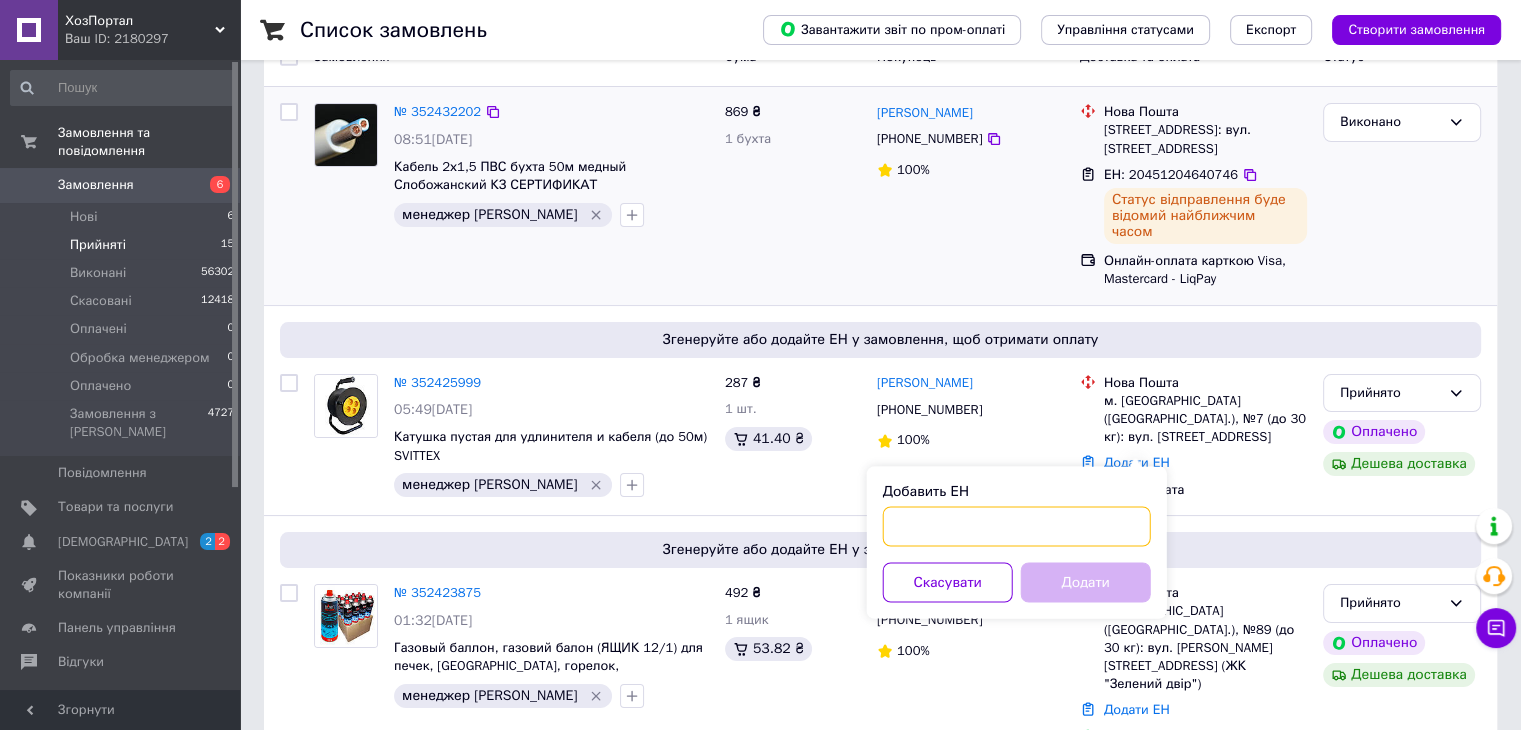 click on "Добавить ЕН" at bounding box center (1017, 526) 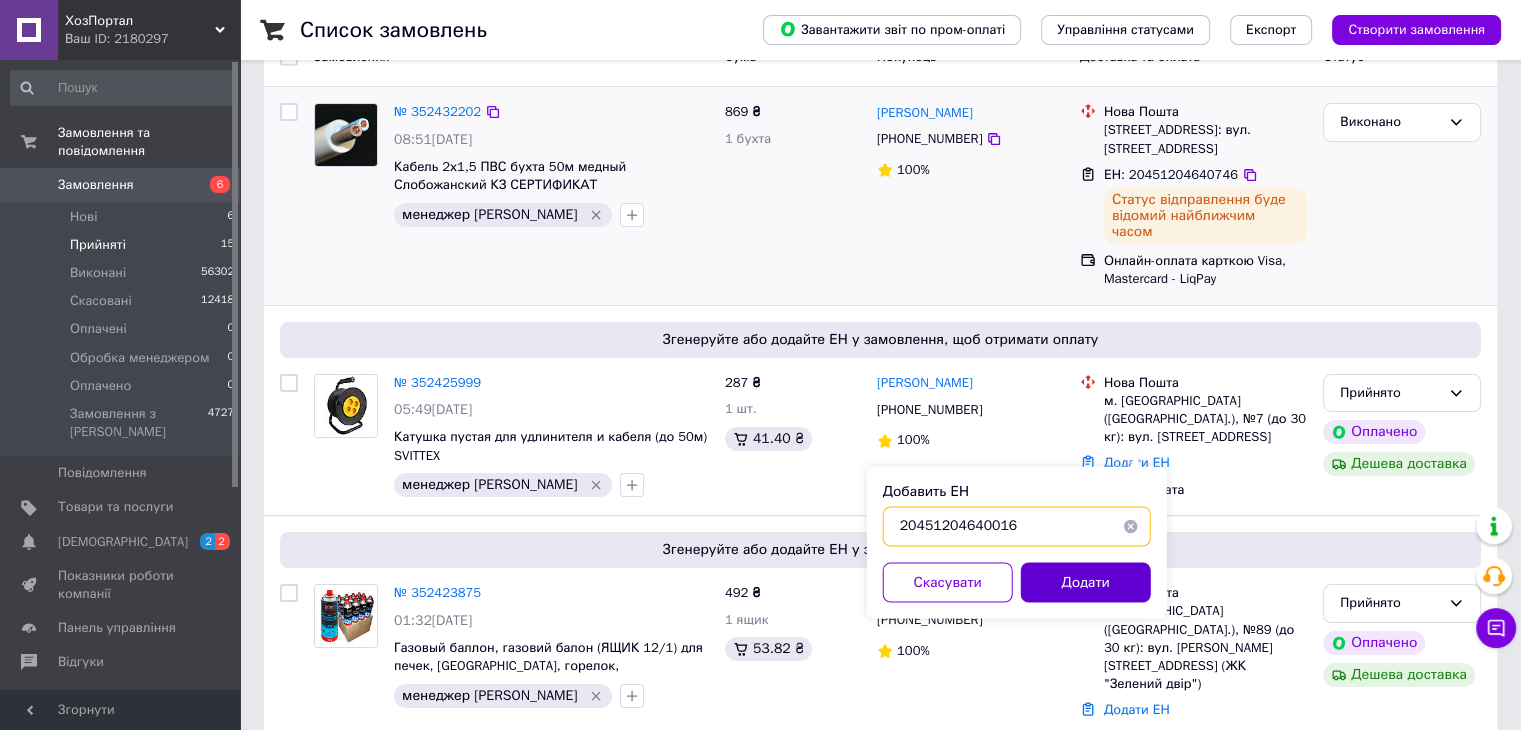 type on "20451204640016" 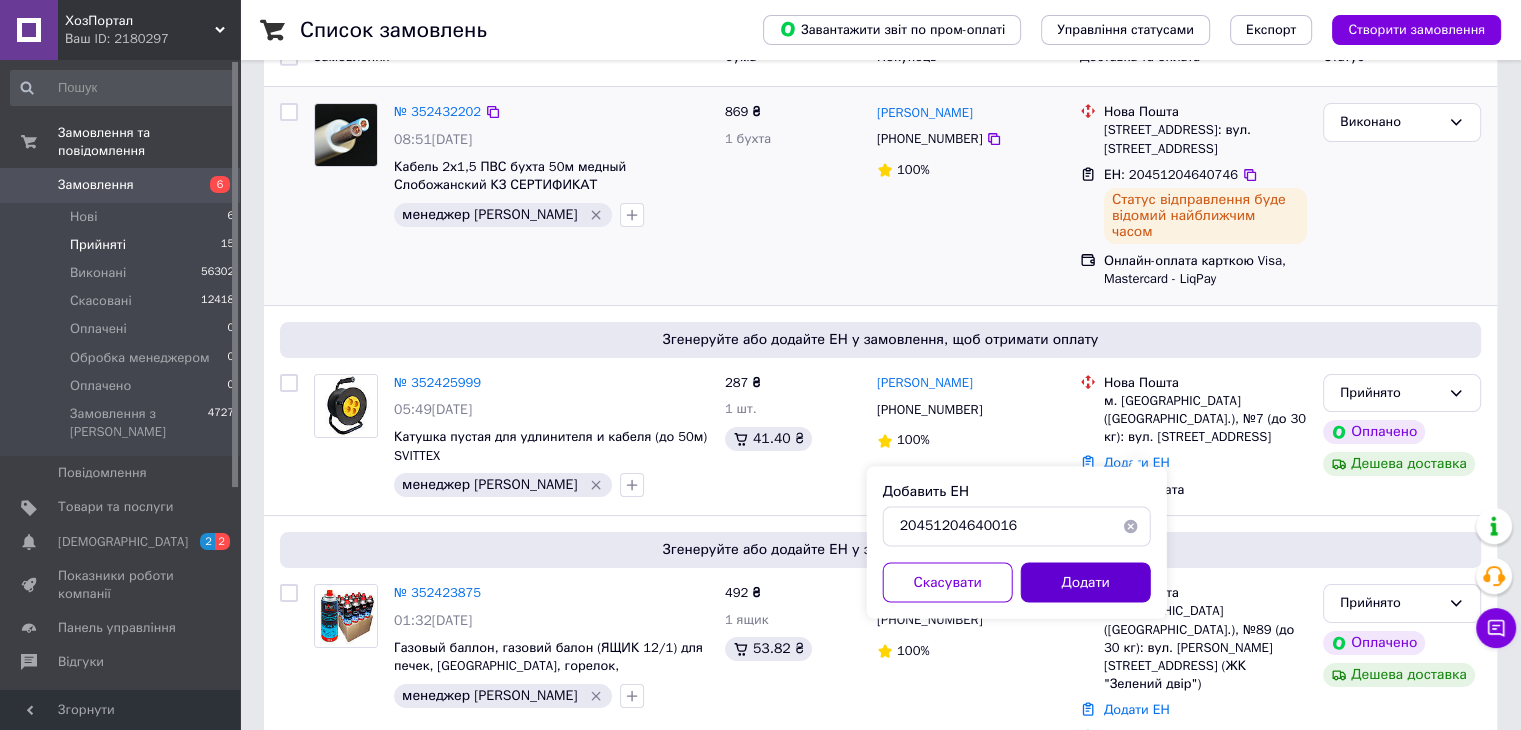 click on "Додати" at bounding box center [1086, 582] 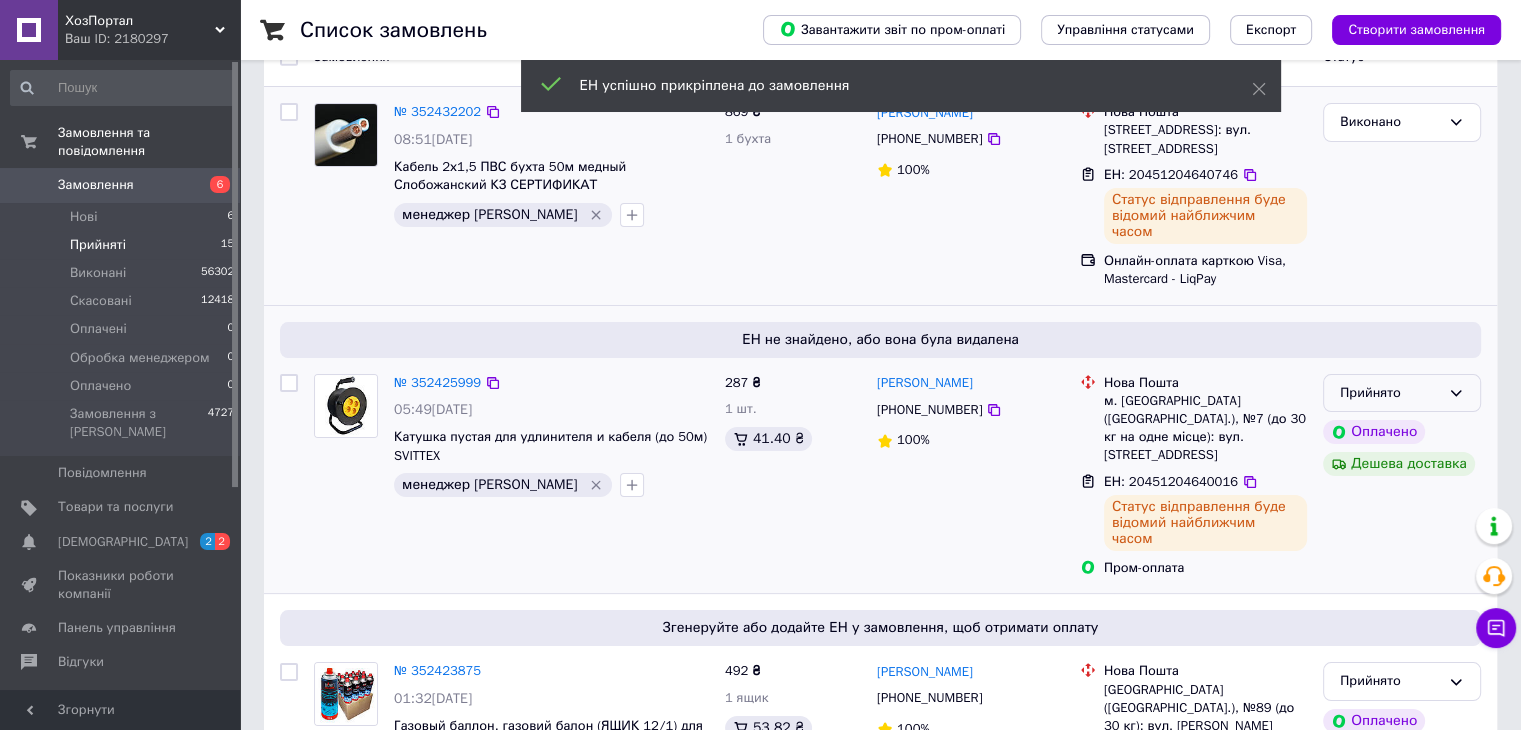 click on "Прийнято" at bounding box center [1402, 393] 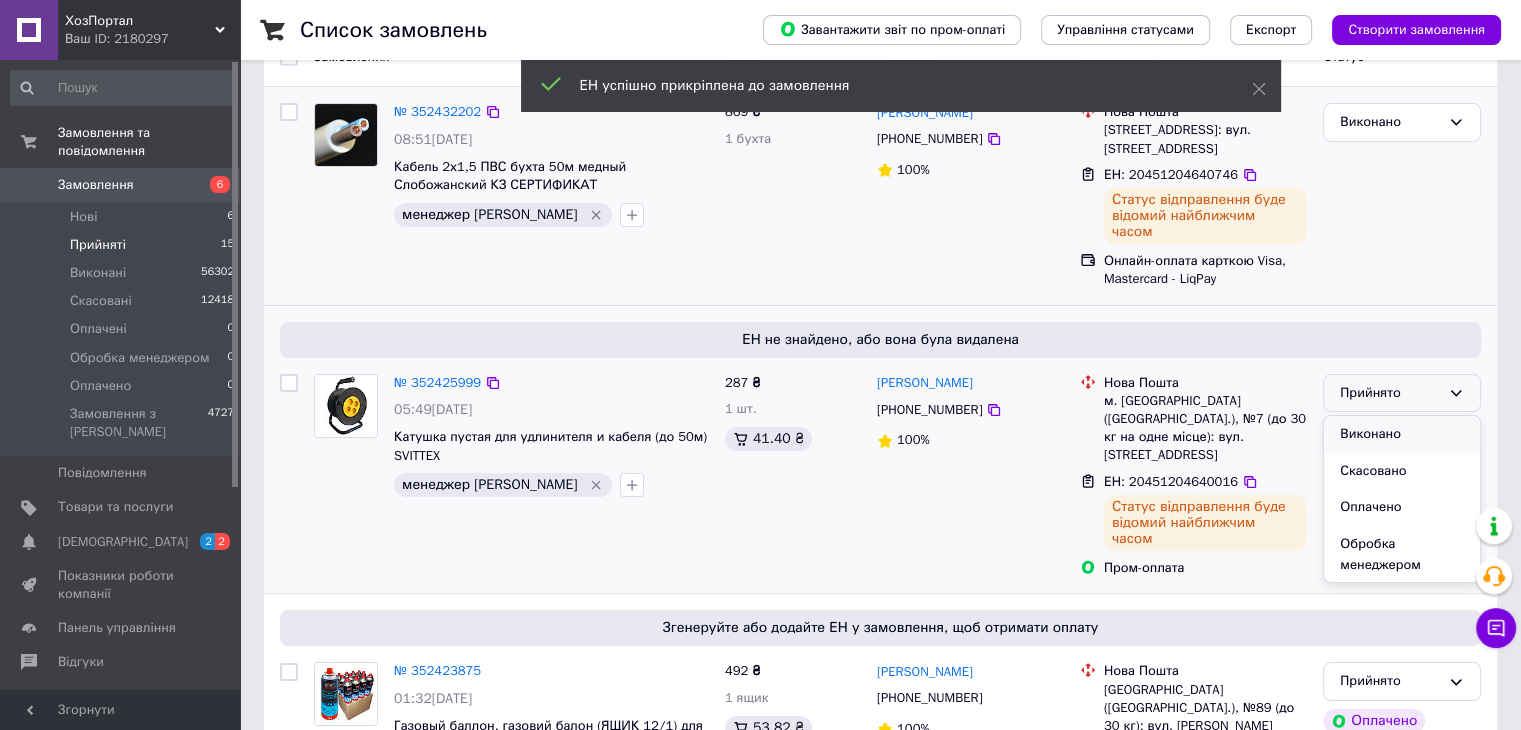 click on "Виконано" at bounding box center [1402, 434] 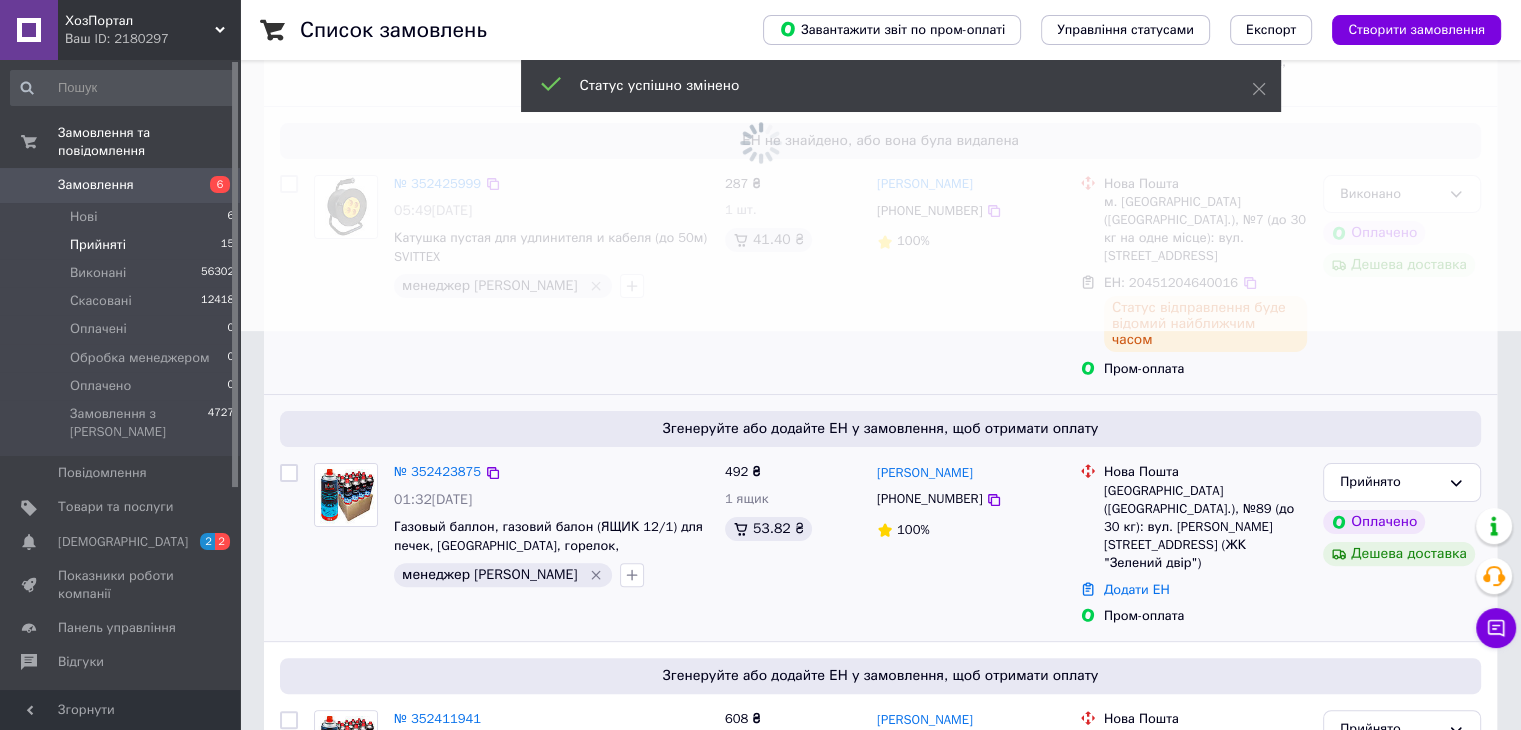 scroll, scrollTop: 400, scrollLeft: 0, axis: vertical 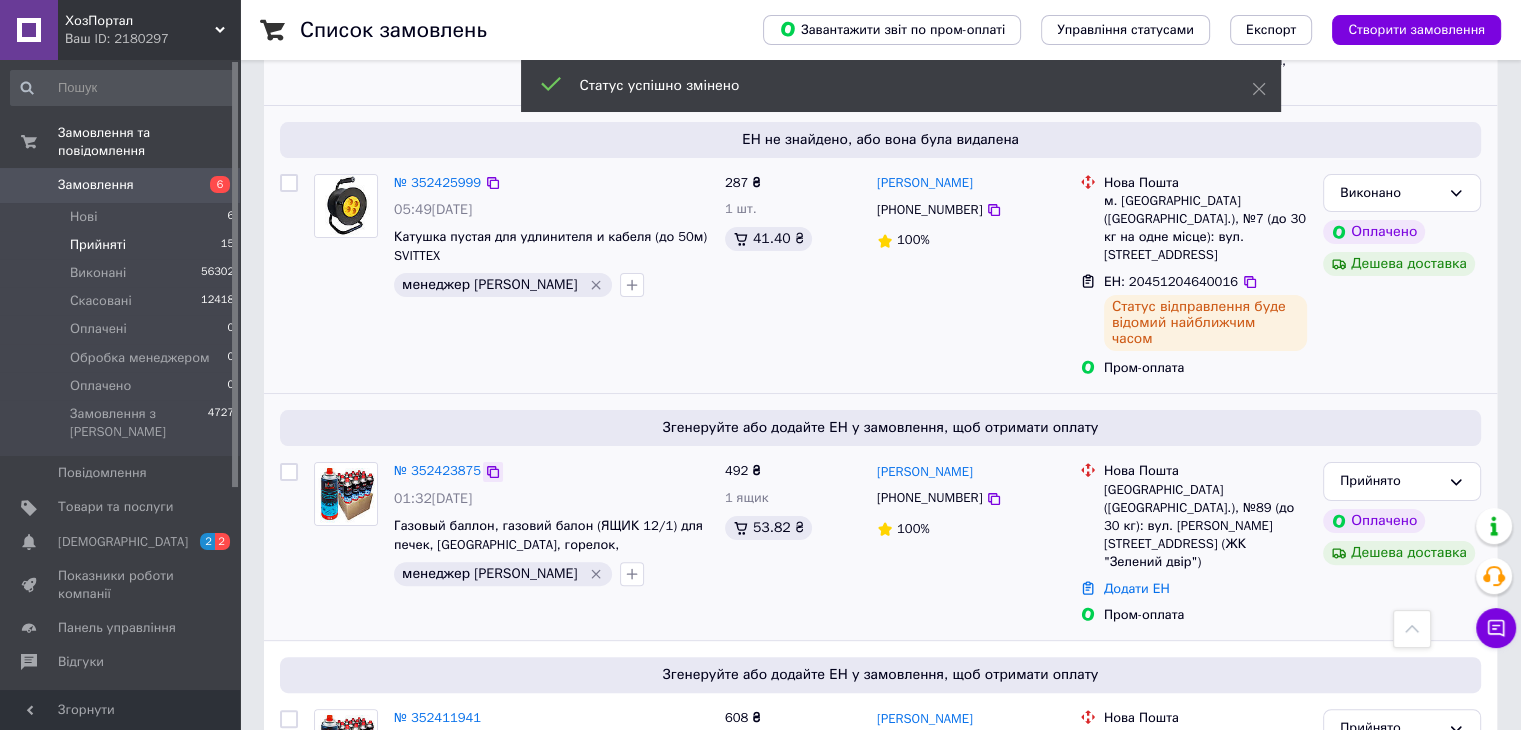 click 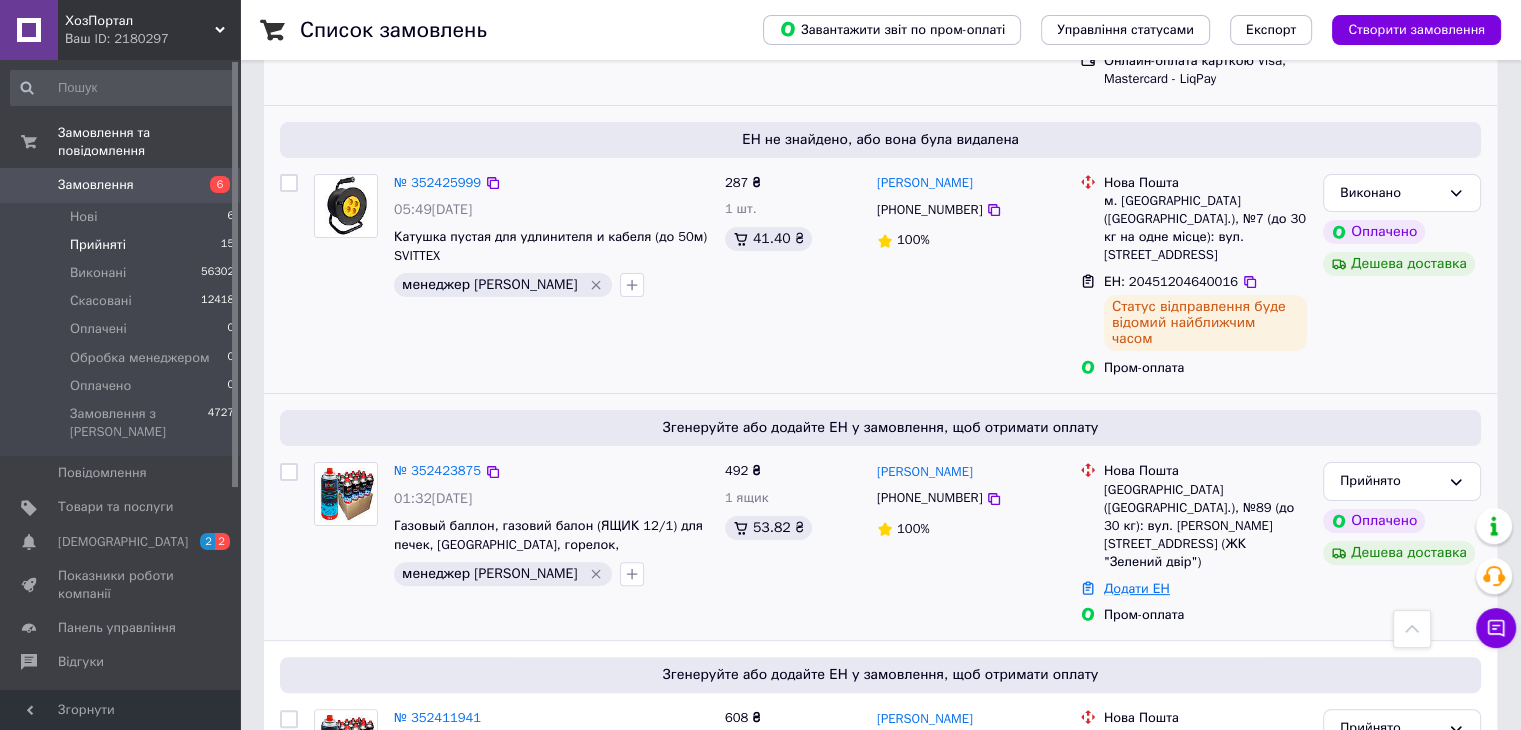 click on "Додати ЕН" at bounding box center [1137, 588] 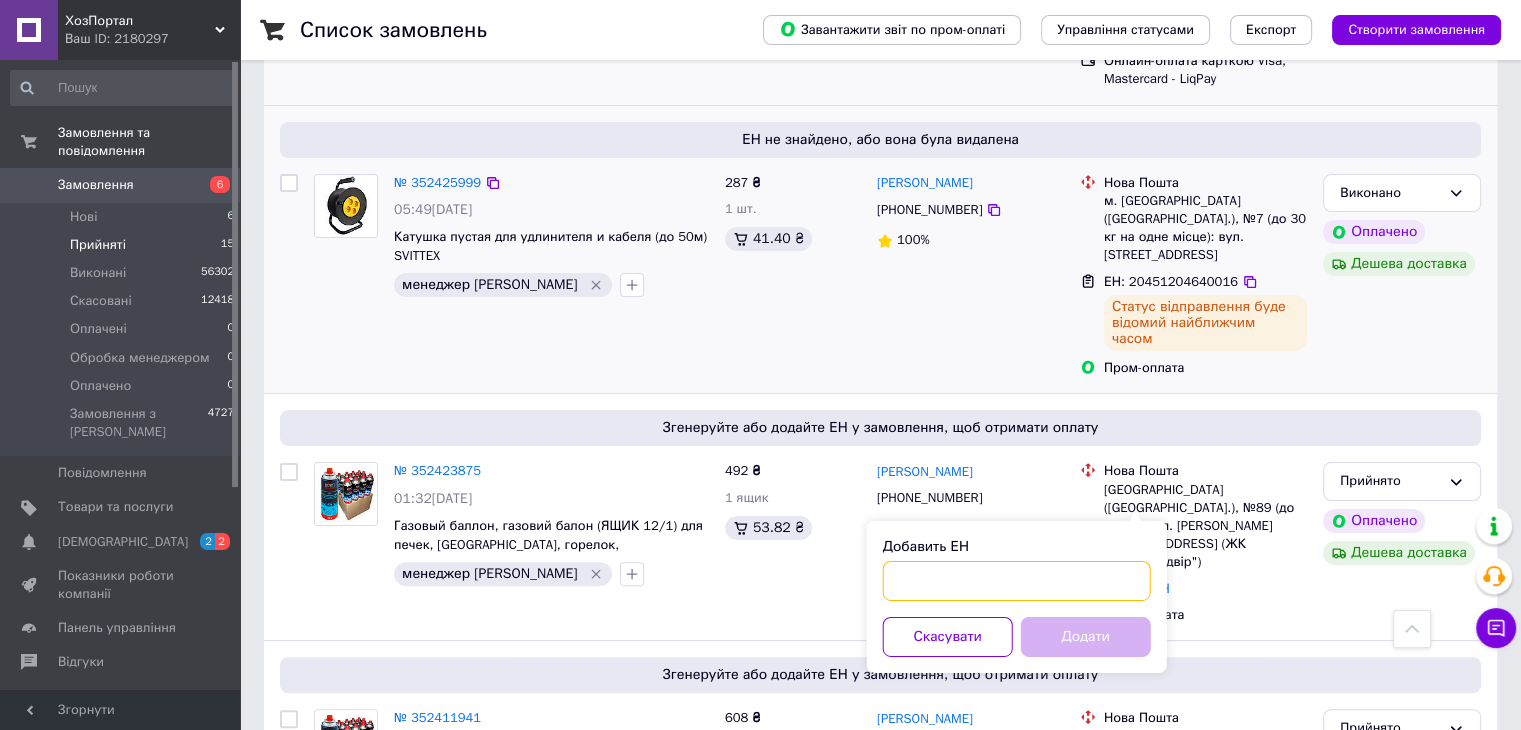 click on "Добавить ЕН" at bounding box center [1017, 581] 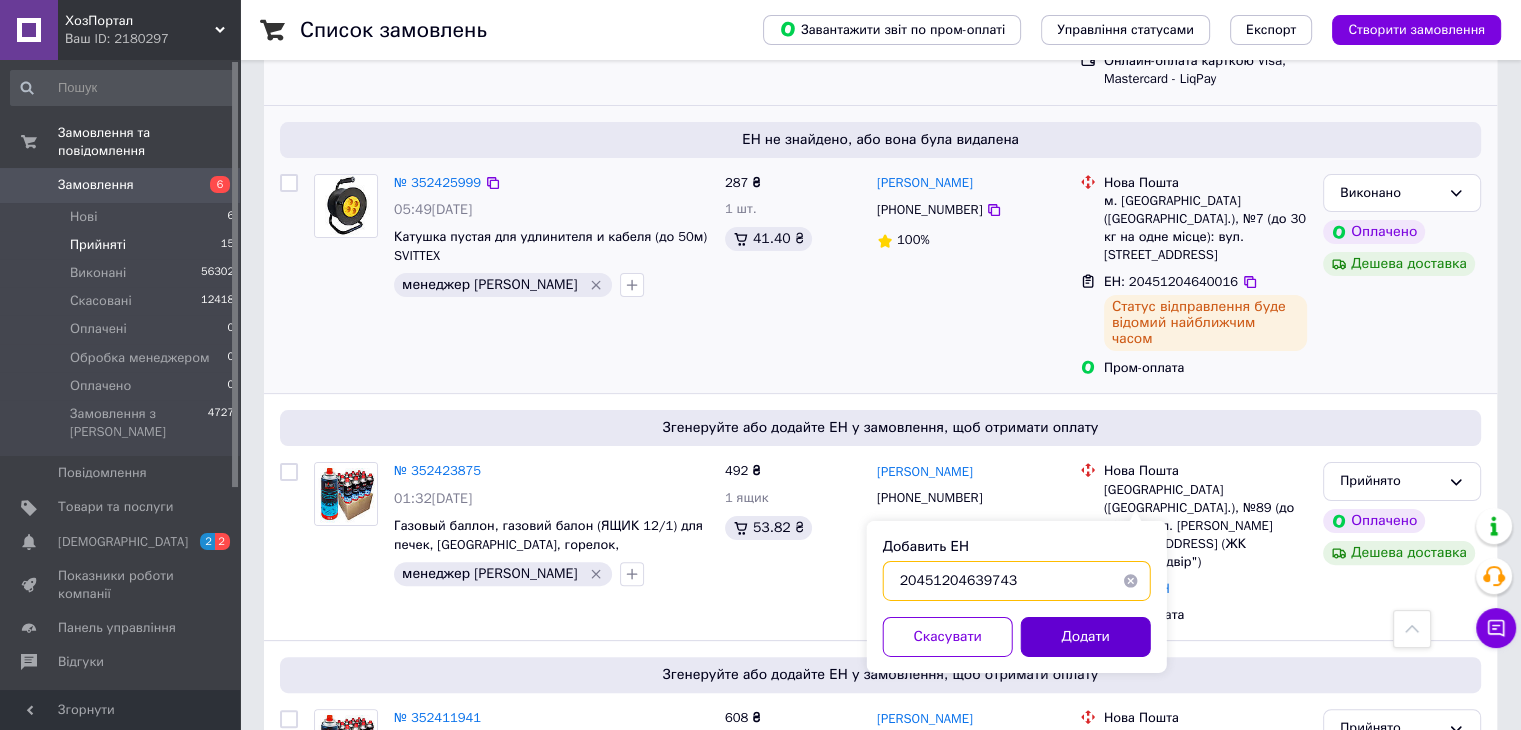 type on "20451204639743" 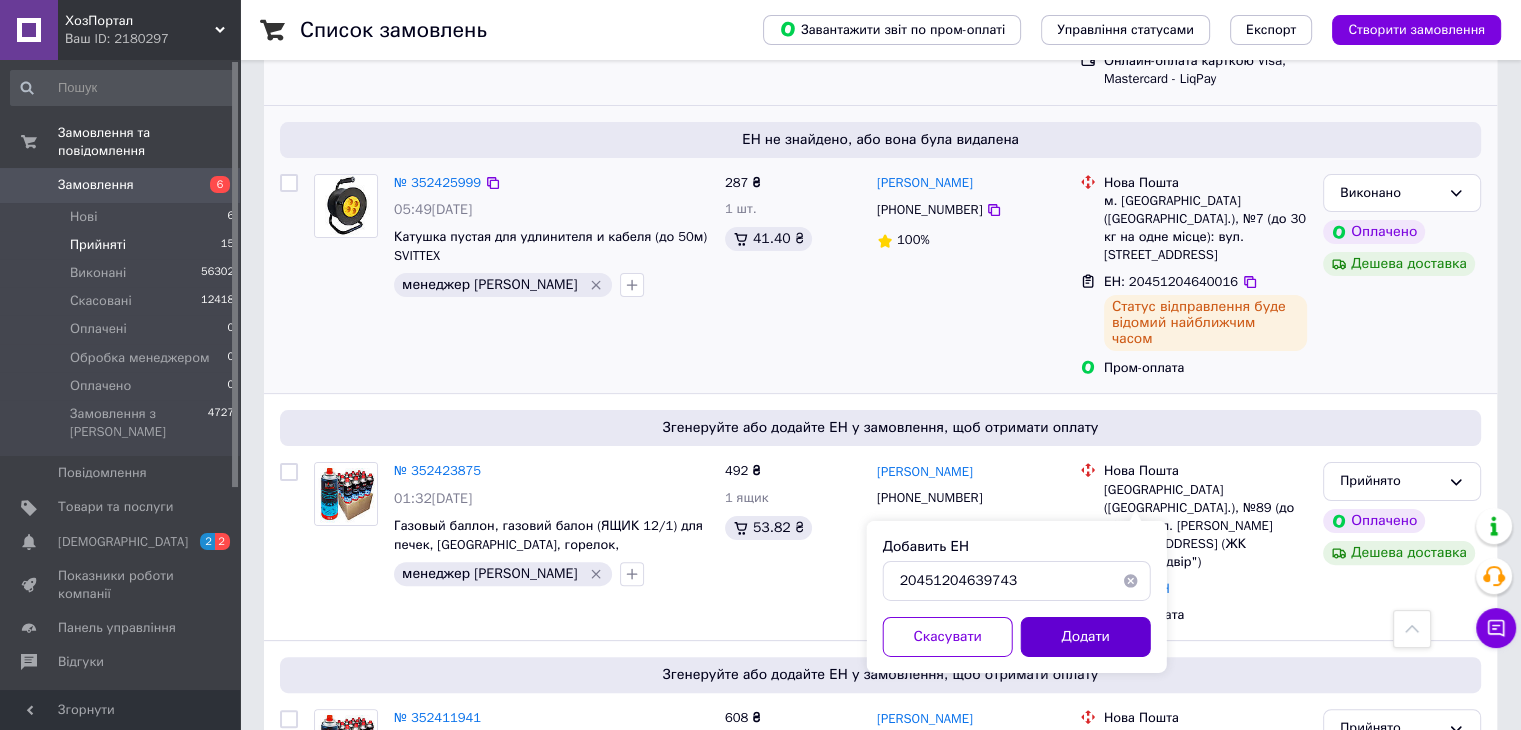 click on "Додати" at bounding box center (1086, 637) 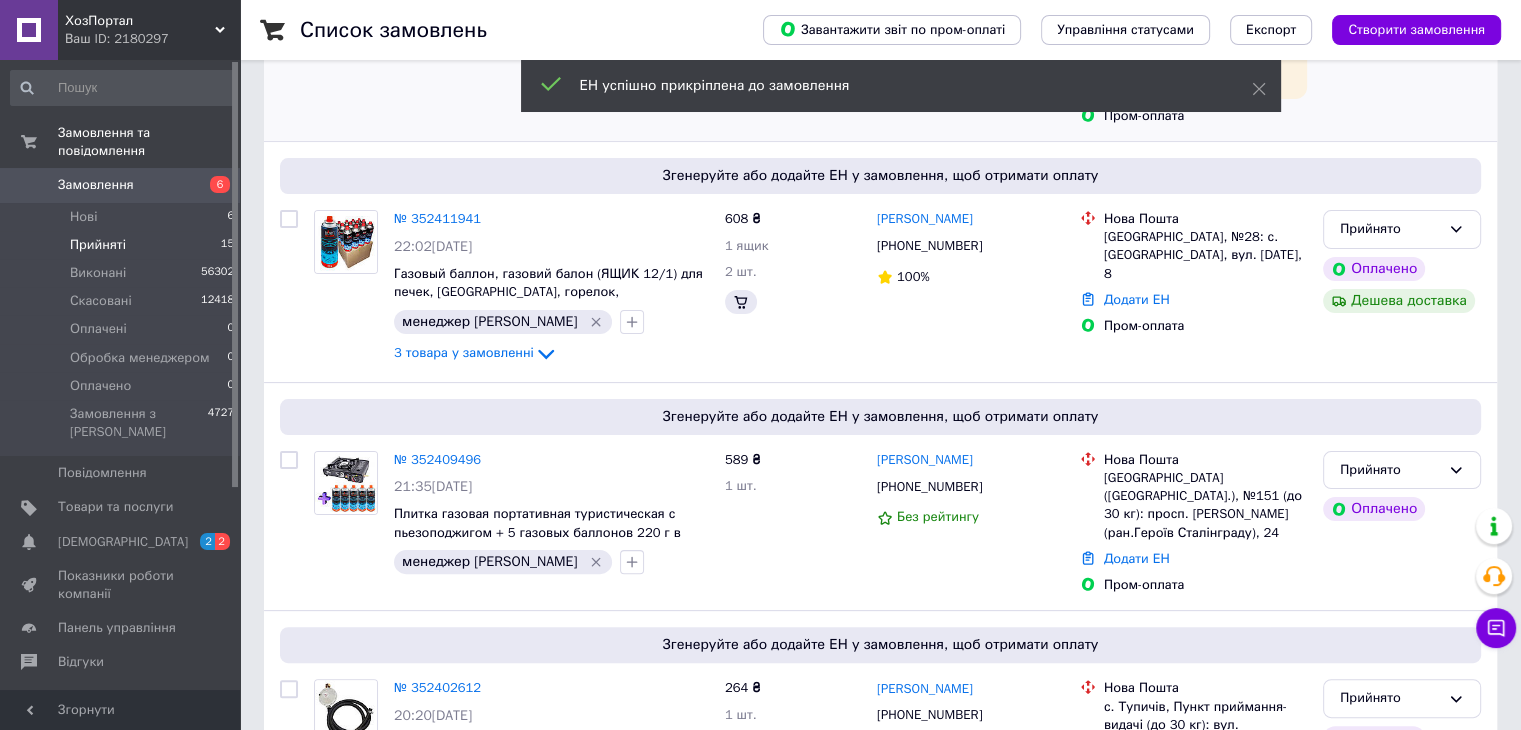 scroll, scrollTop: 0, scrollLeft: 0, axis: both 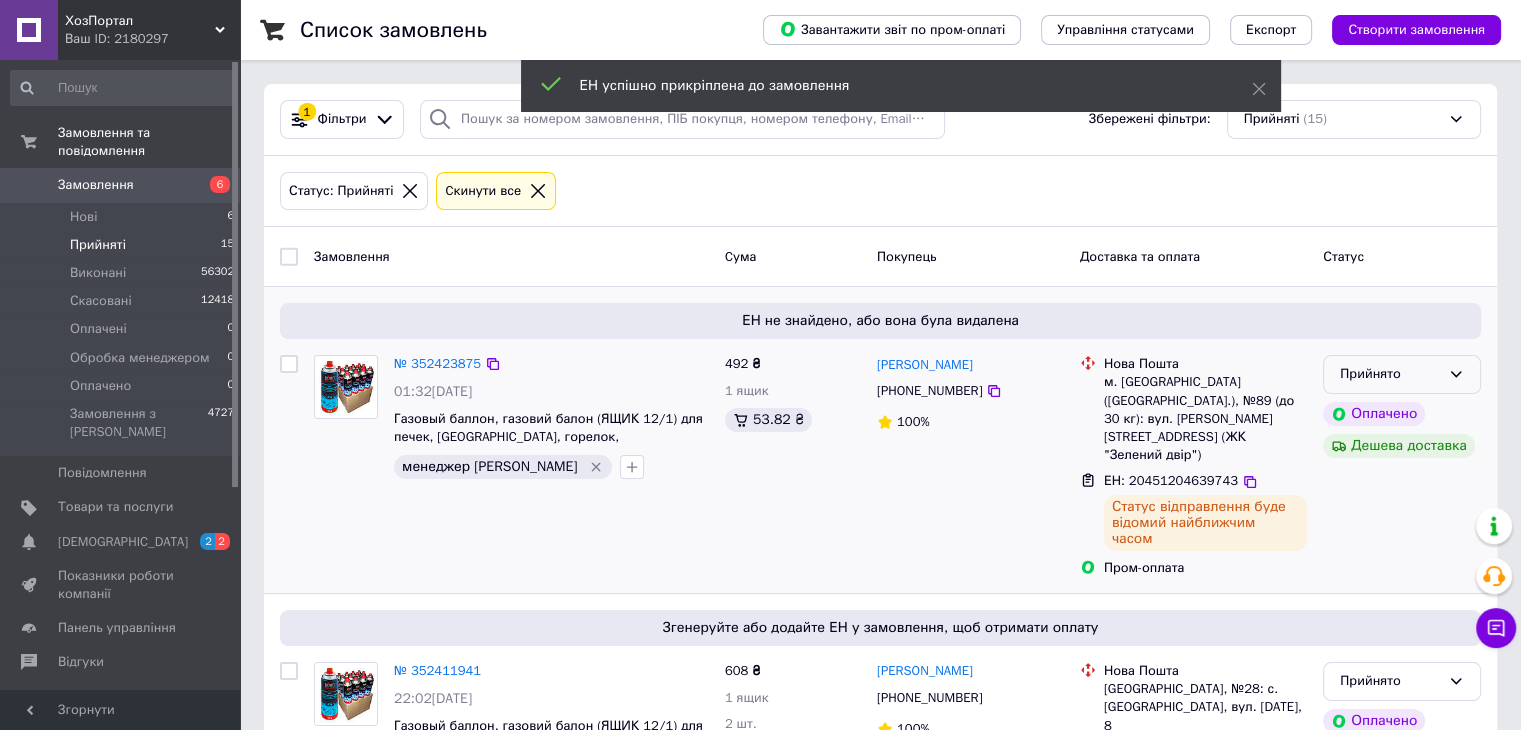 click on "Прийнято" at bounding box center [1390, 374] 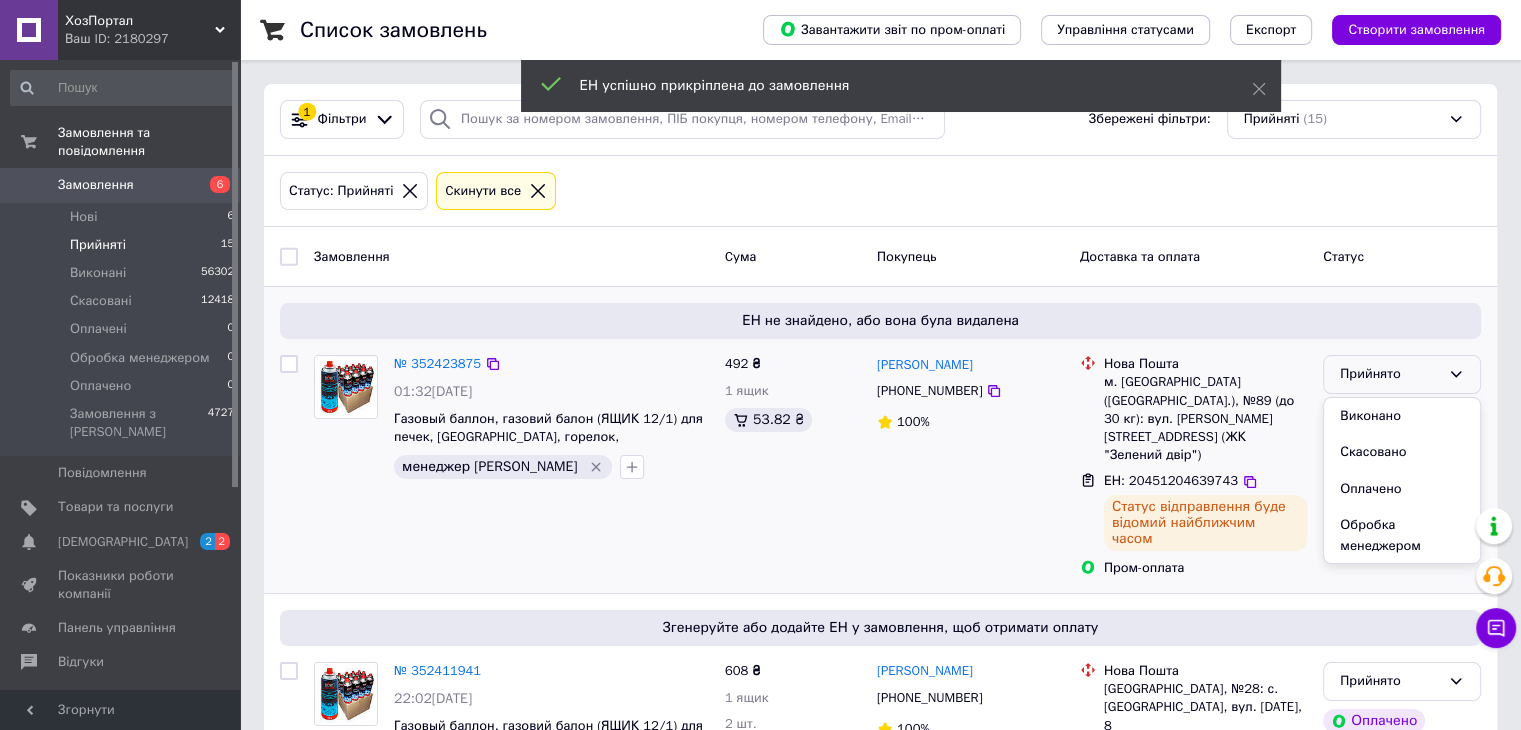 click on "Виконано" at bounding box center [1402, 416] 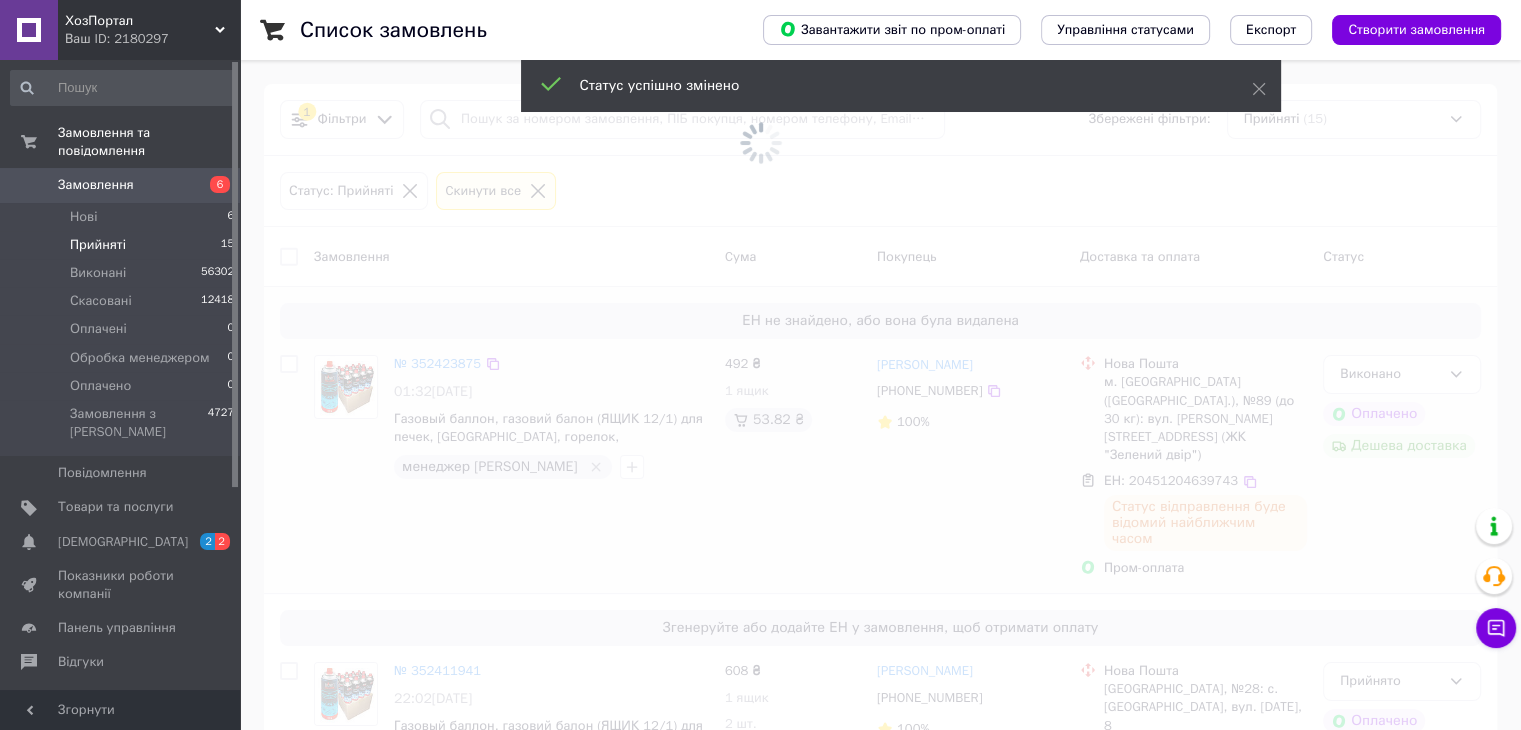scroll, scrollTop: 200, scrollLeft: 0, axis: vertical 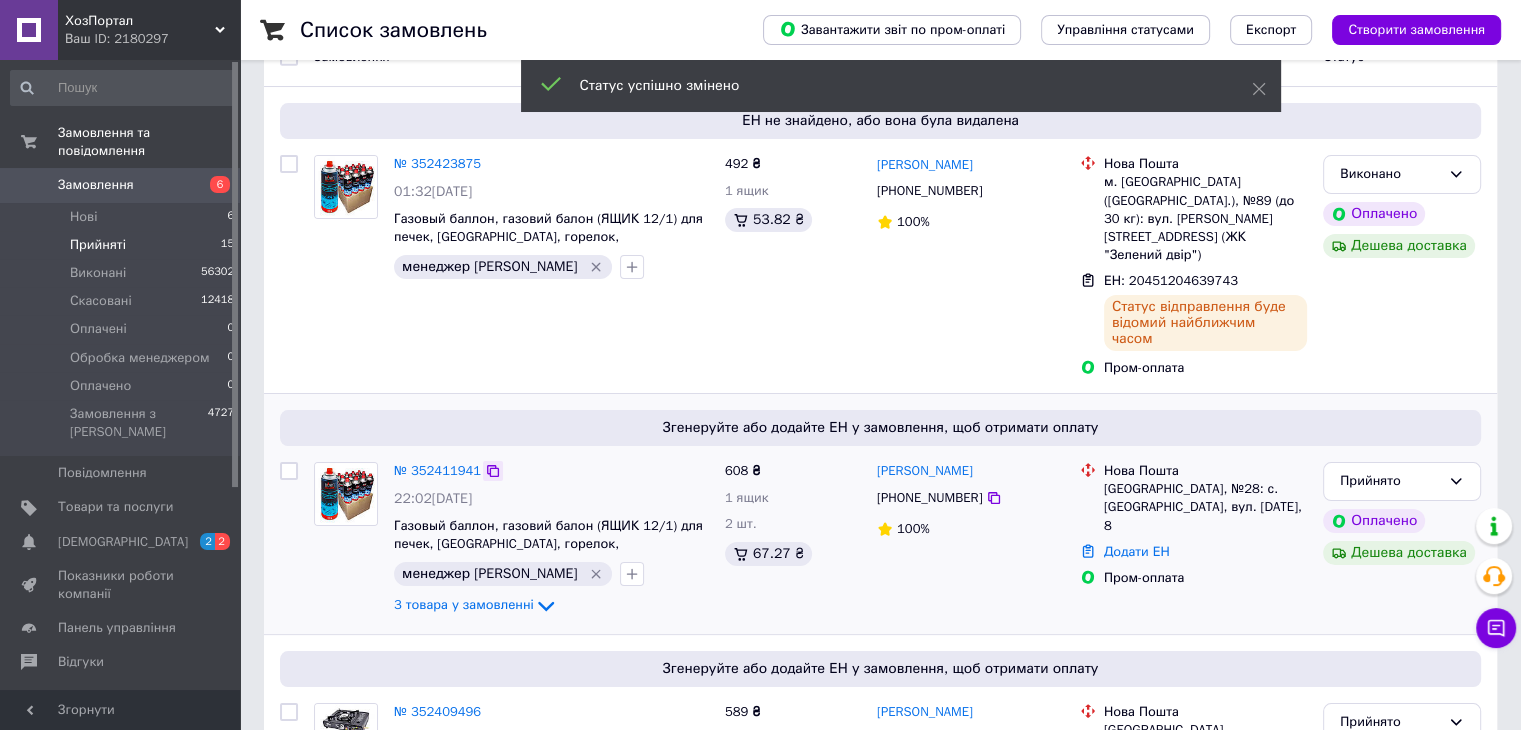 click 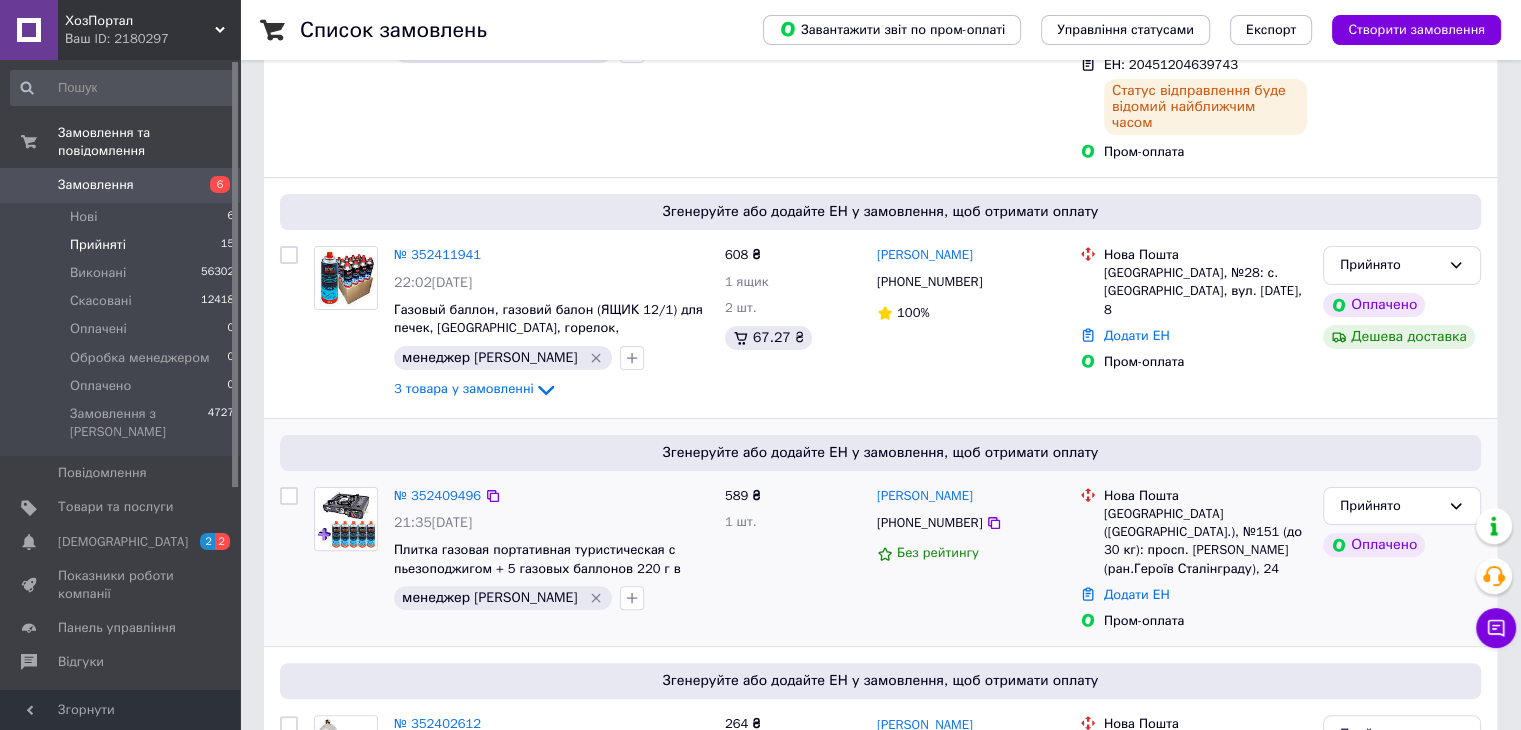 scroll, scrollTop: 500, scrollLeft: 0, axis: vertical 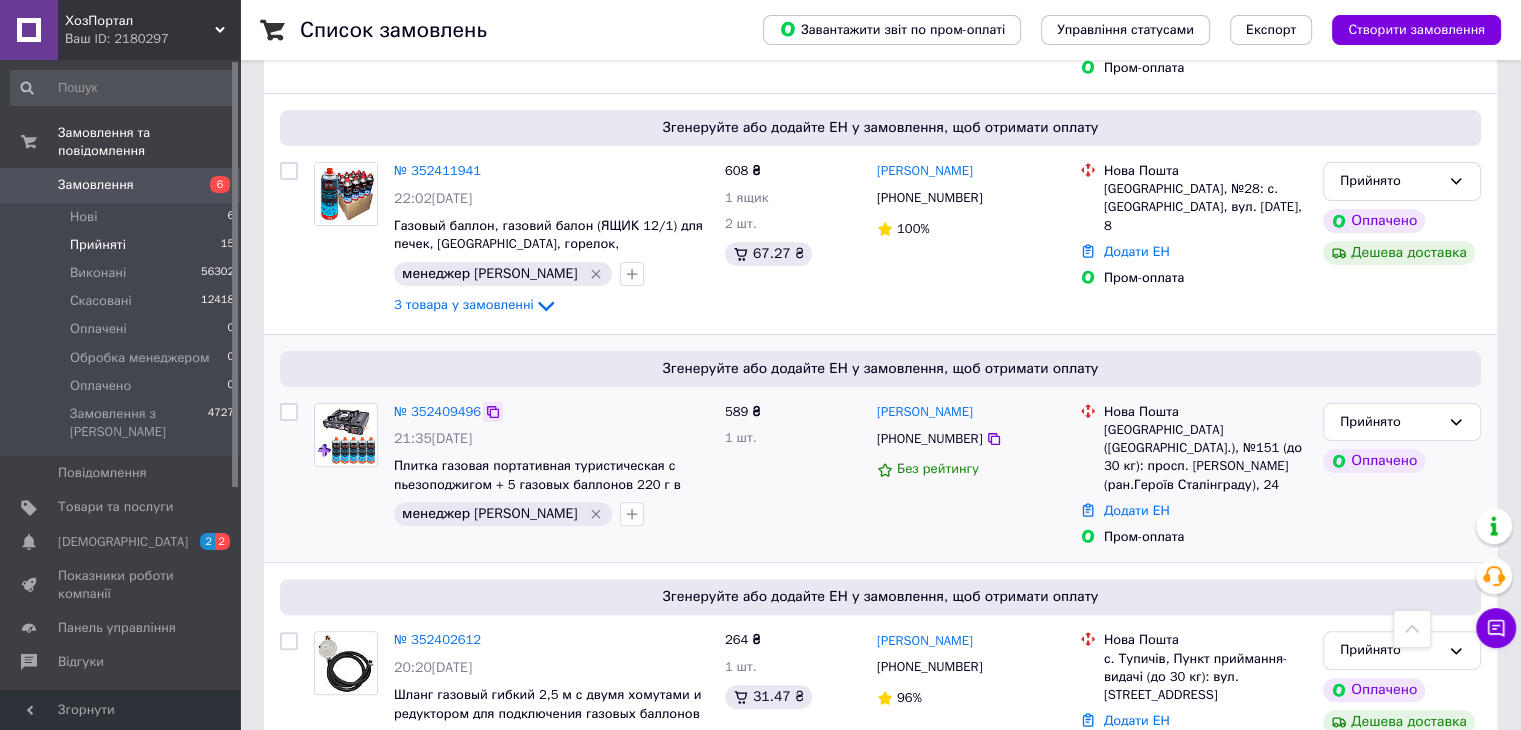 click 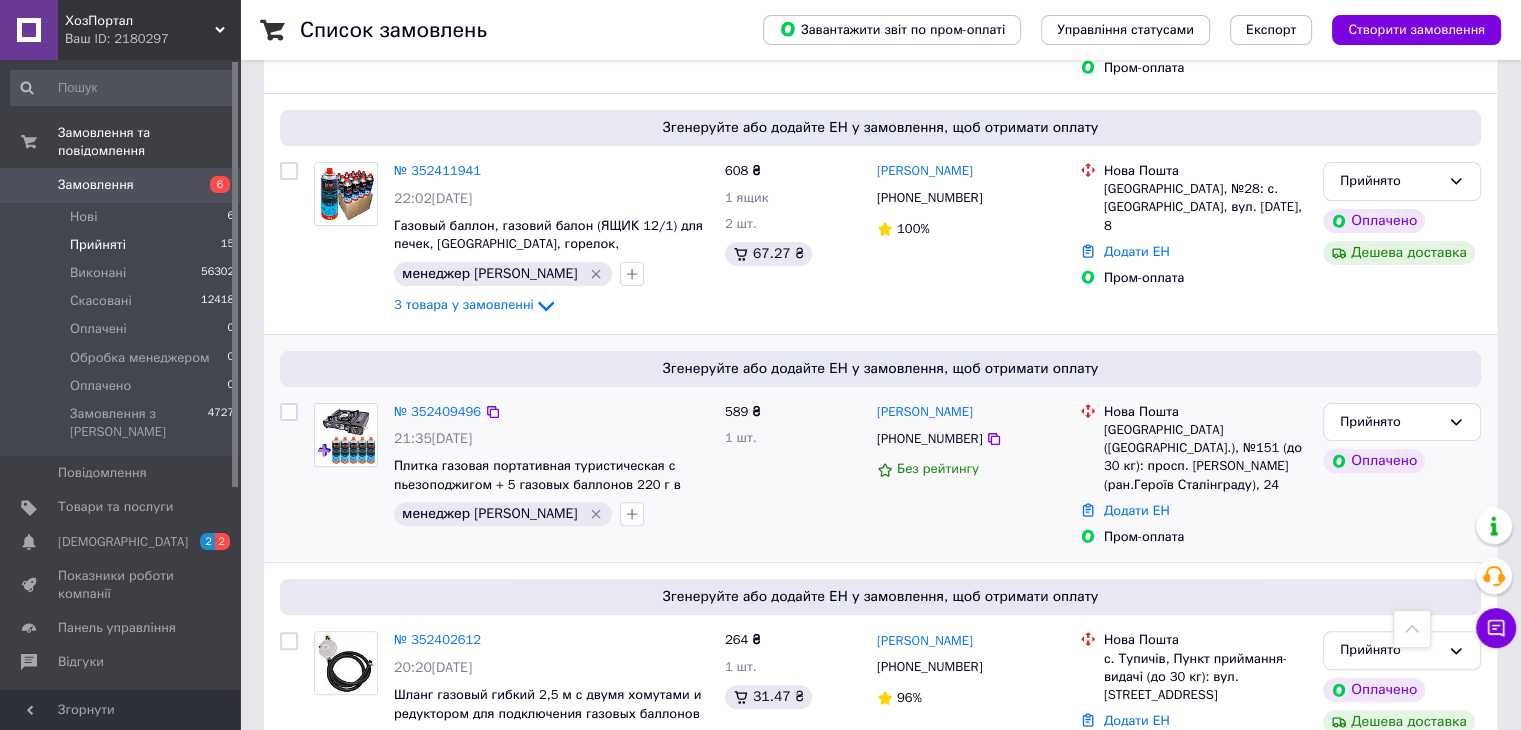 scroll, scrollTop: 800, scrollLeft: 0, axis: vertical 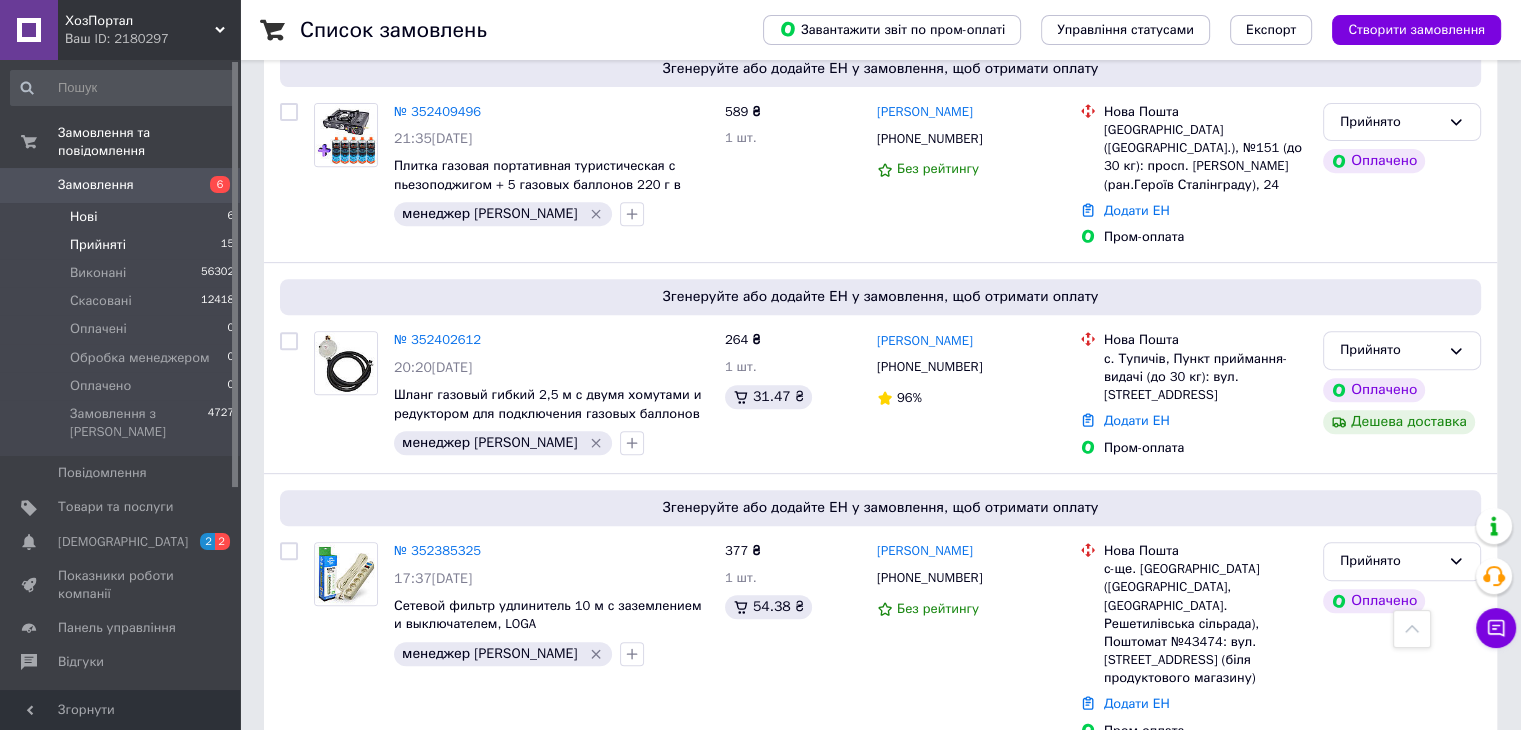click on "Нові 6" at bounding box center (123, 217) 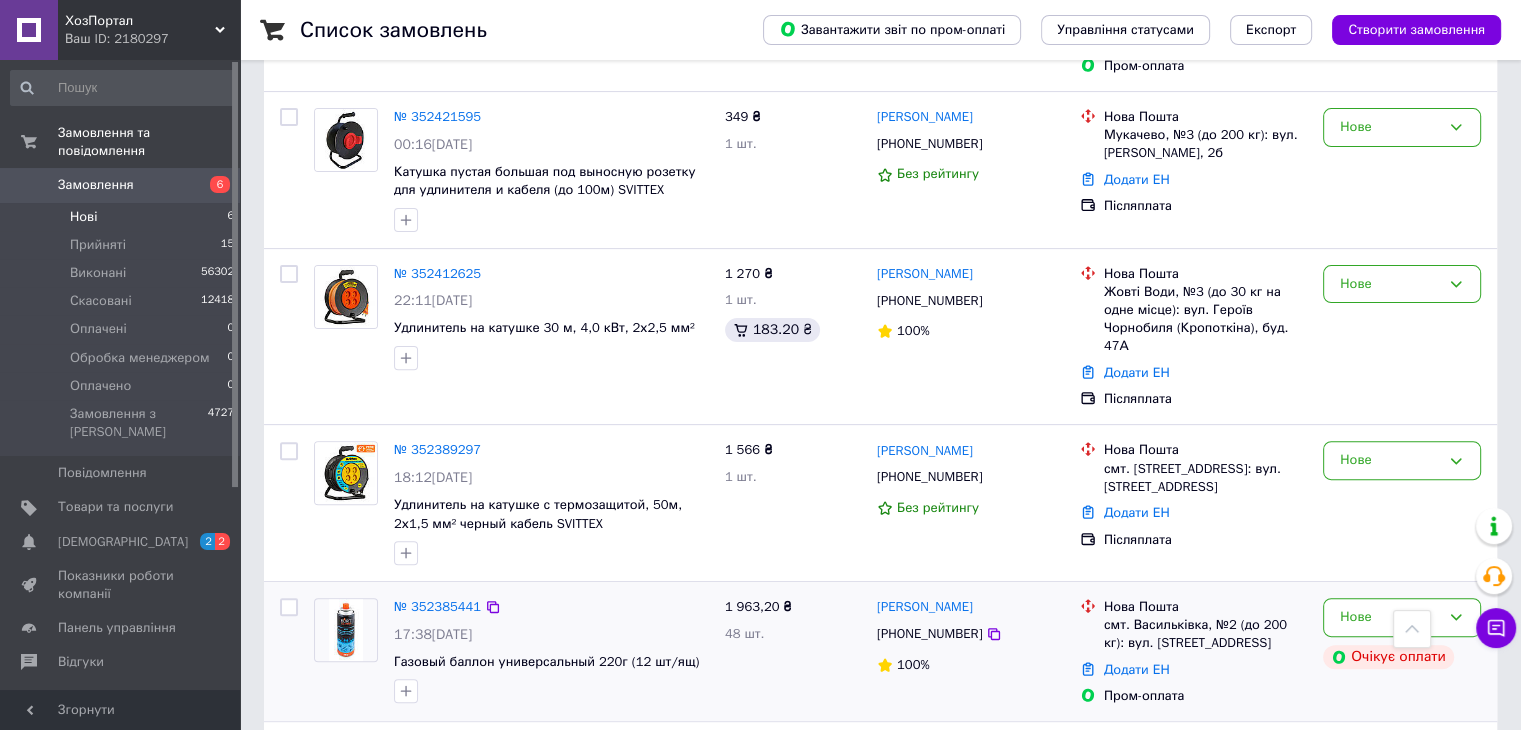 scroll, scrollTop: 648, scrollLeft: 0, axis: vertical 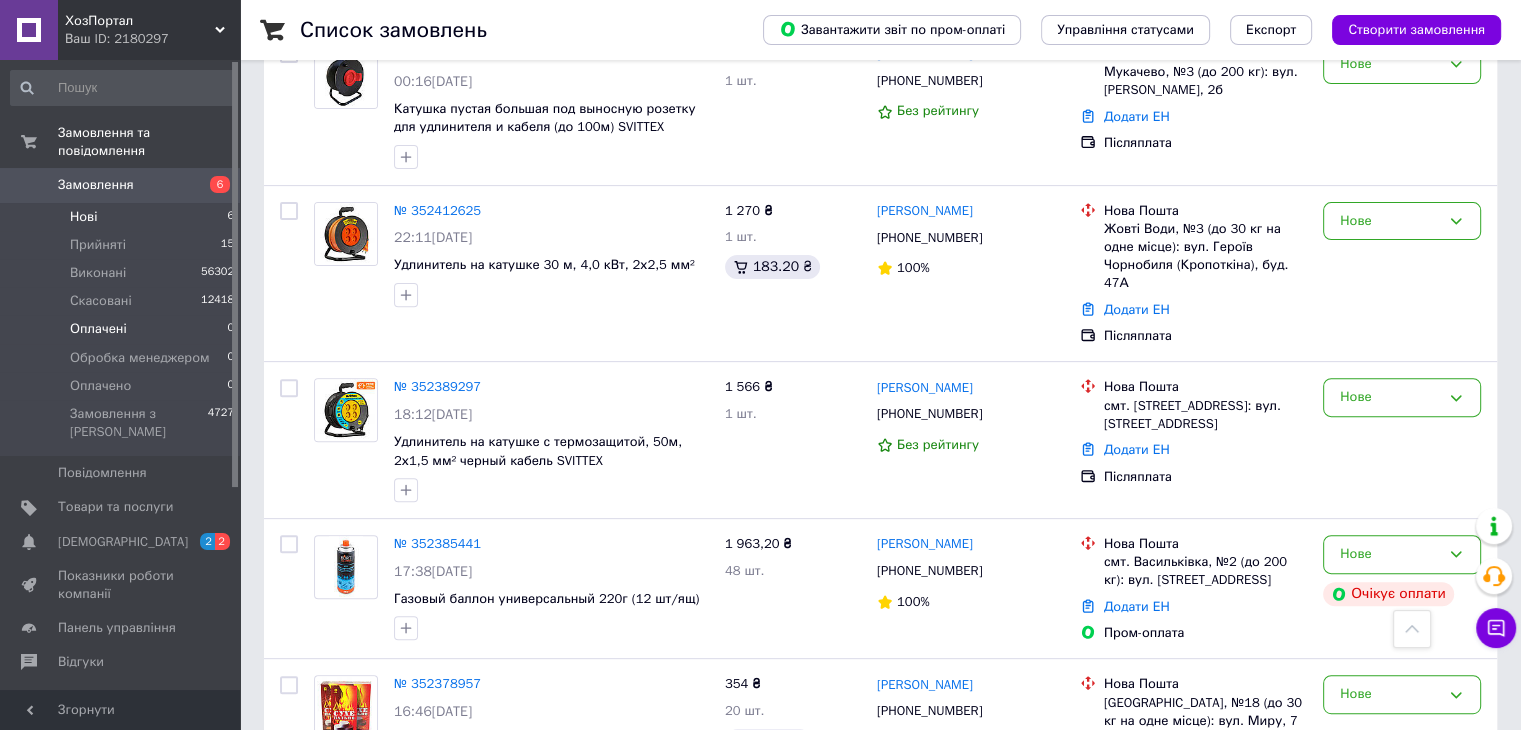 click on "Оплачені 0" at bounding box center (123, 329) 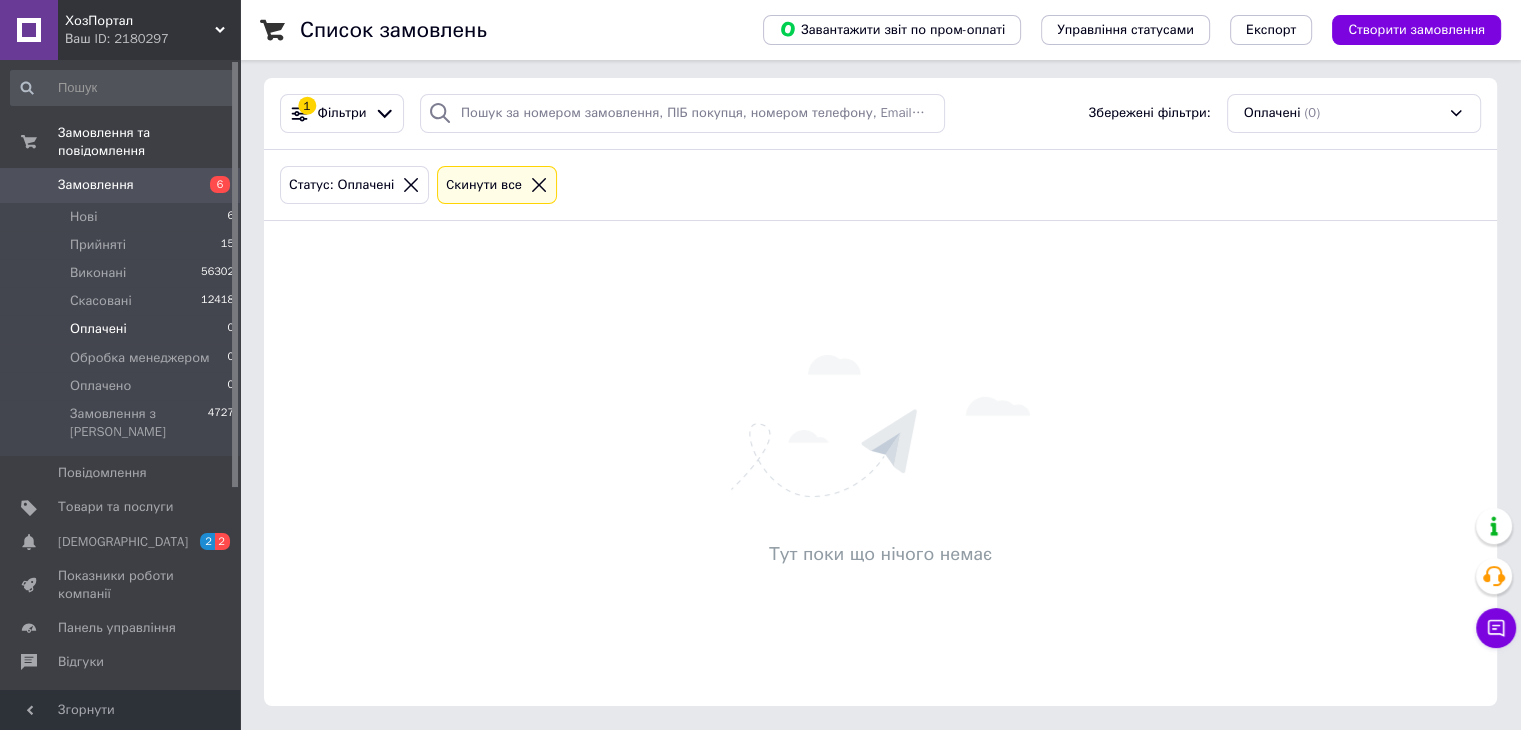scroll, scrollTop: 0, scrollLeft: 0, axis: both 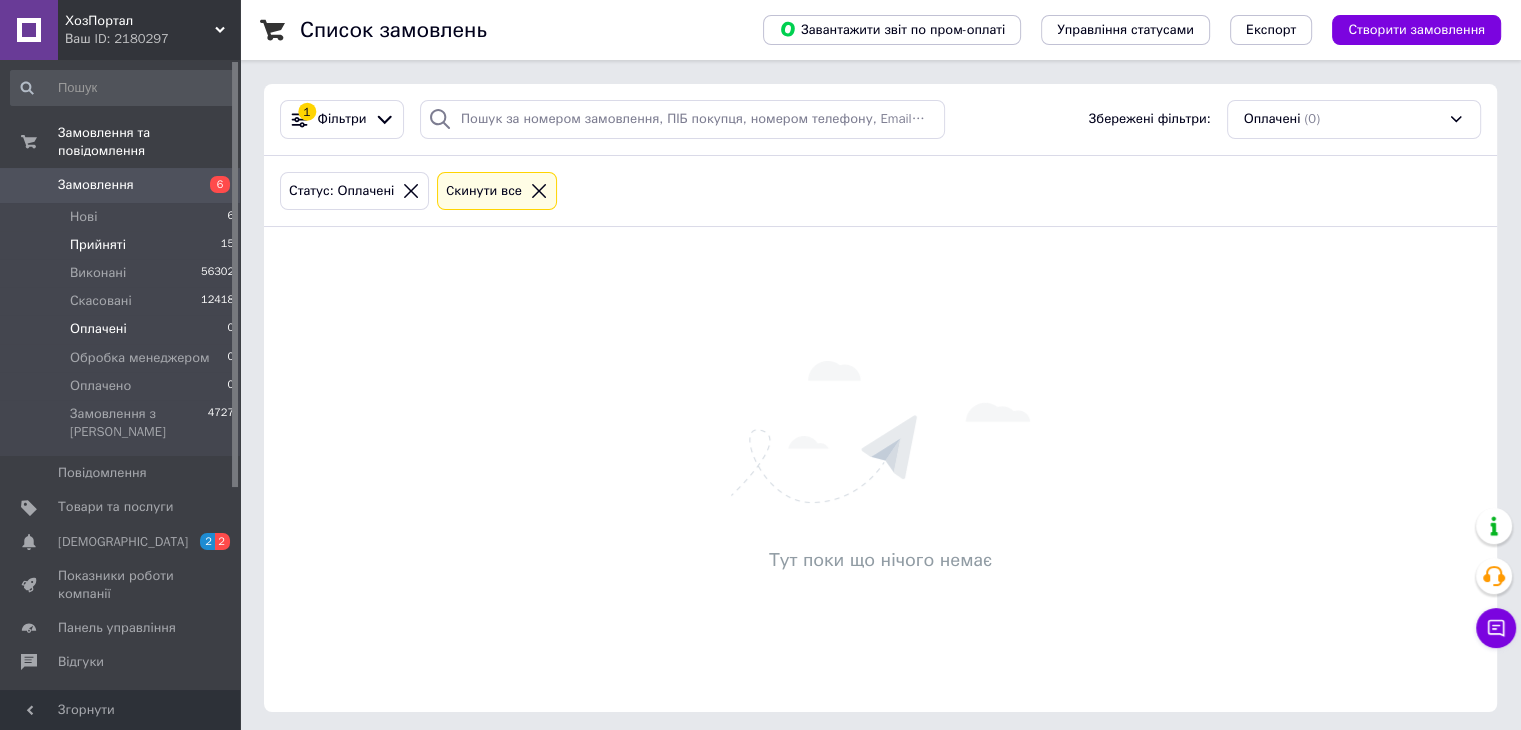 click on "Прийняті 15" at bounding box center [123, 245] 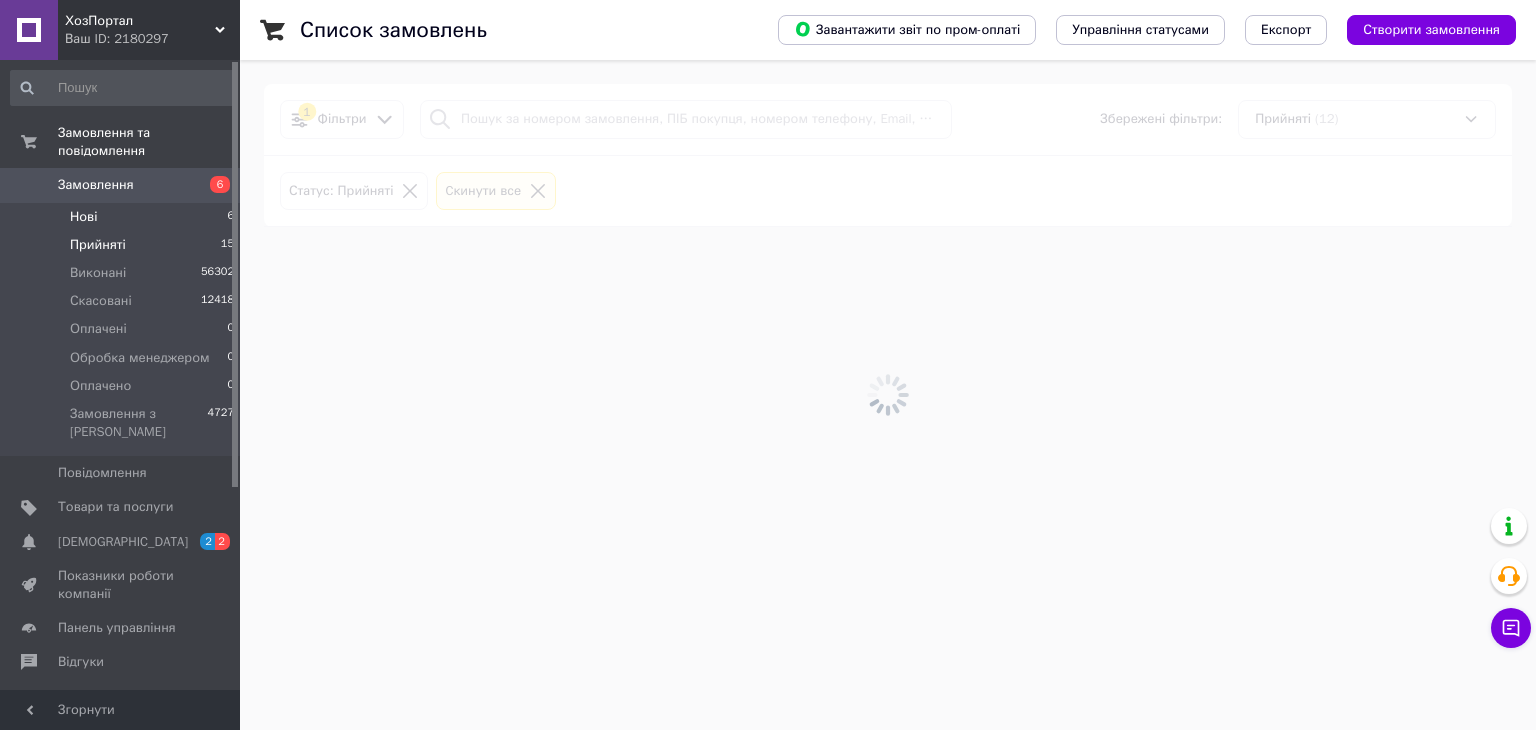 click on "Нові 6" at bounding box center (123, 217) 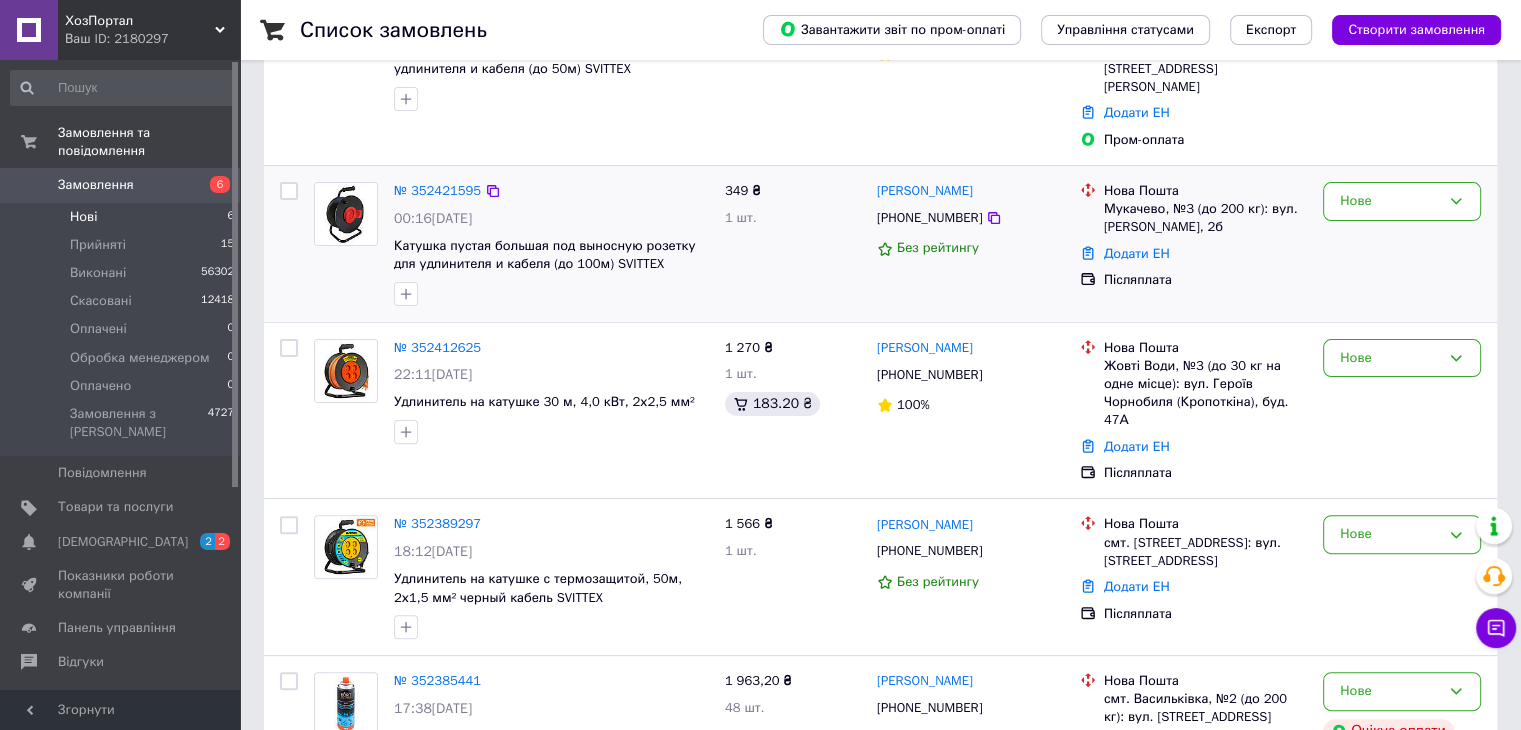 scroll, scrollTop: 648, scrollLeft: 0, axis: vertical 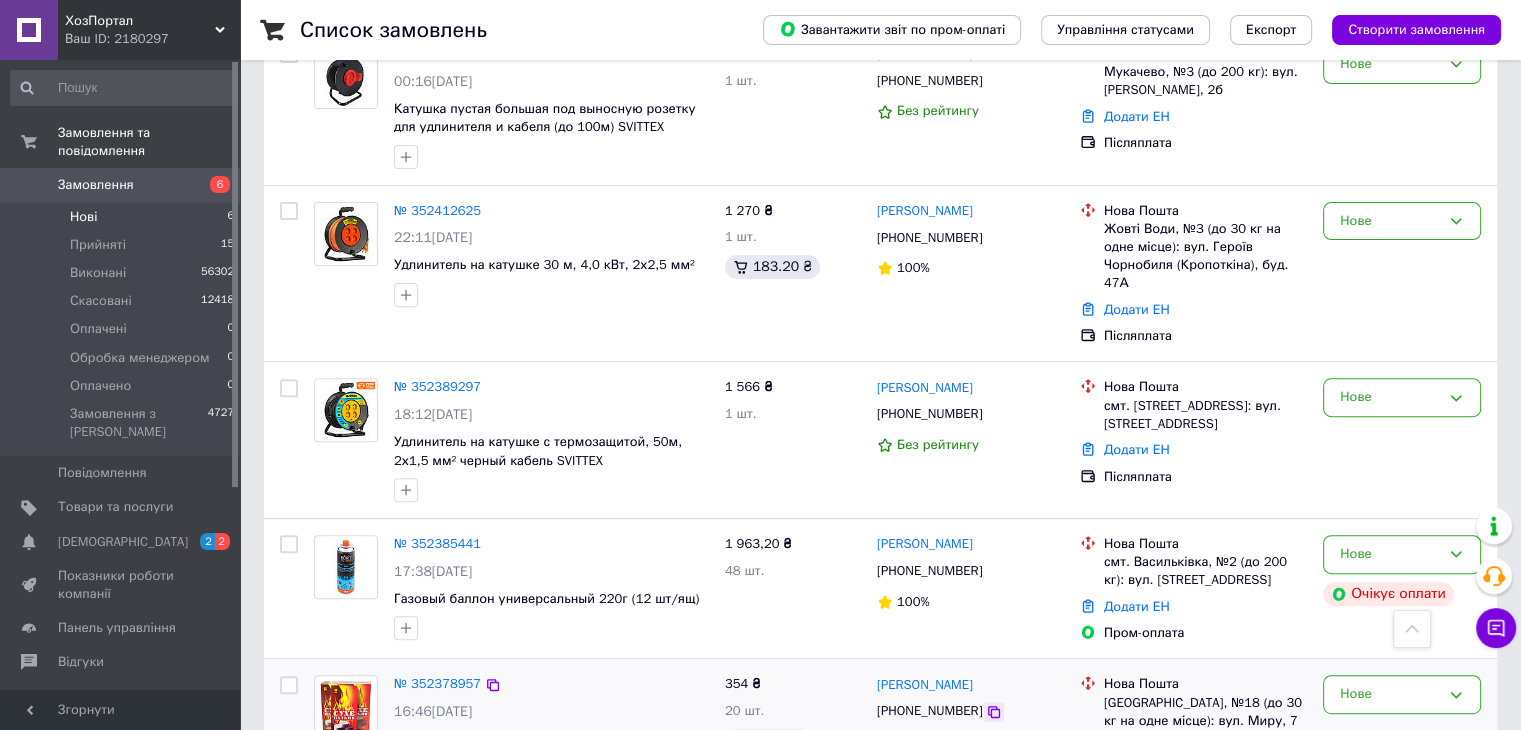 click 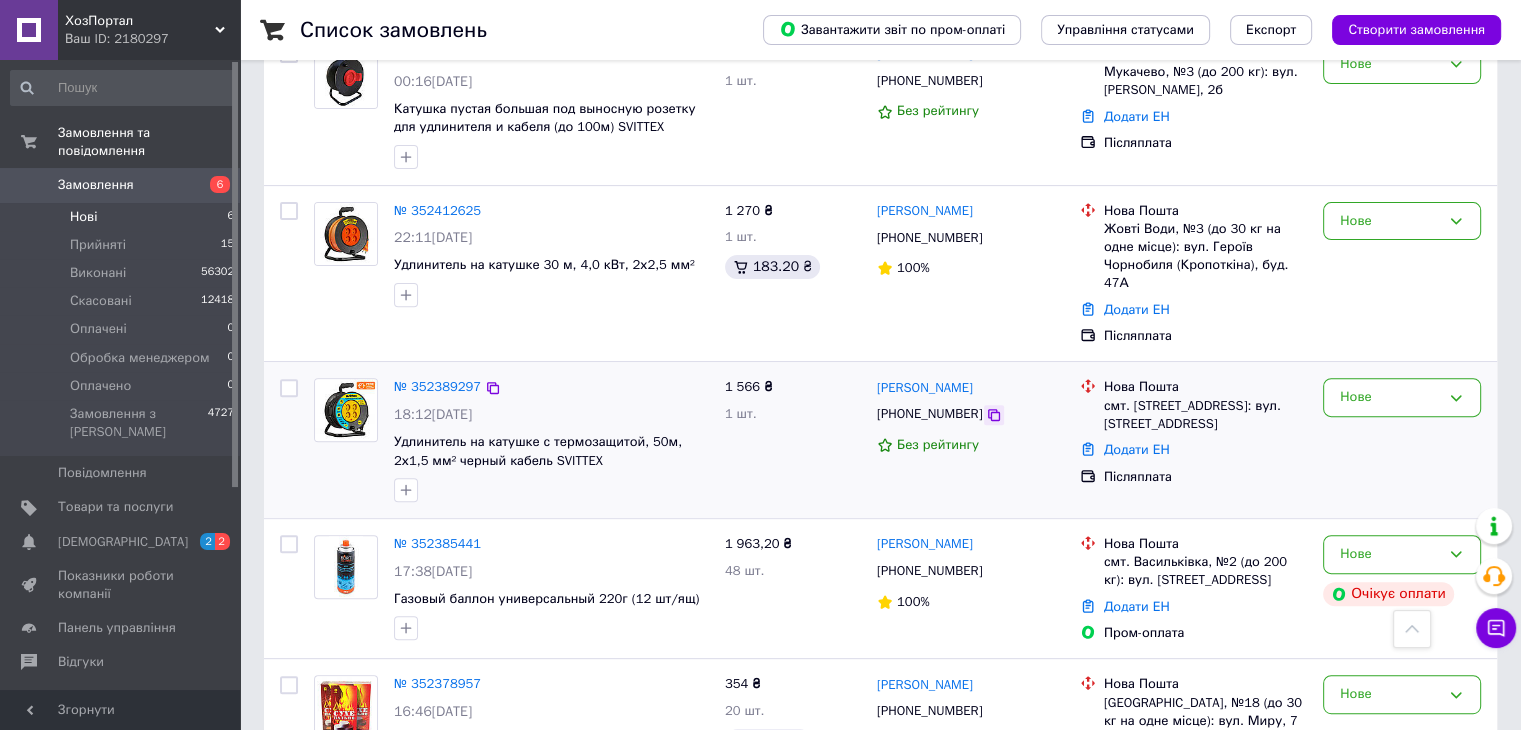 click 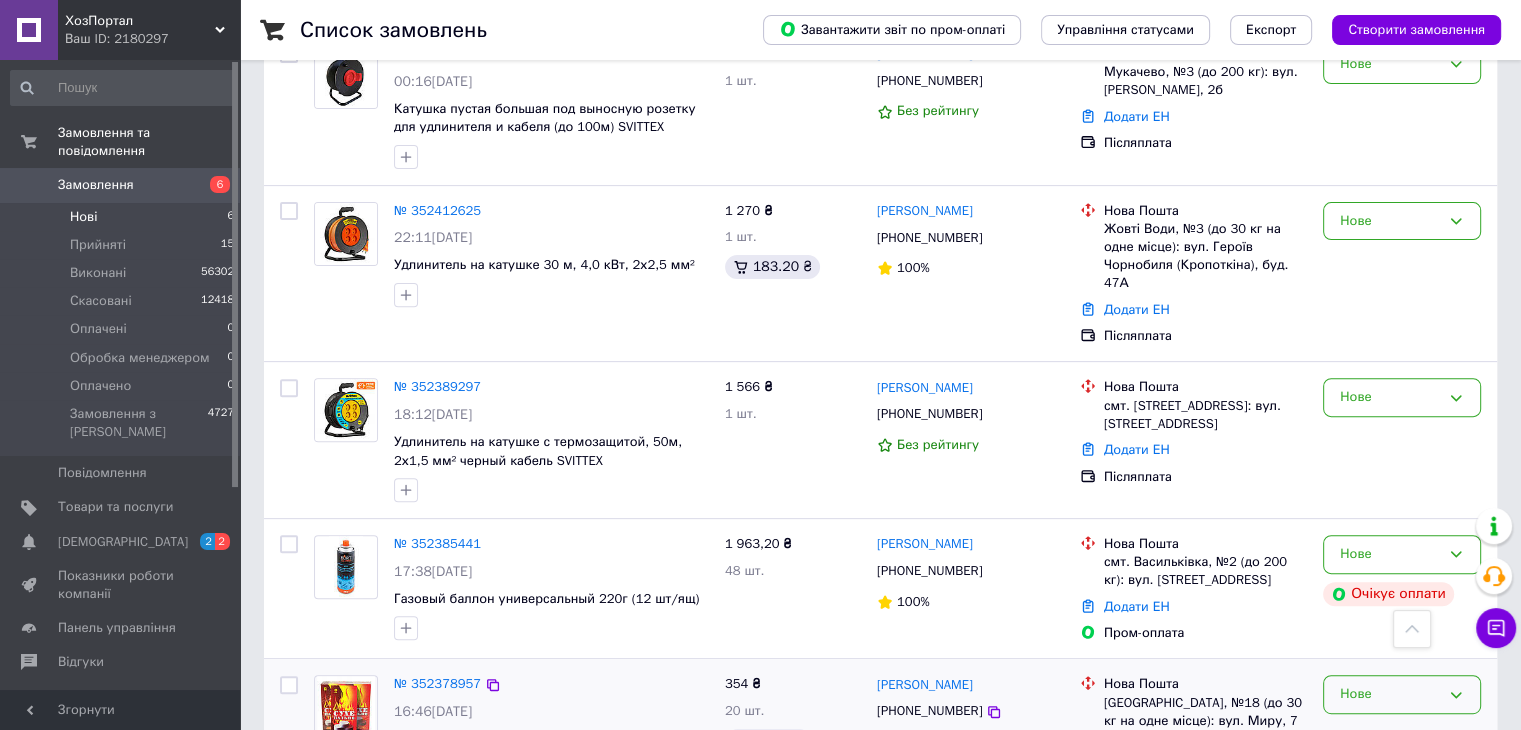 click on "Нове" at bounding box center (1390, 694) 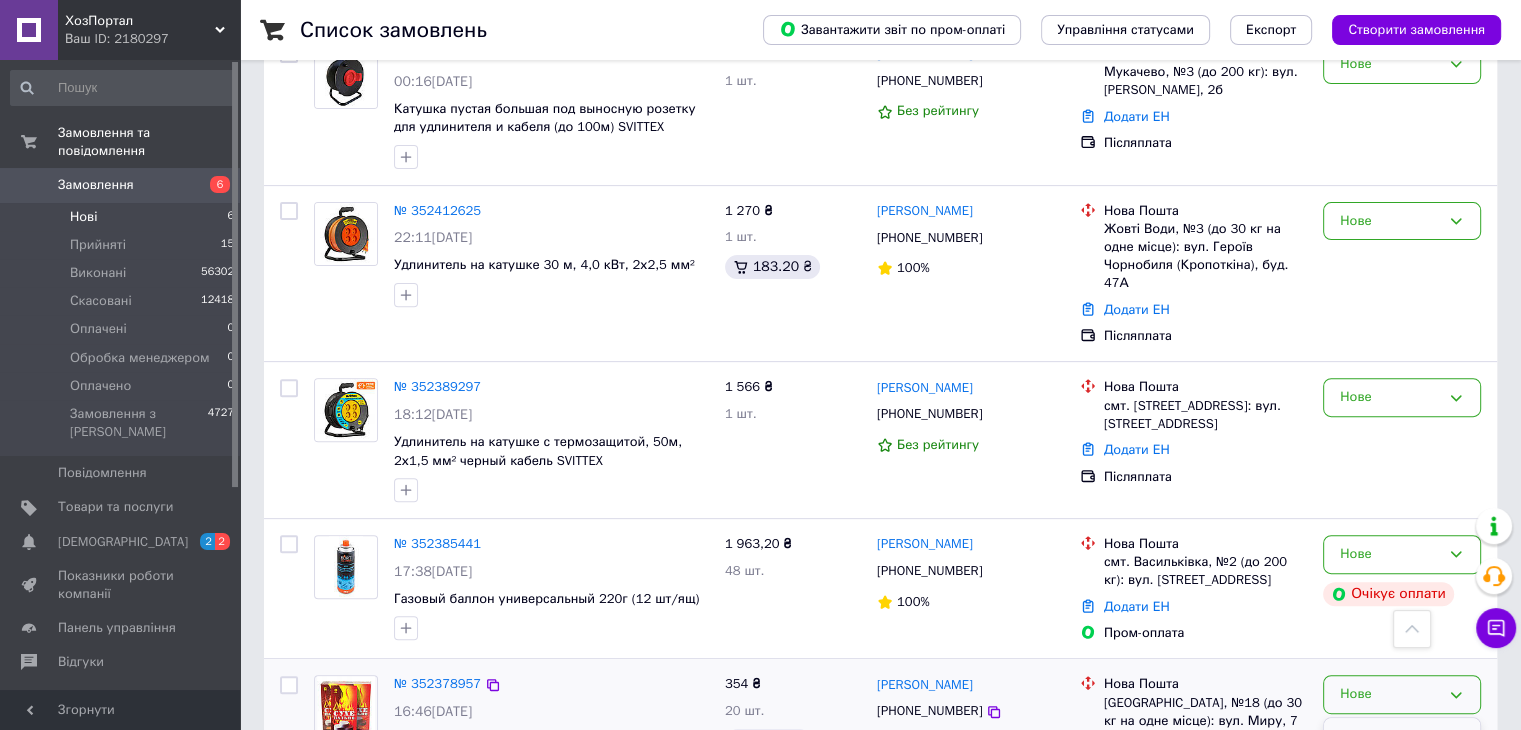click on "Прийнято" at bounding box center [1402, 736] 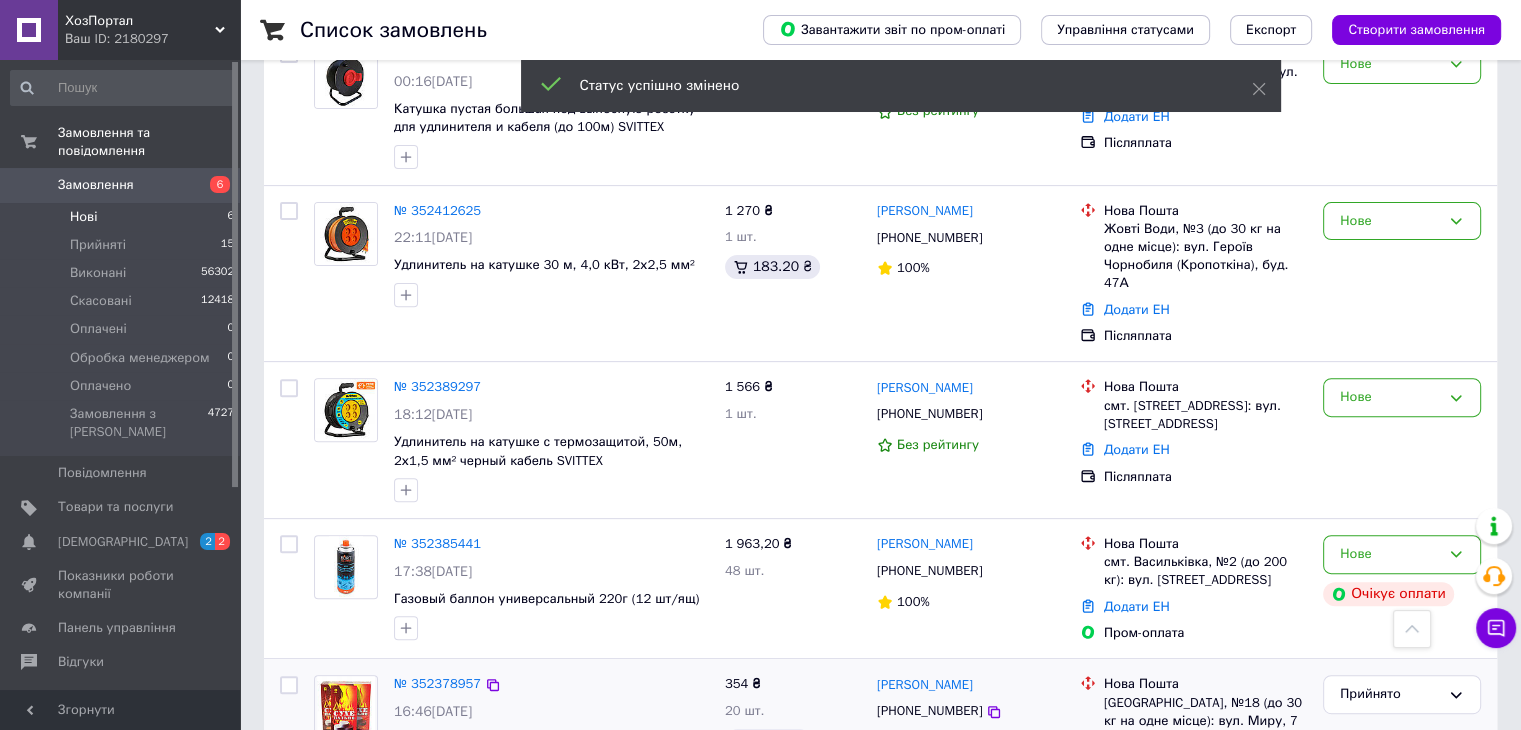 click 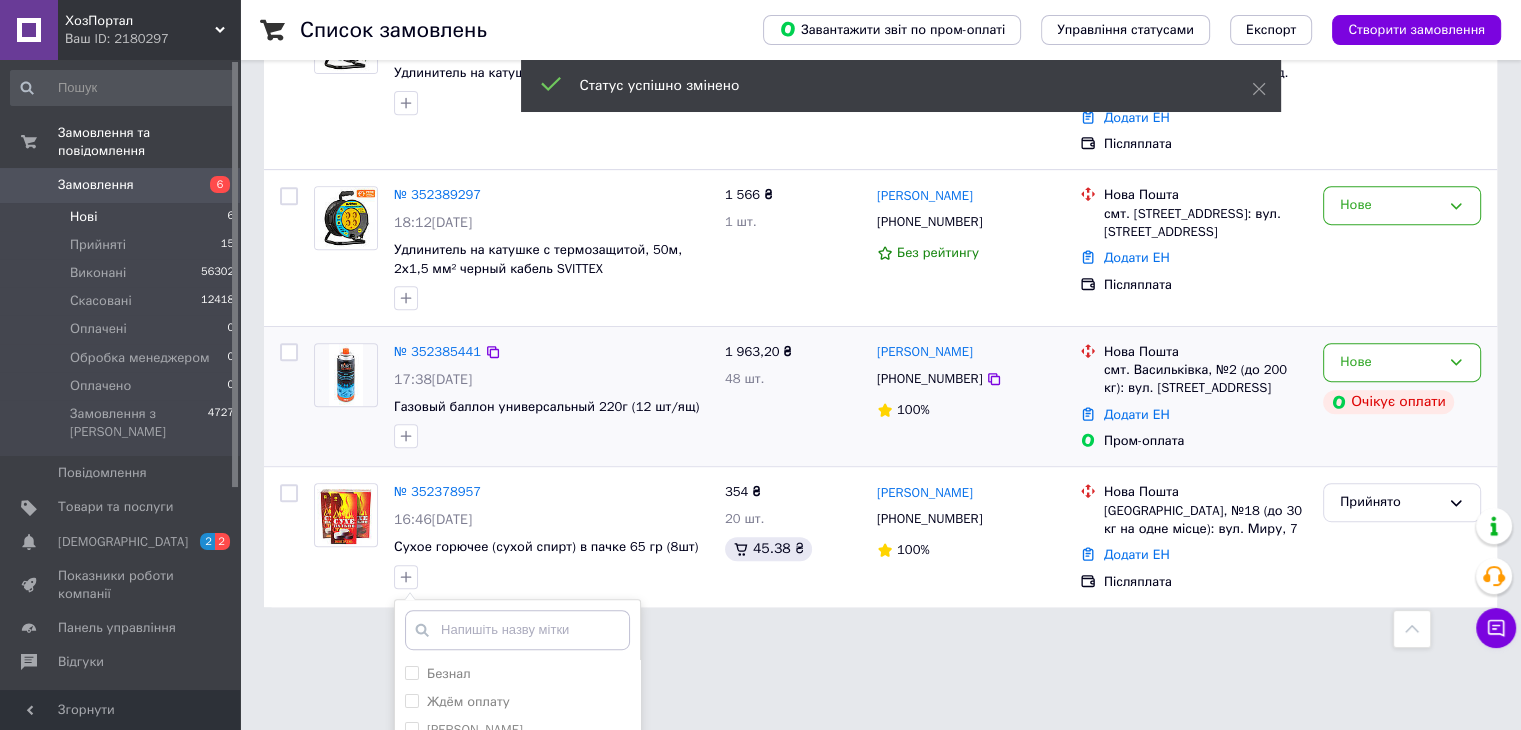 scroll, scrollTop: 966, scrollLeft: 0, axis: vertical 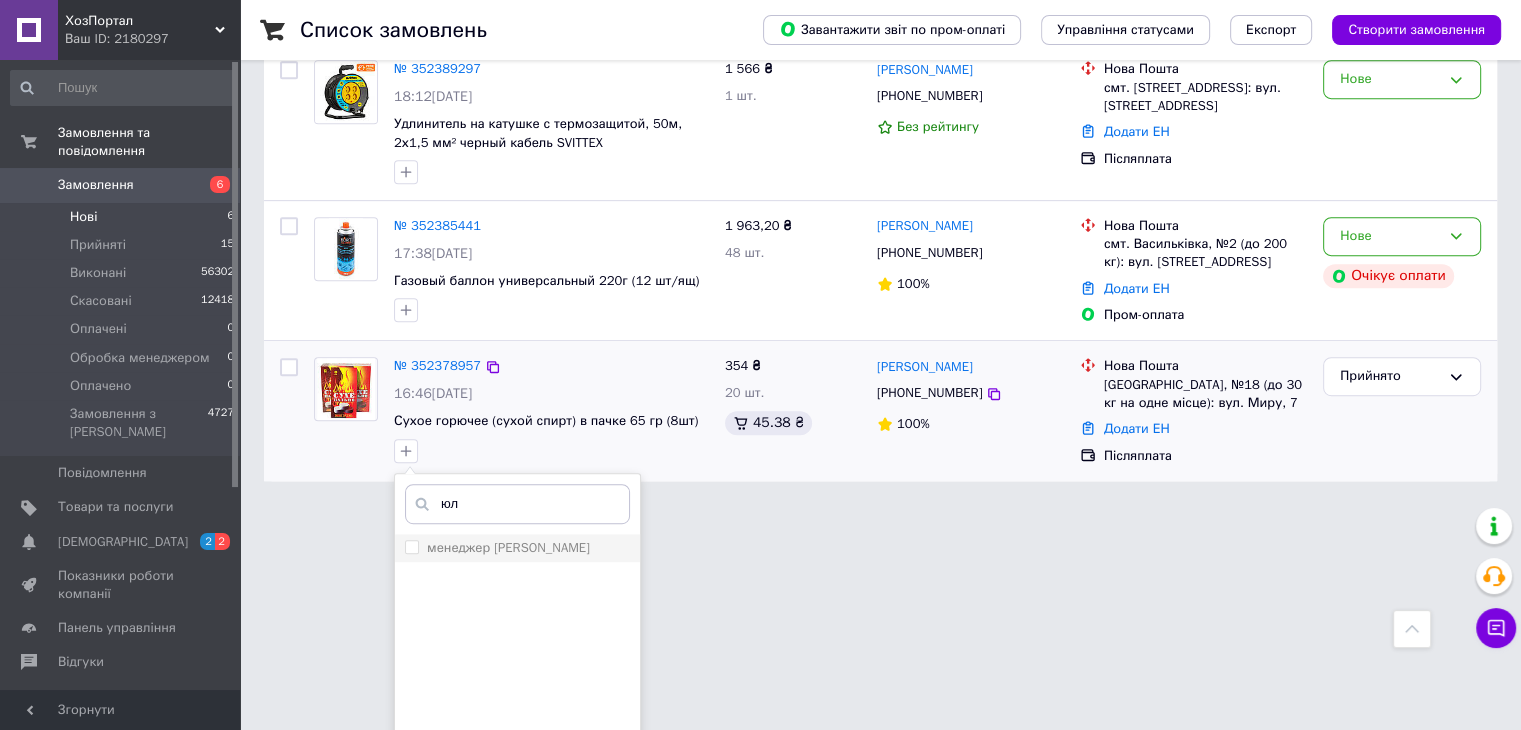 type on "юл" 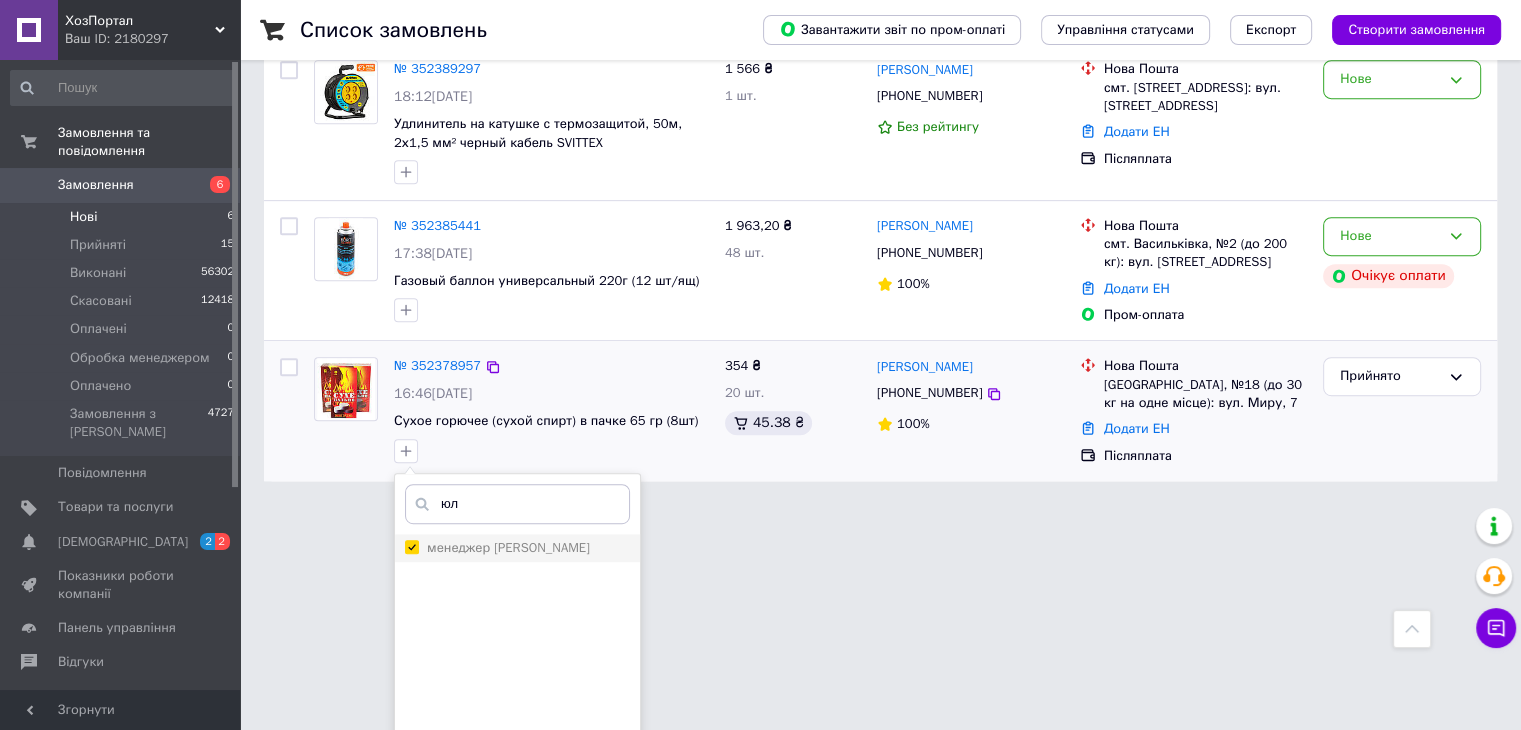 checkbox on "true" 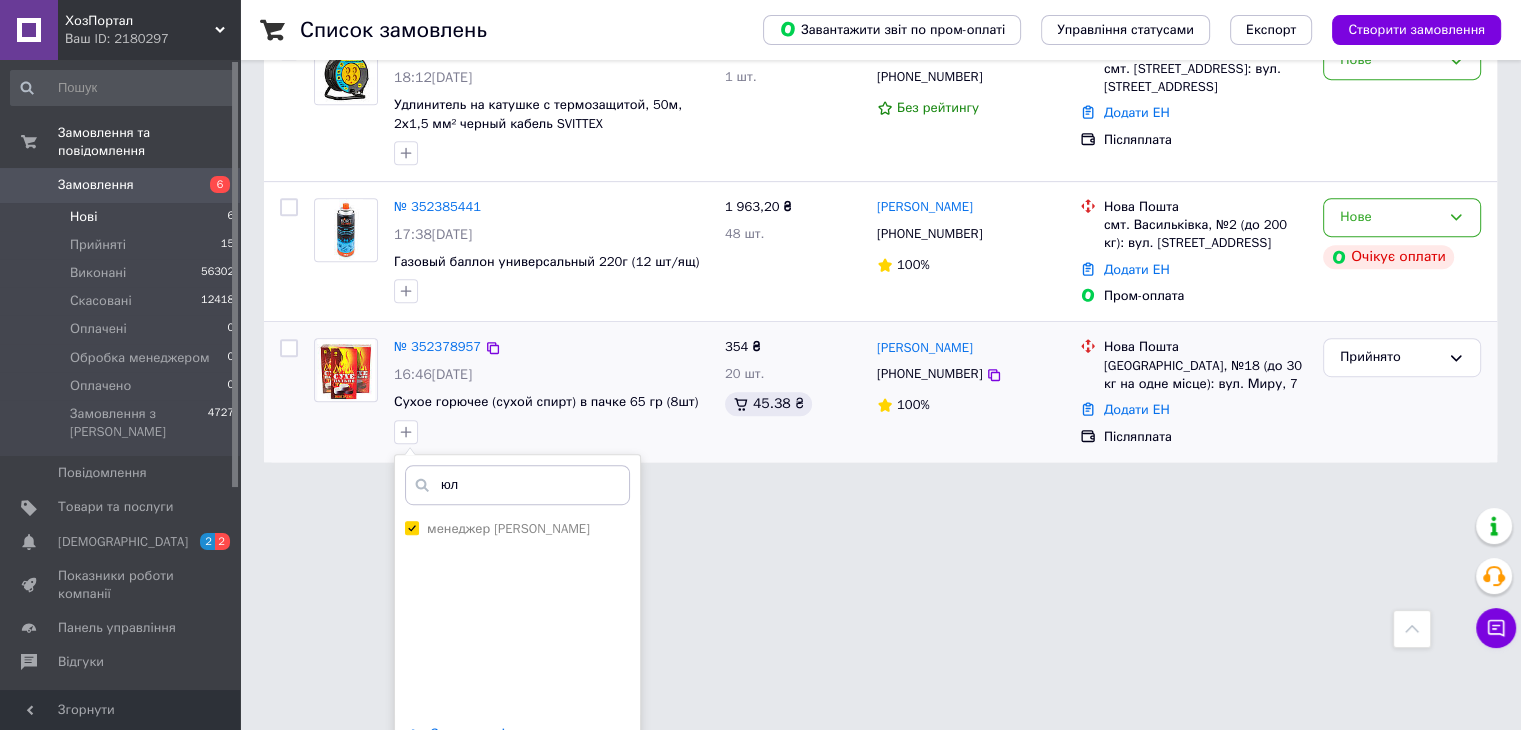 click on "Додати мітку" at bounding box center [517, 794] 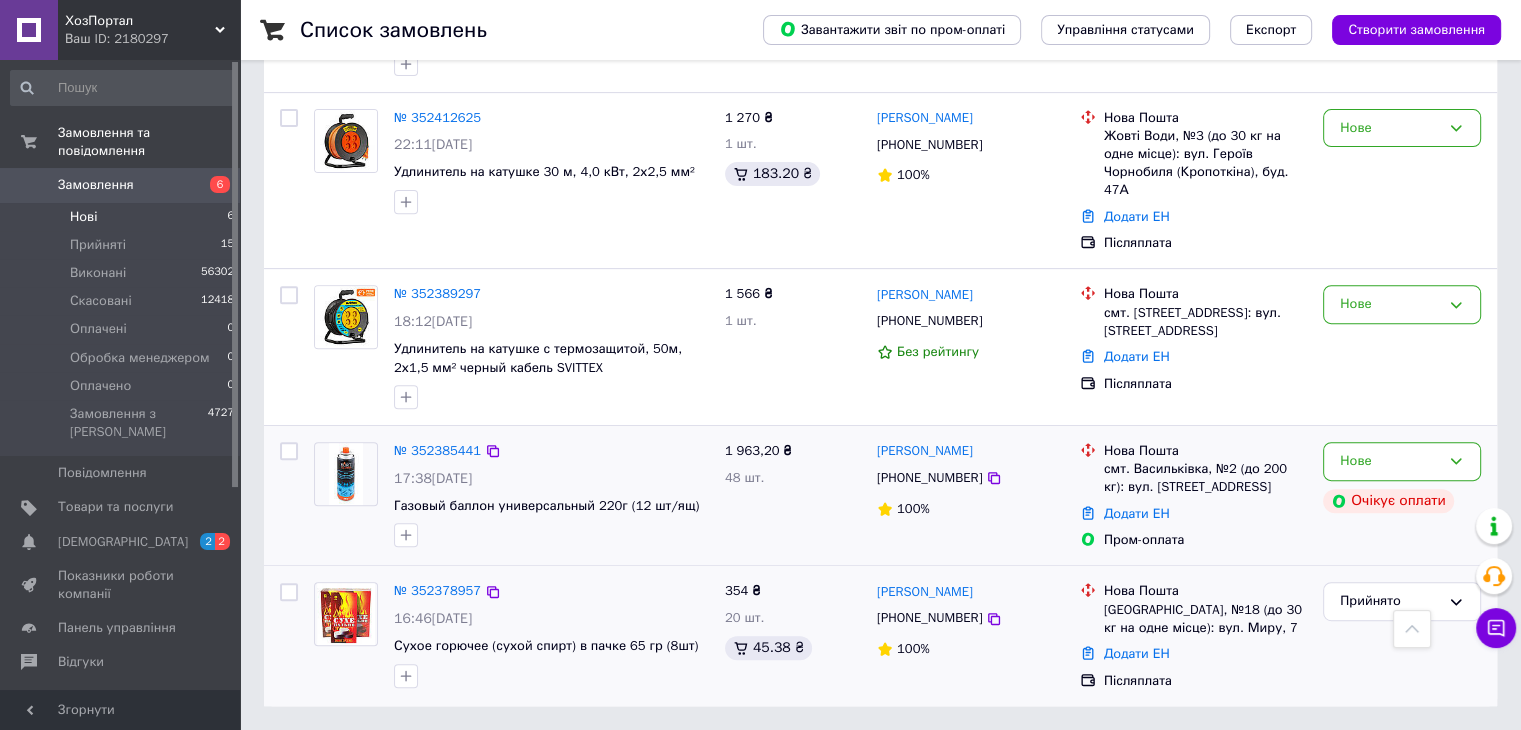 scroll, scrollTop: 648, scrollLeft: 0, axis: vertical 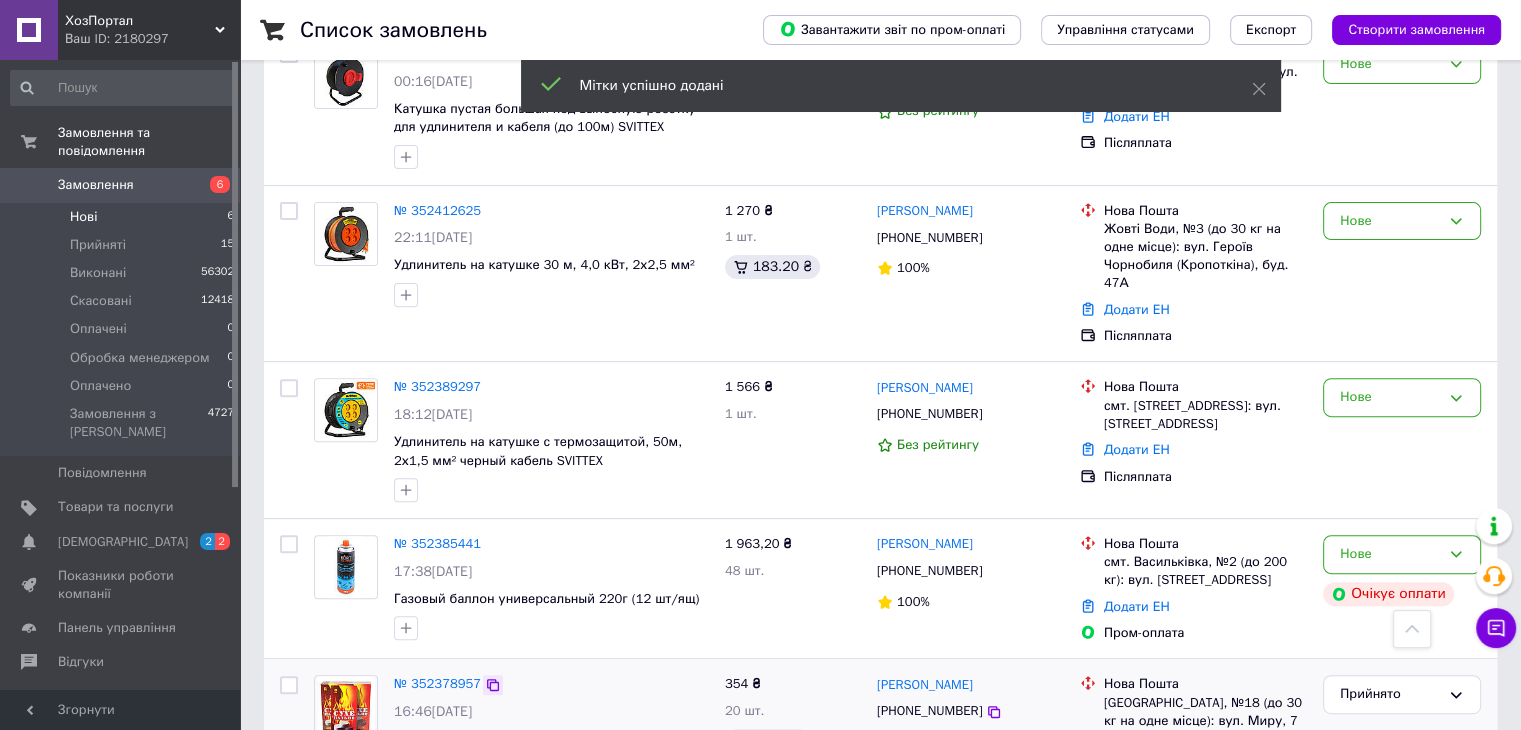 click 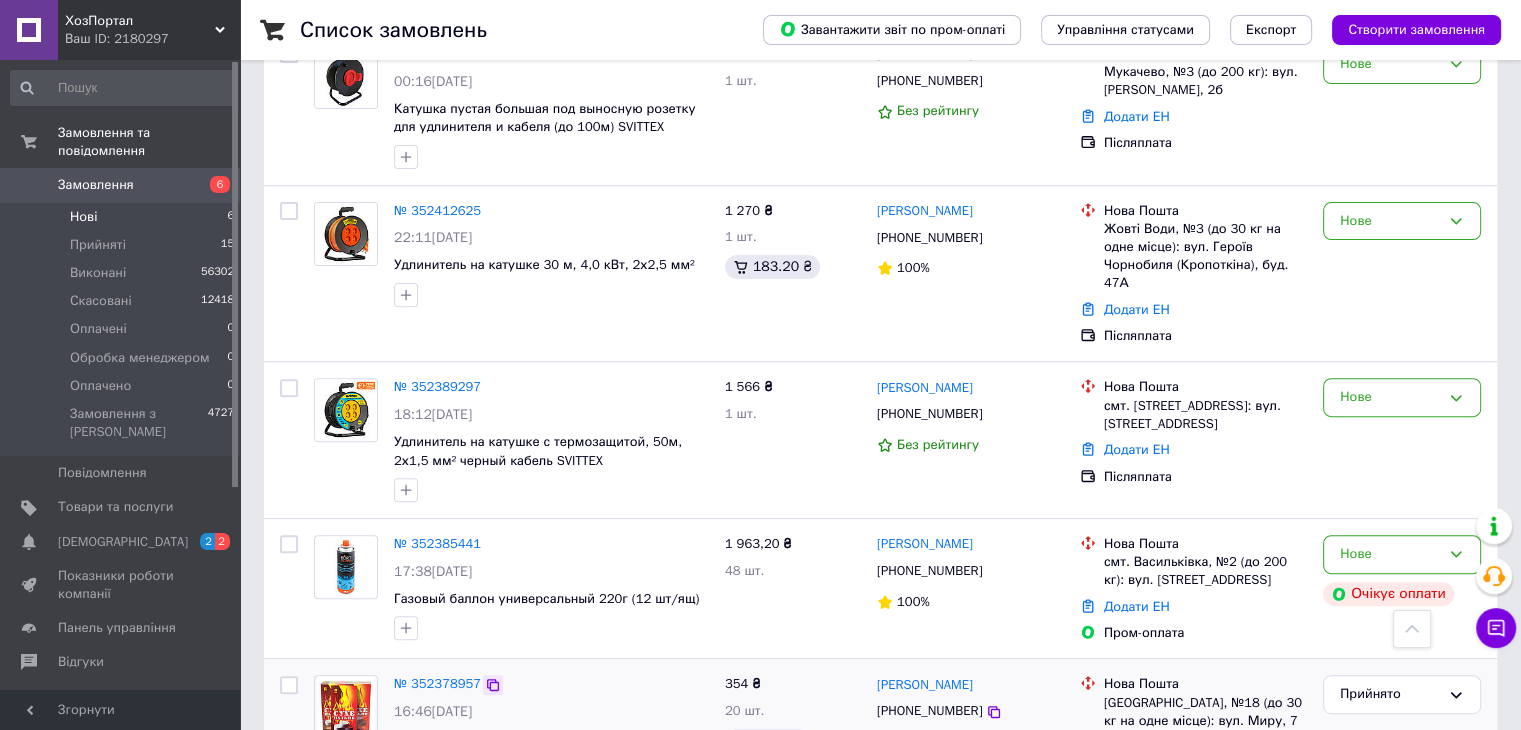 click 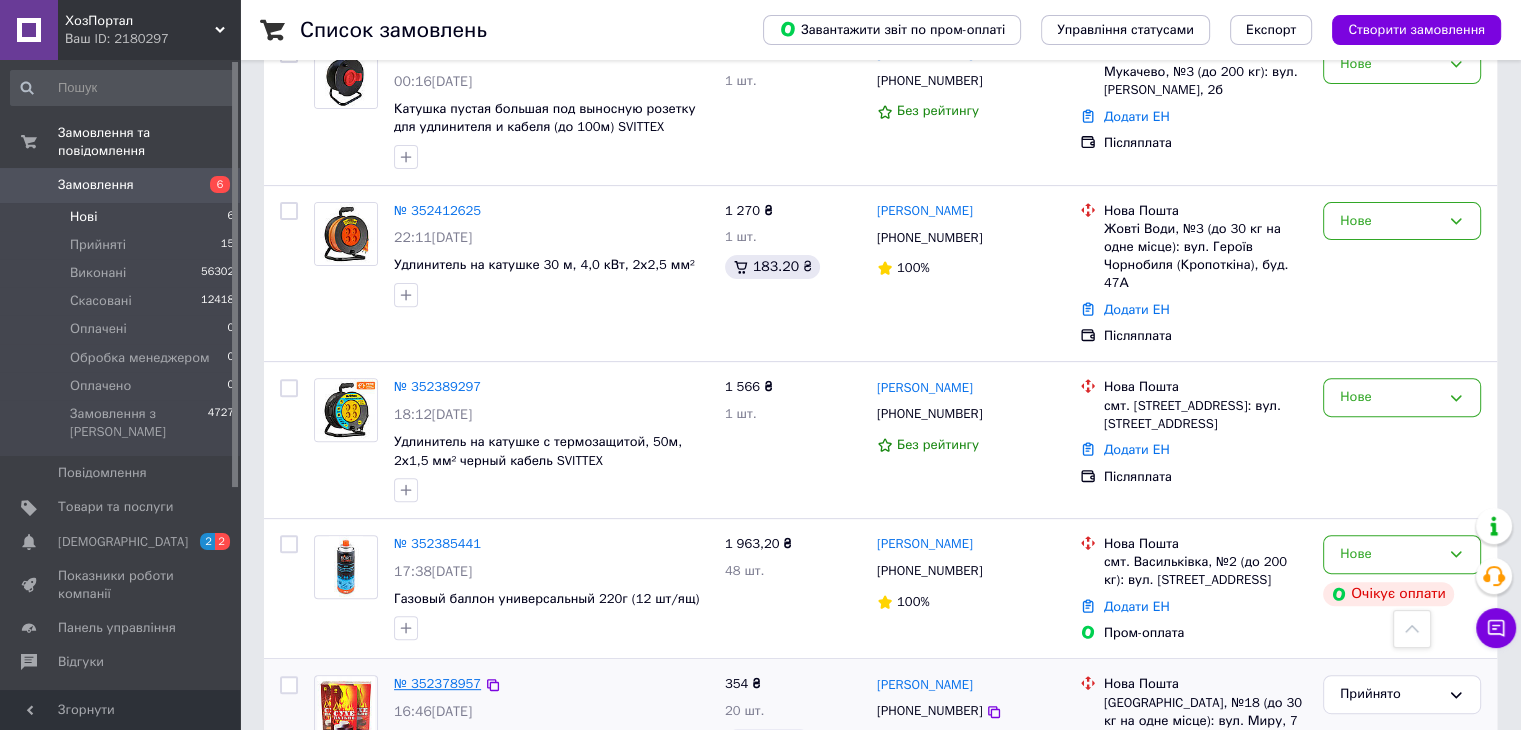 click on "№ 352378957" at bounding box center [437, 683] 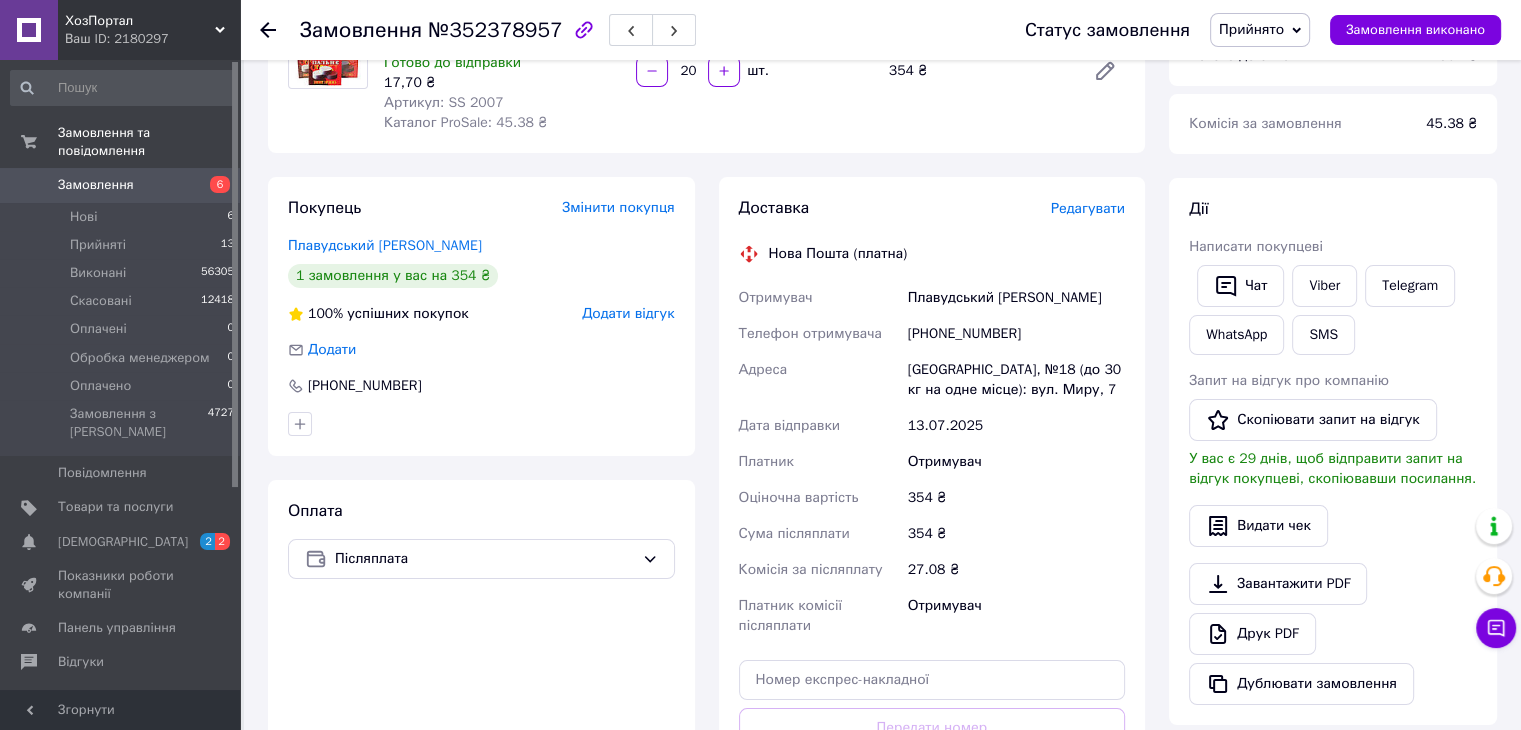 scroll, scrollTop: 100, scrollLeft: 0, axis: vertical 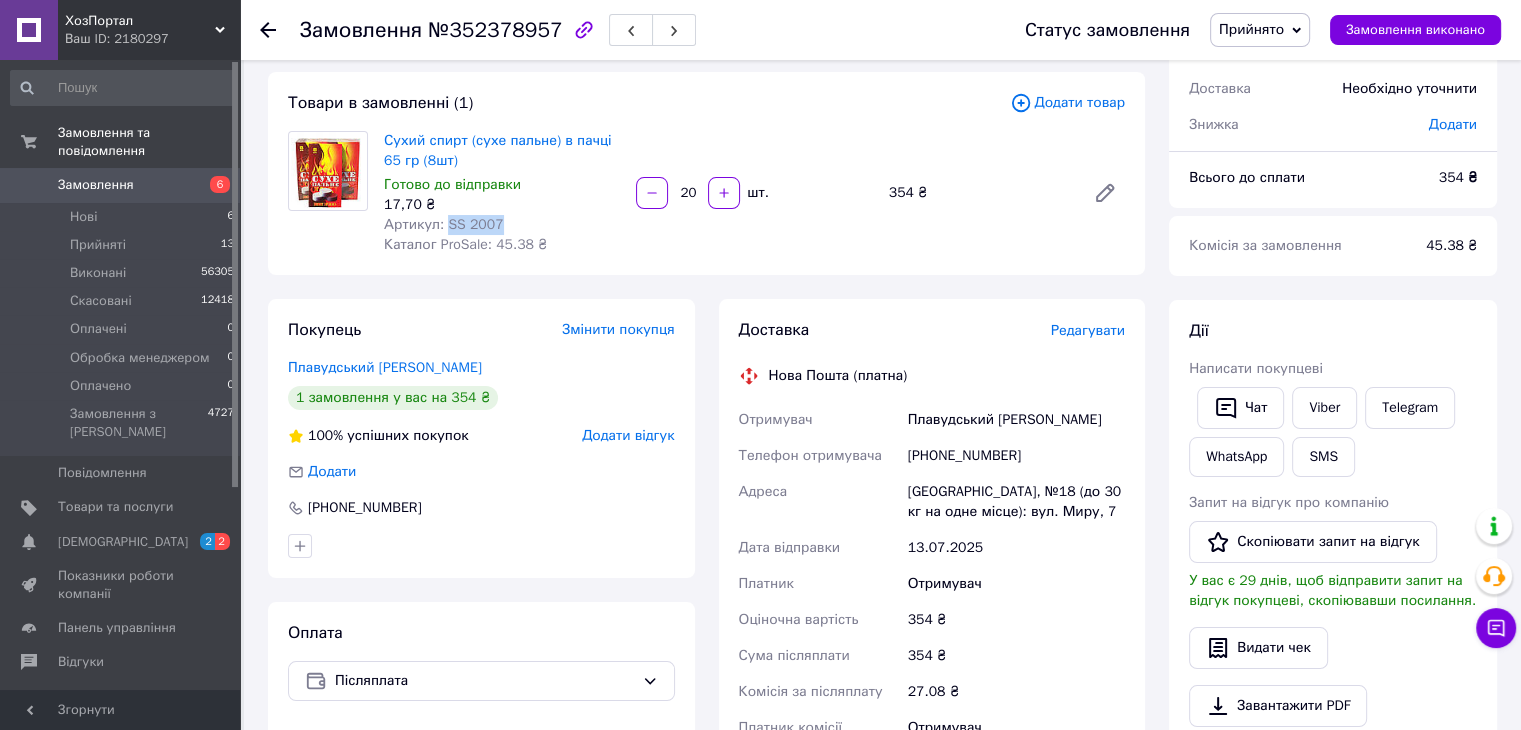drag, startPoint x: 509, startPoint y: 230, endPoint x: 443, endPoint y: 233, distance: 66.068146 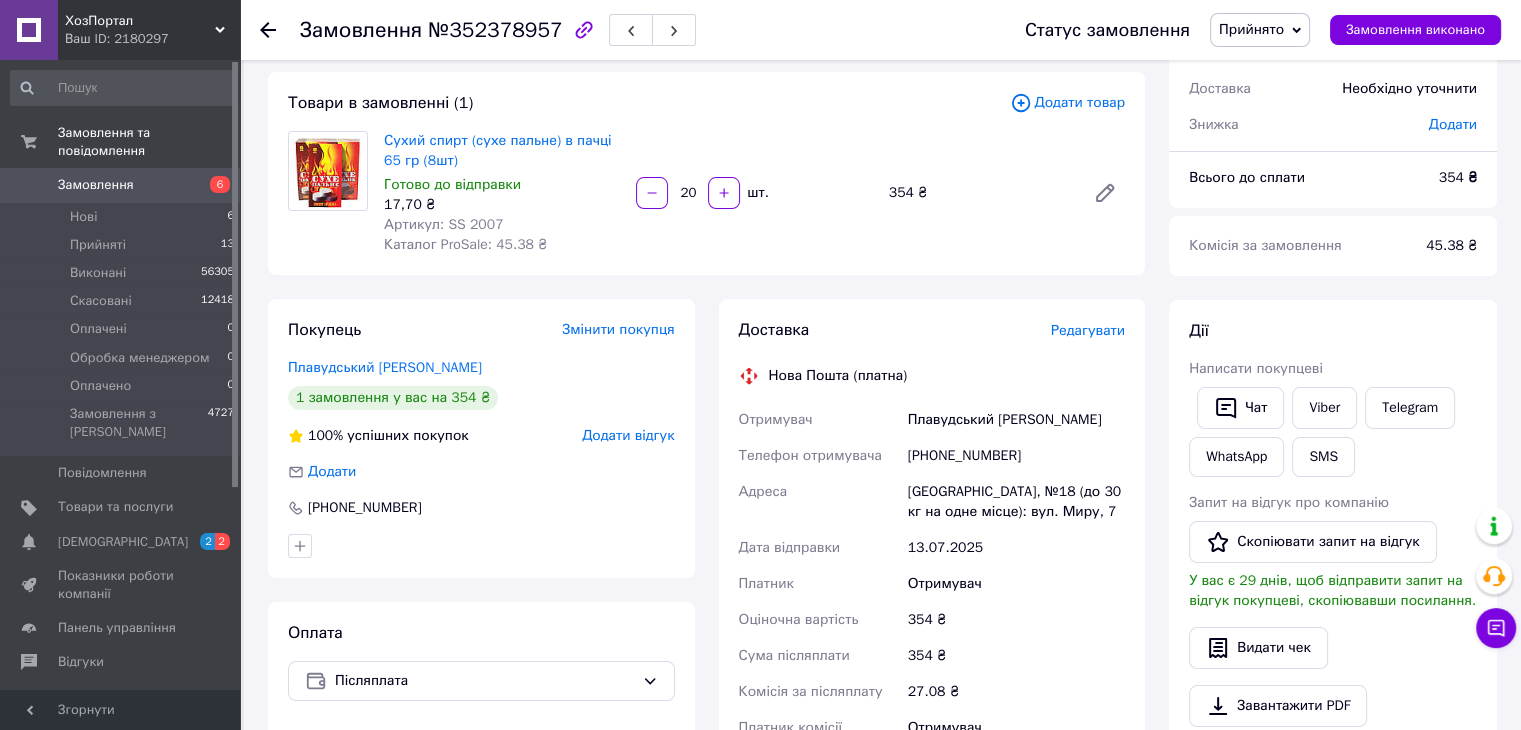 click 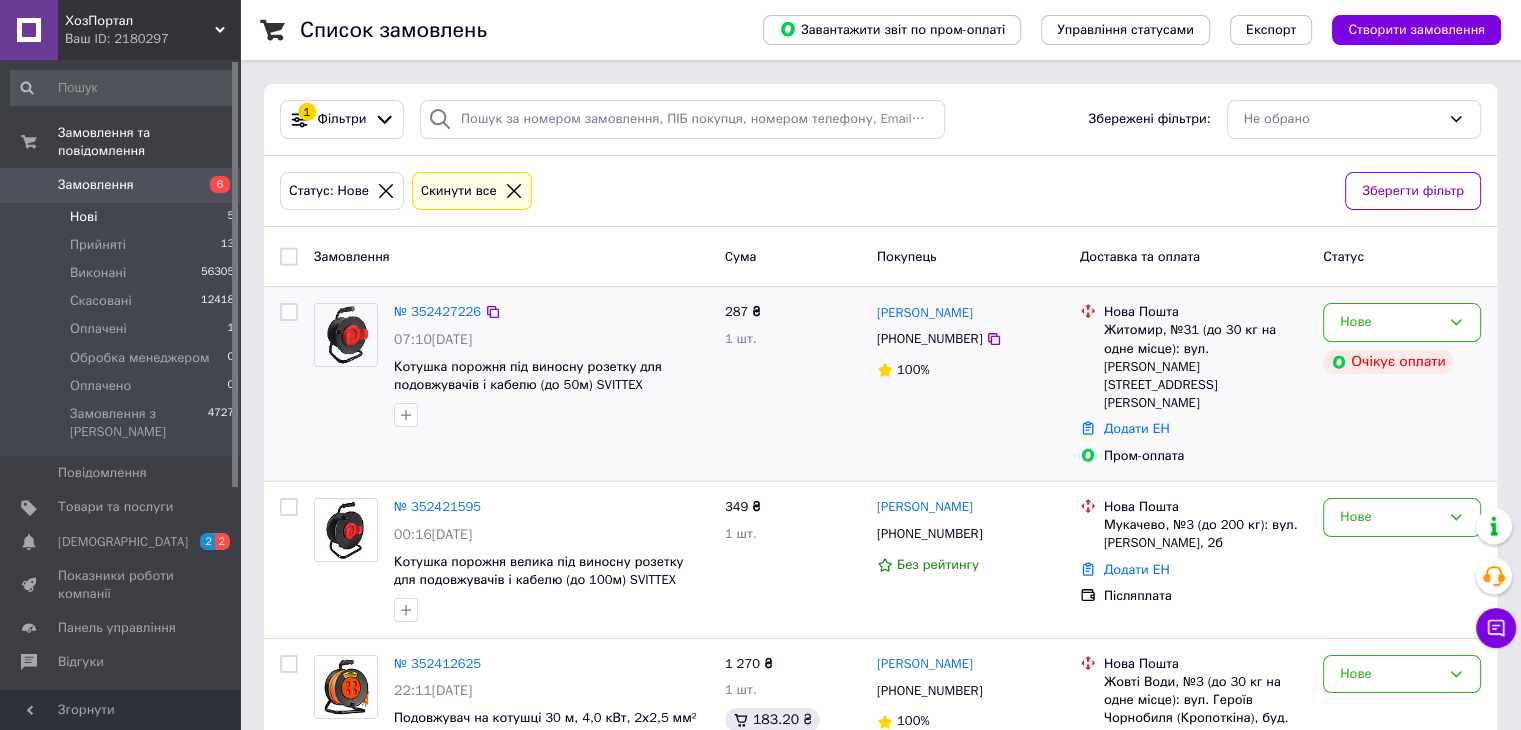 scroll, scrollTop: 100, scrollLeft: 0, axis: vertical 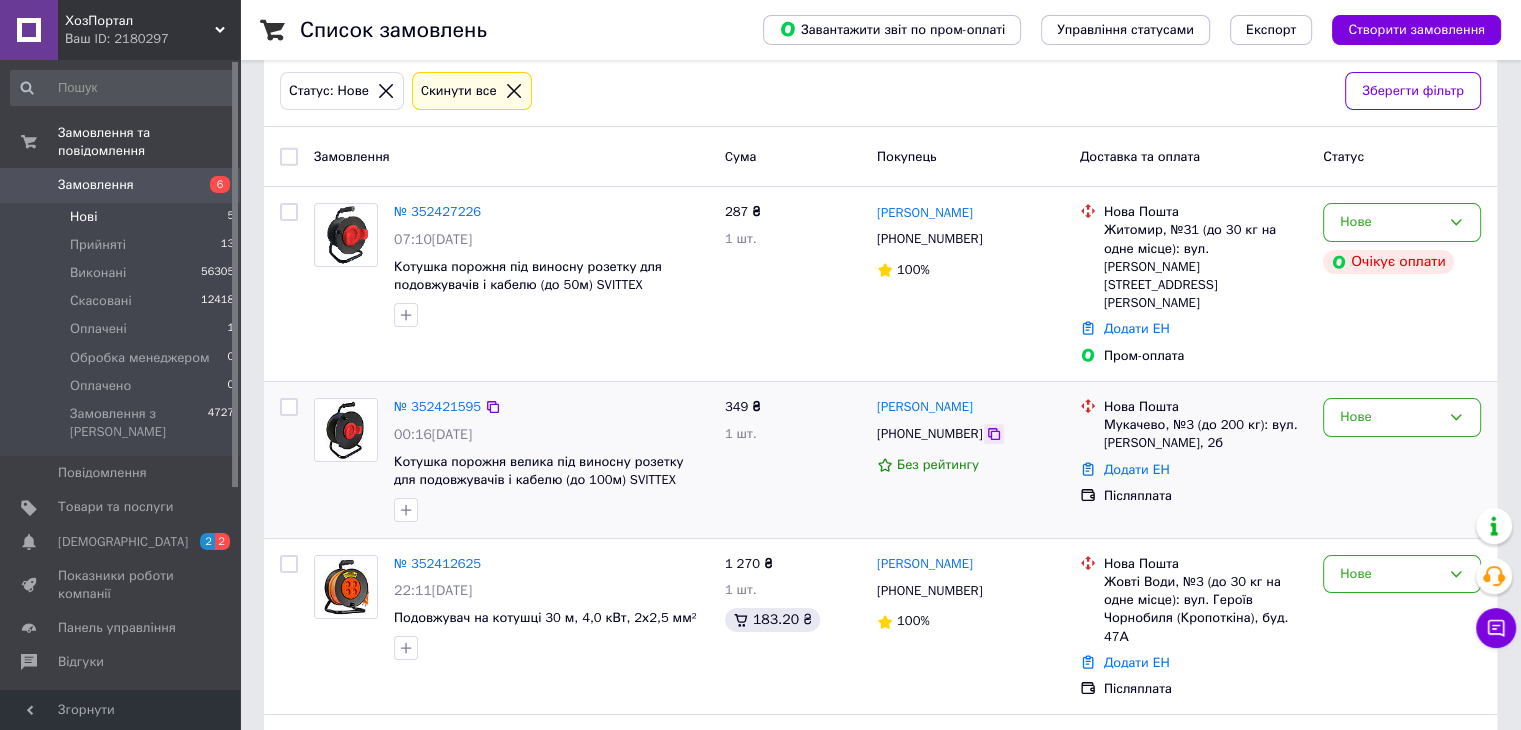 click 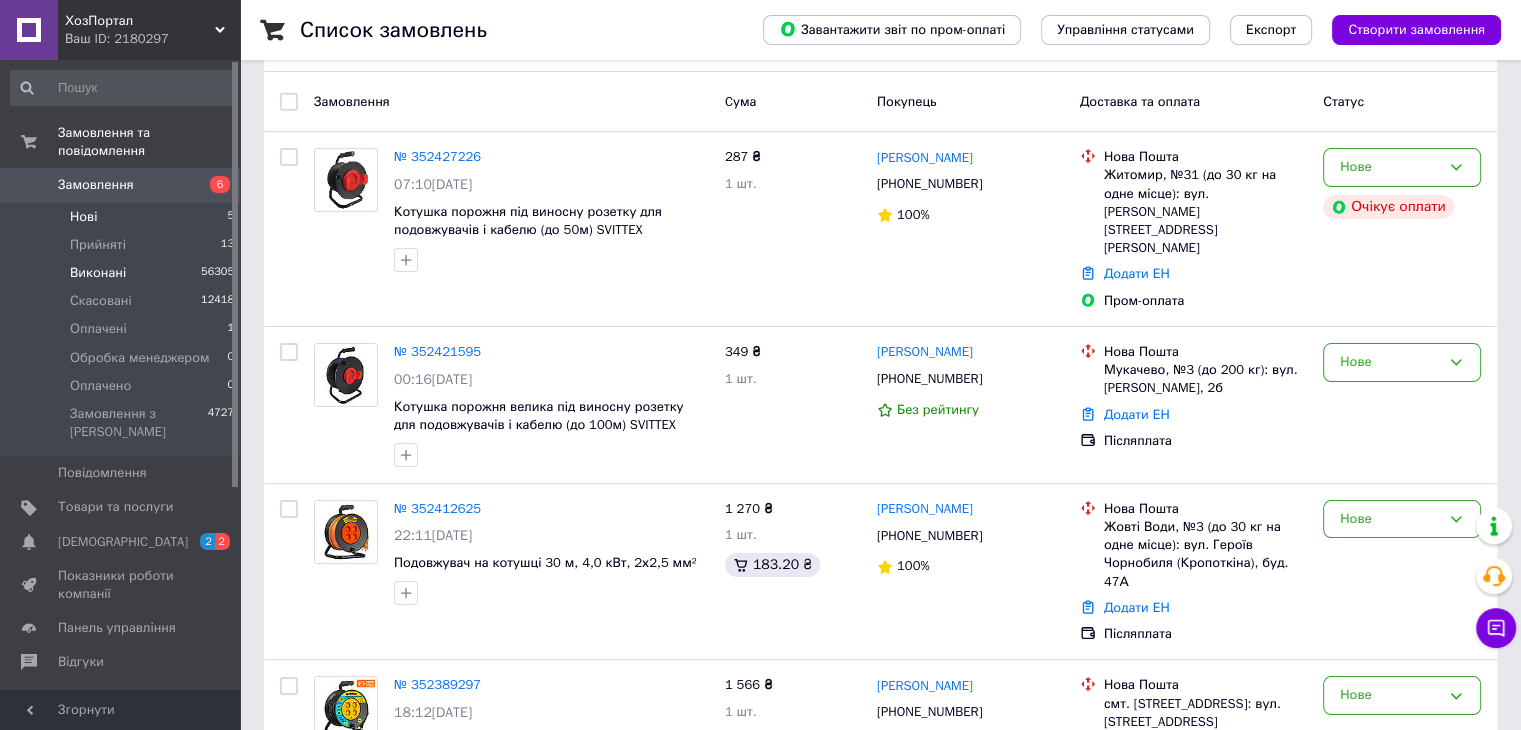 scroll, scrollTop: 200, scrollLeft: 0, axis: vertical 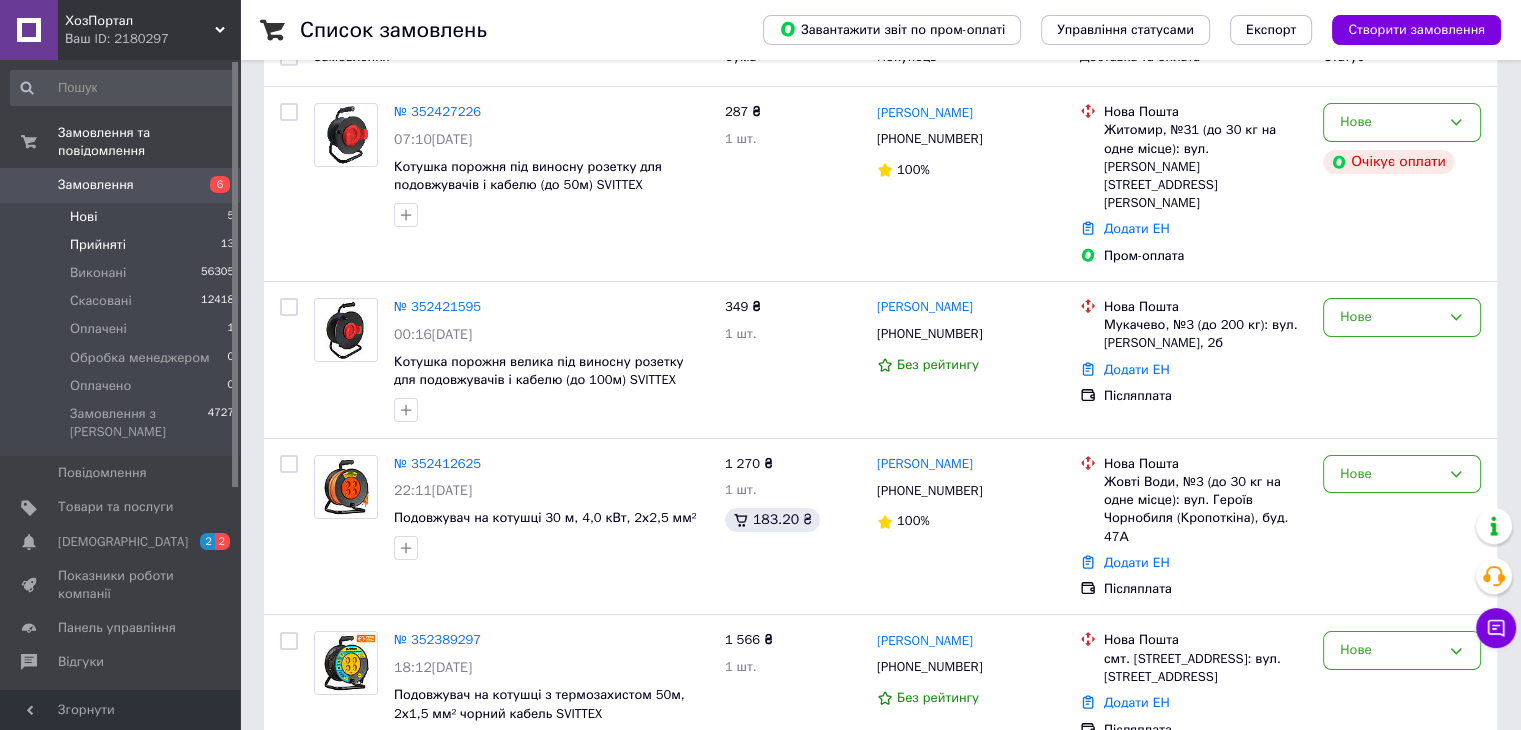 click on "Прийняті" at bounding box center (98, 245) 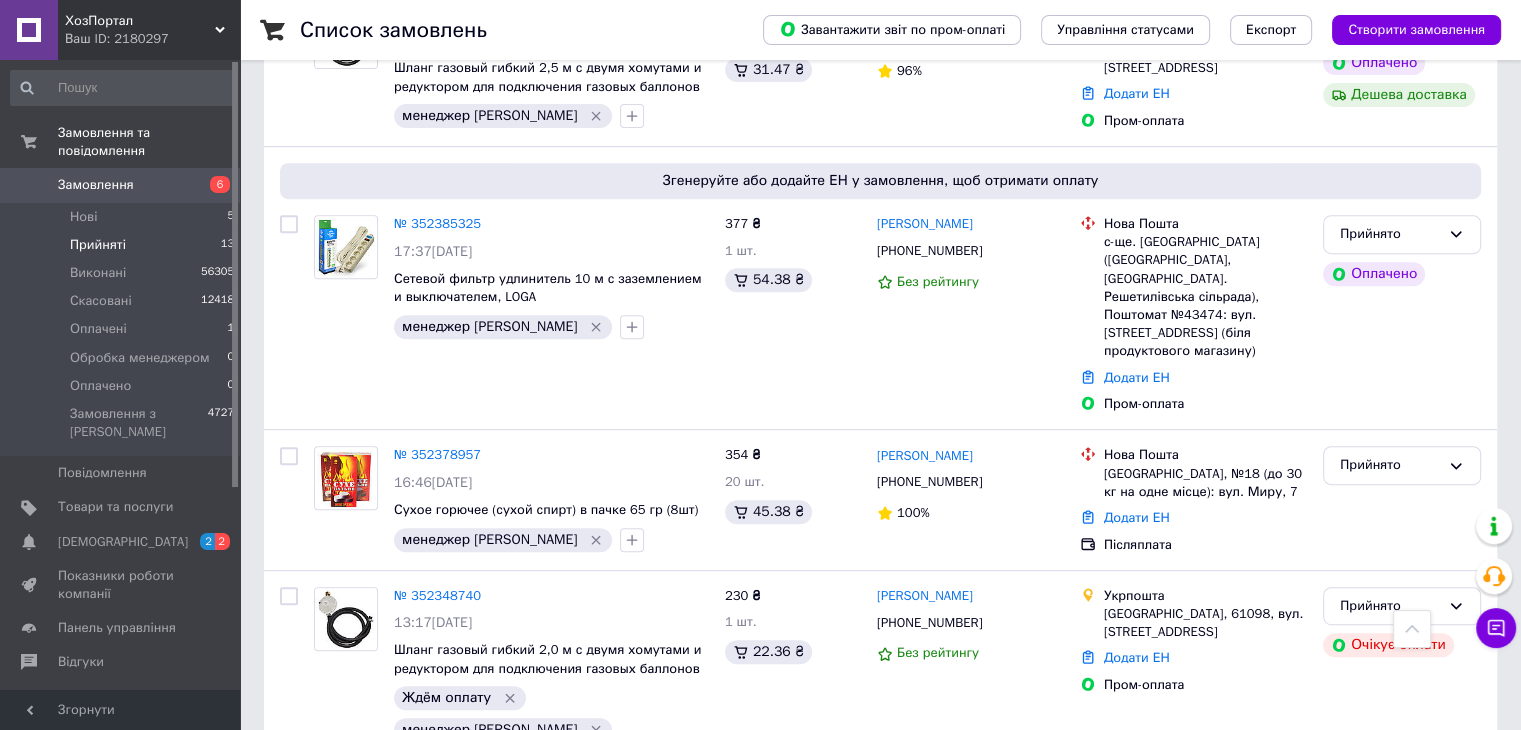 scroll, scrollTop: 900, scrollLeft: 0, axis: vertical 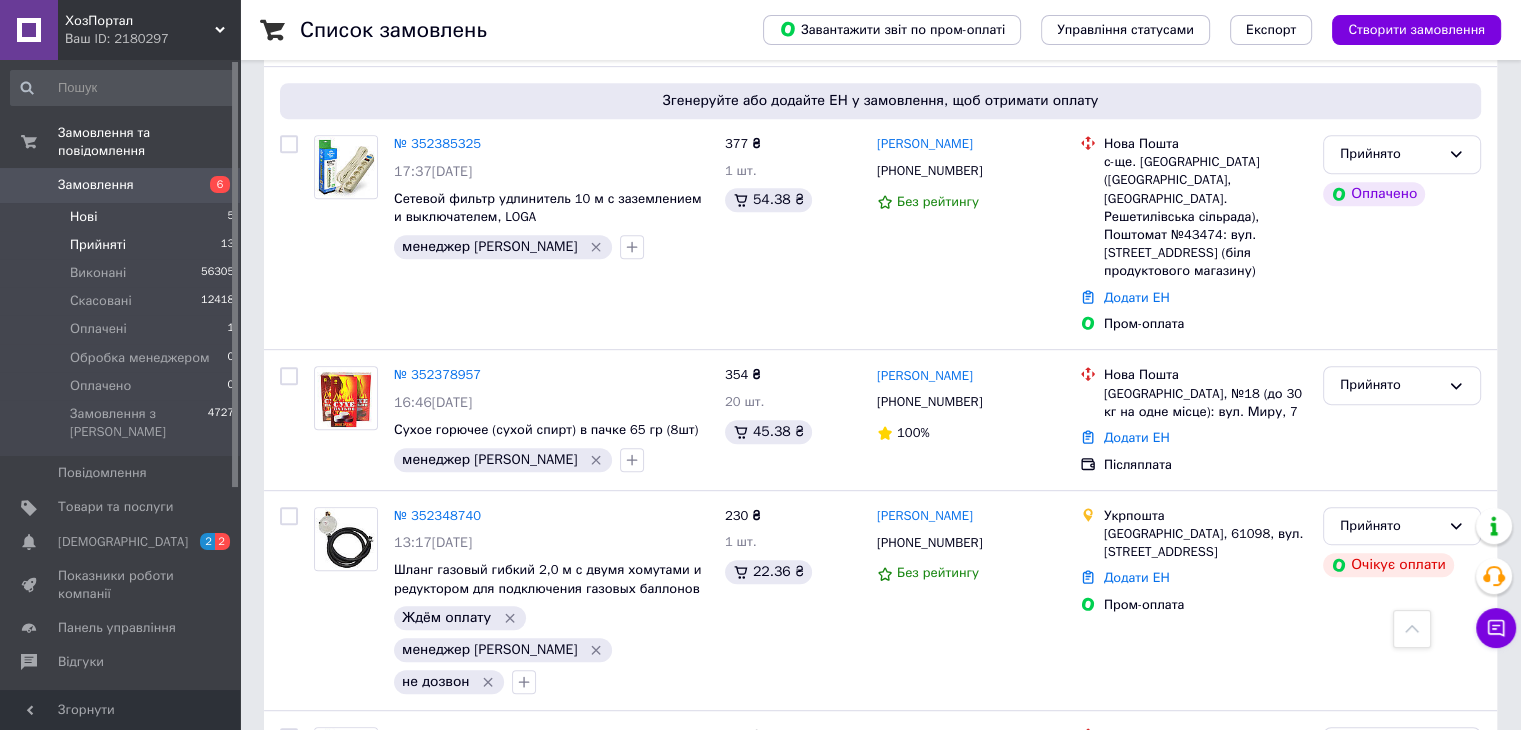 click on "Нові 5" at bounding box center [123, 217] 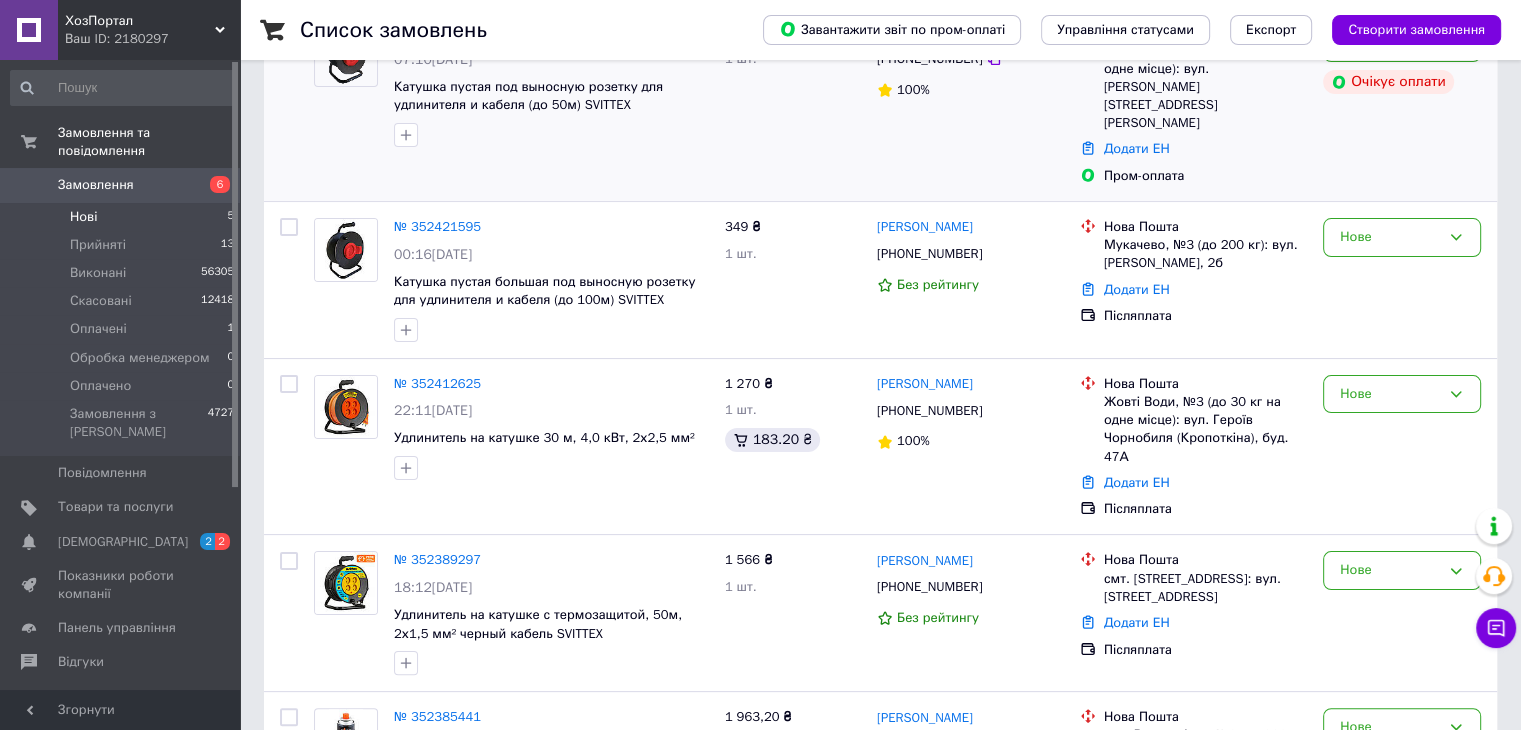 scroll, scrollTop: 349, scrollLeft: 0, axis: vertical 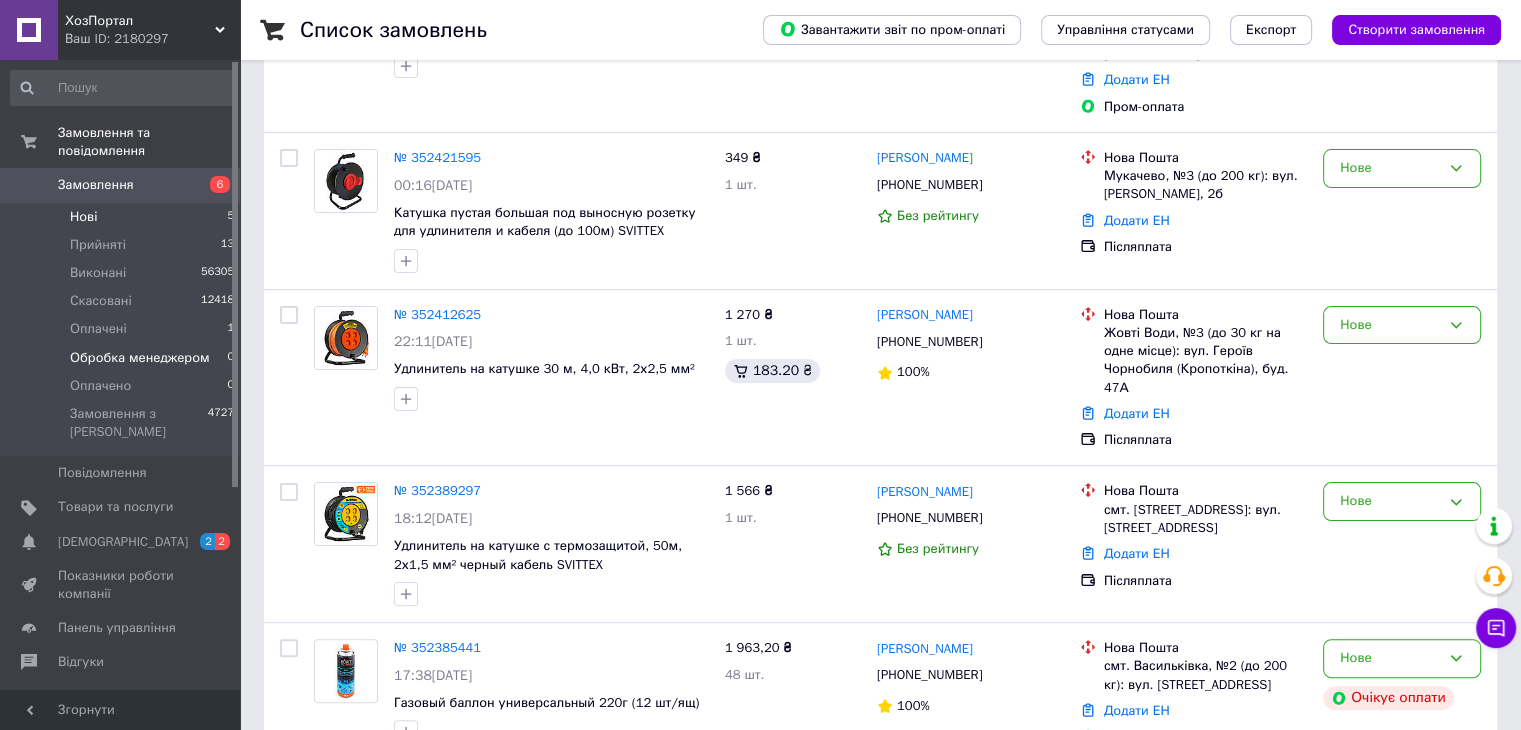 click on "Обробка менеджером" at bounding box center (140, 358) 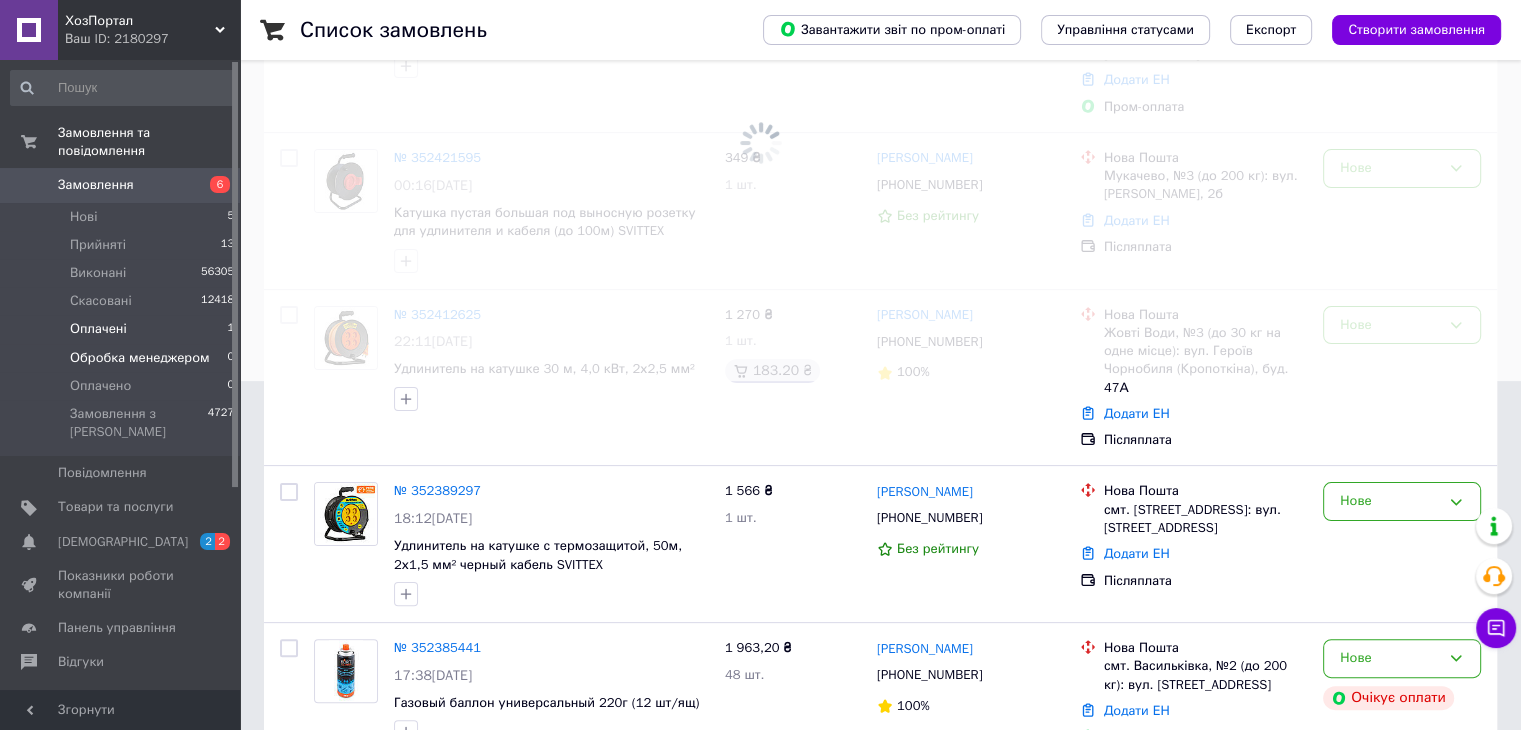 click on "Оплачені 1" at bounding box center [123, 329] 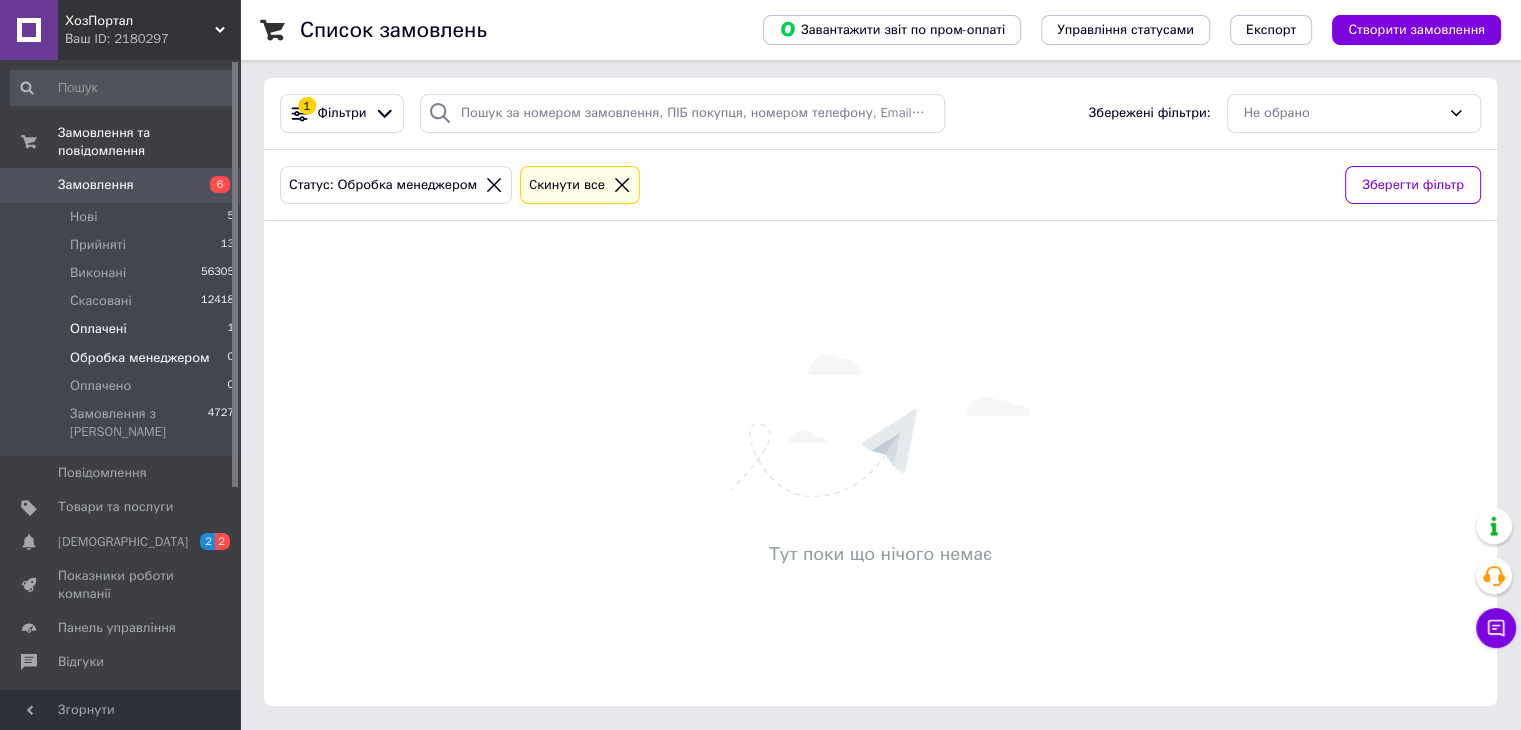 scroll, scrollTop: 0, scrollLeft: 0, axis: both 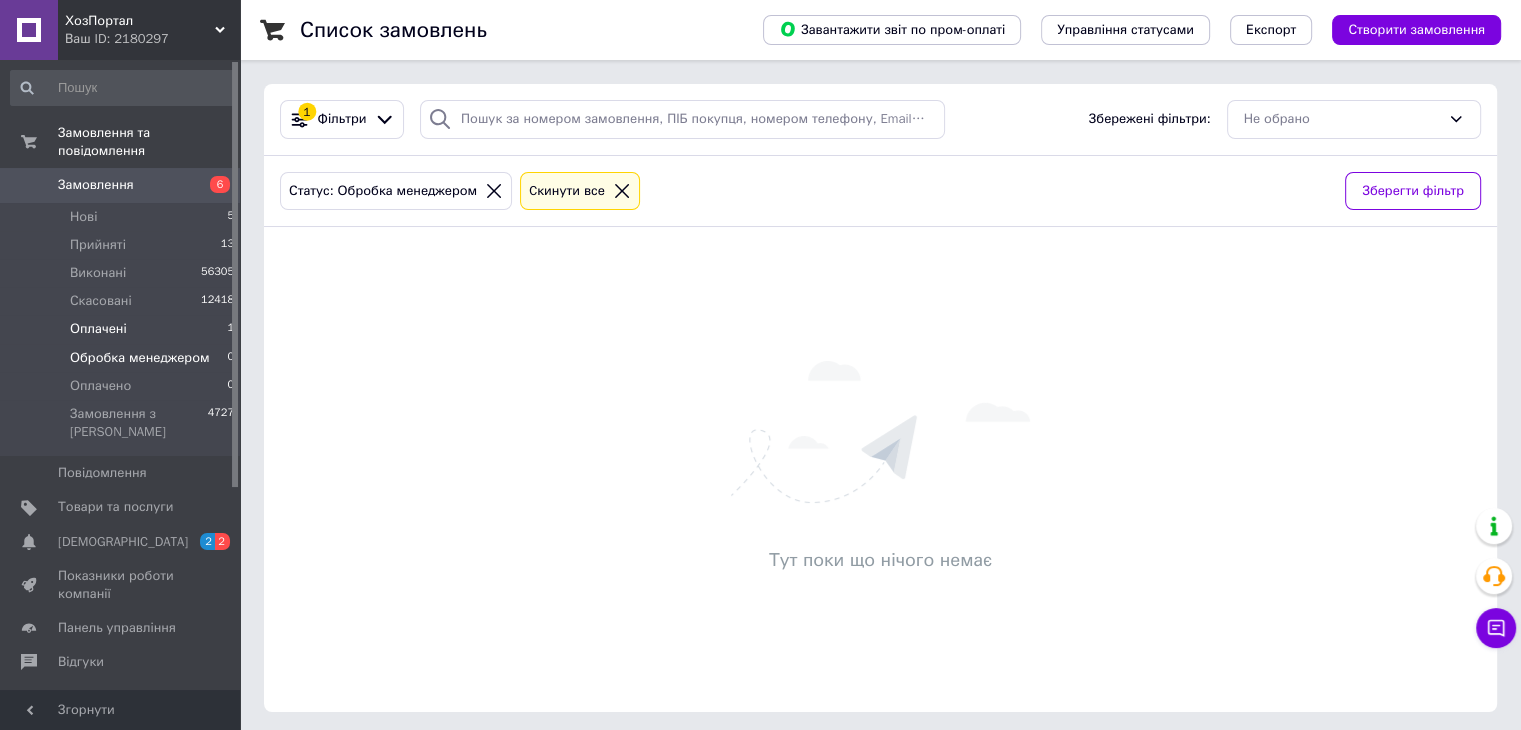 click on "Оплачені 1" at bounding box center [123, 329] 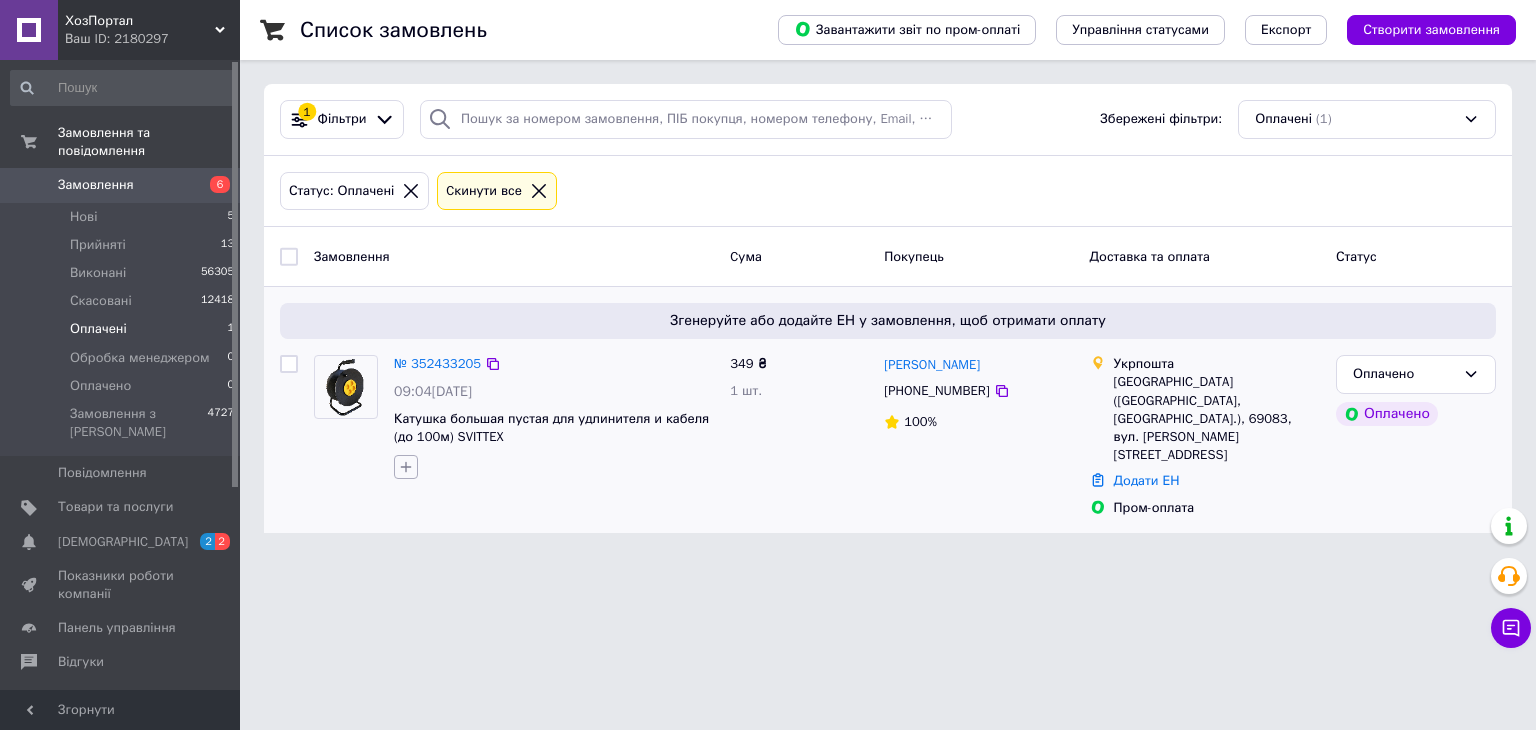 click 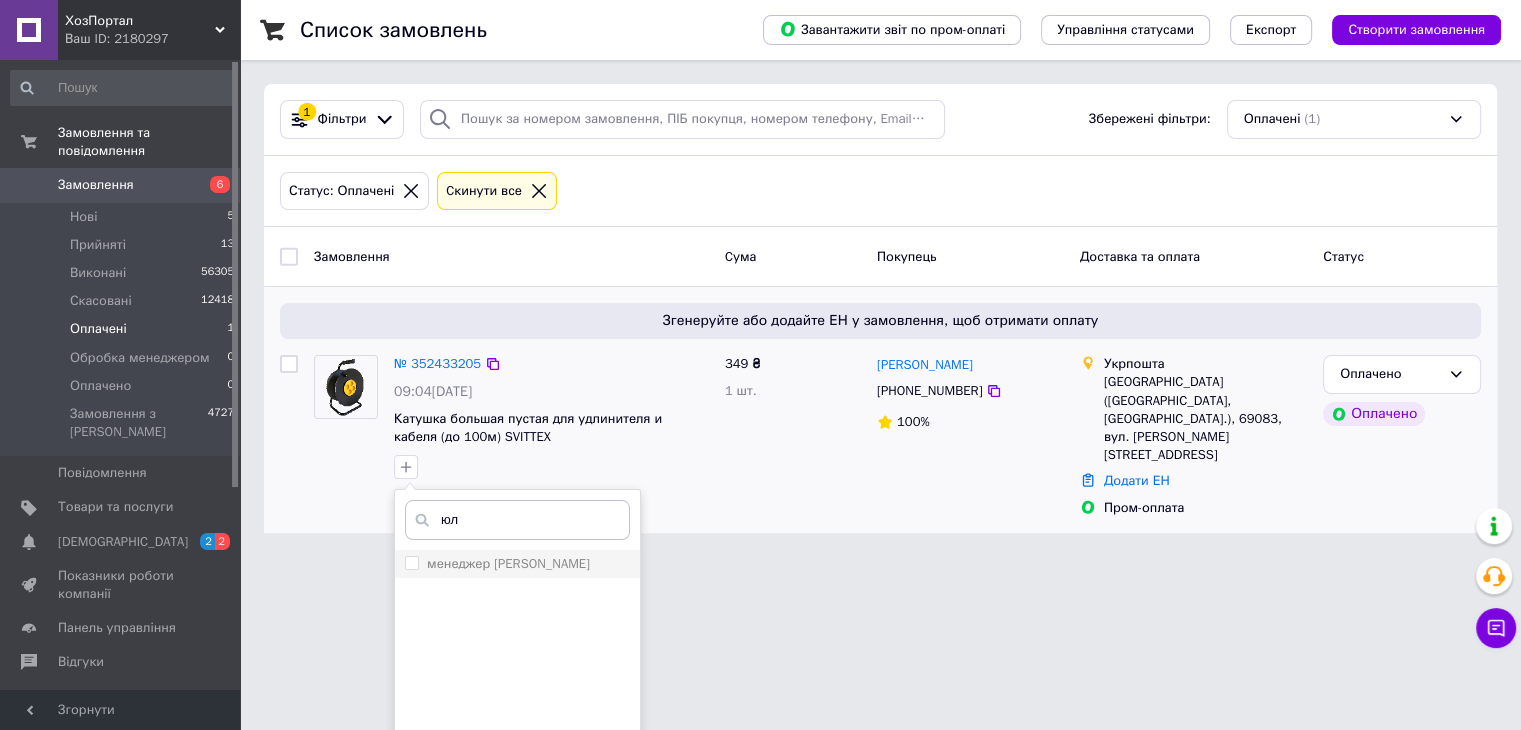 type on "юл" 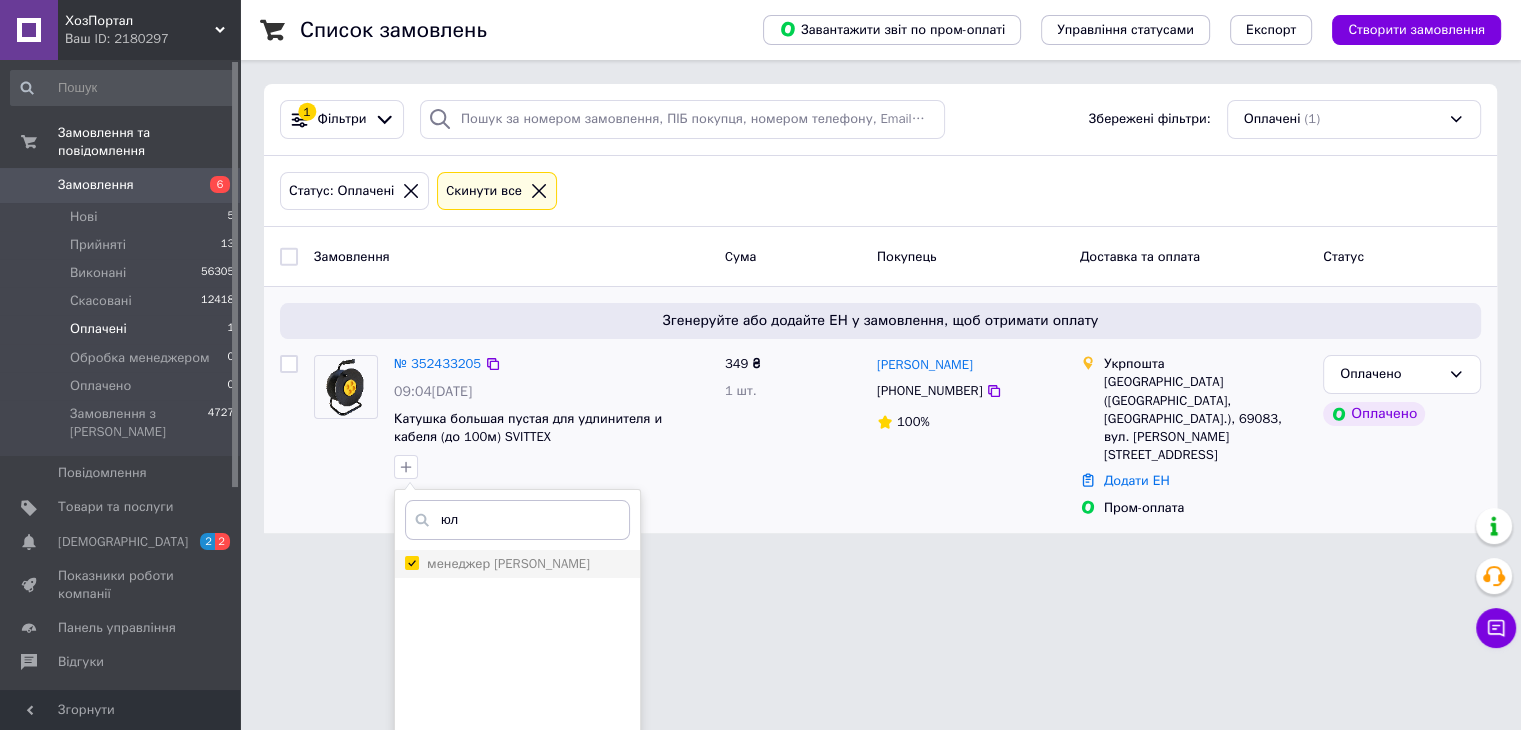 checkbox on "true" 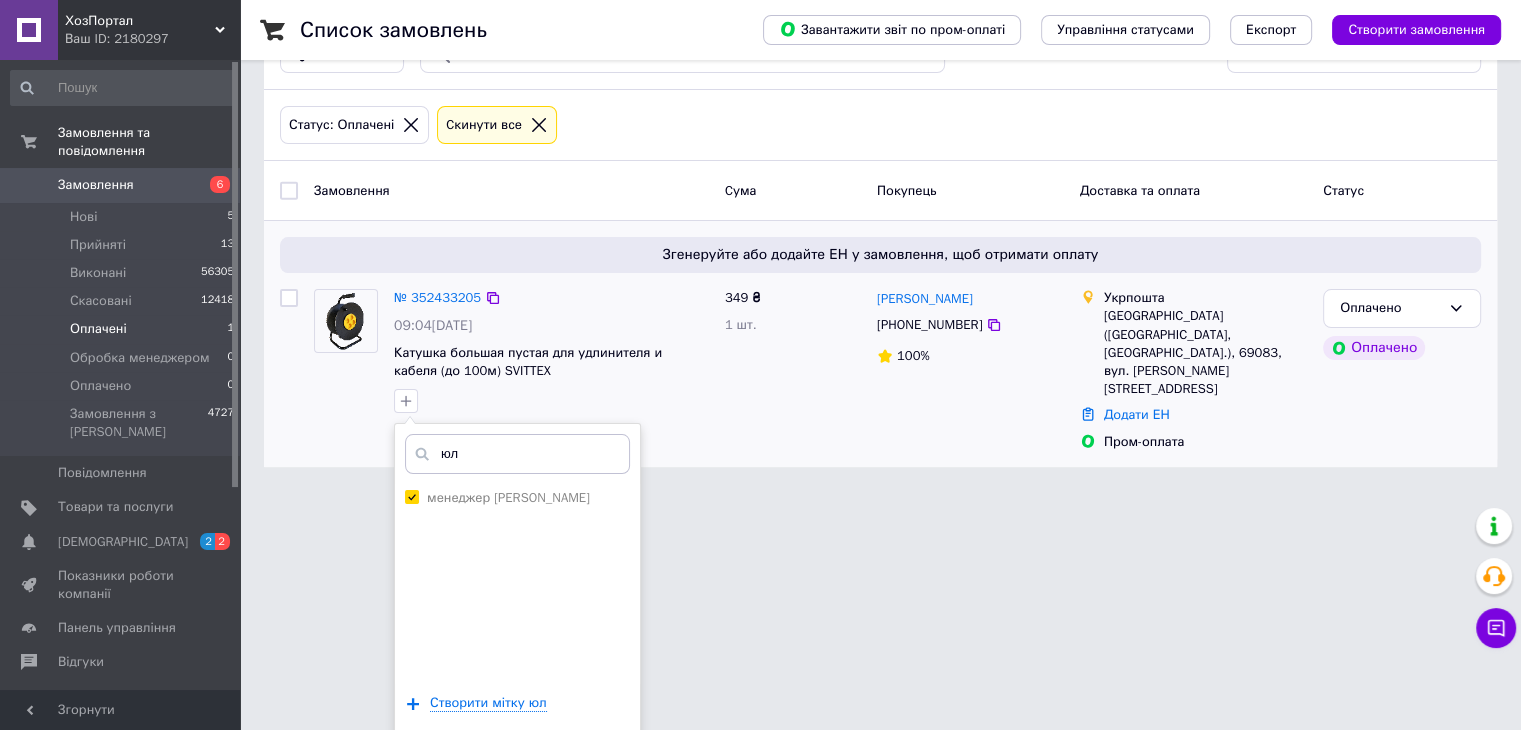 scroll, scrollTop: 128, scrollLeft: 0, axis: vertical 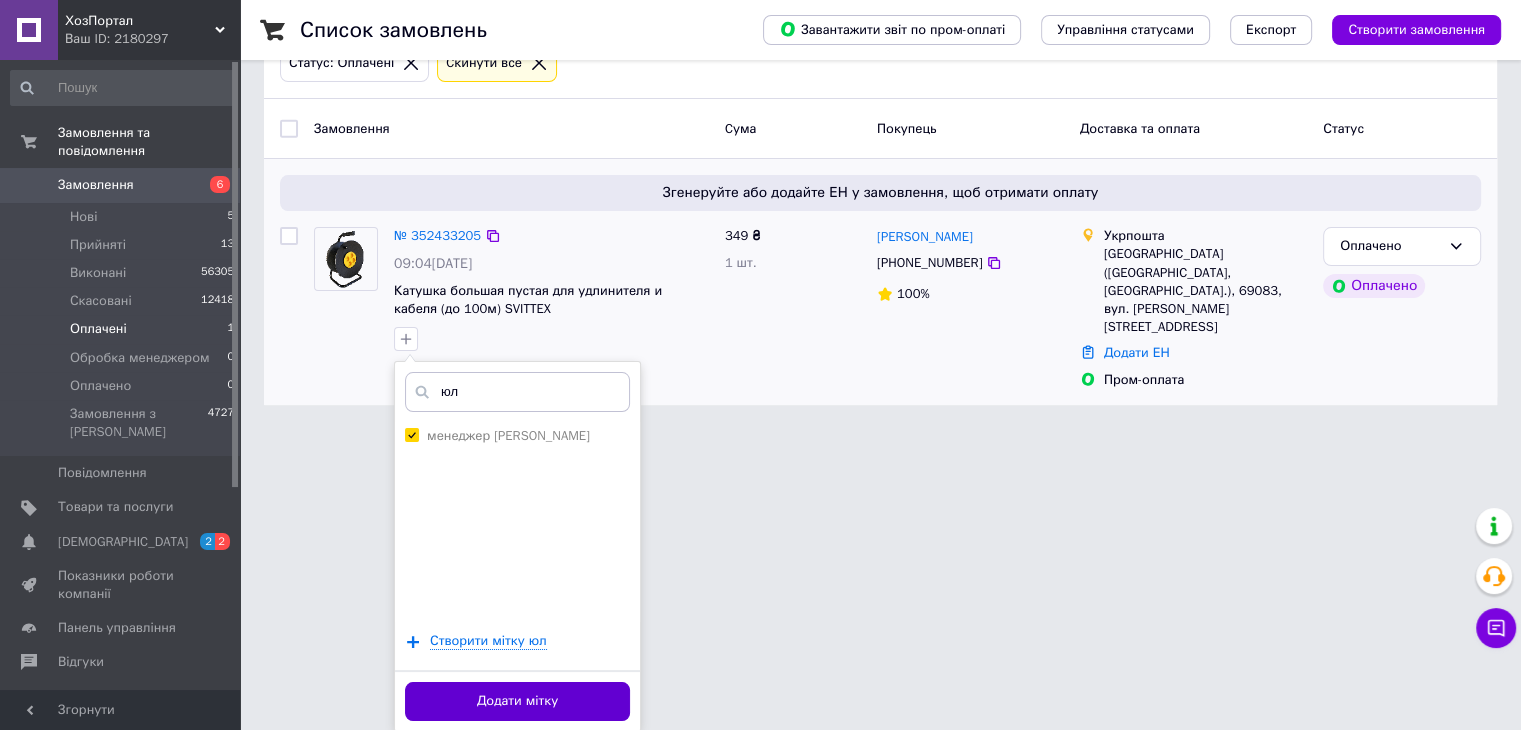 click on "Додати мітку" at bounding box center (517, 701) 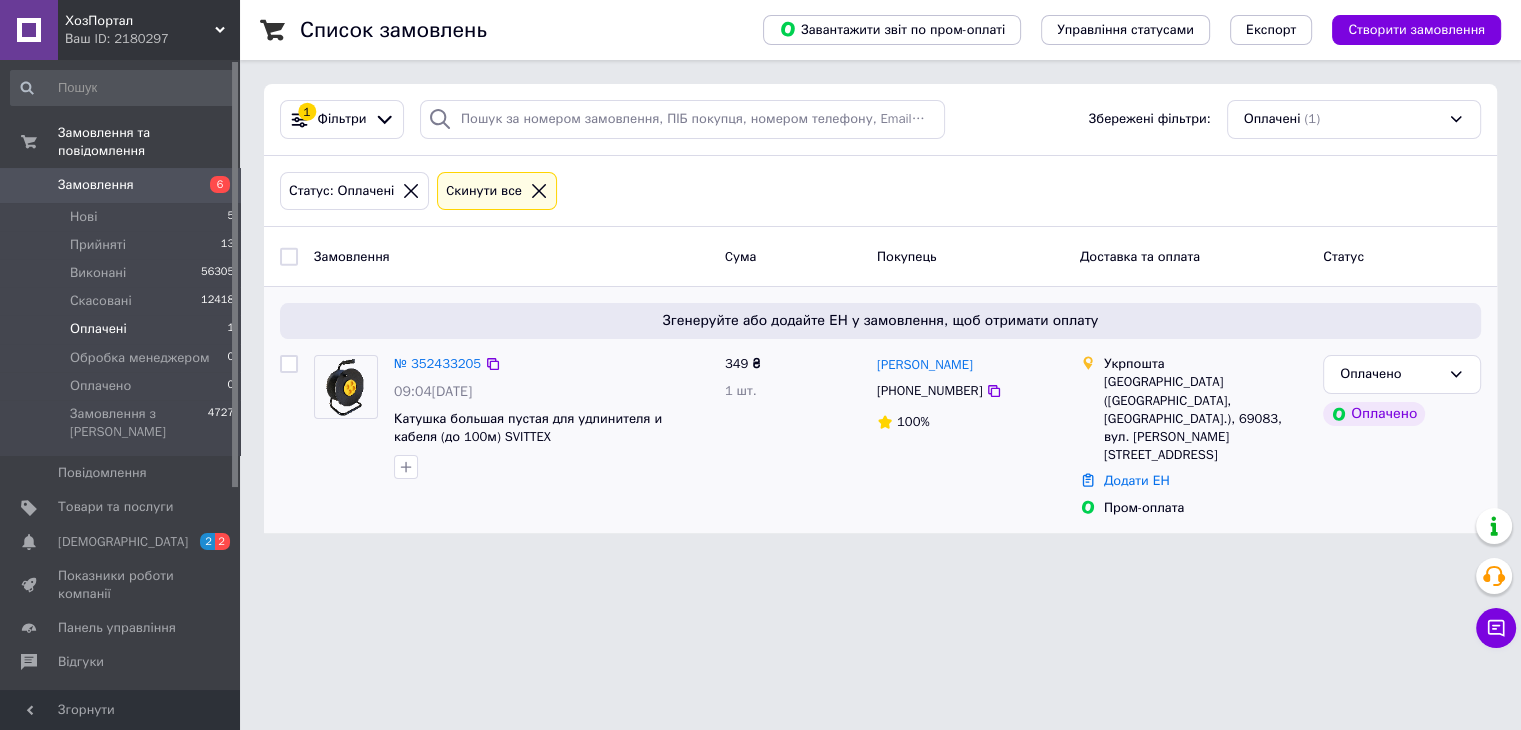 scroll, scrollTop: 0, scrollLeft: 0, axis: both 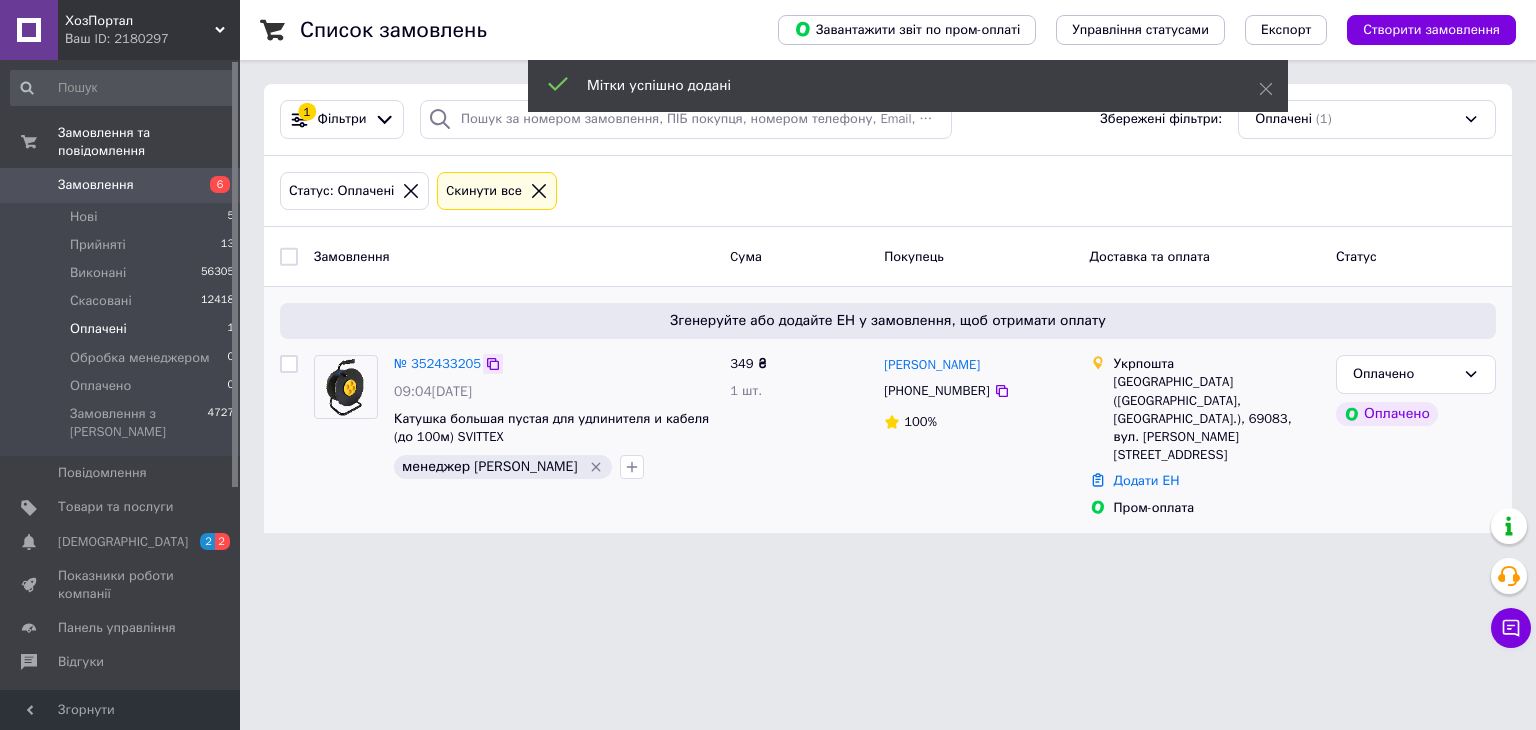 click 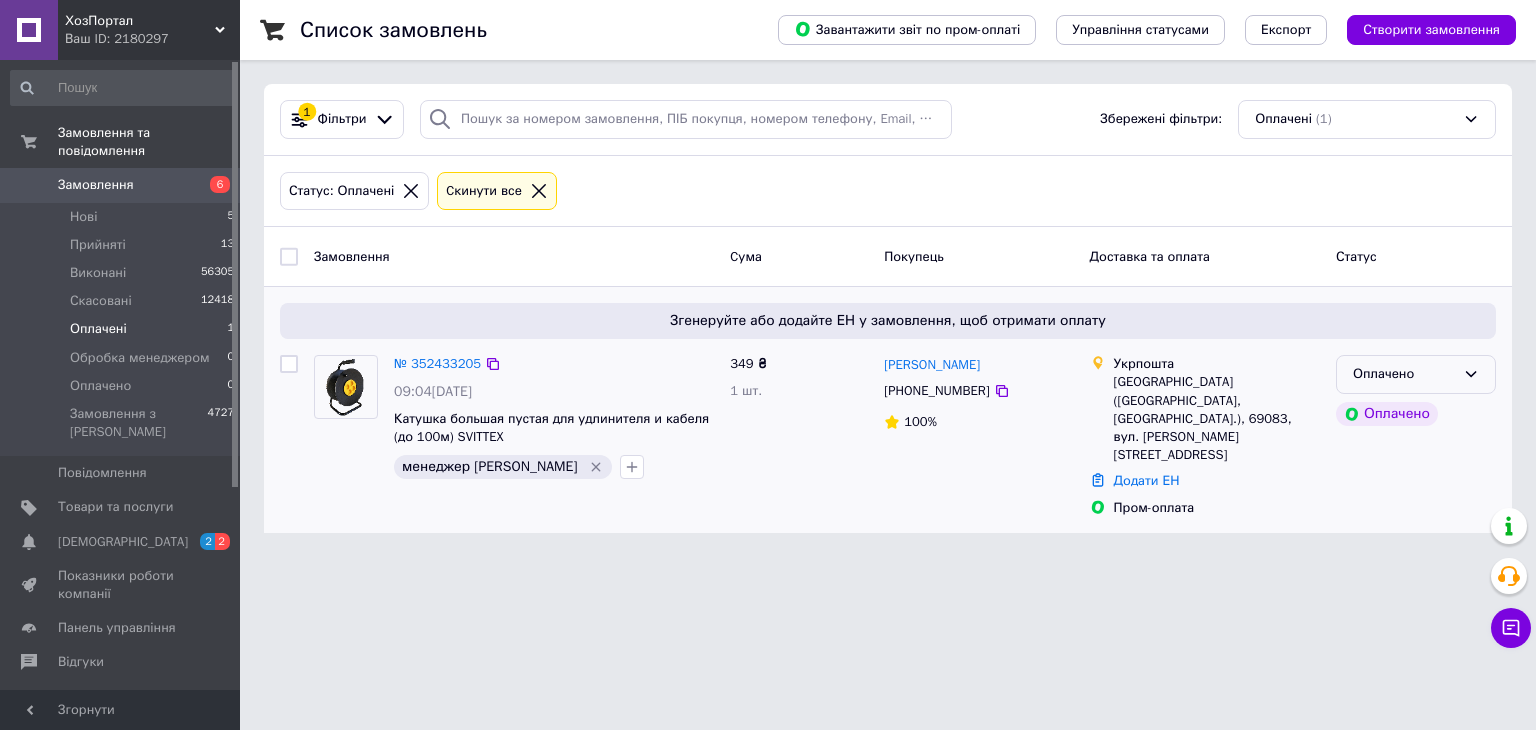 click on "Оплачено" at bounding box center (1416, 374) 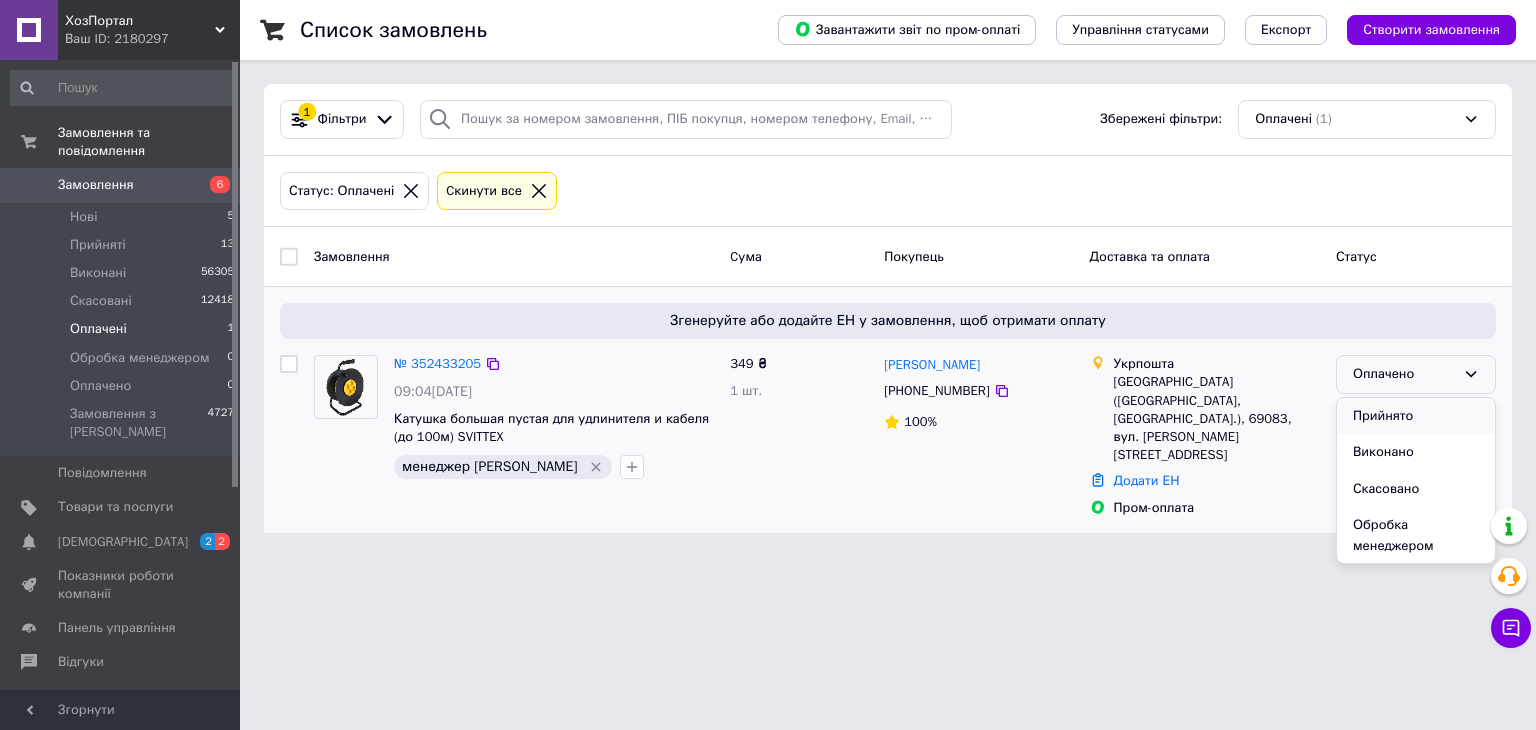 click on "Прийнято" at bounding box center (1416, 416) 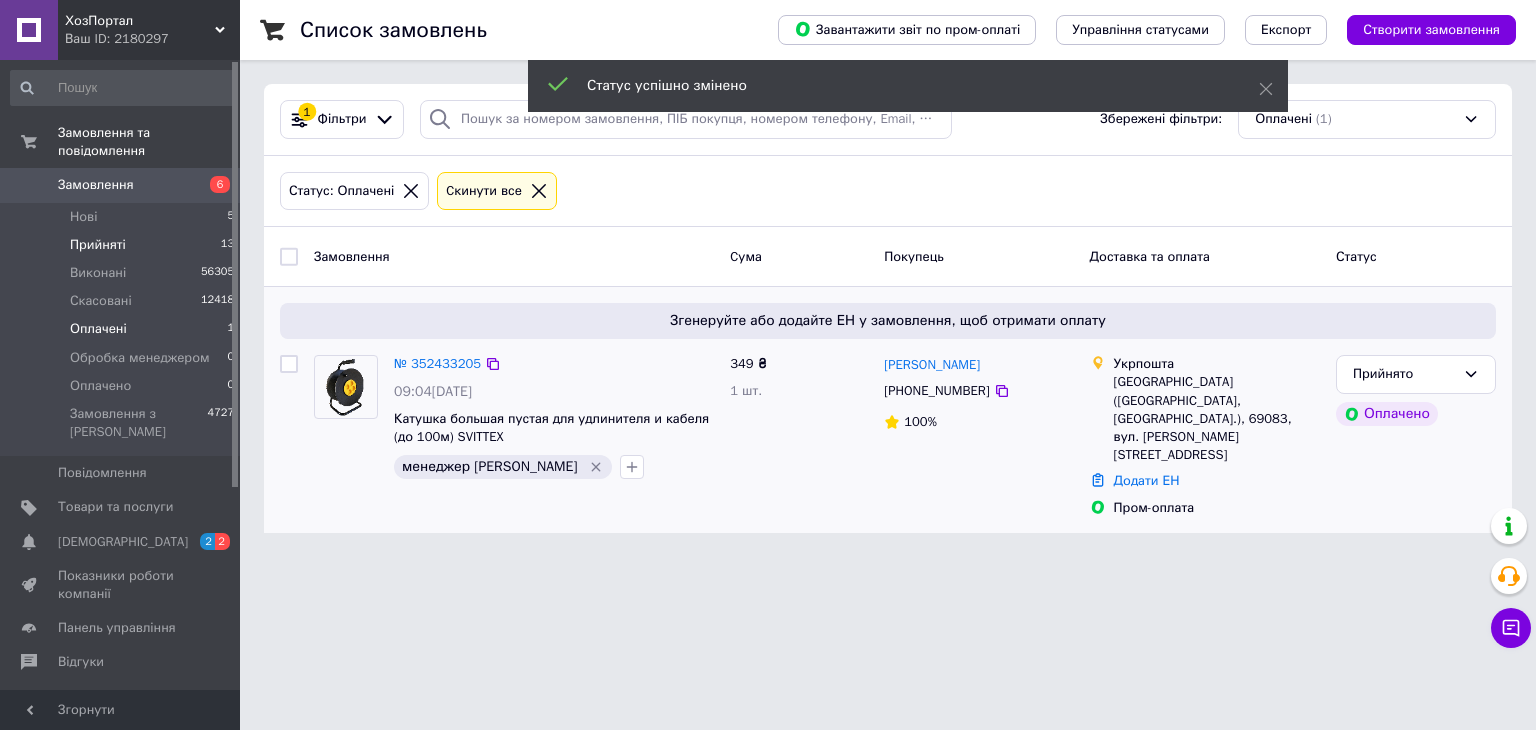 click on "Прийняті" at bounding box center (98, 245) 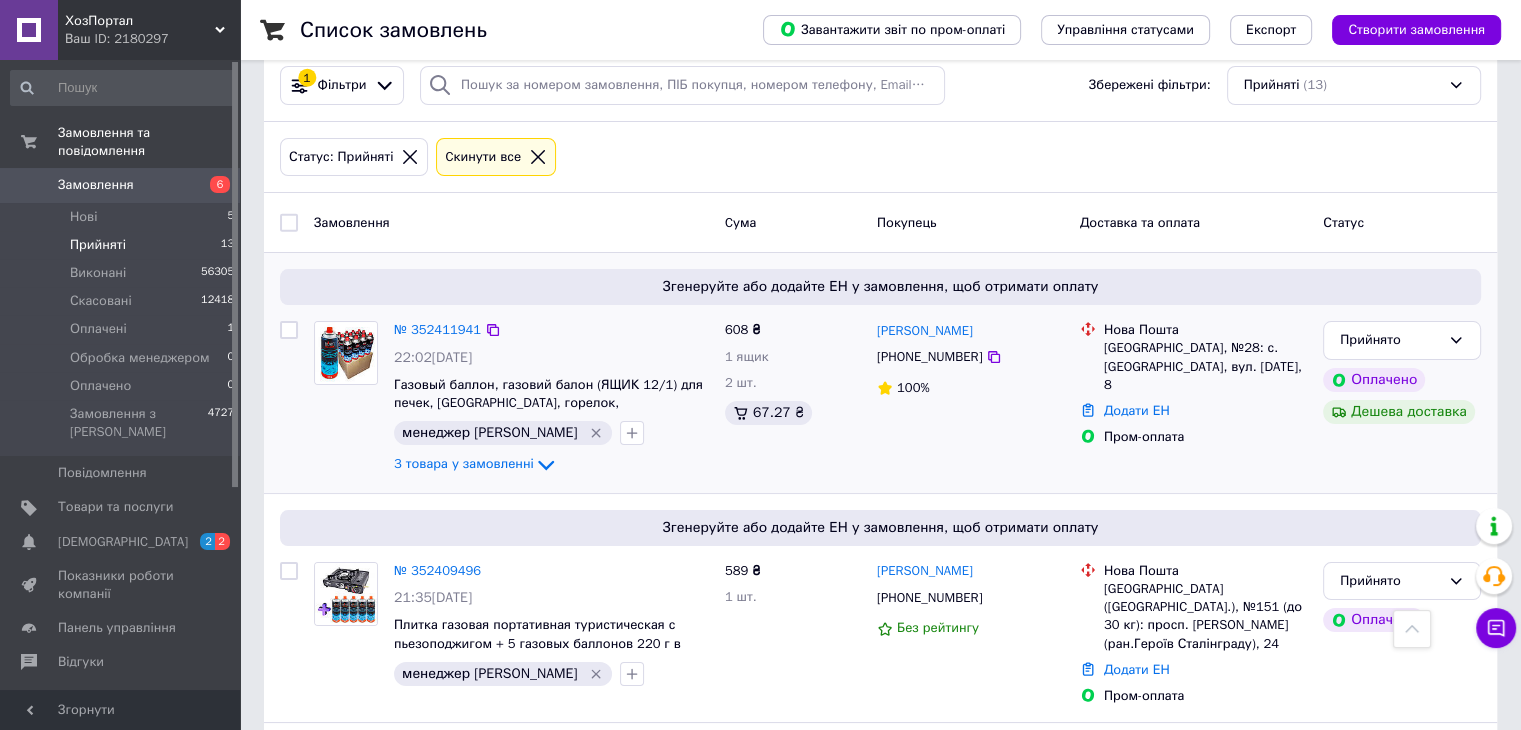 scroll, scrollTop: 0, scrollLeft: 0, axis: both 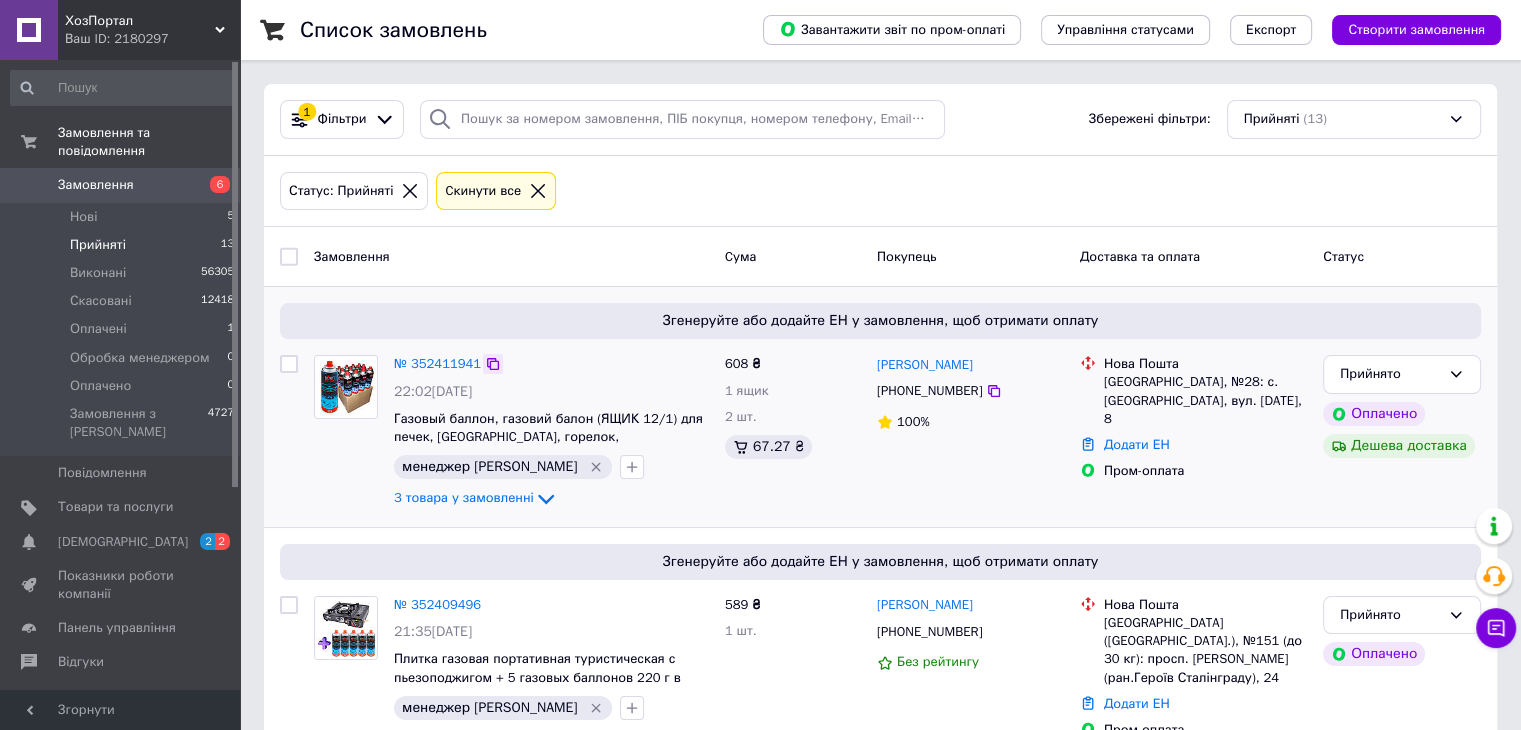click 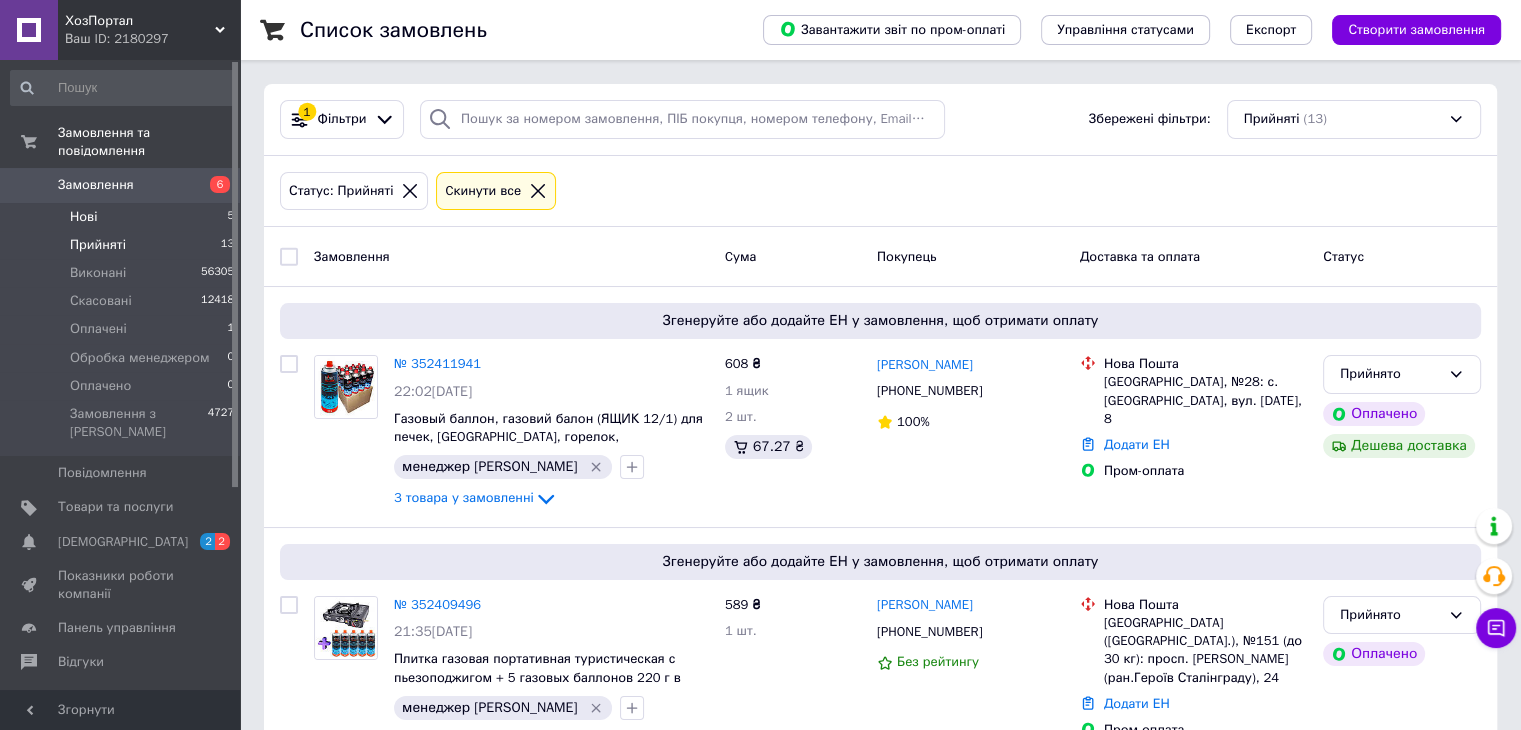 click on "Прийняті 13" at bounding box center (123, 245) 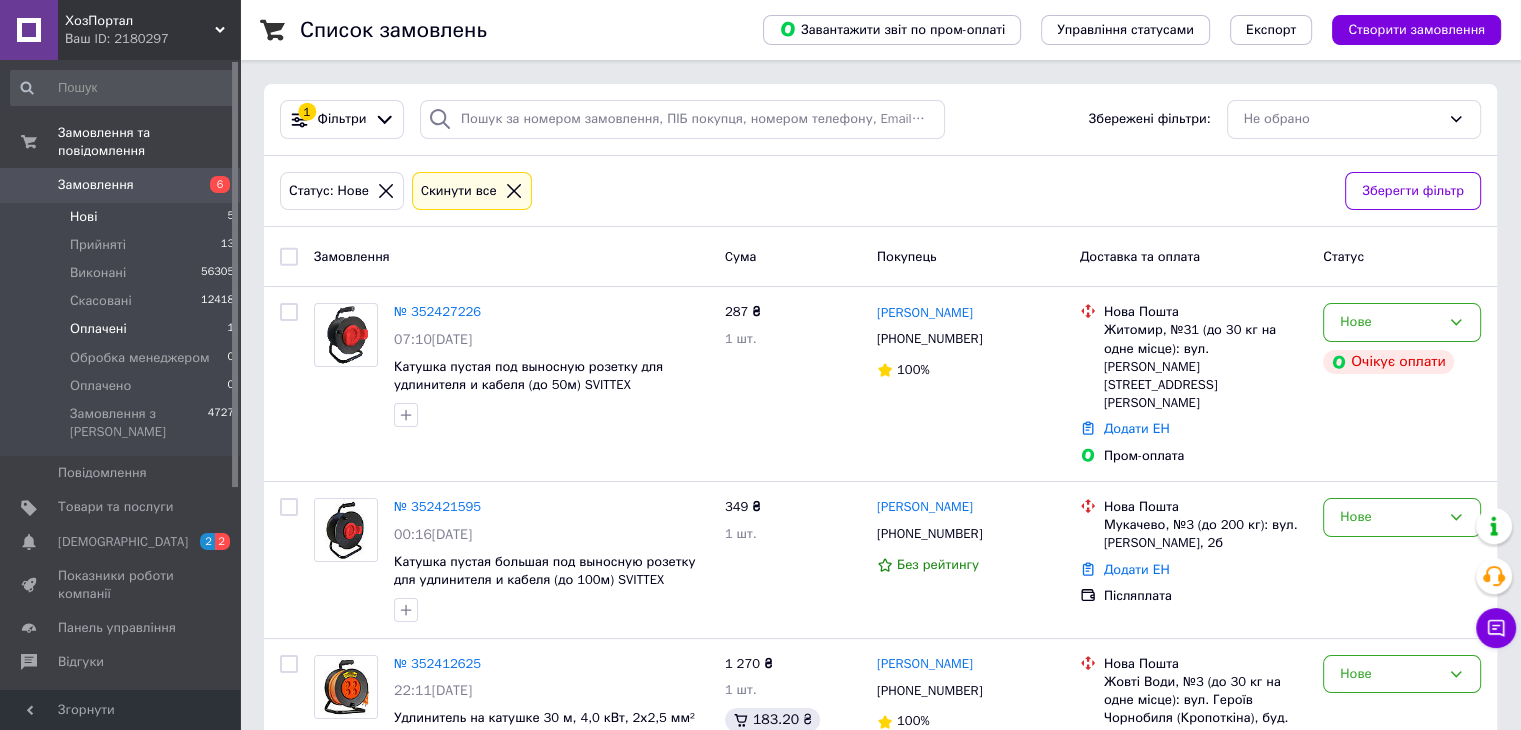 click on "Оплачені 1" at bounding box center (123, 329) 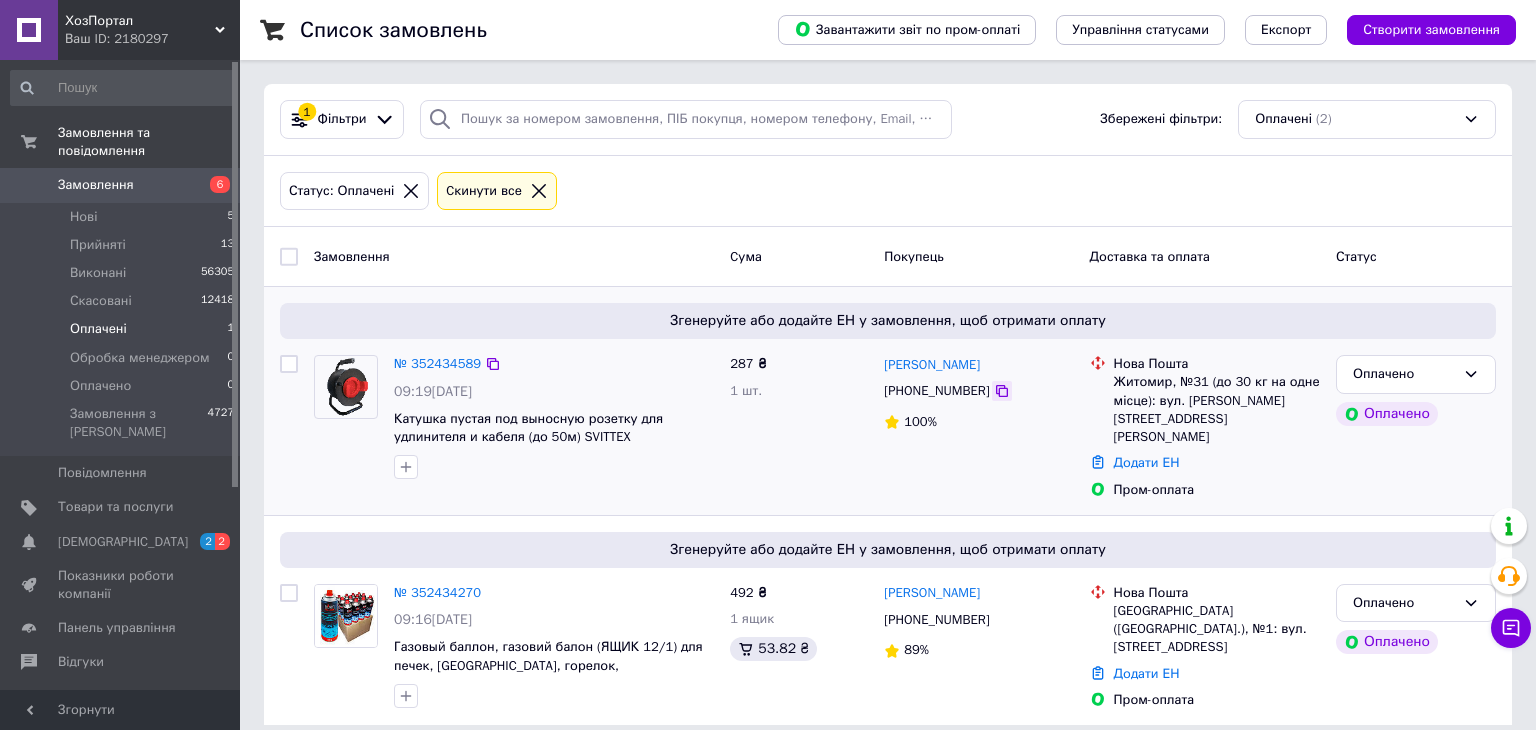 click 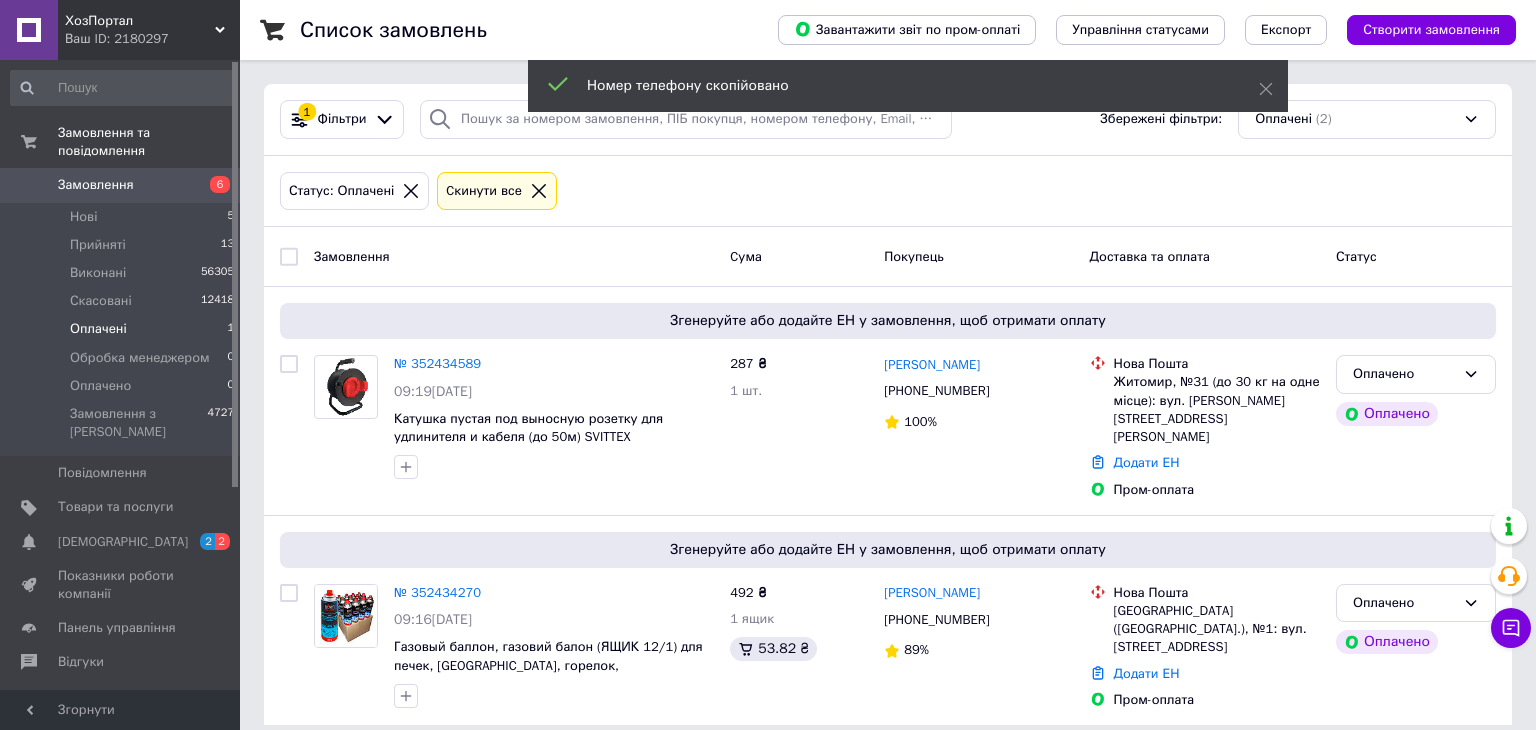 click 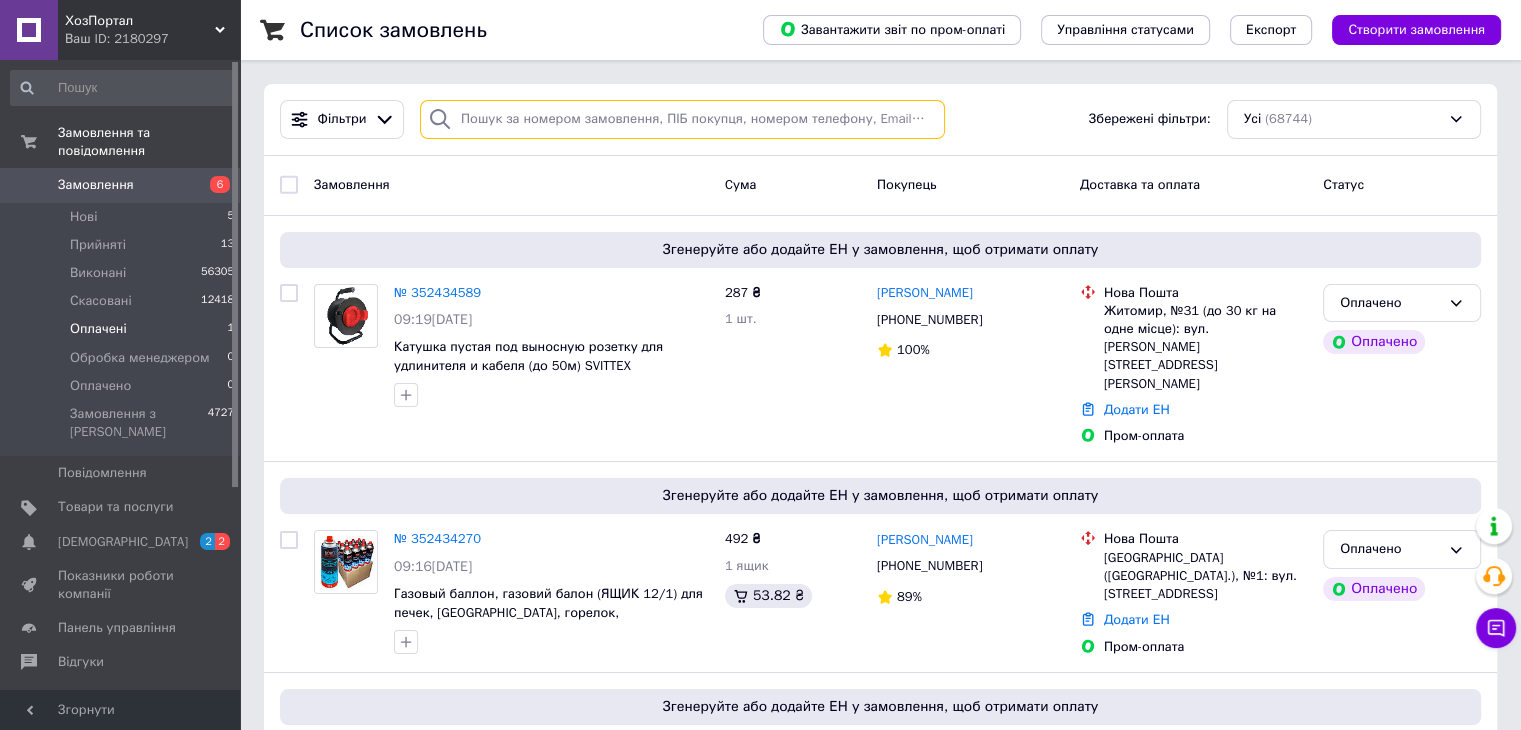 click at bounding box center (682, 119) 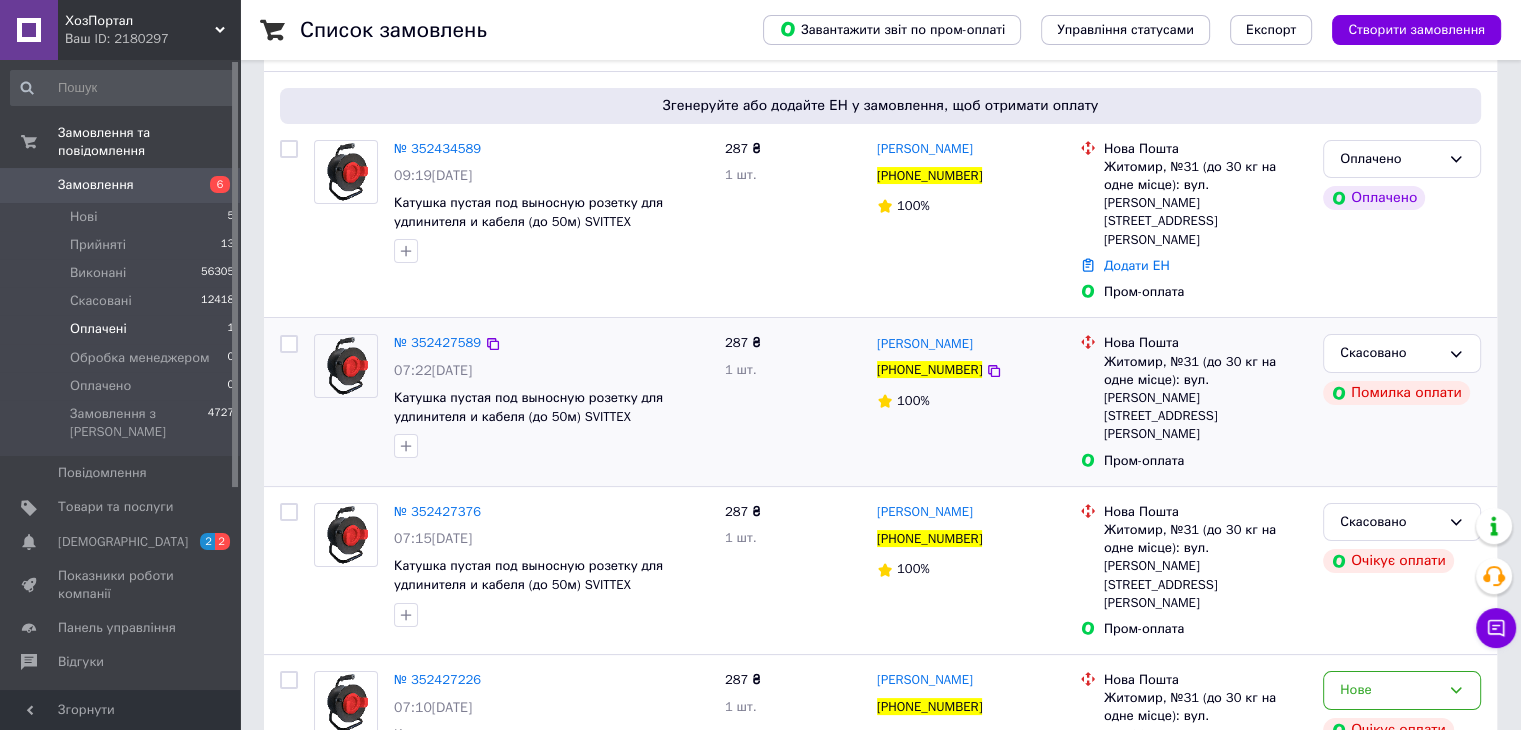 scroll, scrollTop: 186, scrollLeft: 0, axis: vertical 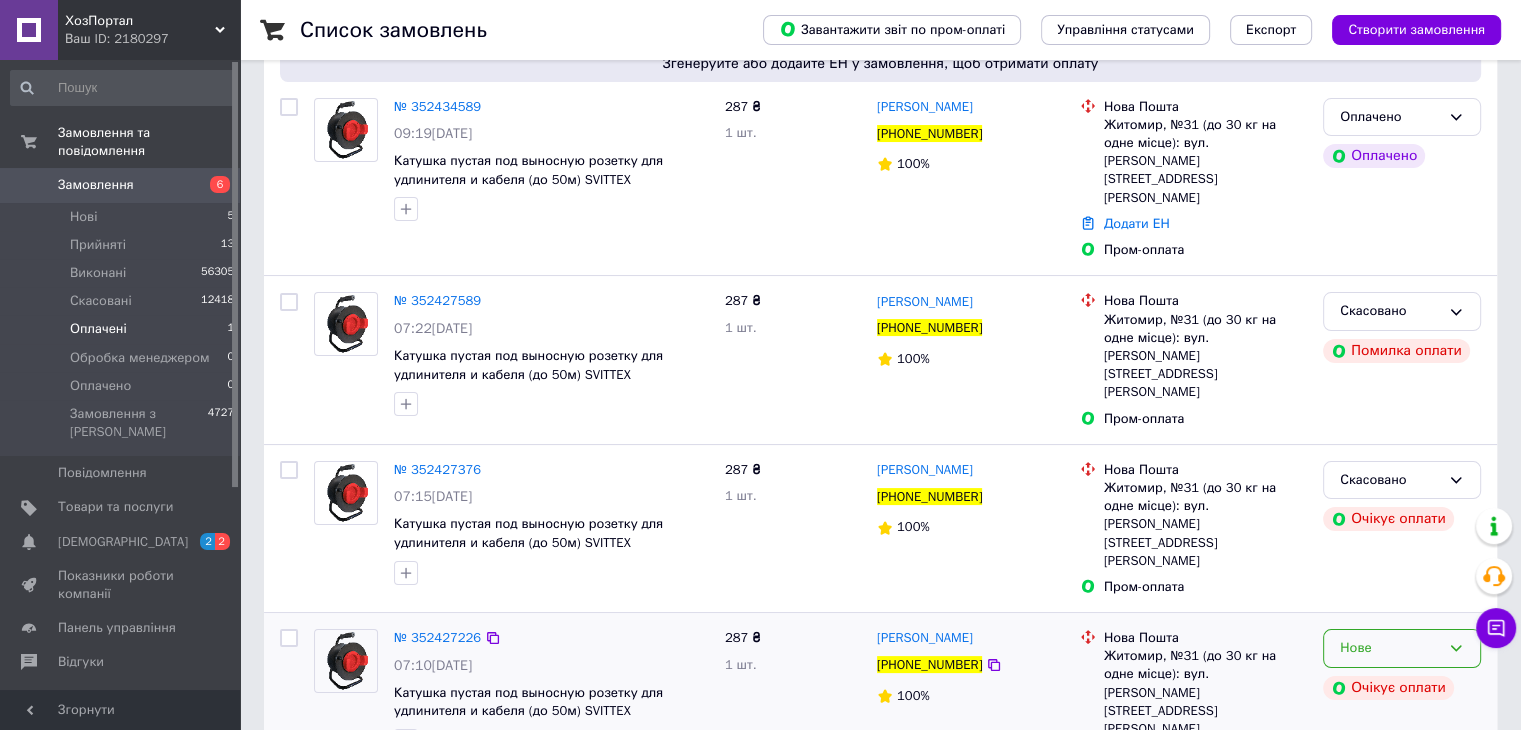 type on "[PHONE_NUMBER]" 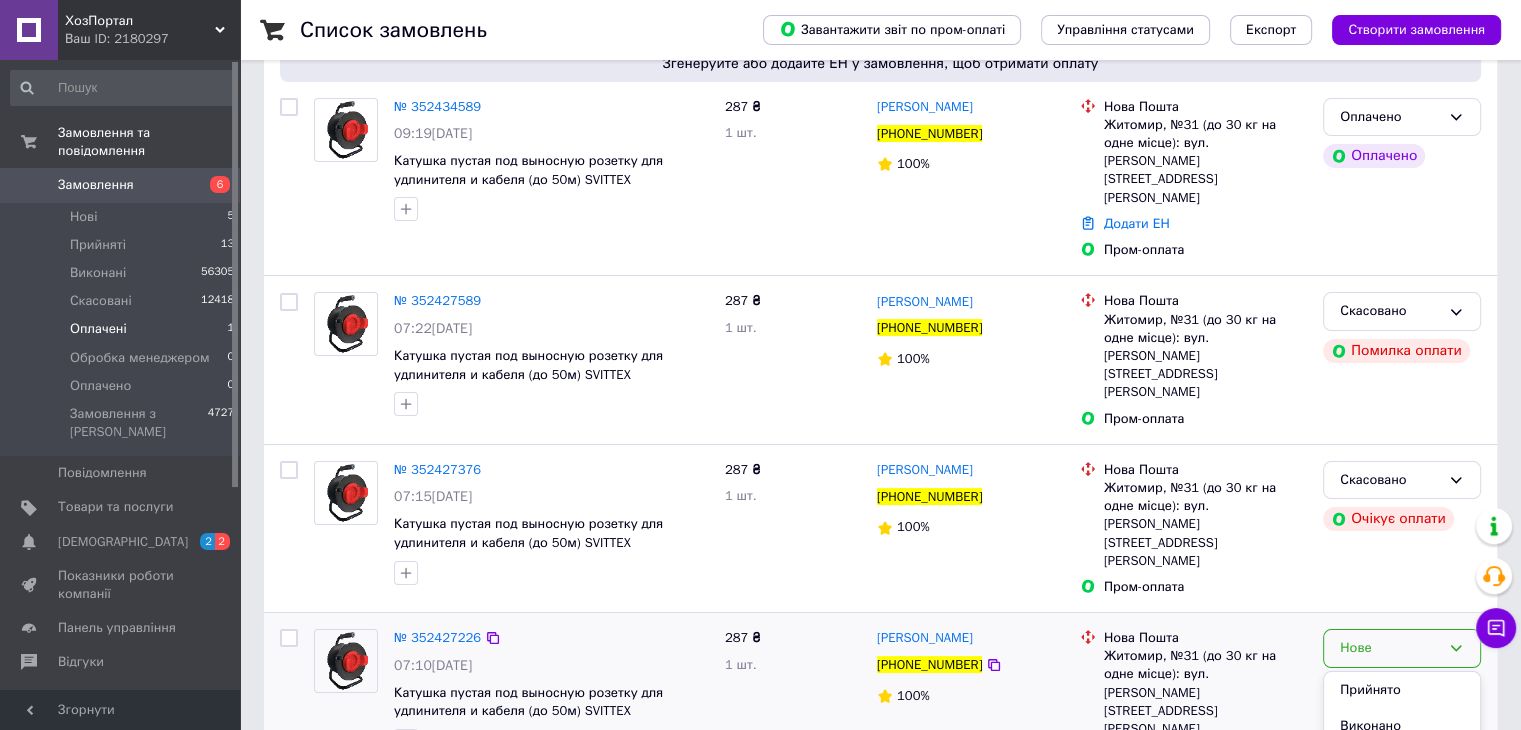 click on "Скасовано" at bounding box center (1402, 763) 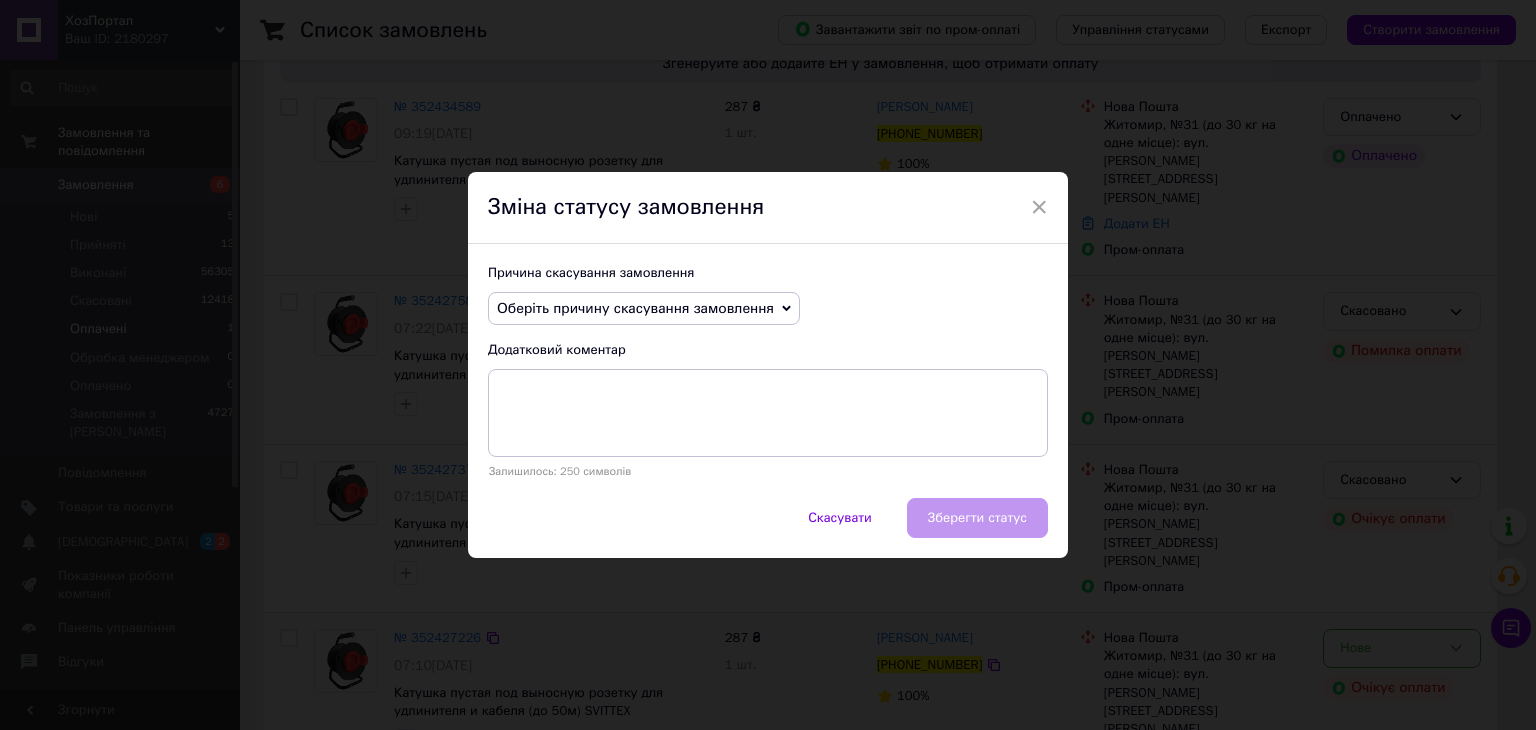 click on "Оберіть причину скасування замовлення" at bounding box center (635, 308) 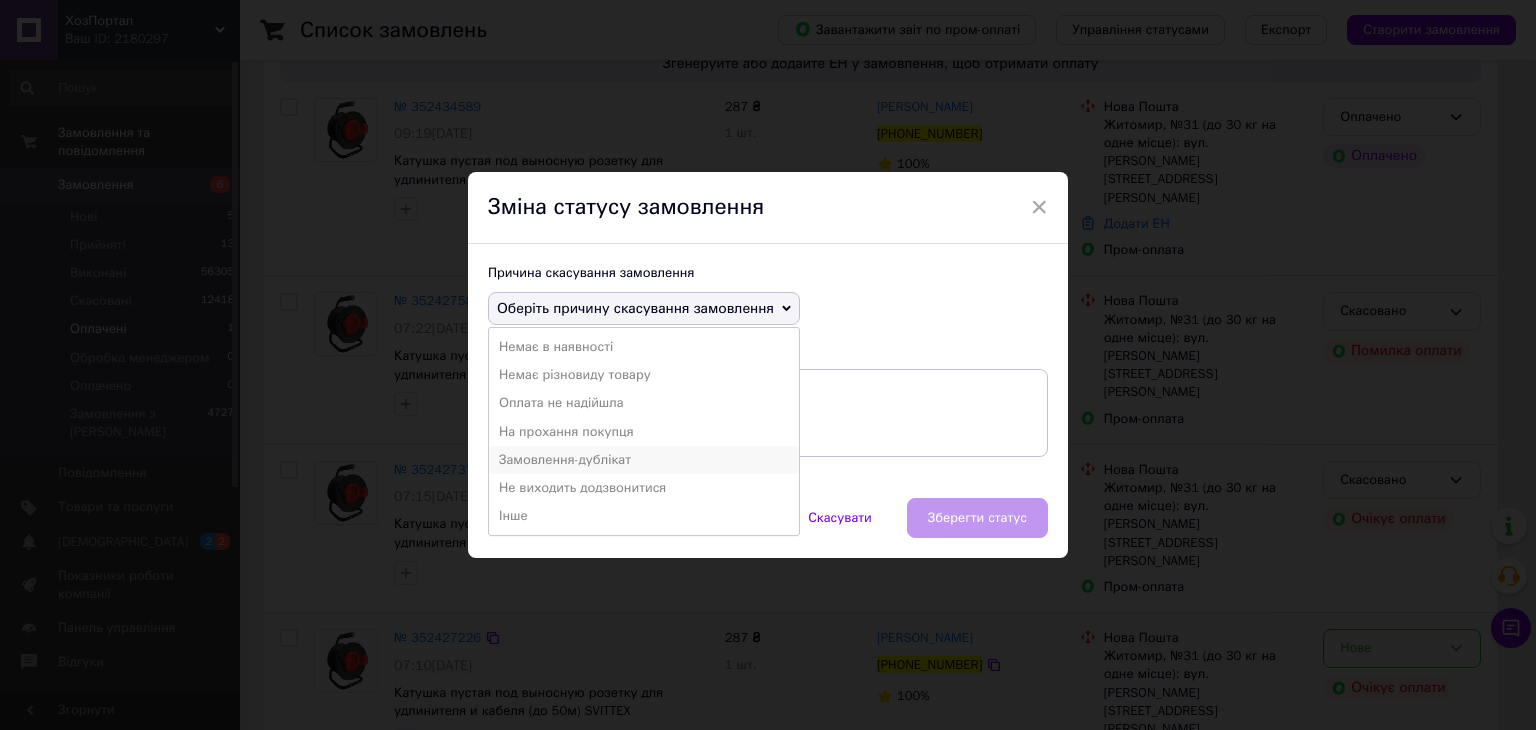 click on "Замовлення-дублікат" at bounding box center (644, 460) 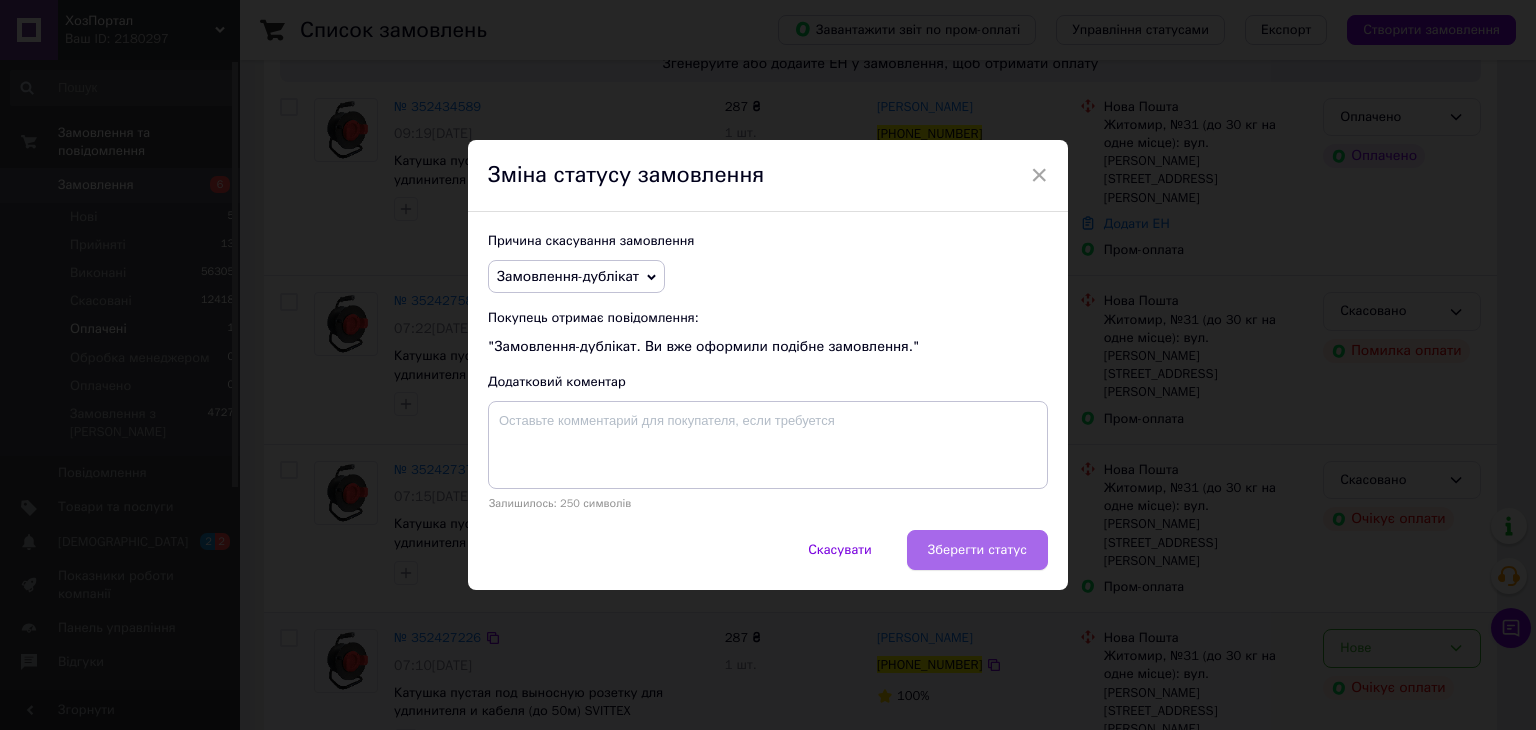 click on "Зберегти статус" at bounding box center (977, 550) 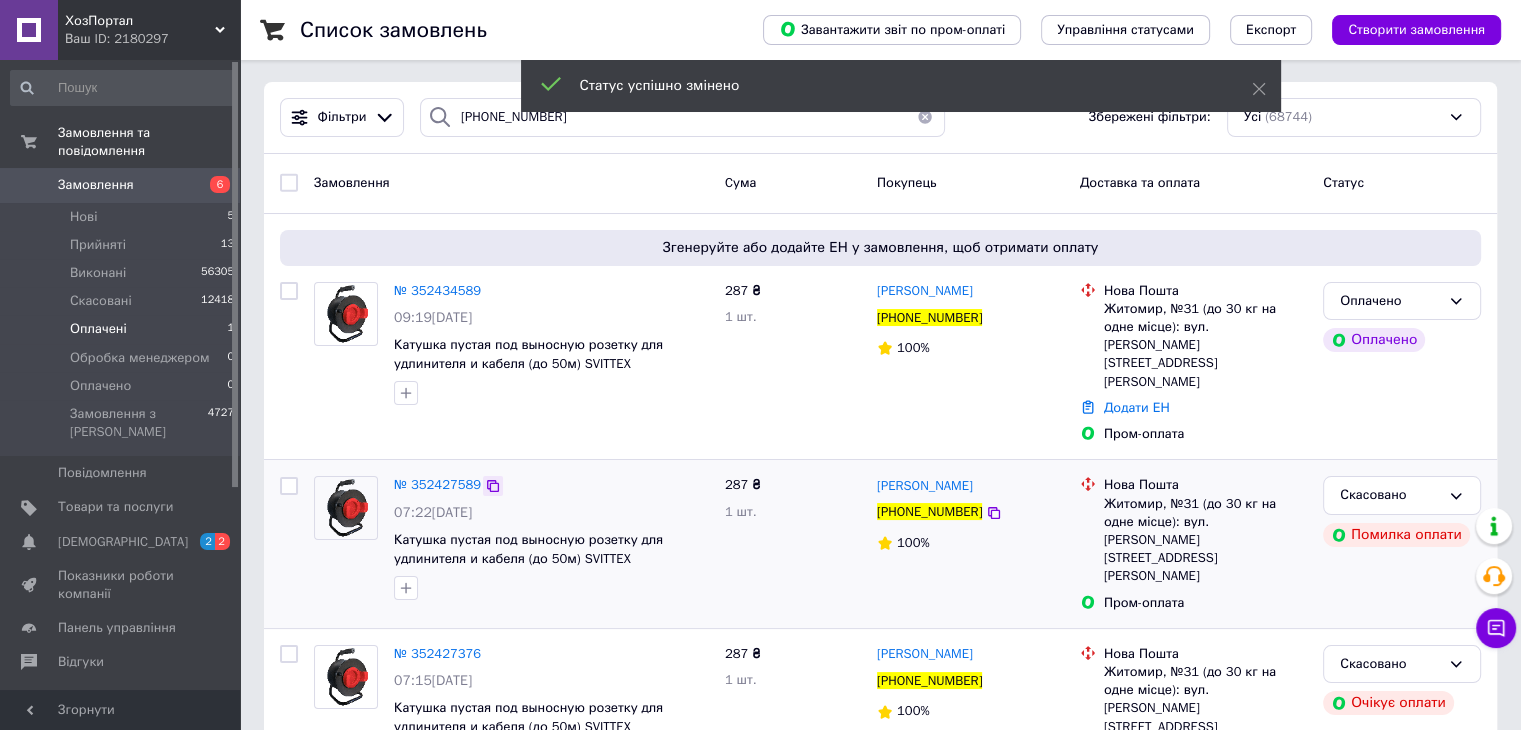 scroll, scrollTop: 0, scrollLeft: 0, axis: both 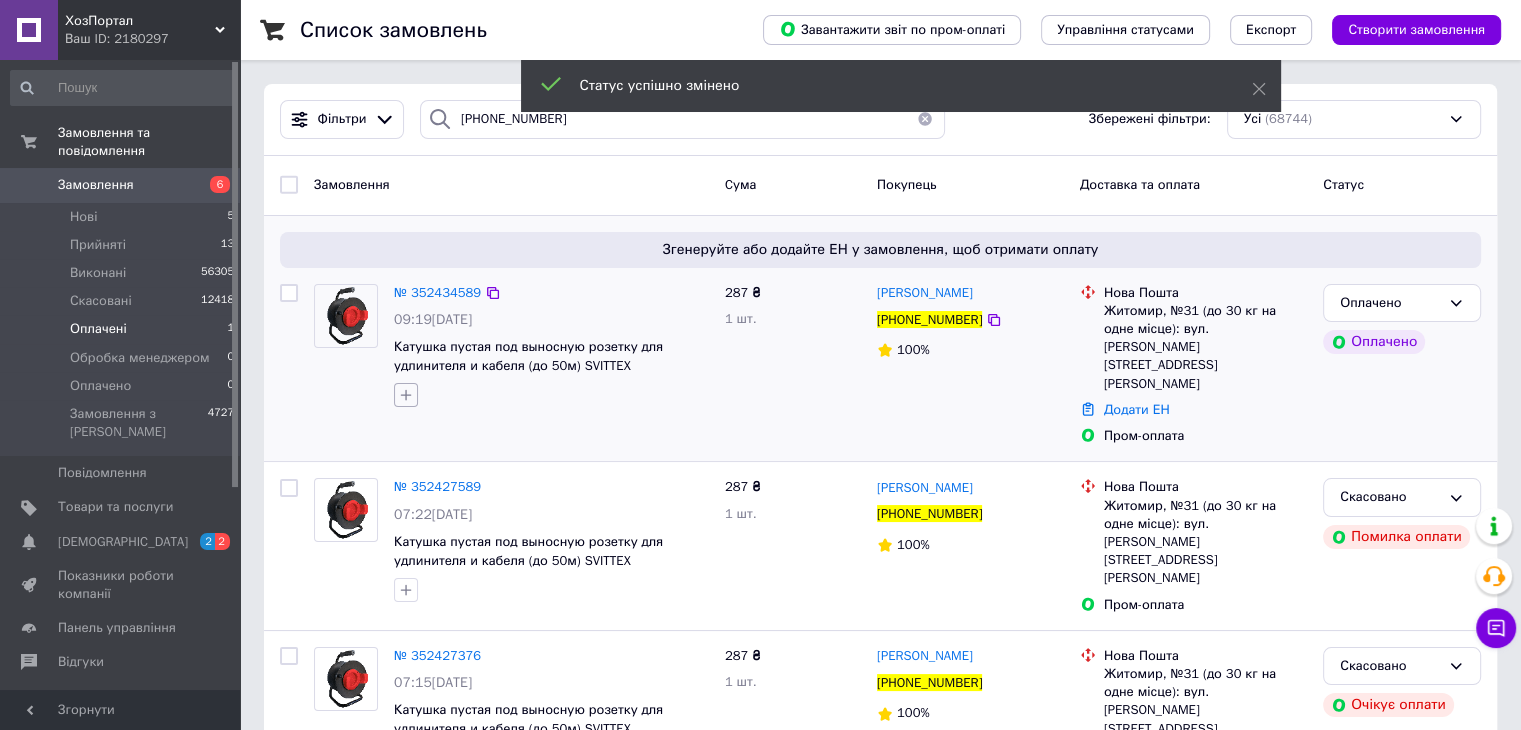 click 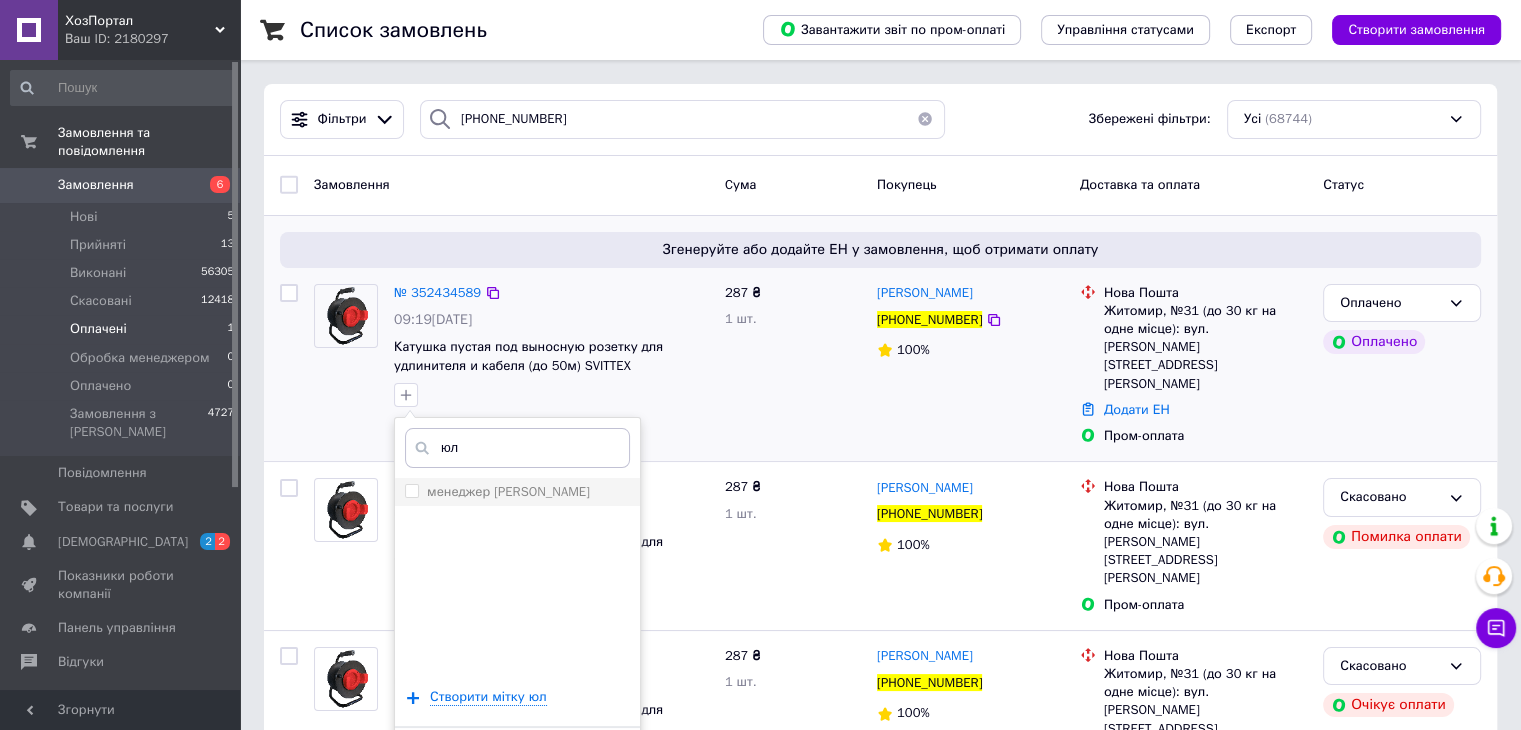 type on "юл" 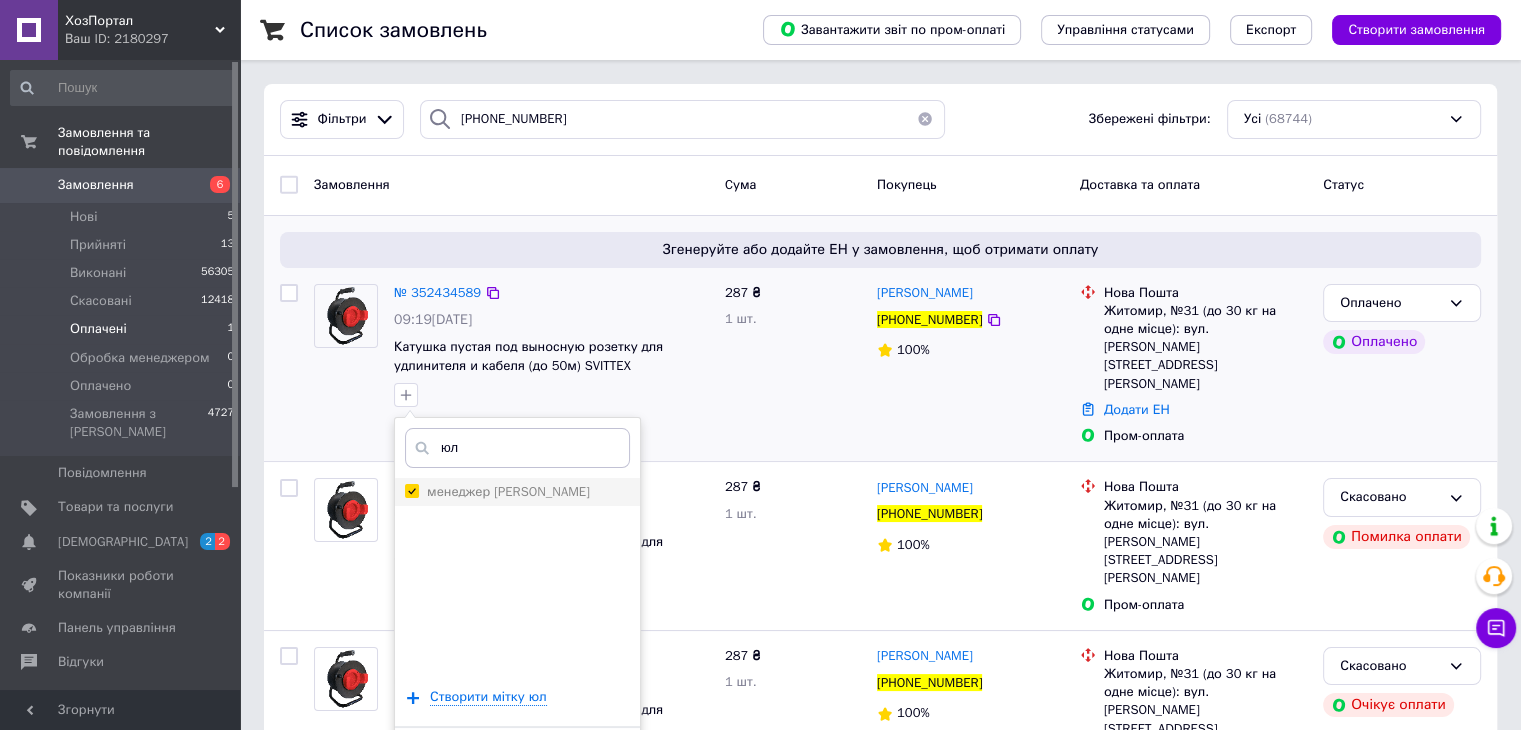 checkbox on "true" 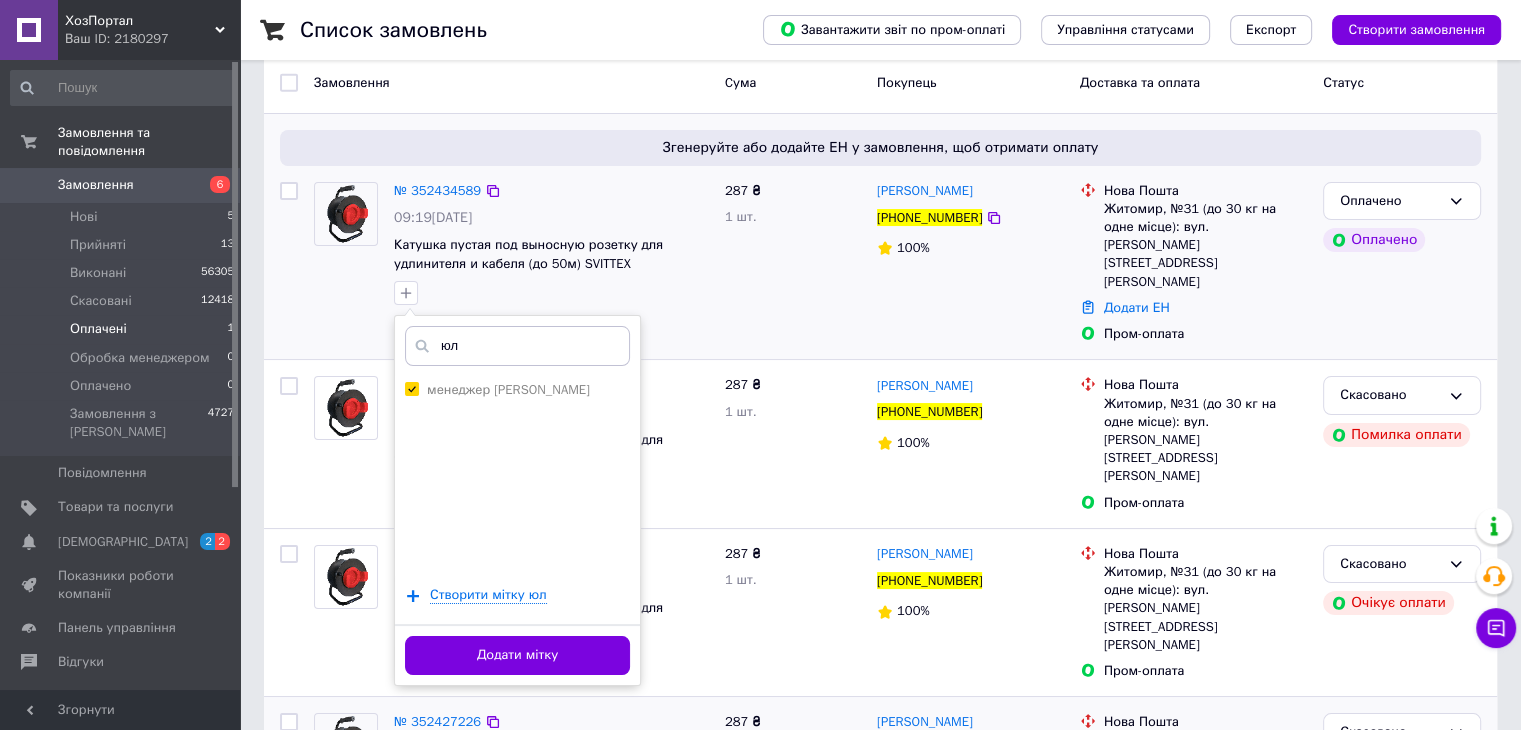 scroll, scrollTop: 186, scrollLeft: 0, axis: vertical 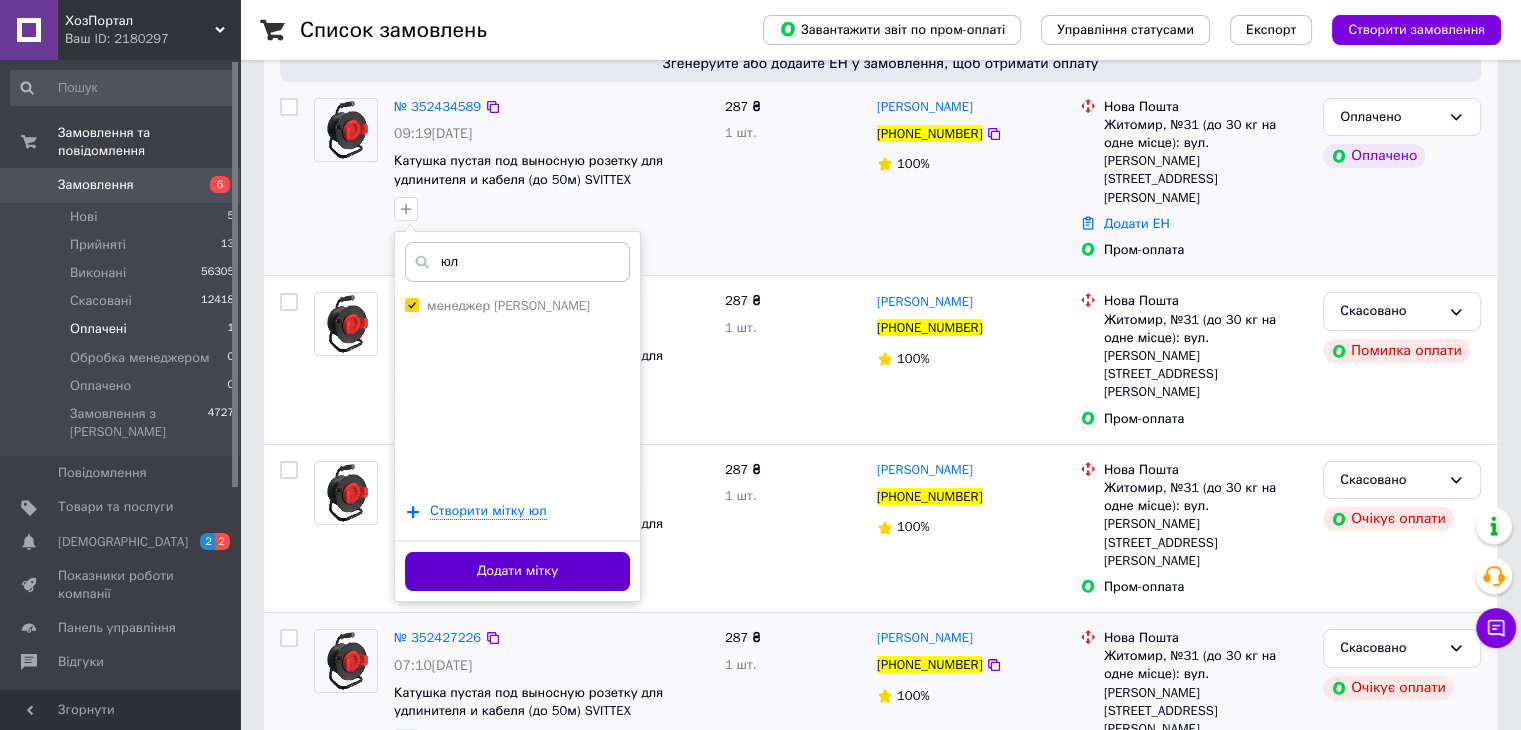 click on "Додати мітку" at bounding box center (517, 571) 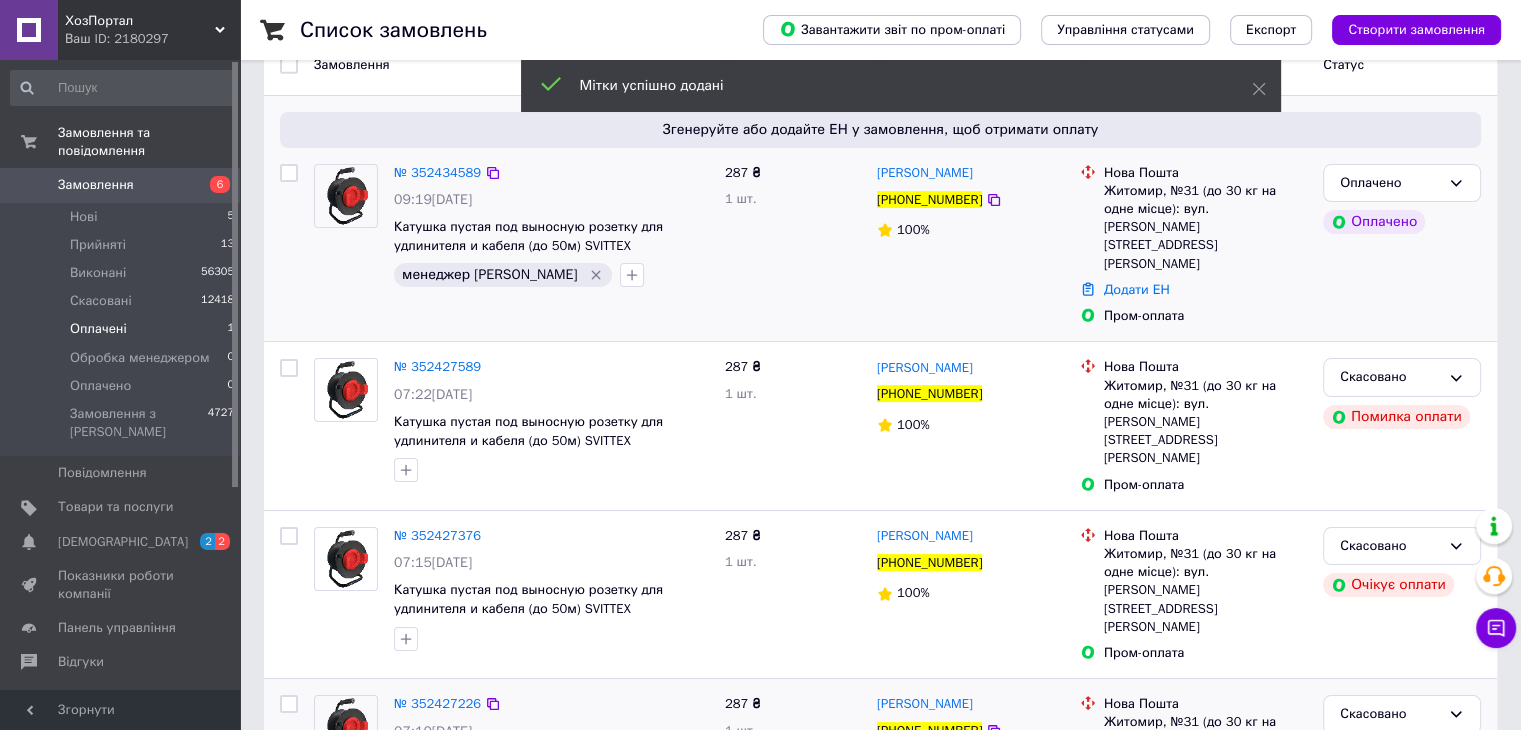scroll, scrollTop: 86, scrollLeft: 0, axis: vertical 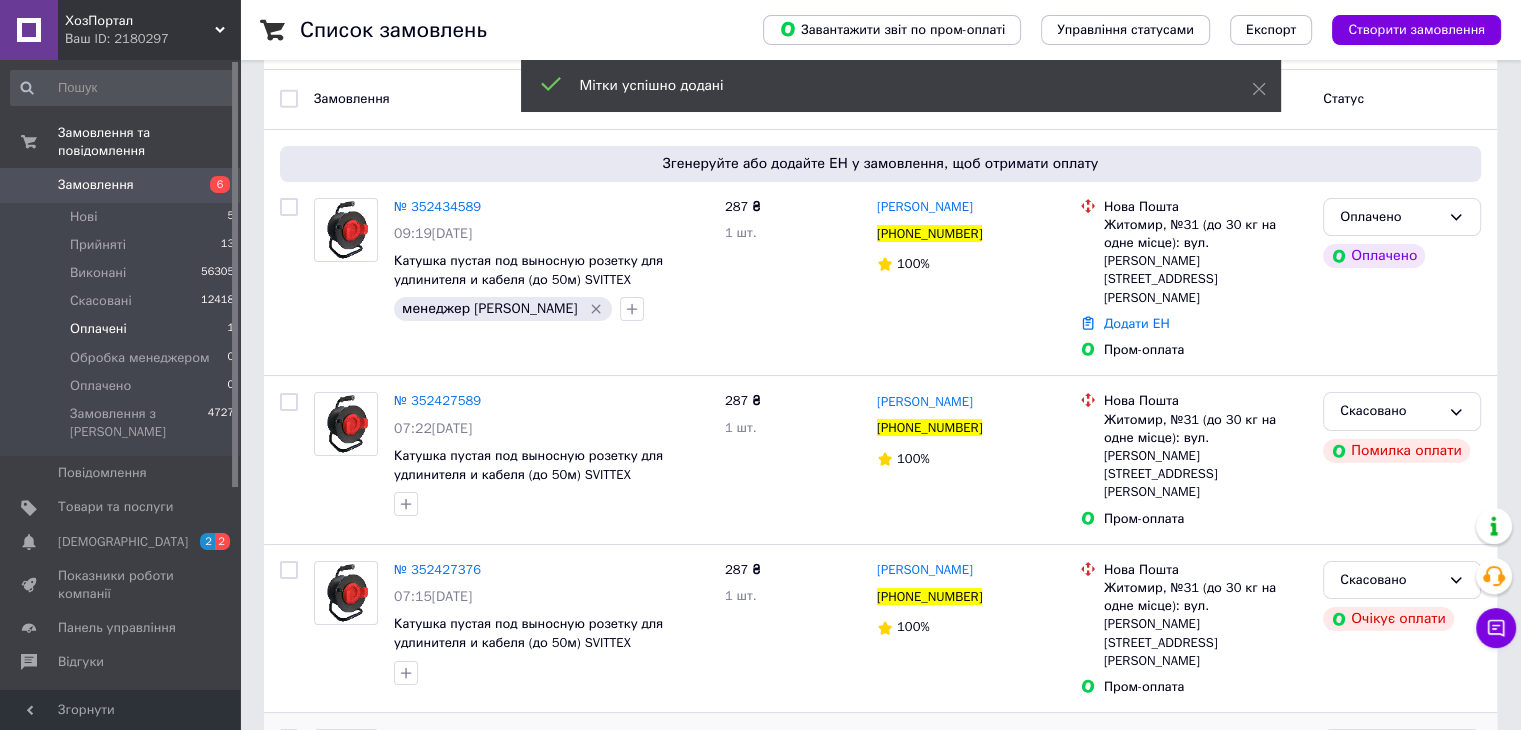 click 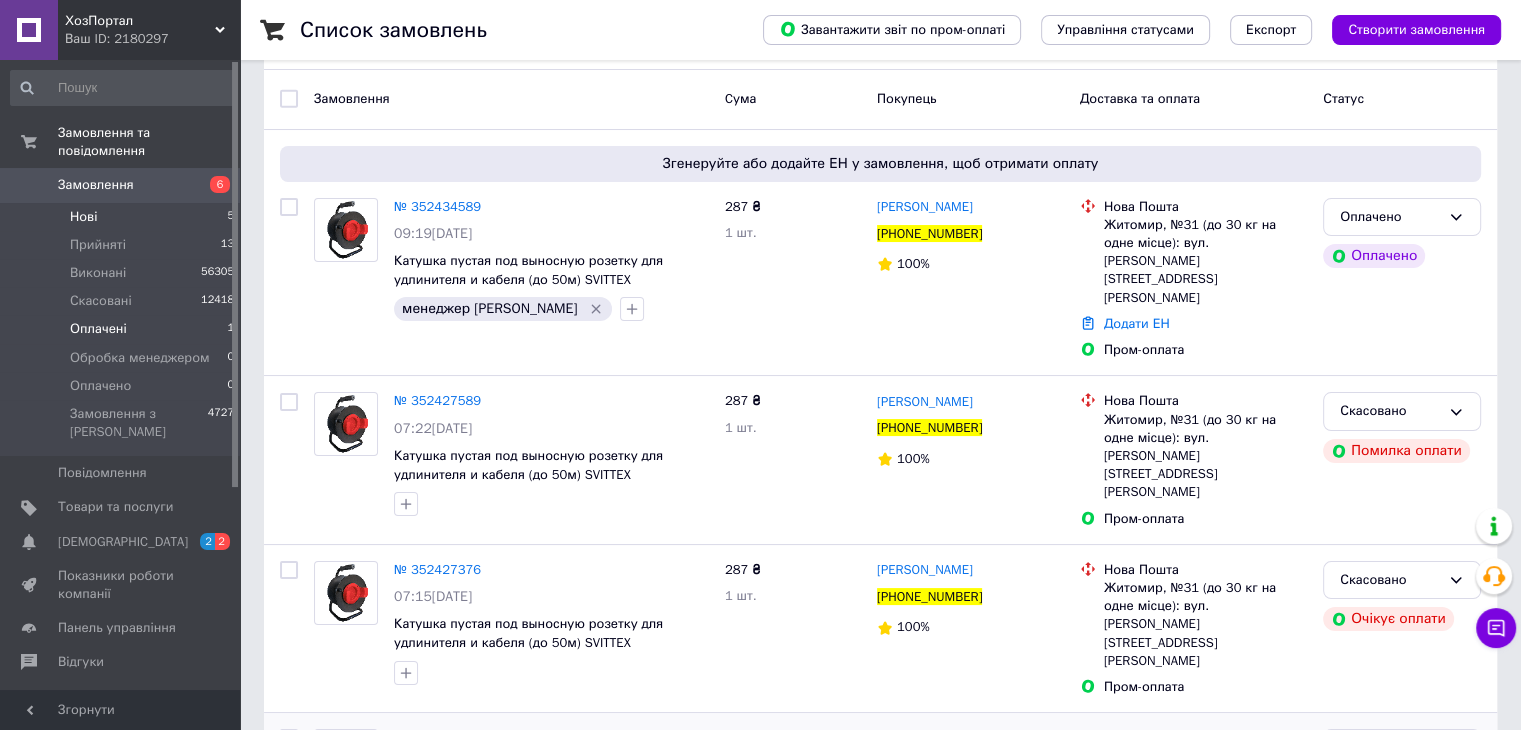 click on "Нові 5" at bounding box center (123, 217) 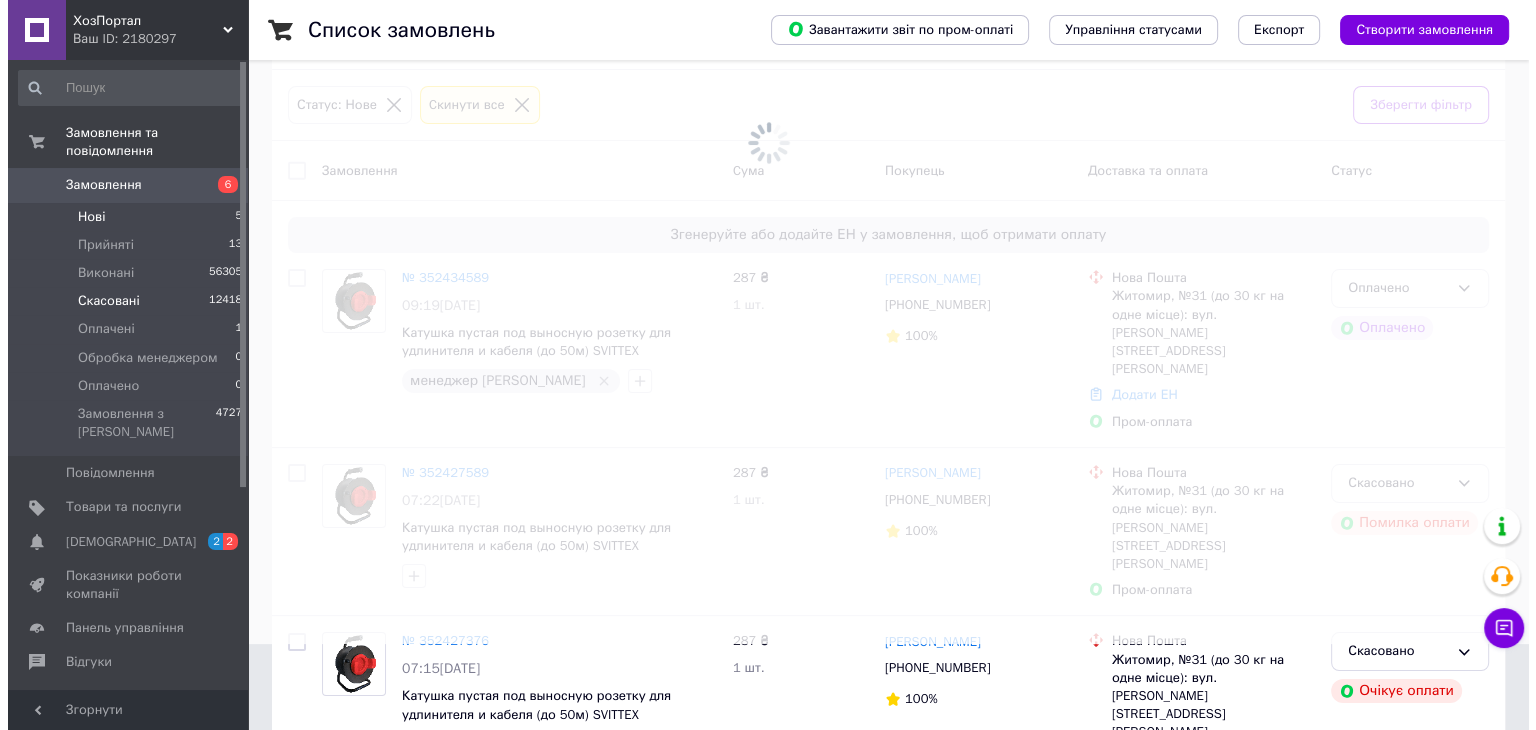 scroll, scrollTop: 0, scrollLeft: 0, axis: both 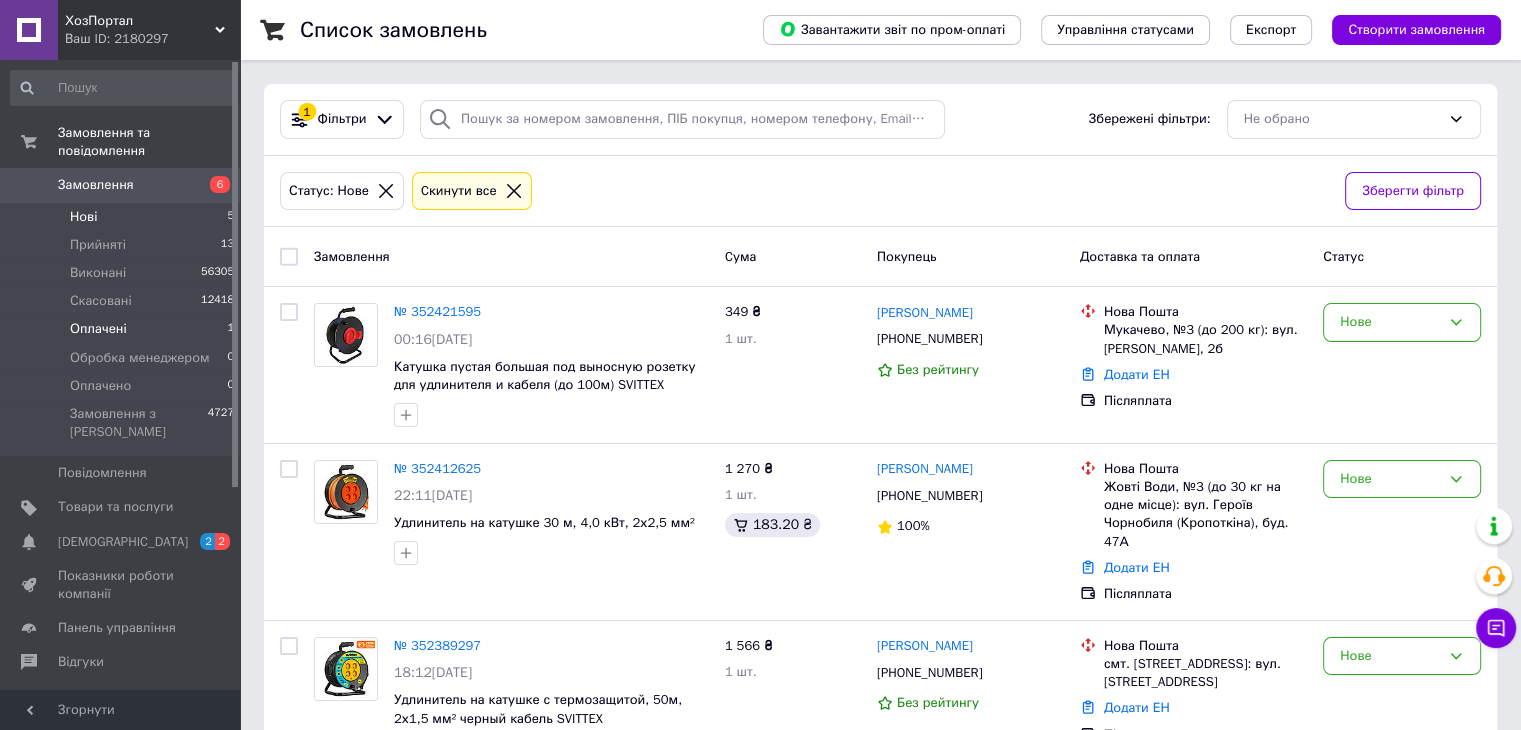 click on "Оплачені" at bounding box center (98, 329) 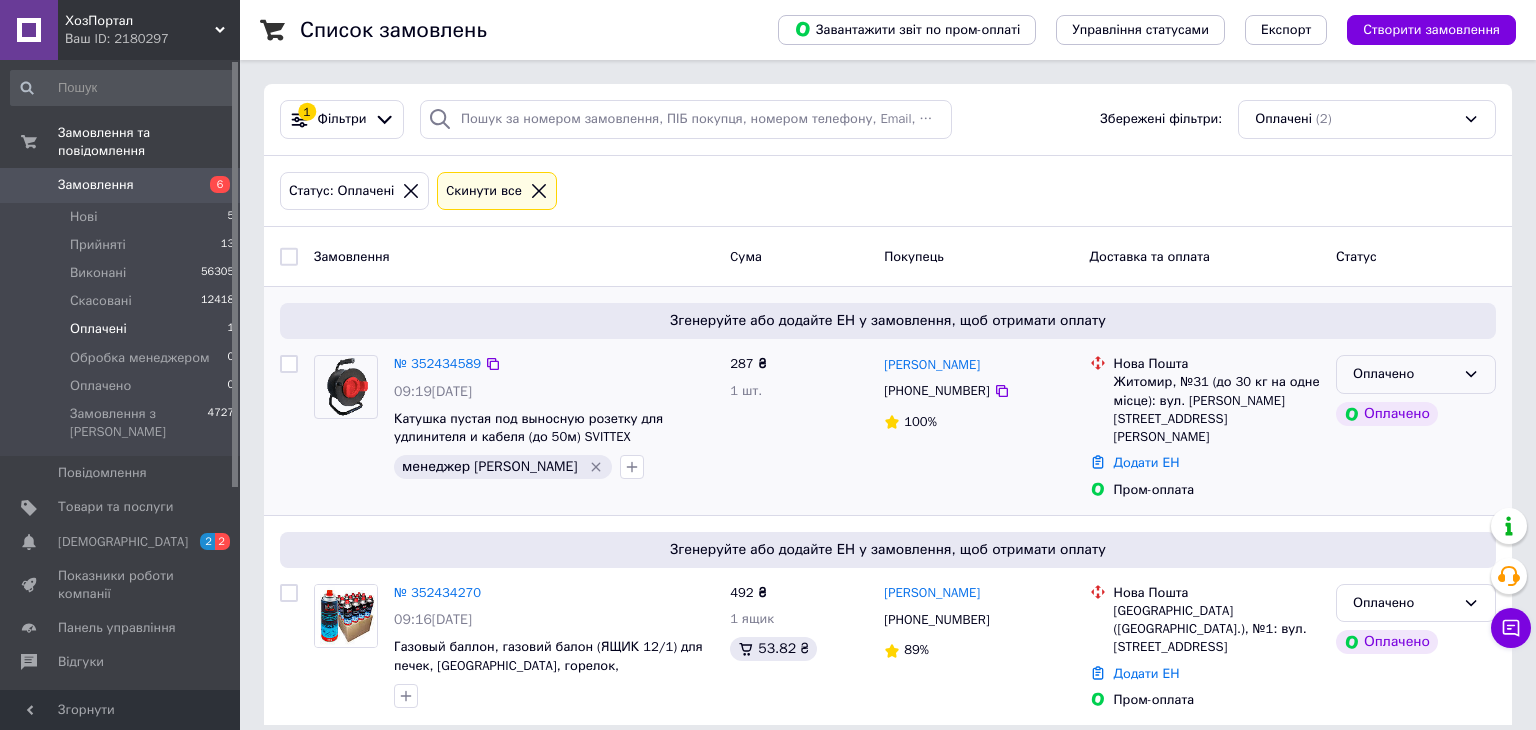 click 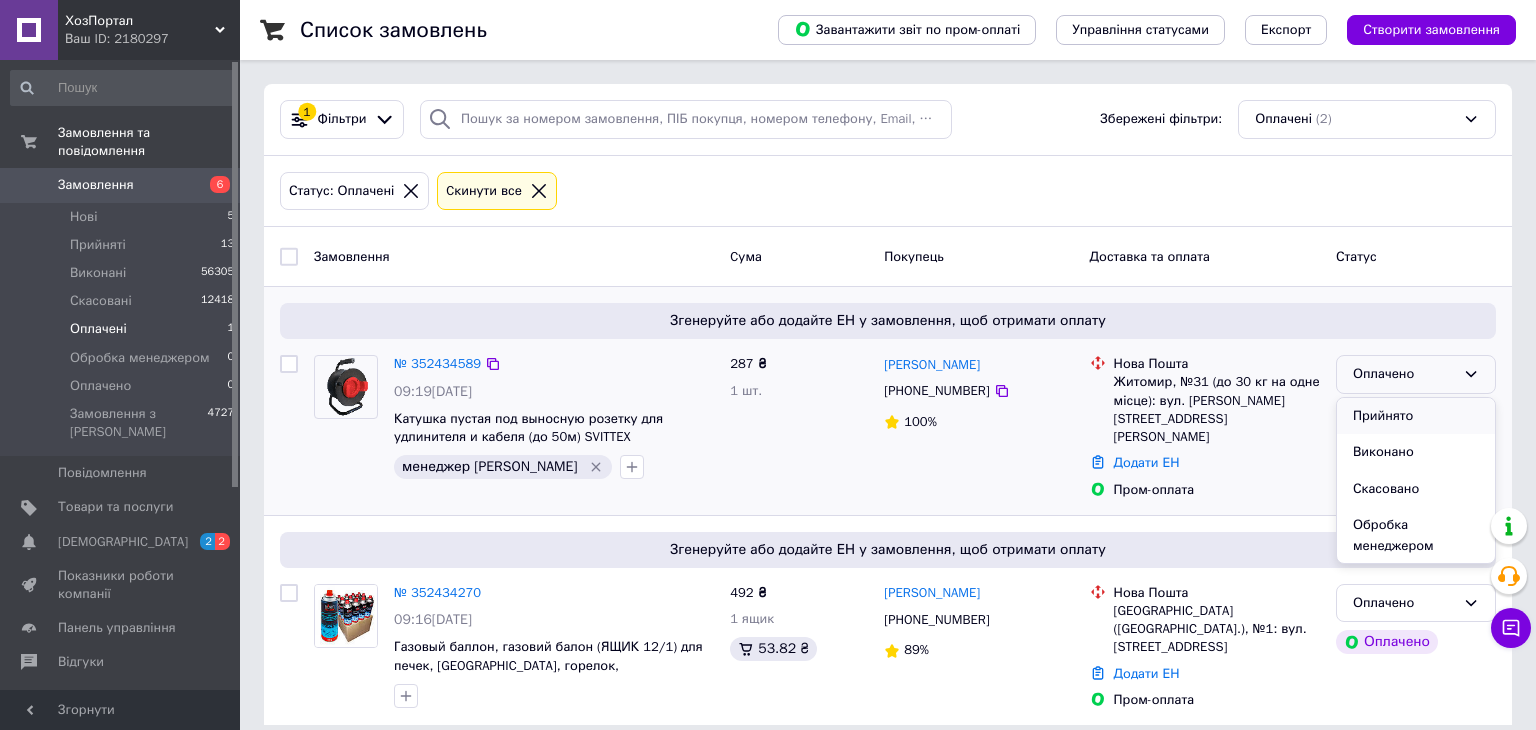 click on "Прийнято" at bounding box center [1416, 416] 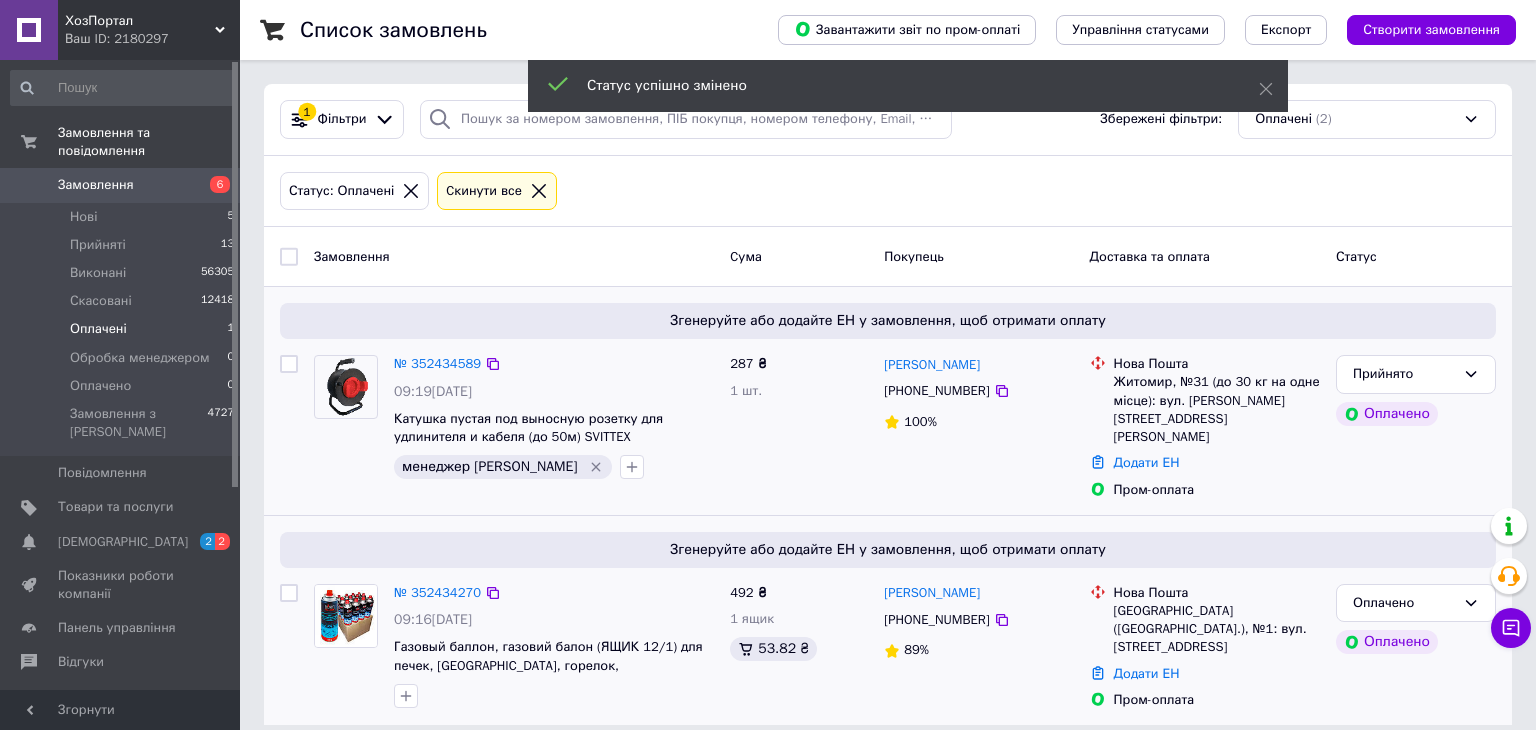 click at bounding box center [554, 696] 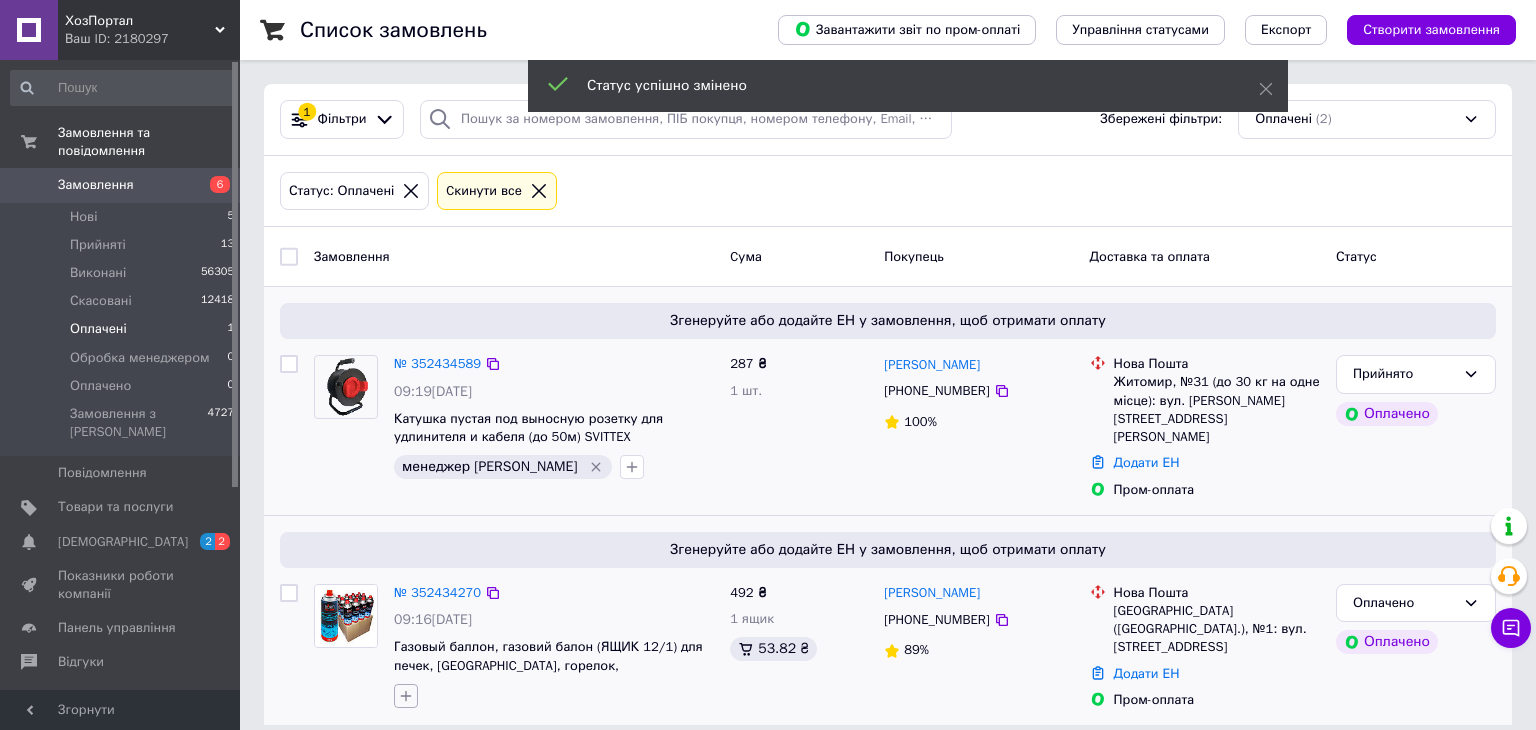 click at bounding box center [406, 696] 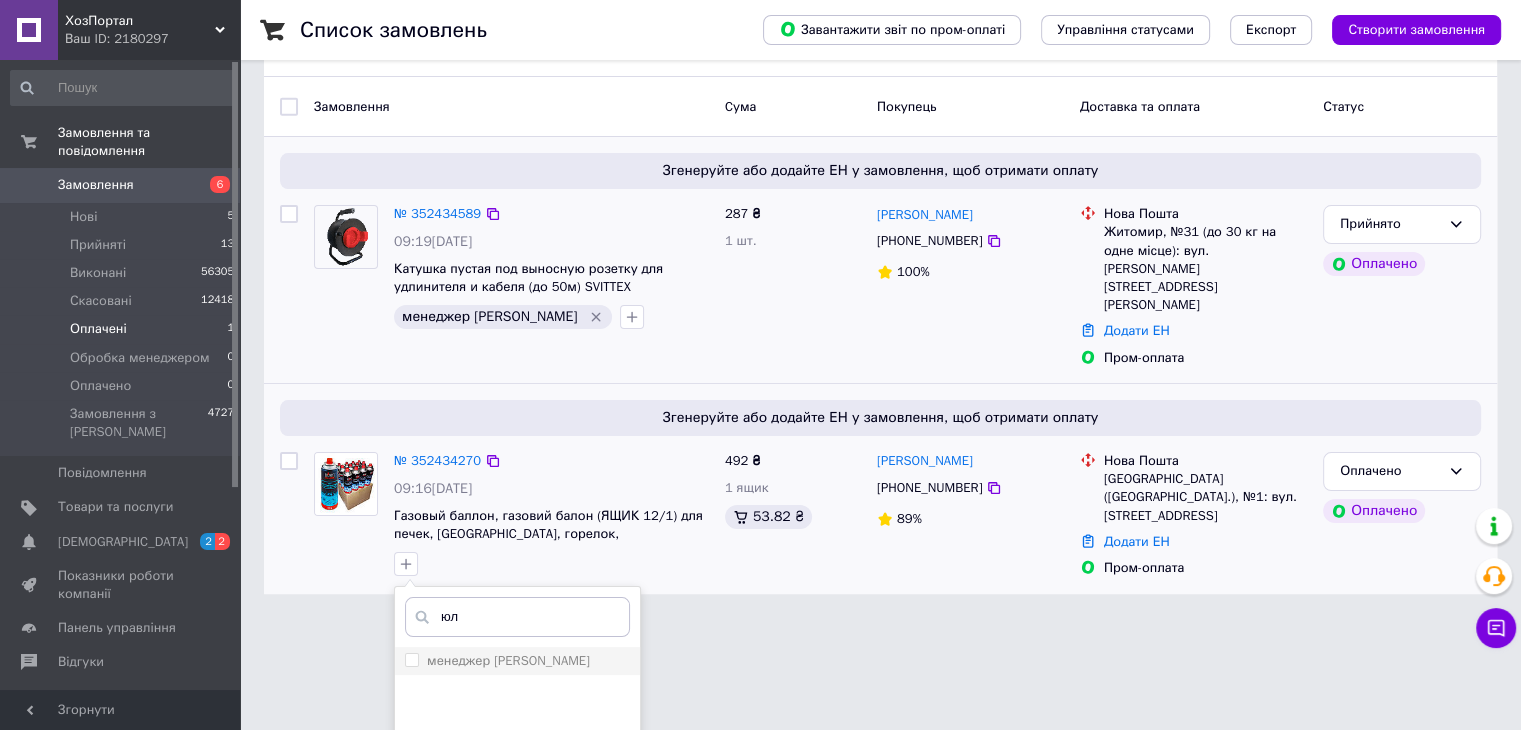 scroll, scrollTop: 336, scrollLeft: 0, axis: vertical 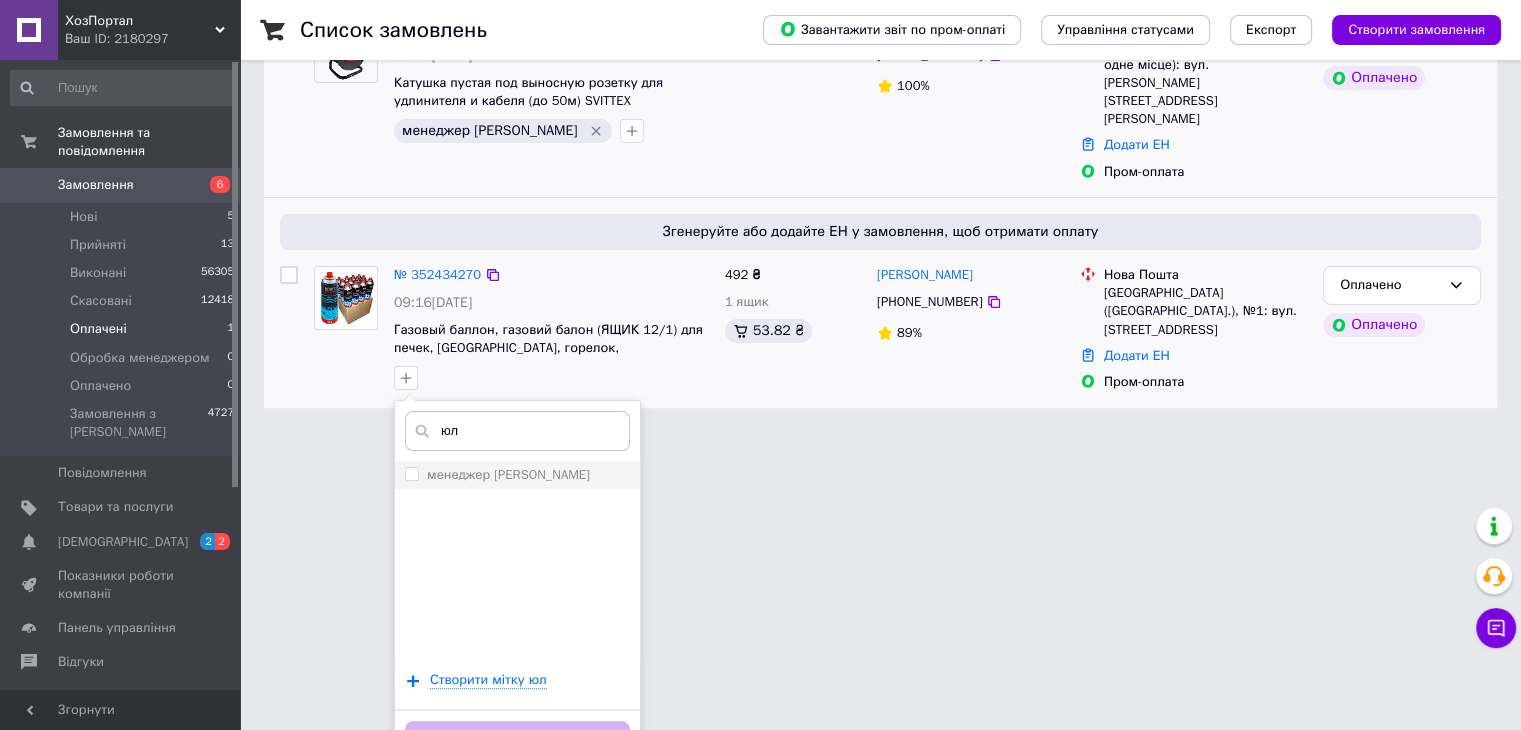 type on "юл" 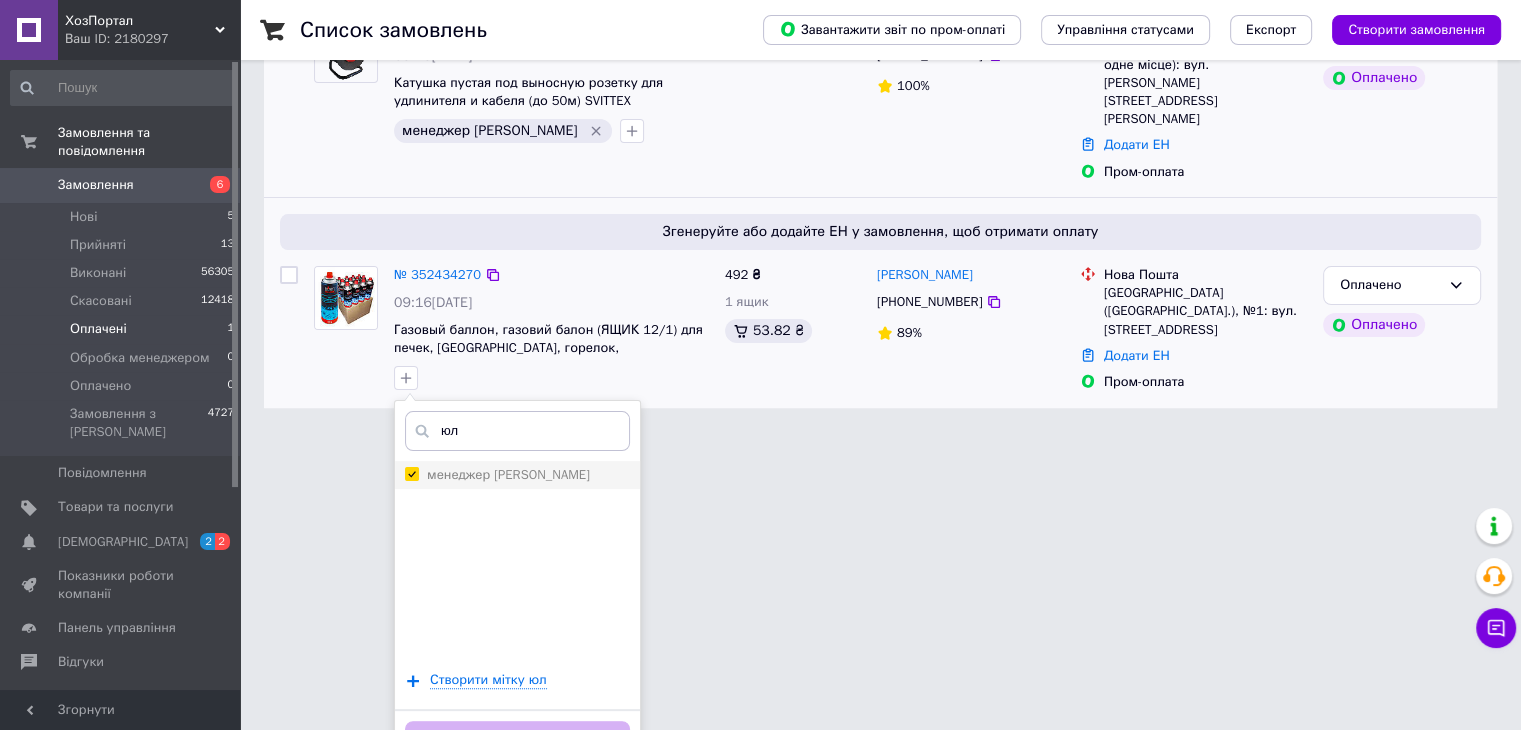 checkbox on "true" 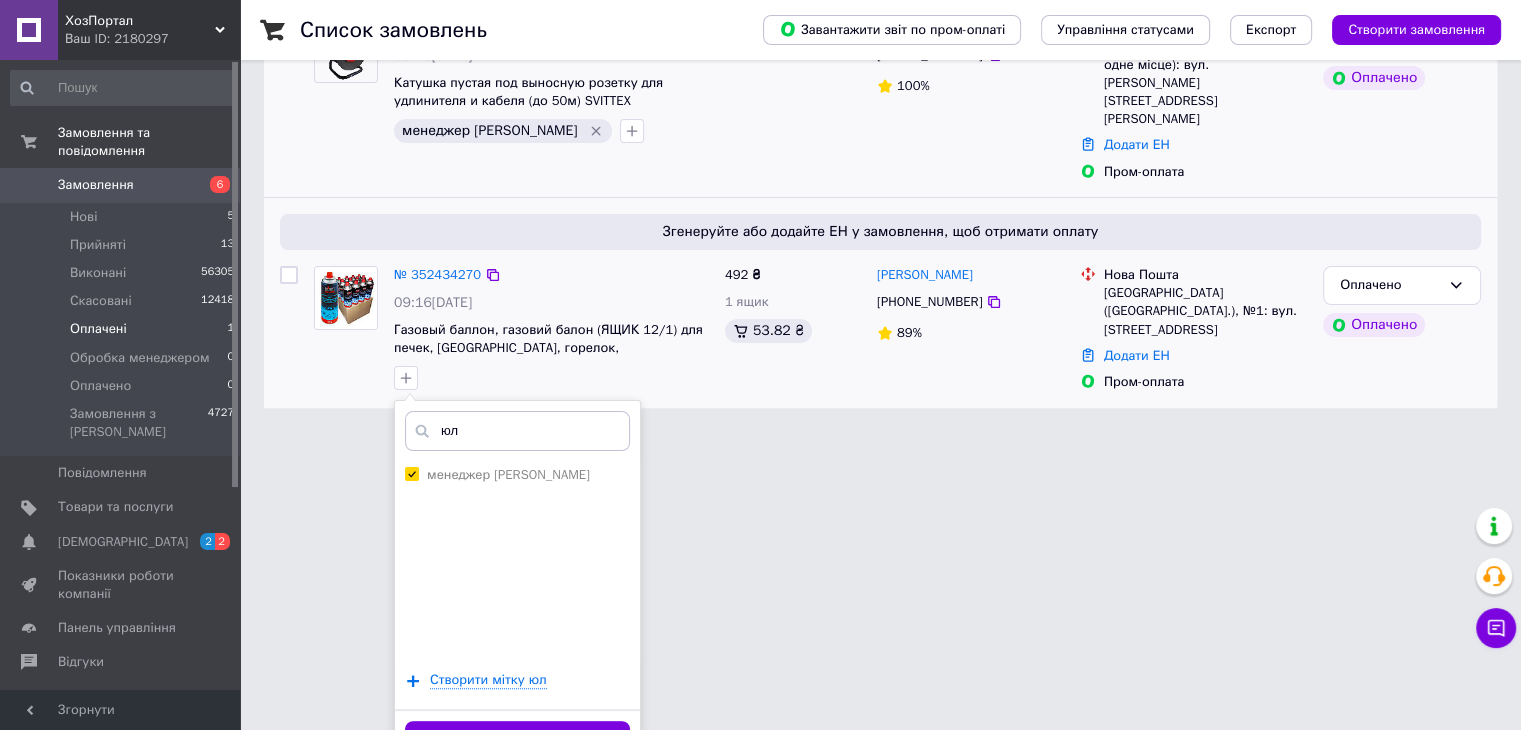 click on "Додати мітку" at bounding box center (517, 739) 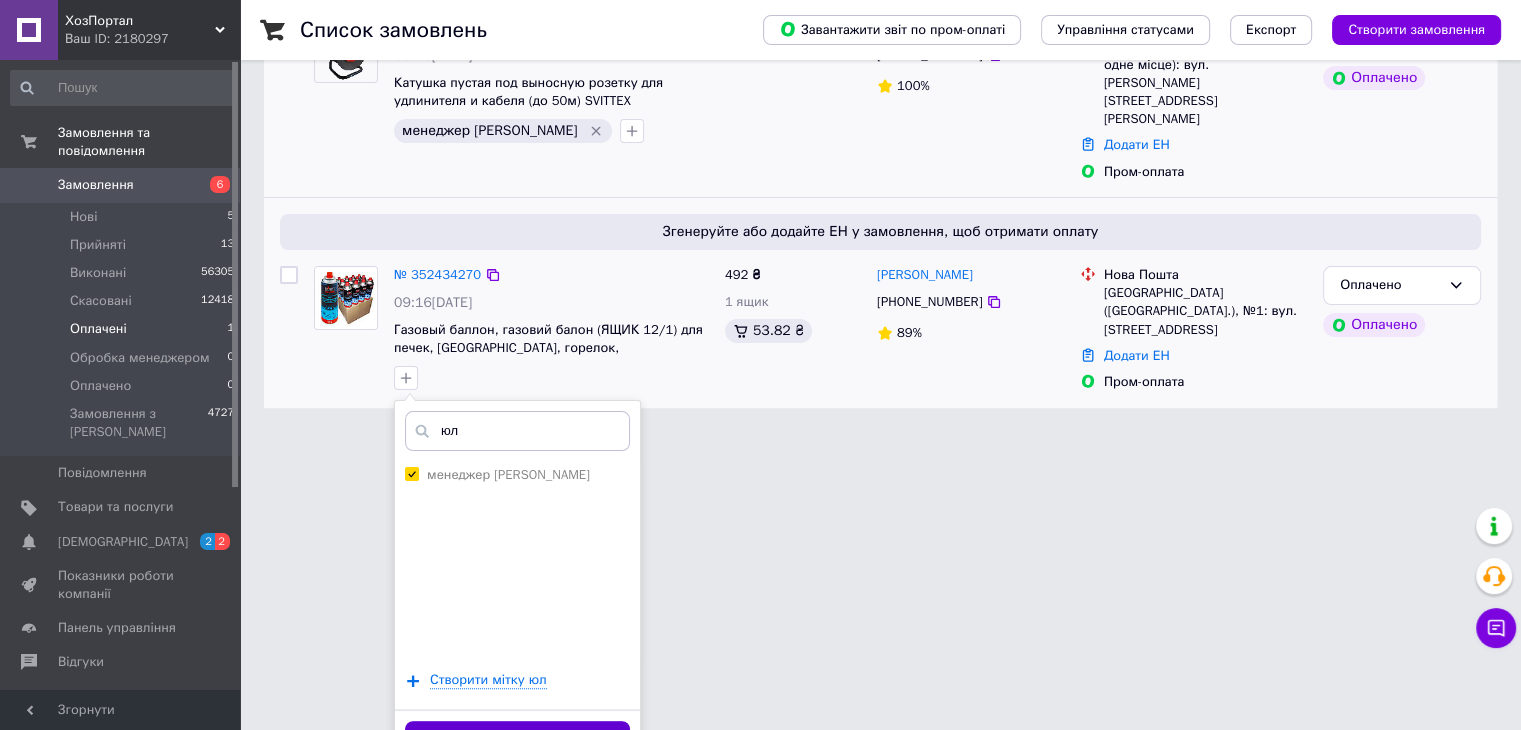 click on "Додати мітку" at bounding box center [517, 740] 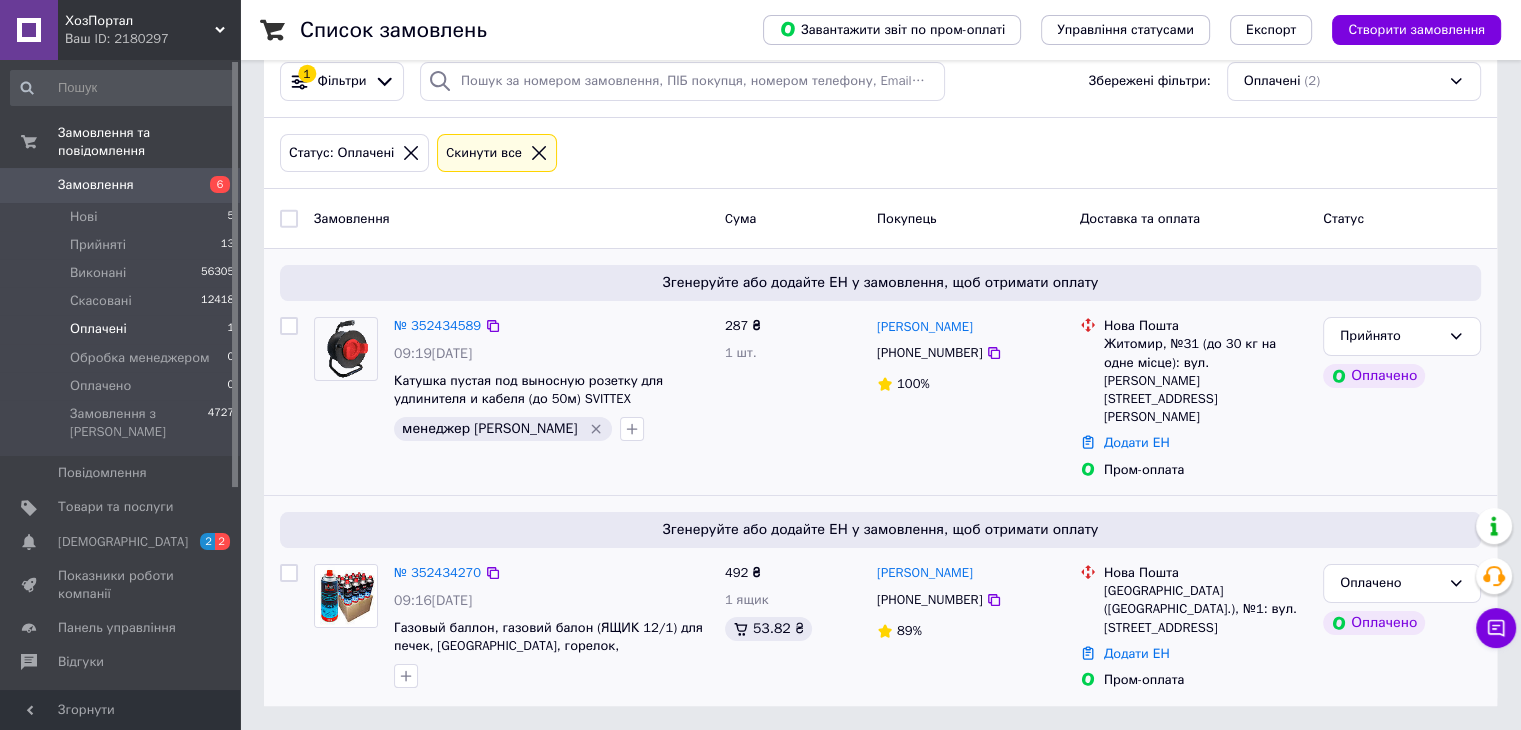scroll, scrollTop: 0, scrollLeft: 0, axis: both 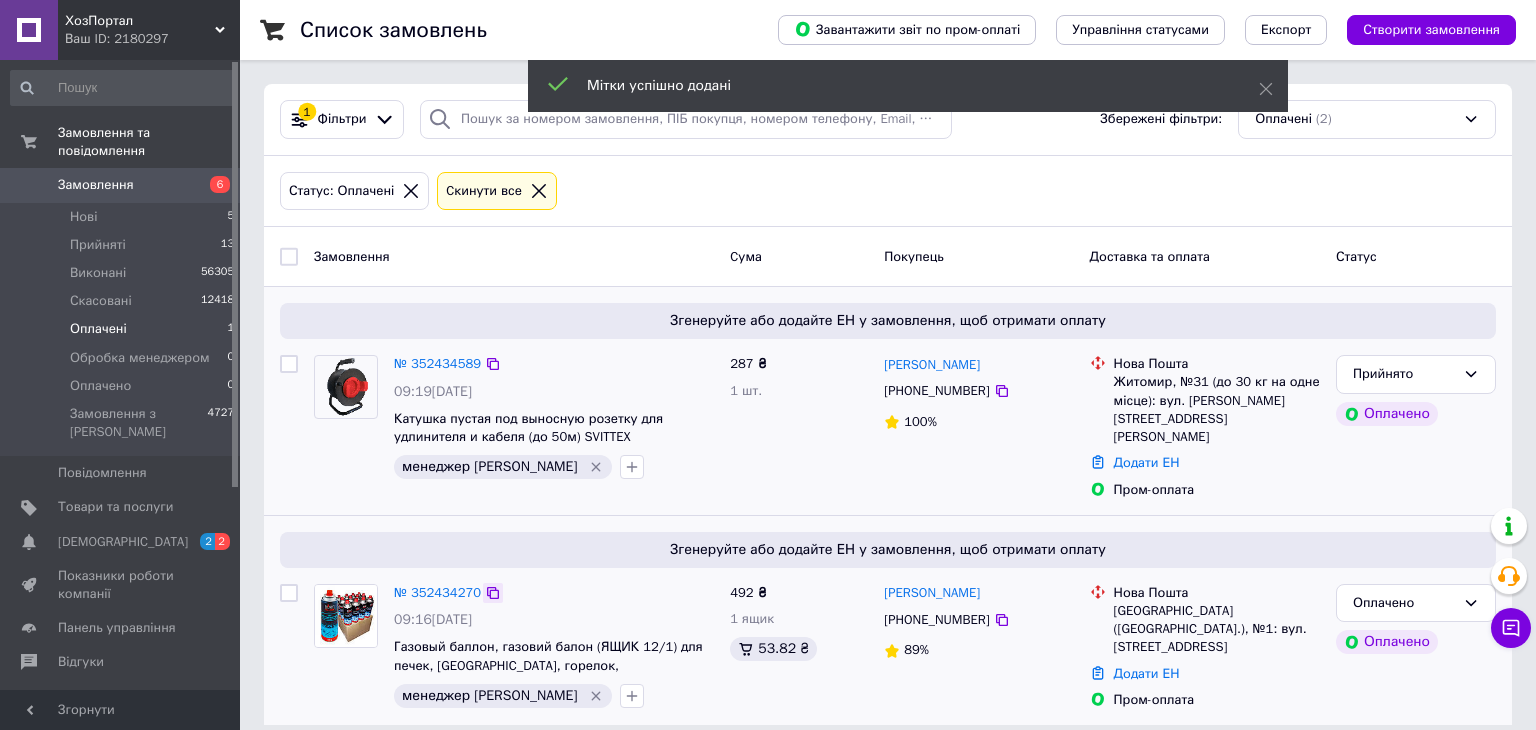 click 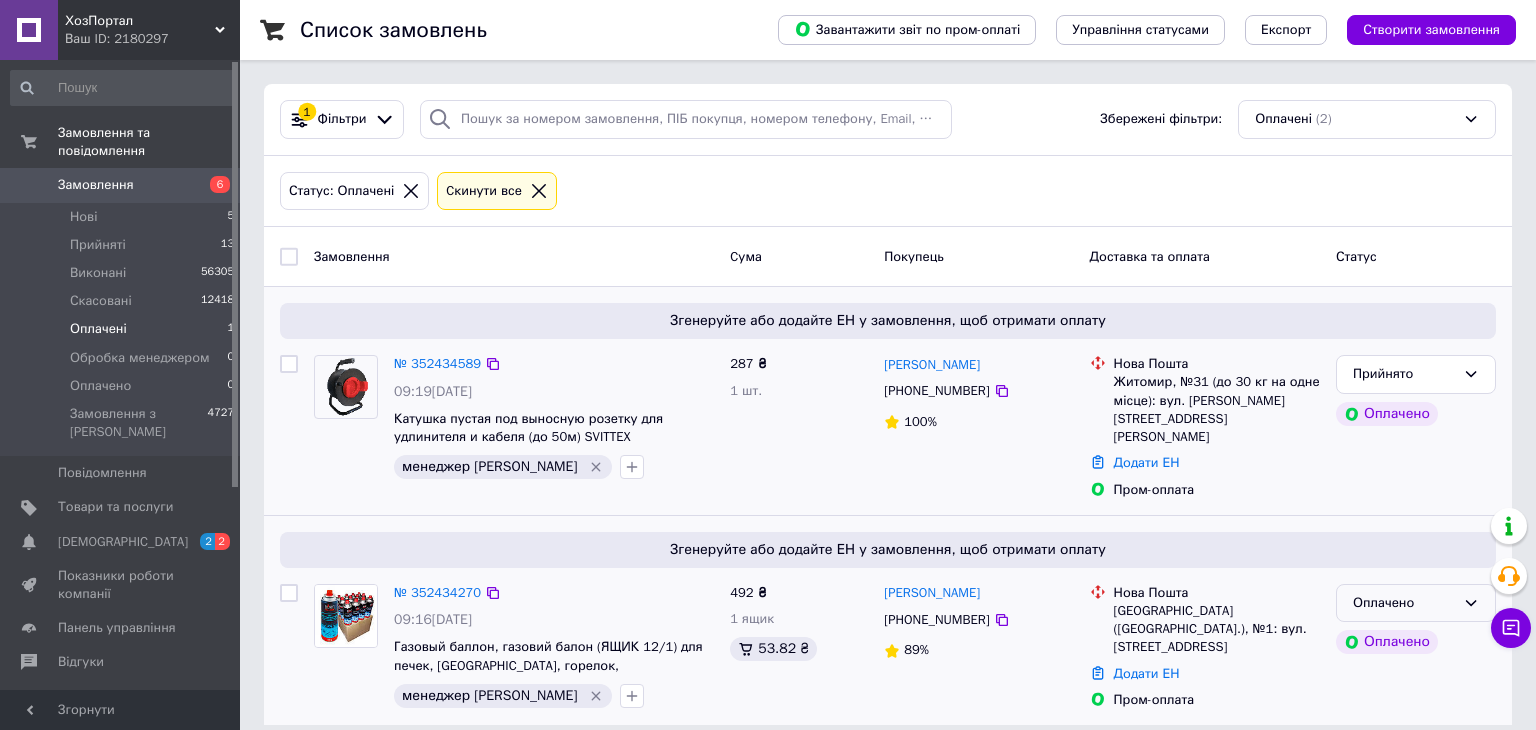 click on "Оплачено" at bounding box center [1416, 603] 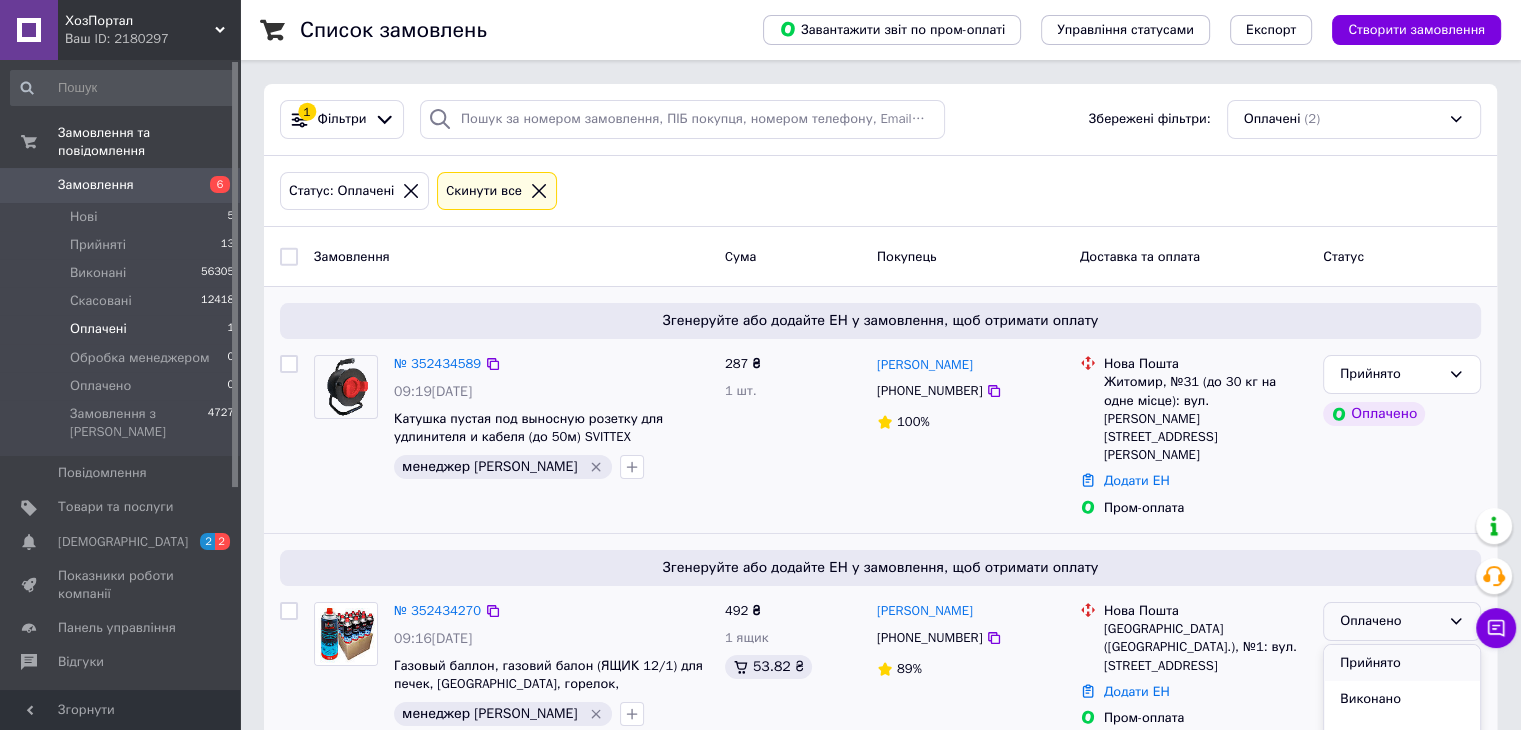 click on "Прийнято" at bounding box center (1402, 663) 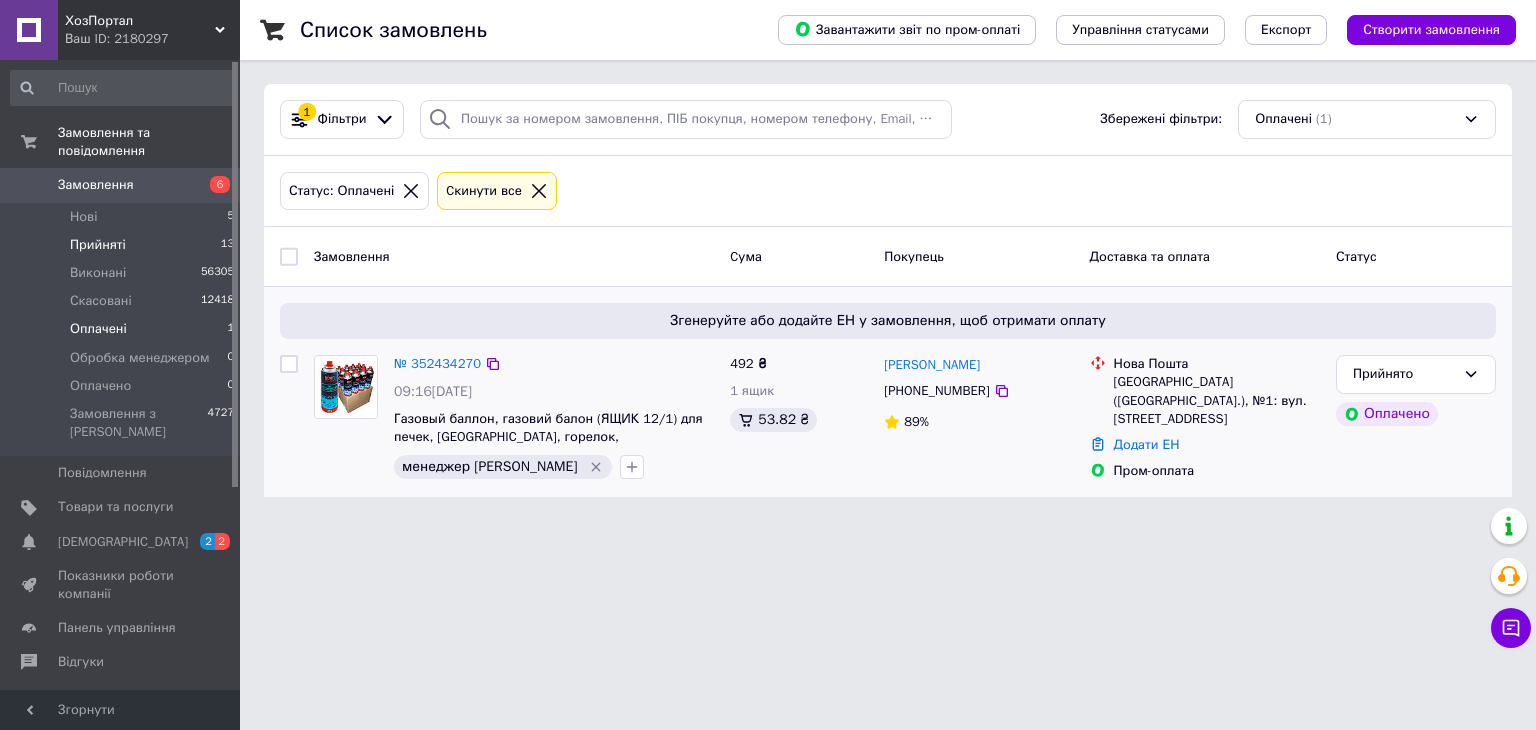 click on "Прийняті" at bounding box center [98, 245] 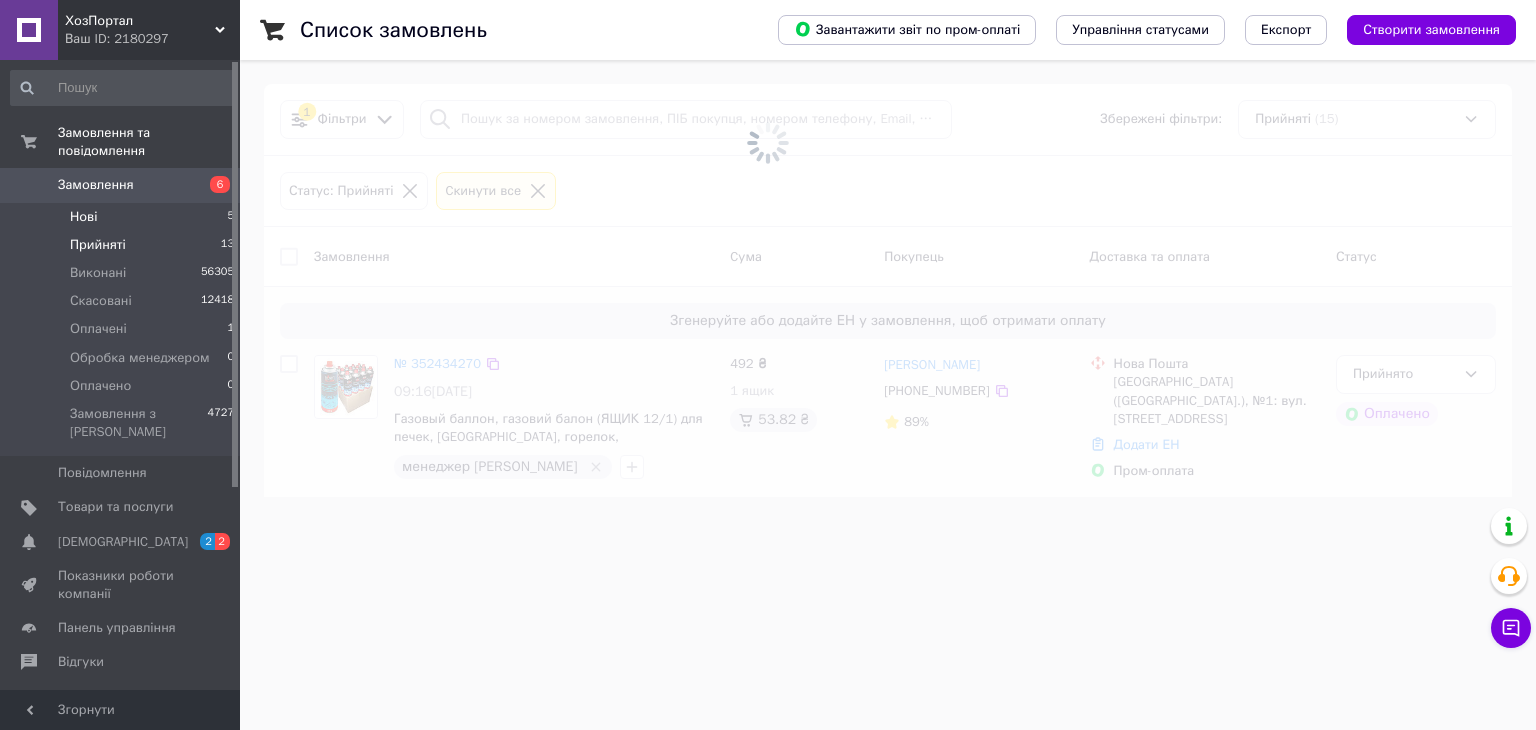 click on "Нові" at bounding box center [83, 217] 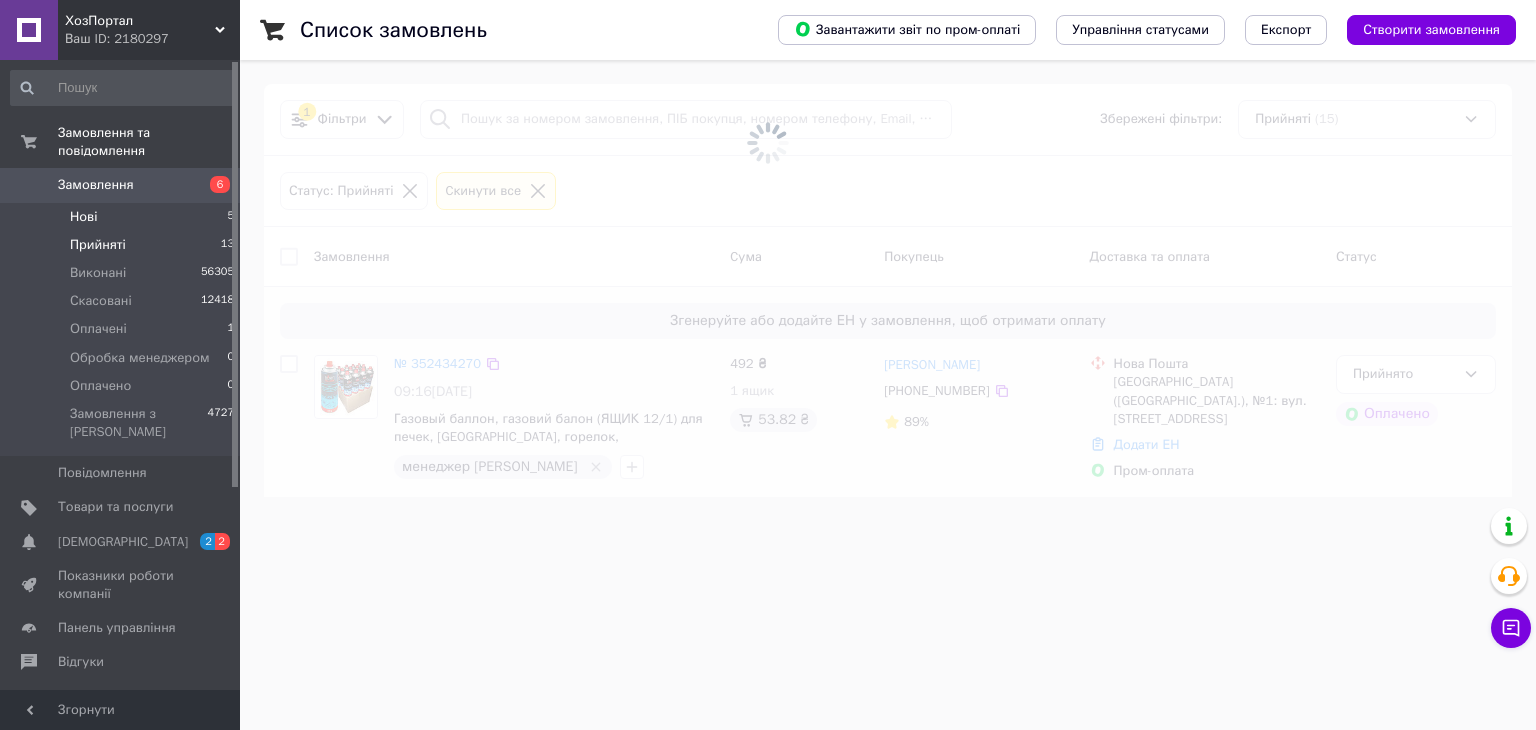 click on "Нові" at bounding box center (83, 217) 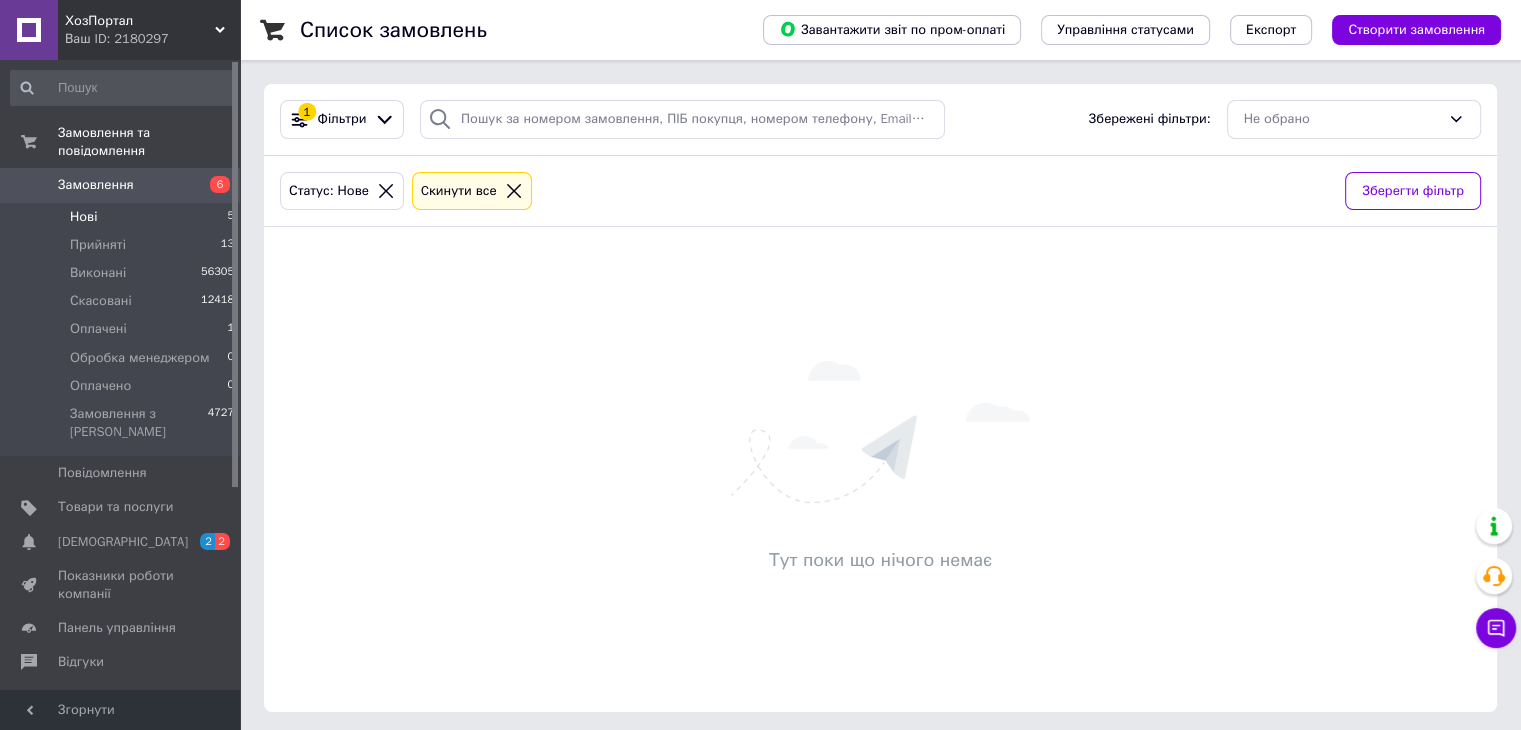 click on "Нові 5" at bounding box center [123, 217] 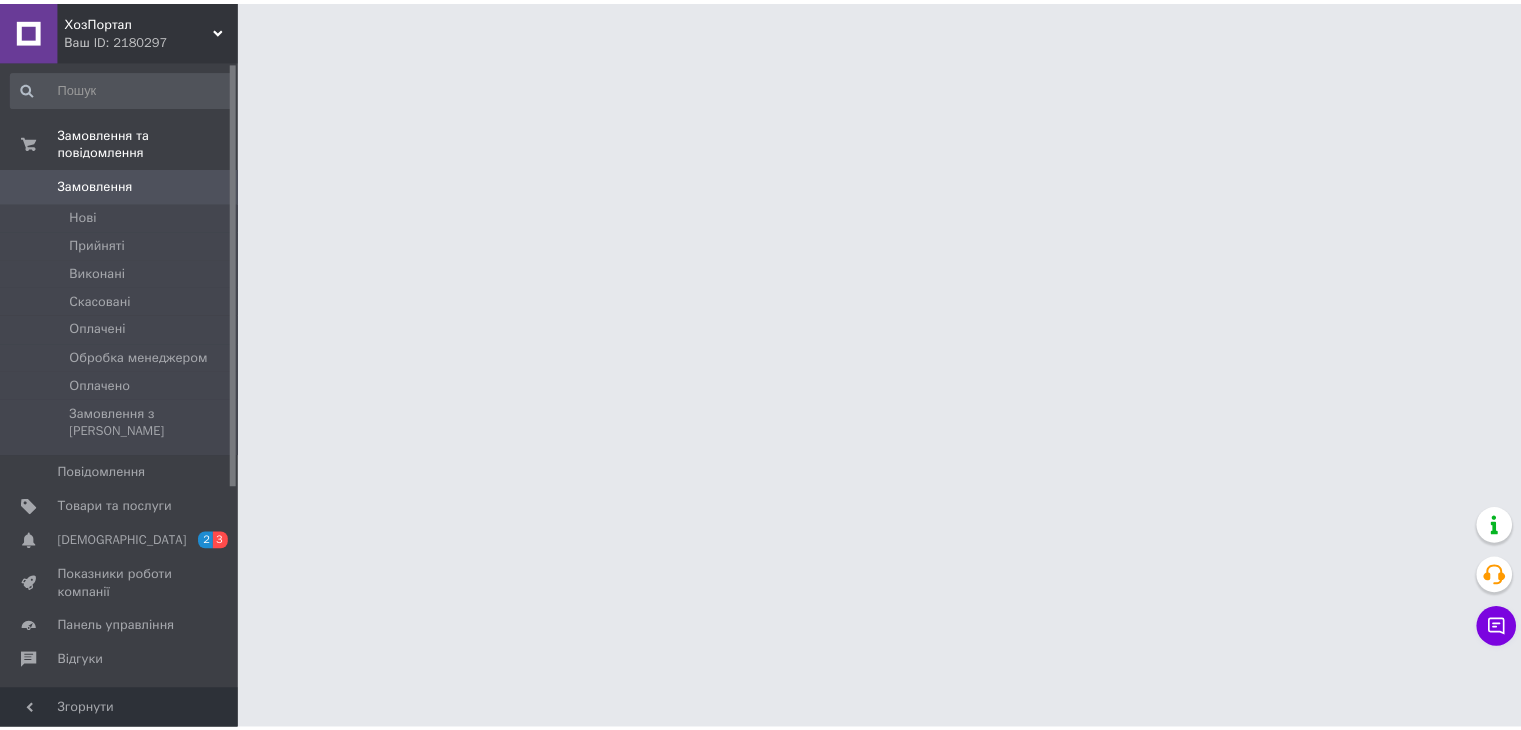 scroll, scrollTop: 0, scrollLeft: 0, axis: both 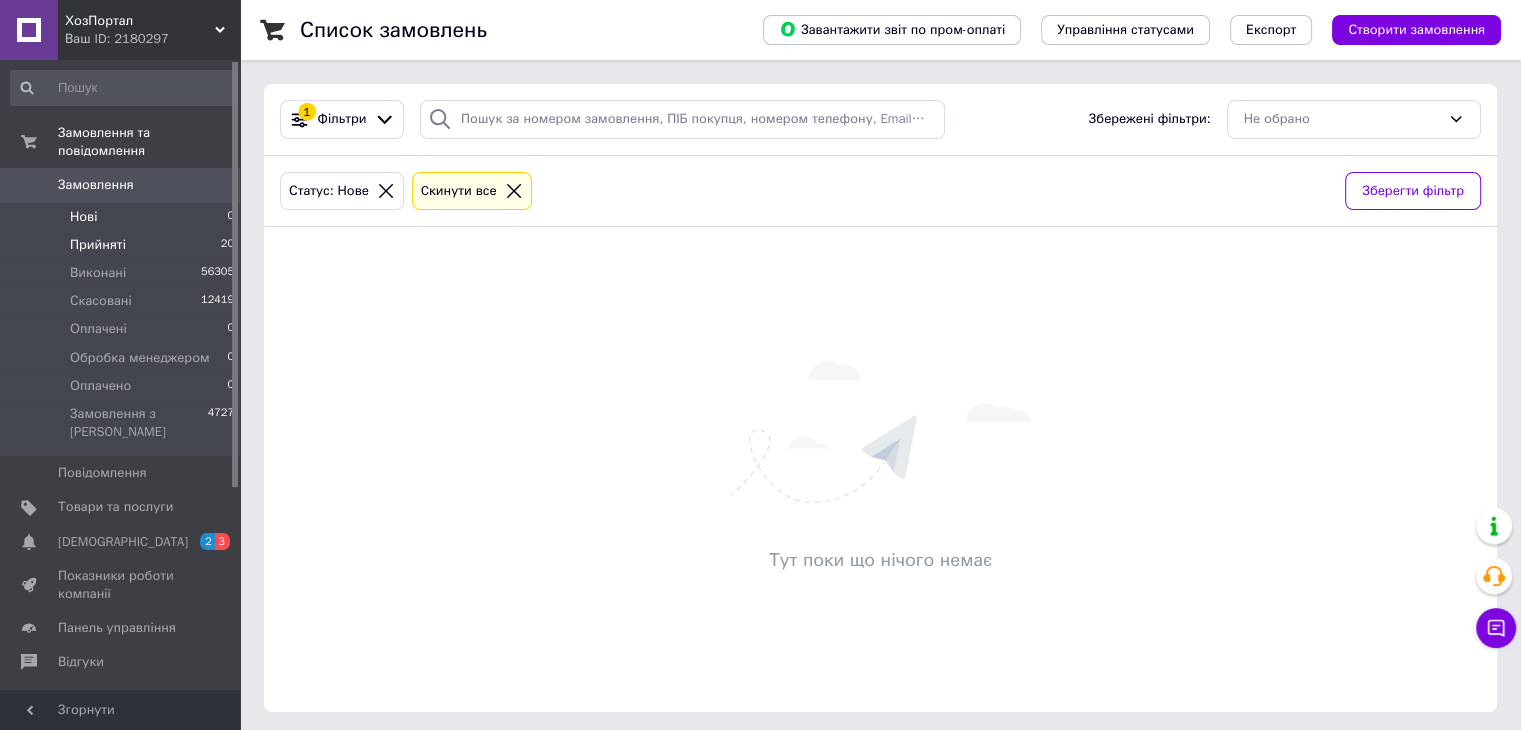 click on "Прийняті" at bounding box center (98, 245) 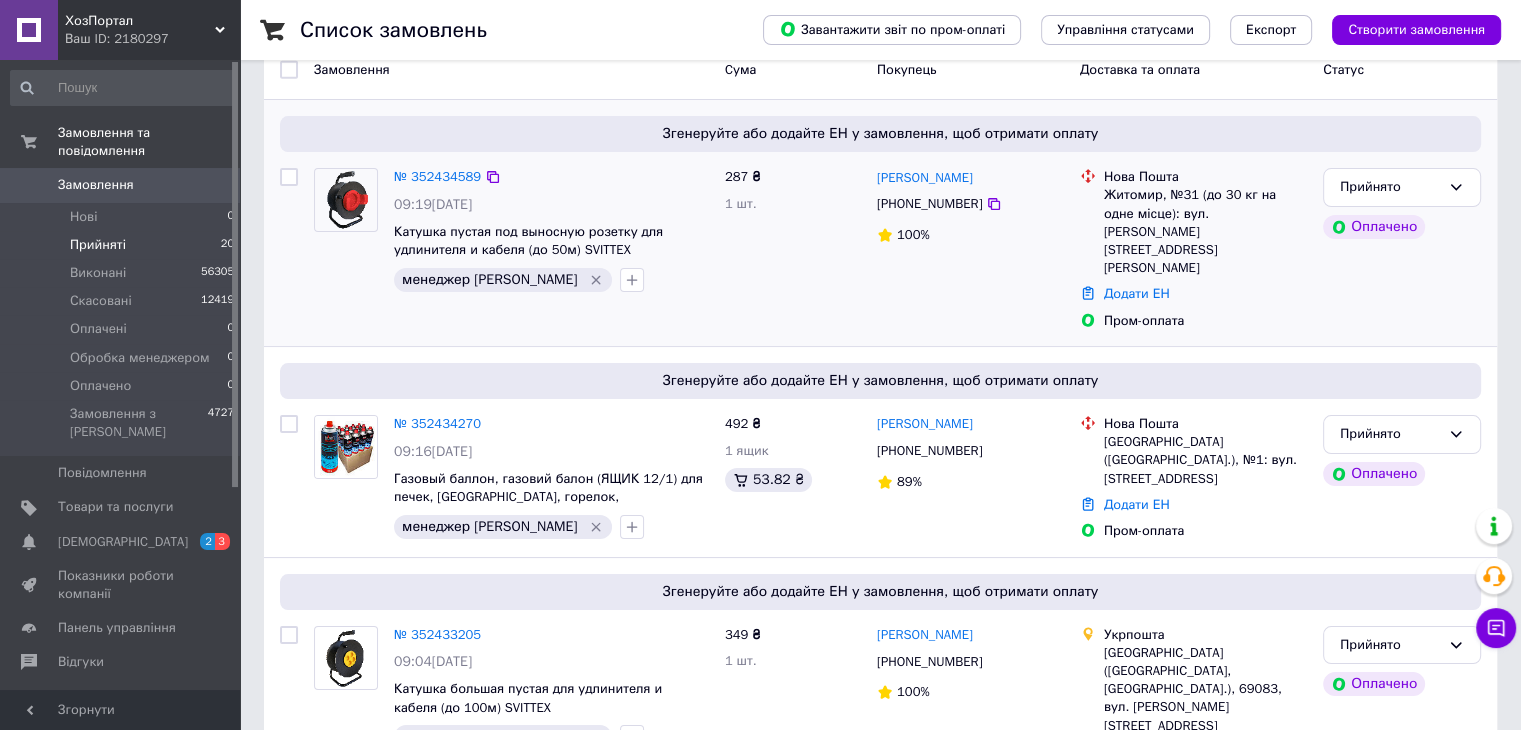 scroll, scrollTop: 200, scrollLeft: 0, axis: vertical 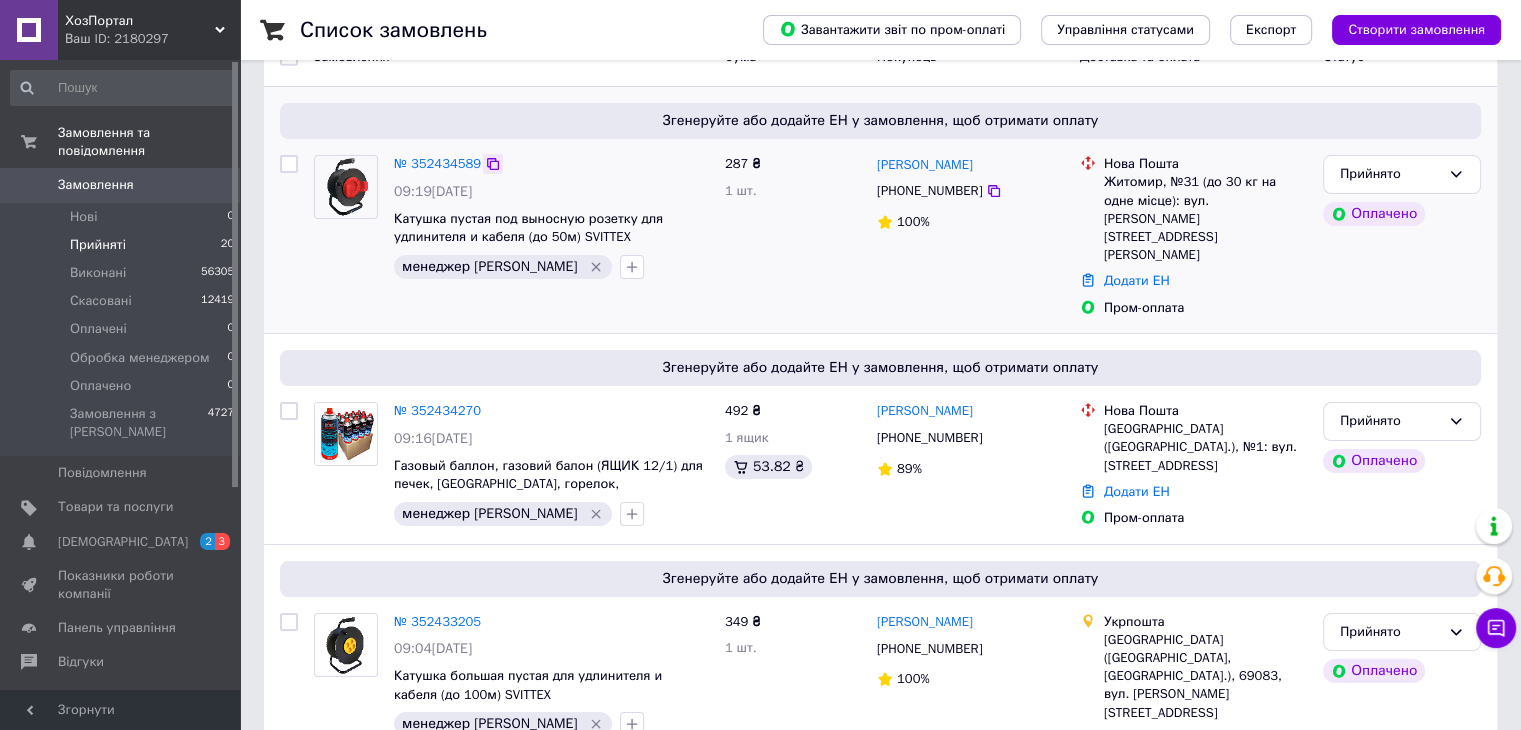 click 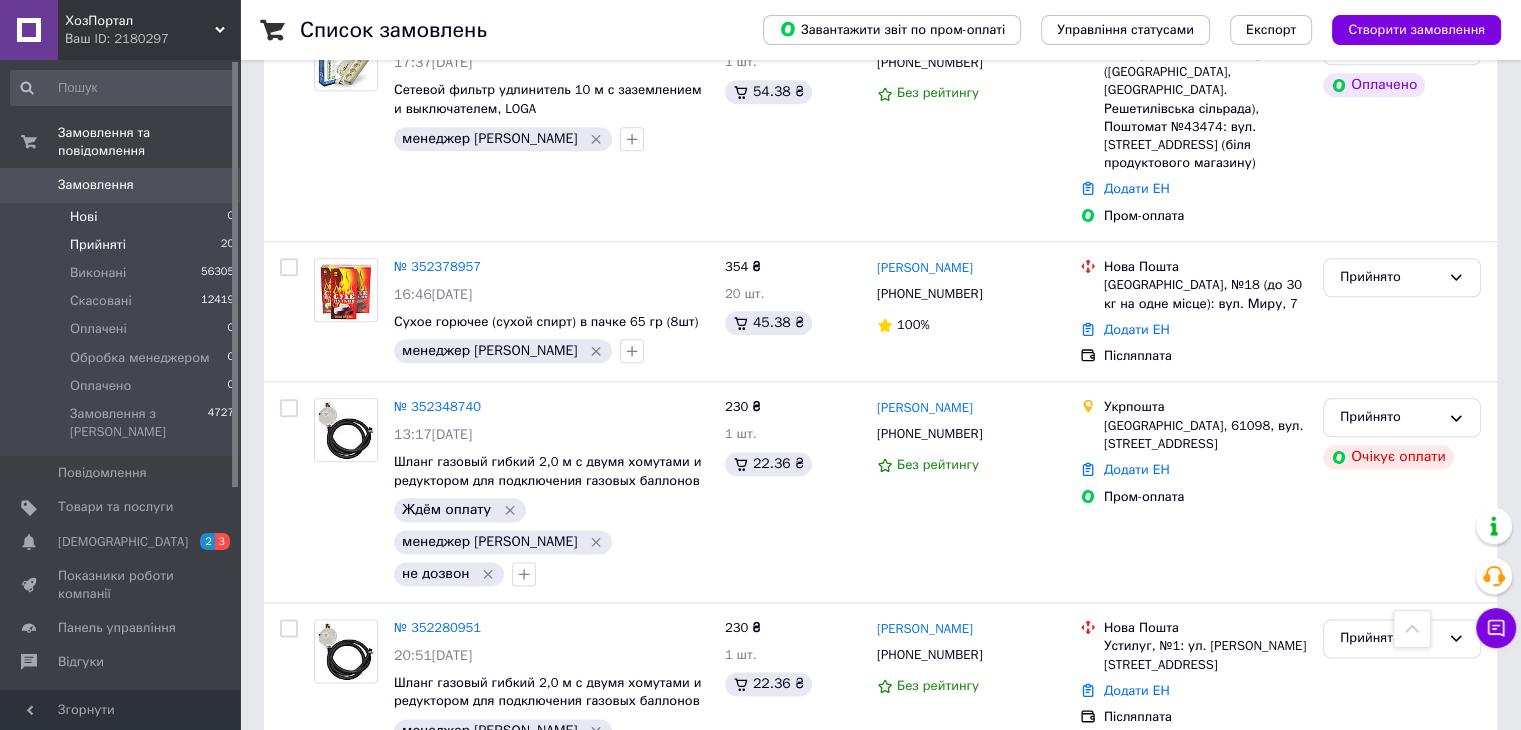 scroll, scrollTop: 2311, scrollLeft: 0, axis: vertical 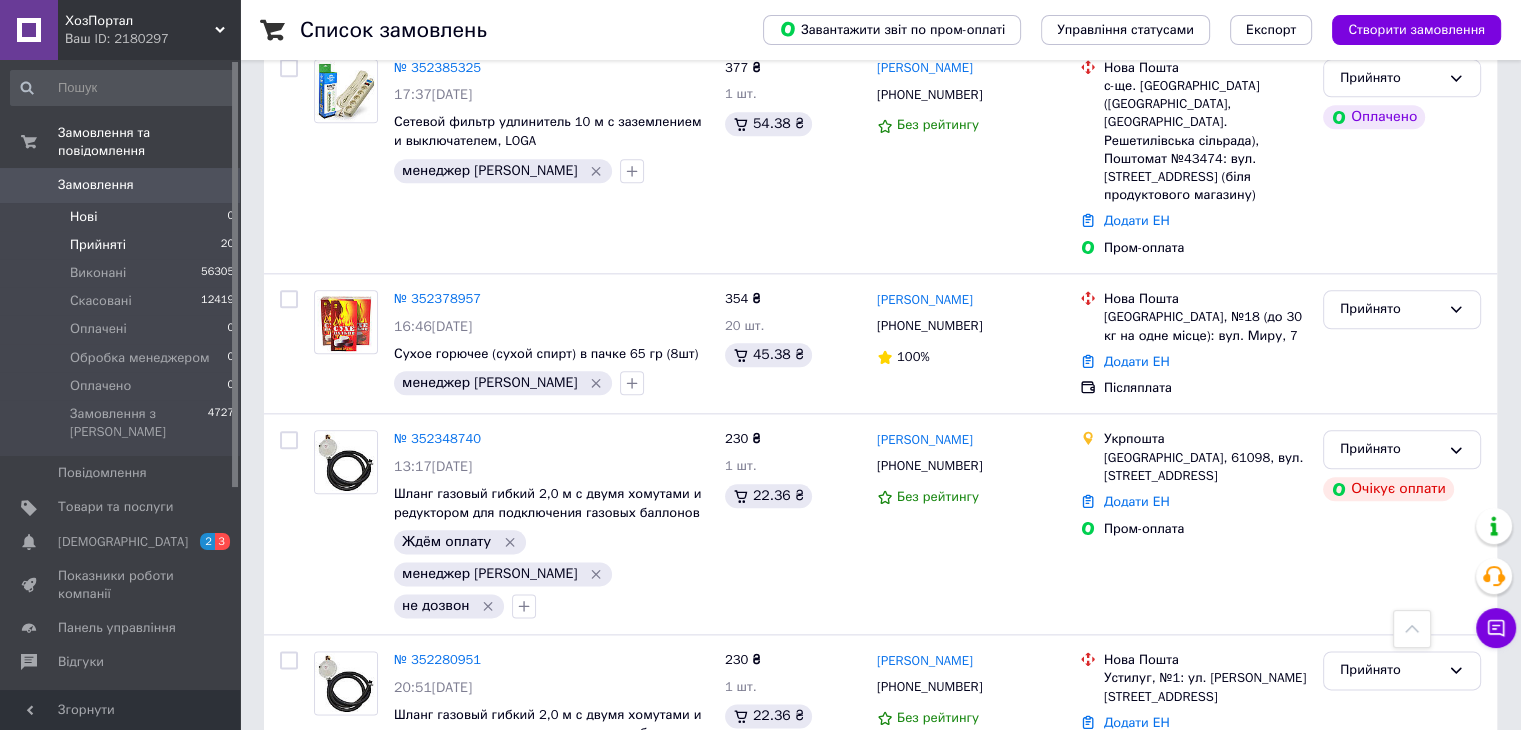 click on "Нові 0" at bounding box center (123, 217) 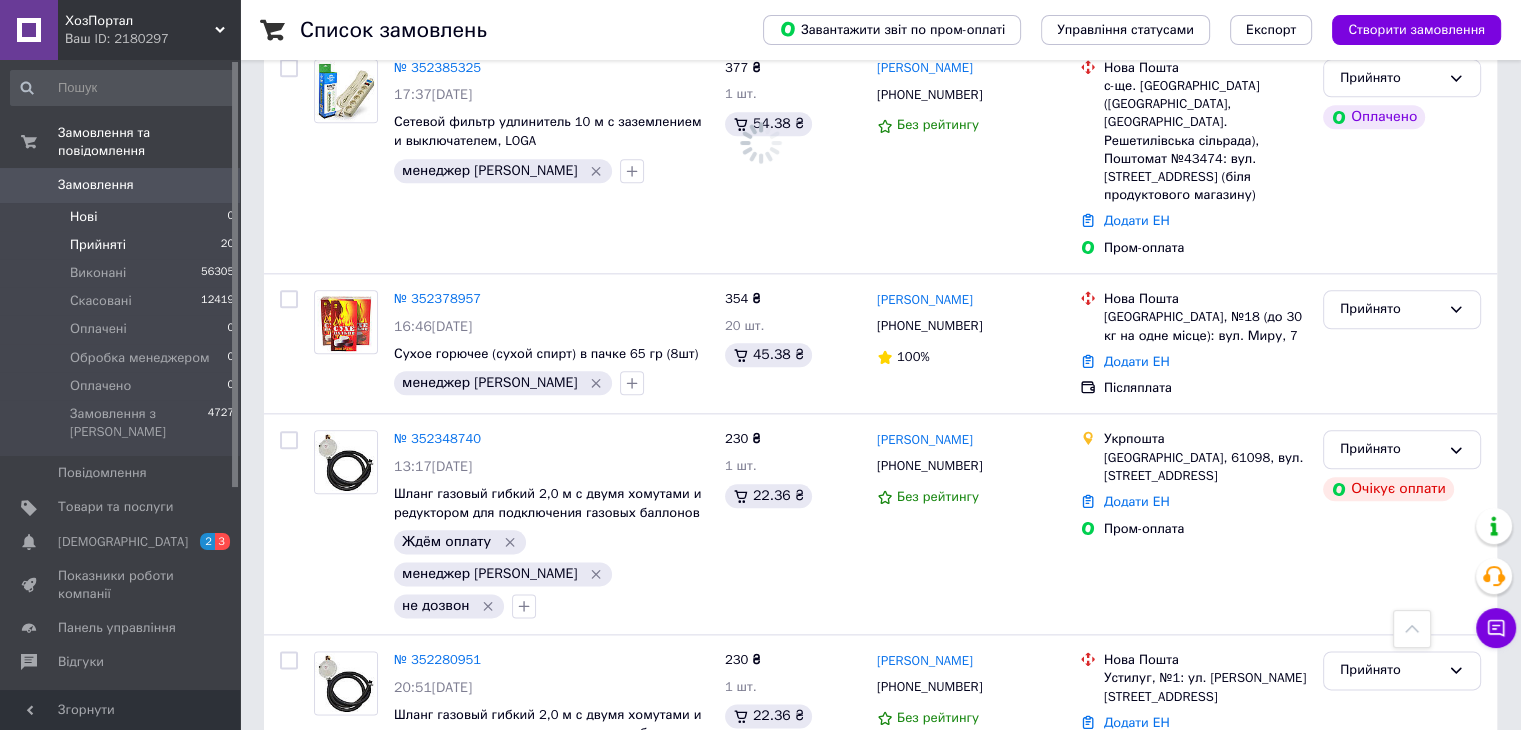 scroll, scrollTop: 0, scrollLeft: 0, axis: both 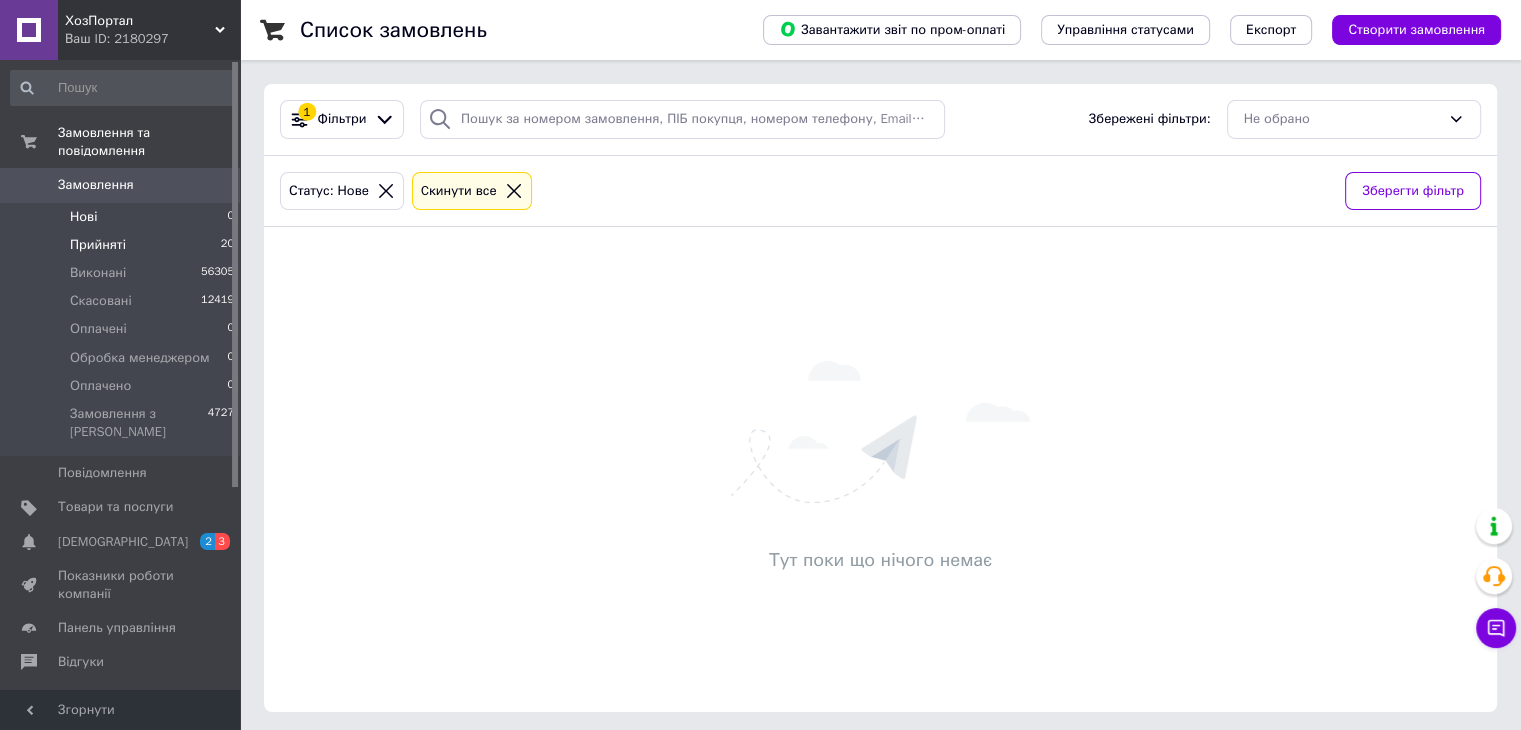 click on "Прийняті 20" at bounding box center (123, 245) 